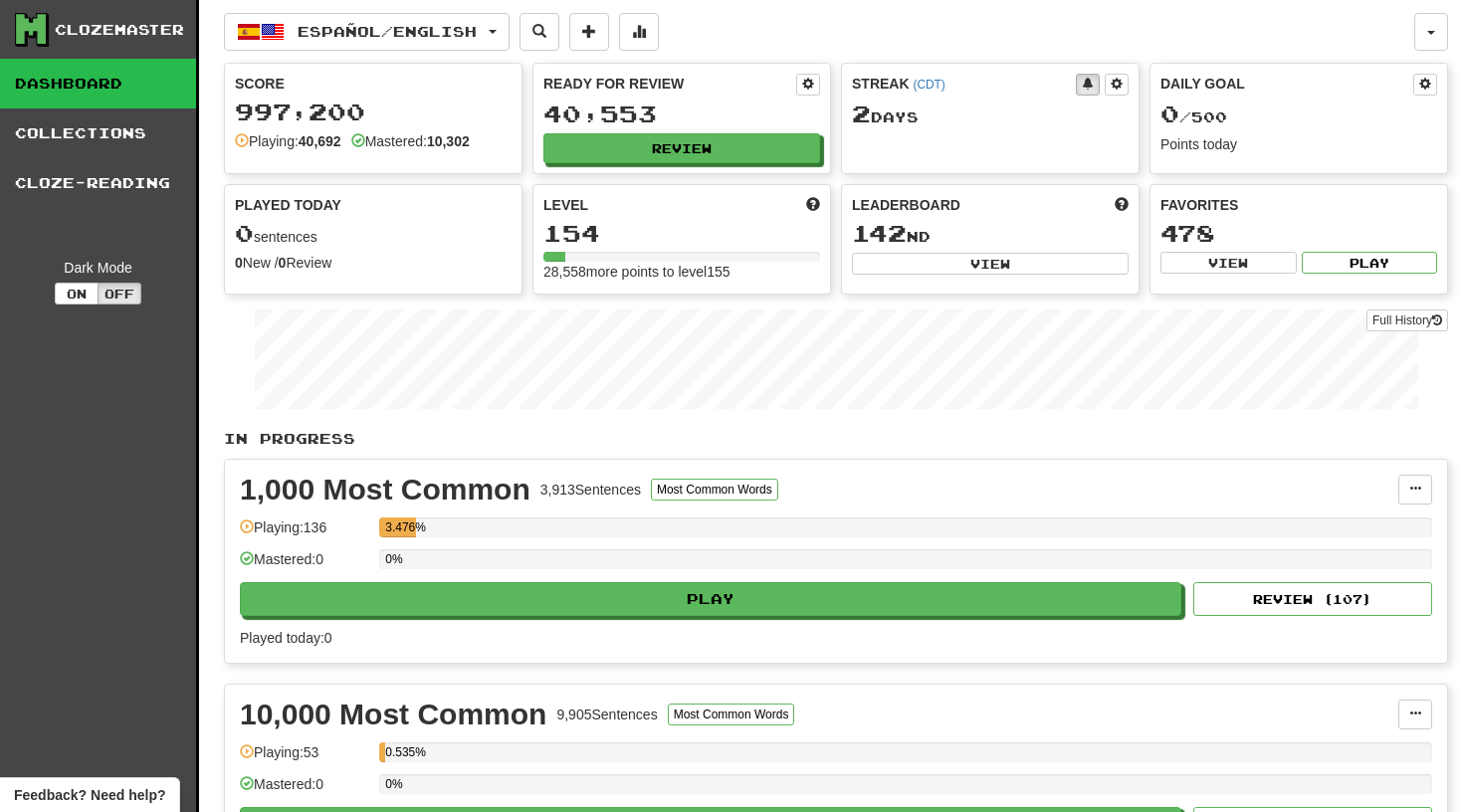 scroll, scrollTop: 0, scrollLeft: 0, axis: both 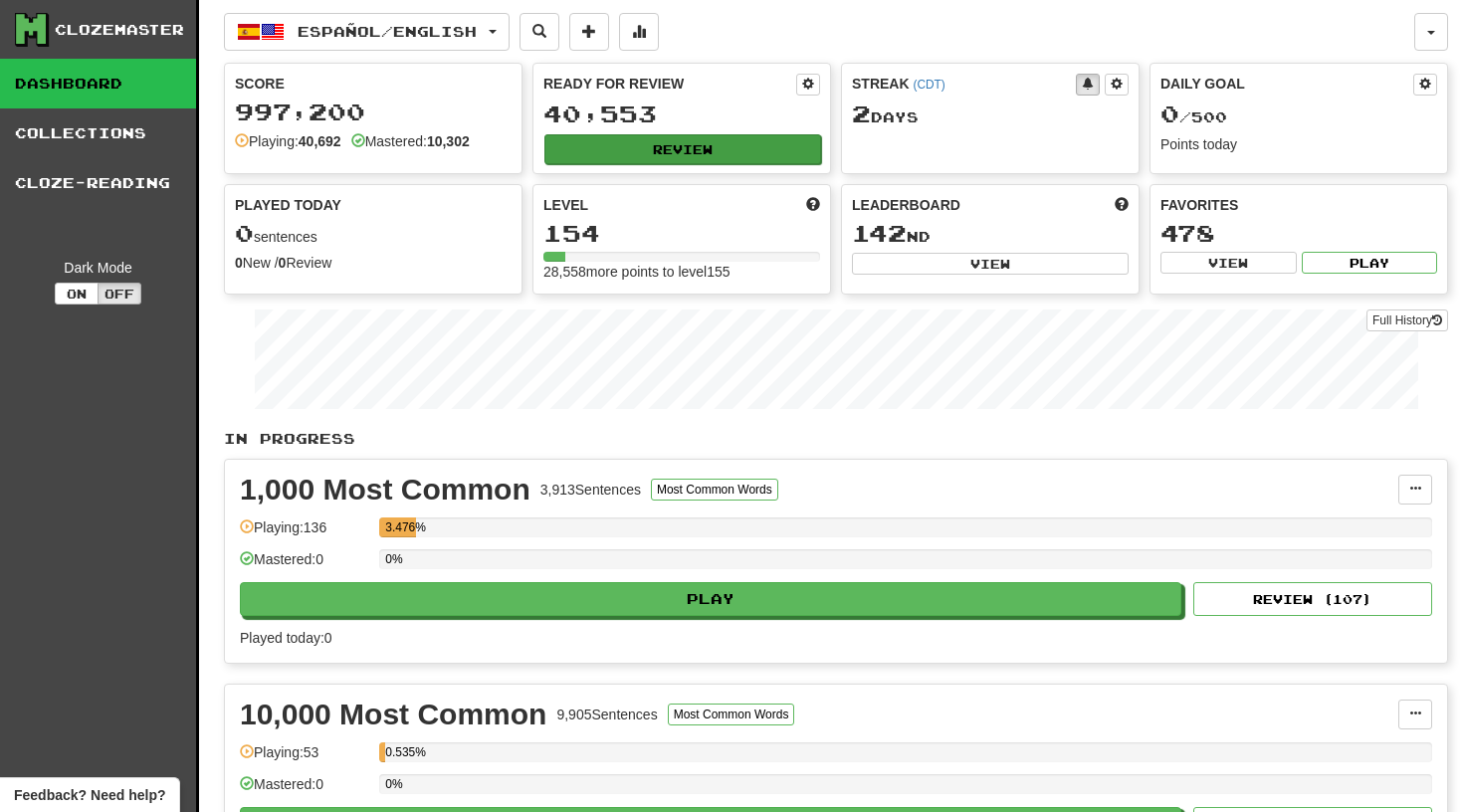 click on "Review" at bounding box center [683, 149] 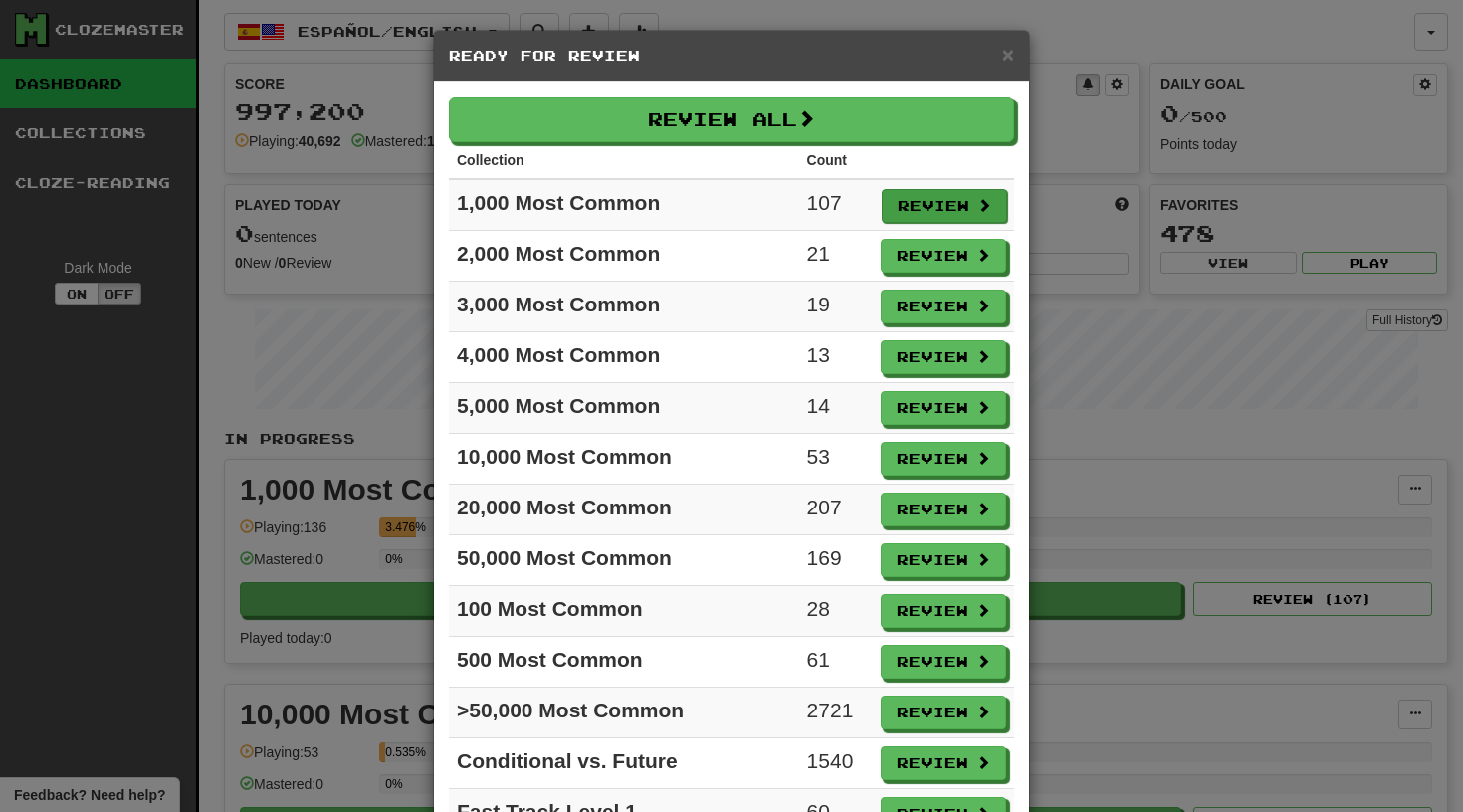 click on "Review" at bounding box center (944, 206) 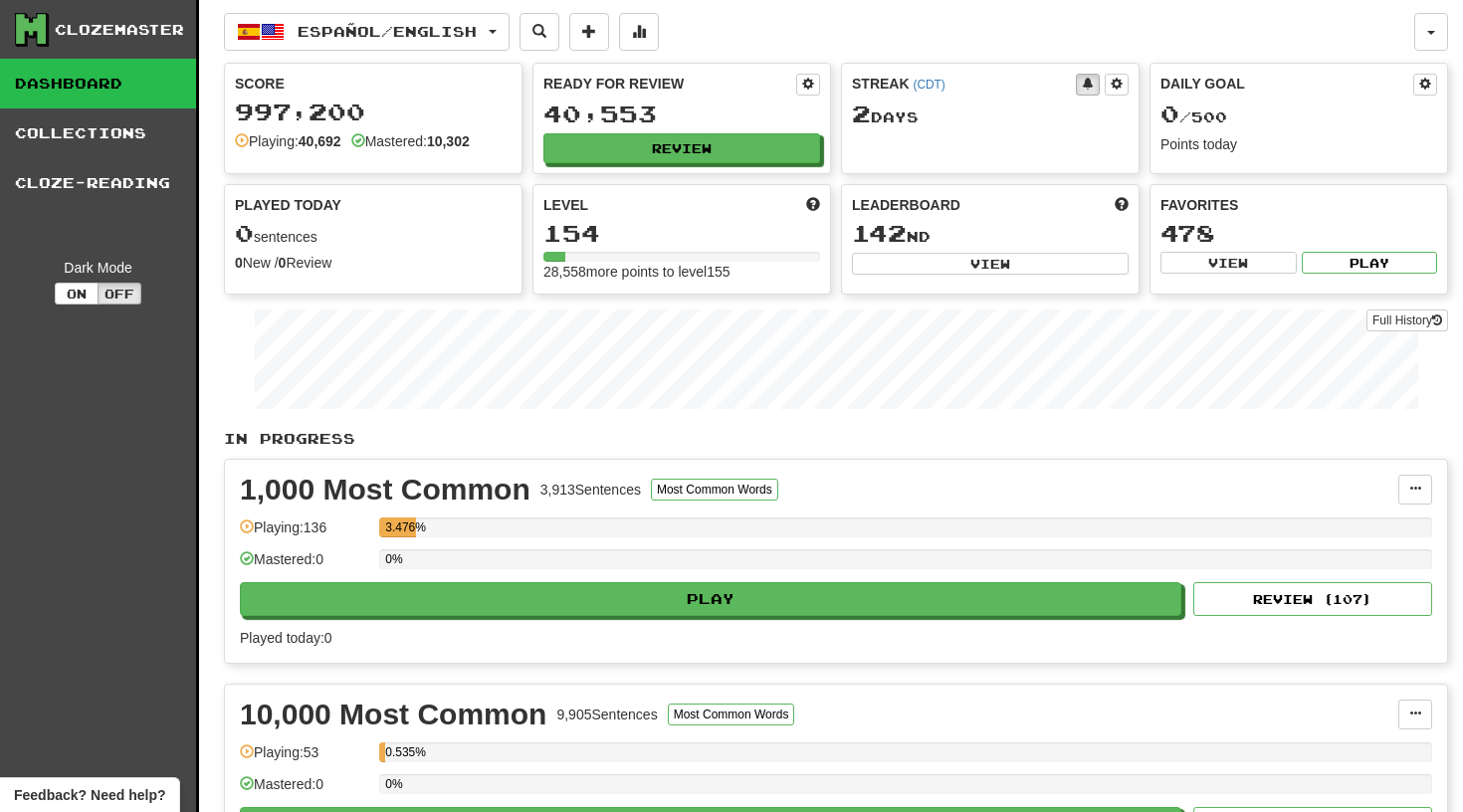 select on "**" 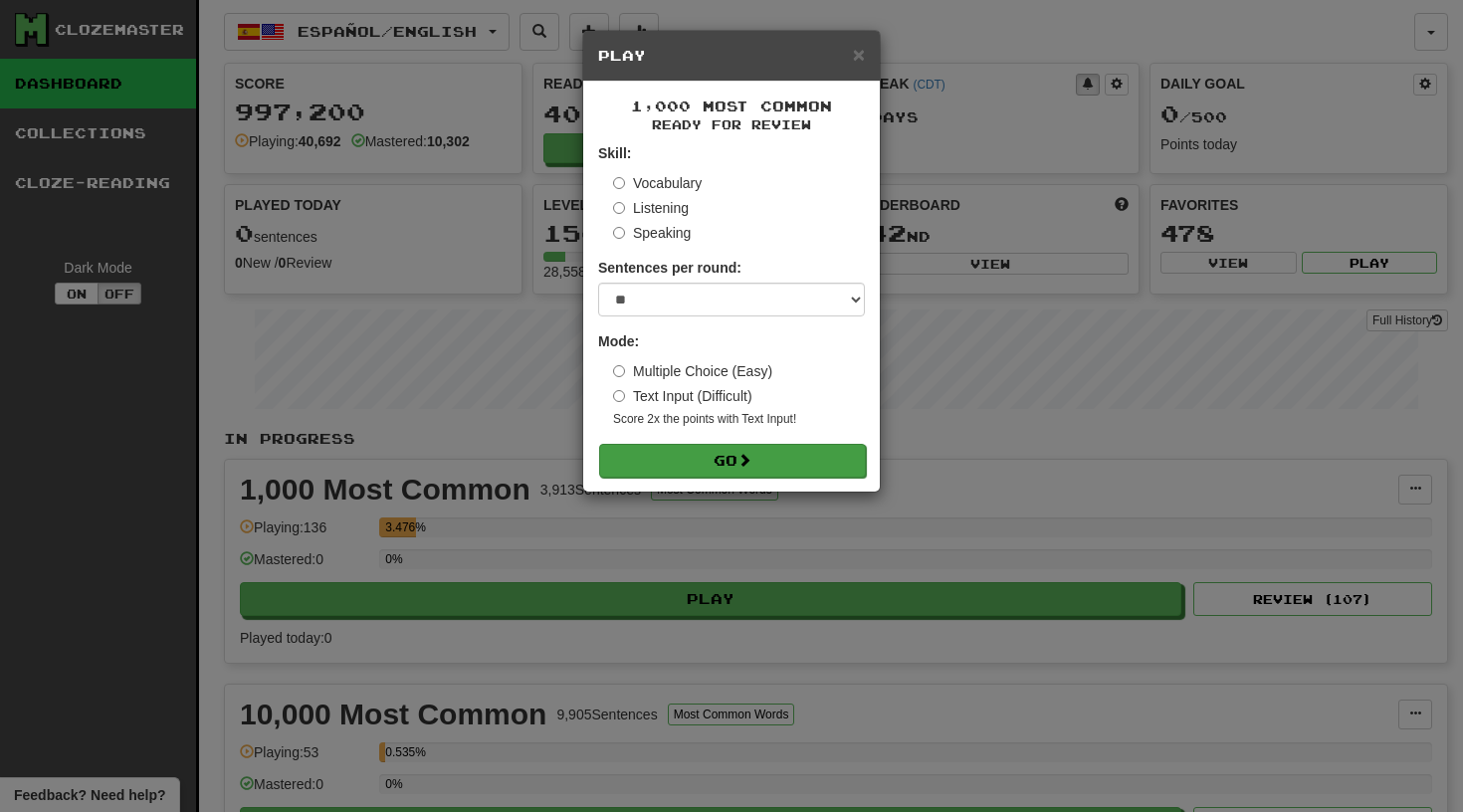 click on "Go" at bounding box center [732, 461] 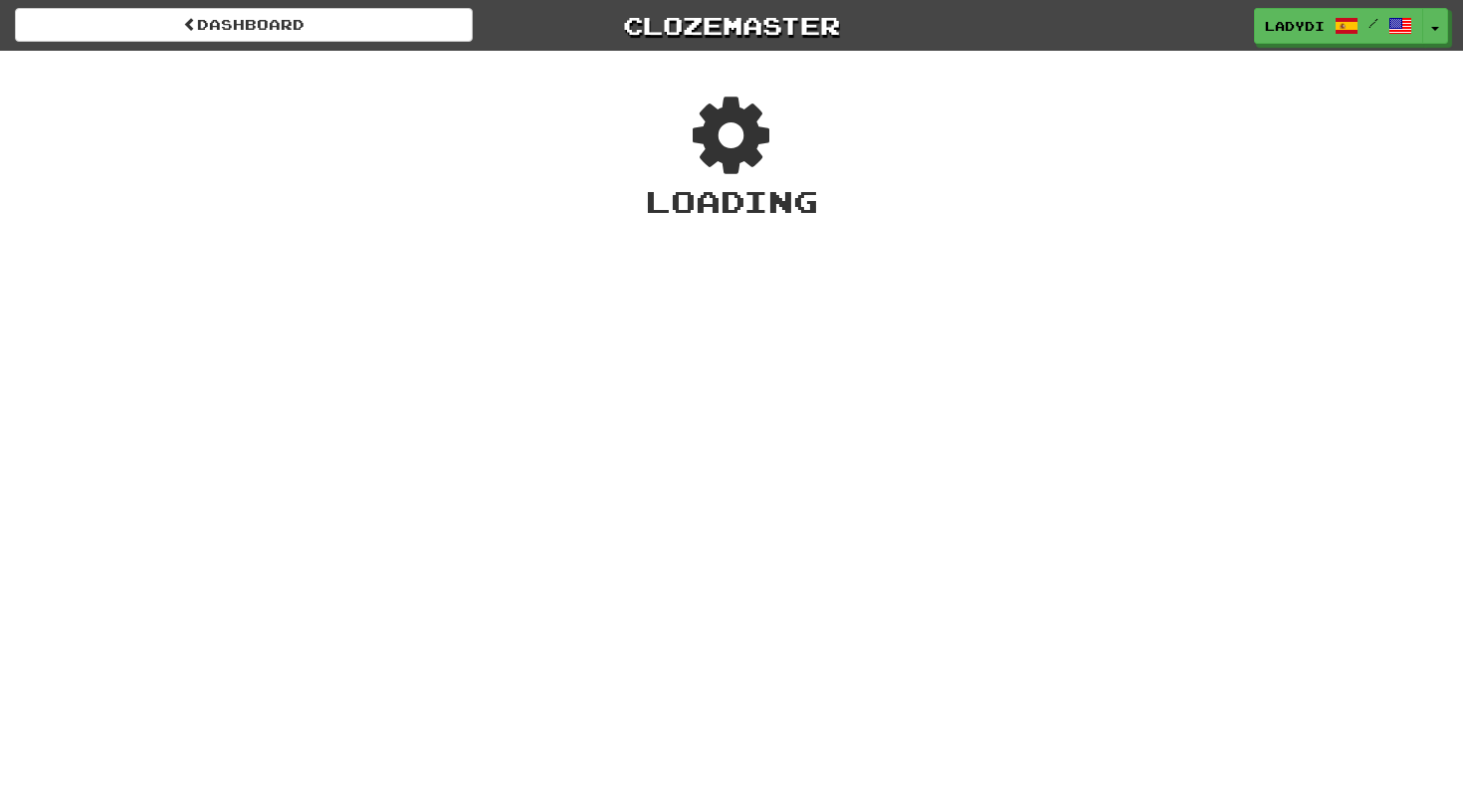 scroll, scrollTop: 0, scrollLeft: 0, axis: both 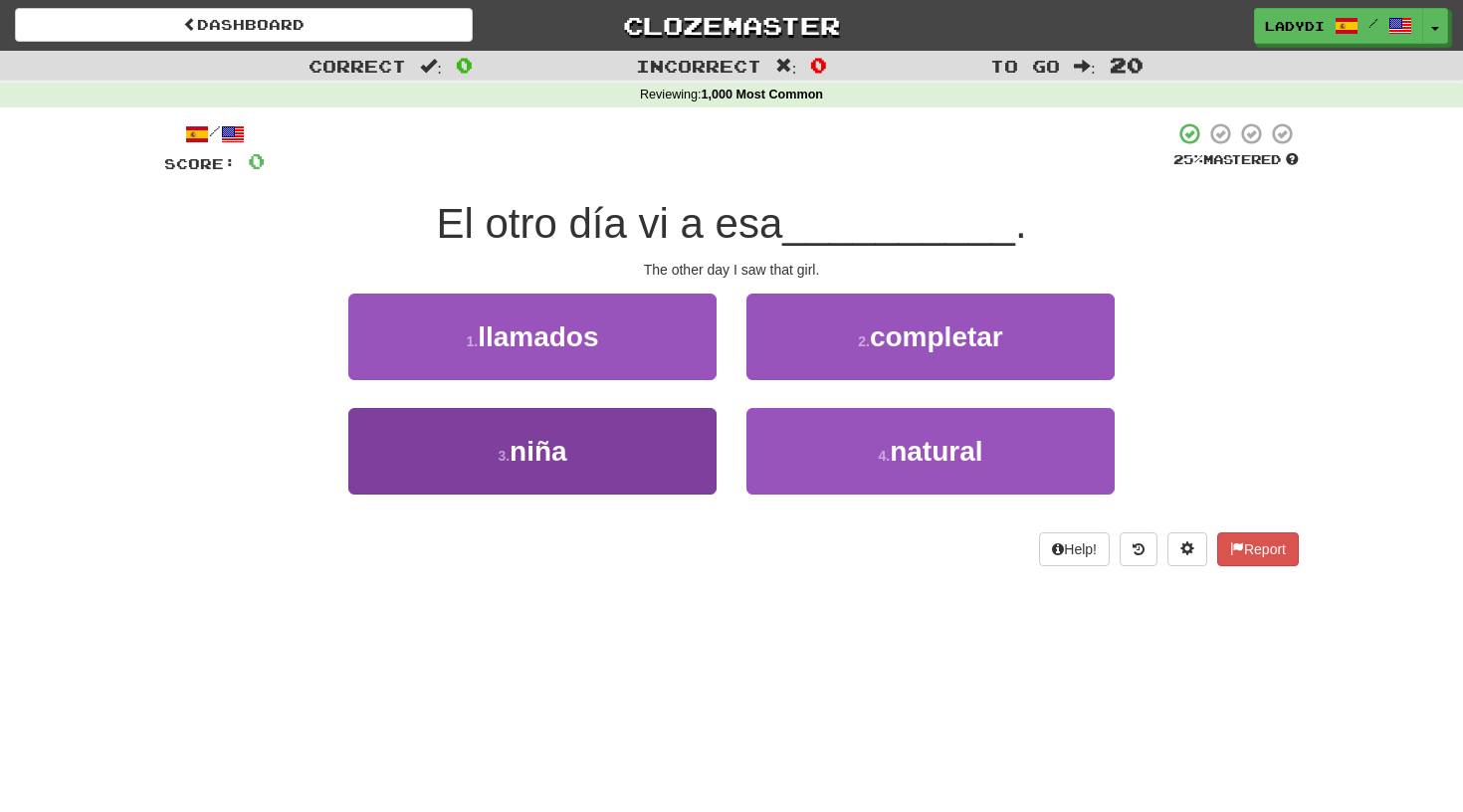 click on "3 .  niña" at bounding box center [532, 451] 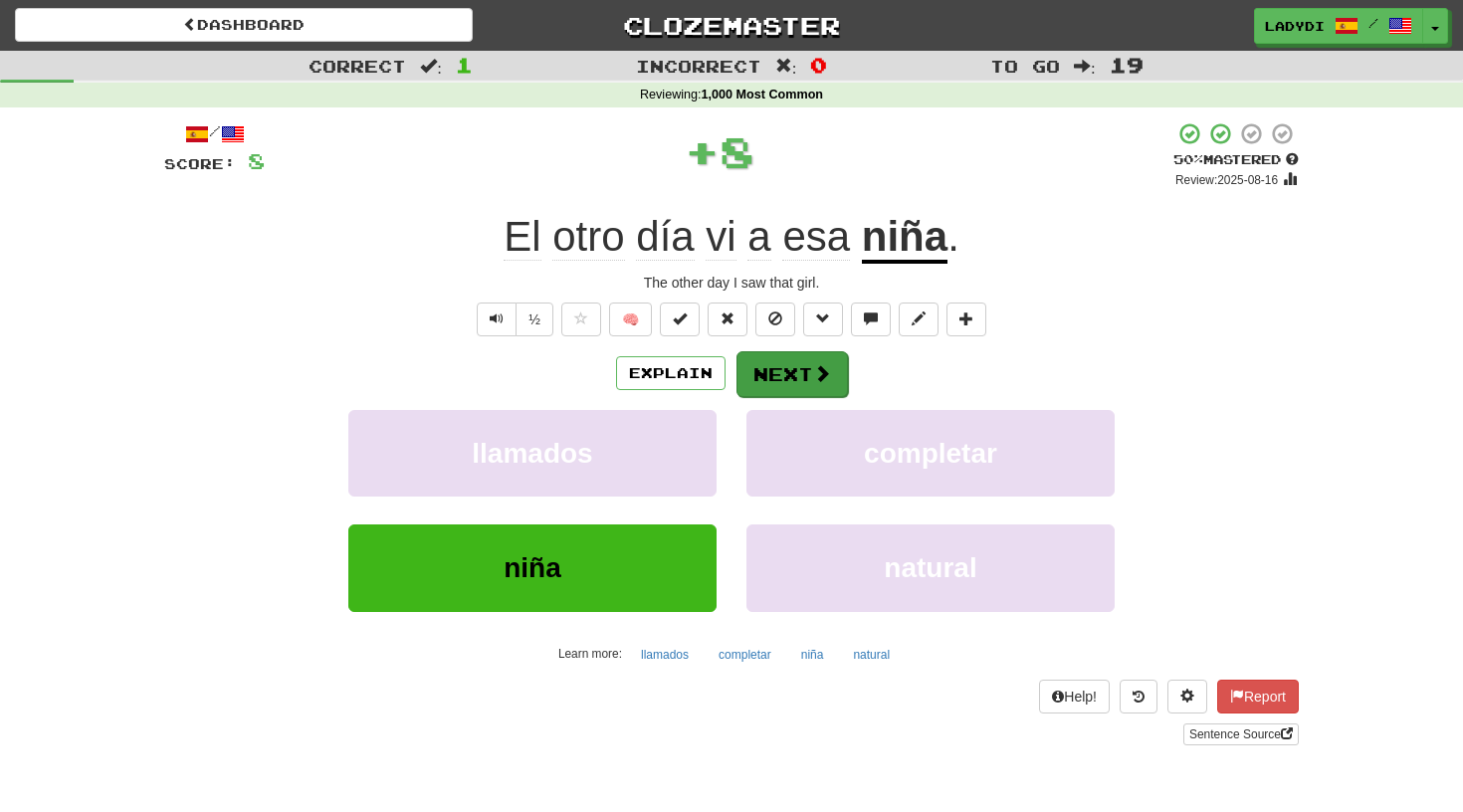 click on "Next" at bounding box center [792, 374] 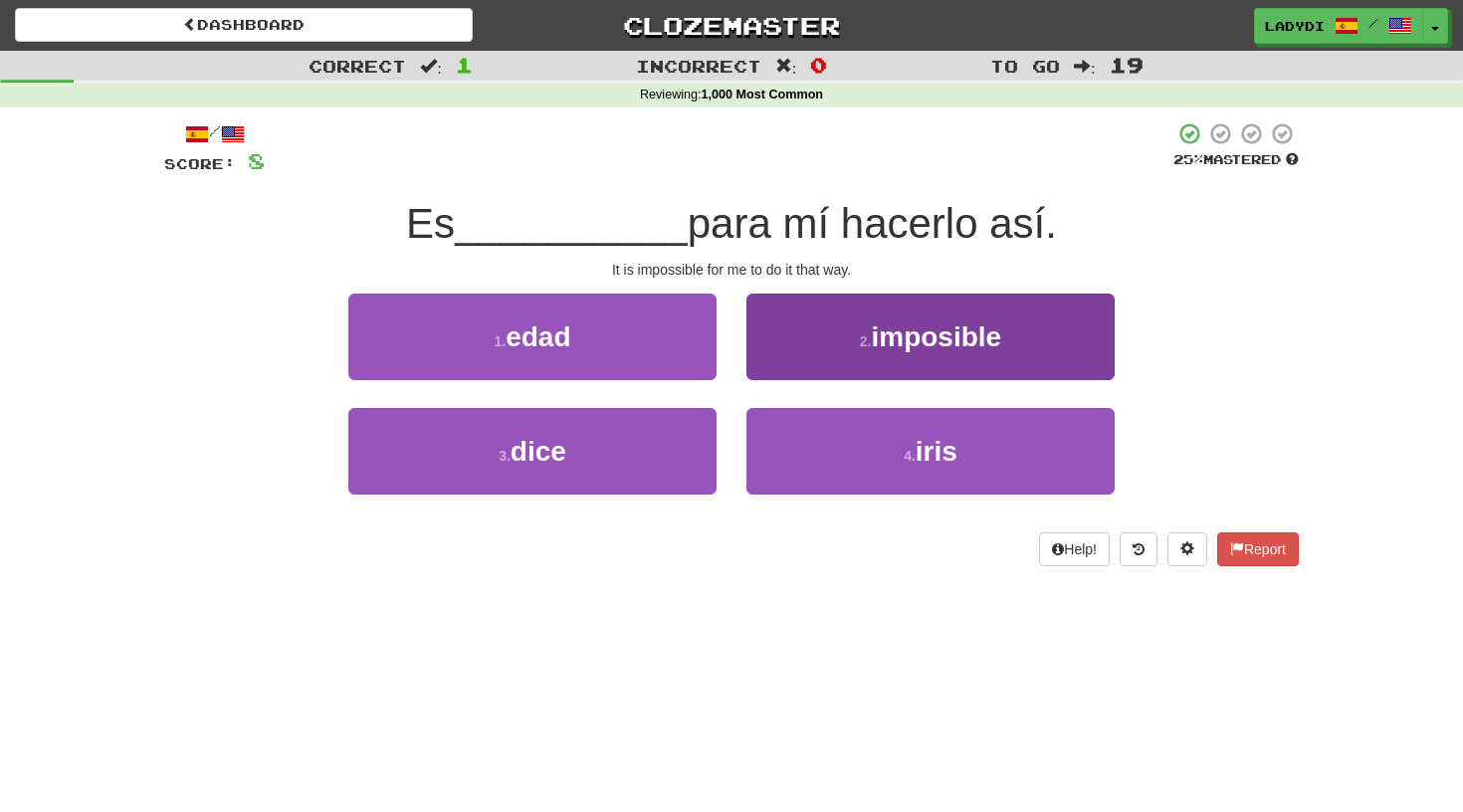 click on "2 .  imposible" at bounding box center (931, 336) 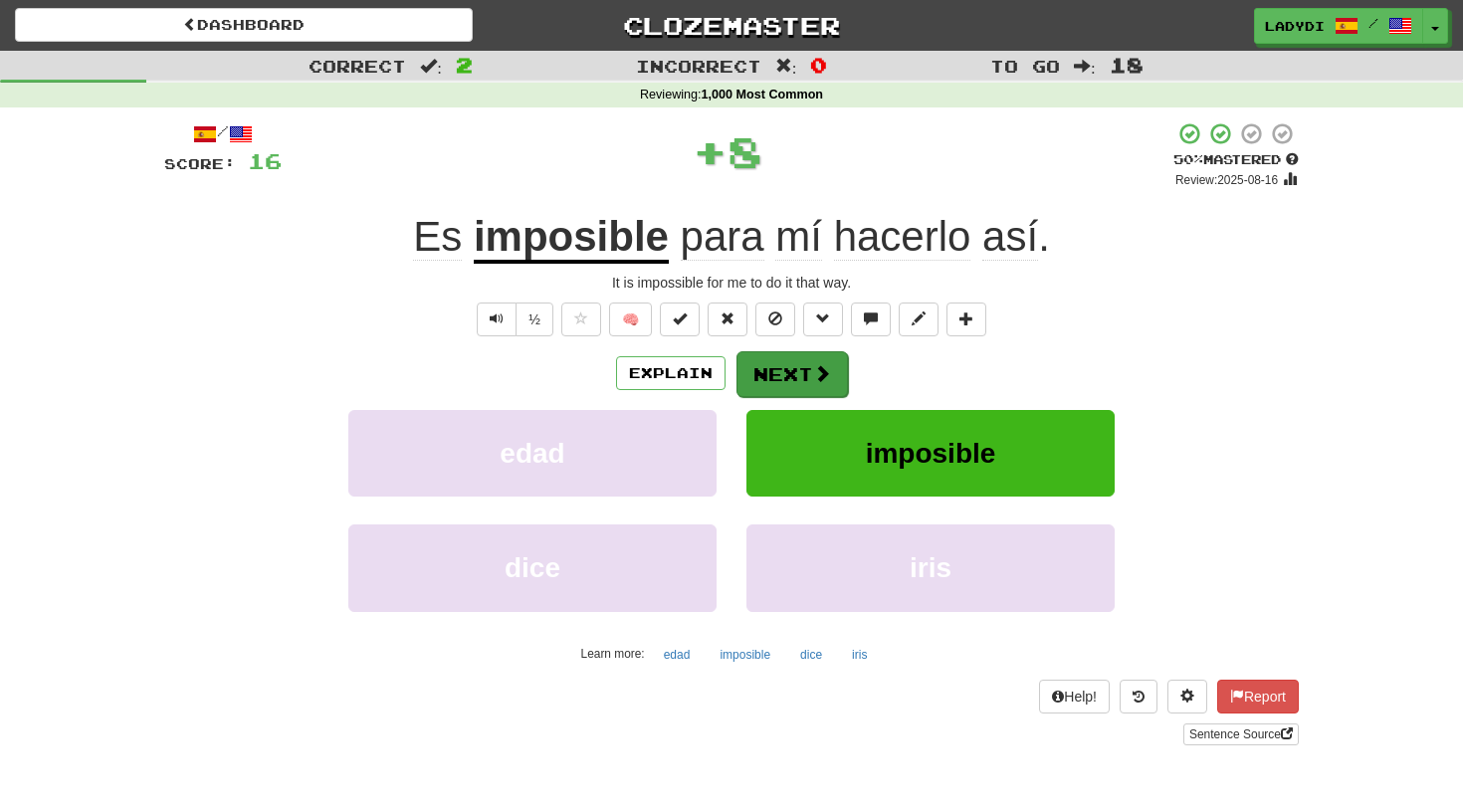 click on "Next" at bounding box center [792, 374] 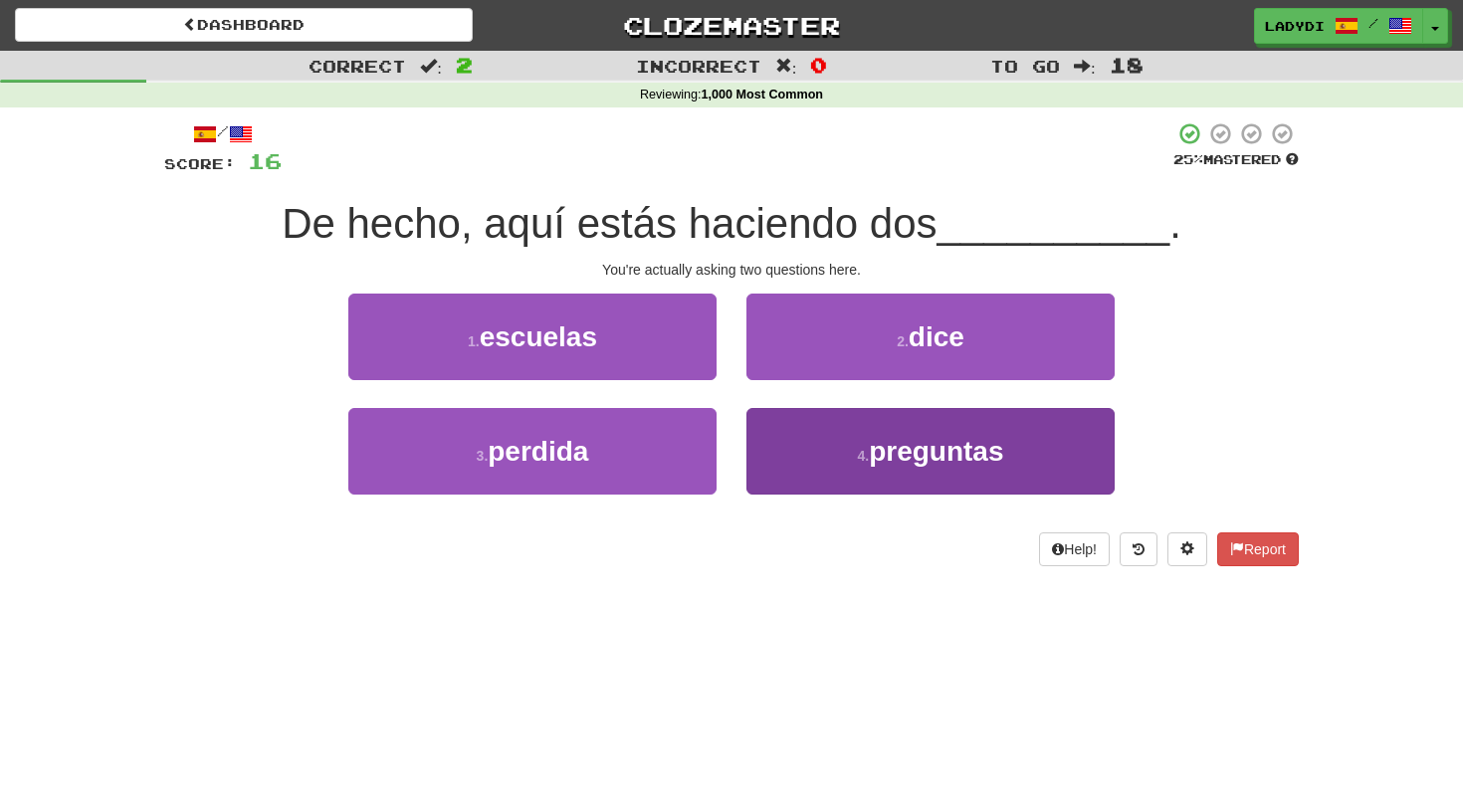 click on "4 .  preguntas" at bounding box center [931, 451] 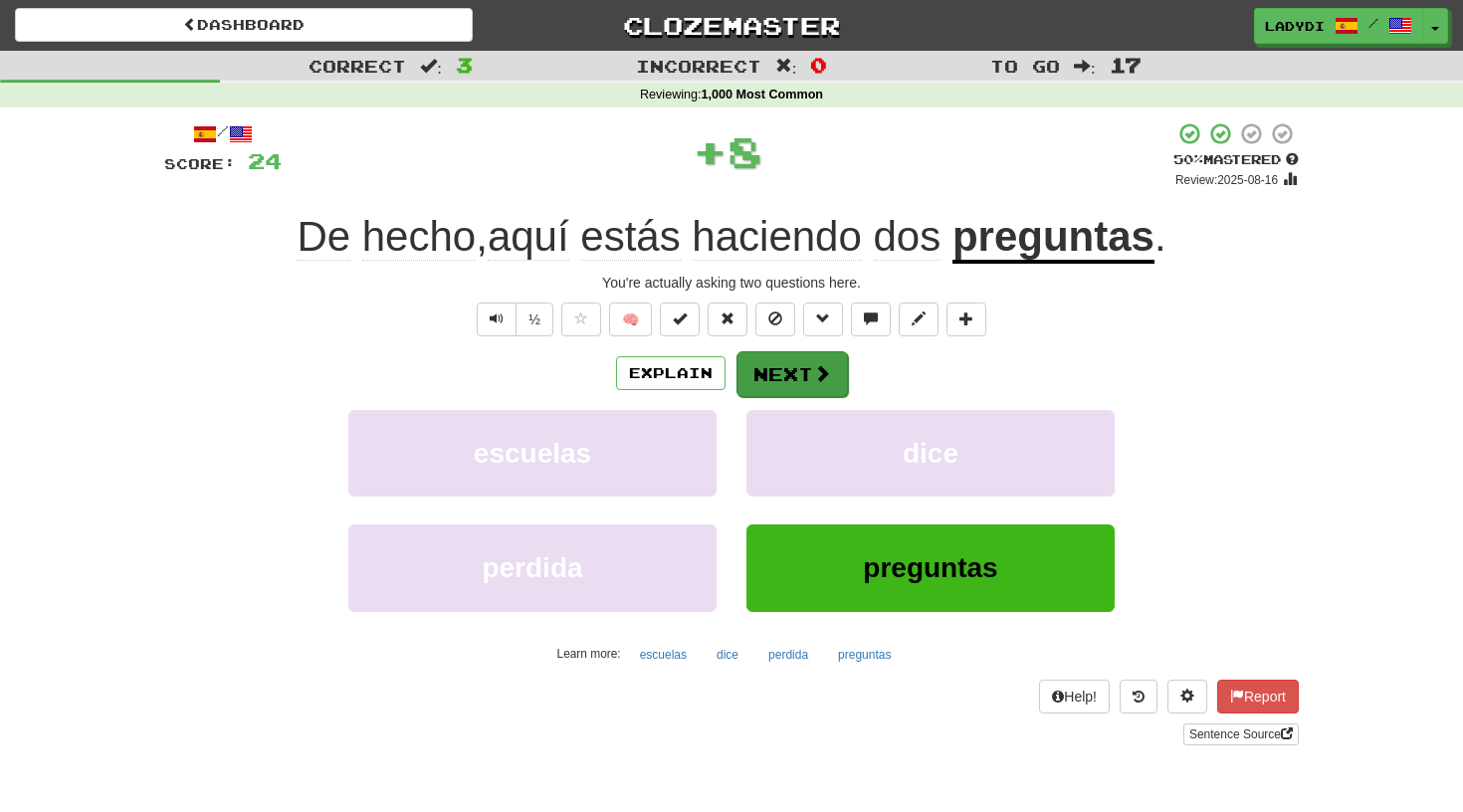 click on "Next" at bounding box center [792, 374] 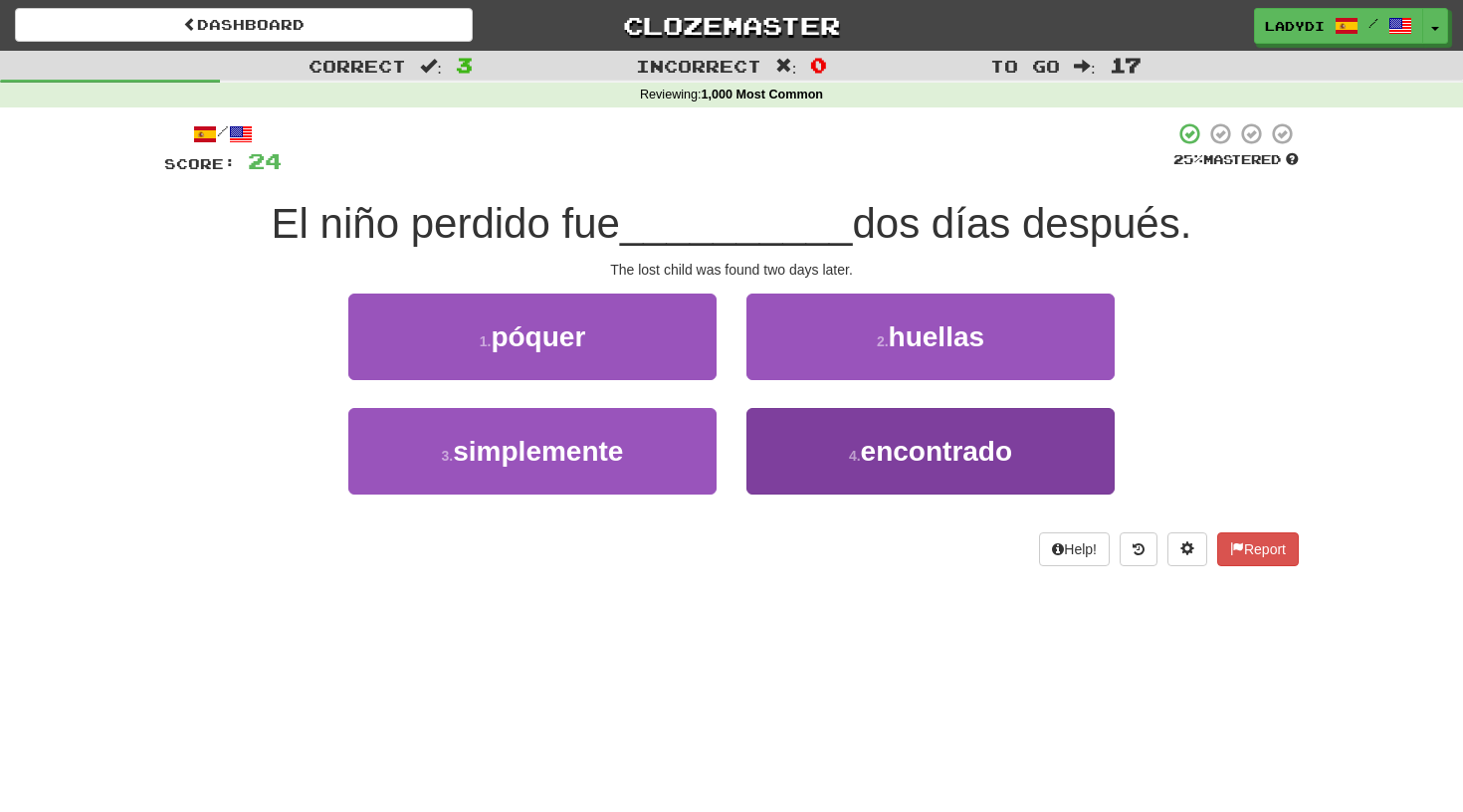 click on "4 .  encontrado" at bounding box center [931, 451] 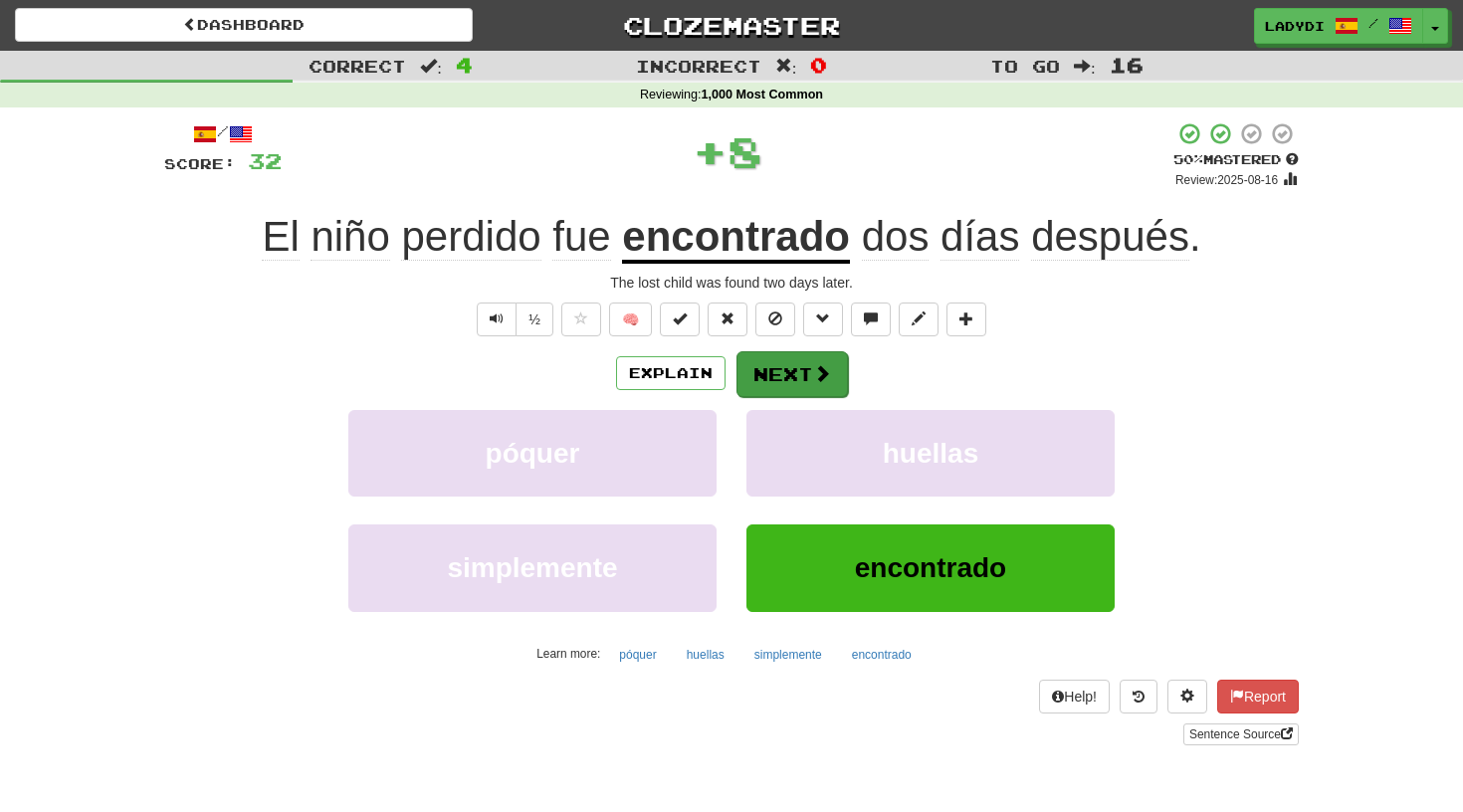 click on "Next" at bounding box center [792, 374] 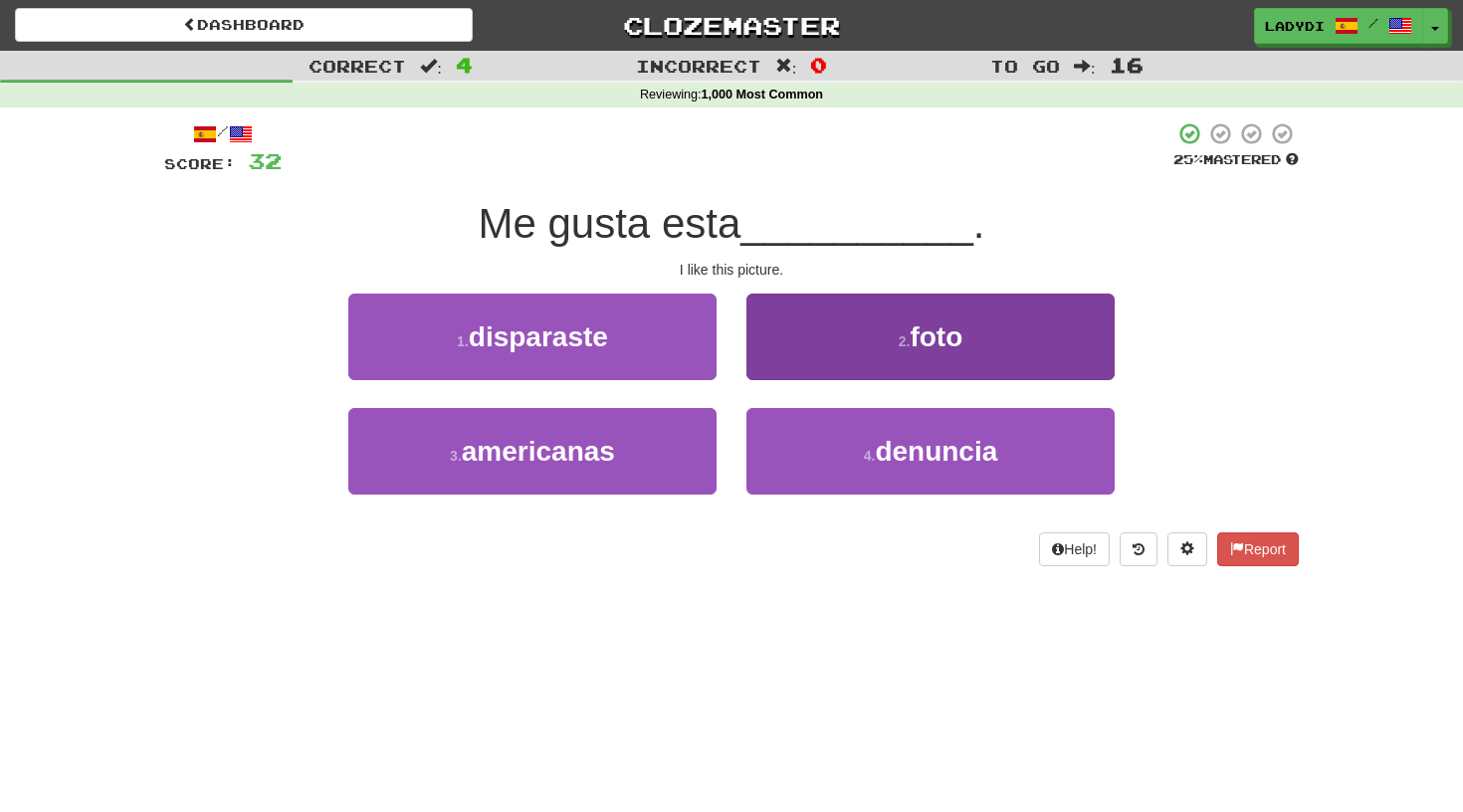 click on "2 .  foto" at bounding box center (931, 336) 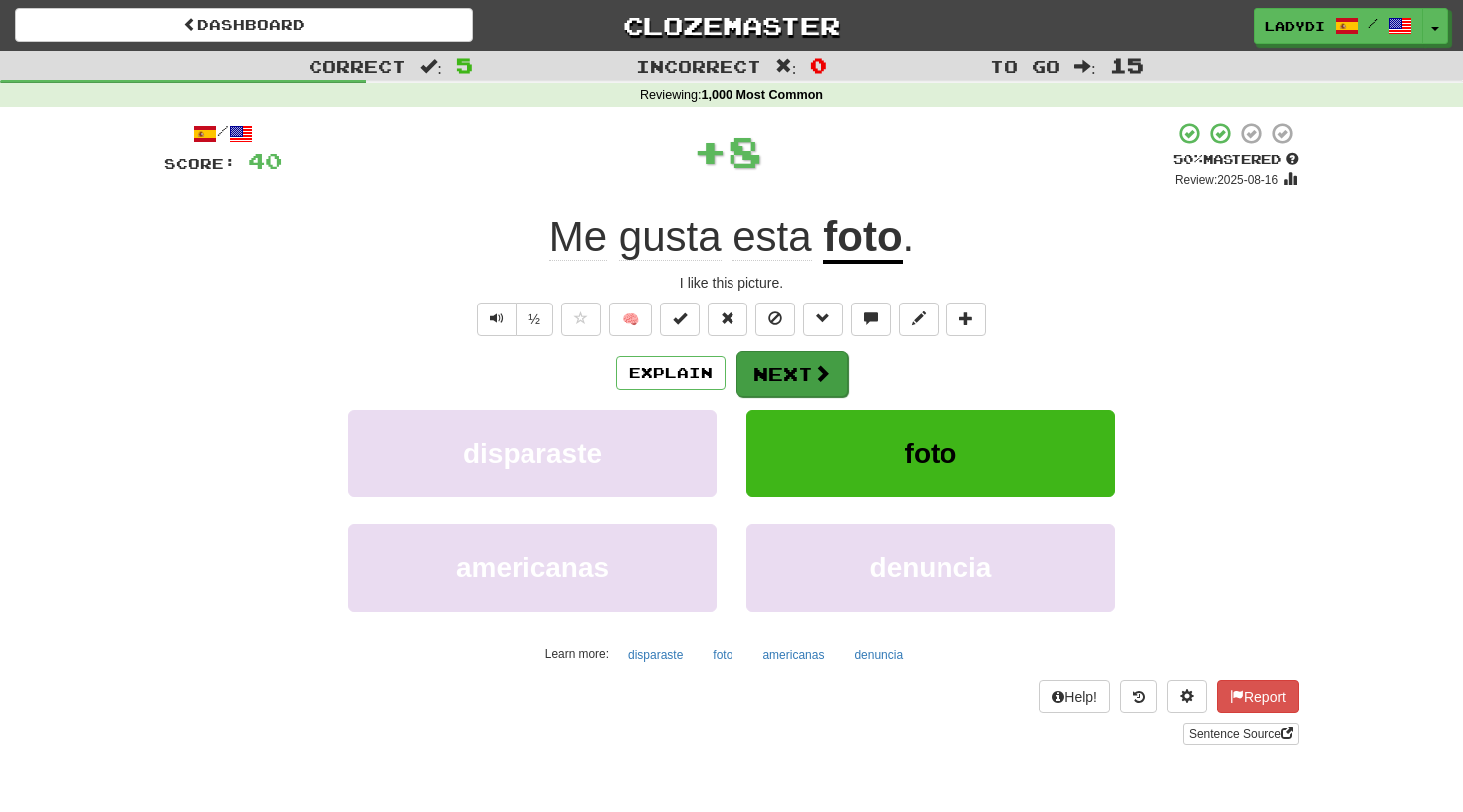 click on "Next" at bounding box center [792, 374] 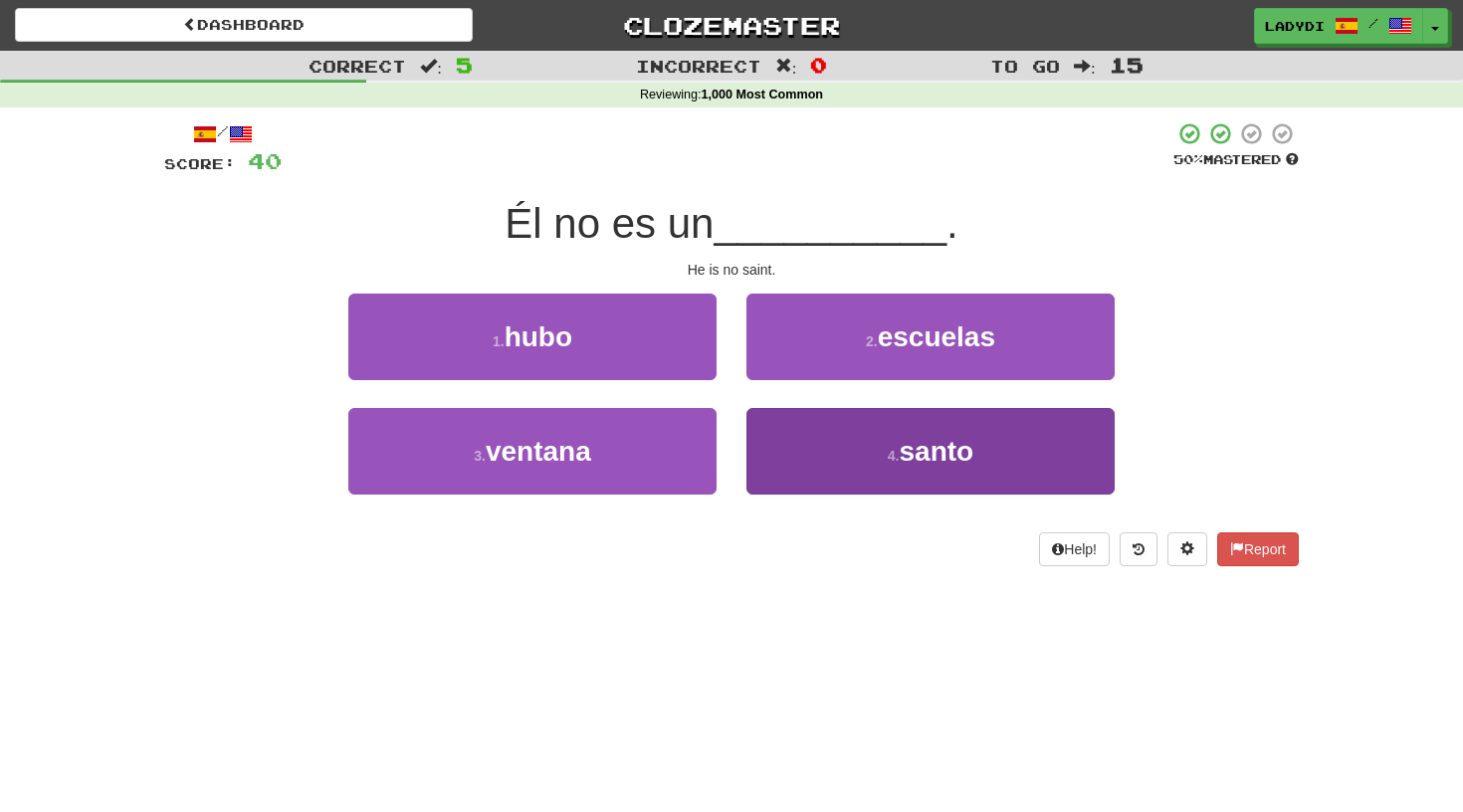click on "4 .  santo" at bounding box center (931, 451) 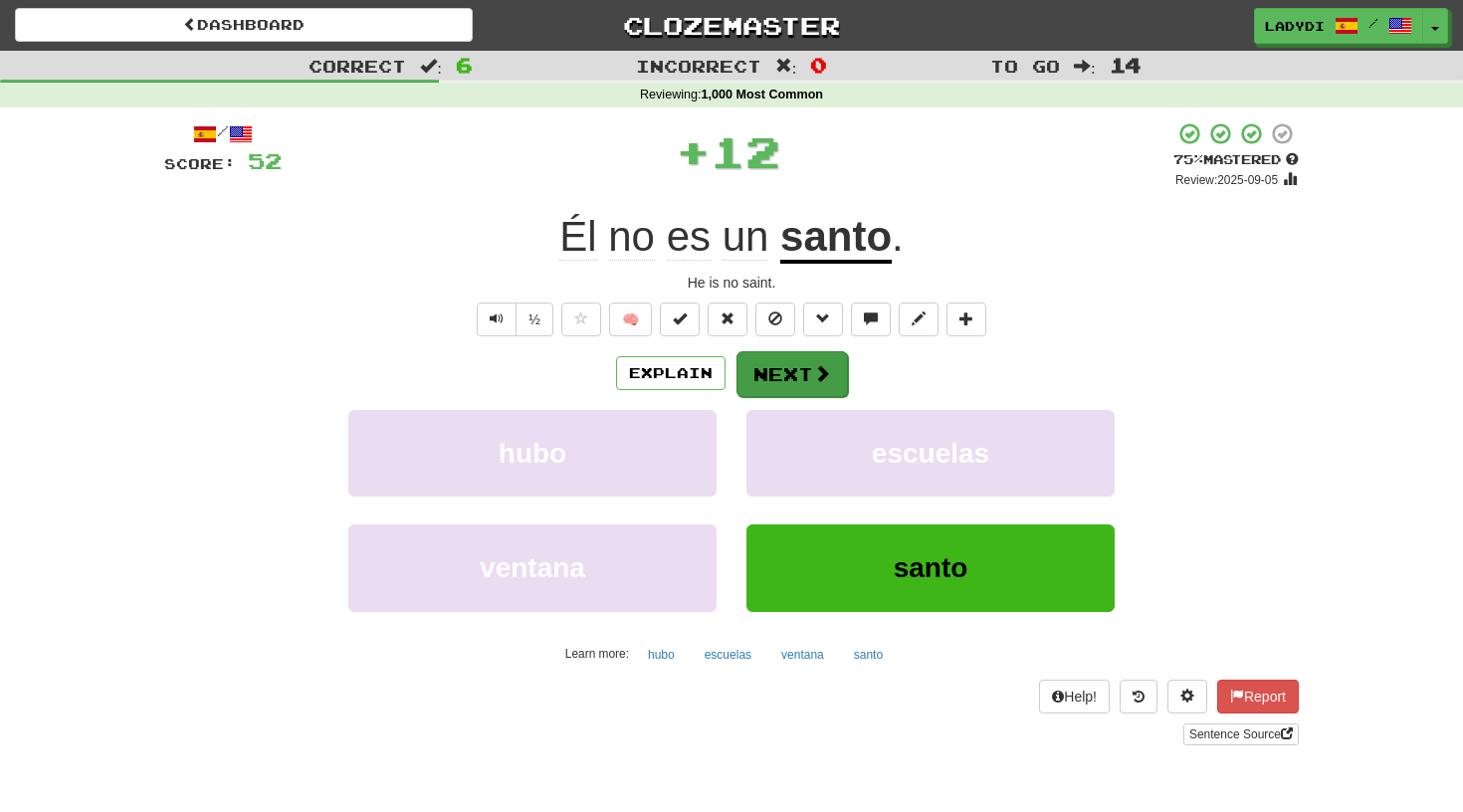click on "Next" at bounding box center (792, 374) 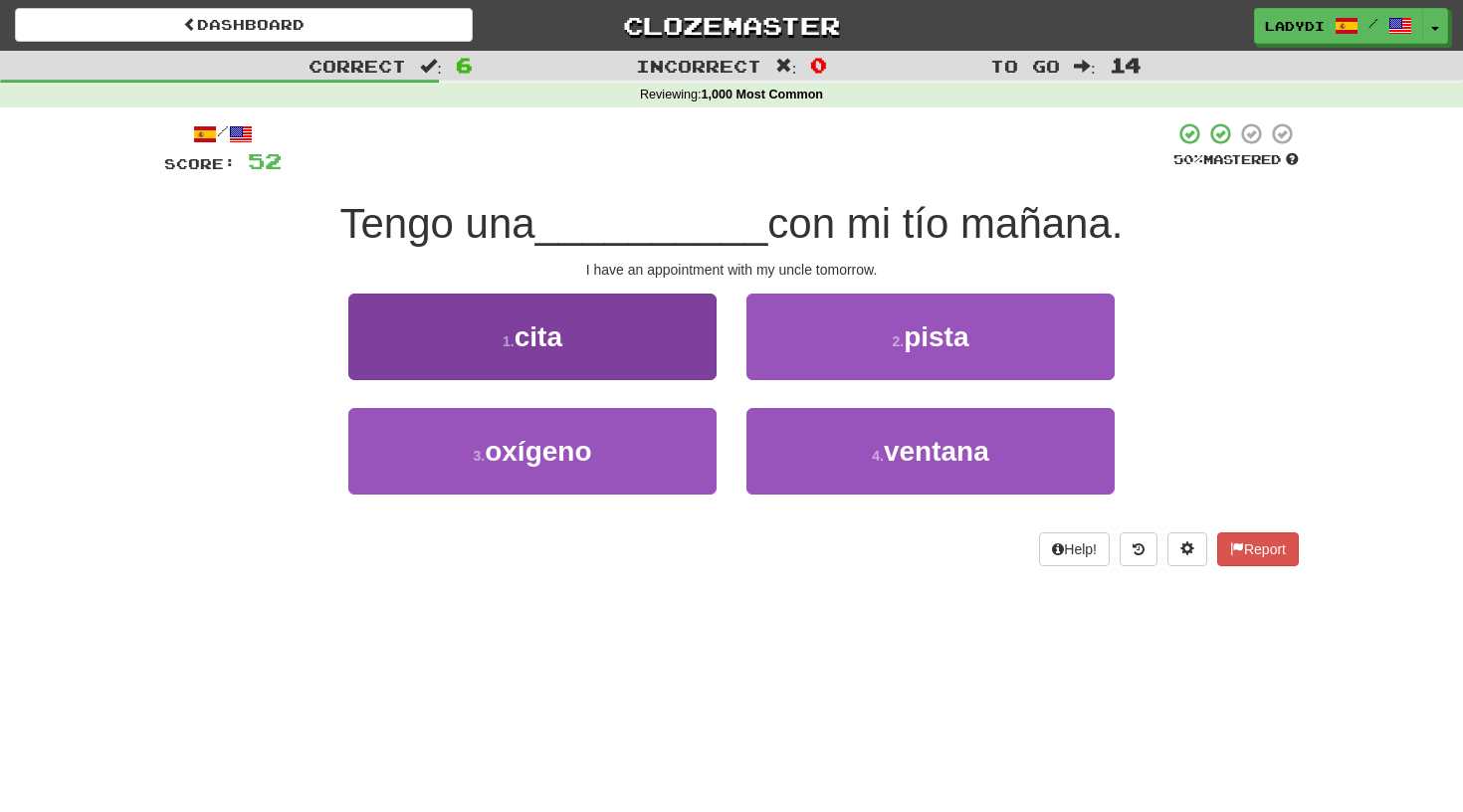 click on "1 .  cita" at bounding box center (532, 336) 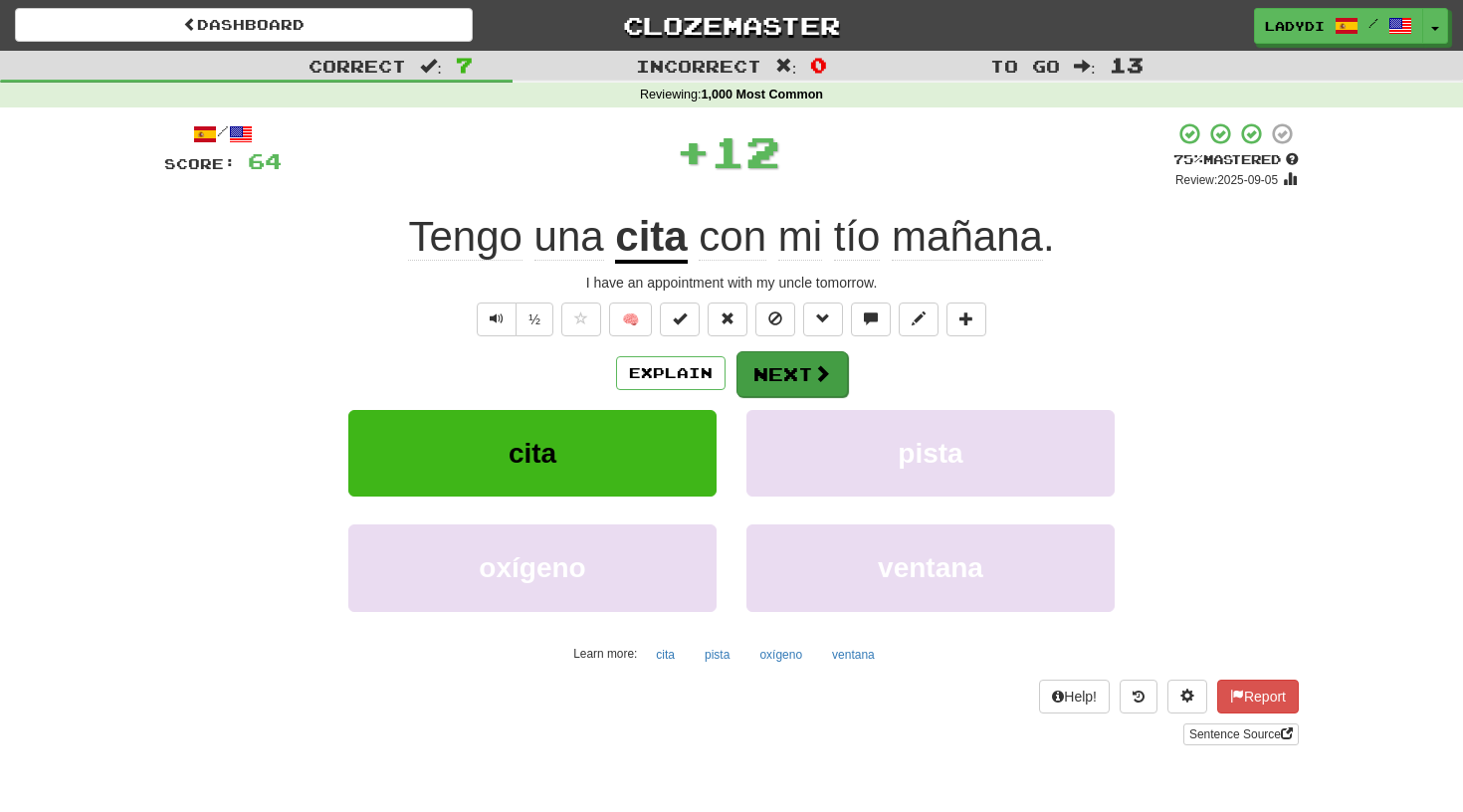 click on "Next" at bounding box center [792, 374] 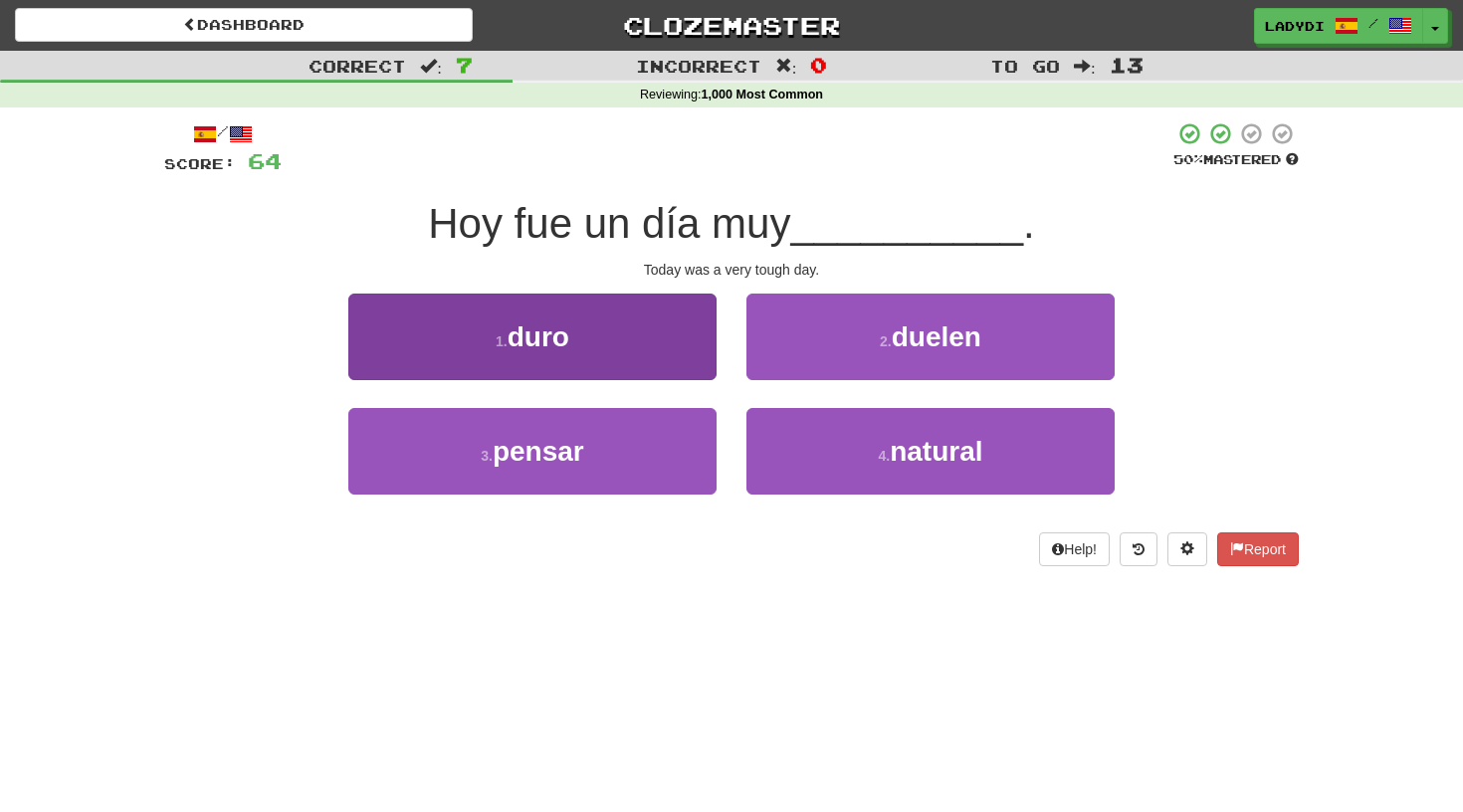 click on "1 .  duro" at bounding box center [532, 336] 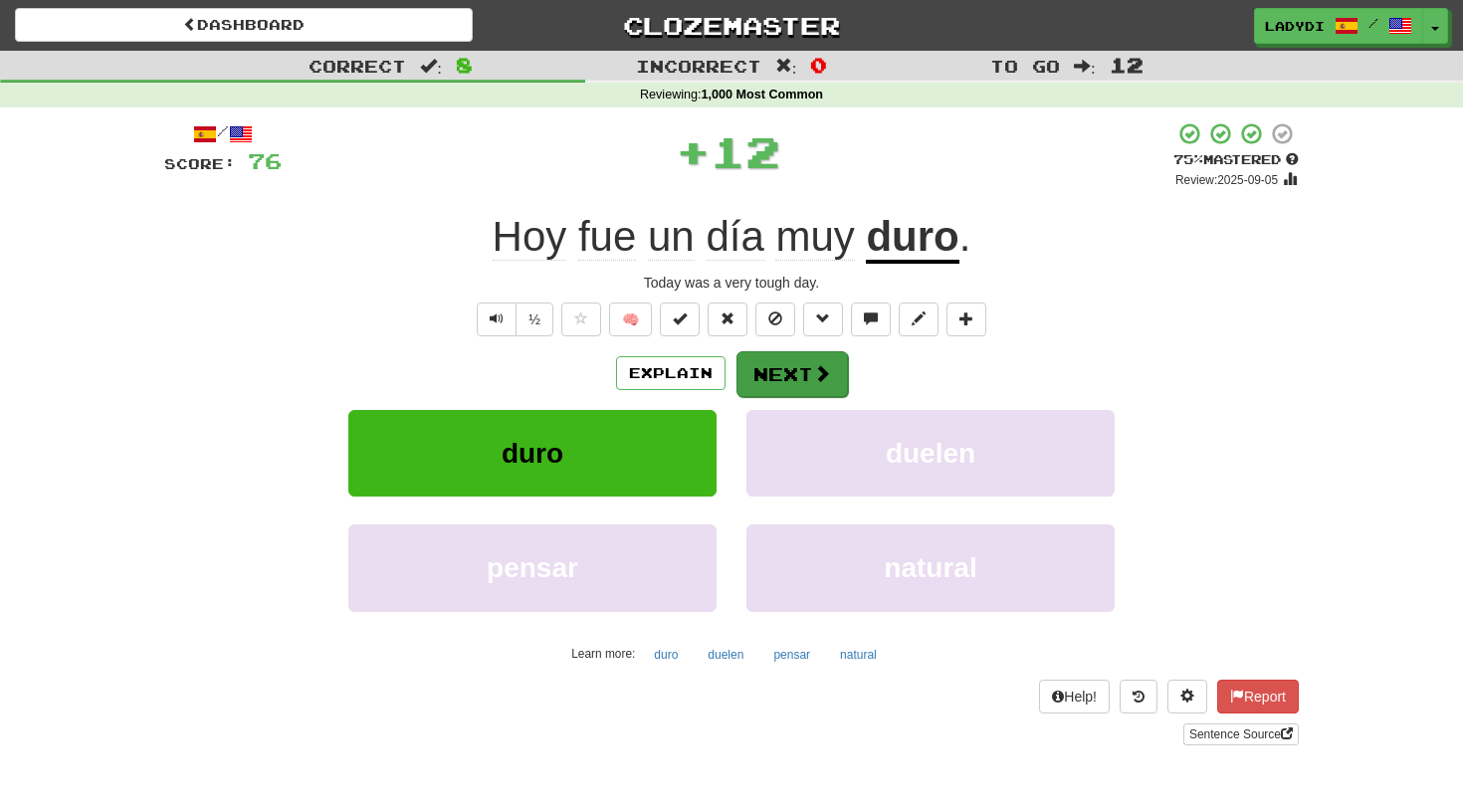 click on "Next" at bounding box center [792, 374] 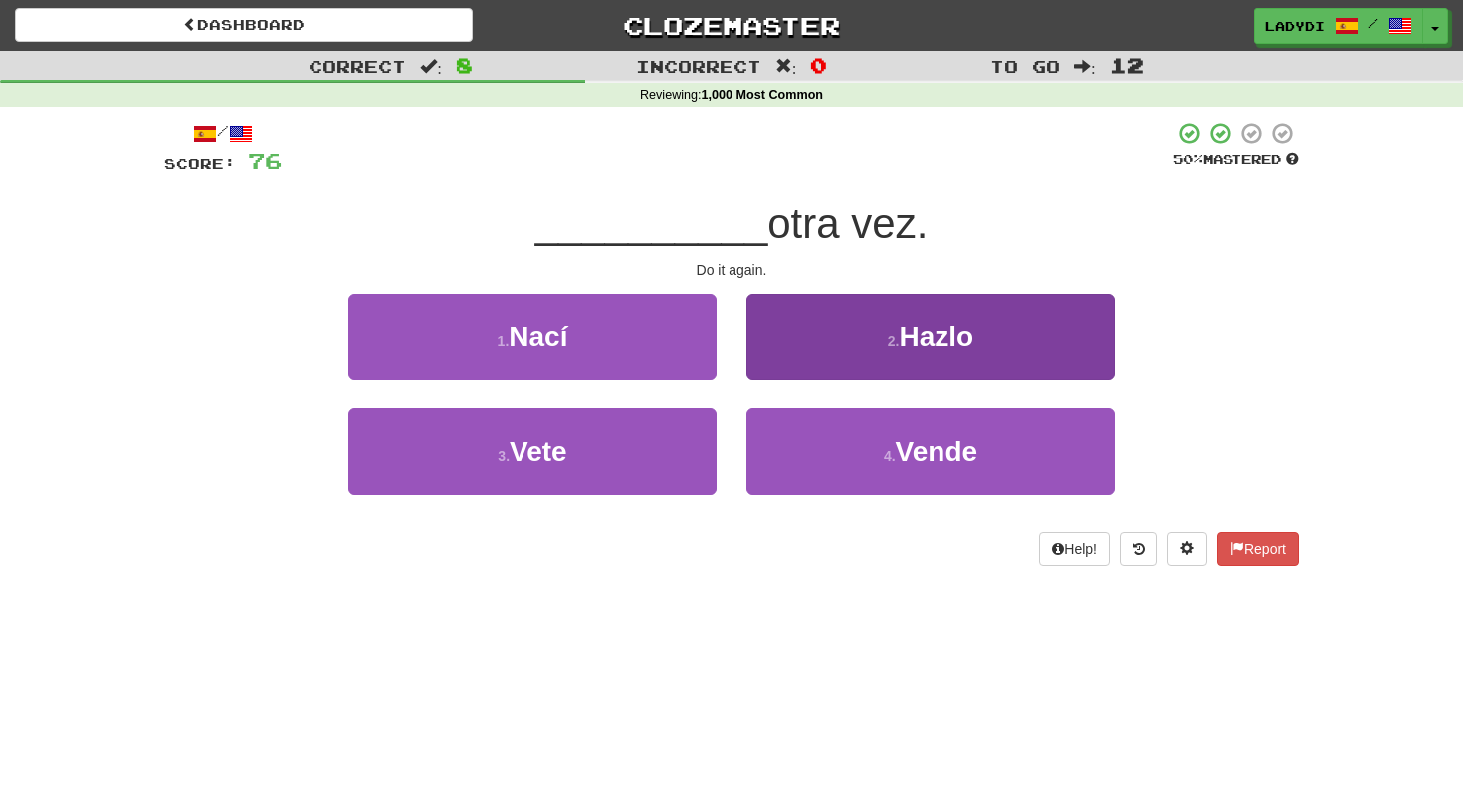 click on "2 .  Hazlo" at bounding box center (931, 336) 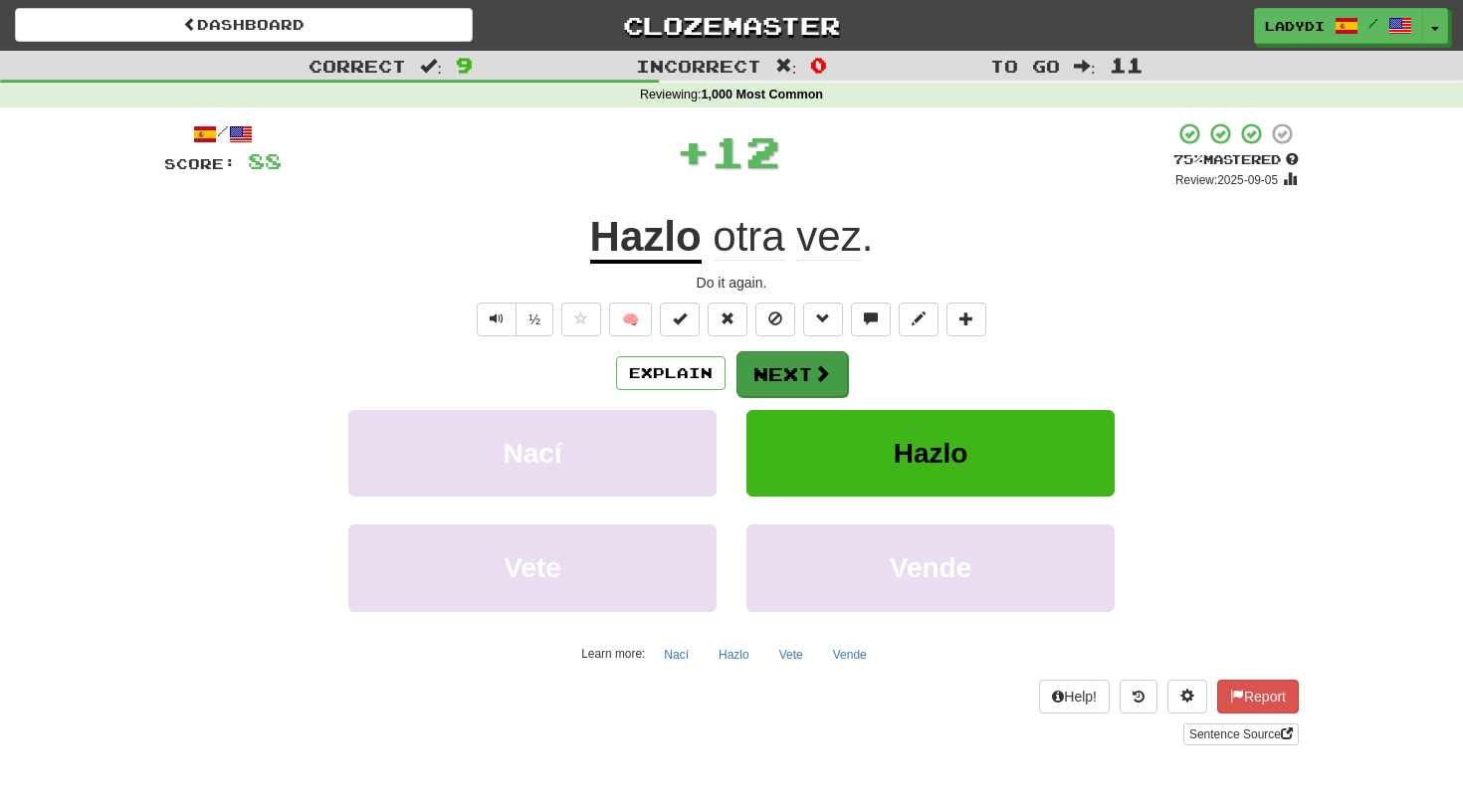 click on "Next" at bounding box center (792, 374) 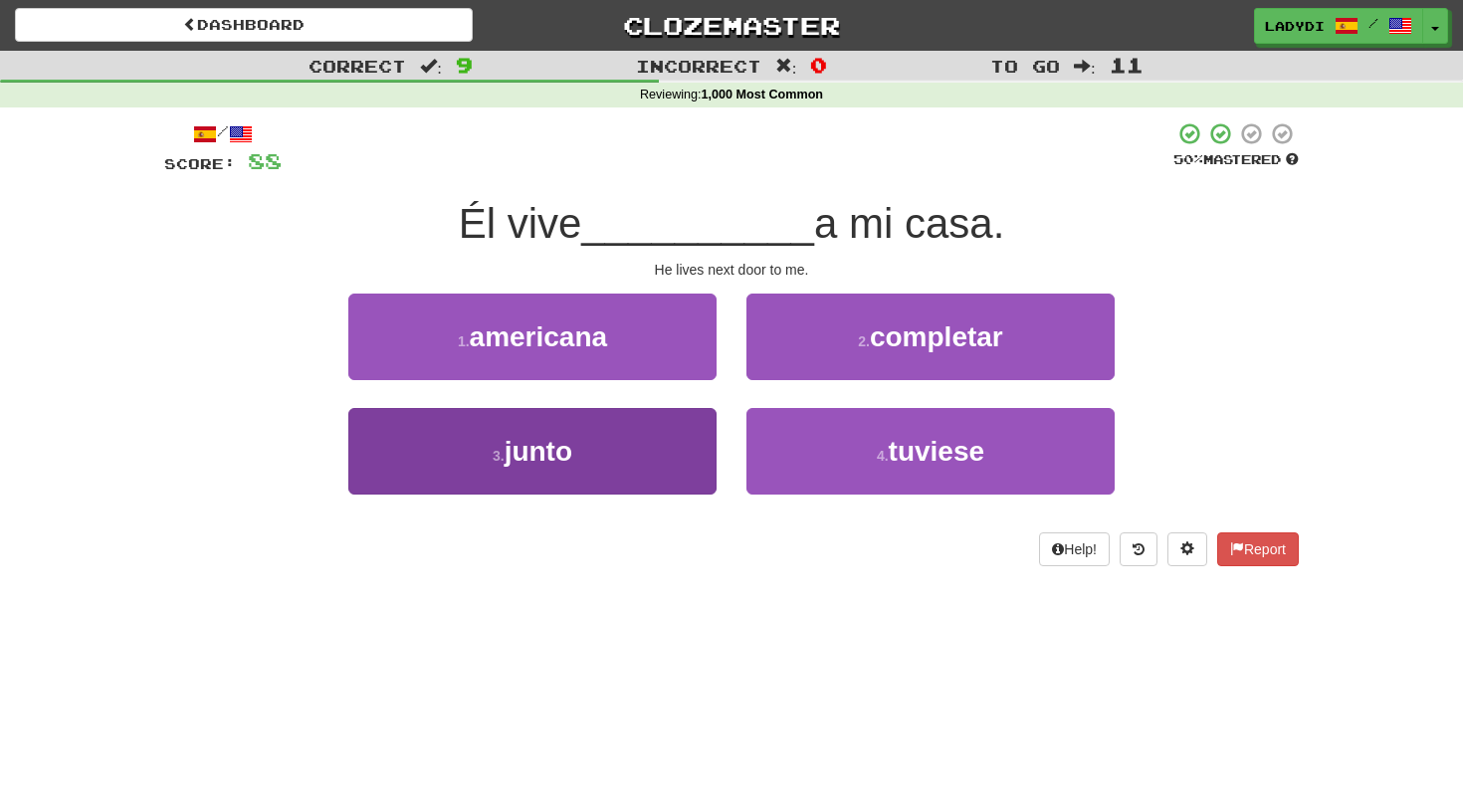 click on "3 .  junto" at bounding box center [532, 451] 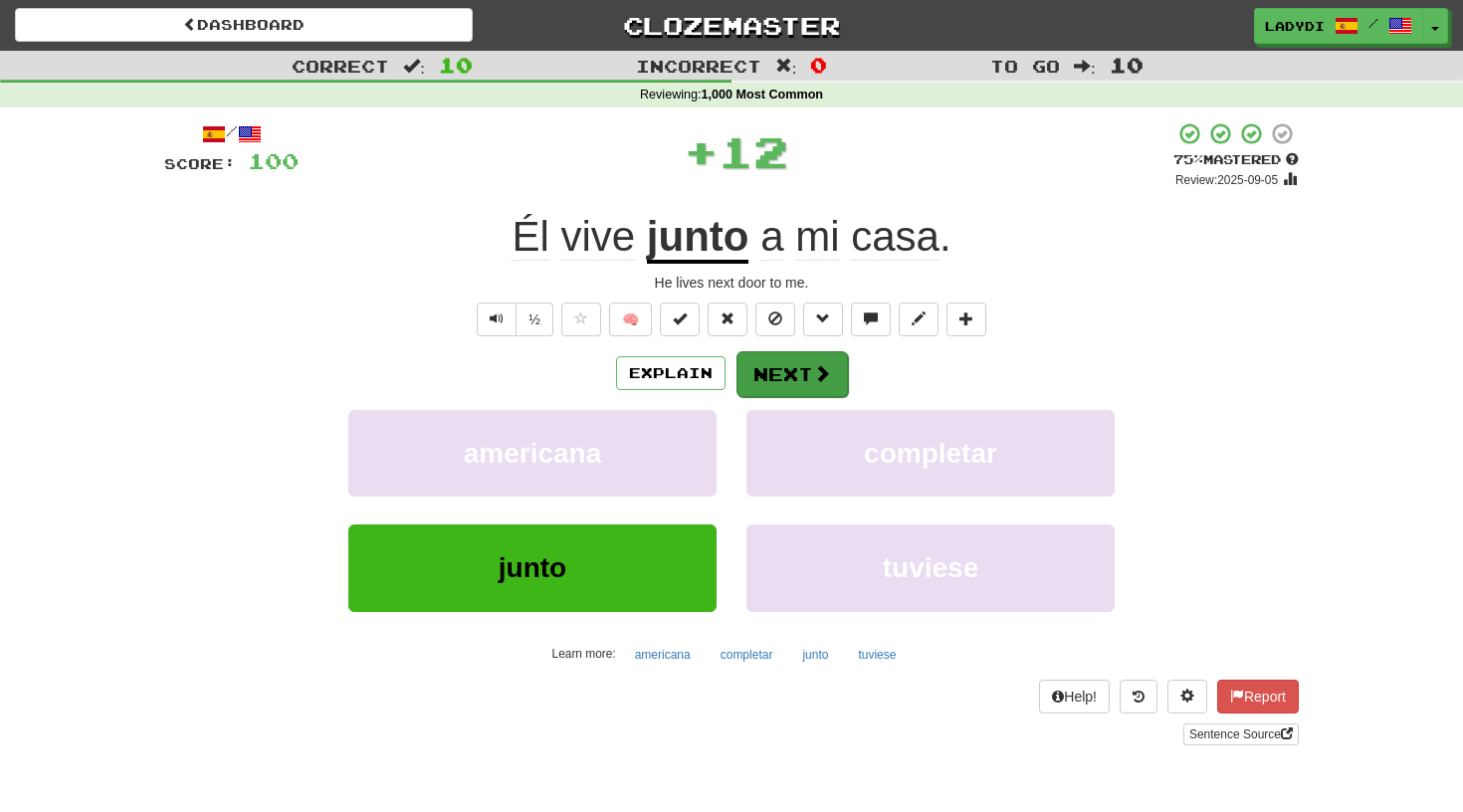 click on "Next" at bounding box center [792, 374] 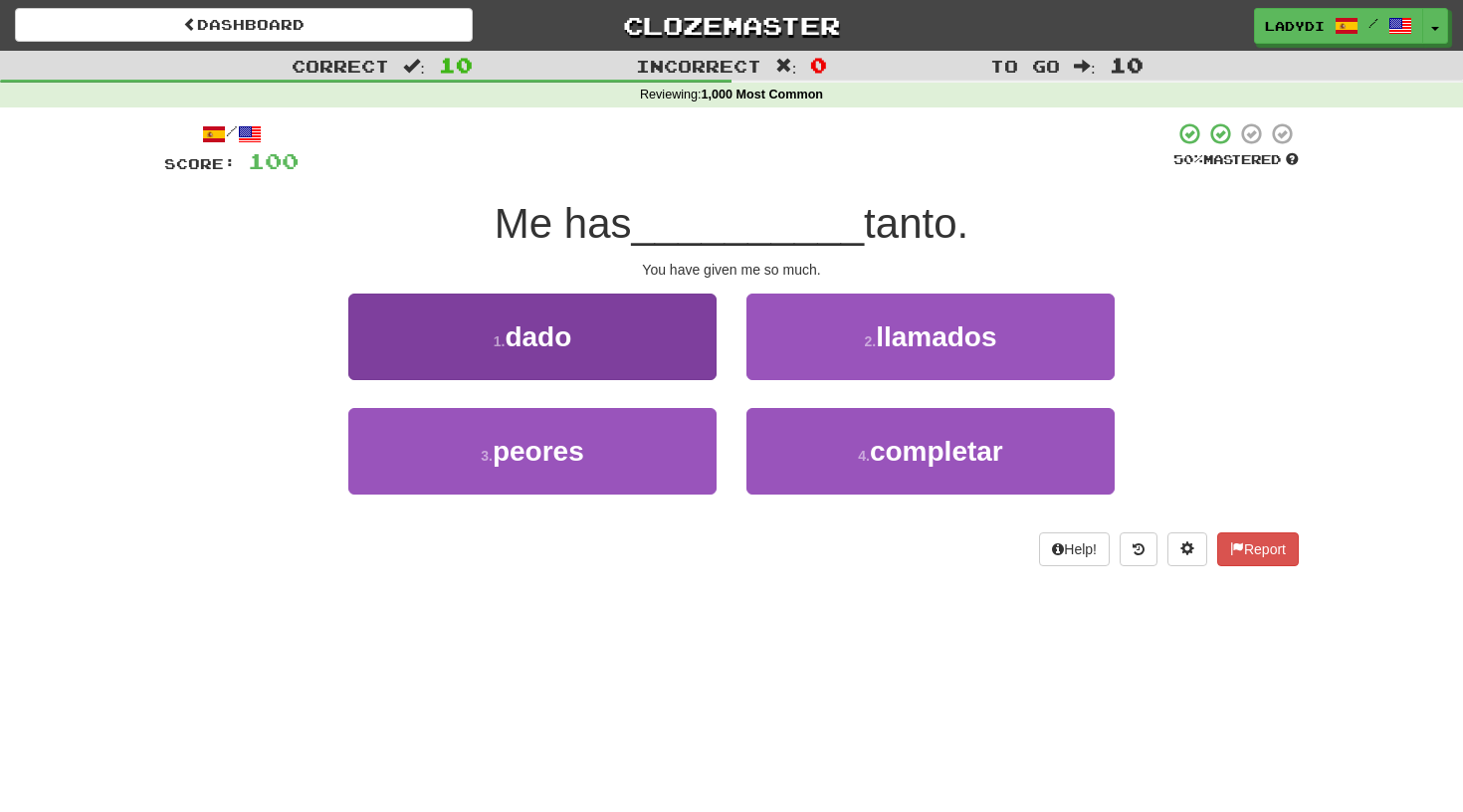 click on "1 .  dado" at bounding box center (532, 336) 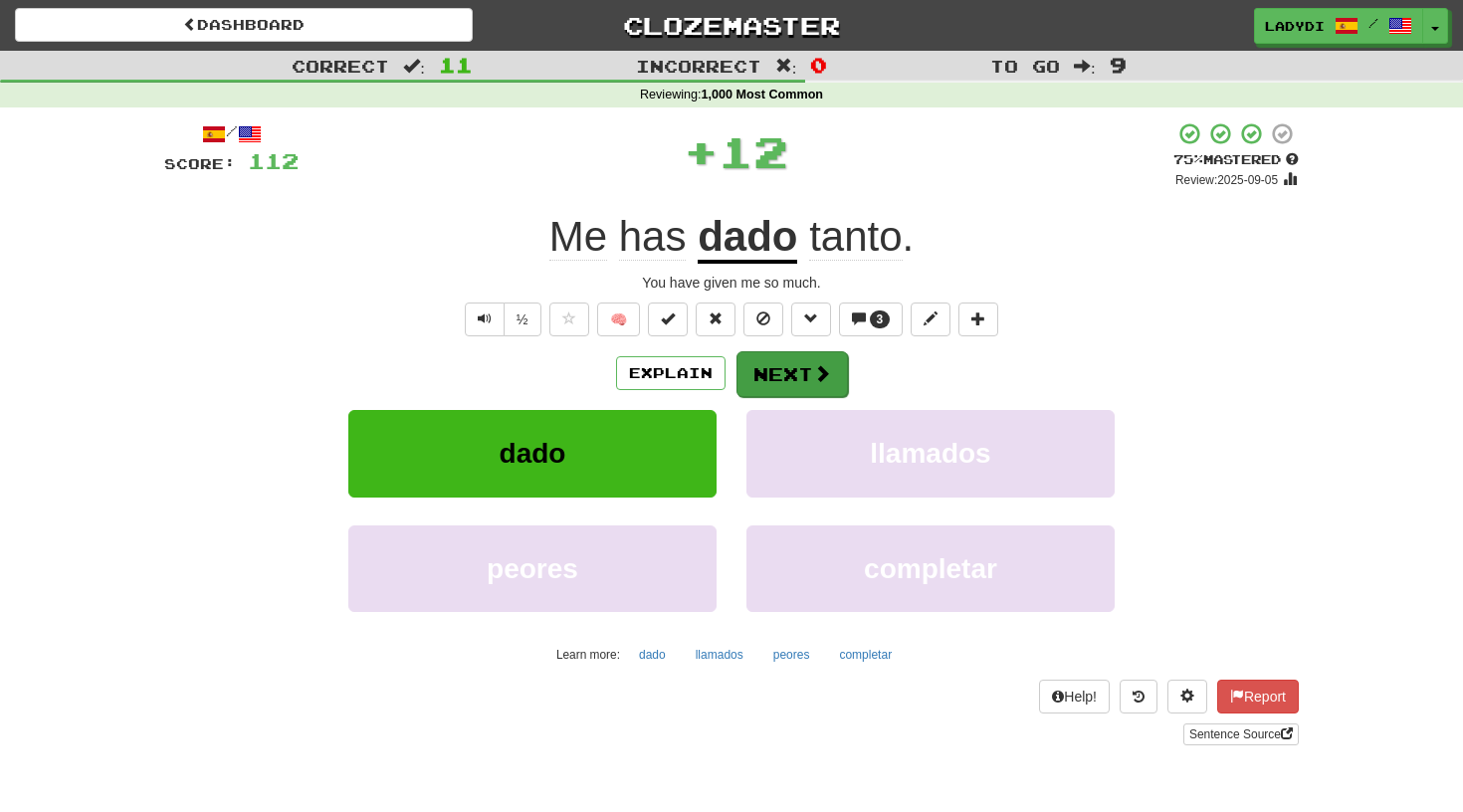 click on "Next" at bounding box center (792, 374) 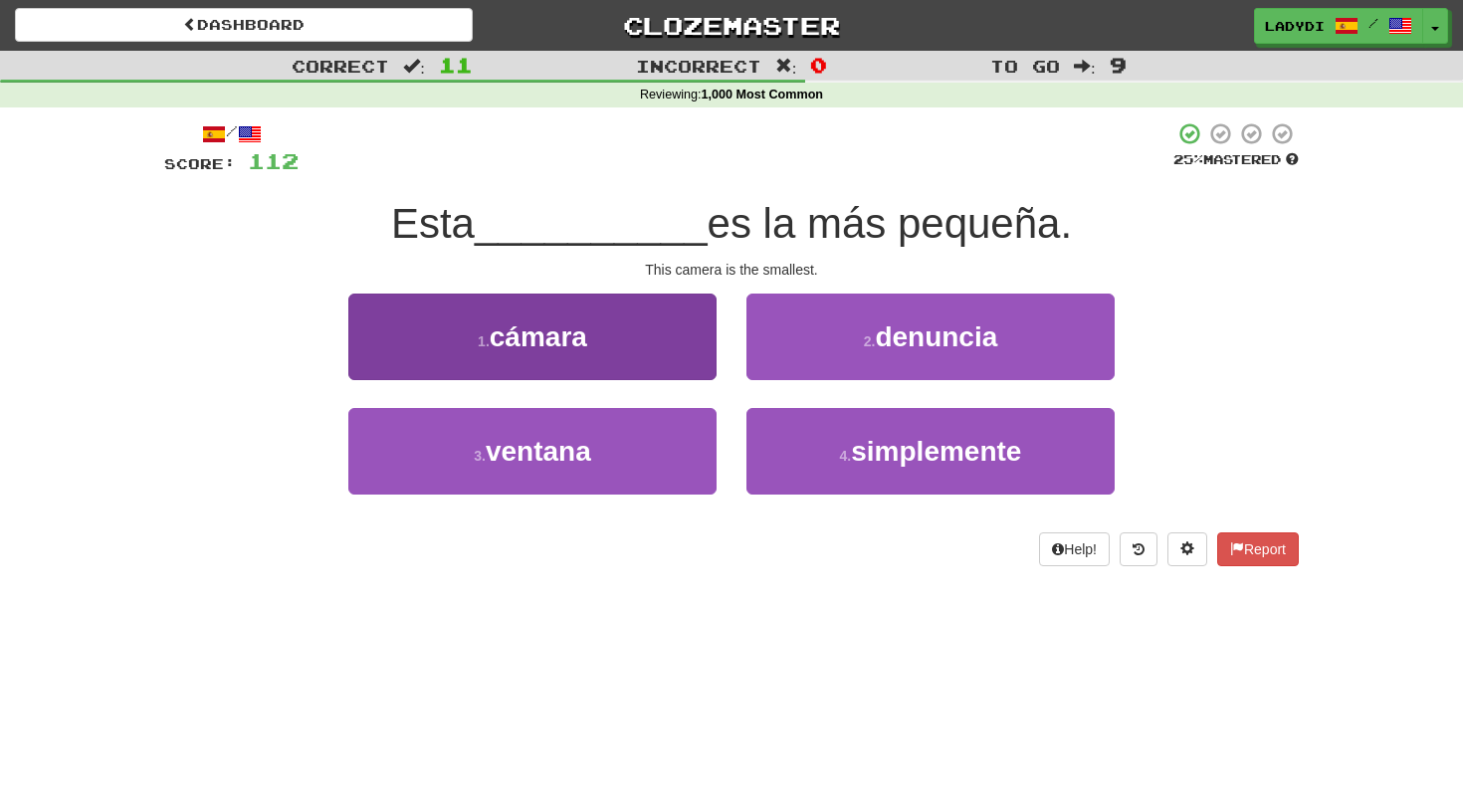 click on "1 .  cámara" at bounding box center [532, 336] 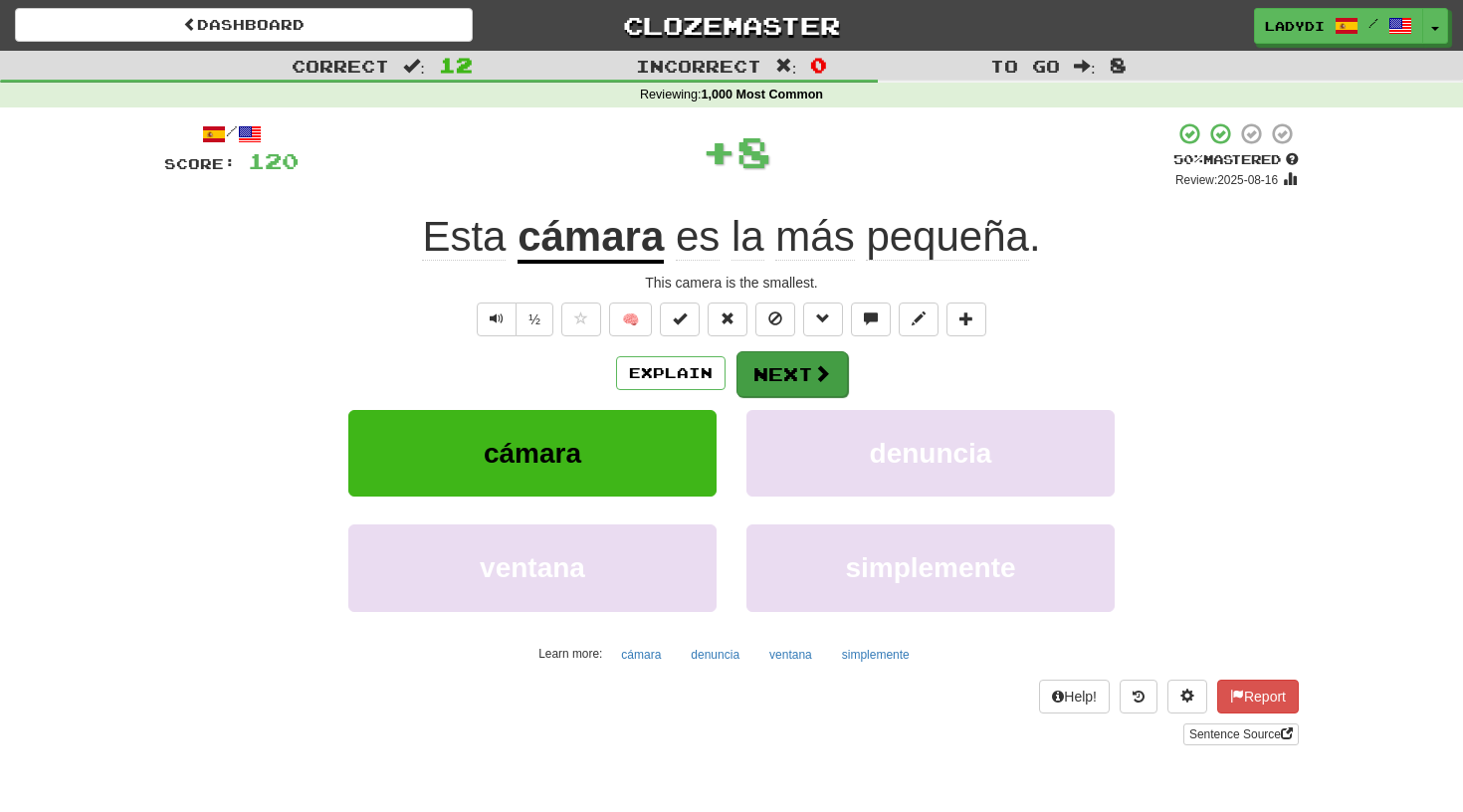 click on "Next" at bounding box center [792, 374] 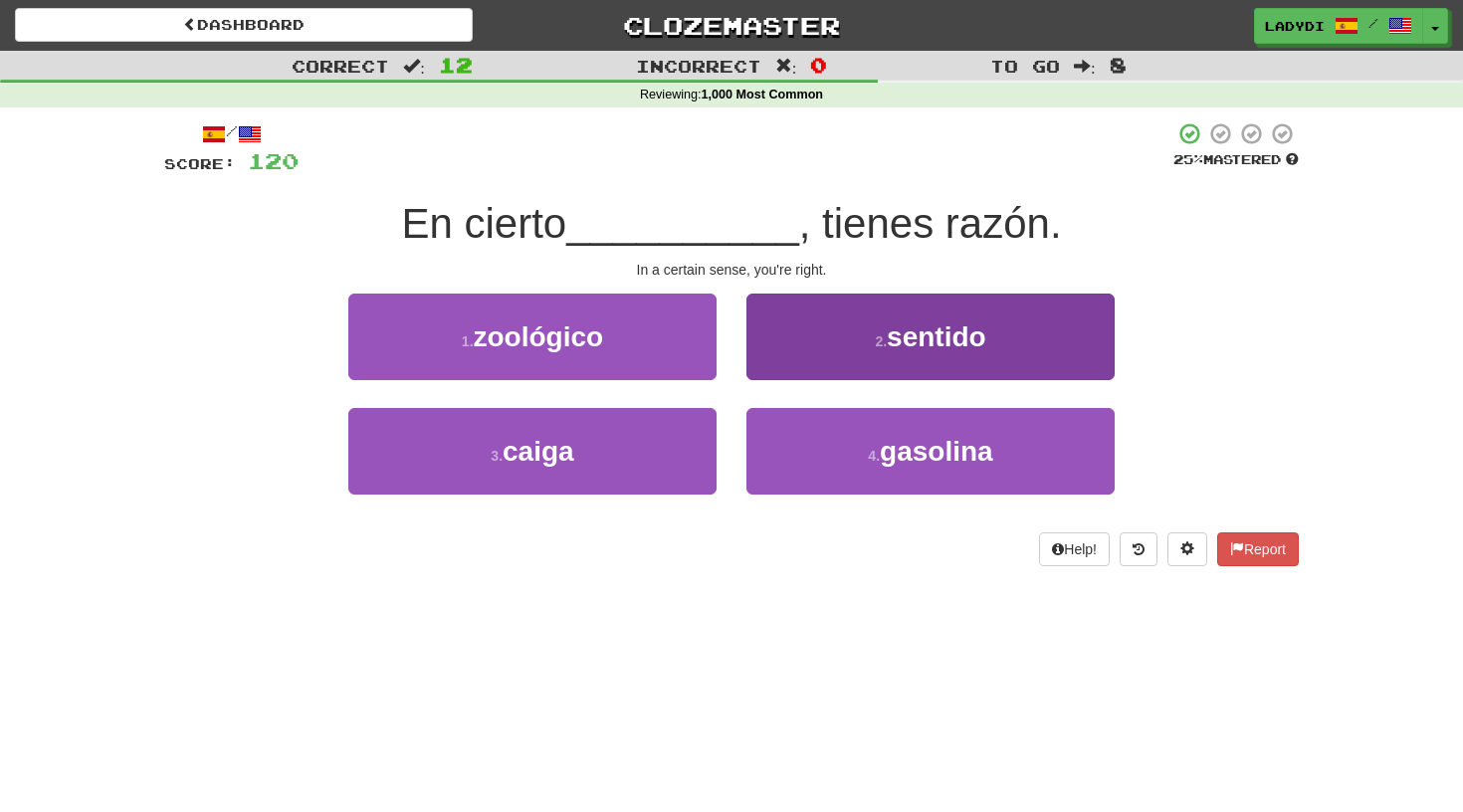click on "2 .  sentido" at bounding box center [931, 336] 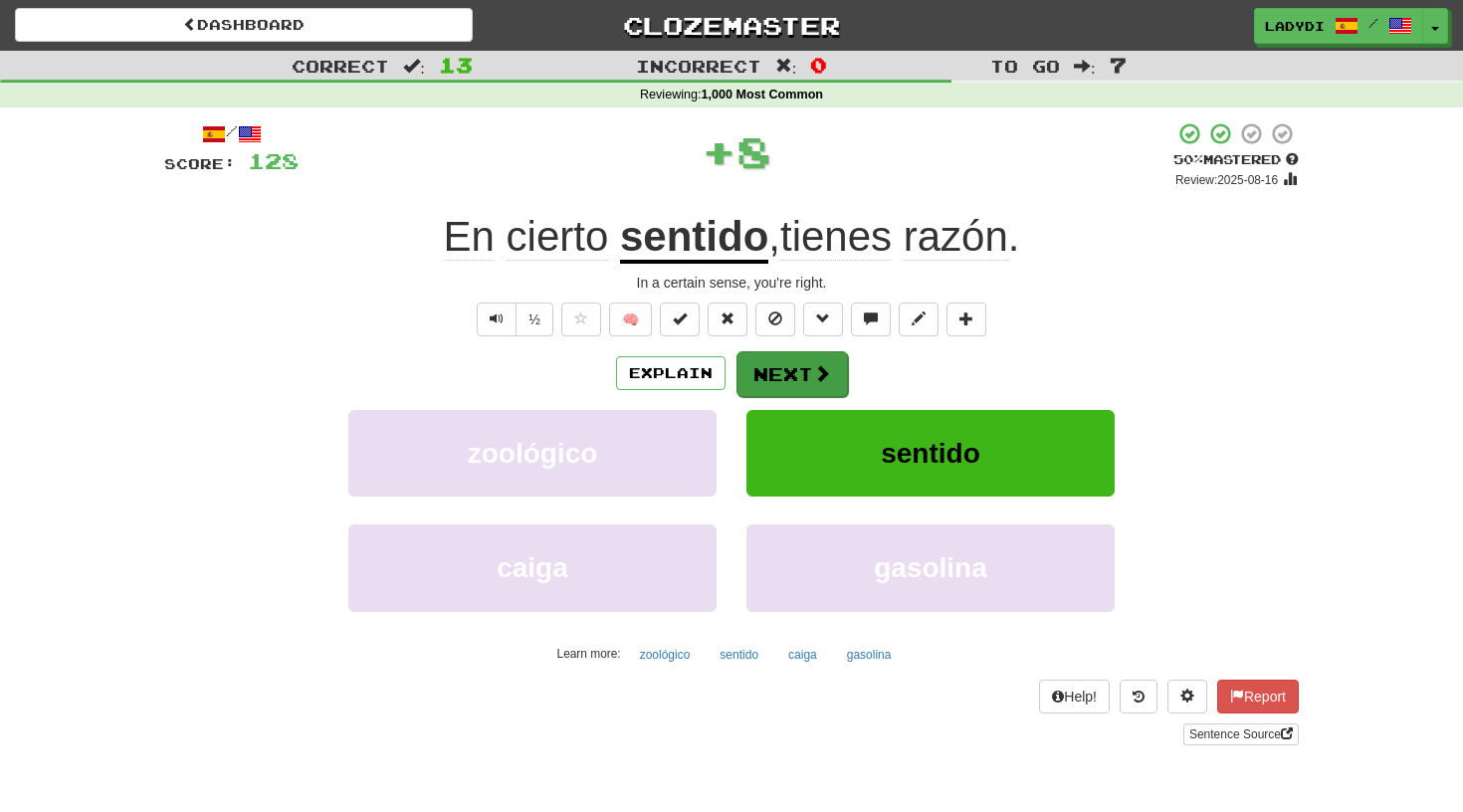 click on "Next" at bounding box center [792, 374] 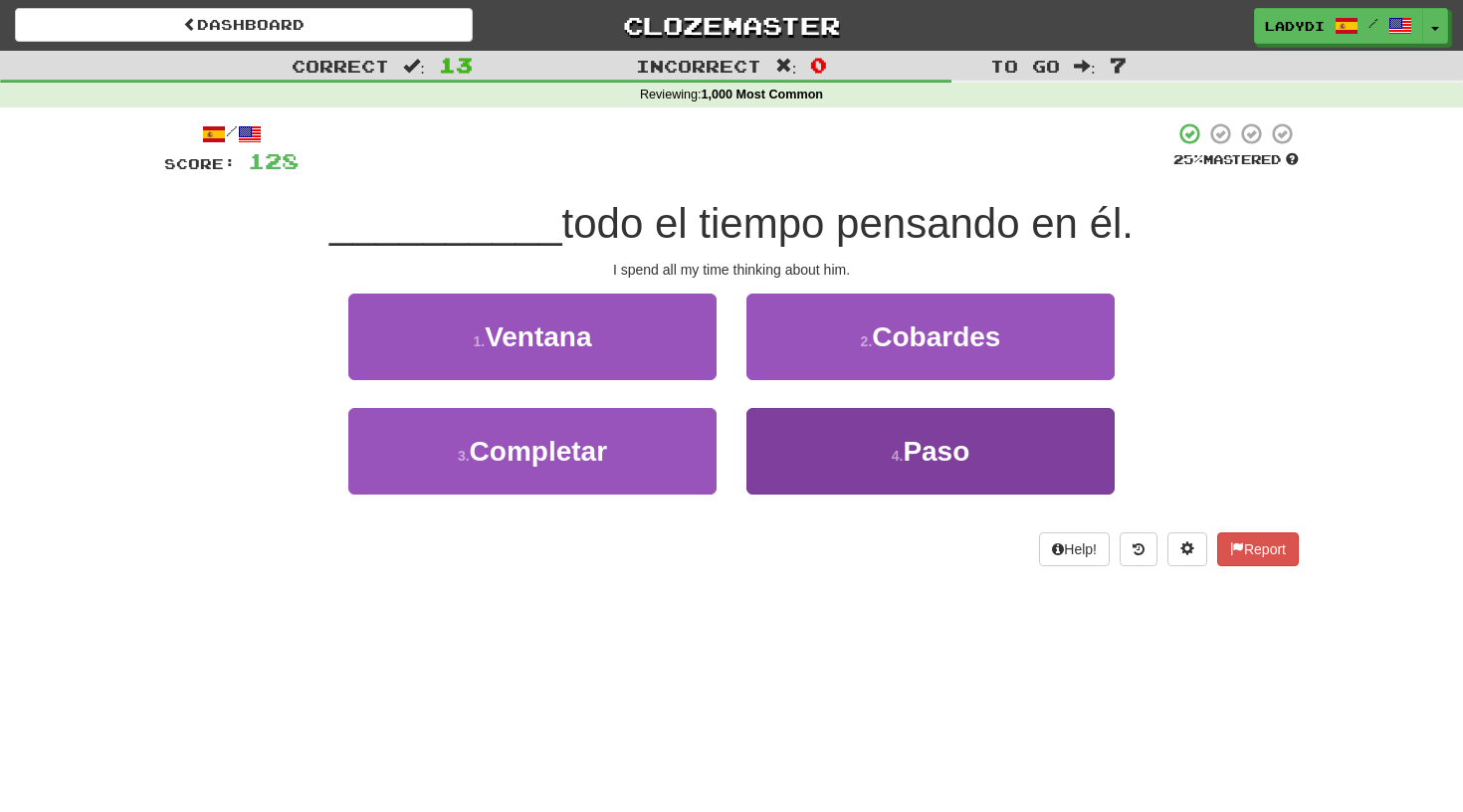 click on "4 .  Paso" at bounding box center [931, 451] 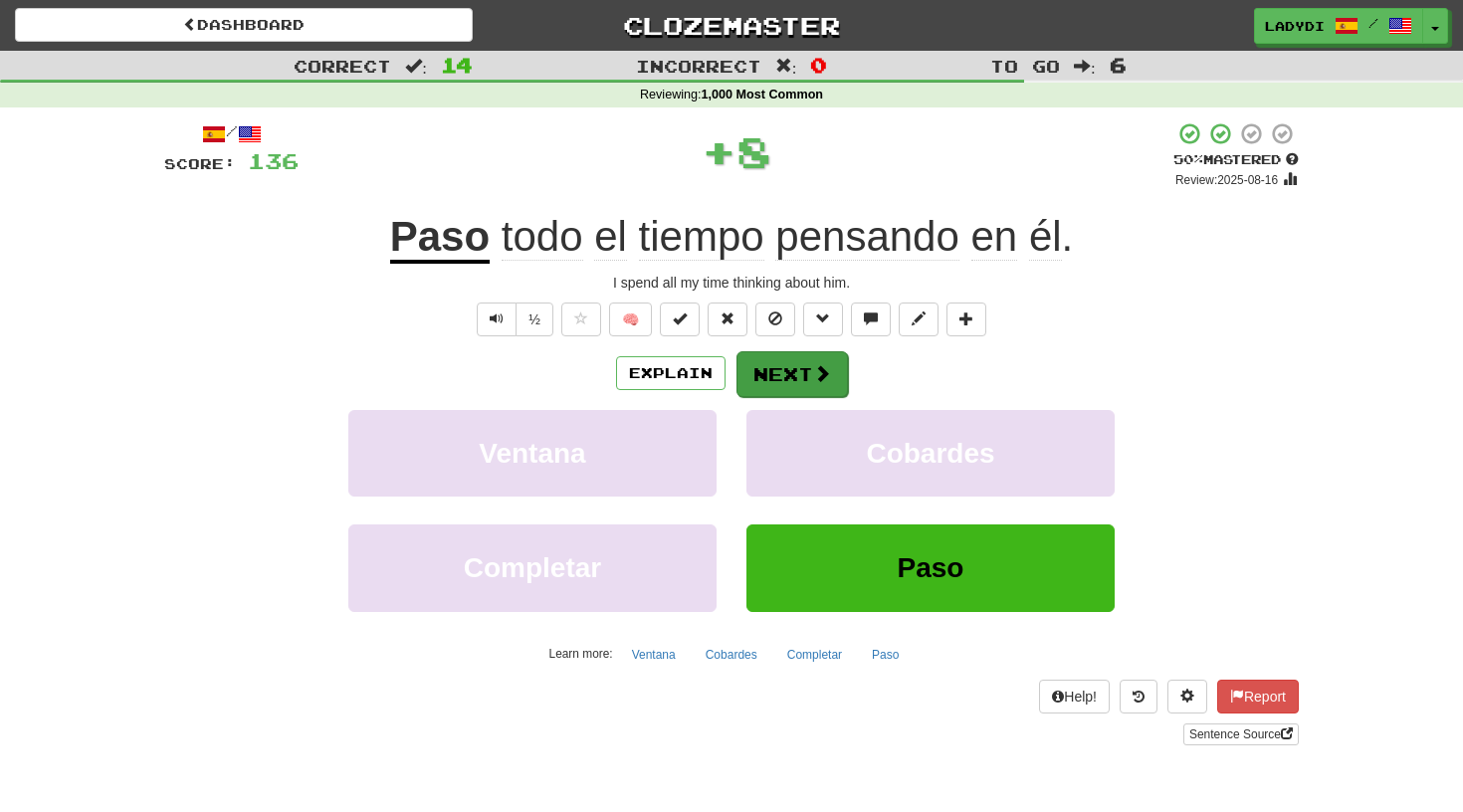 click on "Next" at bounding box center [792, 374] 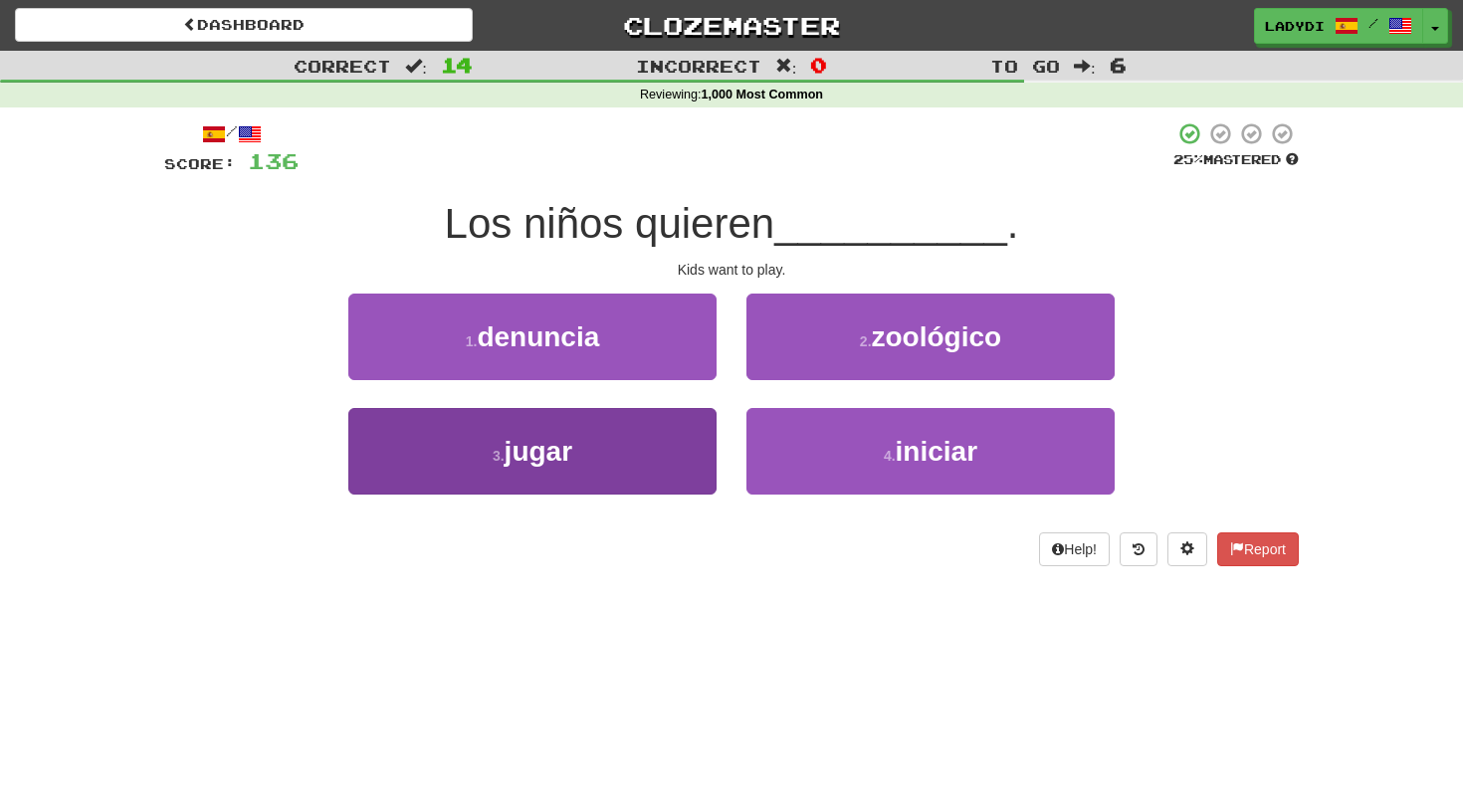 click on "3 .  jugar" at bounding box center [532, 451] 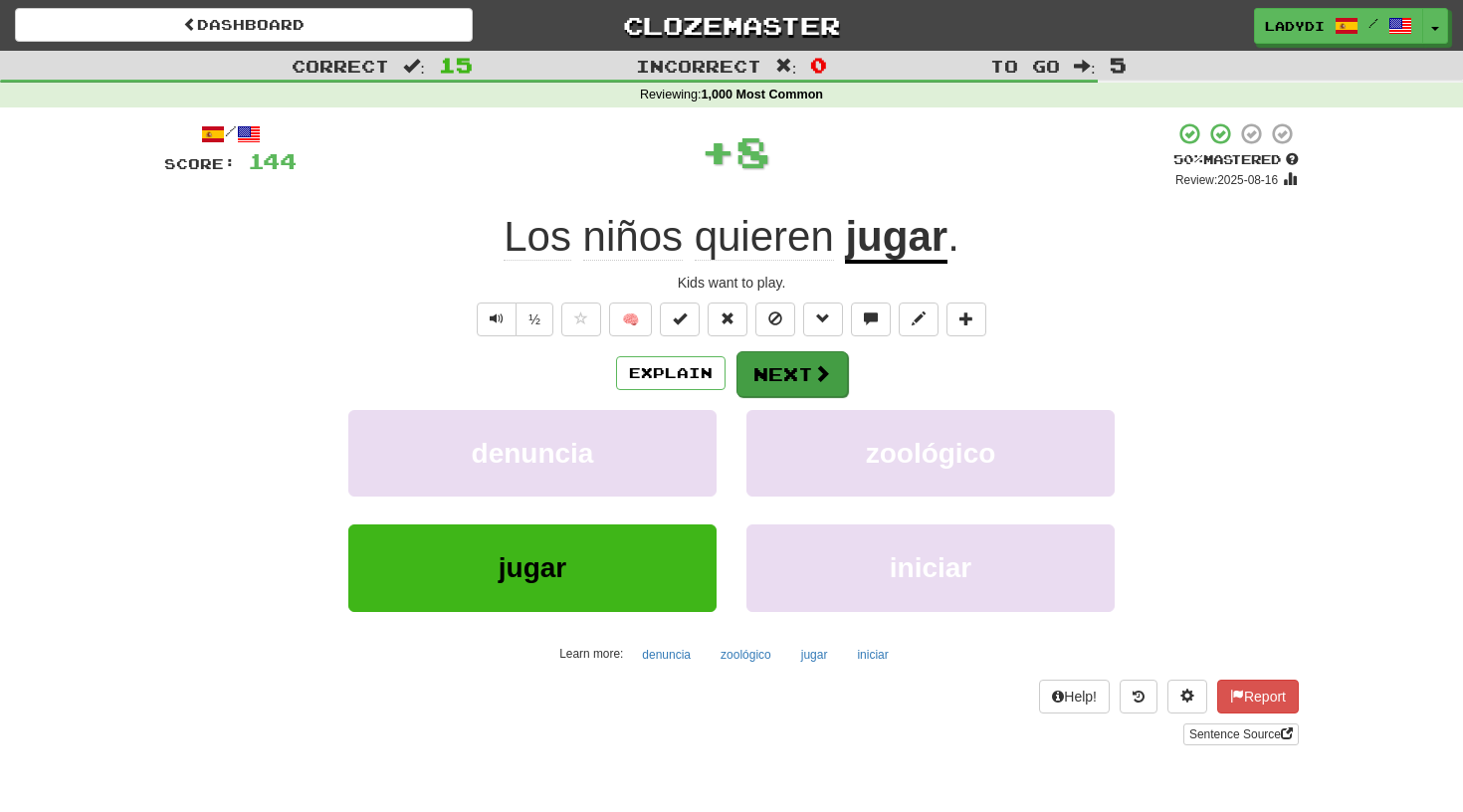 click on "Next" at bounding box center (792, 374) 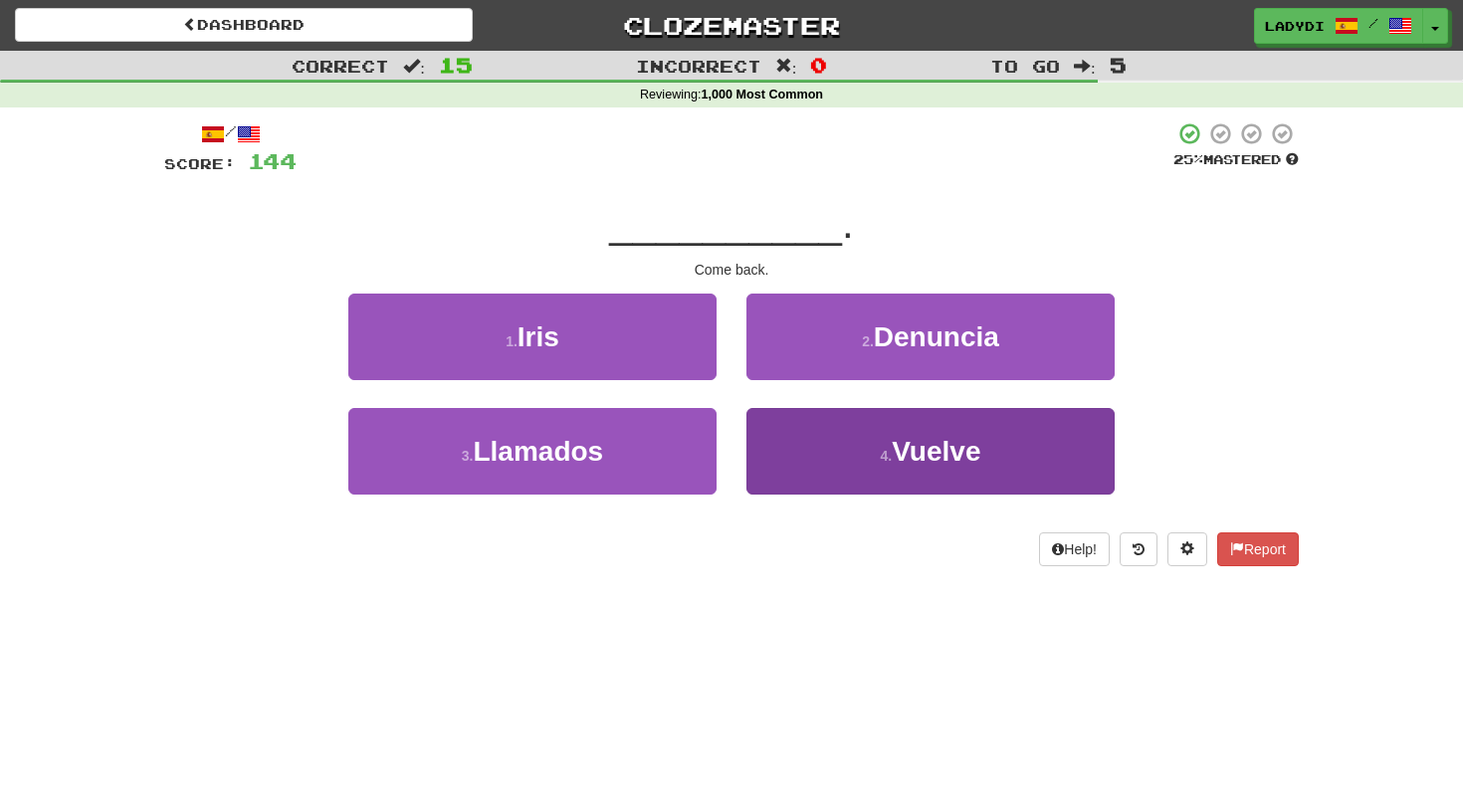click on "4 .  Vuelve" at bounding box center (931, 451) 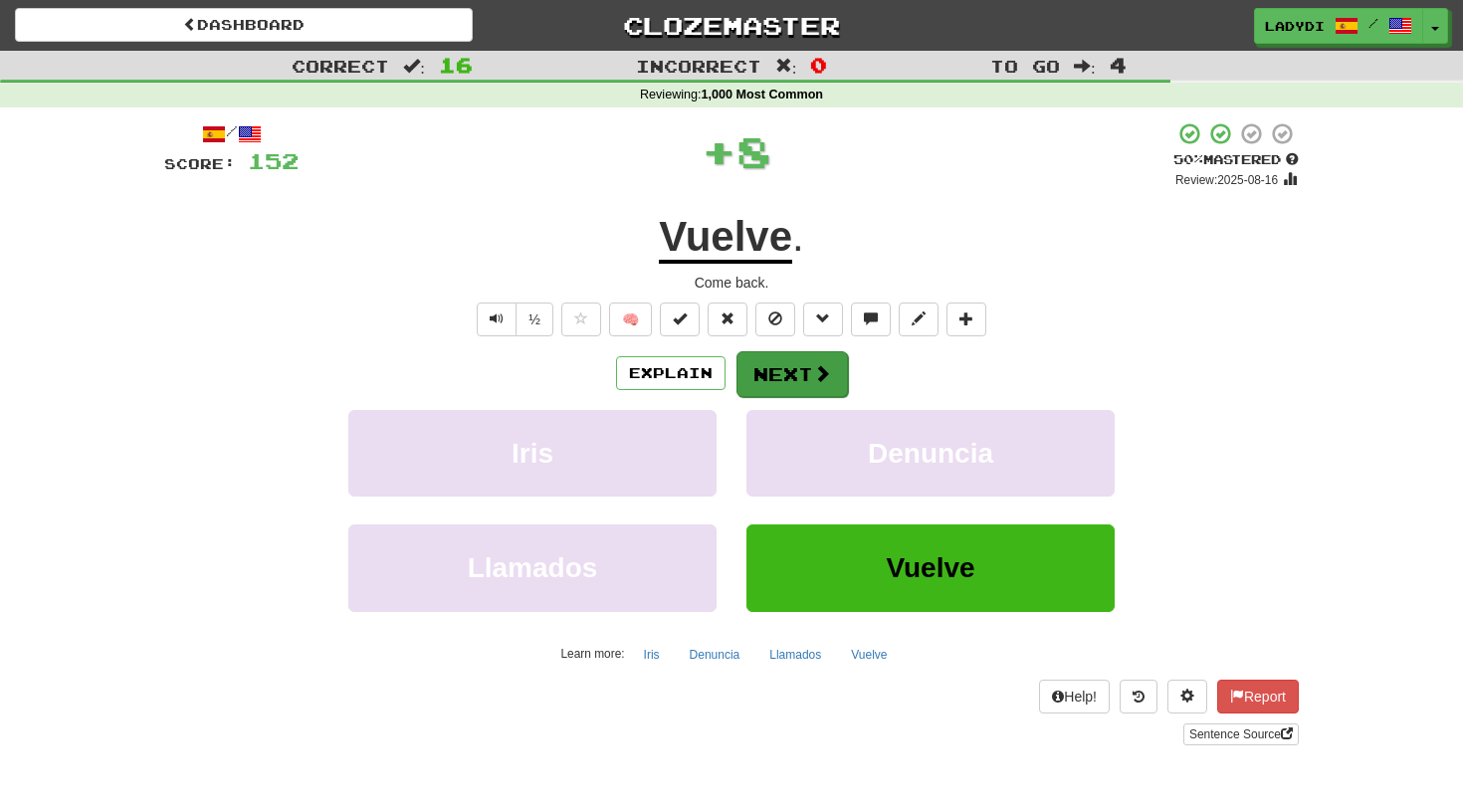 click on "Next" at bounding box center (792, 374) 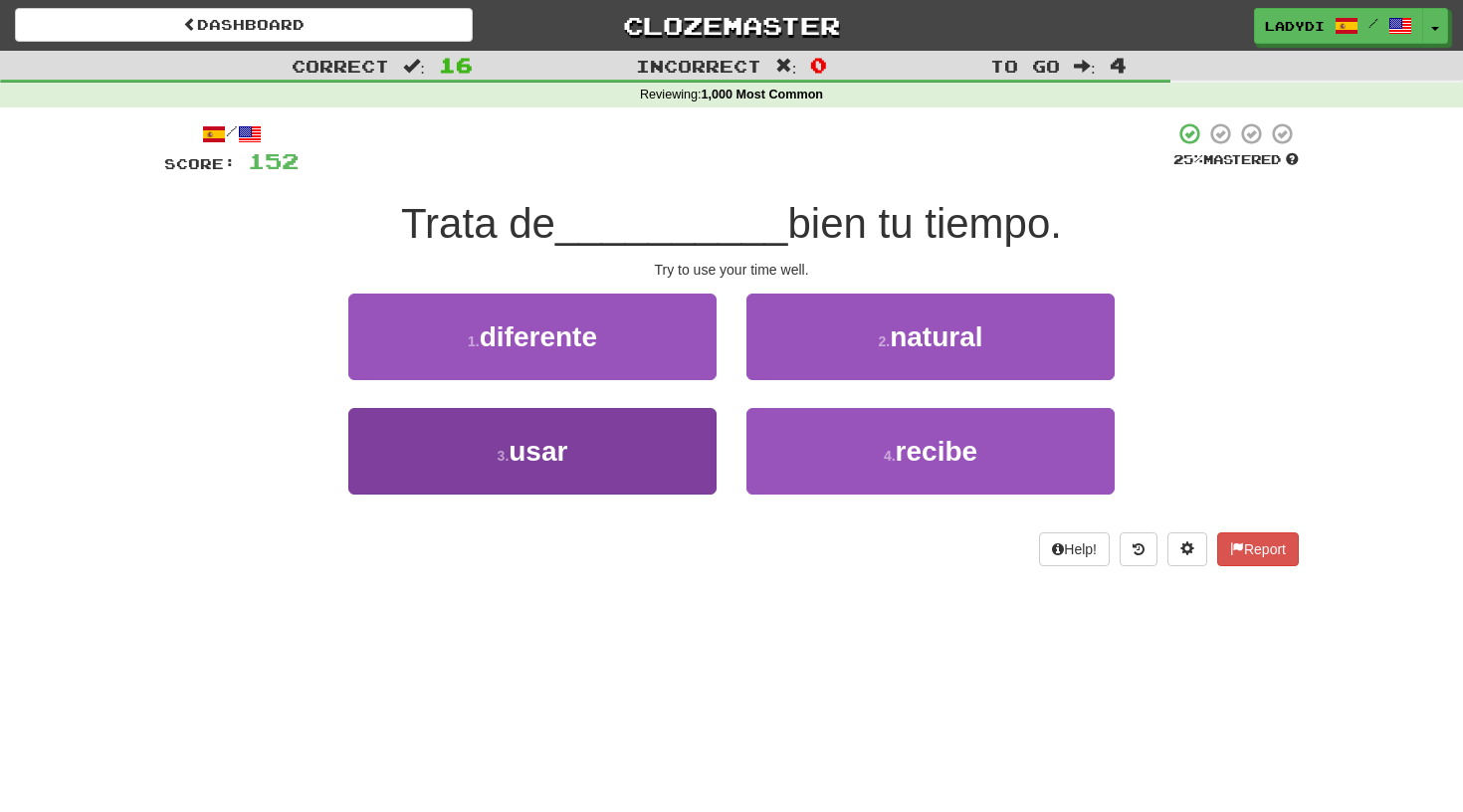 click on "3 .  usar" at bounding box center (532, 451) 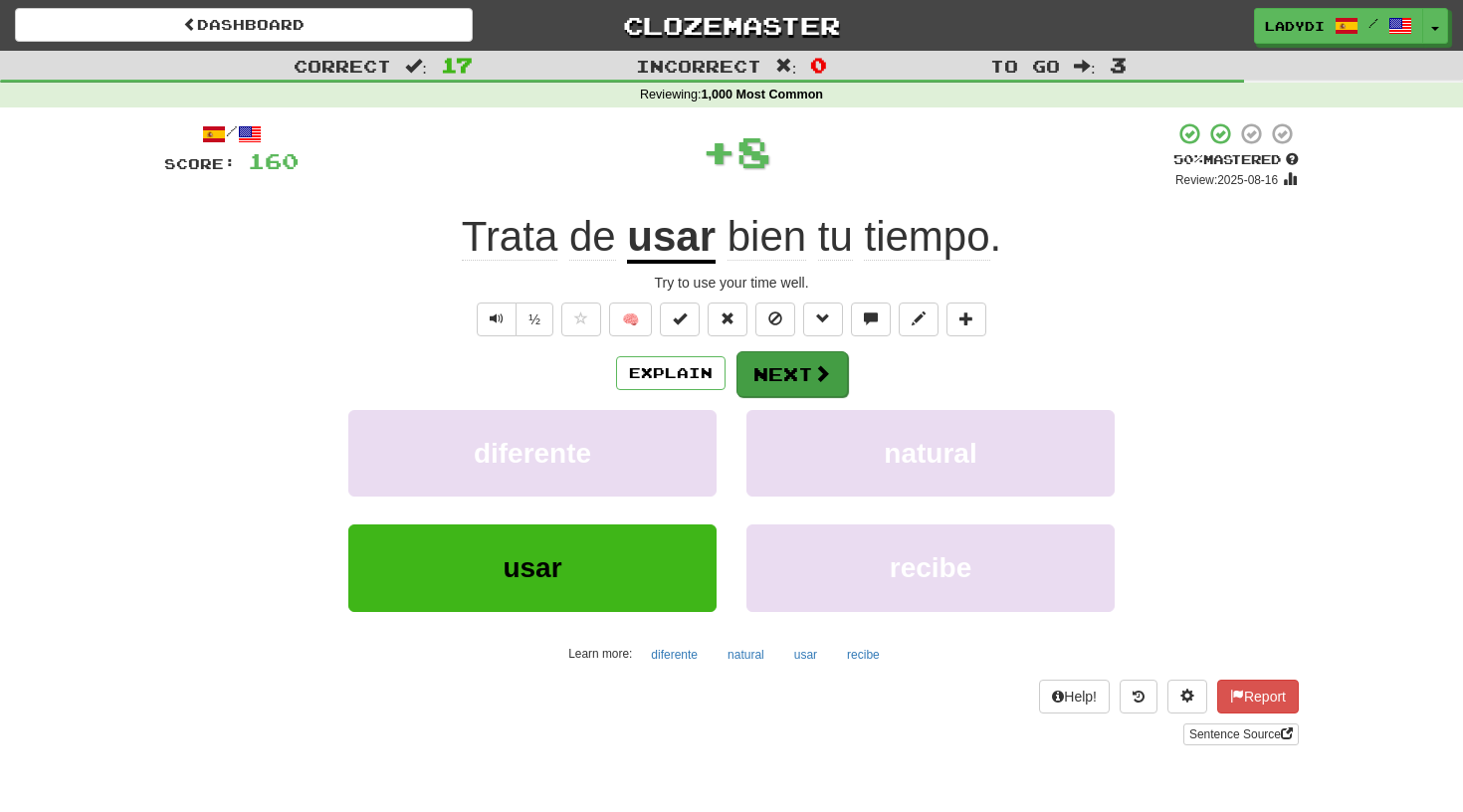 click on "Next" at bounding box center [792, 374] 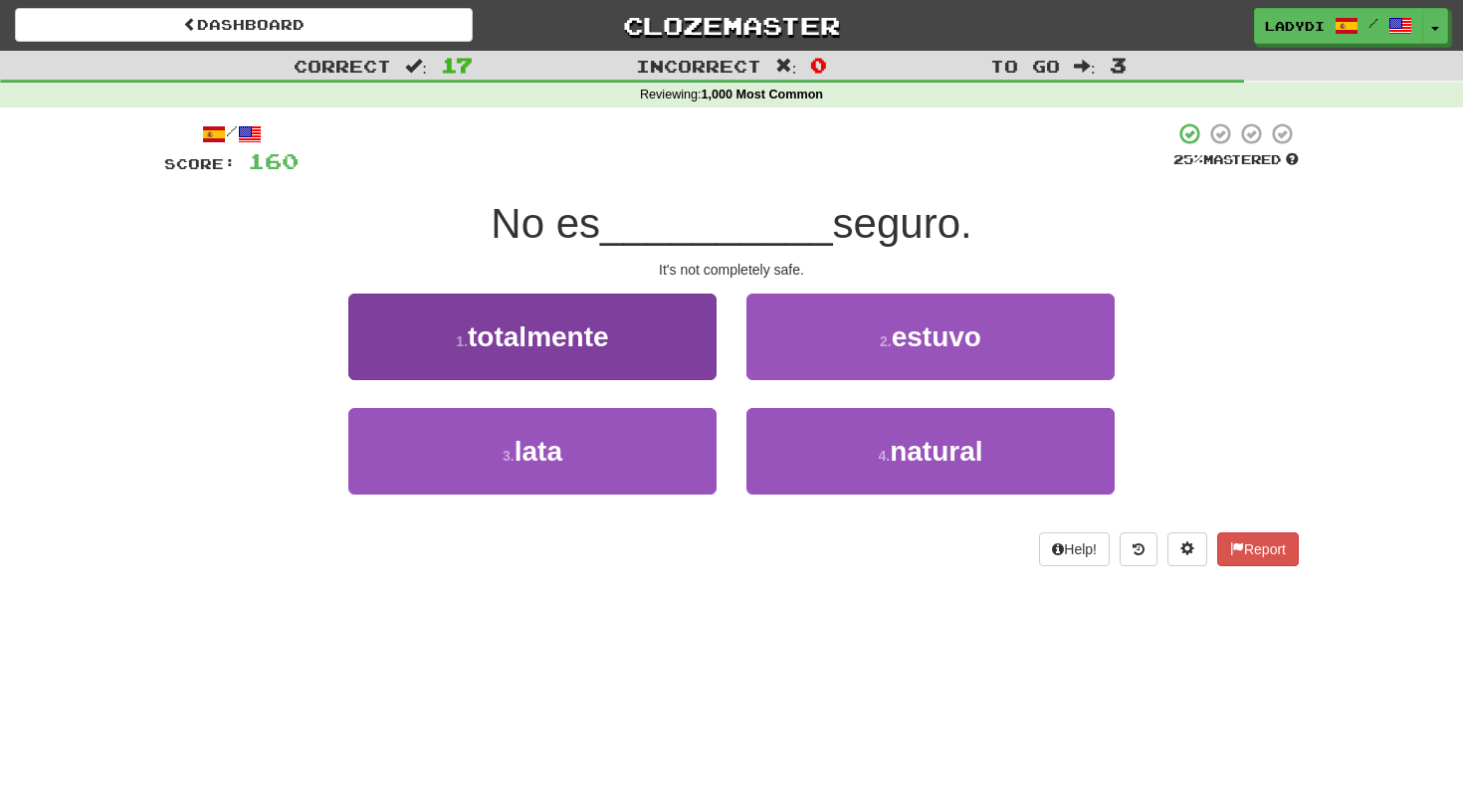 click on "1 .  totalmente" at bounding box center (532, 336) 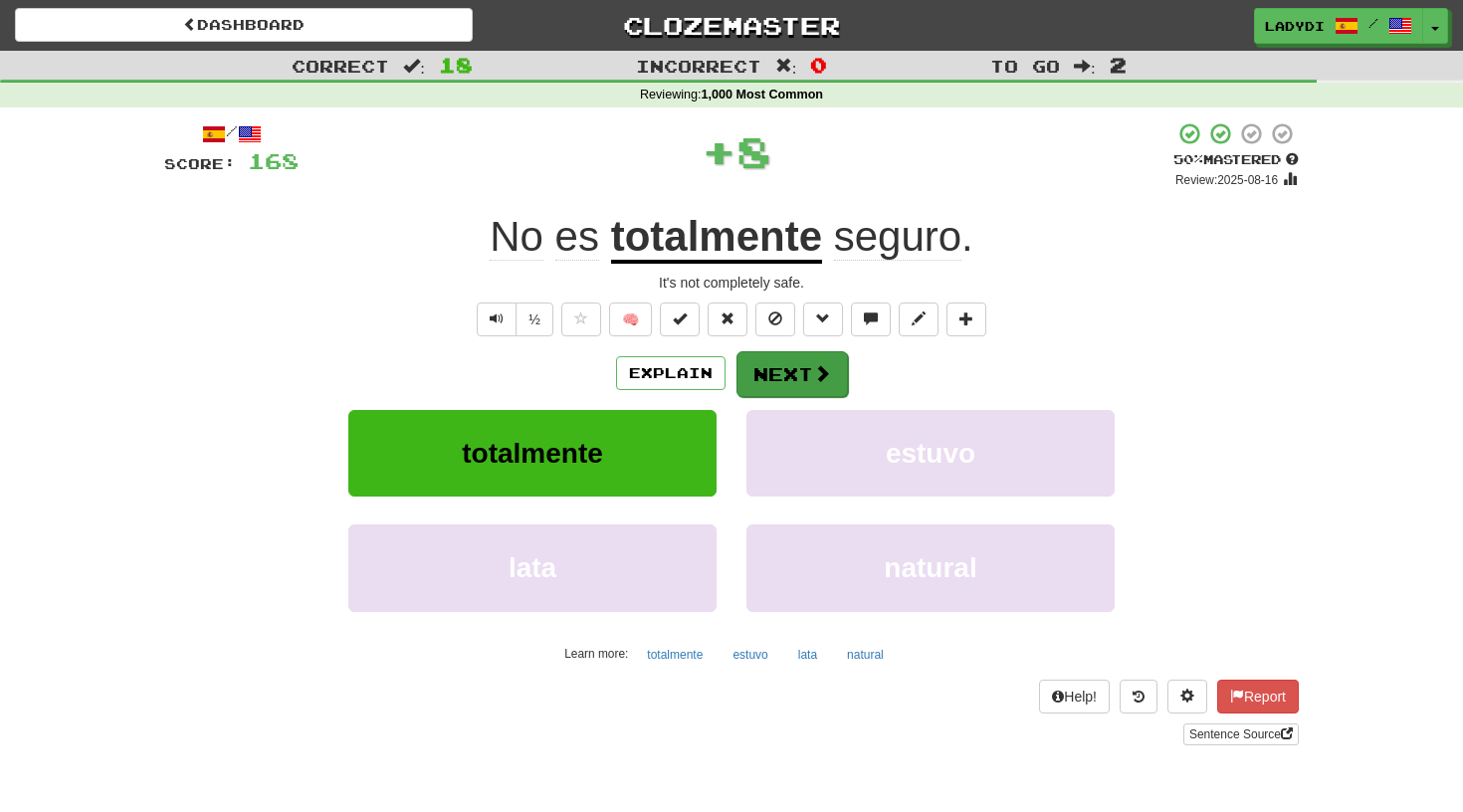 click on "Next" at bounding box center [792, 374] 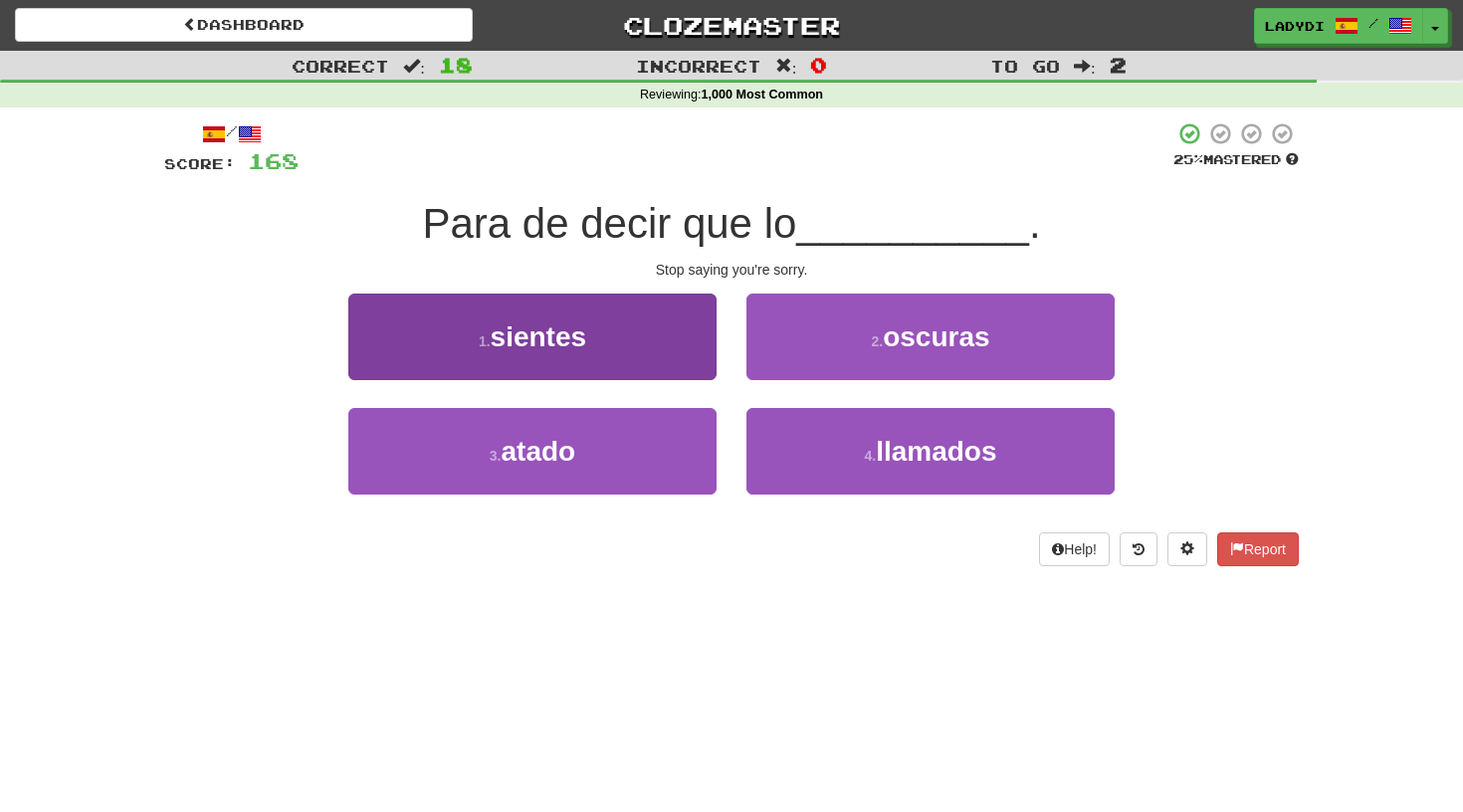click on "1 .  sientes" at bounding box center [532, 336] 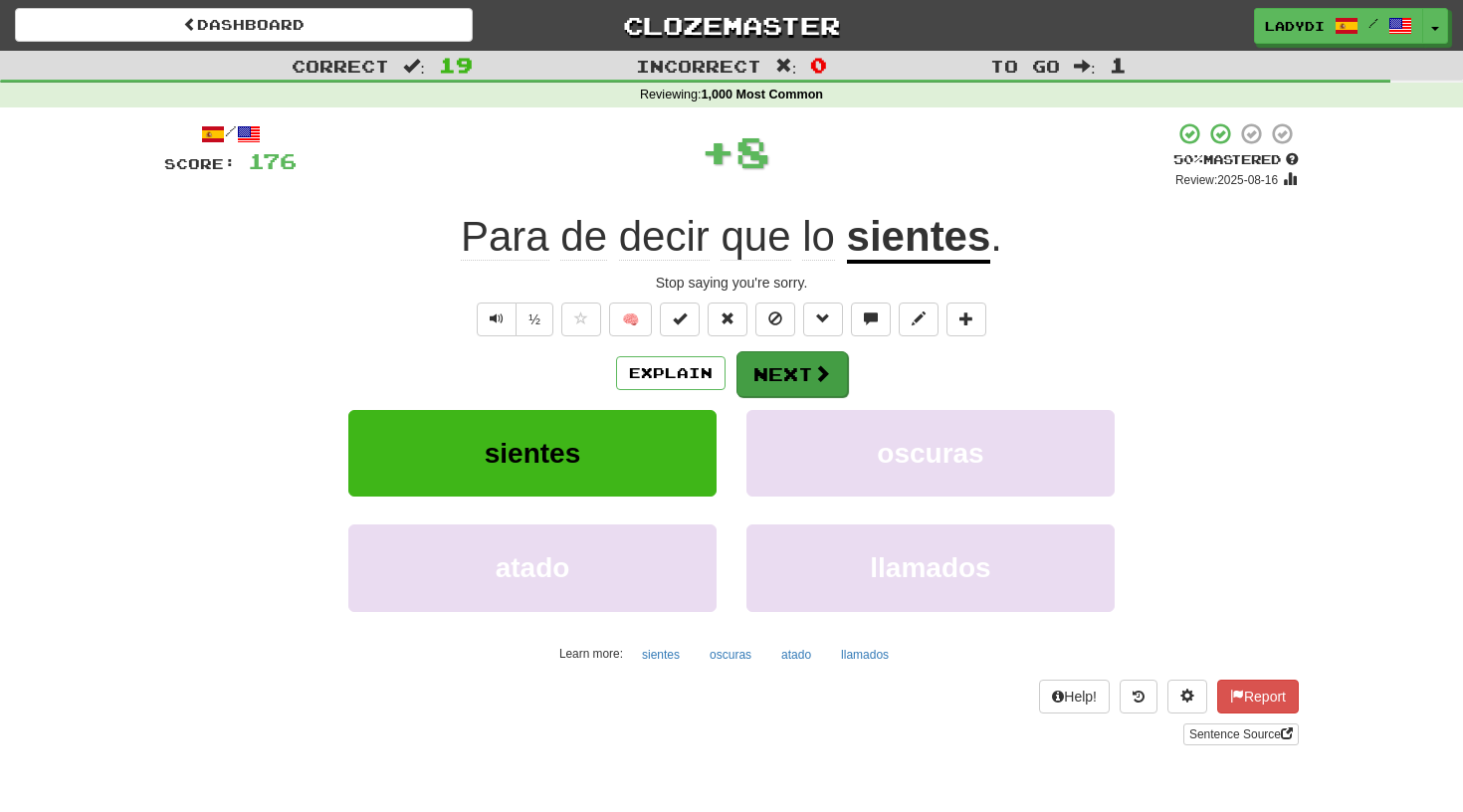 click on "Next" at bounding box center (792, 374) 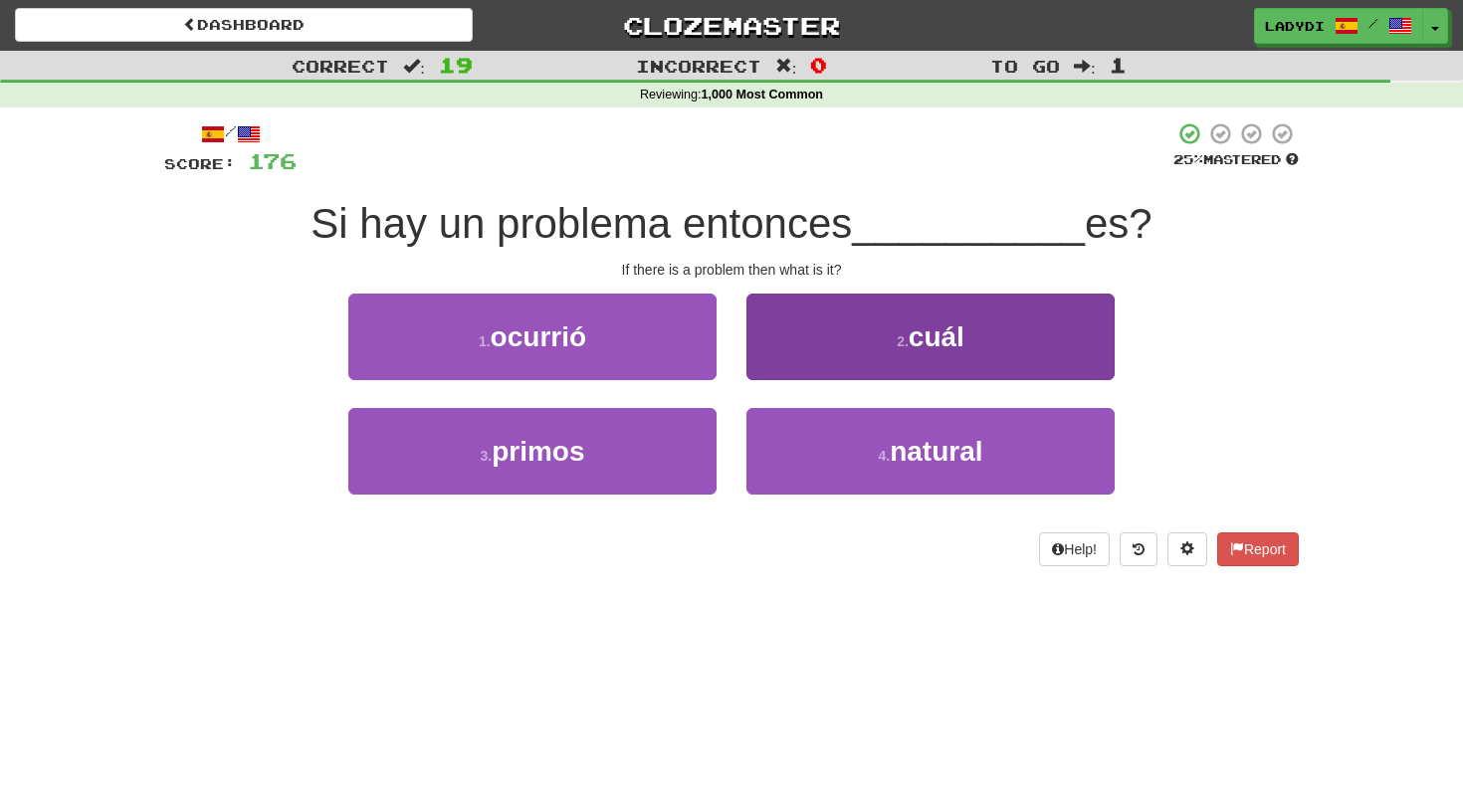 click on "2 .  cuál" at bounding box center [931, 336] 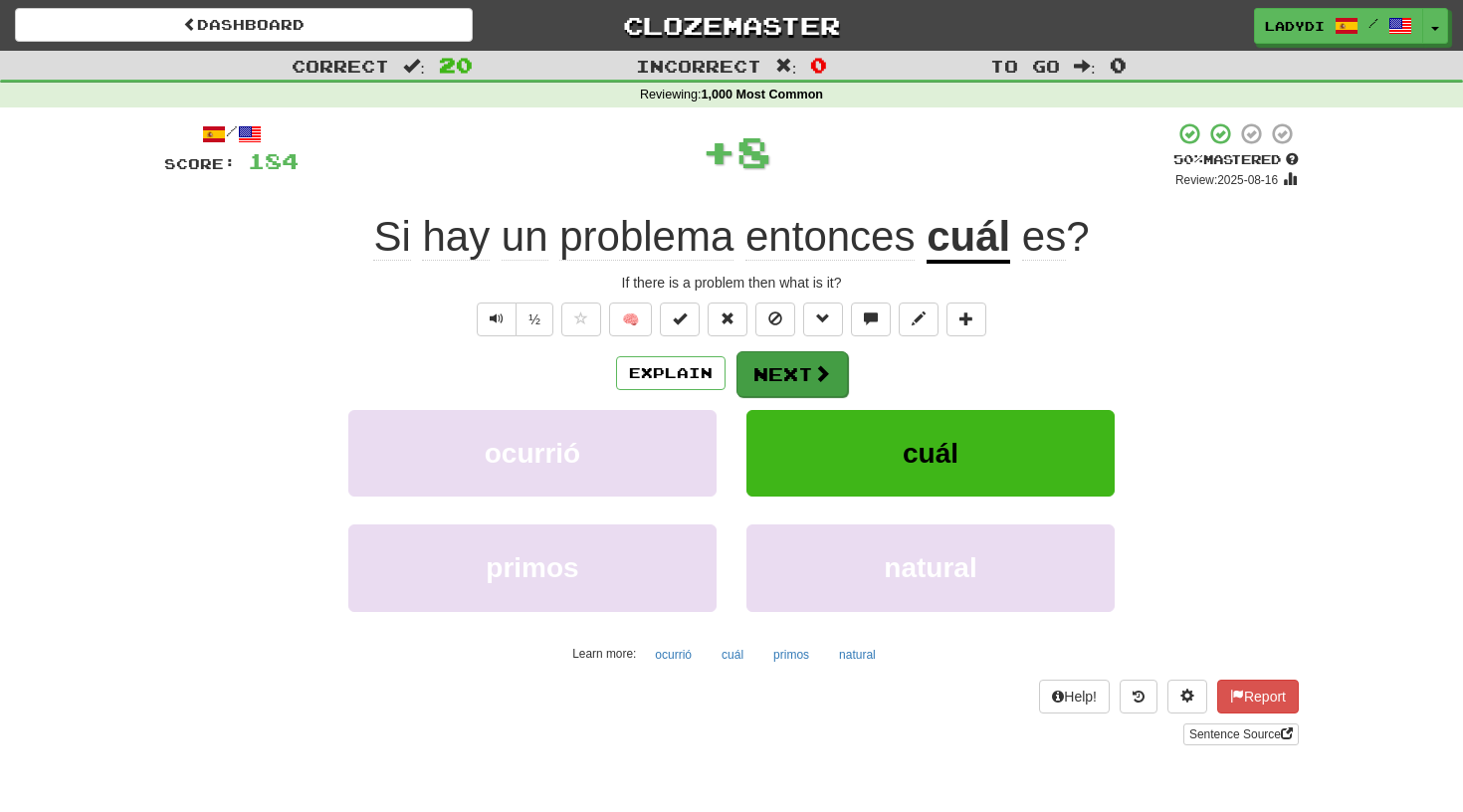 click on "Next" at bounding box center [792, 374] 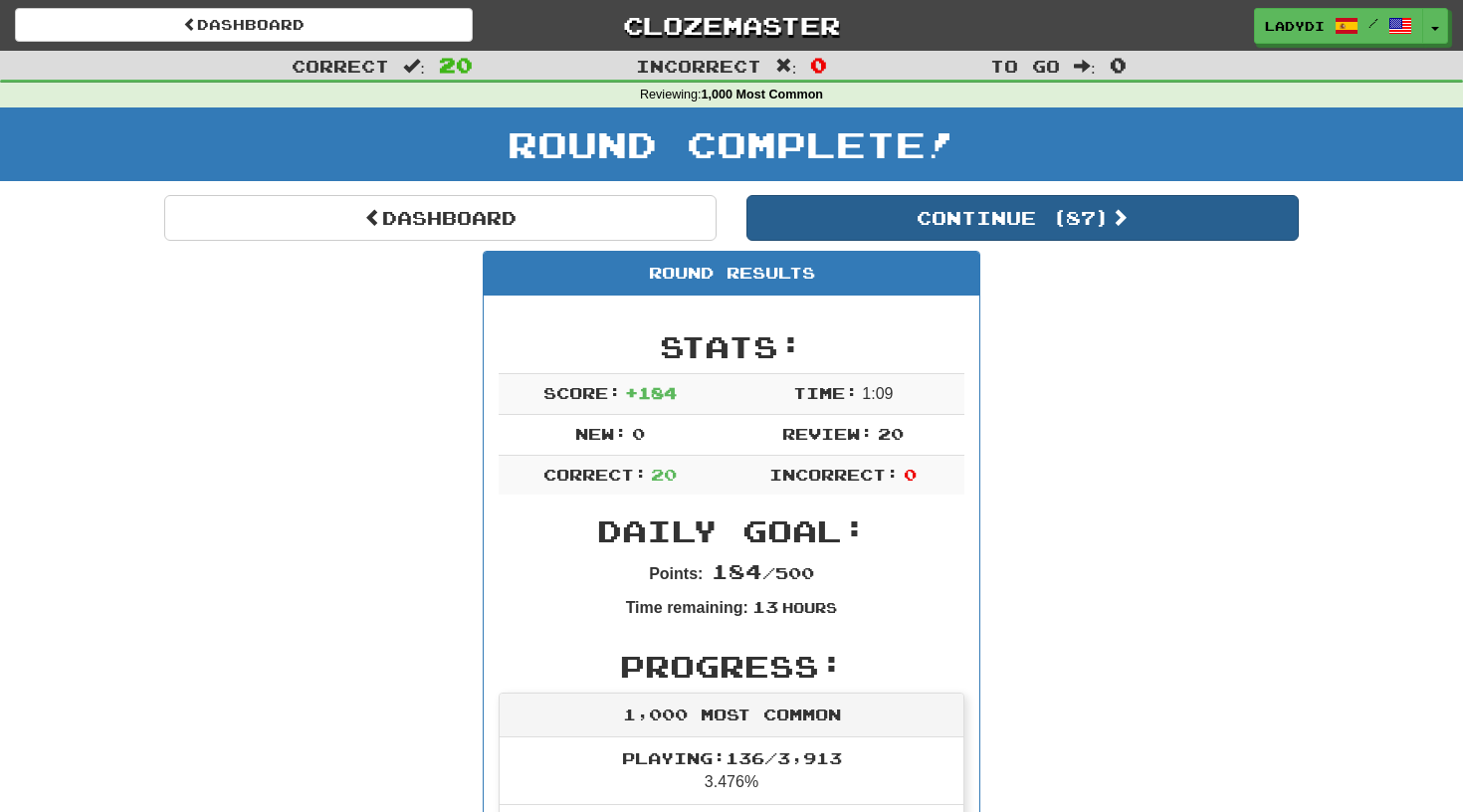 click on "Continue ( 87 )" at bounding box center [1022, 218] 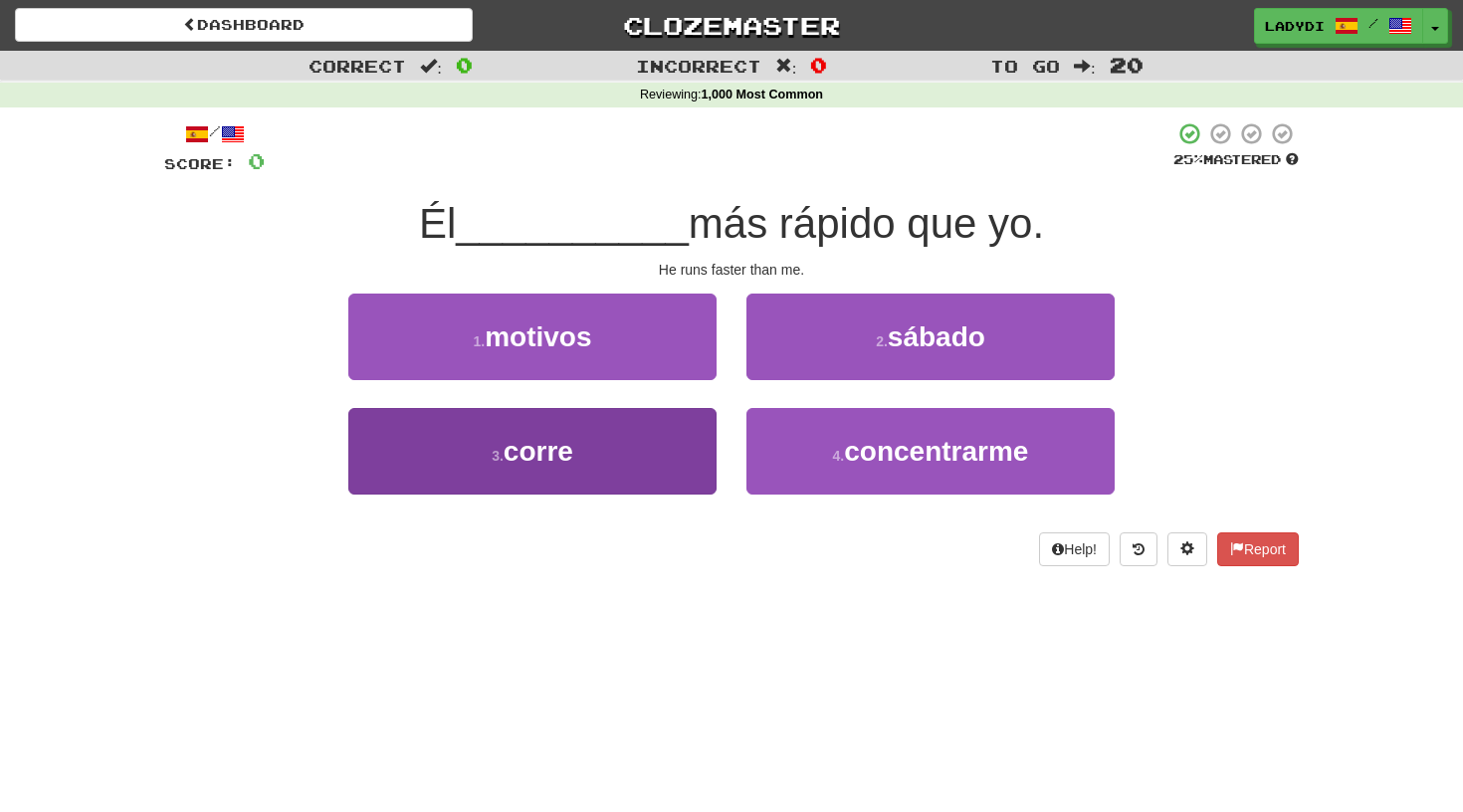 click on "3 .  corre" at bounding box center (532, 451) 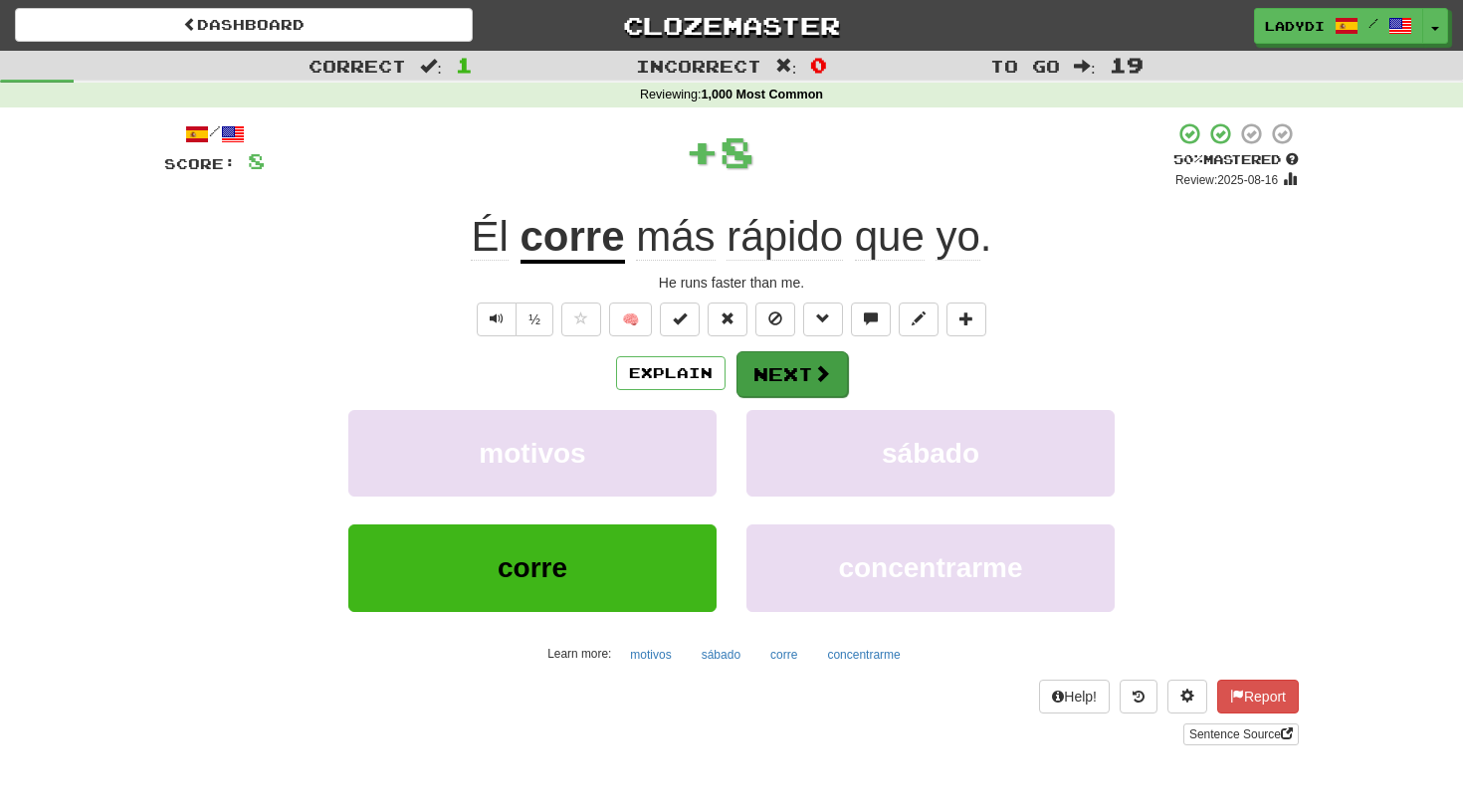 click on "Next" at bounding box center (792, 374) 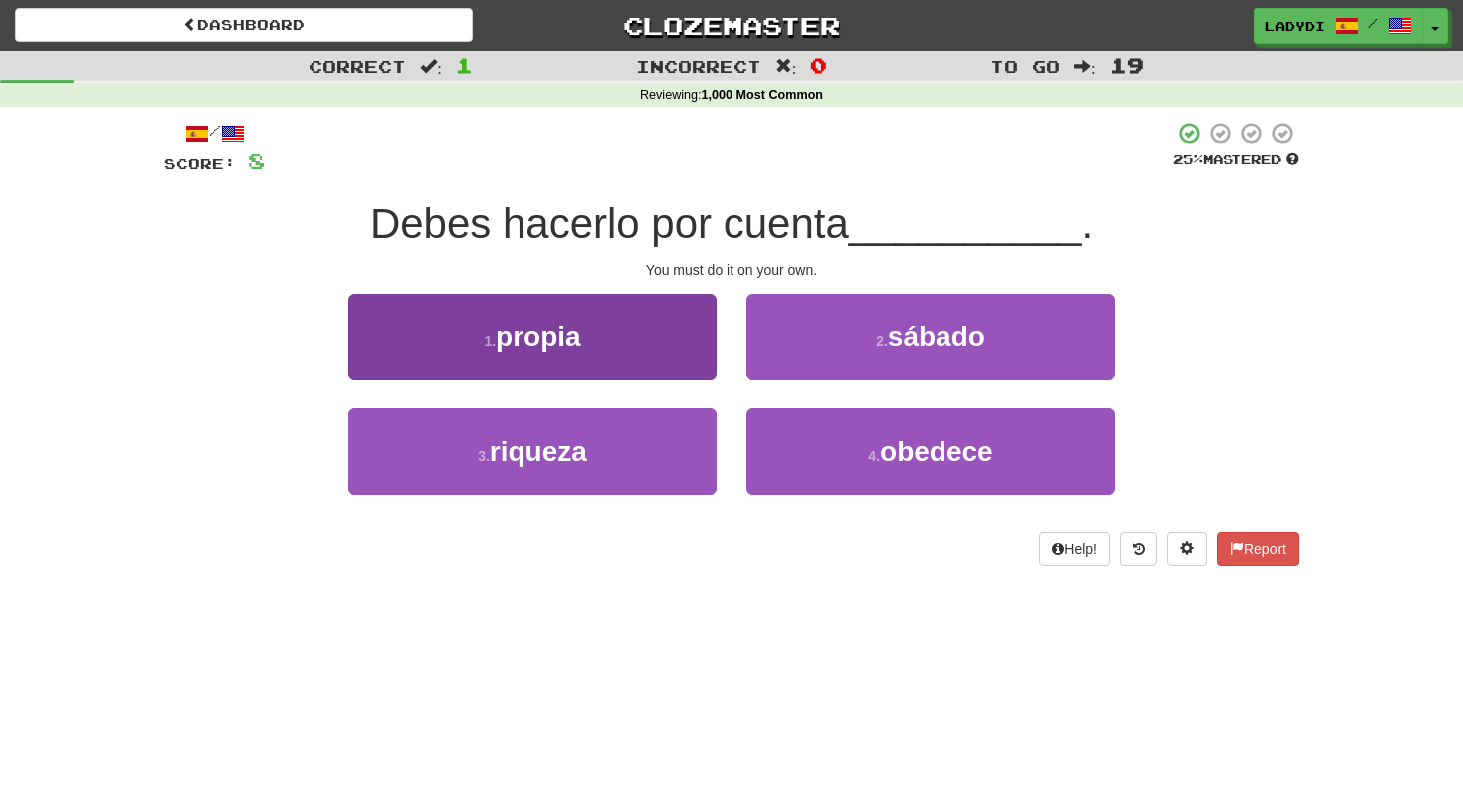 click on "1 .  propia" at bounding box center [532, 336] 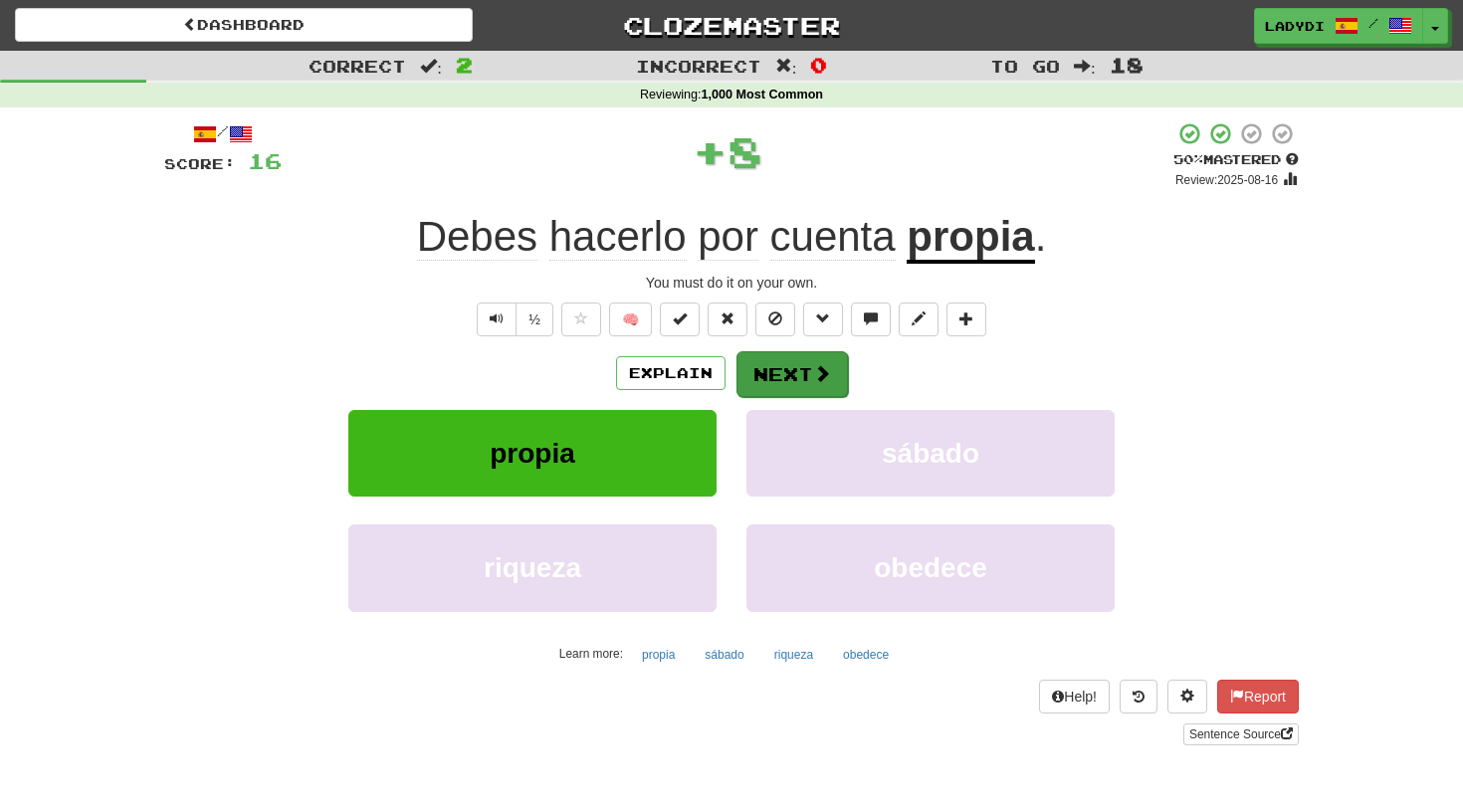 click on "Next" at bounding box center [792, 374] 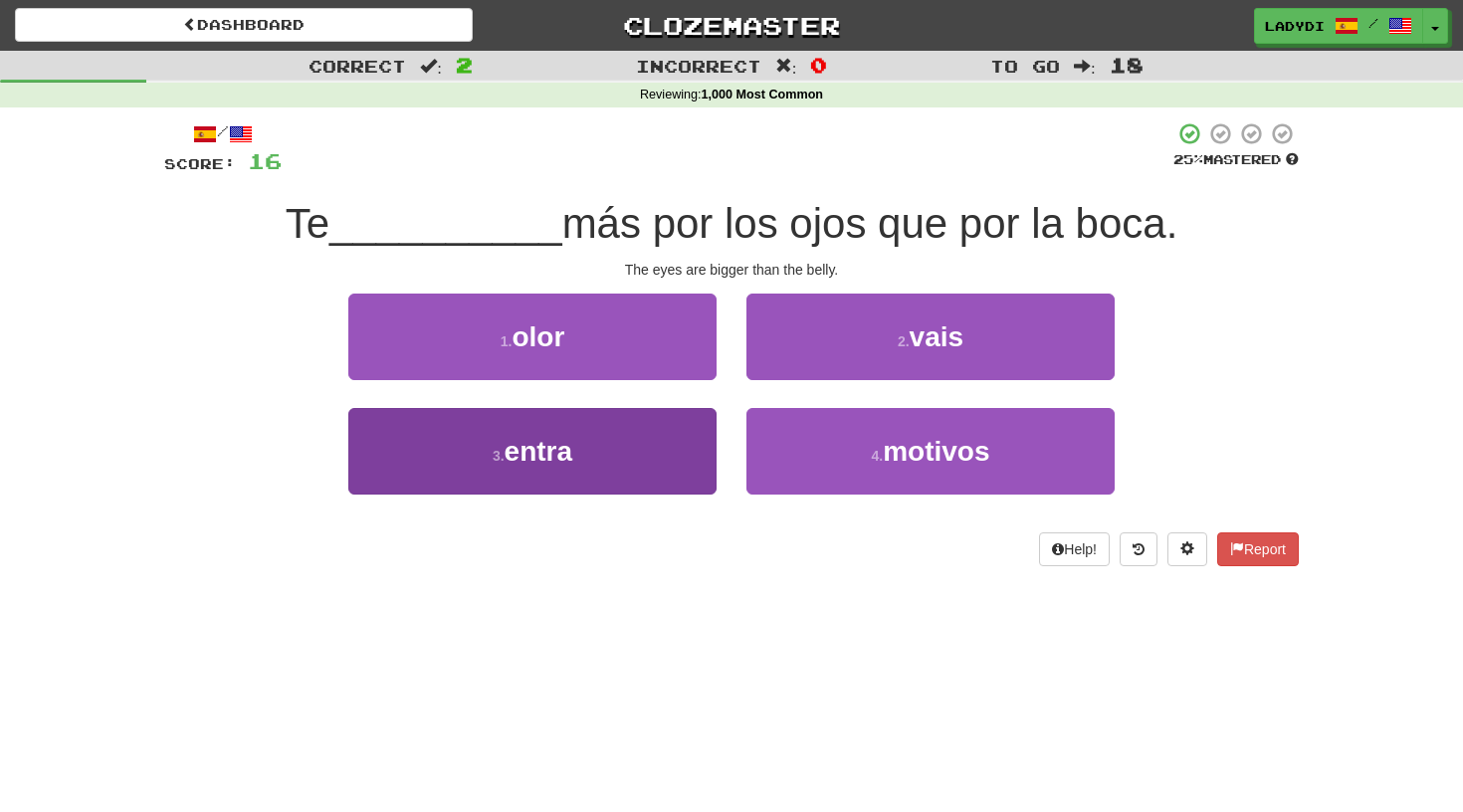 click on "3 .  entra" at bounding box center (532, 451) 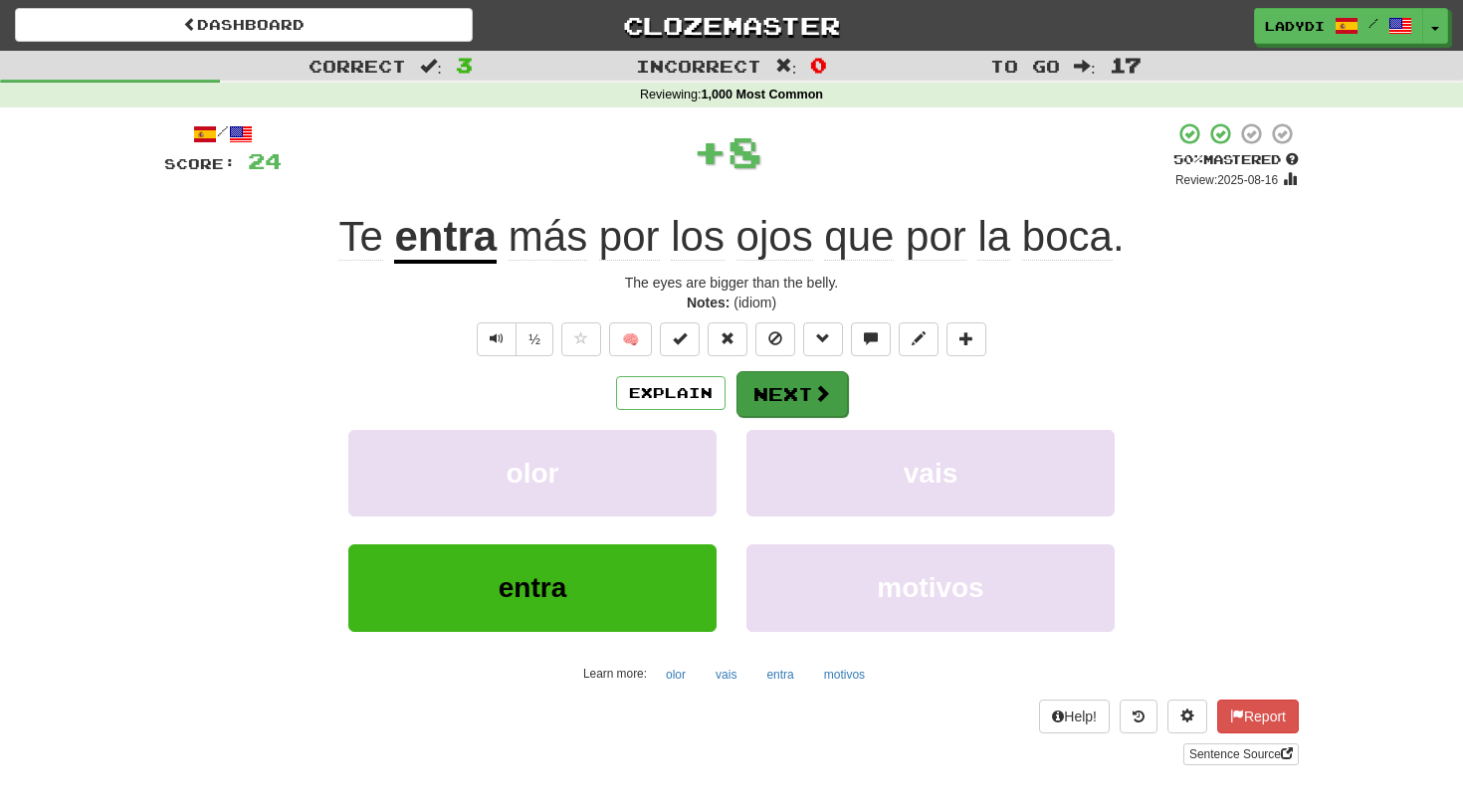 click on "Next" at bounding box center [792, 394] 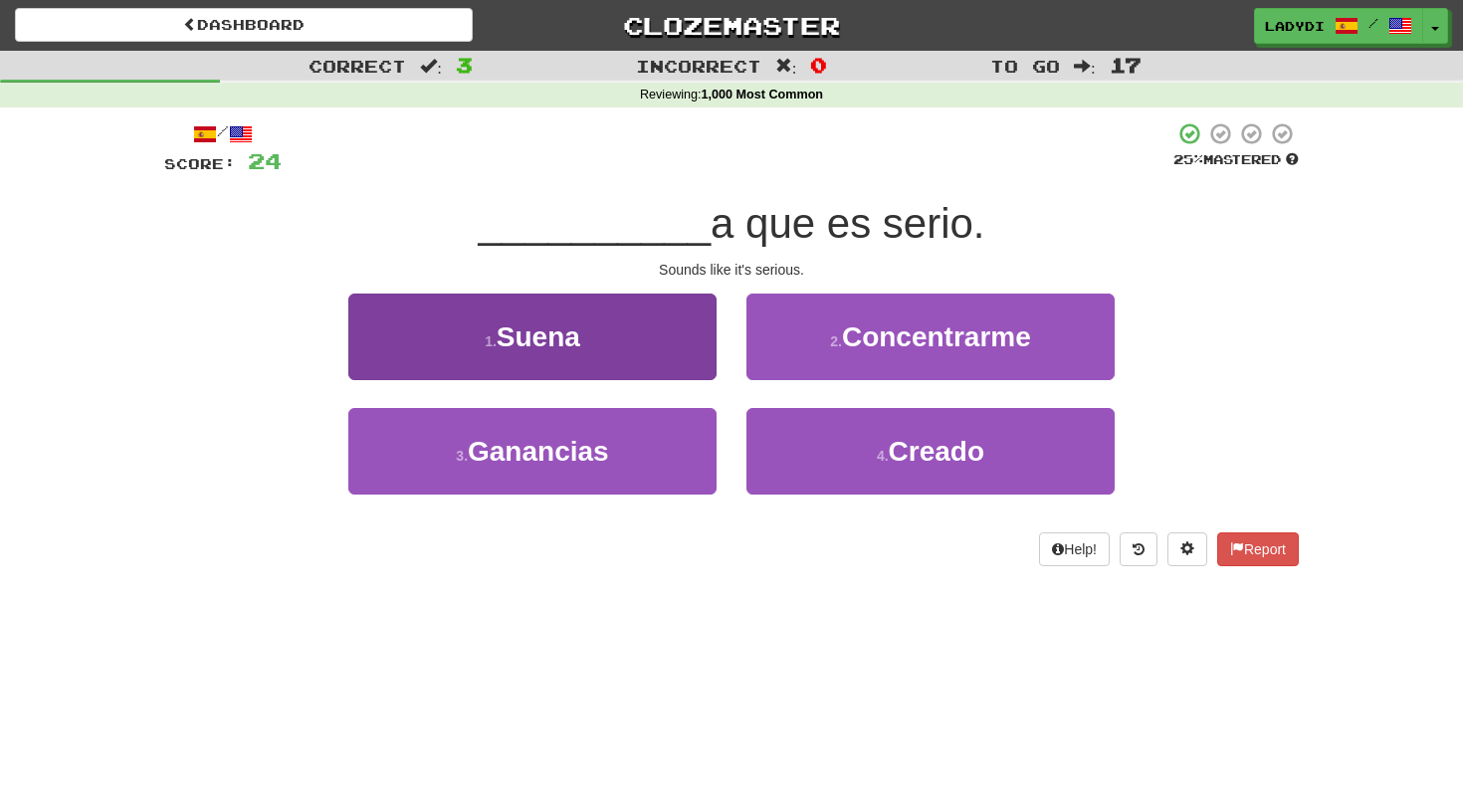click on "1 .  Suena" at bounding box center (532, 336) 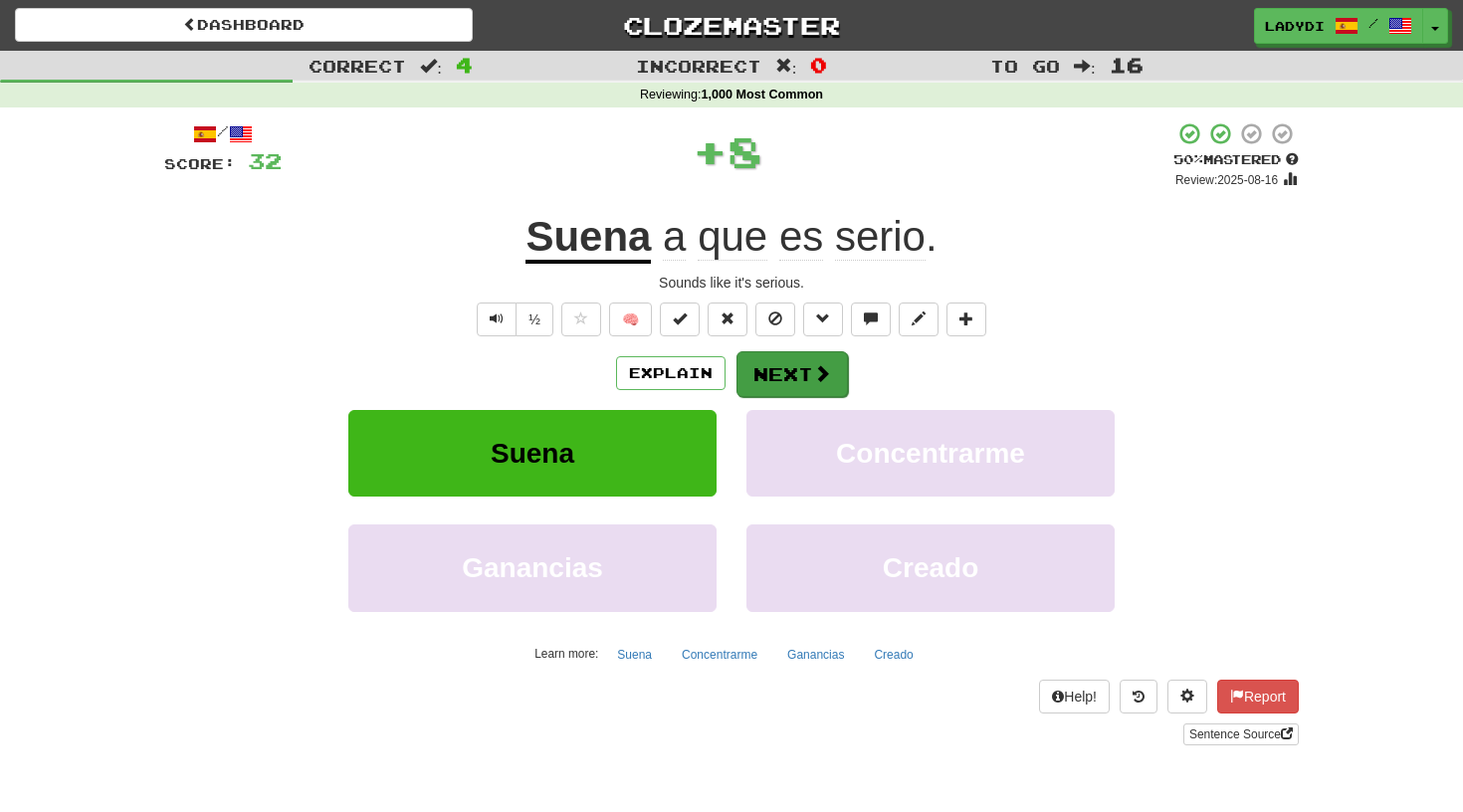 click on "Next" at bounding box center (792, 374) 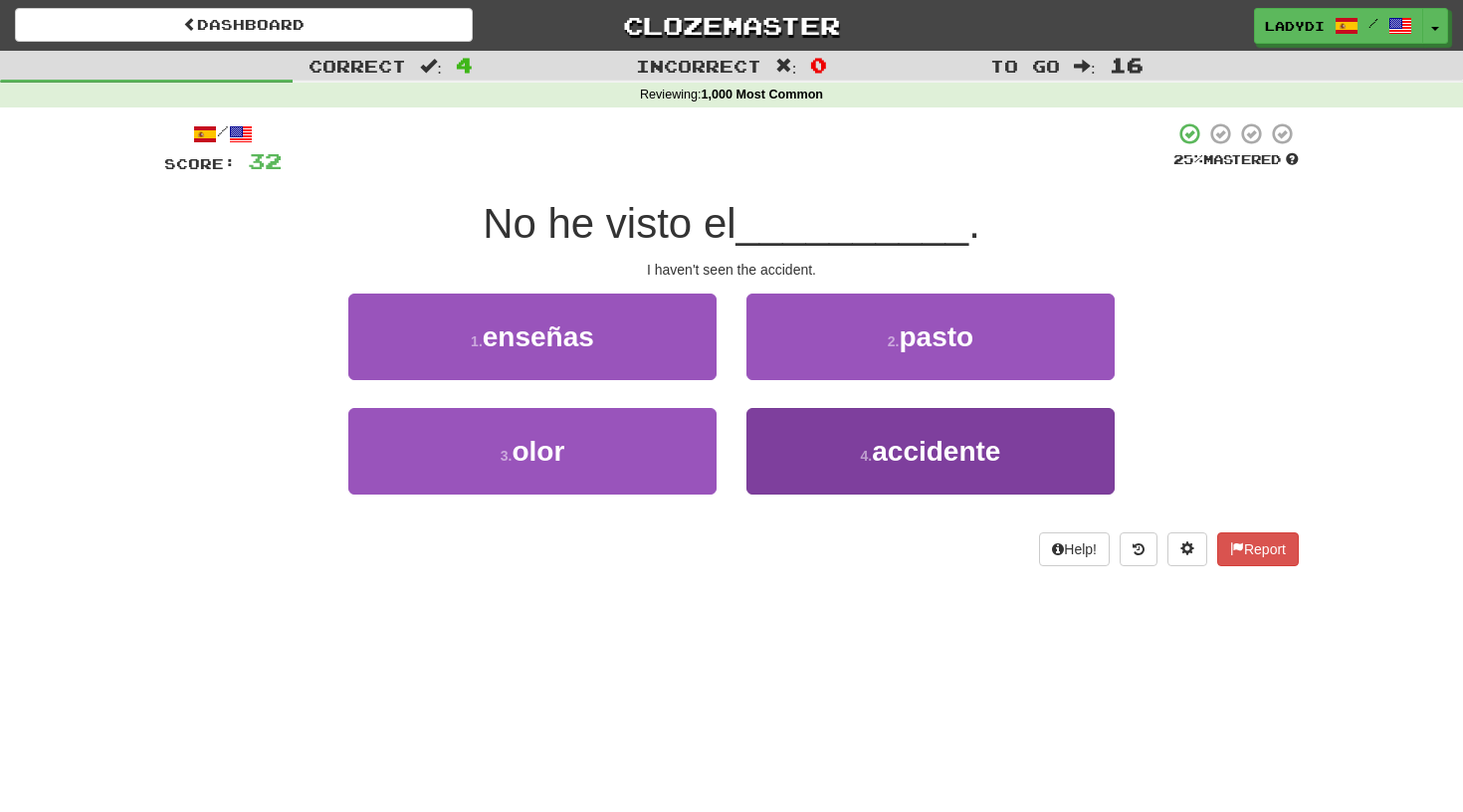 click on "4 .  accidente" at bounding box center [931, 451] 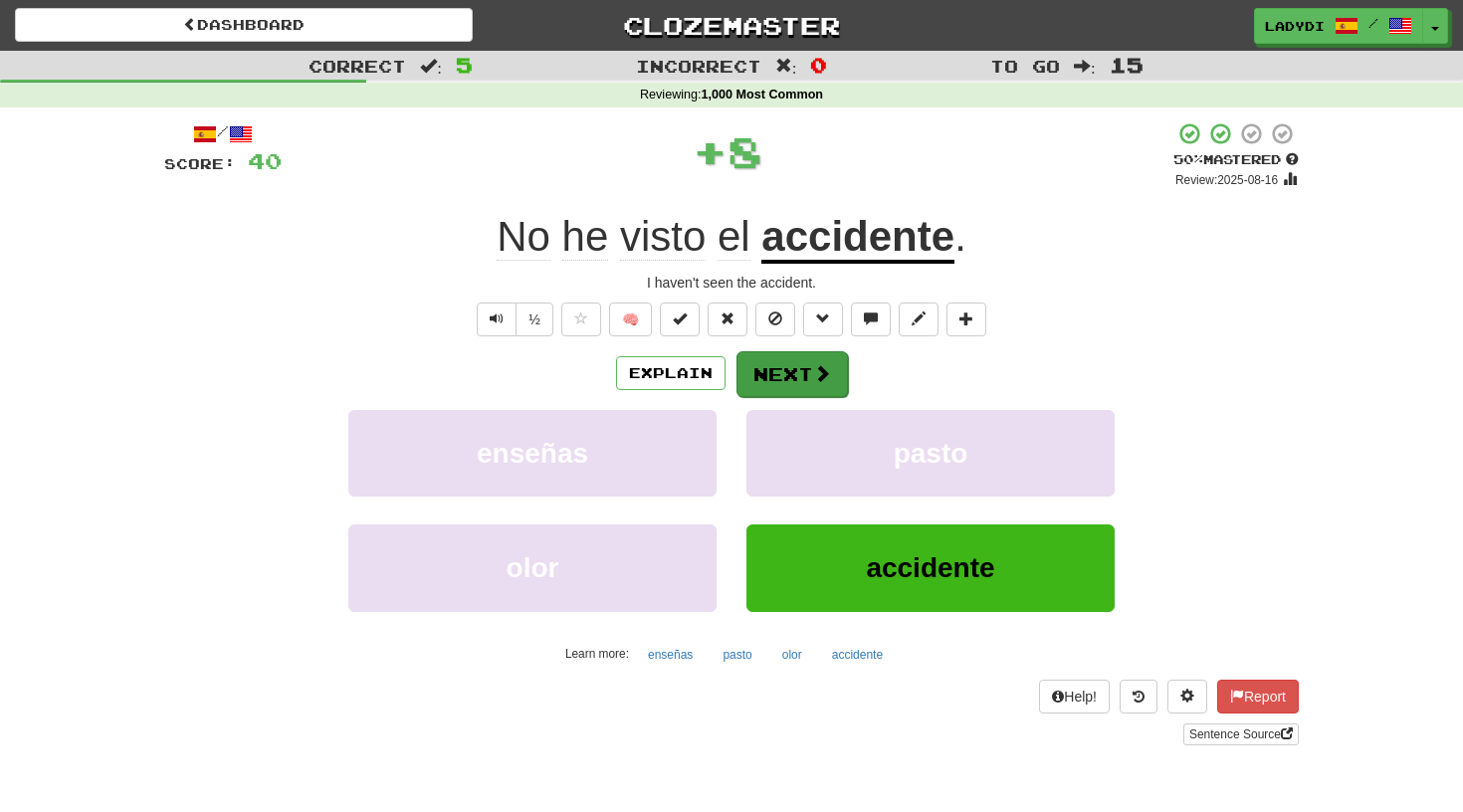 click on "Next" at bounding box center (792, 374) 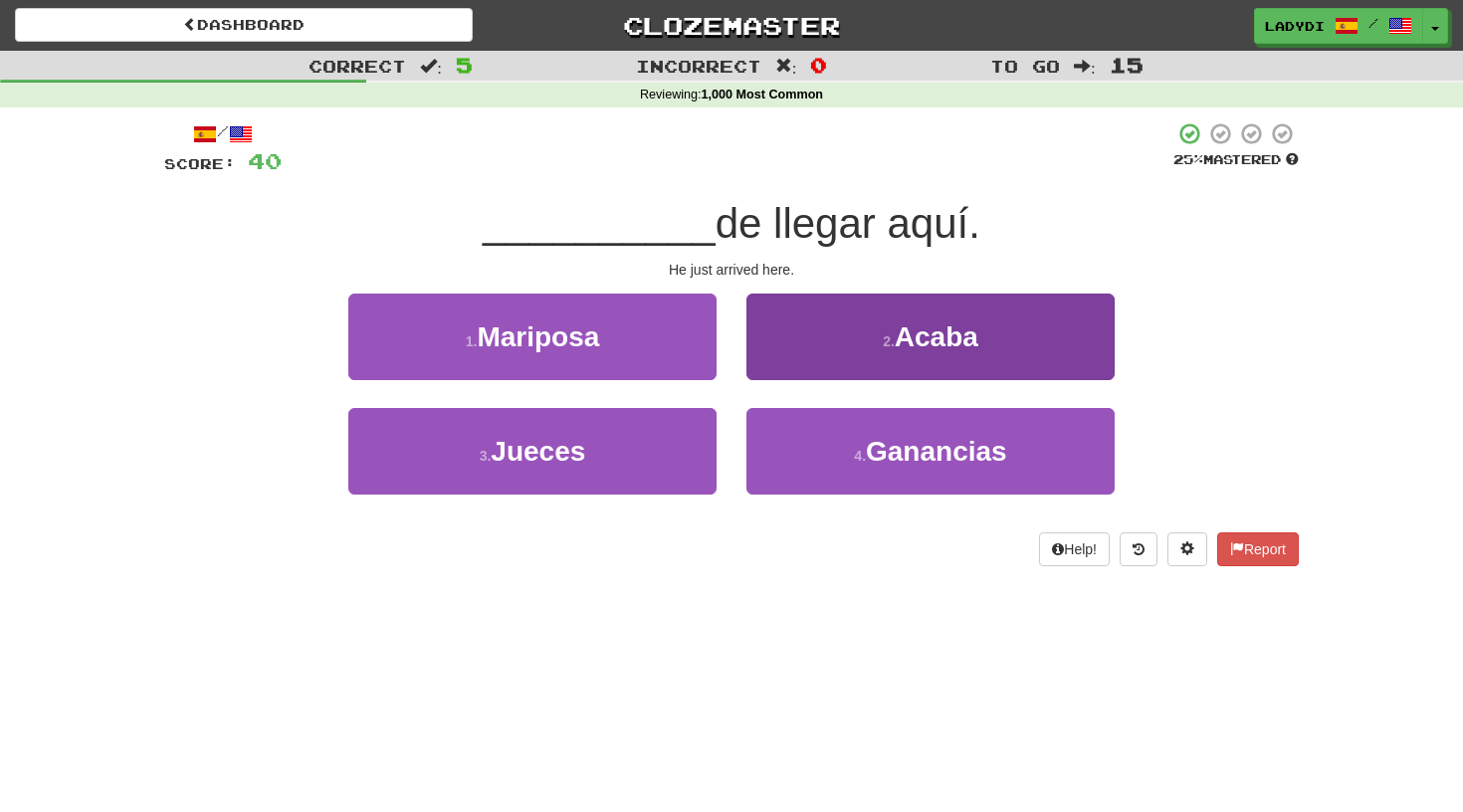 click on "2 .  Acaba" at bounding box center [931, 336] 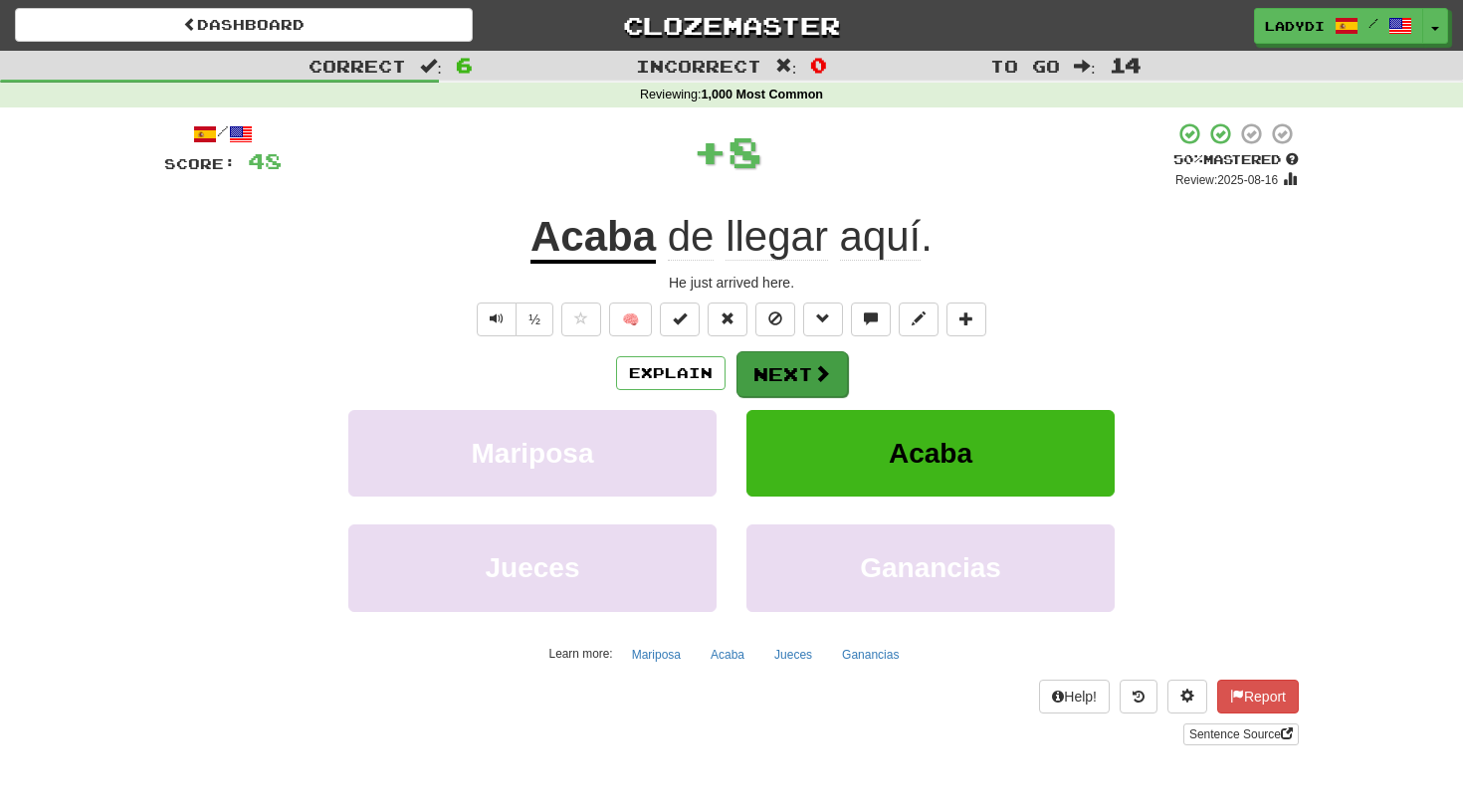 click on "Next" at bounding box center [792, 374] 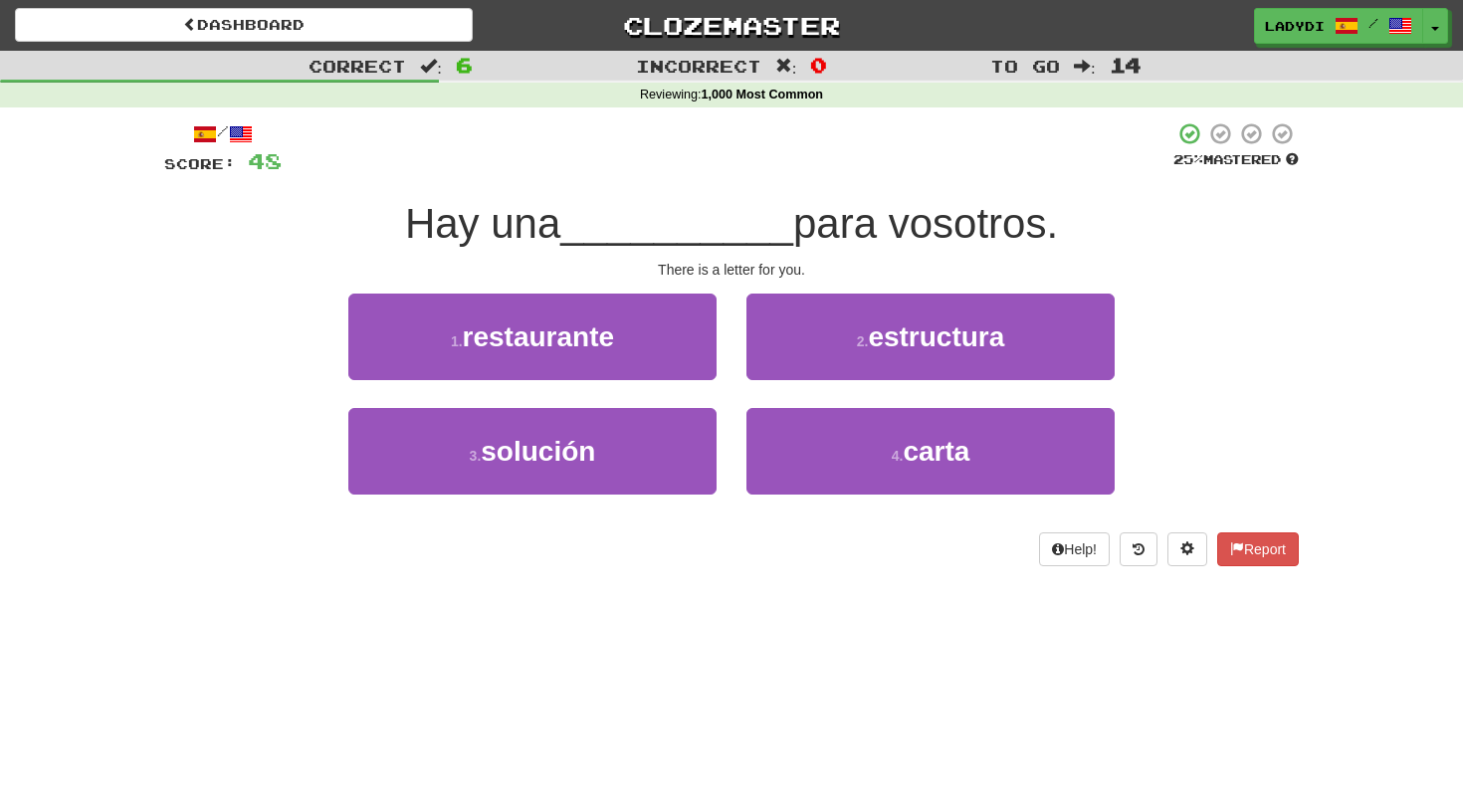 click on "2 .  estructura" at bounding box center [931, 336] 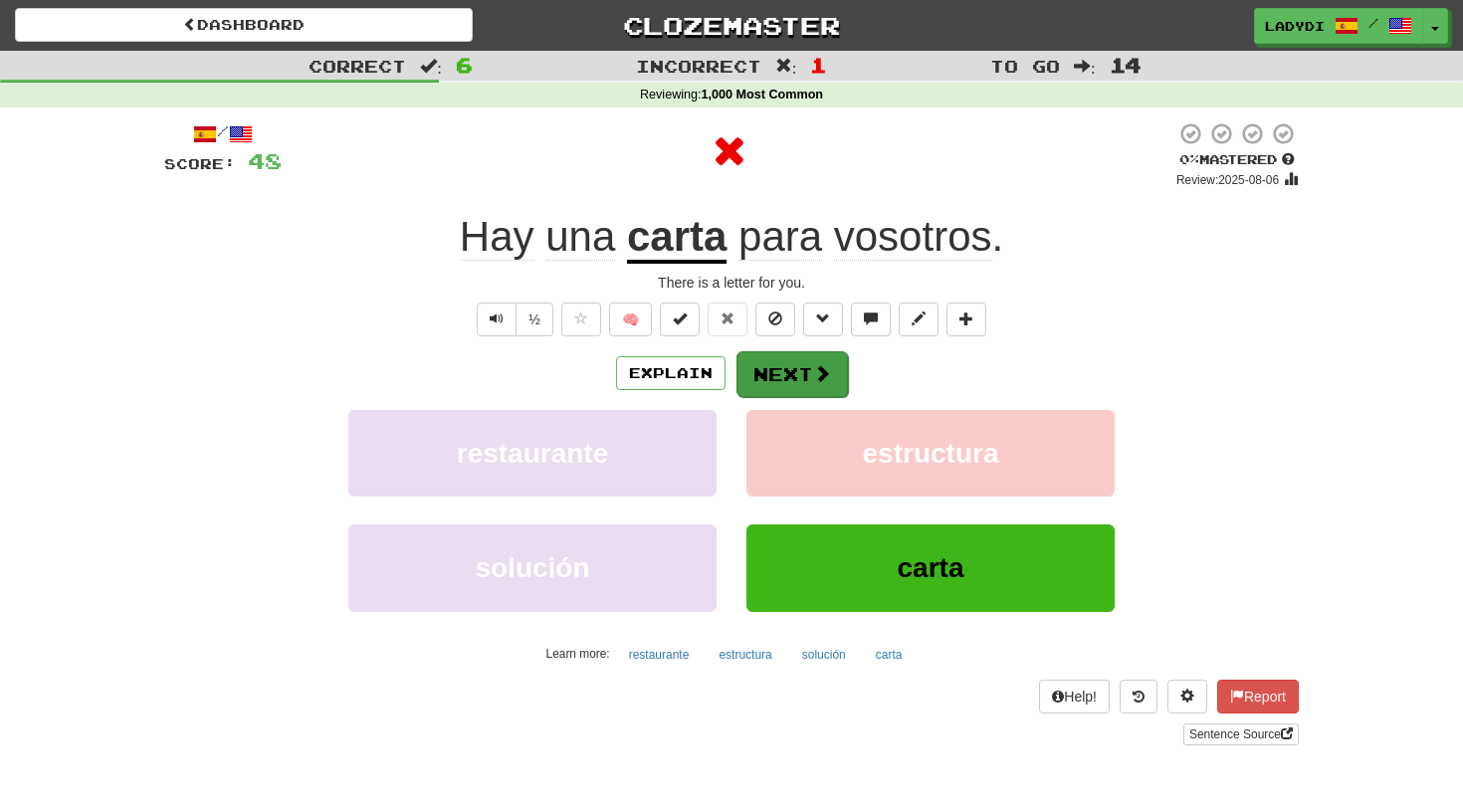 click on "Next" at bounding box center [792, 374] 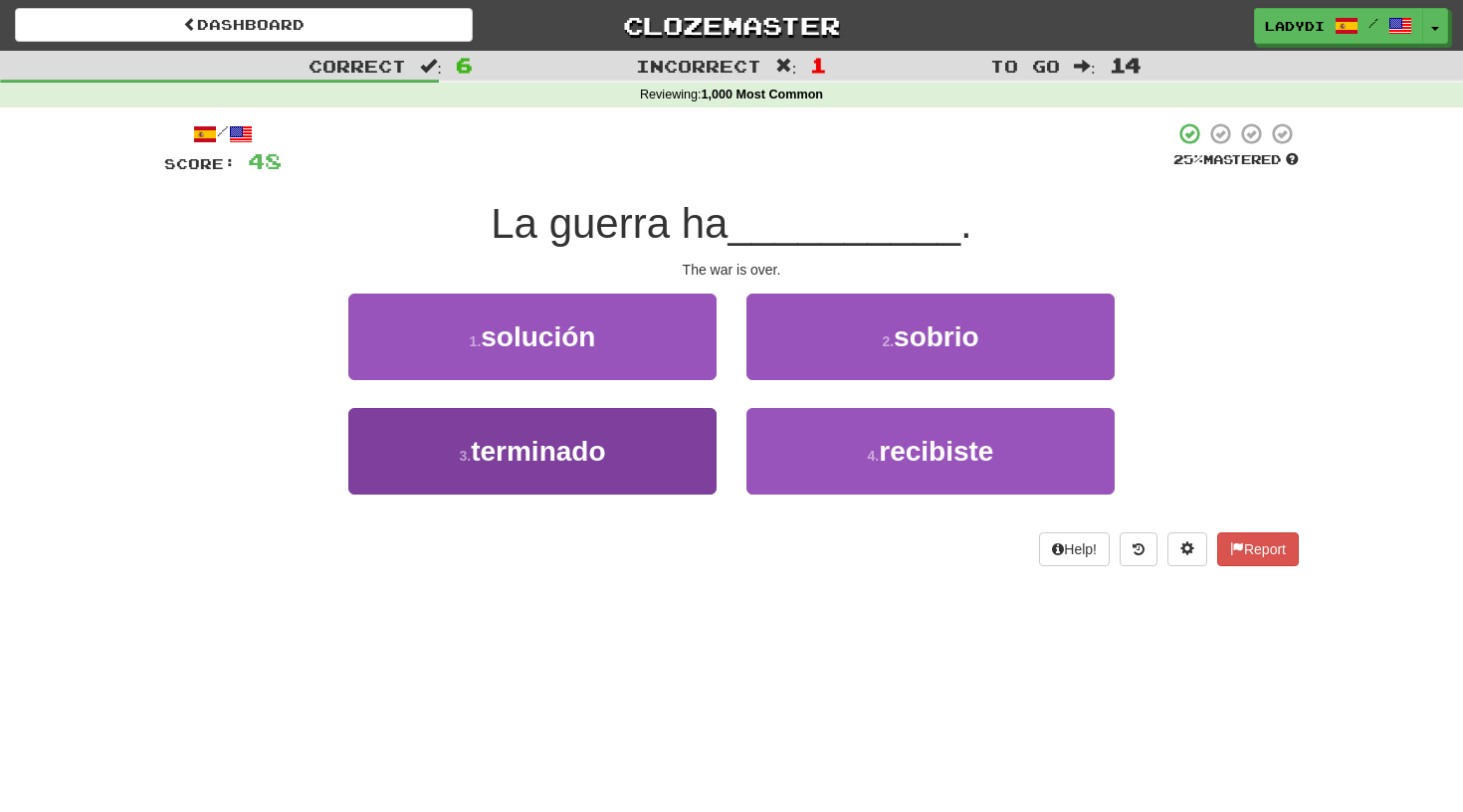 click on "3 .  terminado" at bounding box center (532, 451) 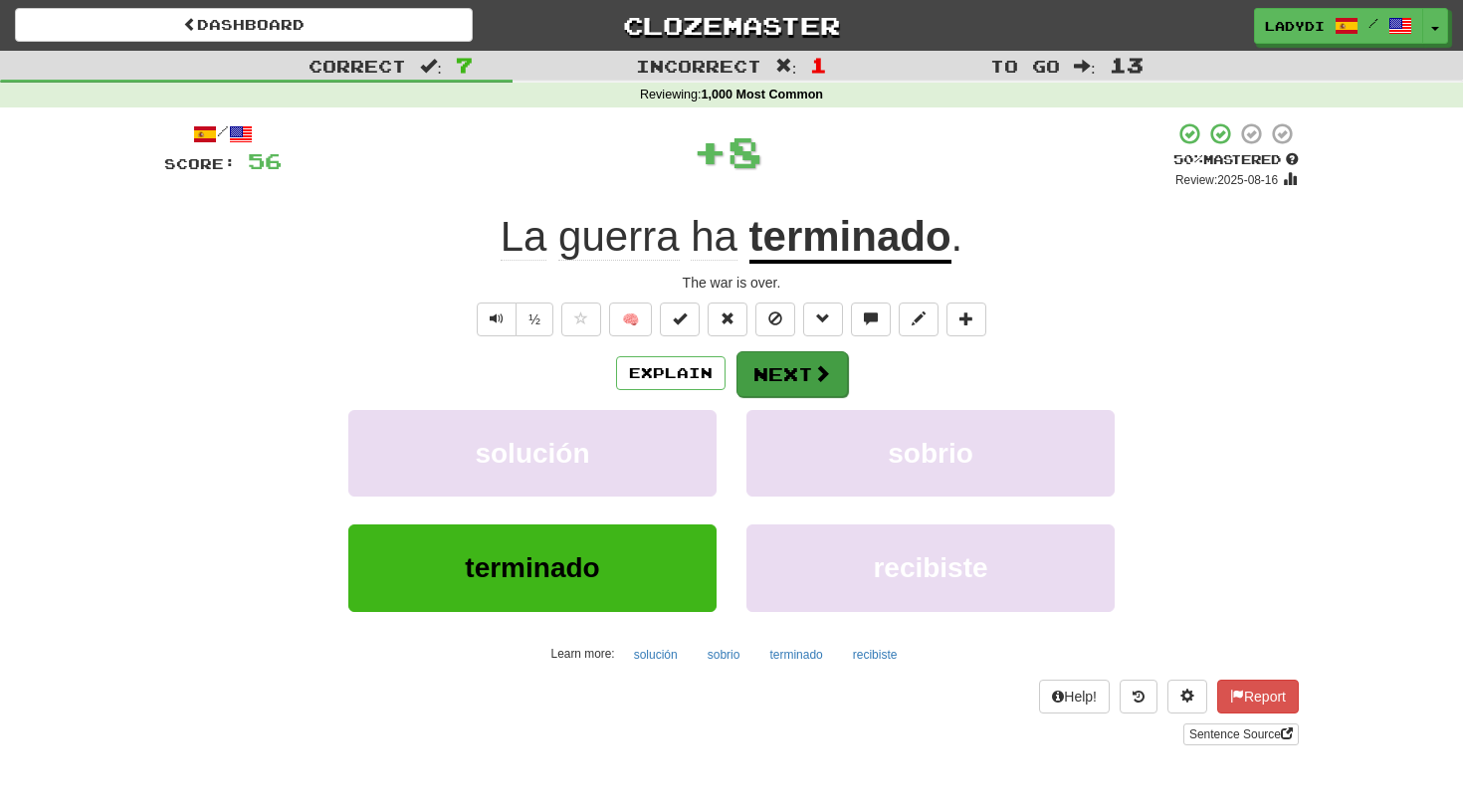 click on "Next" at bounding box center [792, 374] 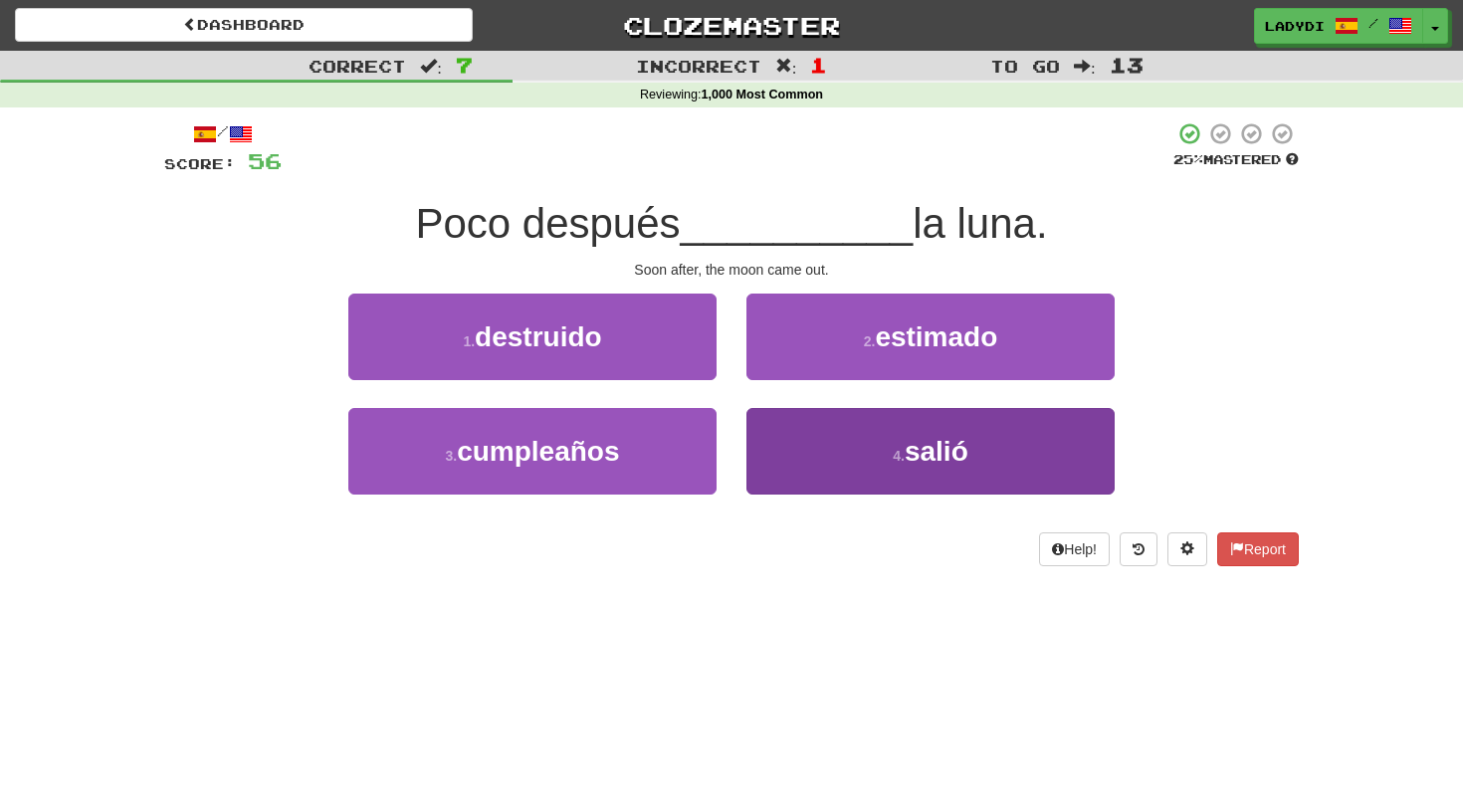 click on "4 .  salió" at bounding box center (931, 451) 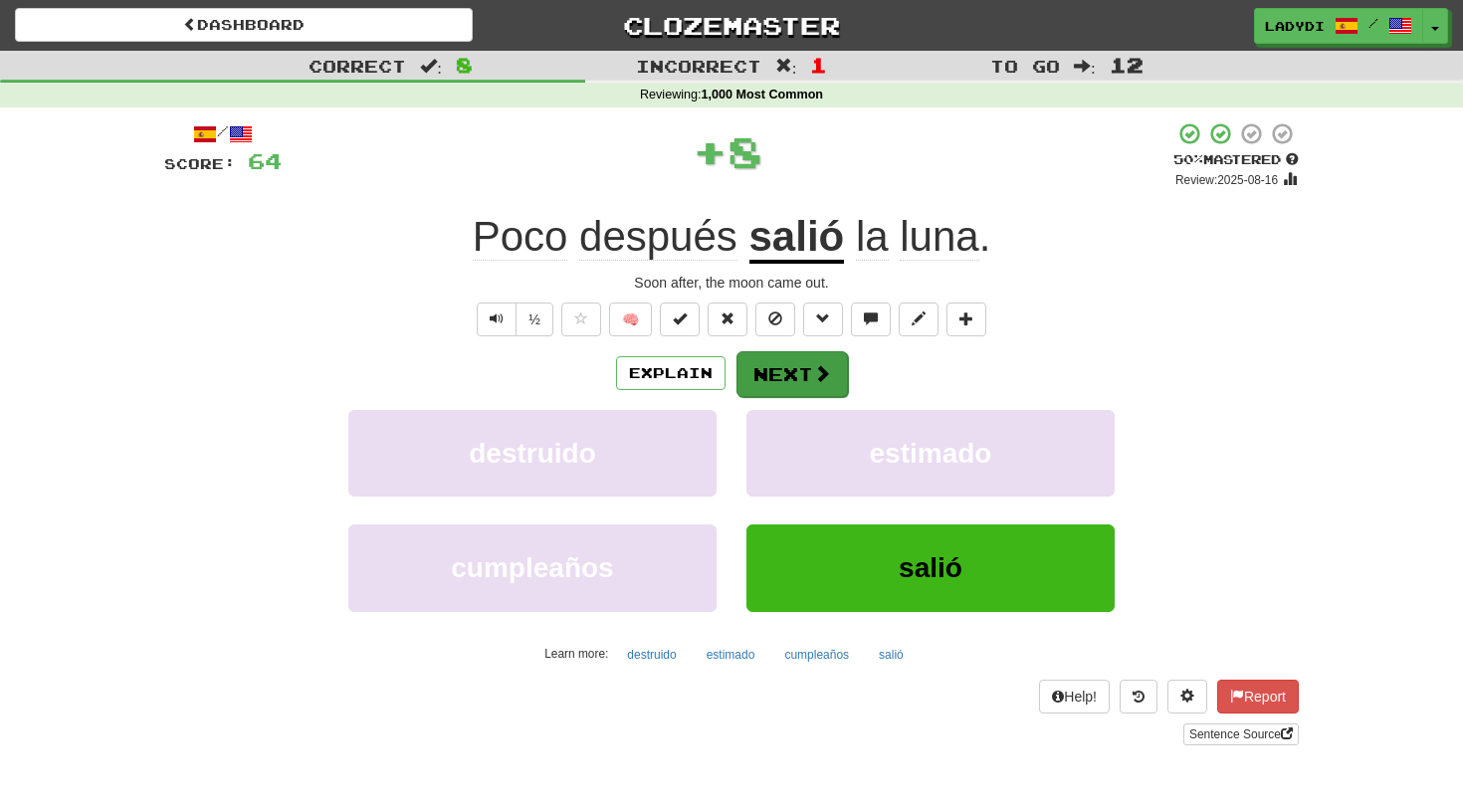 click on "Next" at bounding box center [792, 374] 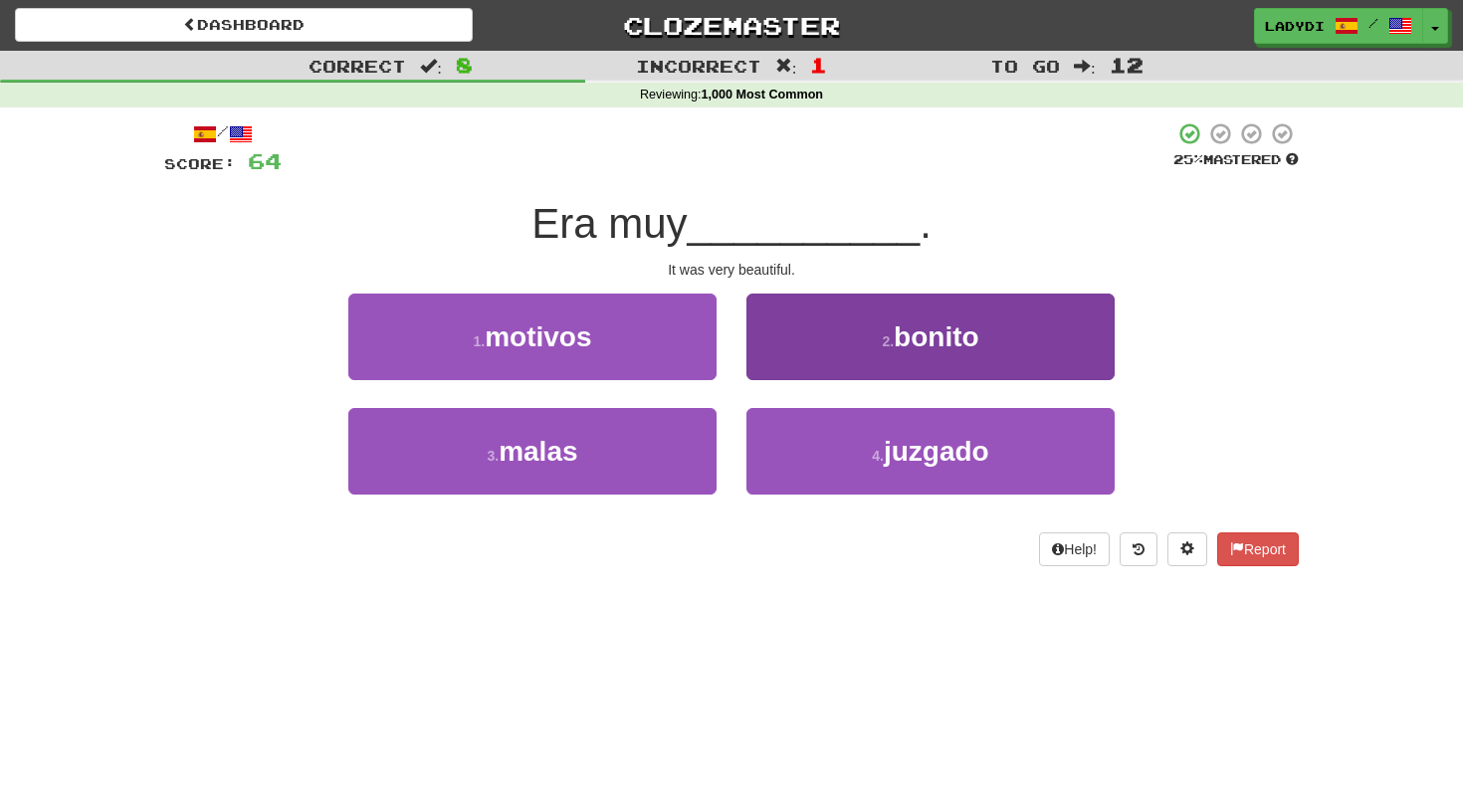 click on "2 .  bonito" at bounding box center [931, 336] 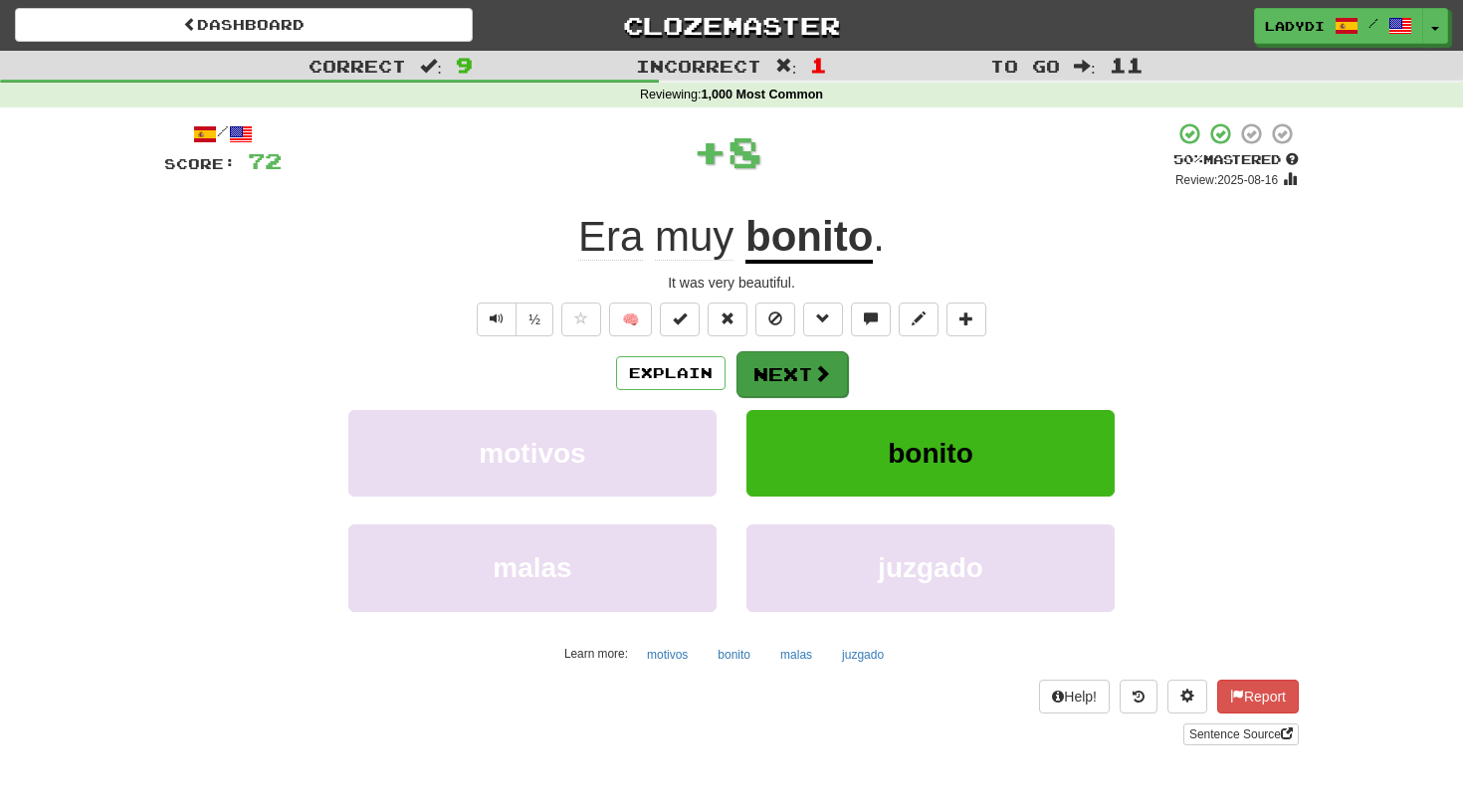 click on "Next" at bounding box center [792, 374] 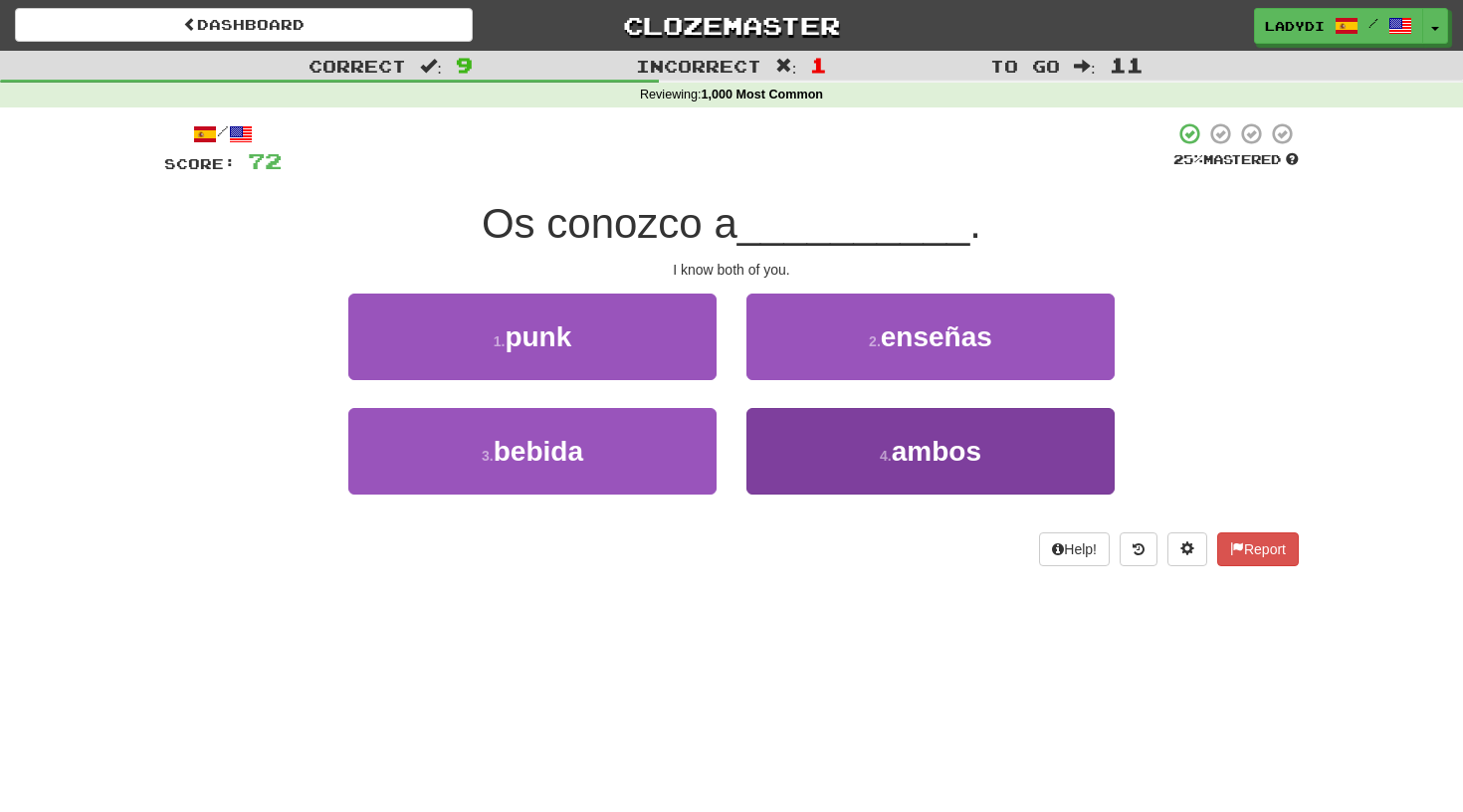 click on "4 .  ambos" at bounding box center [931, 451] 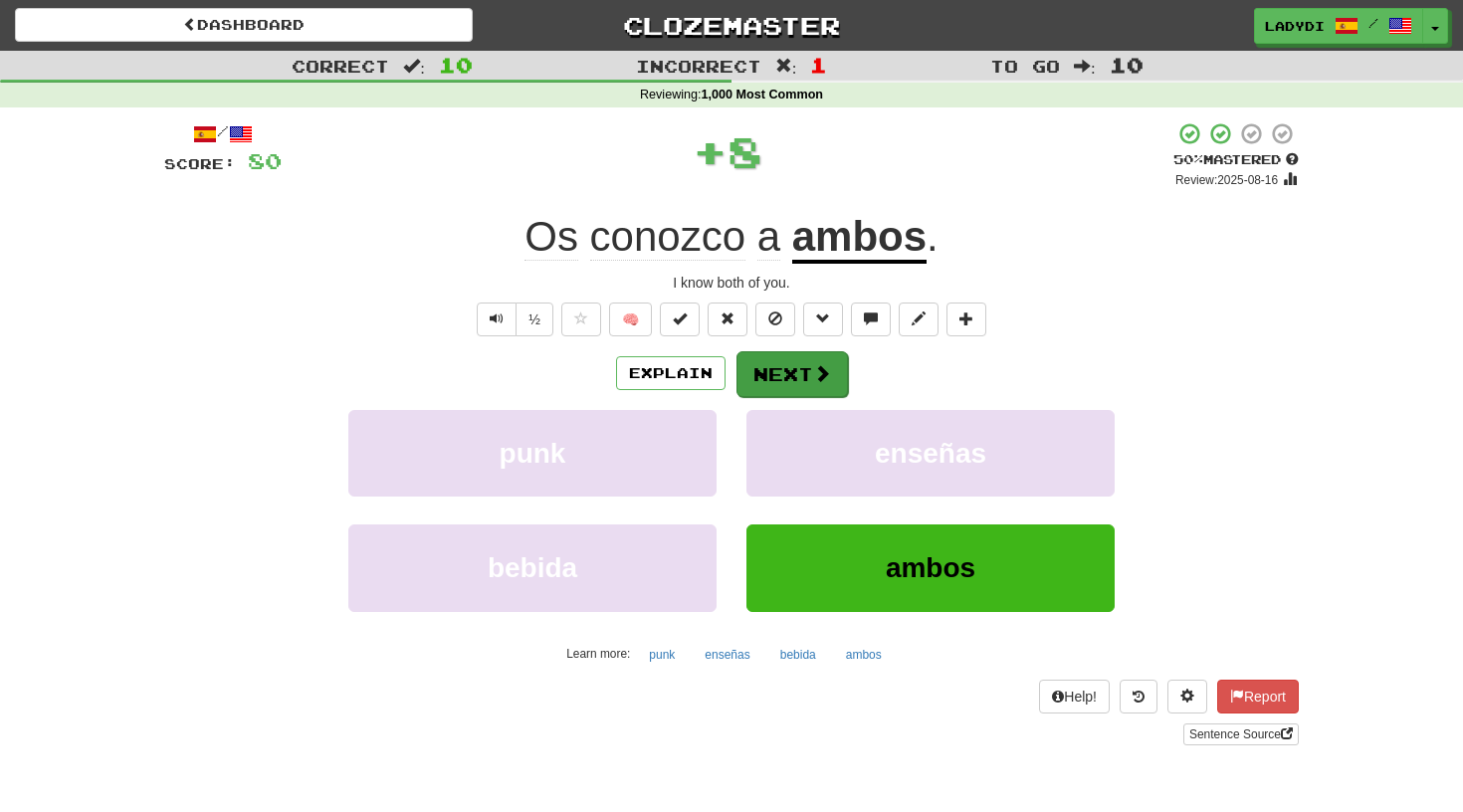 click on "Next" at bounding box center (792, 374) 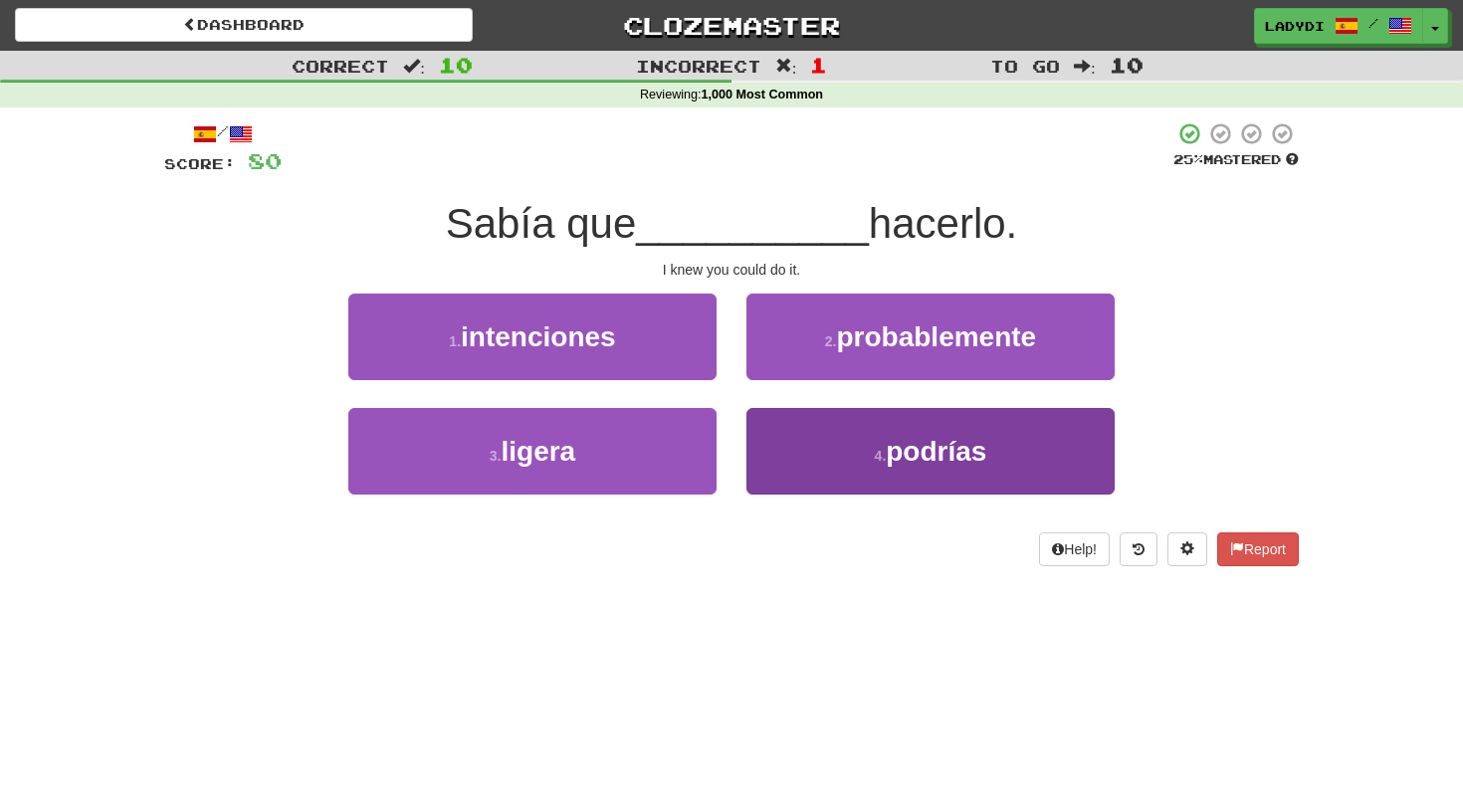 click on "4 .  podrías" at bounding box center [931, 451] 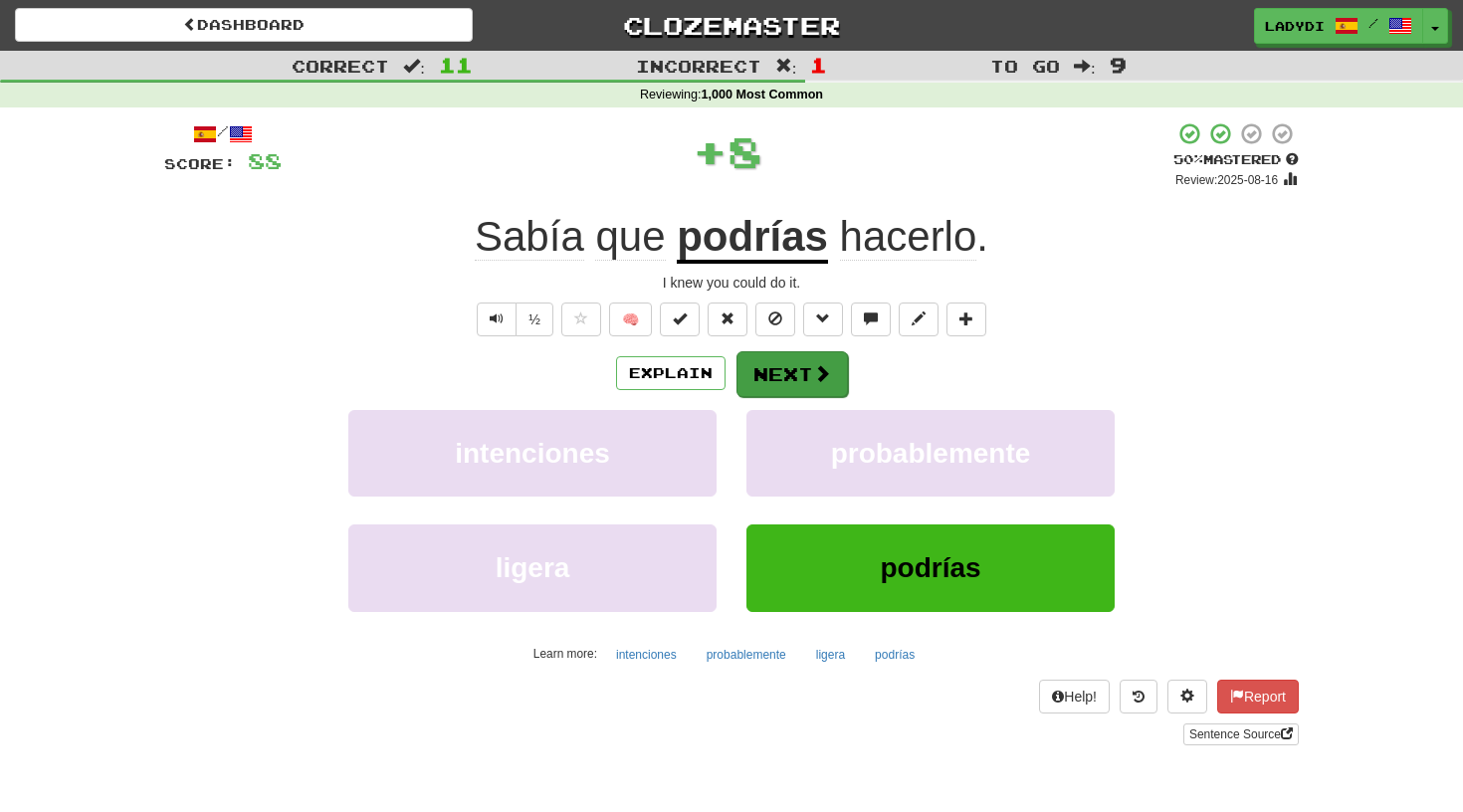 click on "Next" at bounding box center [792, 374] 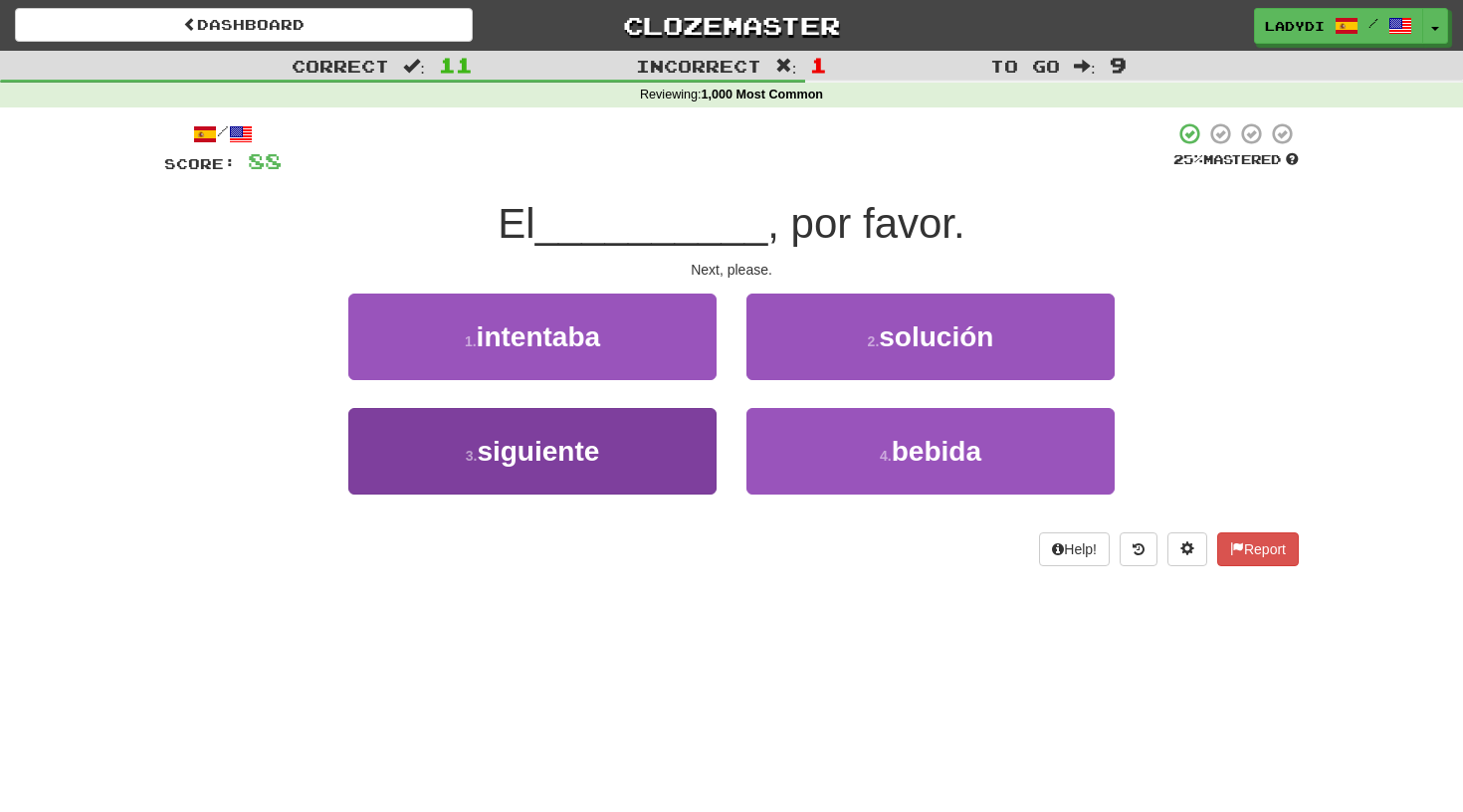 click on "3 .  siguiente" at bounding box center [532, 451] 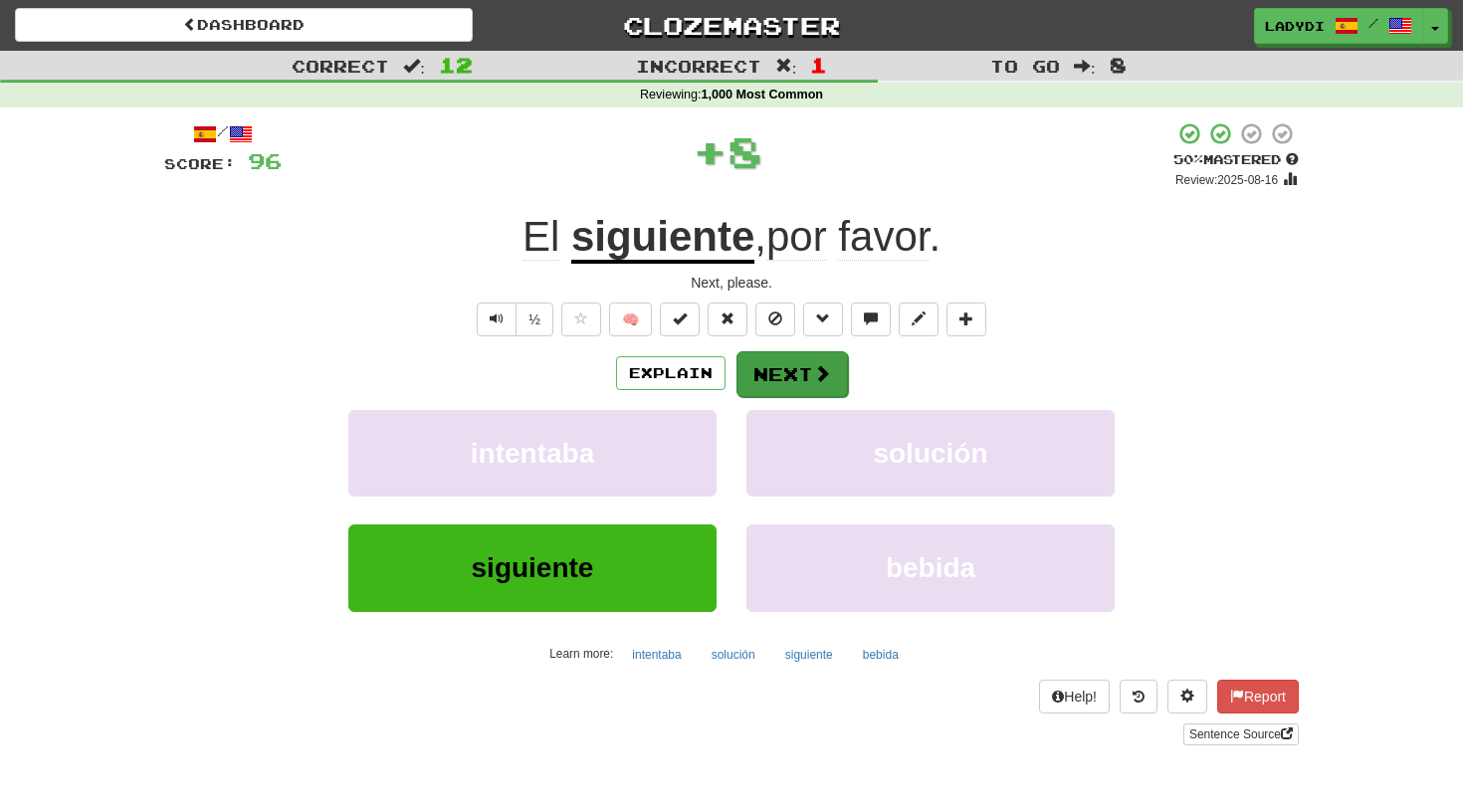click on "Next" at bounding box center [792, 374] 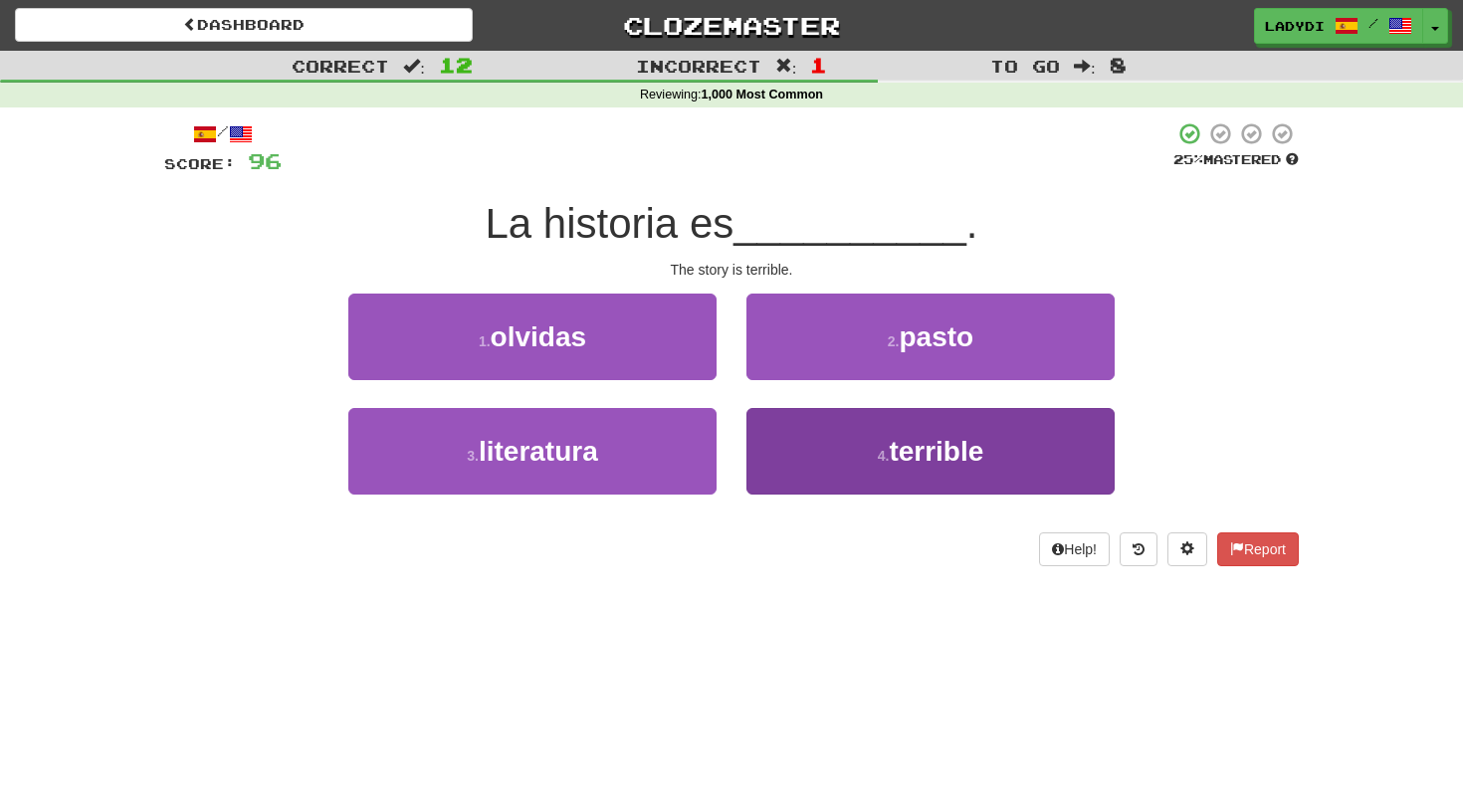 click on "4 .  terrible" at bounding box center [931, 451] 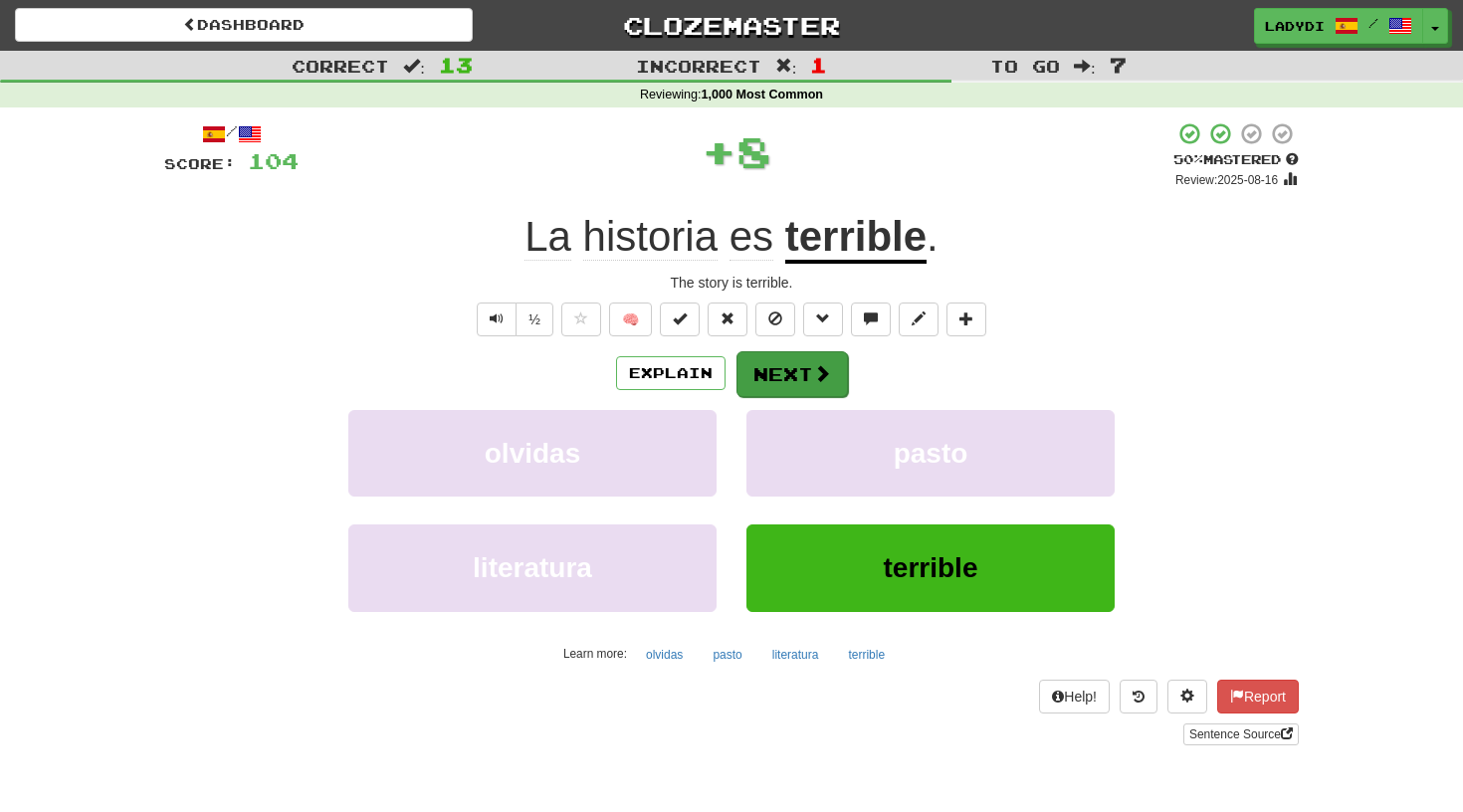 click on "Next" at bounding box center (792, 374) 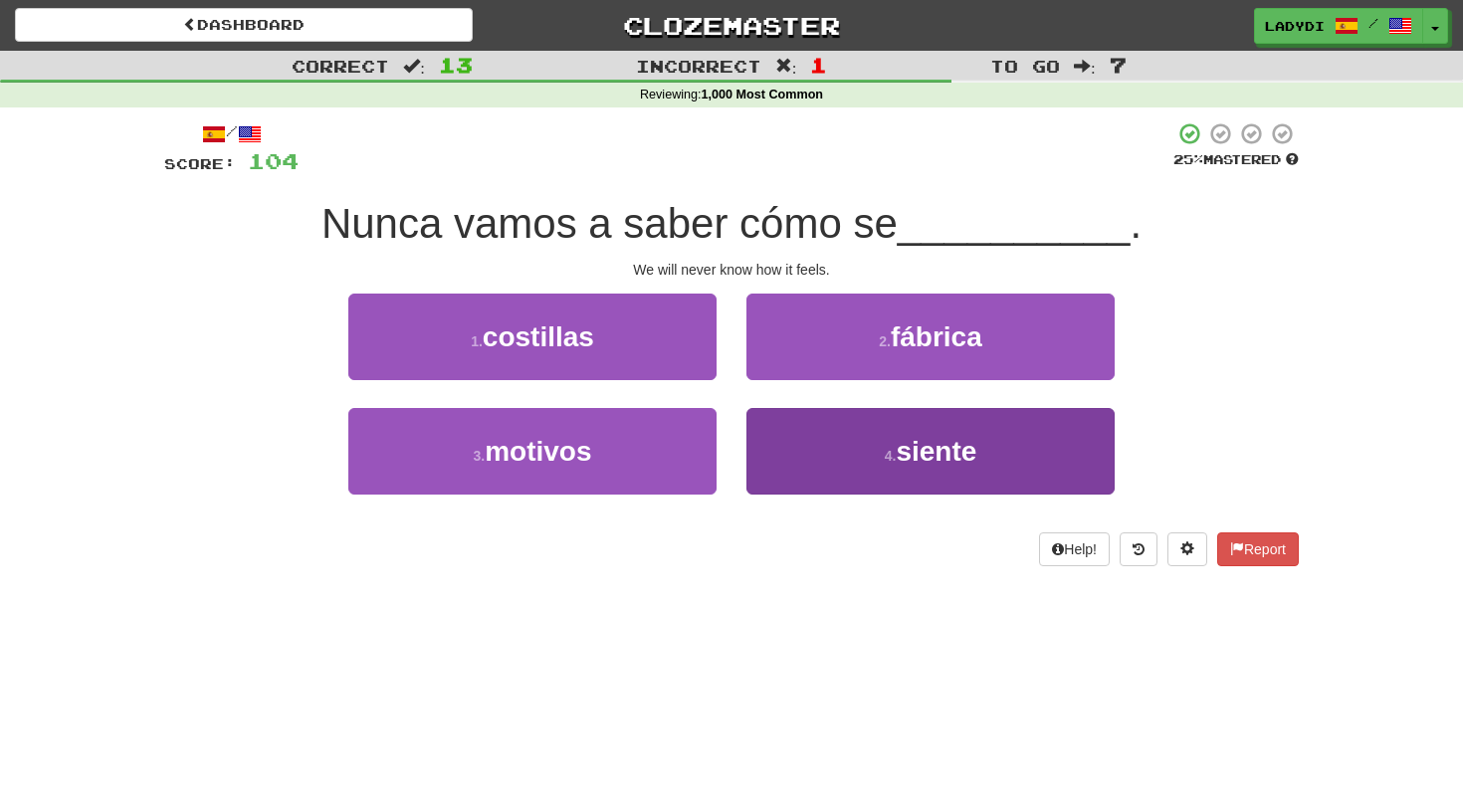 click on "4 .  siente" at bounding box center (931, 451) 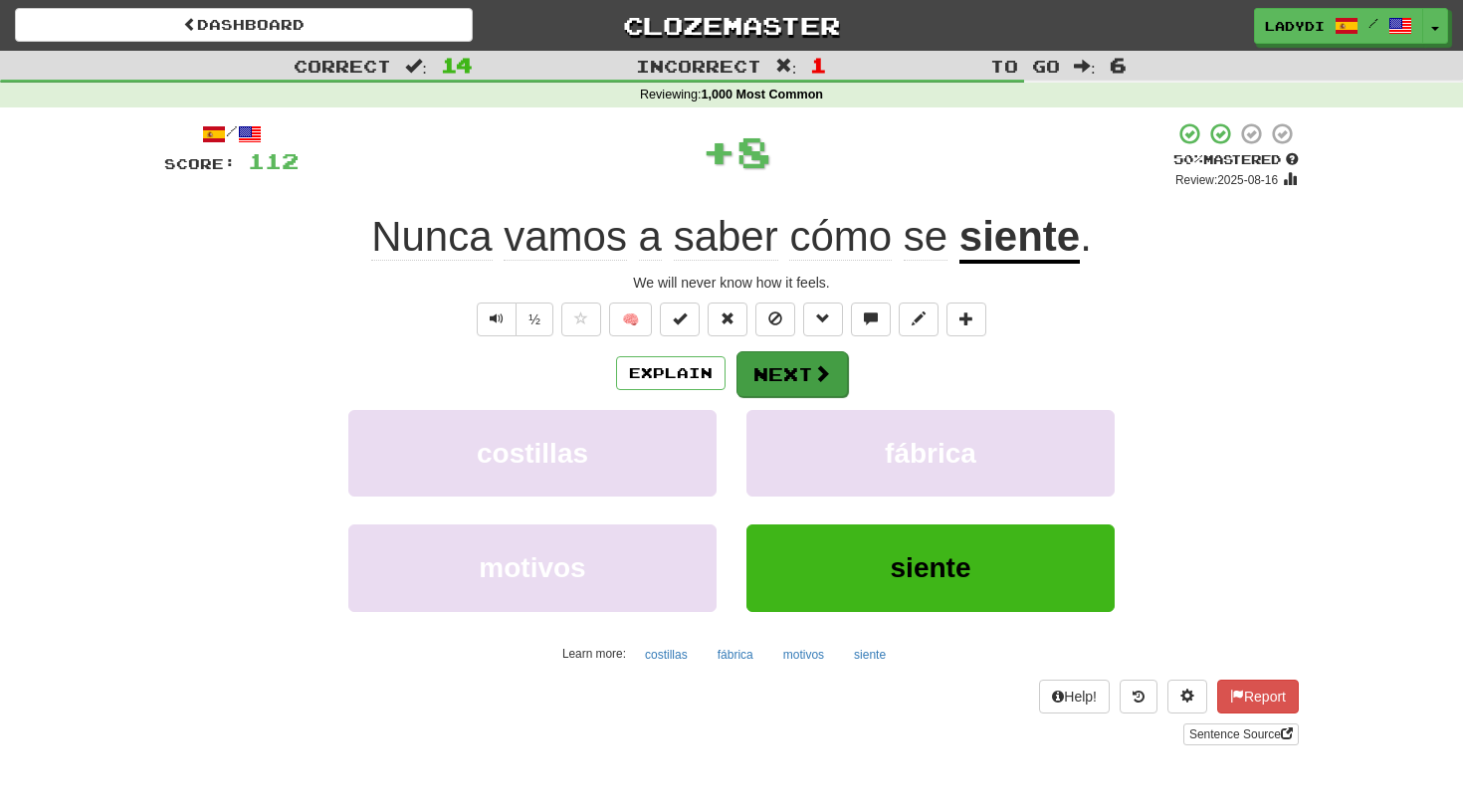 click on "Next" at bounding box center [792, 374] 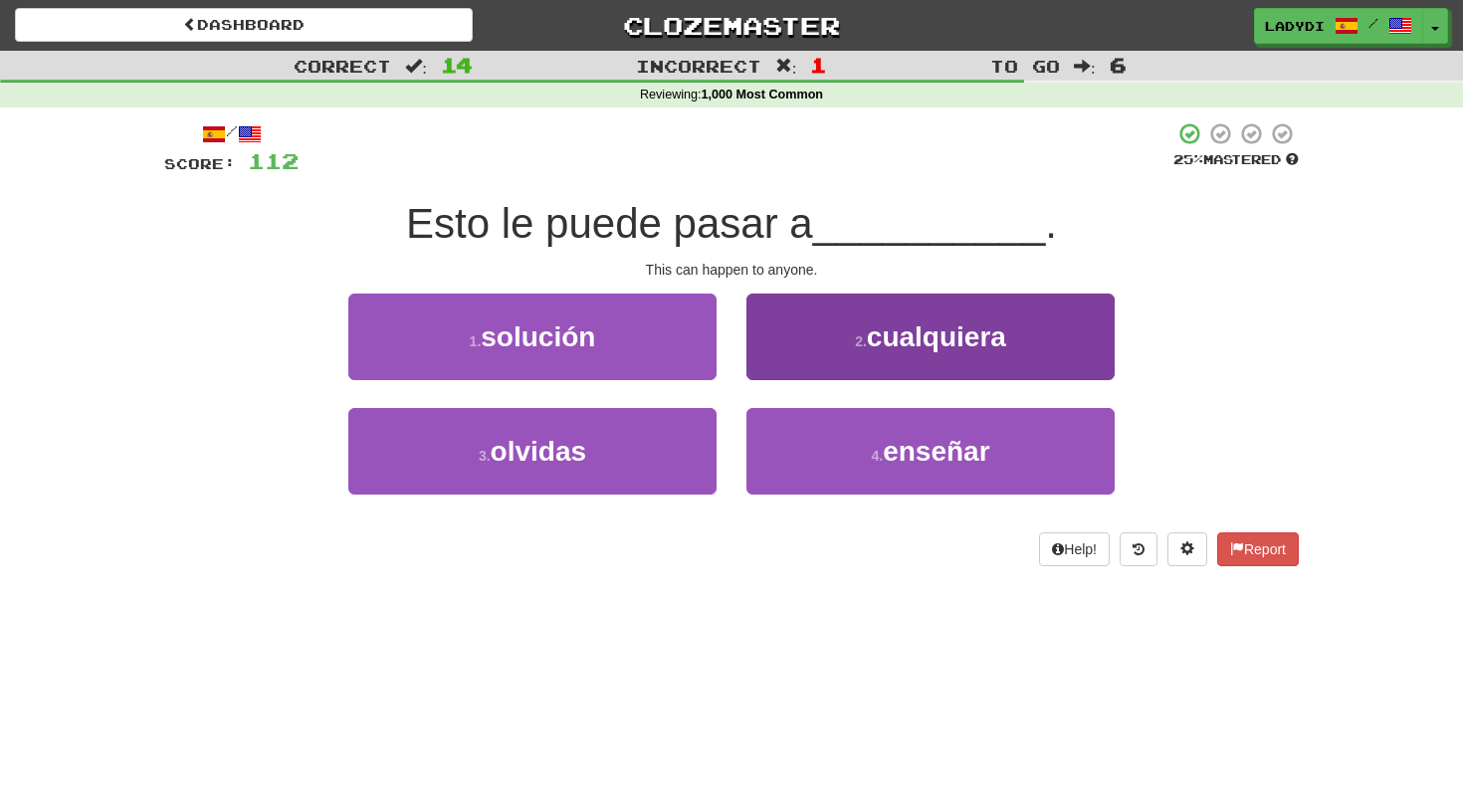 click on "2 .  cualquiera" at bounding box center [931, 336] 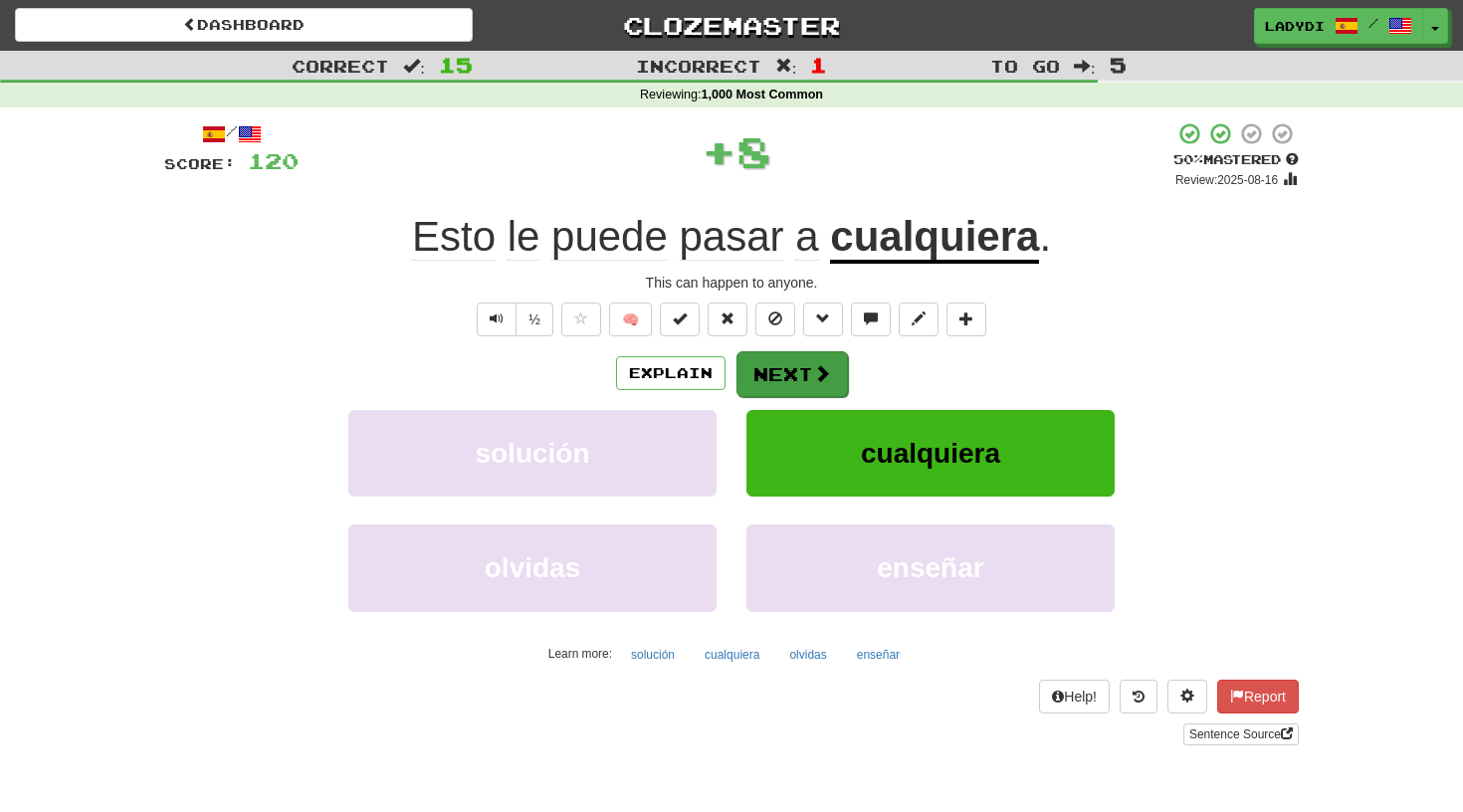 click on "Next" at bounding box center (792, 374) 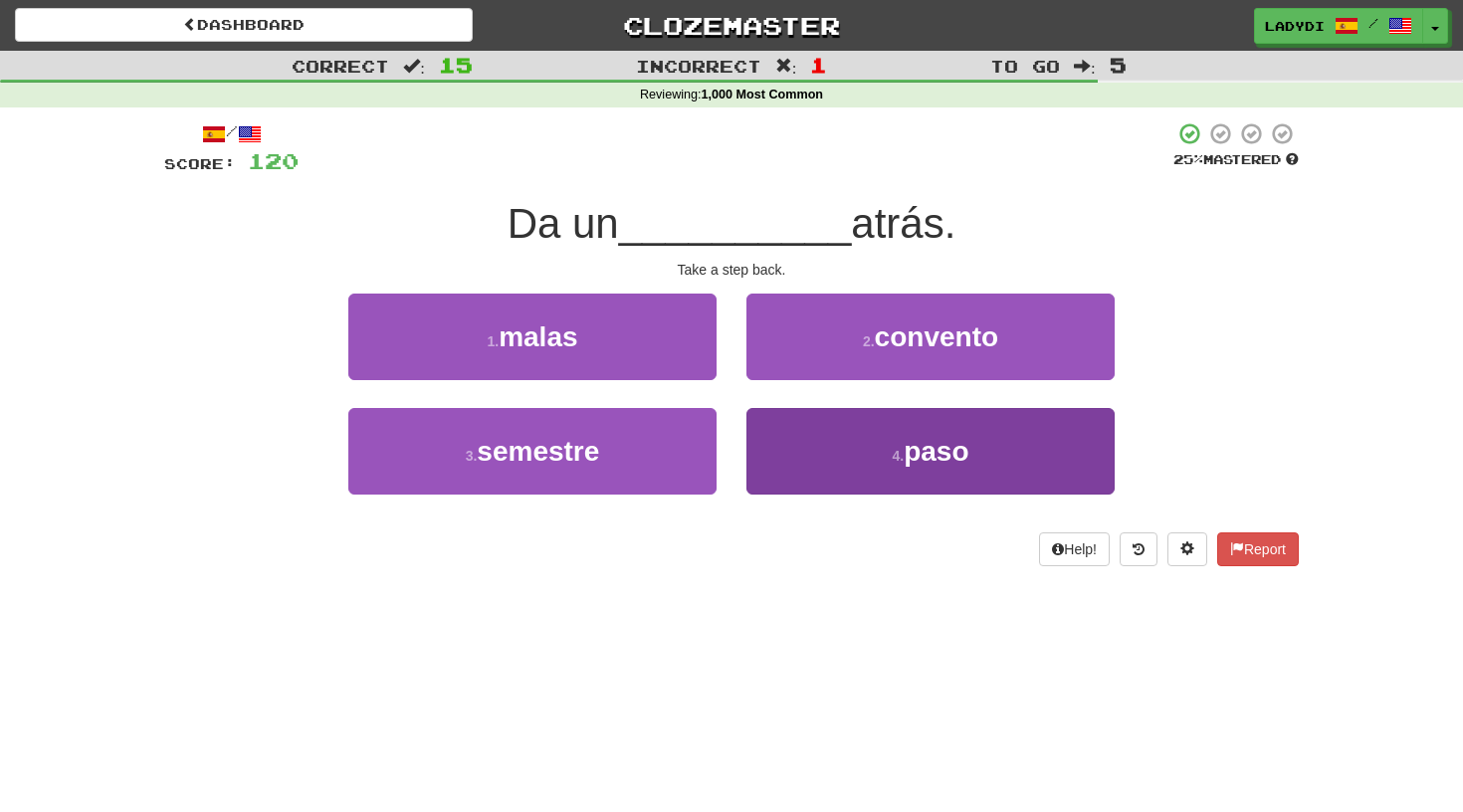 click on "4 .  paso" at bounding box center (931, 451) 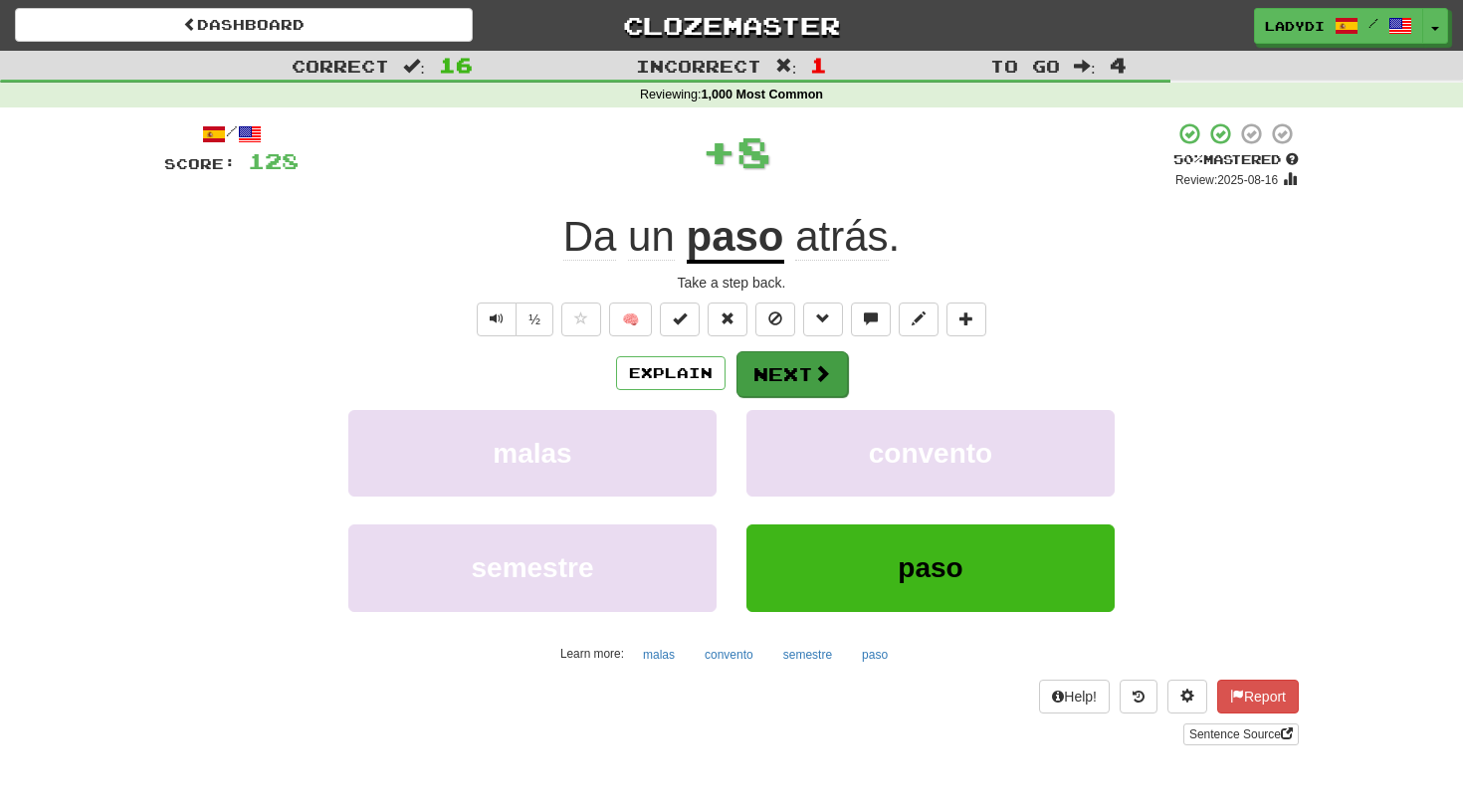 click on "Next" at bounding box center [792, 374] 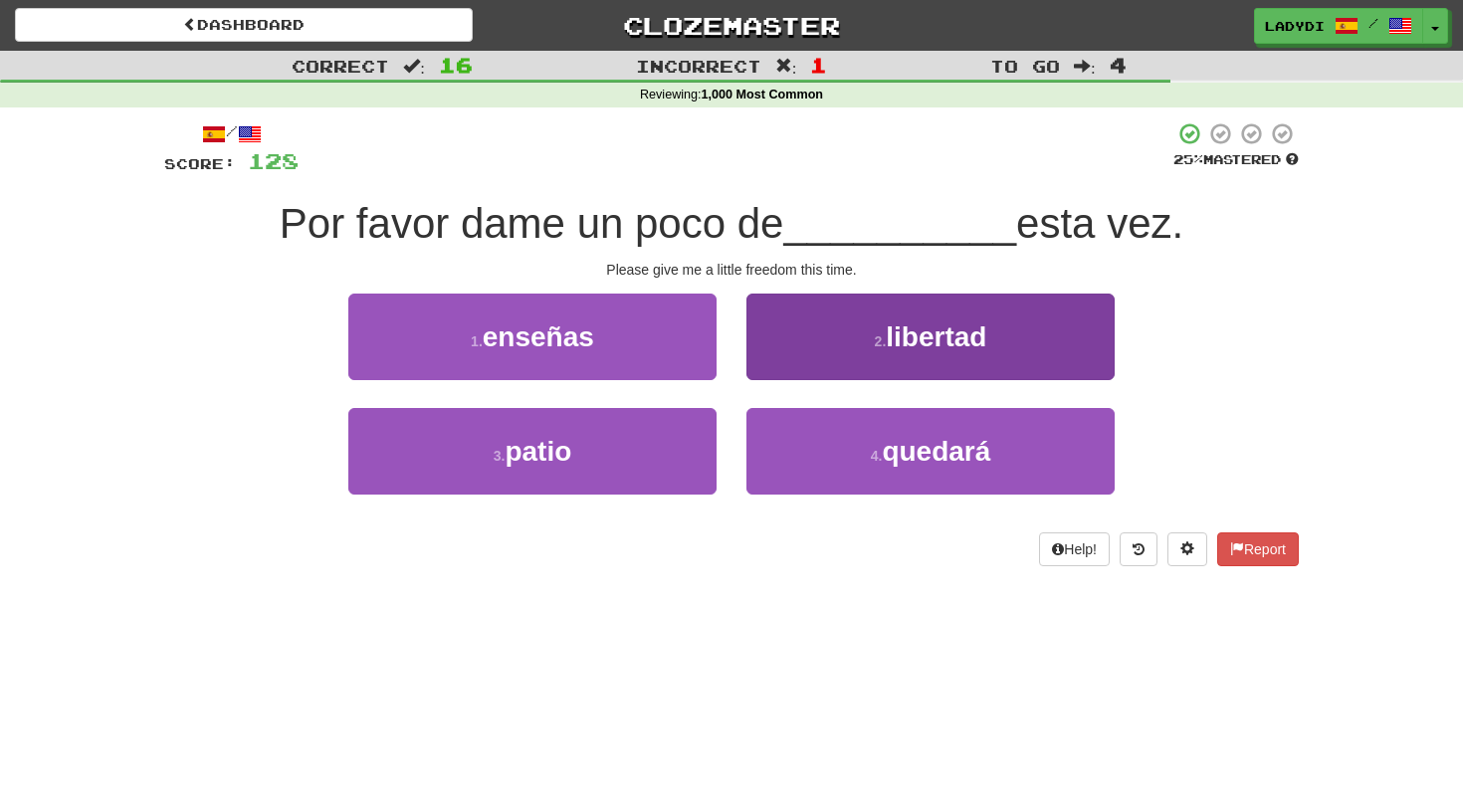 click on "2 .  libertad" at bounding box center [931, 336] 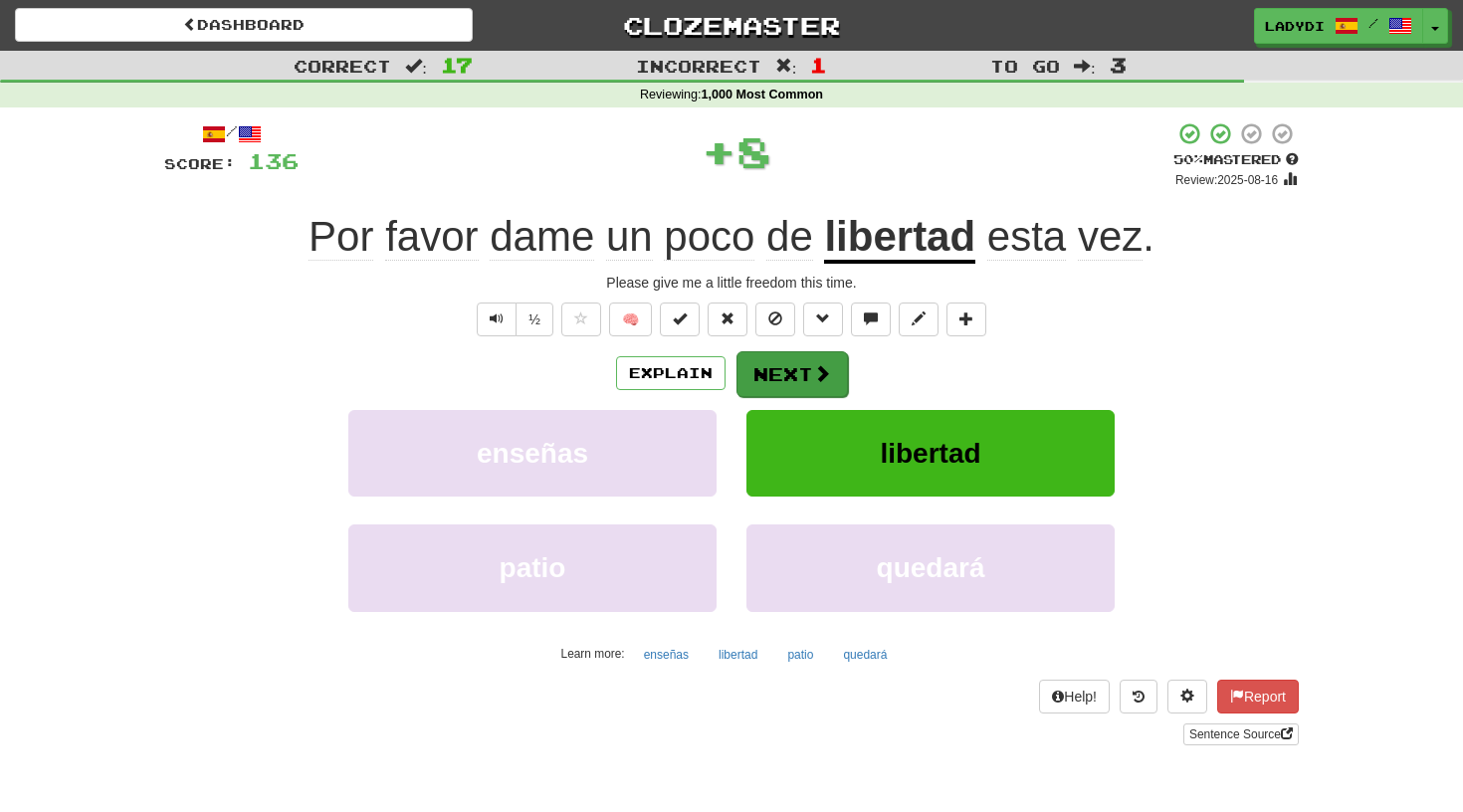 click on "Next" at bounding box center (792, 374) 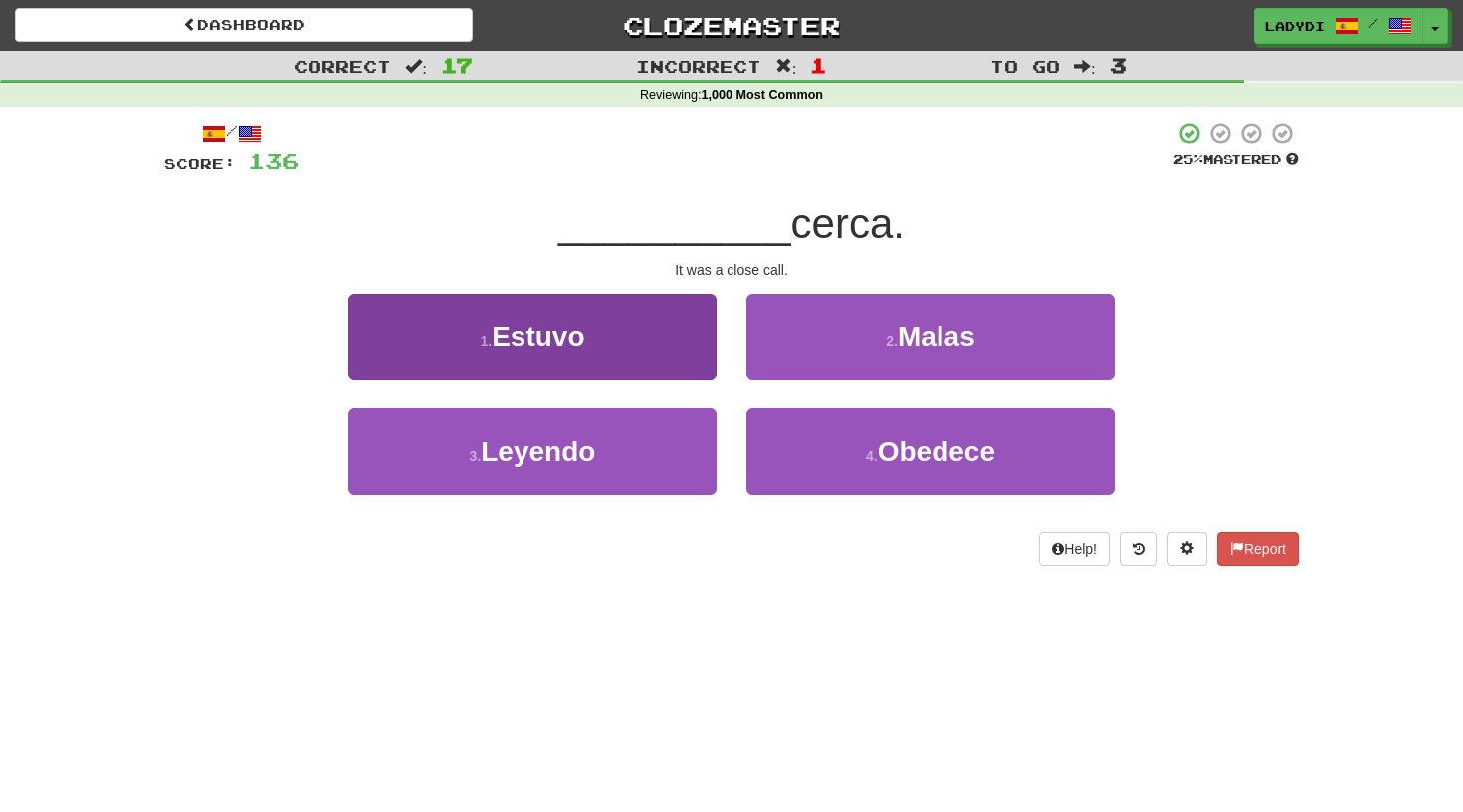 click on "1 .  Estuvo" at bounding box center [532, 336] 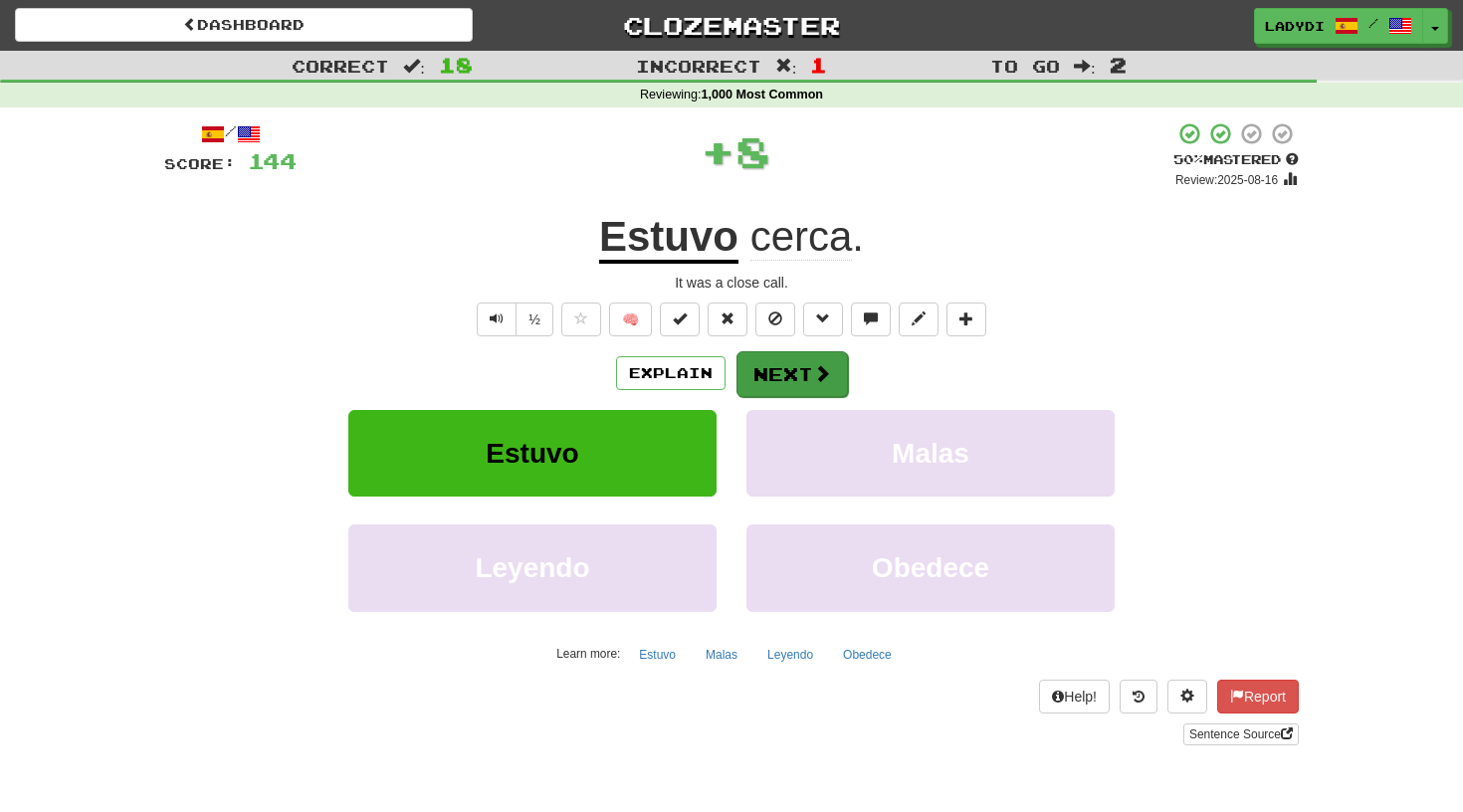 click on "Next" at bounding box center [792, 374] 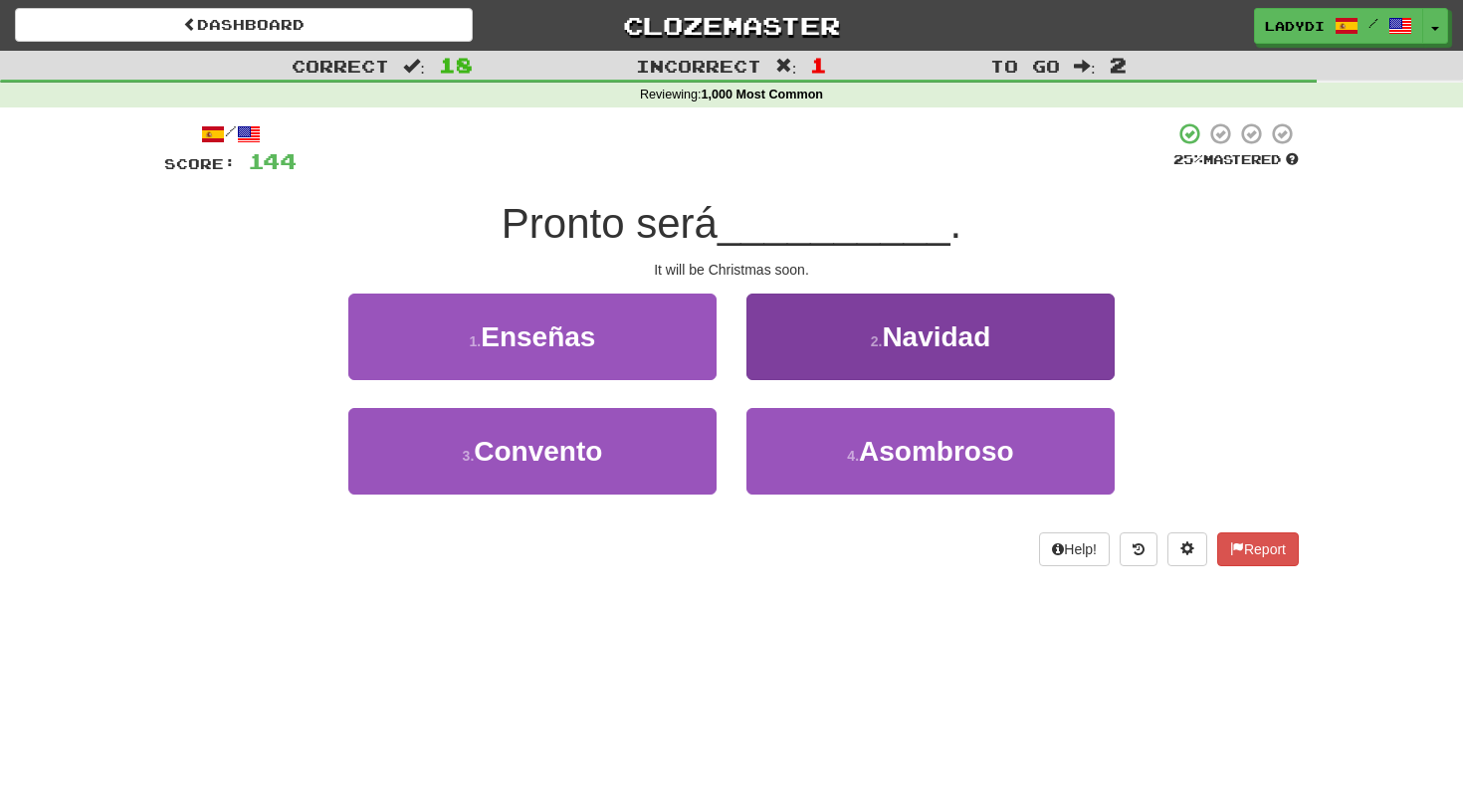 click on "2 .  Navidad" at bounding box center (931, 336) 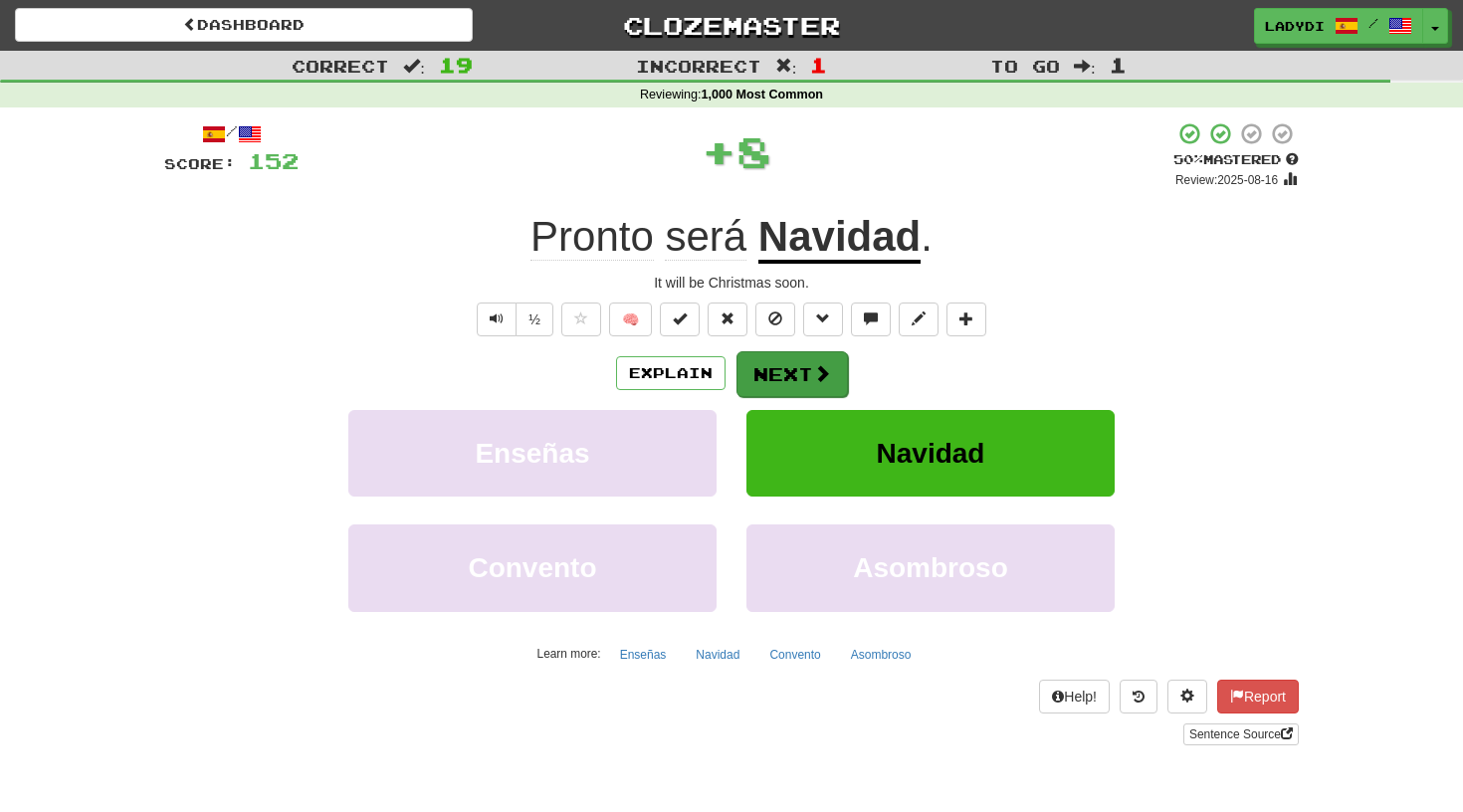 click on "Next" at bounding box center [792, 374] 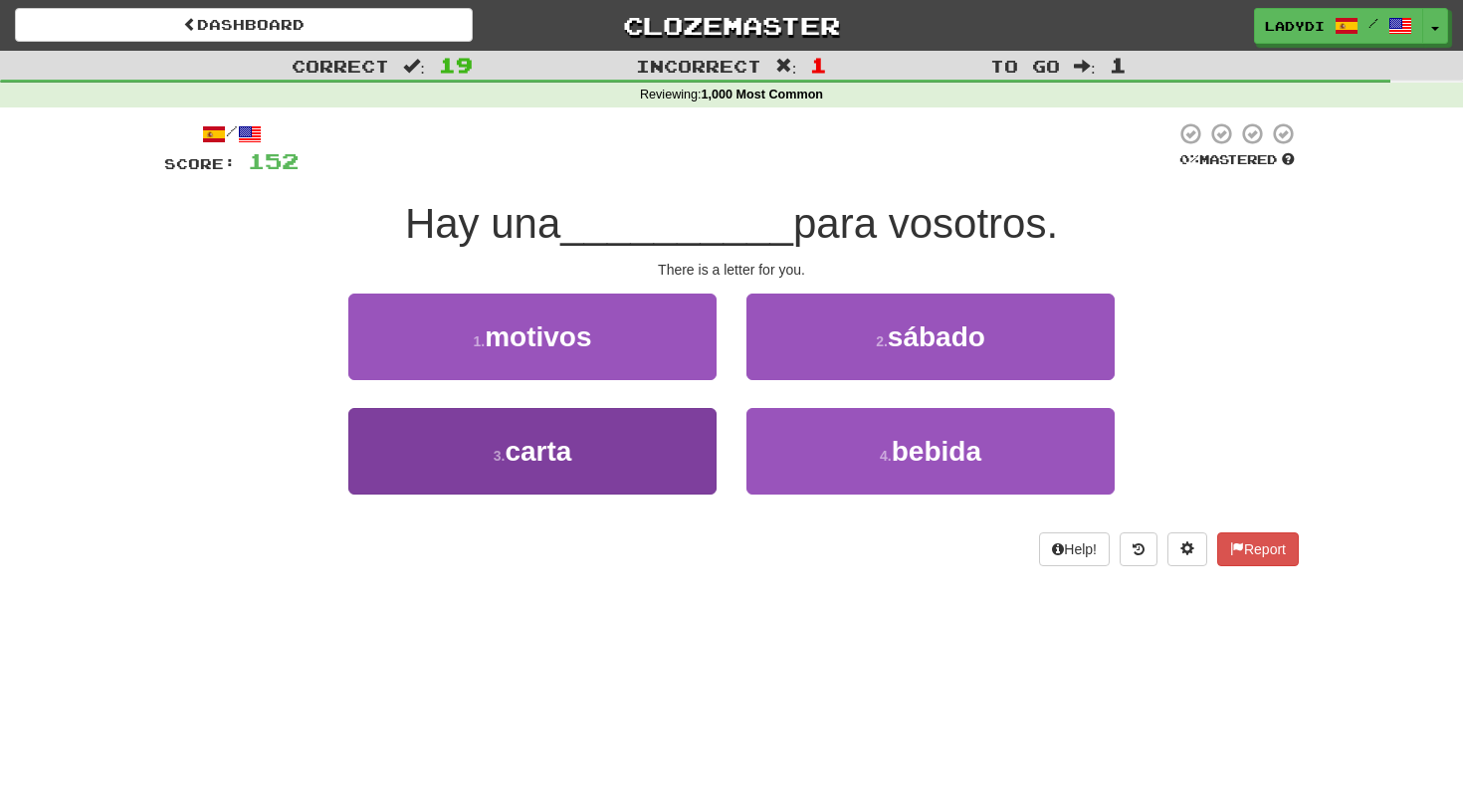 click on "3 .  carta" at bounding box center [532, 451] 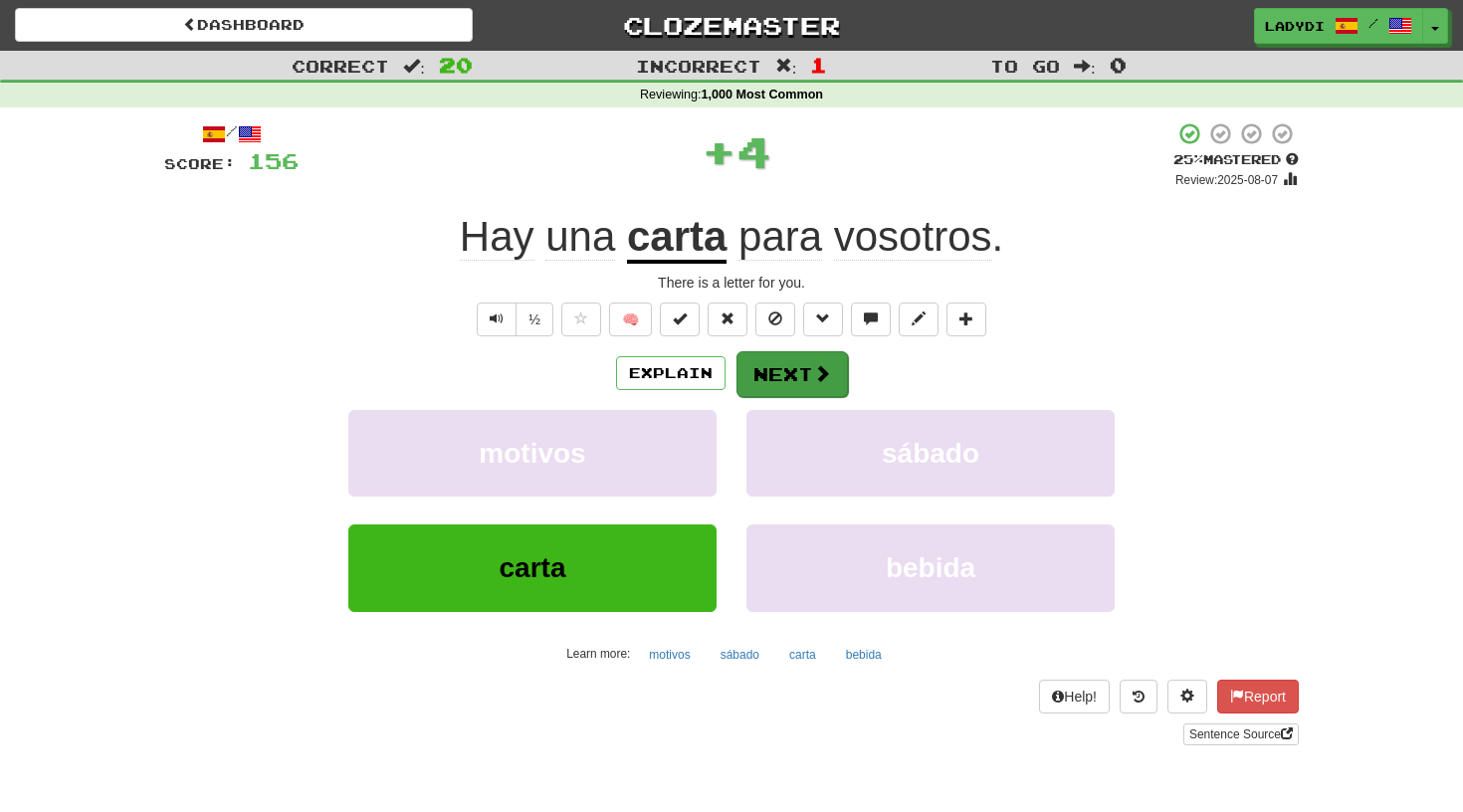 click on "Next" at bounding box center (792, 374) 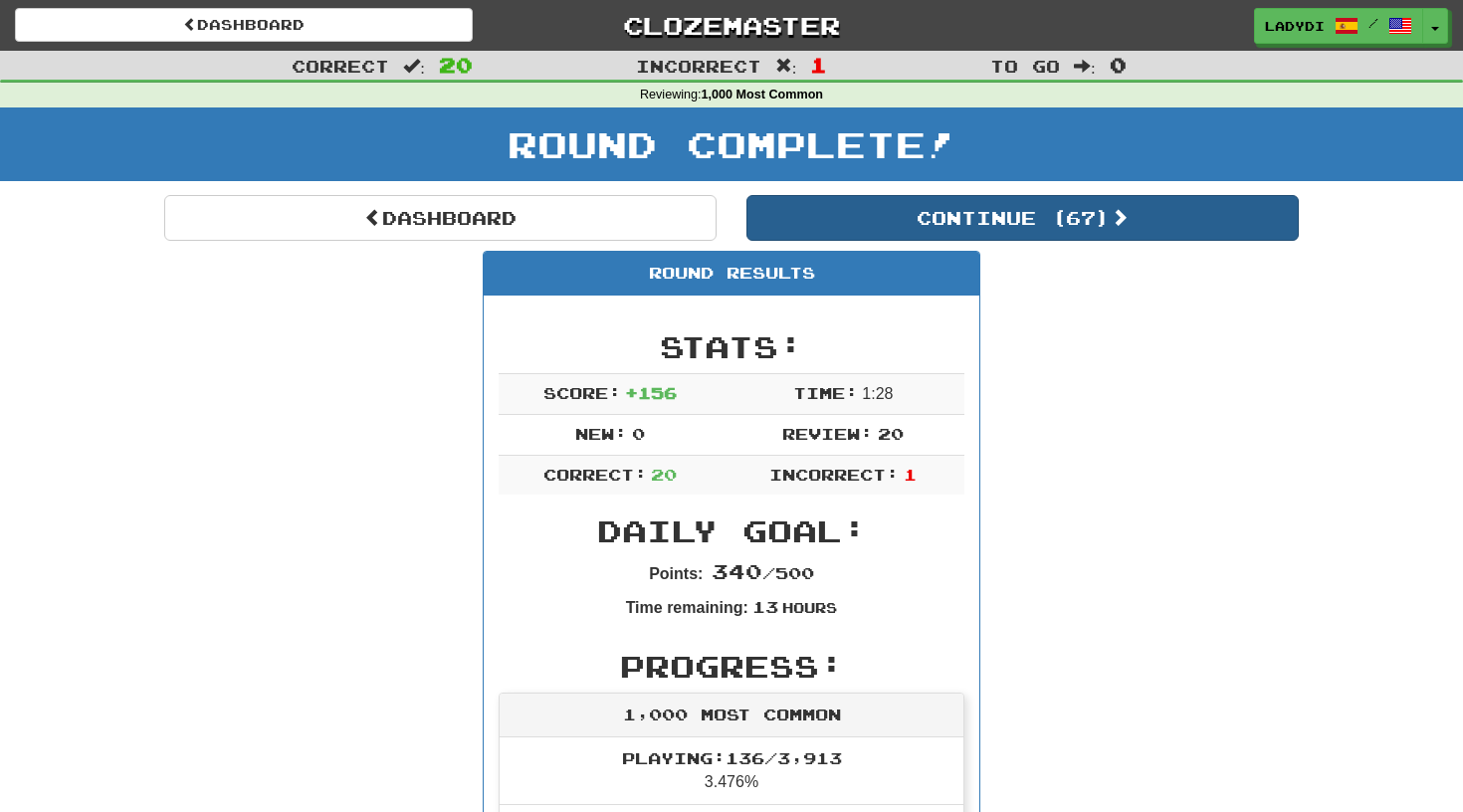 click on "Continue ( 67 )" at bounding box center [1022, 218] 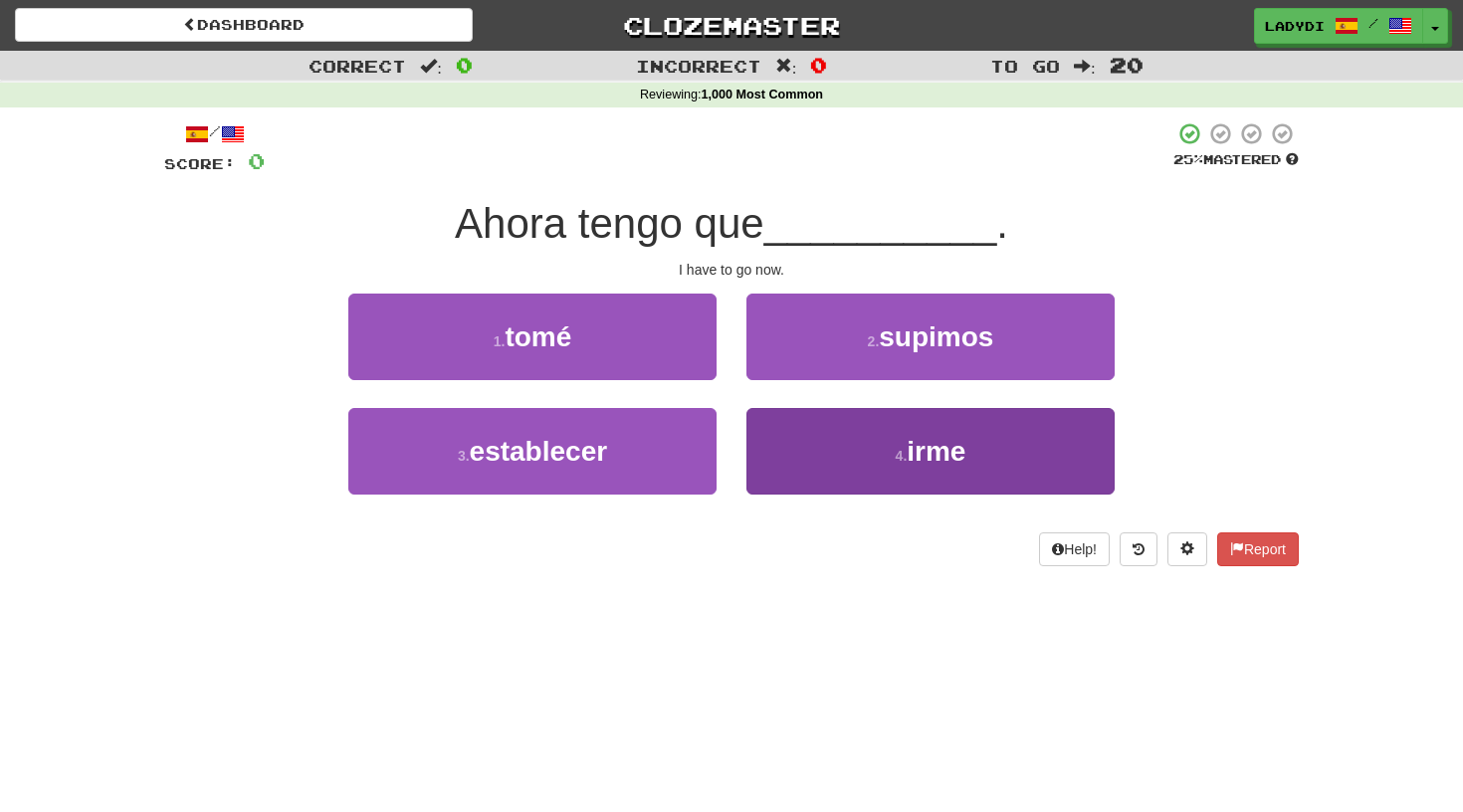 click on "4 .  irme" at bounding box center (931, 451) 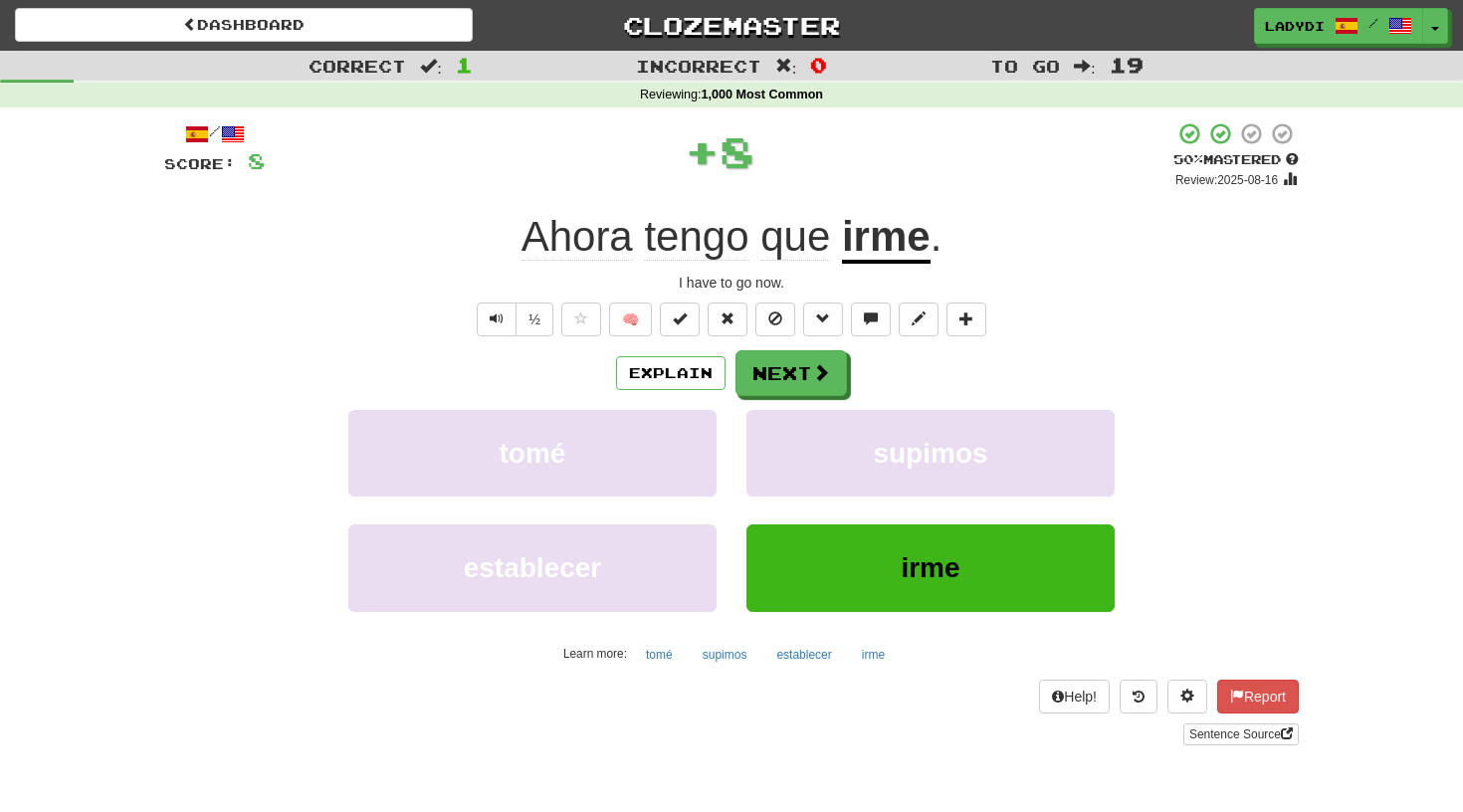 click on "/  Score:   8 + 8 50 %  Mastered Review:  2025-08-16 Ahora   tengo   que   irme . I have to go now. ½ 🧠 Explain Next tomé supimos establecer irme Learn more: tomé supimos establecer irme  Help!  Report Sentence Source" at bounding box center (732, 433) 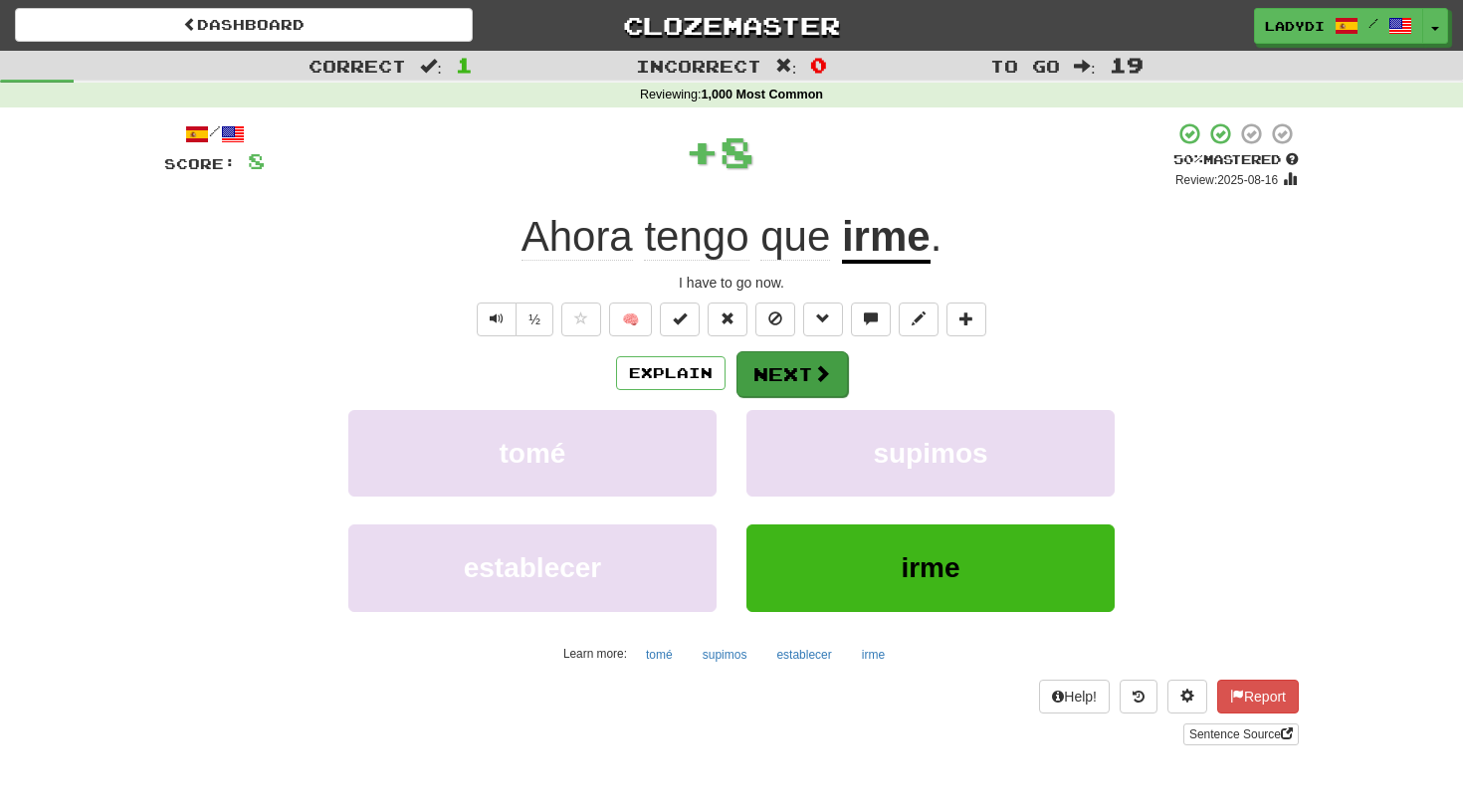 click on "Next" at bounding box center [792, 374] 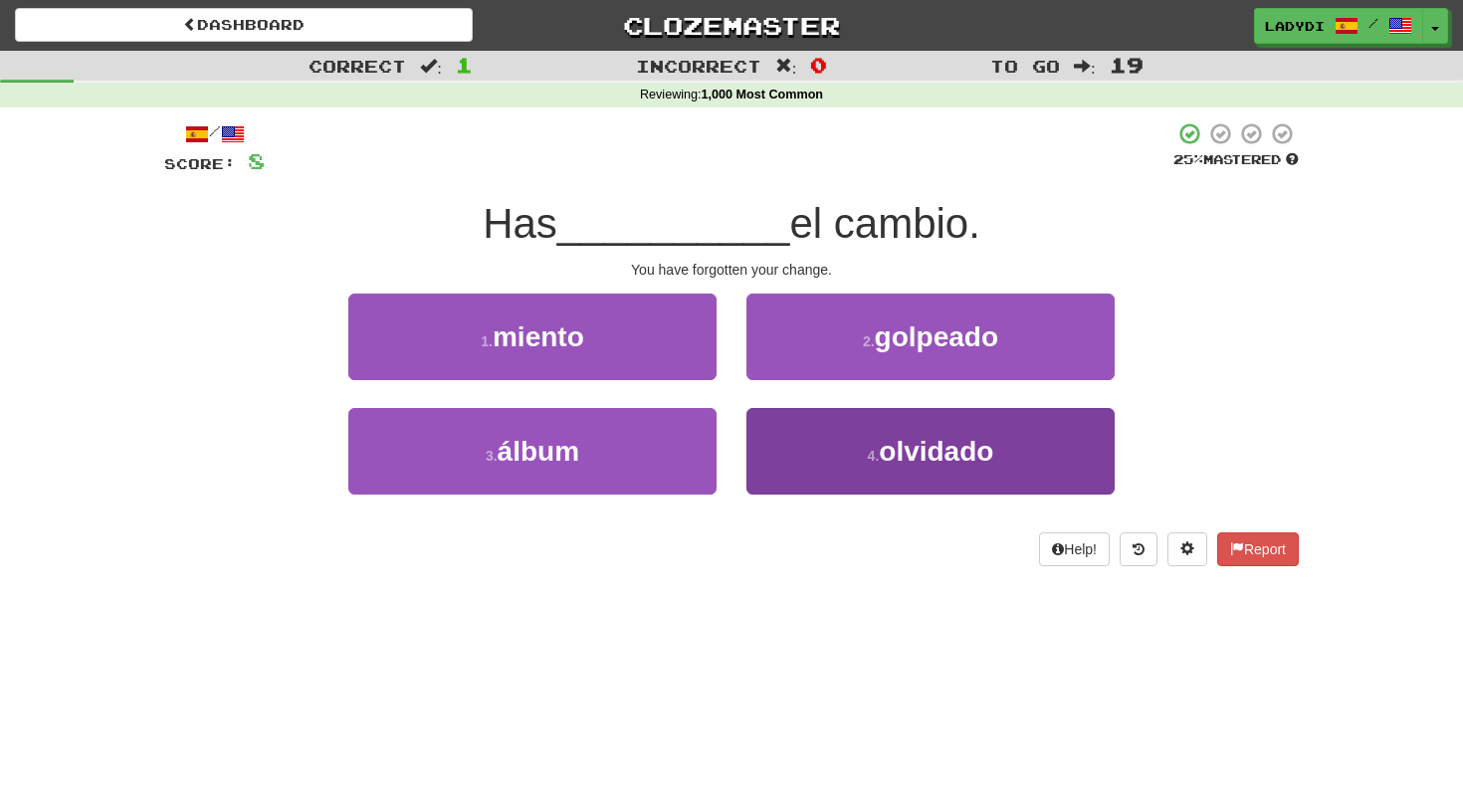 click on "4 .  olvidado" at bounding box center (931, 451) 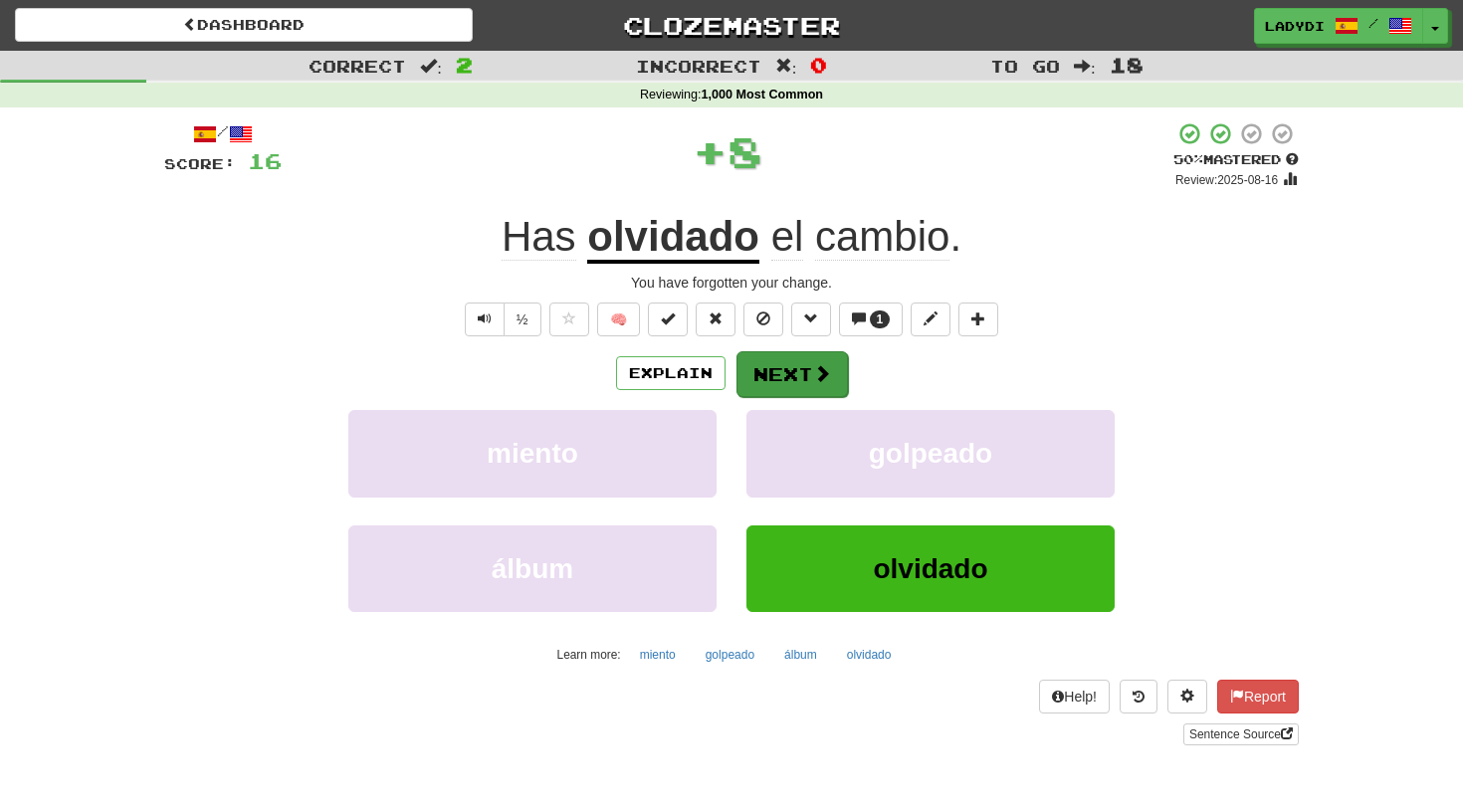 click on "Next" at bounding box center (792, 374) 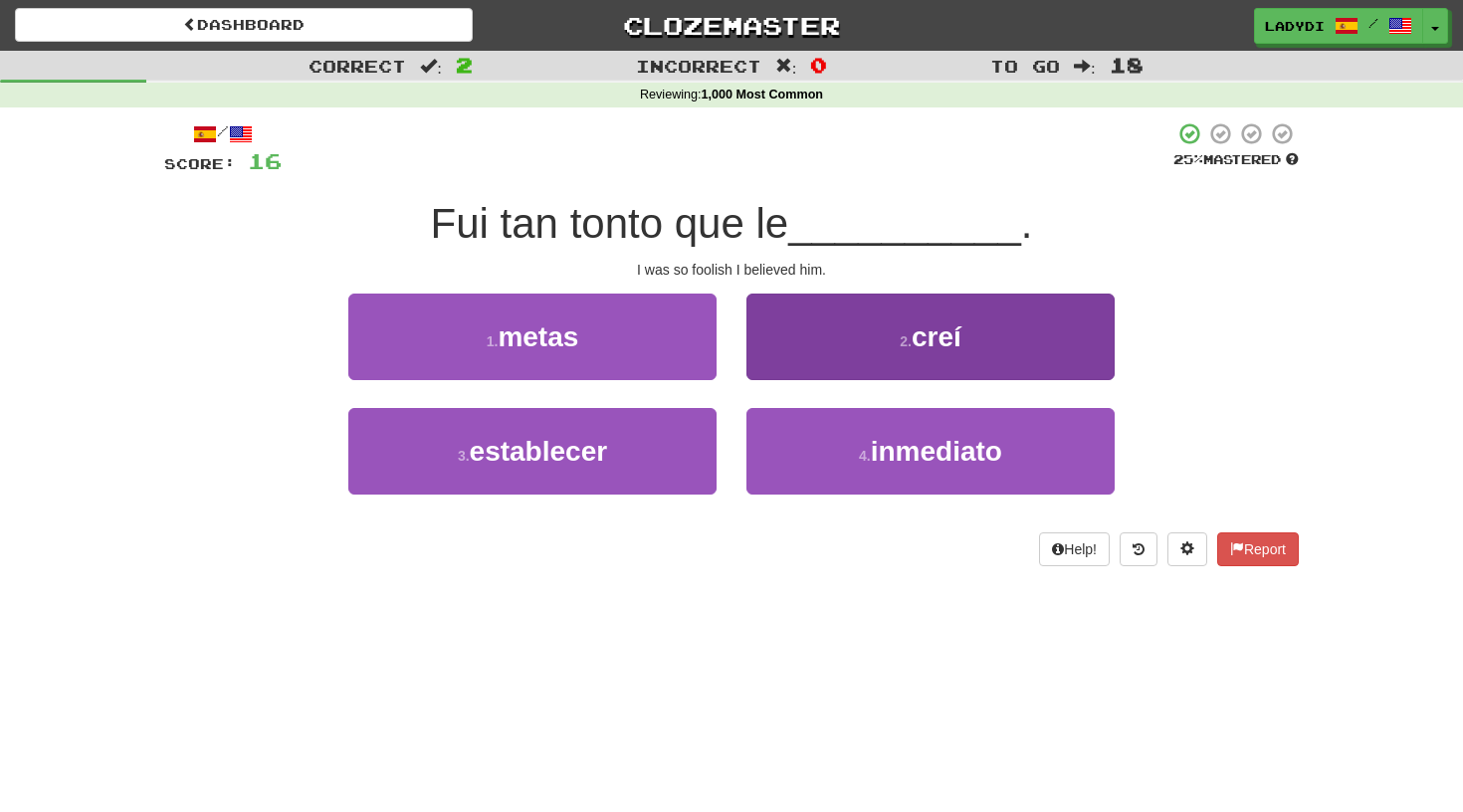 click on "2 .  creí" at bounding box center (931, 336) 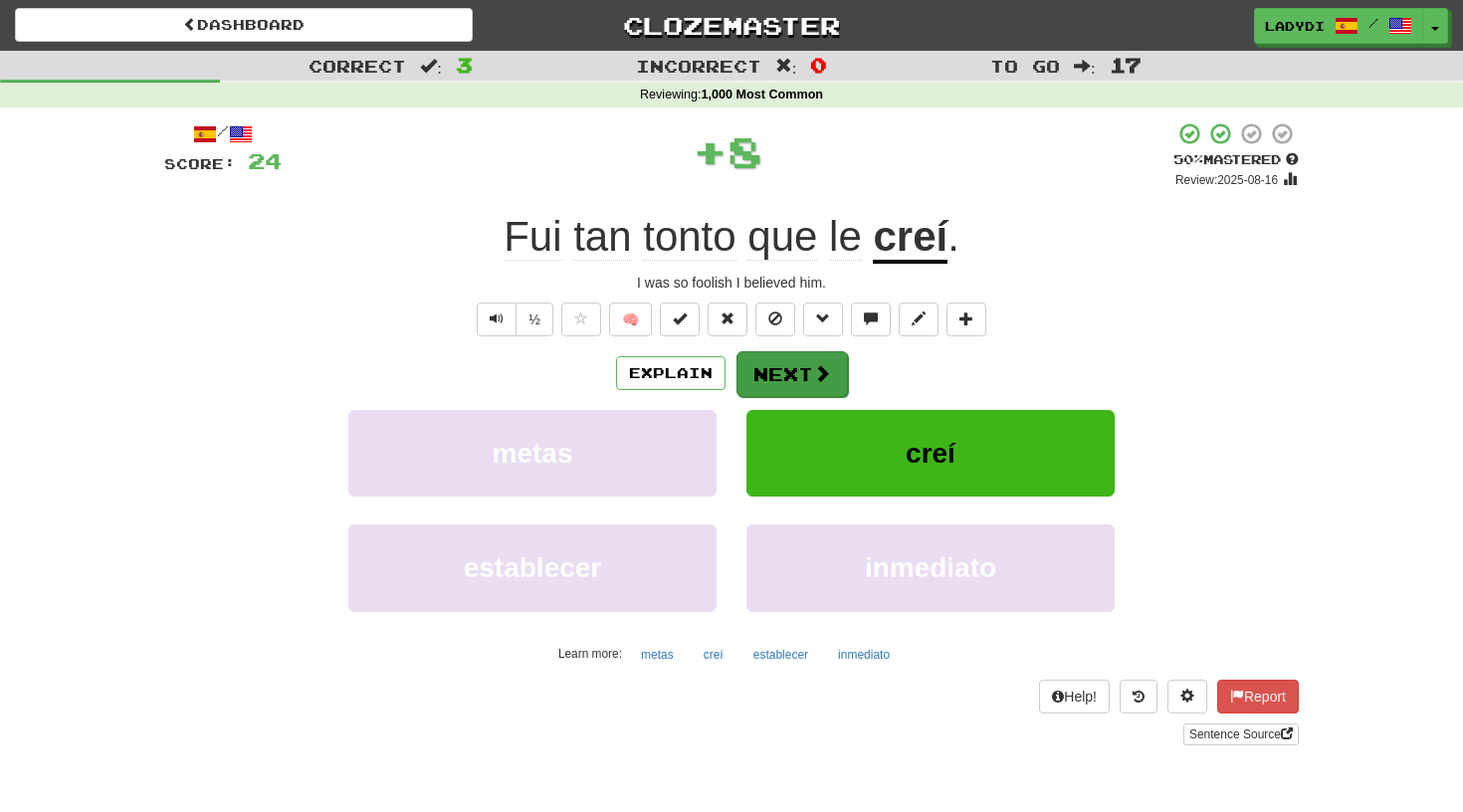 click on "Next" at bounding box center [792, 374] 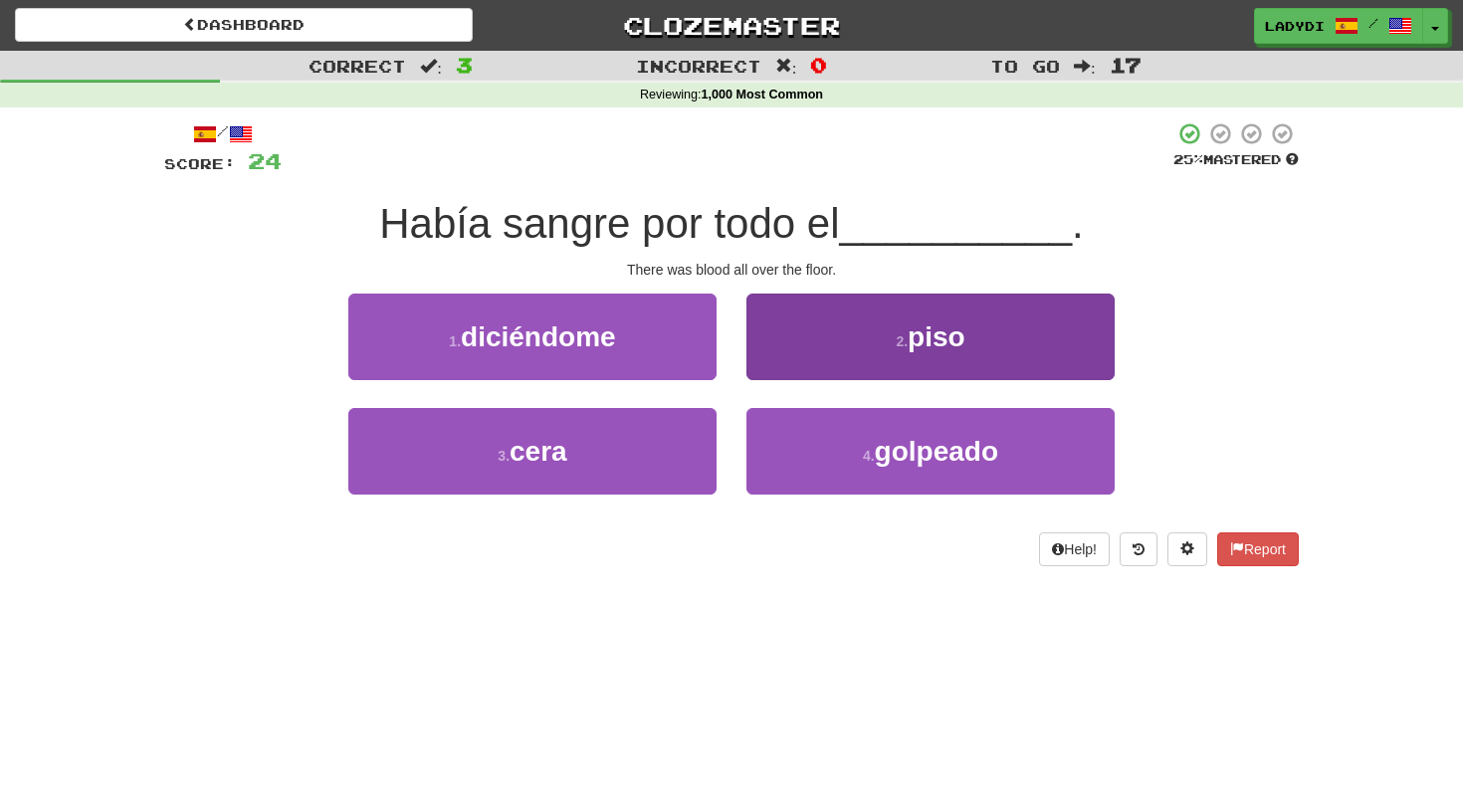 click on "2 .  piso" at bounding box center (931, 336) 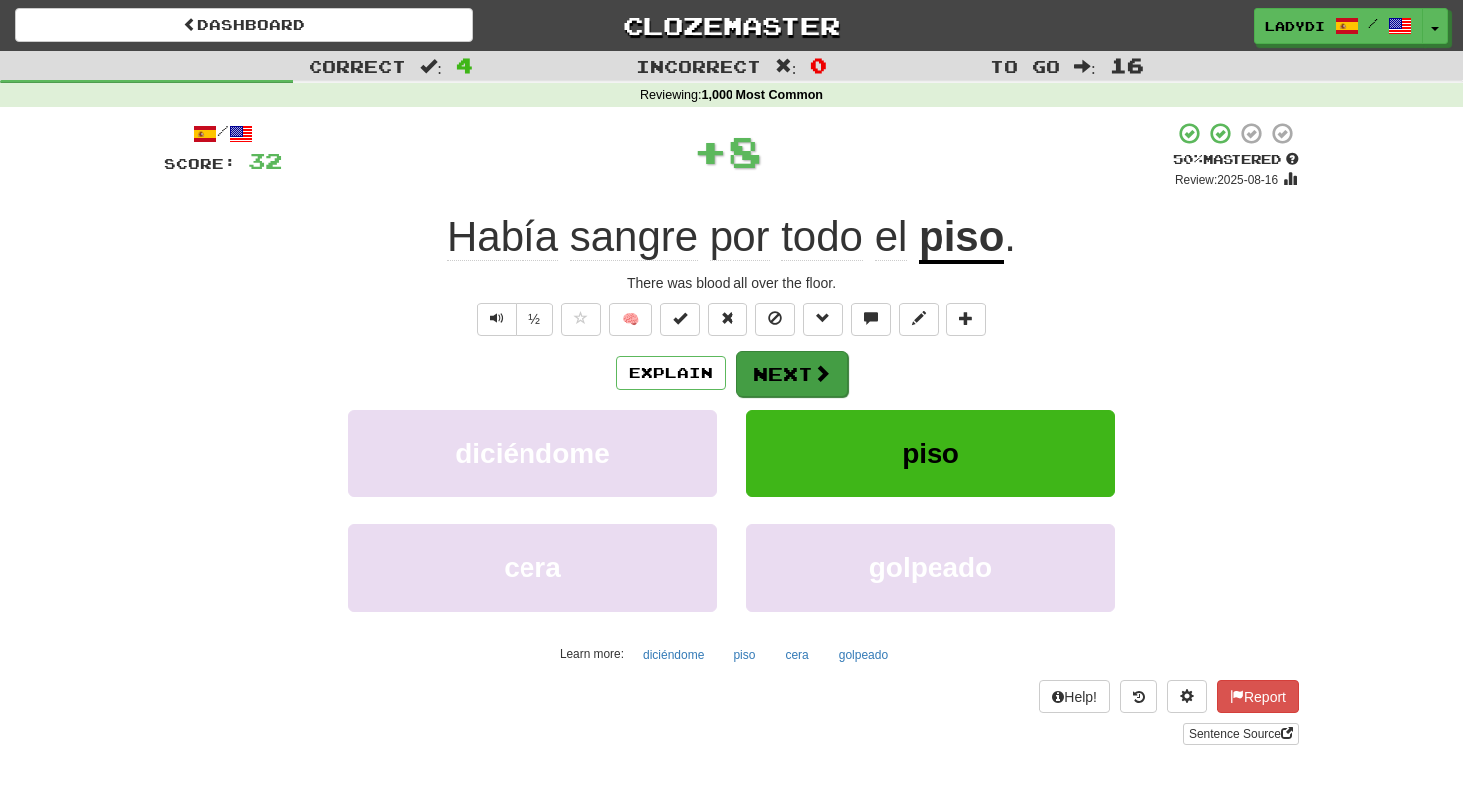 click on "Next" at bounding box center [792, 374] 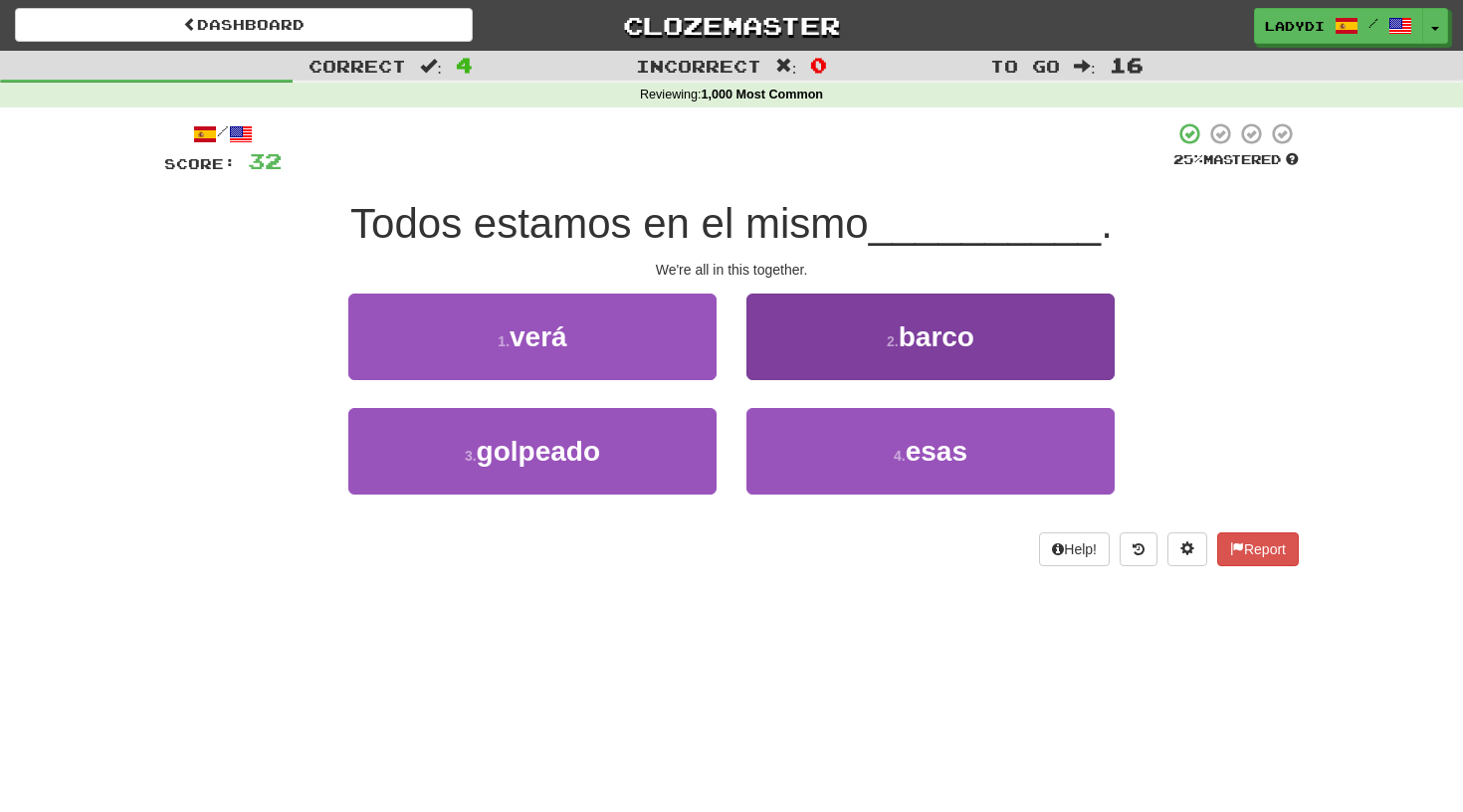 click on "2 .  barco" at bounding box center [931, 336] 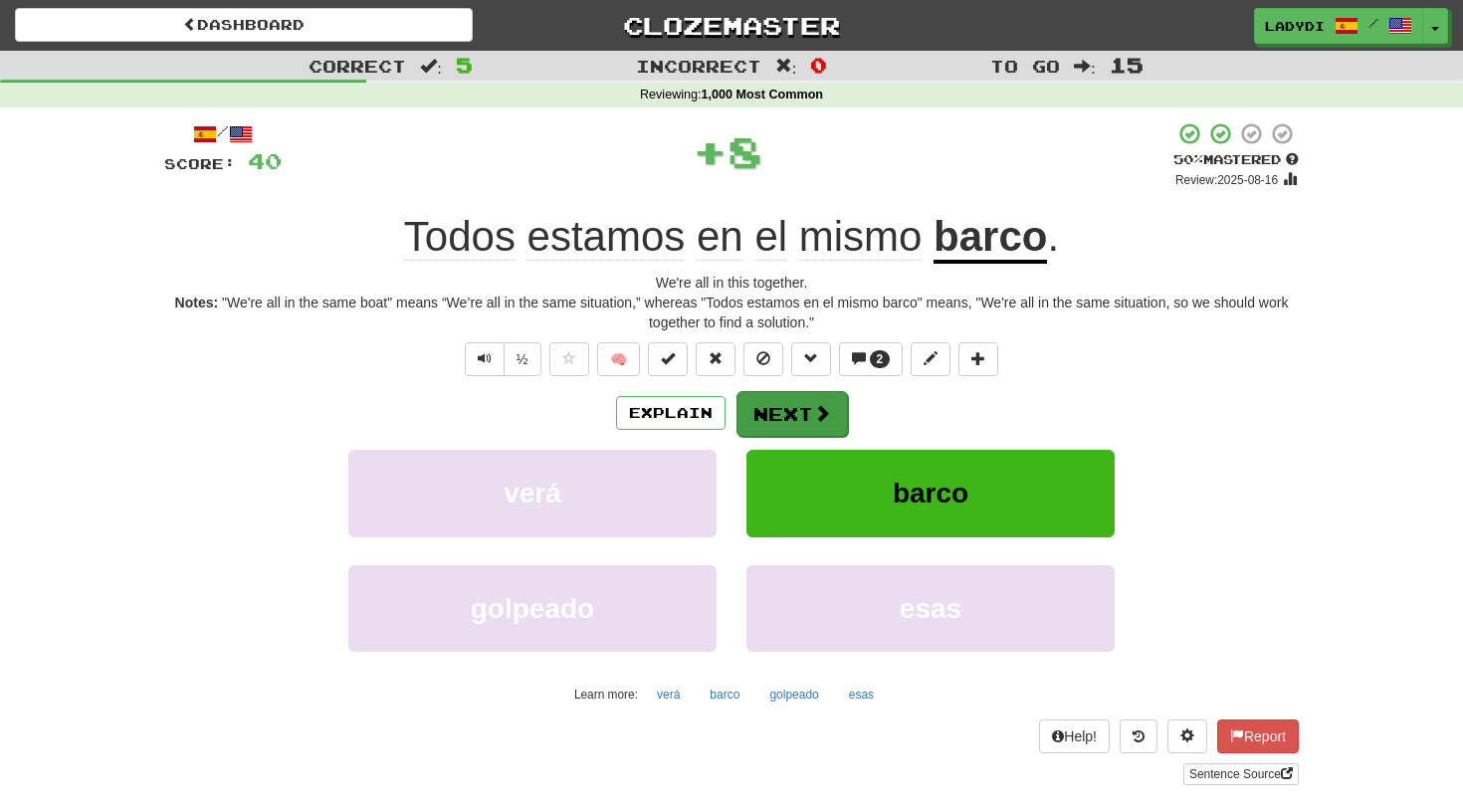 click on "Next" at bounding box center [792, 414] 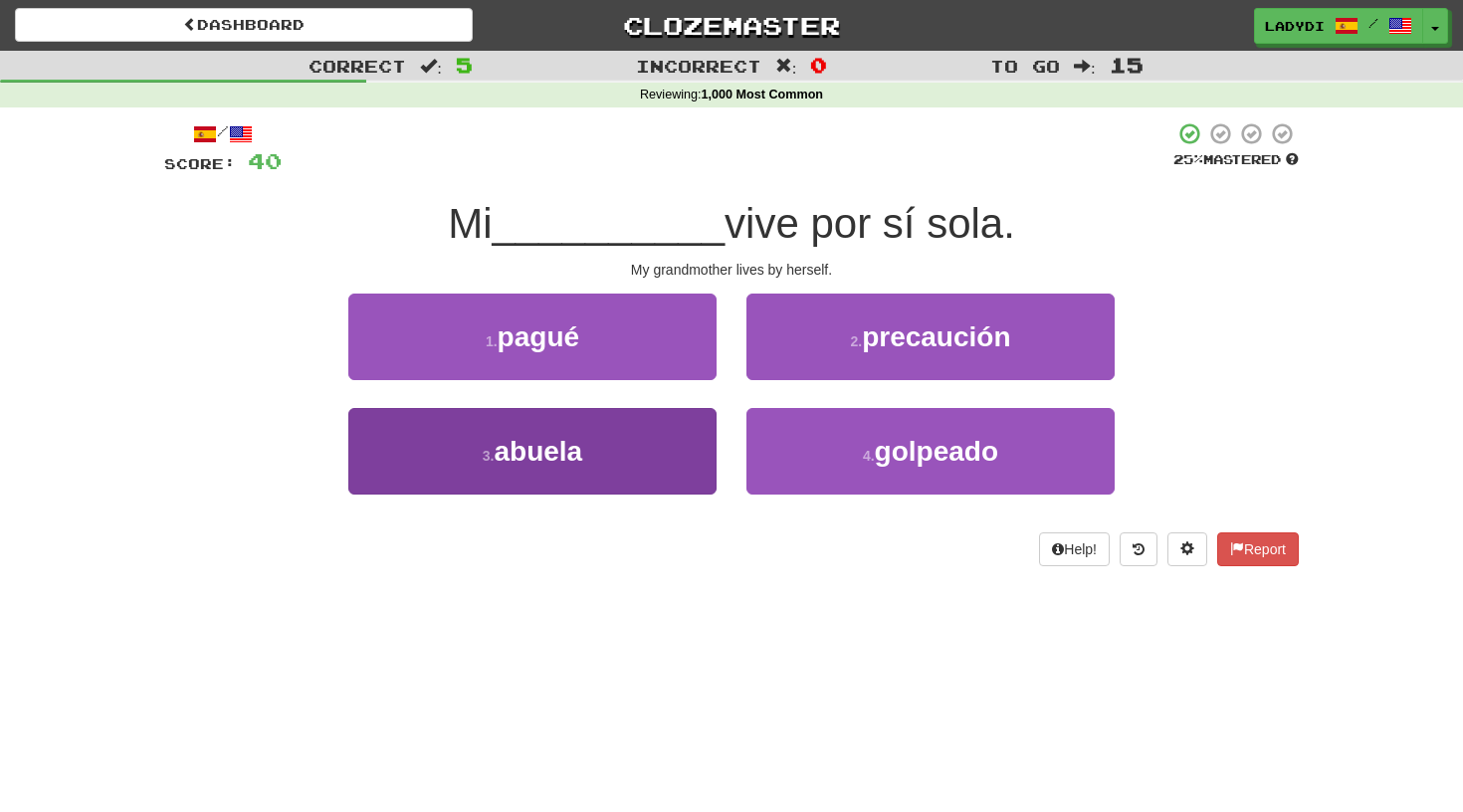 click on "3 .  abuela" at bounding box center [532, 451] 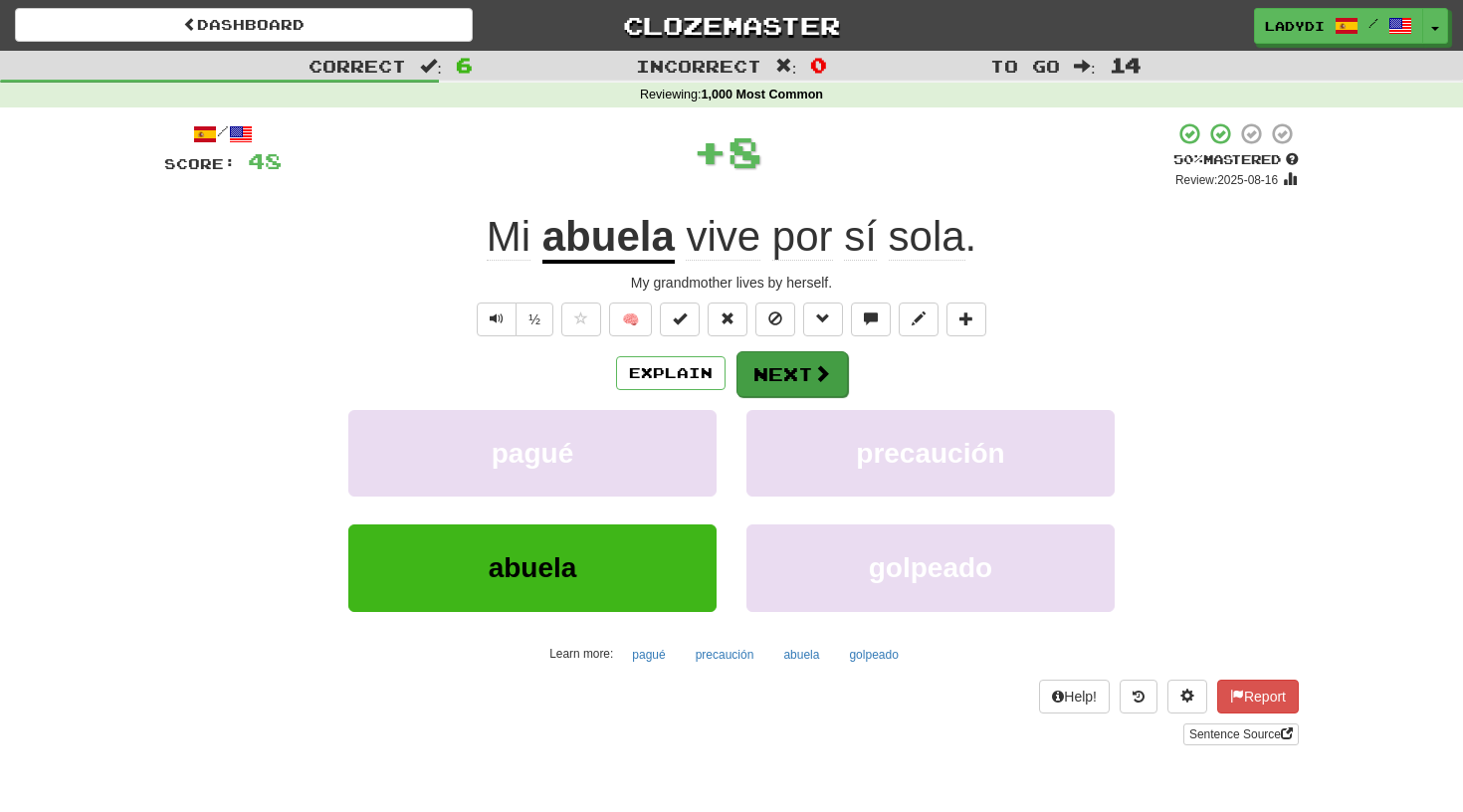 click on "Next" at bounding box center (792, 374) 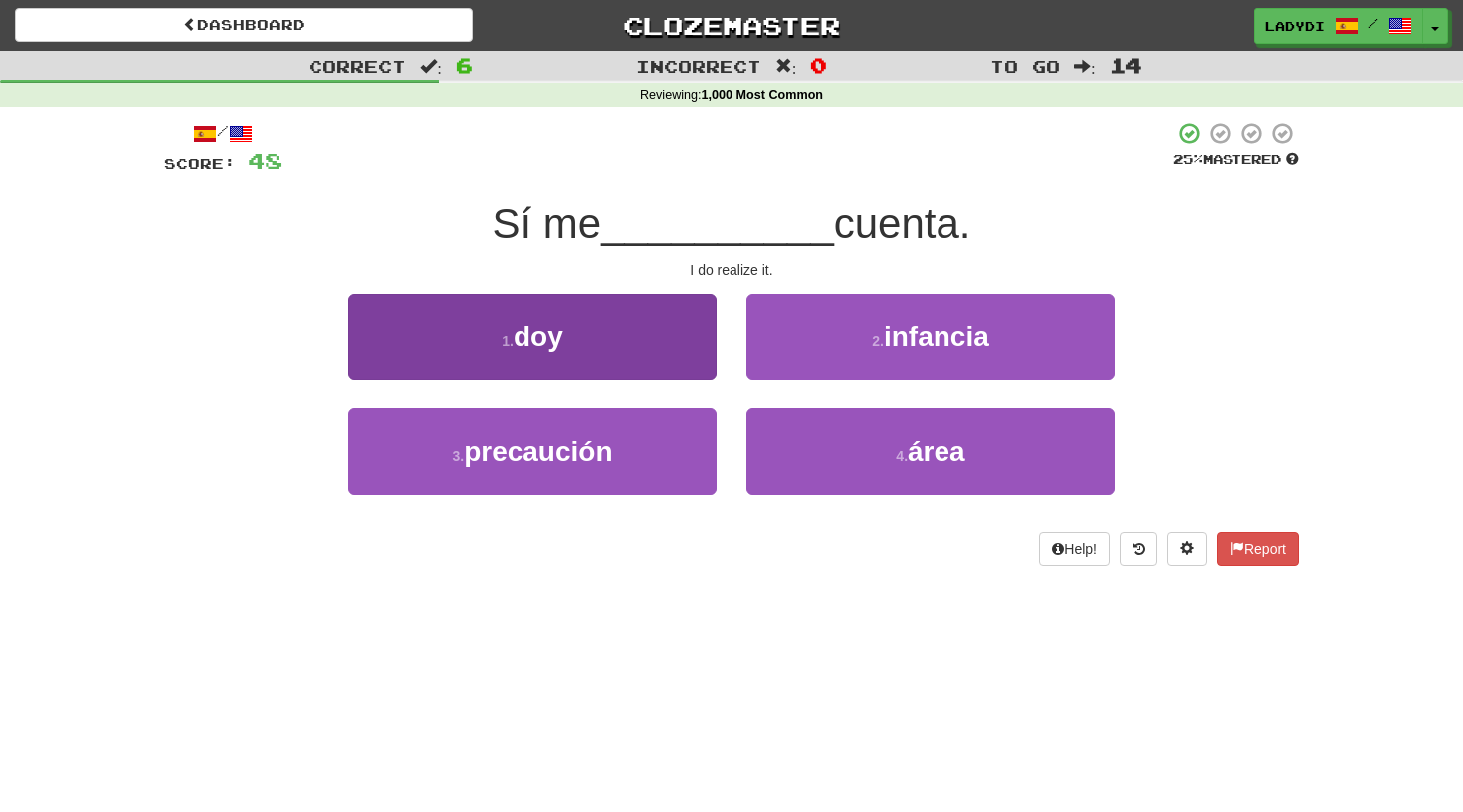 click on "1 .  doy" at bounding box center (532, 336) 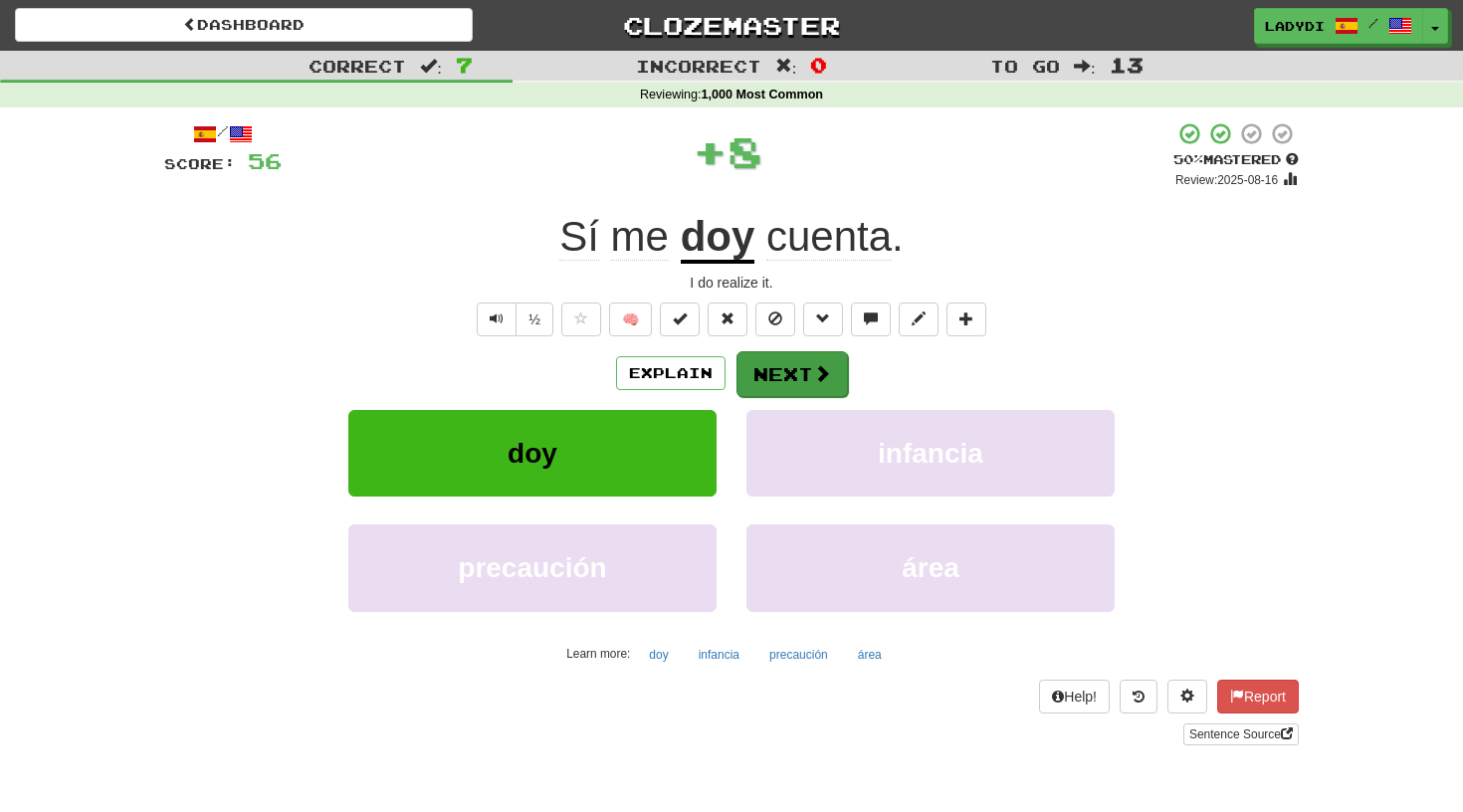 click on "Next" at bounding box center [792, 374] 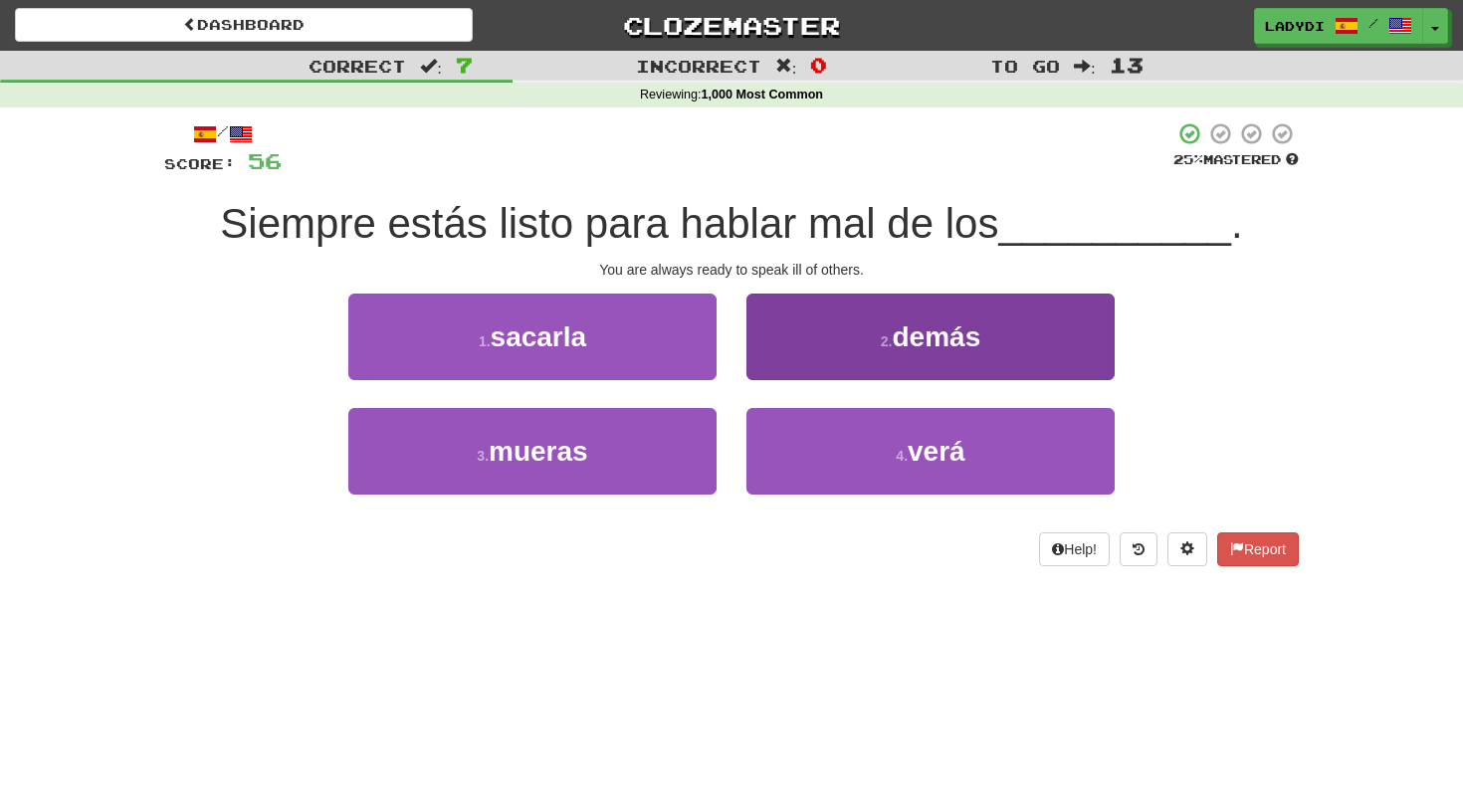 click on "2 .  demás" at bounding box center (931, 336) 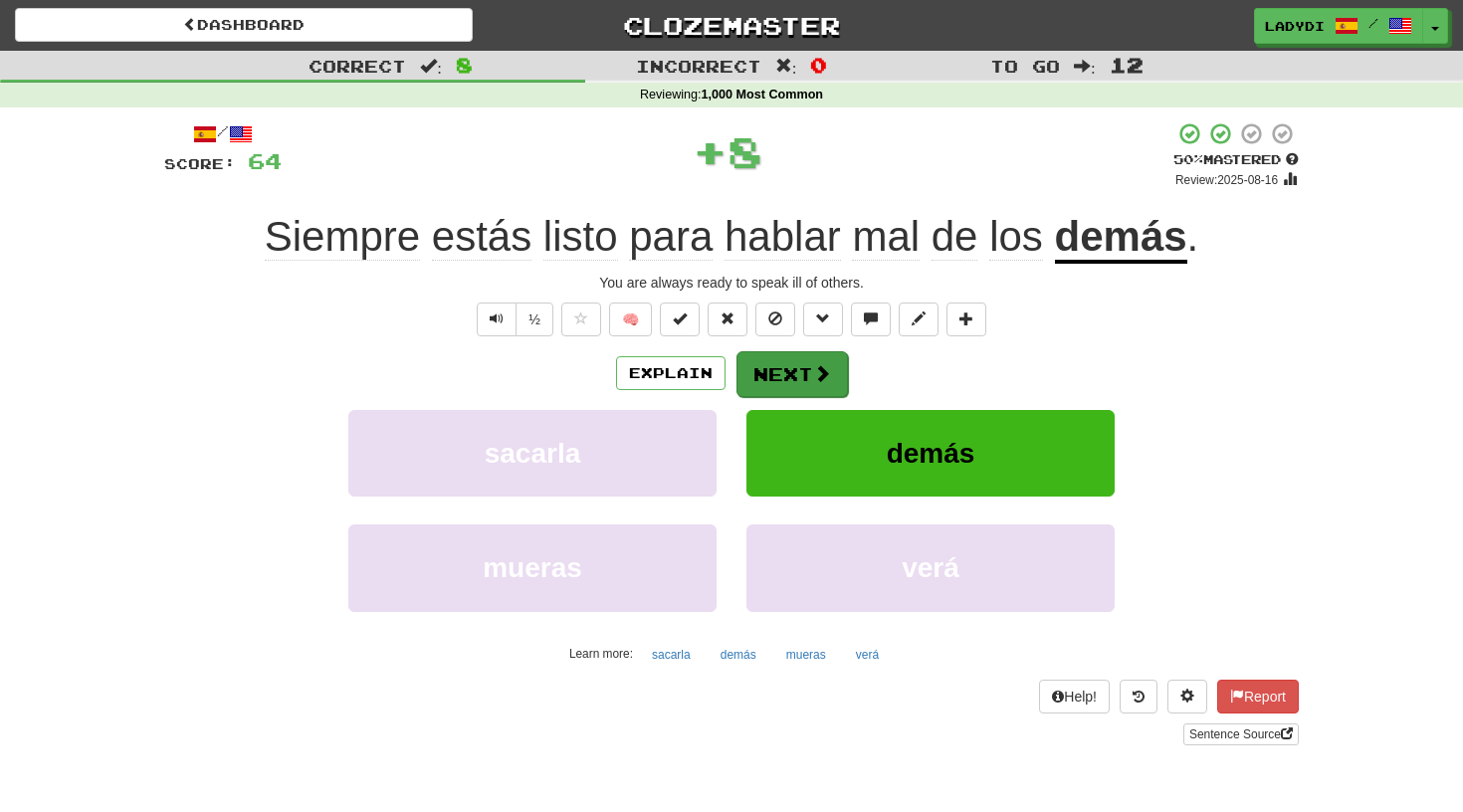 click on "Next" at bounding box center (792, 374) 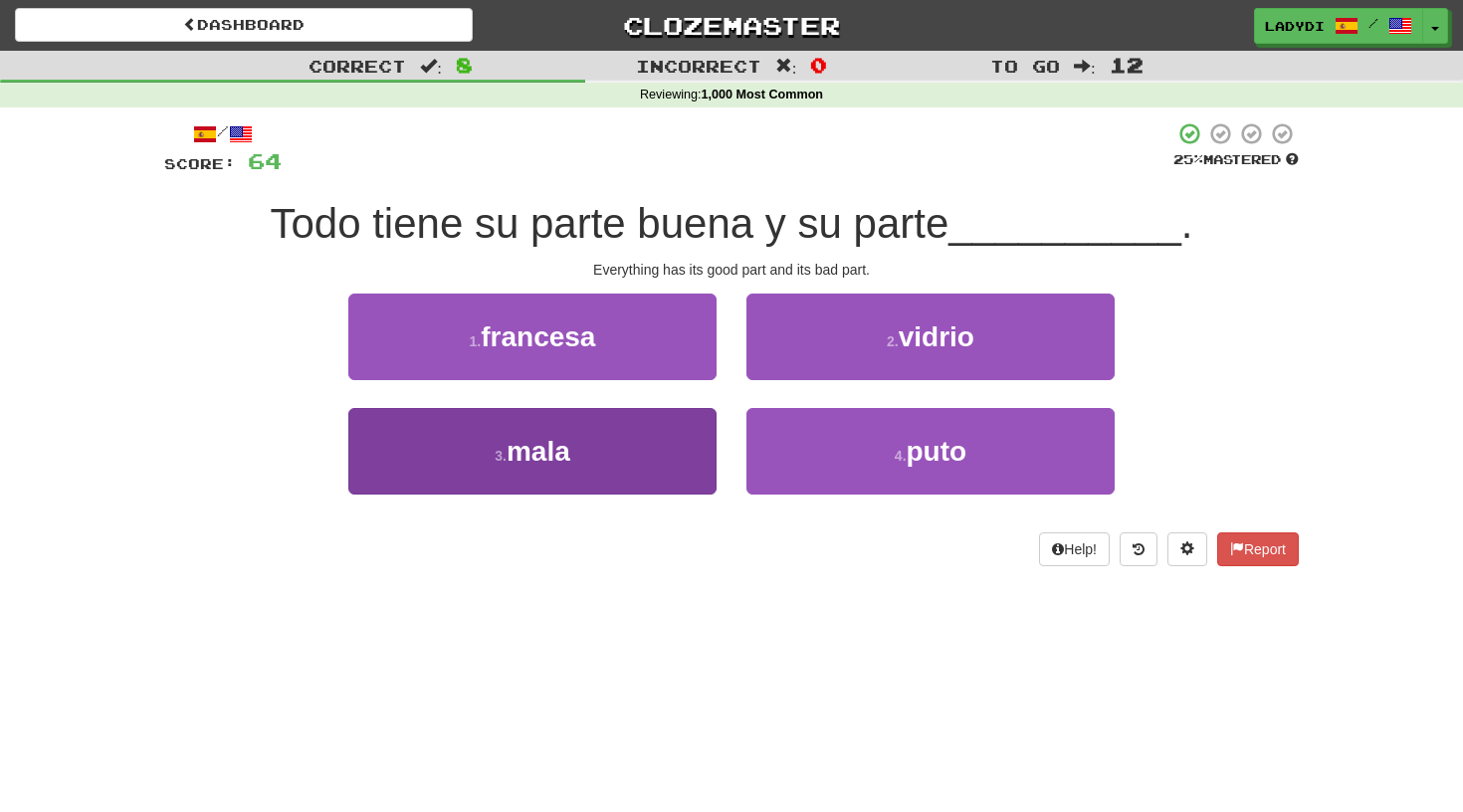click on "3 .  mala" at bounding box center [532, 451] 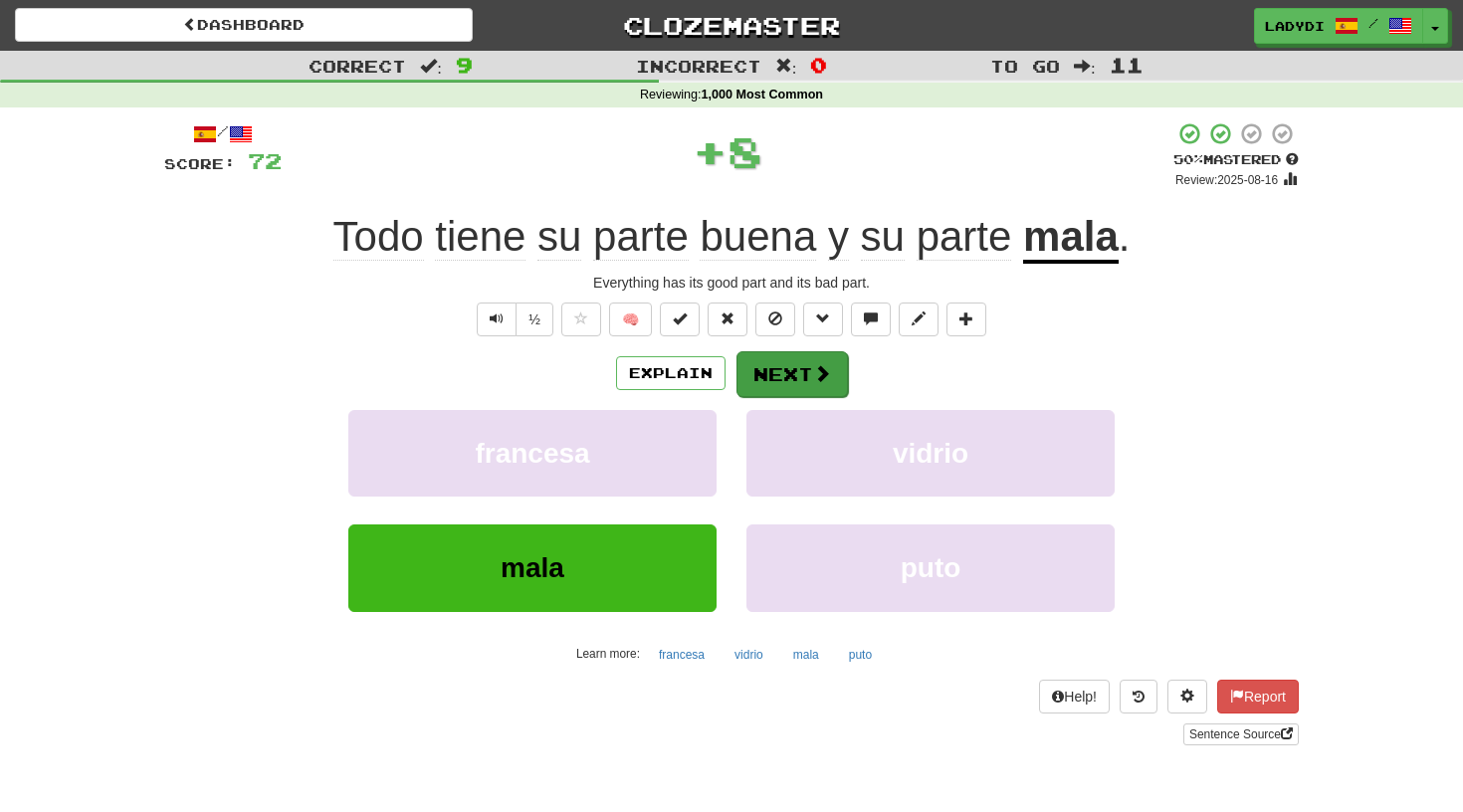 click on "Next" at bounding box center (792, 374) 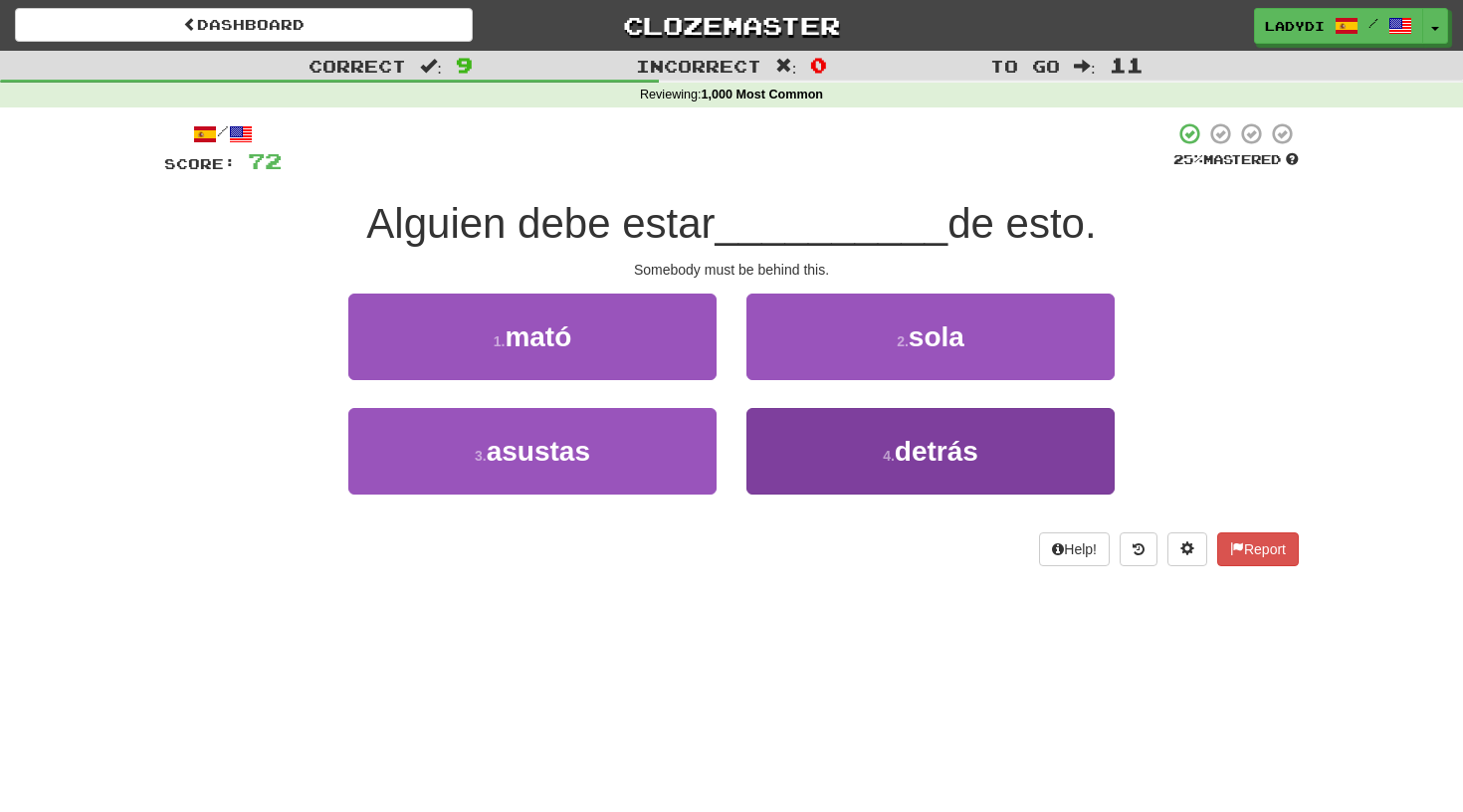 click on "4 .  detrás" at bounding box center [931, 451] 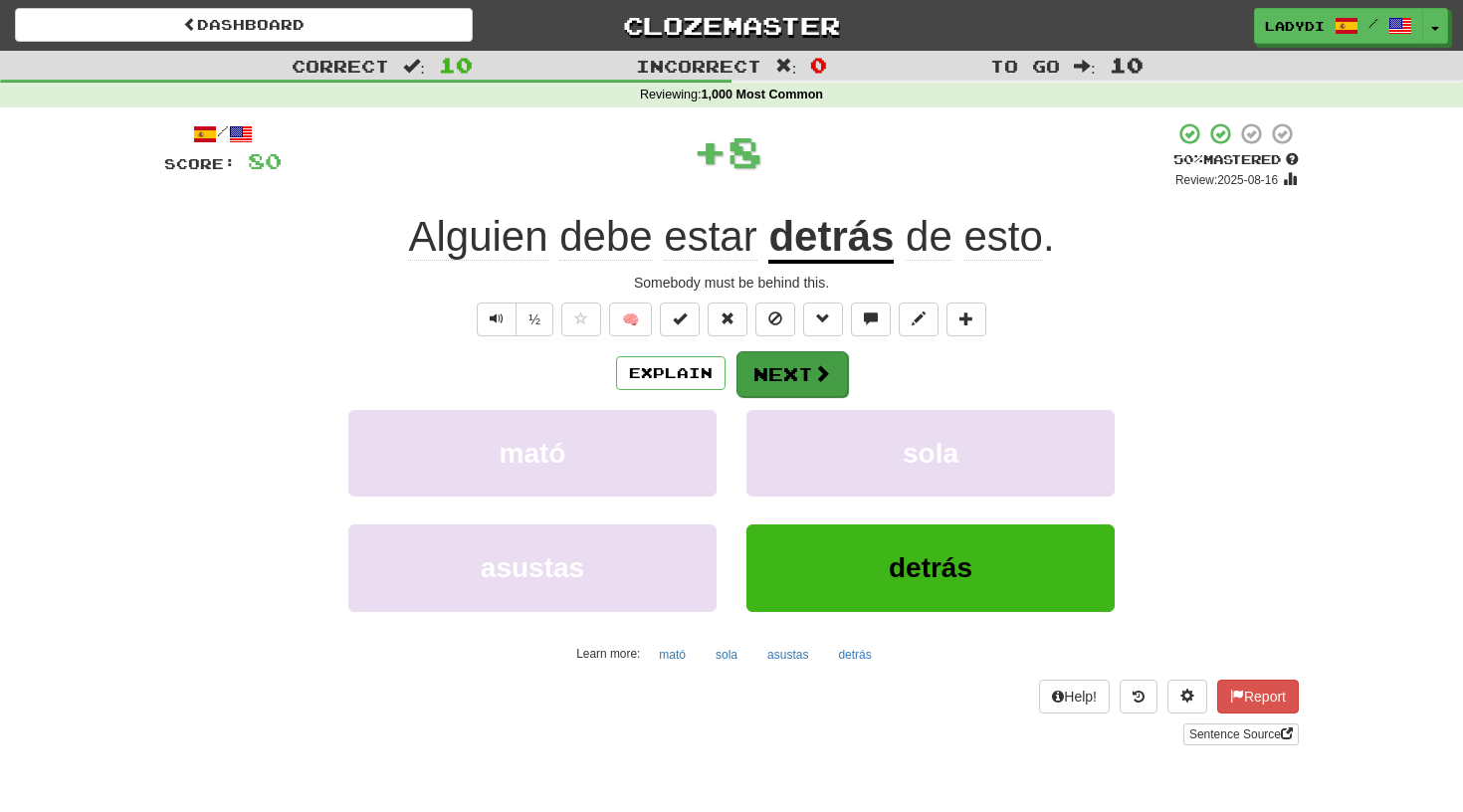 click on "Next" at bounding box center (792, 374) 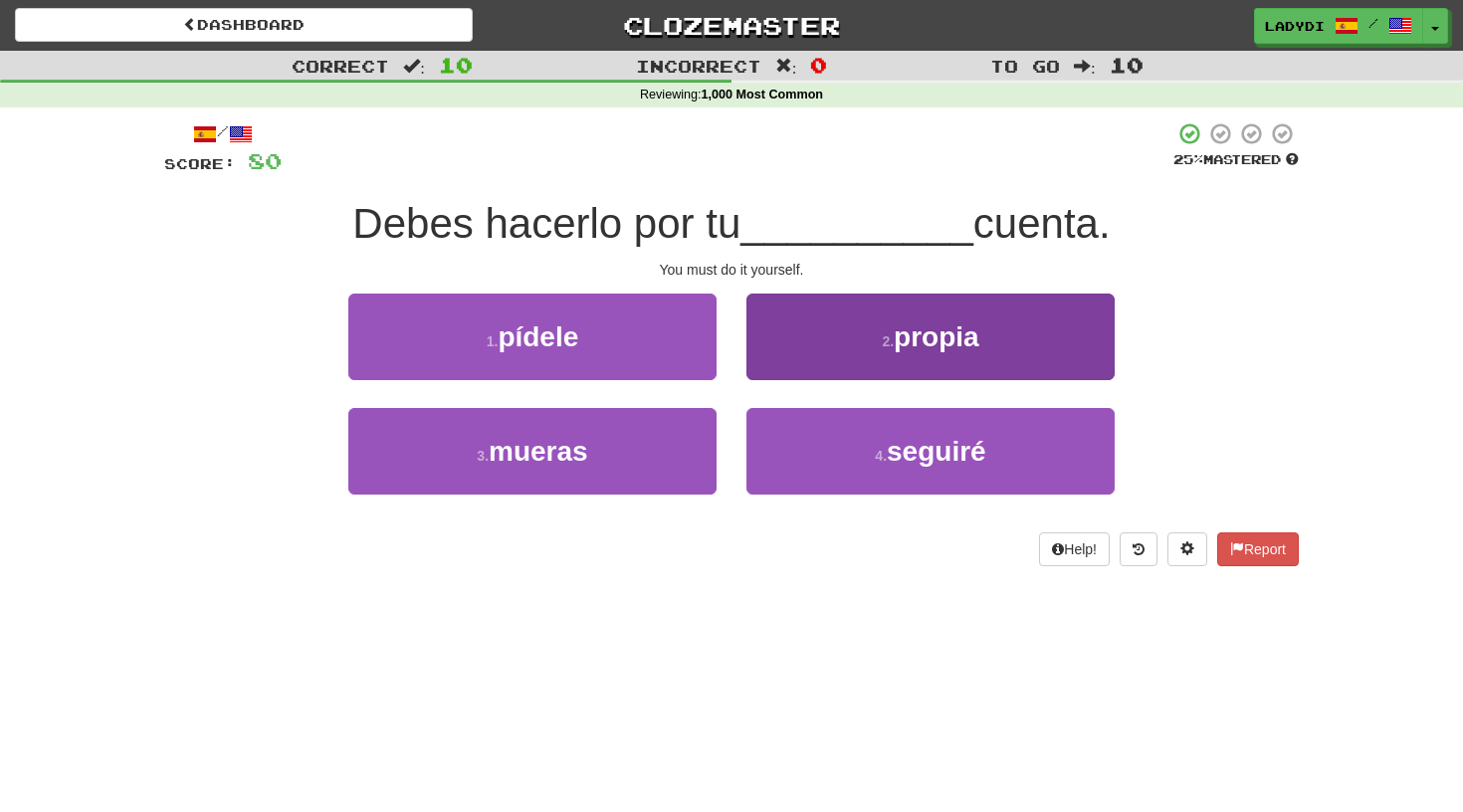 click on "2 .  propia" at bounding box center (931, 336) 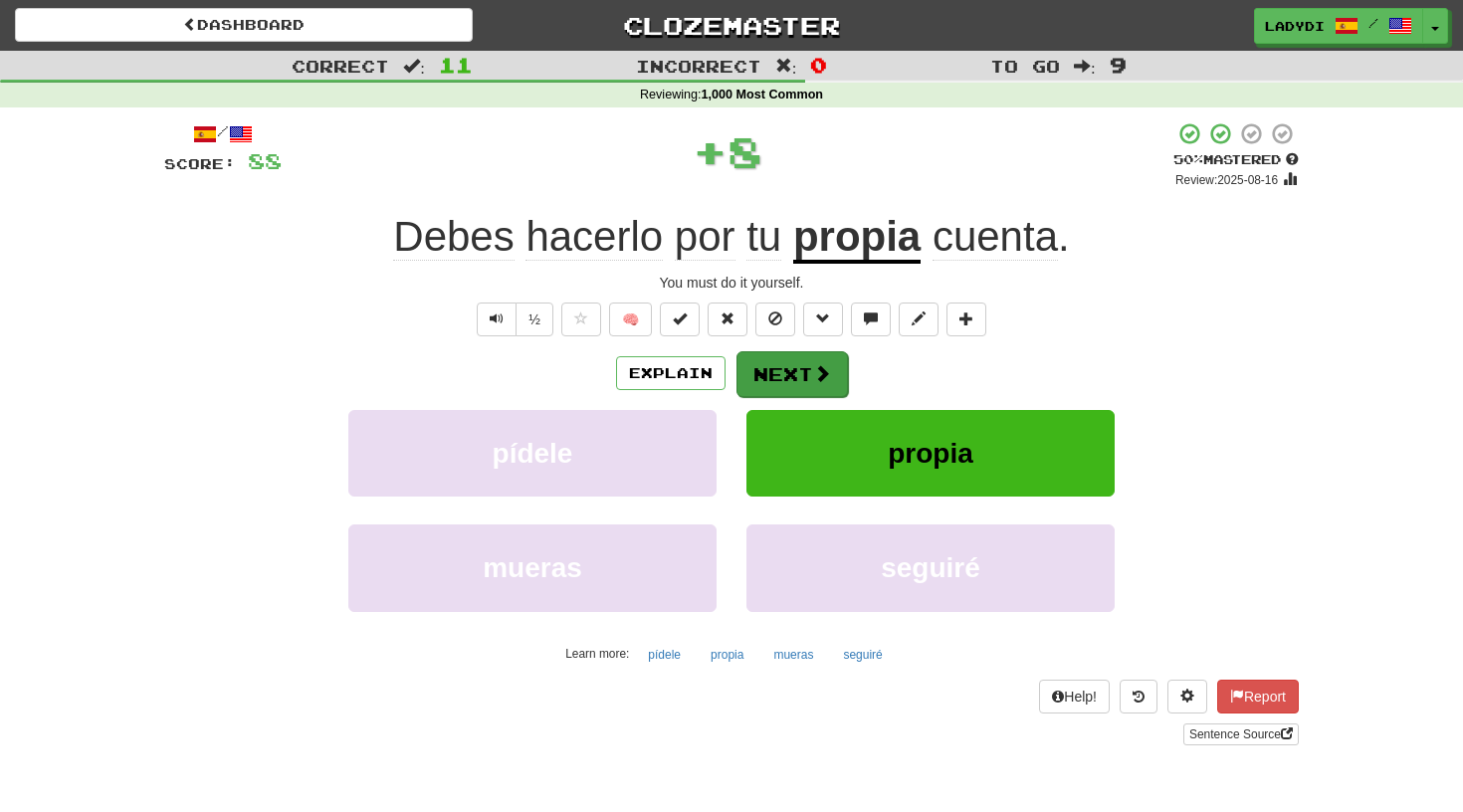 click on "Next" at bounding box center (792, 374) 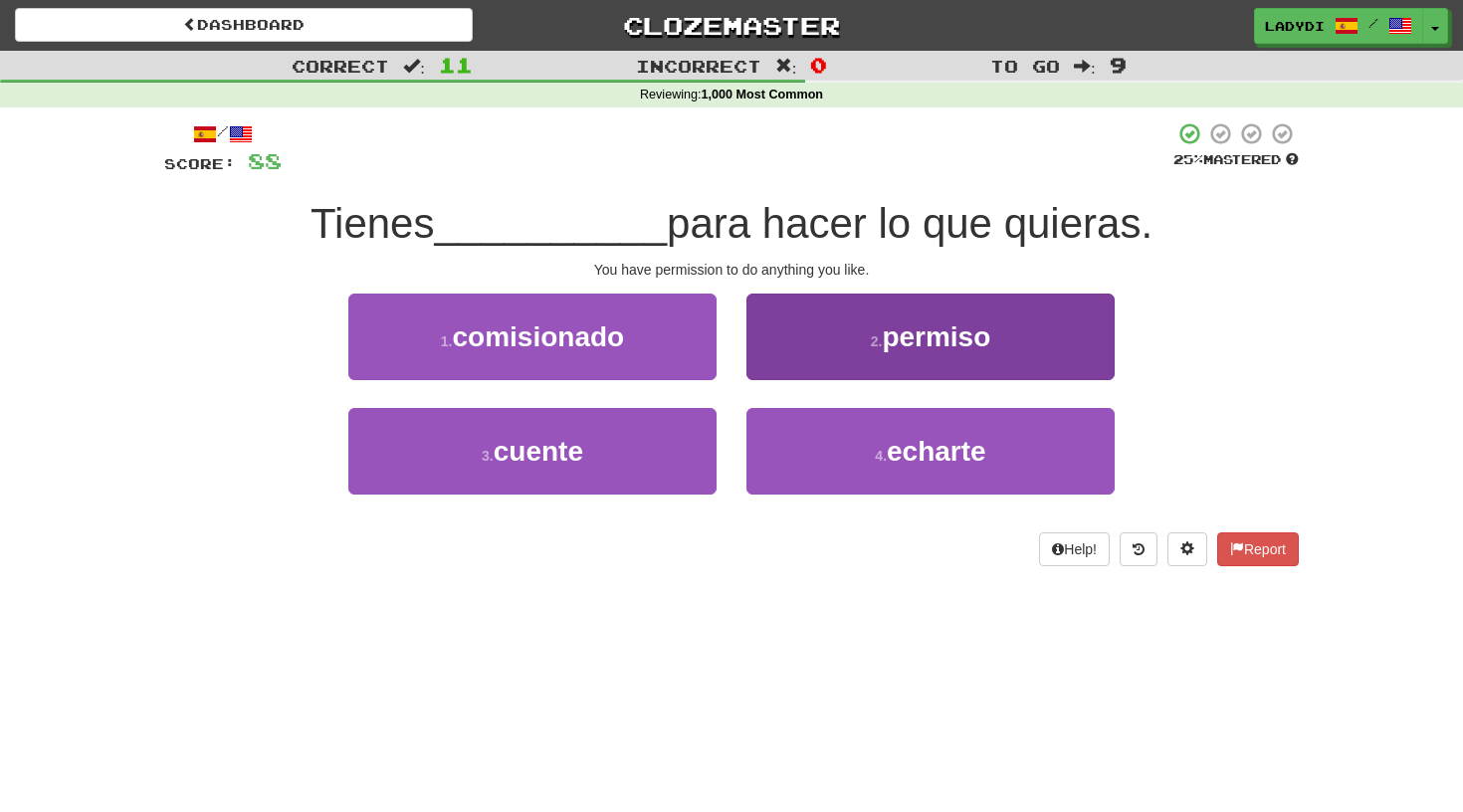 click on "2 .  permiso" at bounding box center (931, 336) 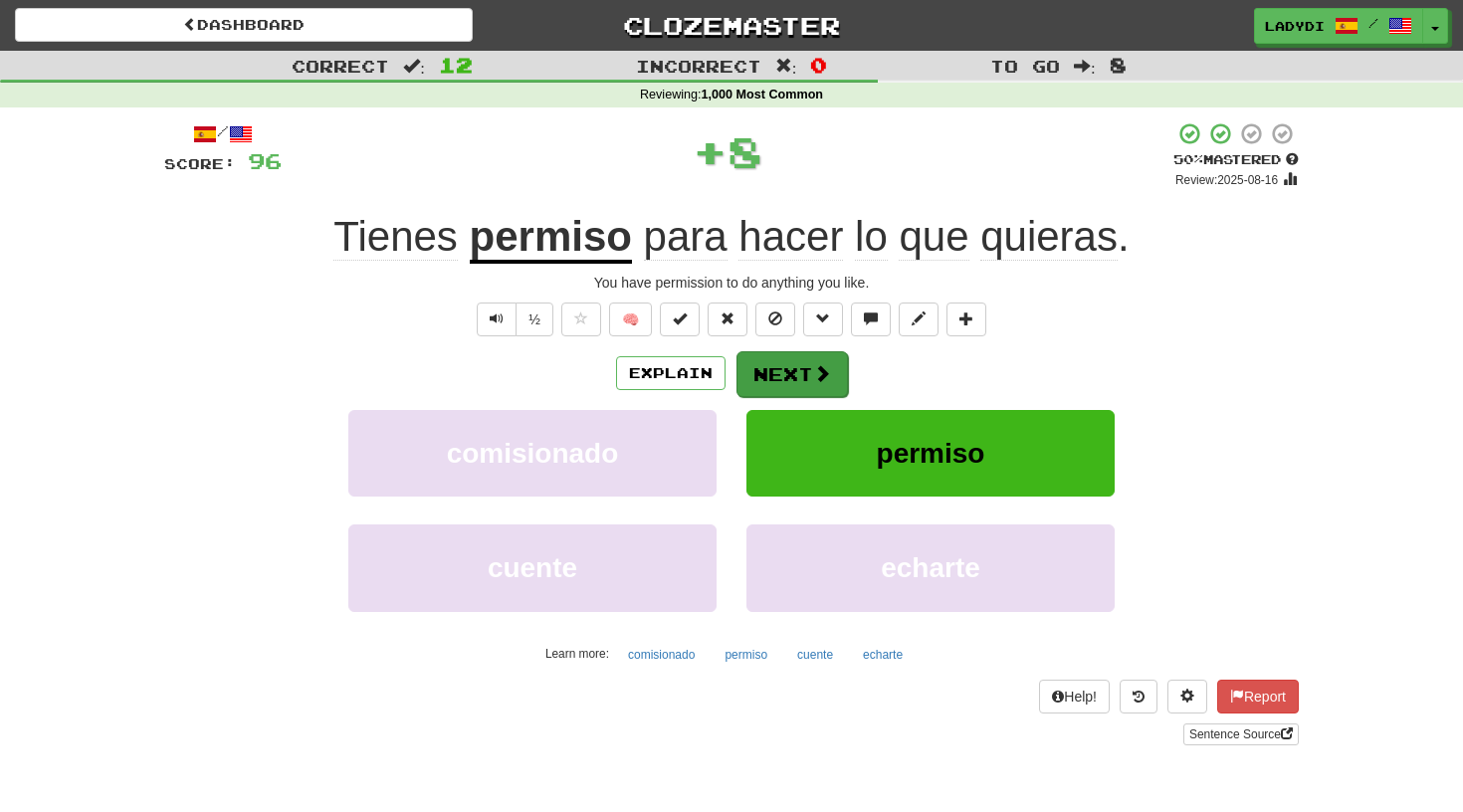 click on "Next" at bounding box center (792, 374) 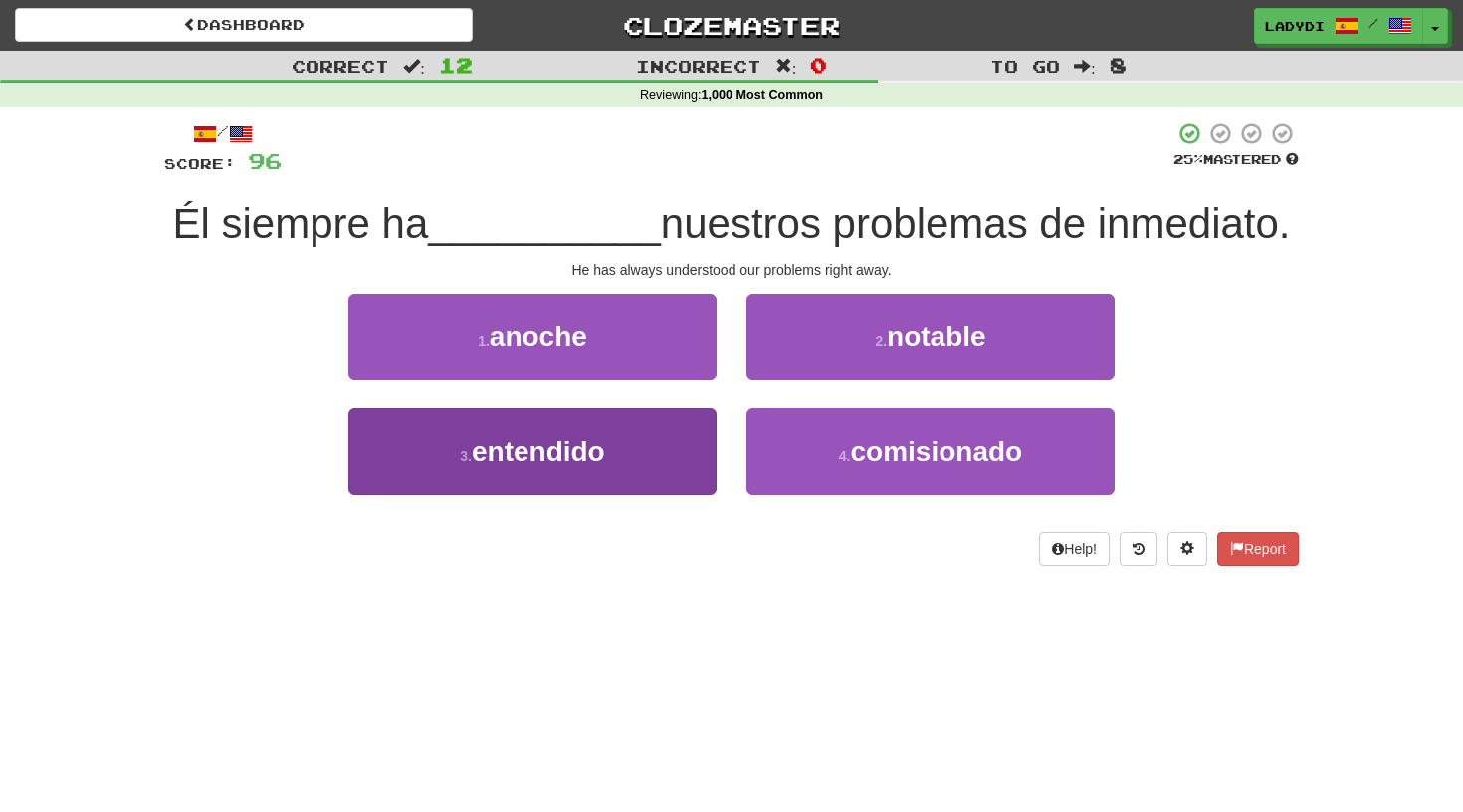 click on "3 .  entendido" at bounding box center [532, 451] 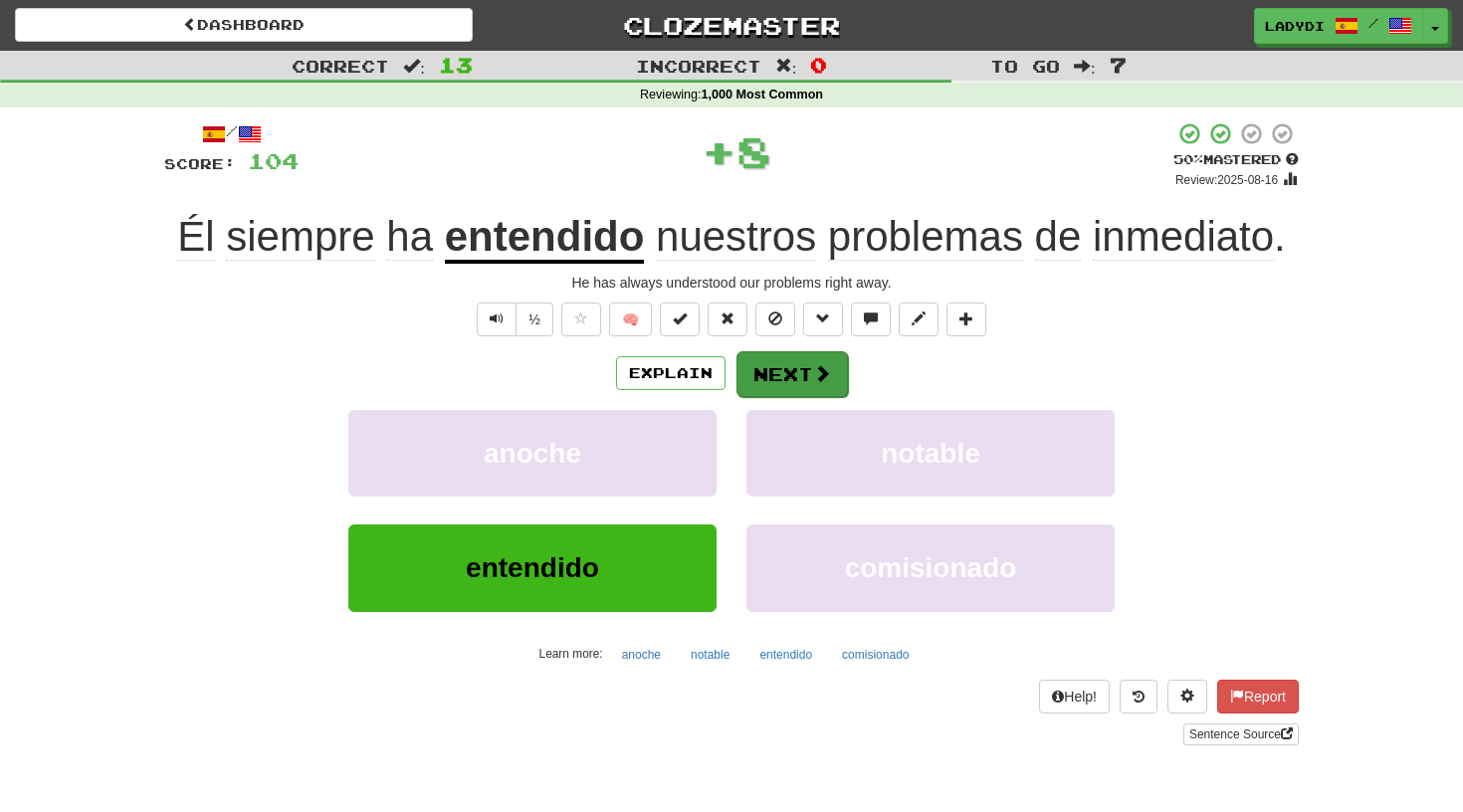 click on "Next" at bounding box center (792, 374) 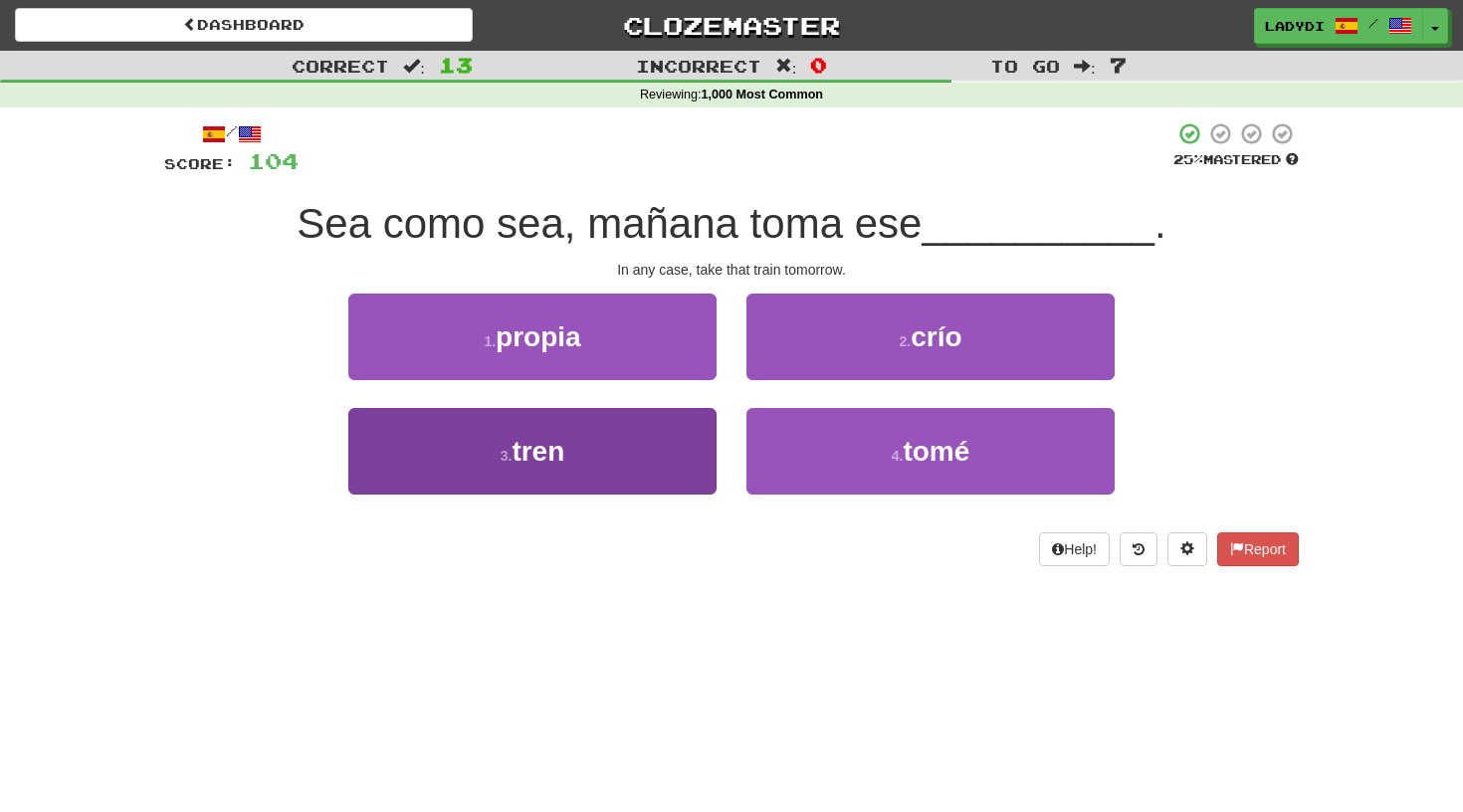click on "3 .  tren" at bounding box center [532, 451] 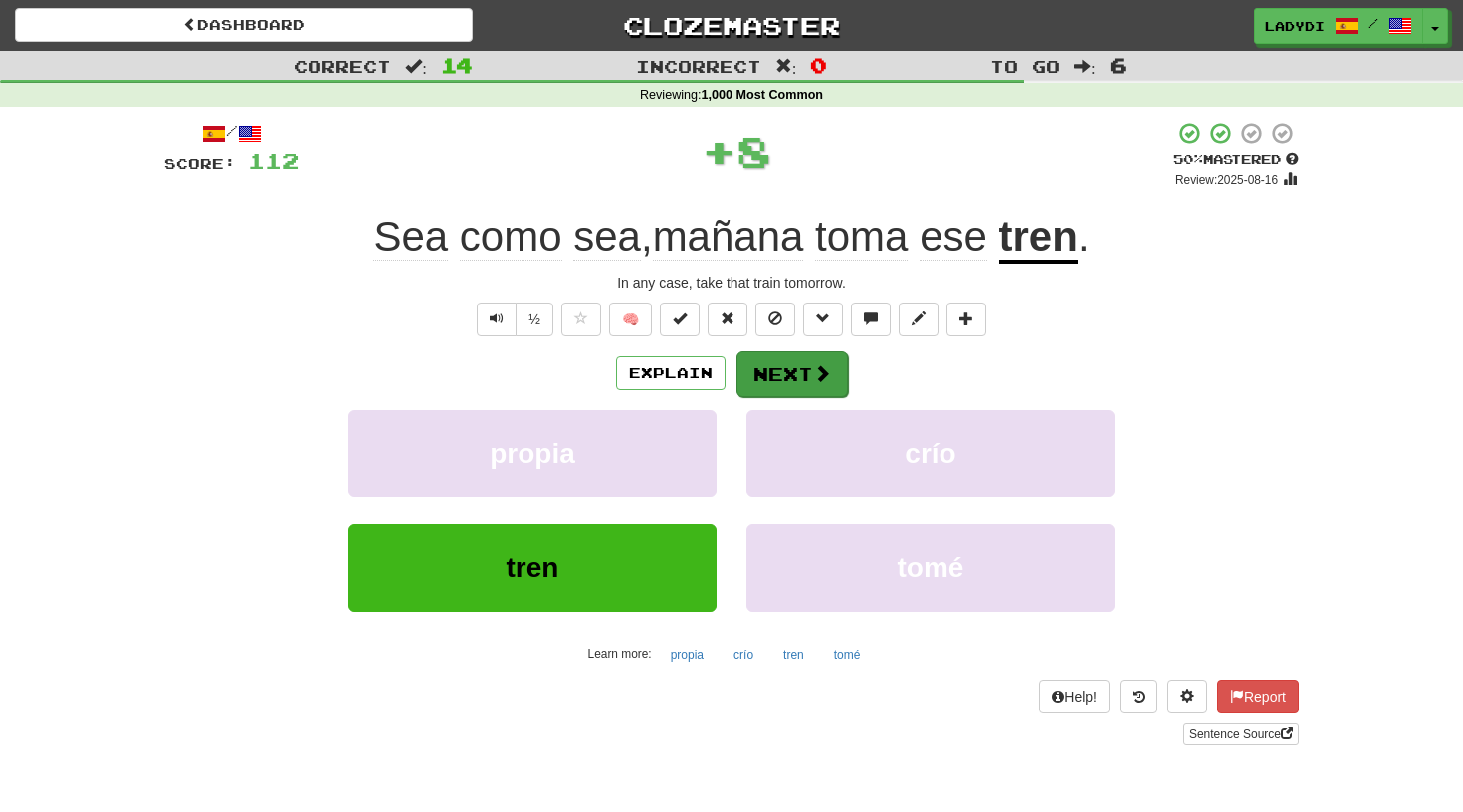 click on "Next" at bounding box center (792, 374) 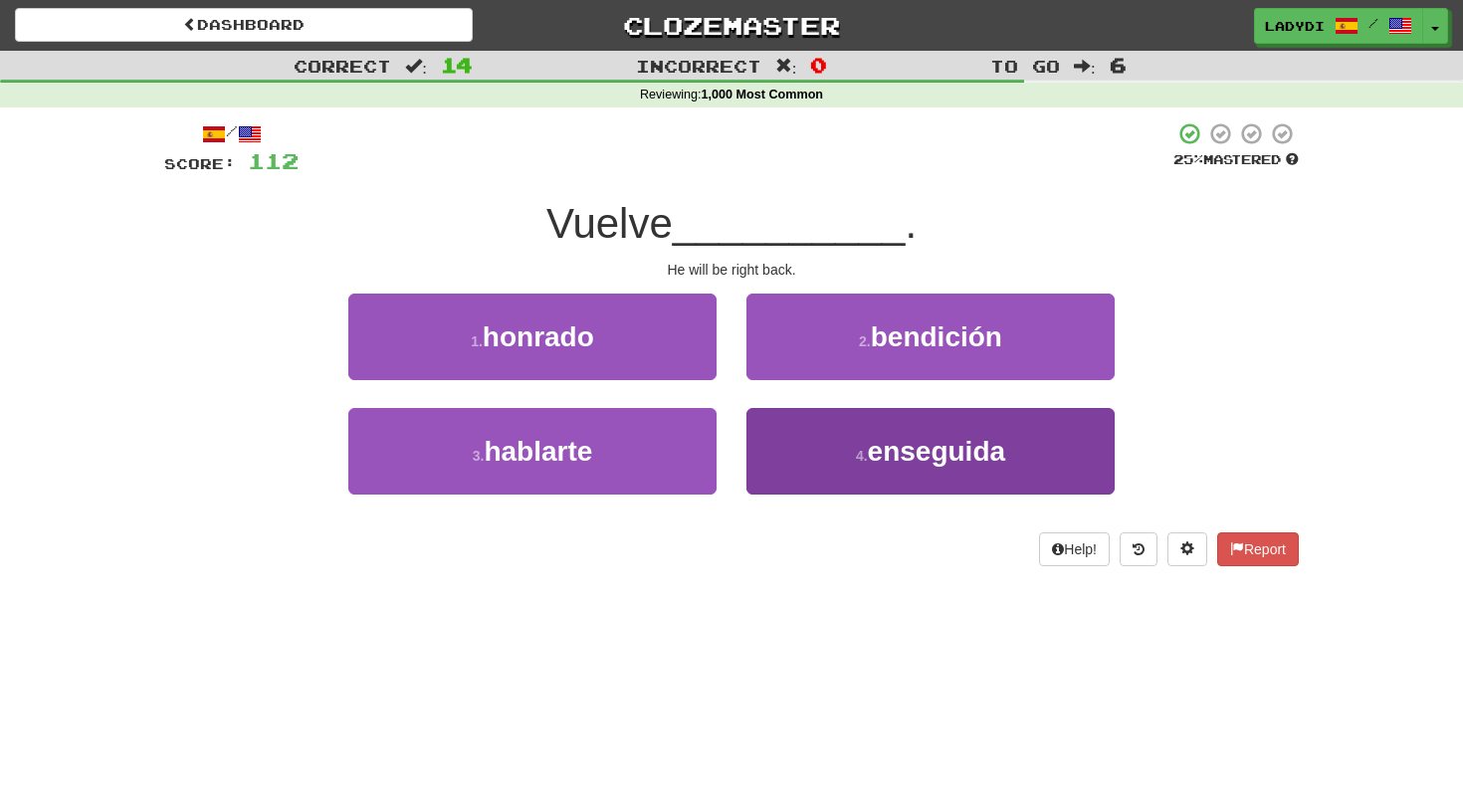 click on "4 .  enseguida" at bounding box center [931, 451] 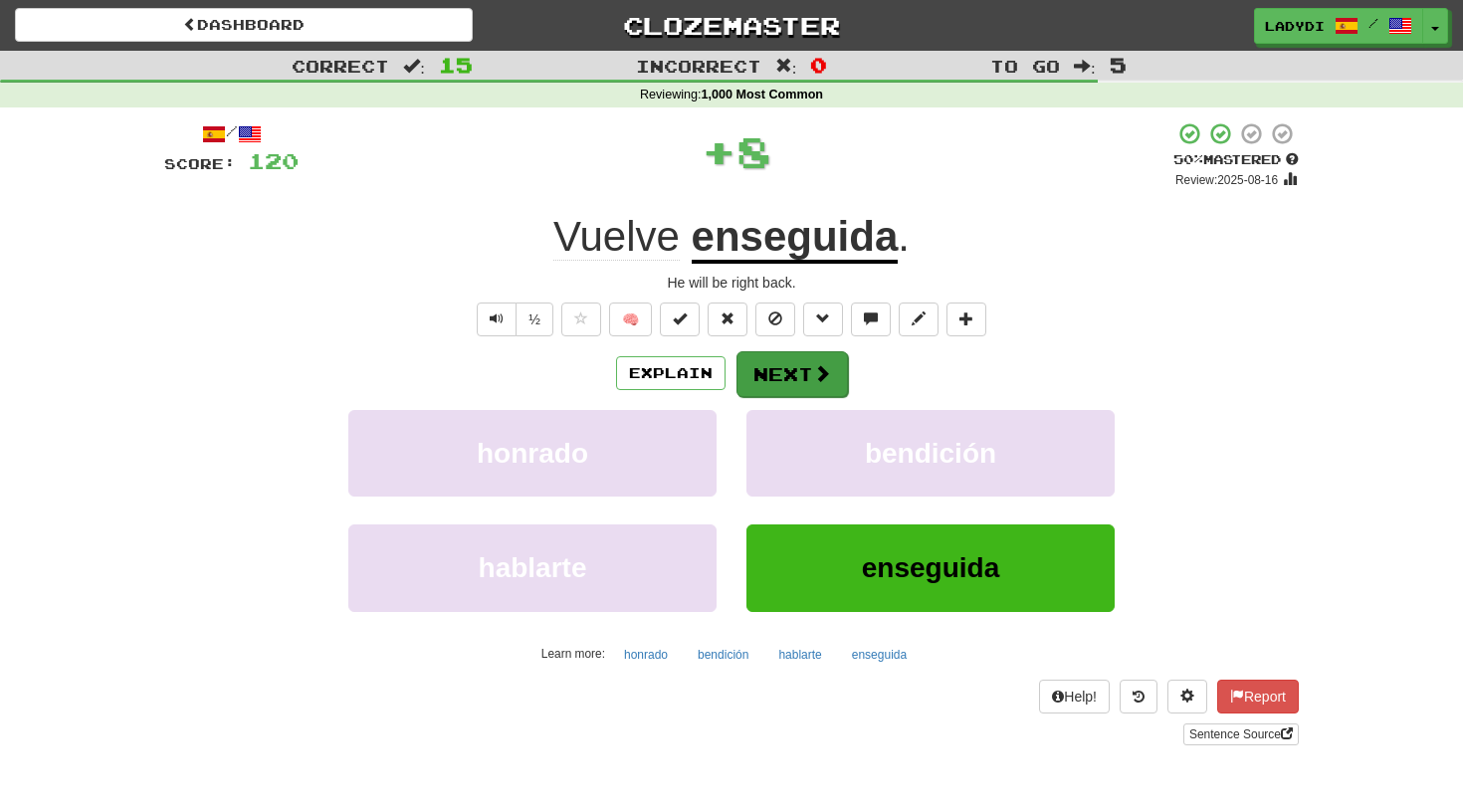 click on "Next" at bounding box center (792, 374) 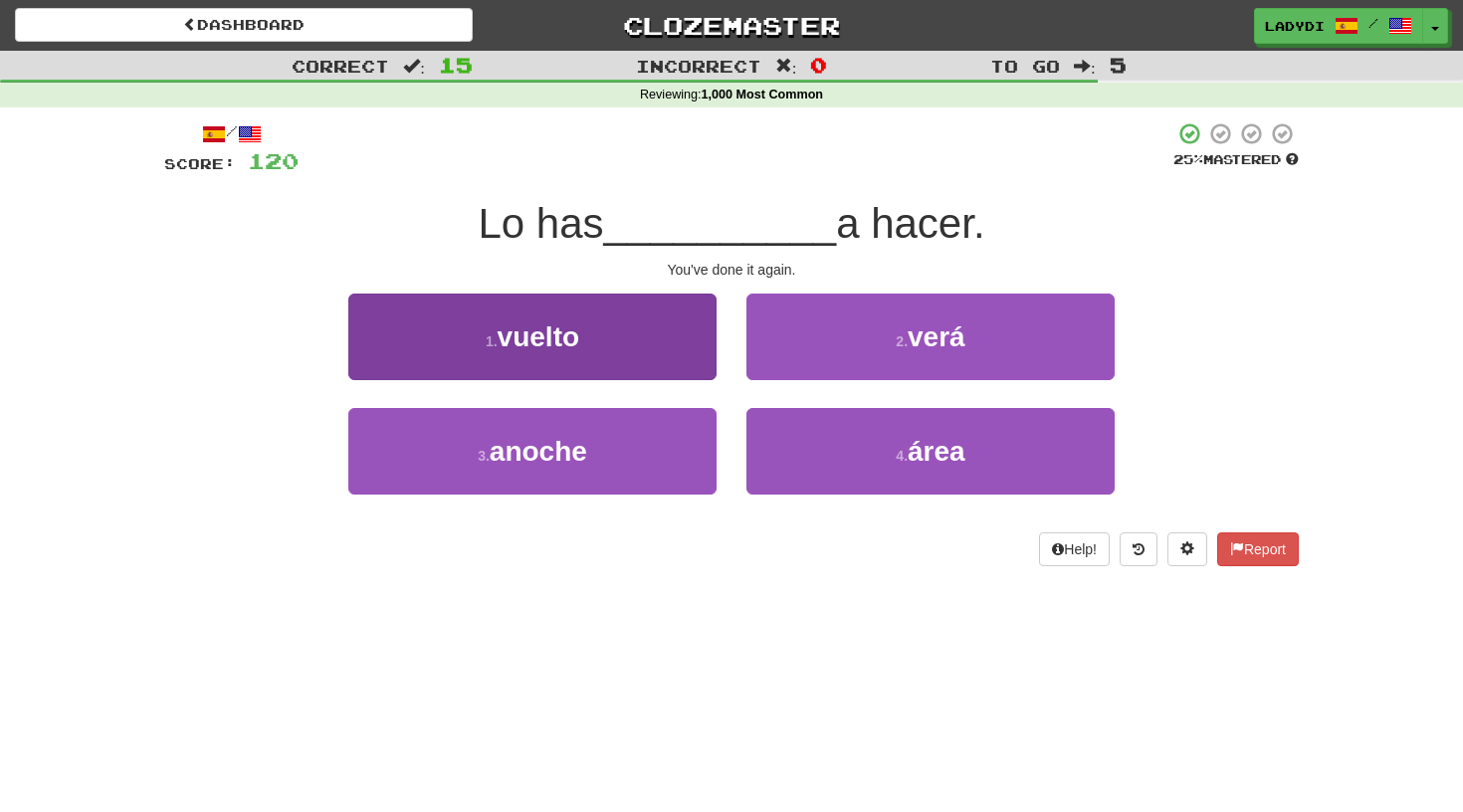 click on "1 .  vuelto" at bounding box center [532, 336] 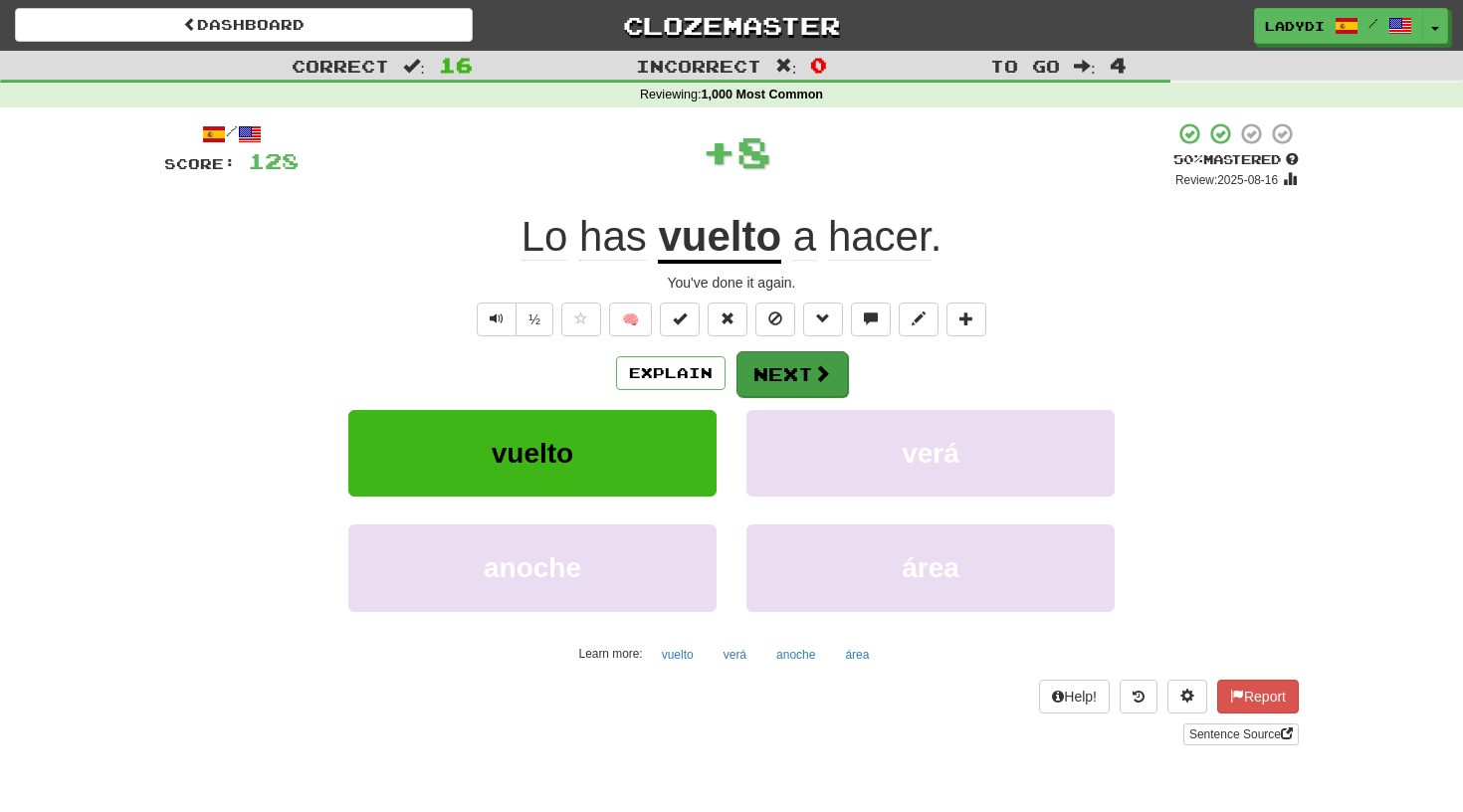 click on "Next" at bounding box center (792, 374) 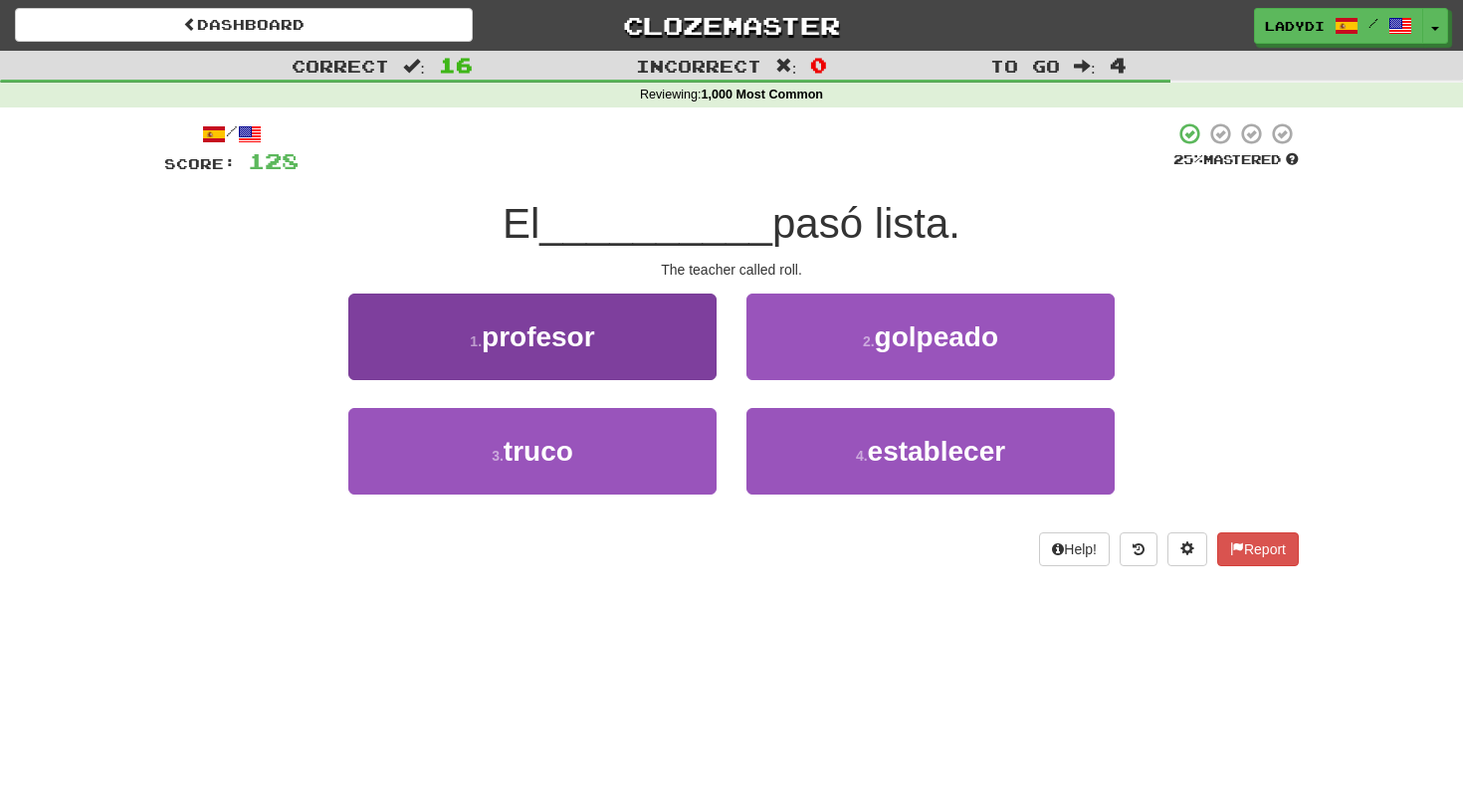 click on "1 .  profesor" at bounding box center [532, 336] 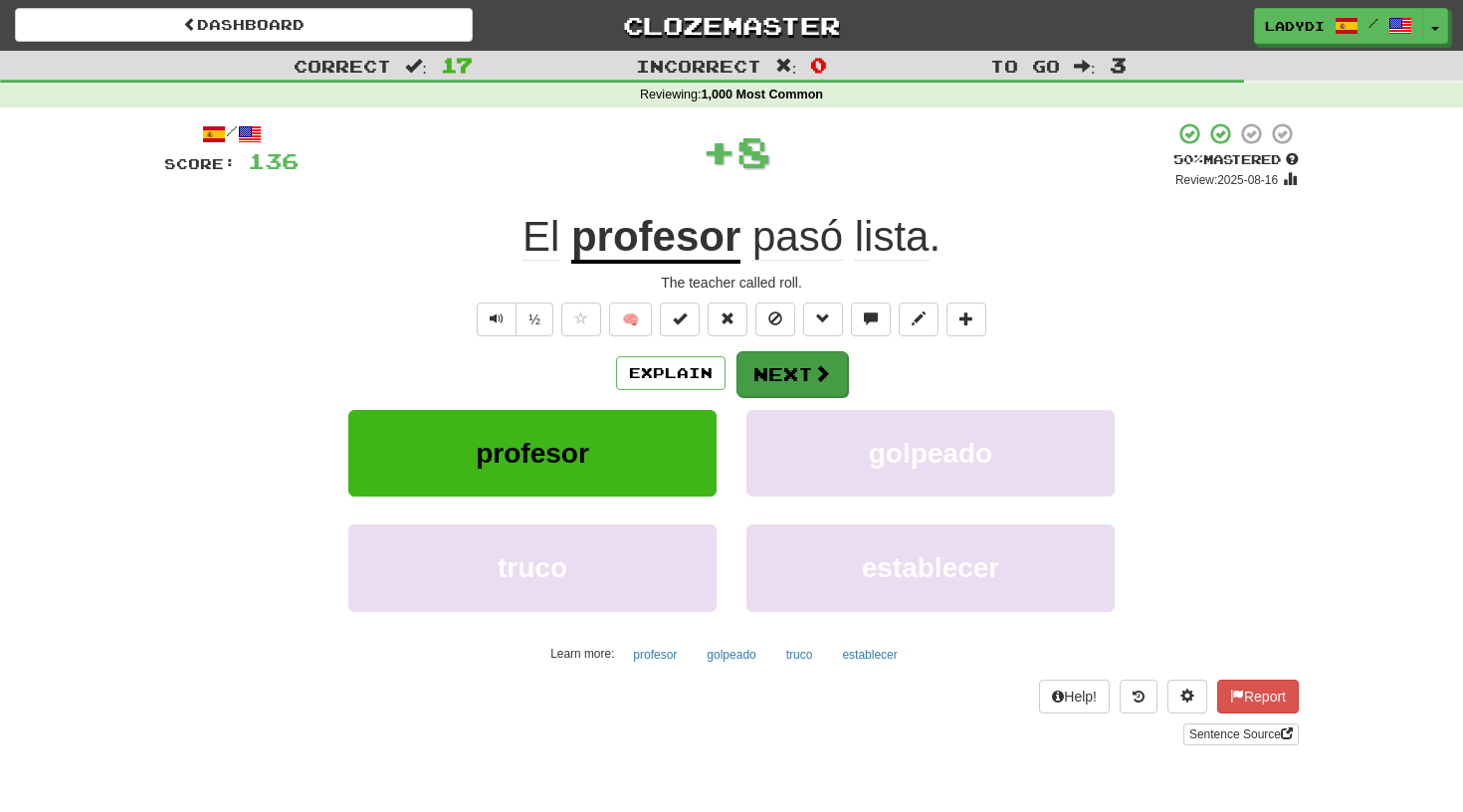 click on "Next" at bounding box center [792, 374] 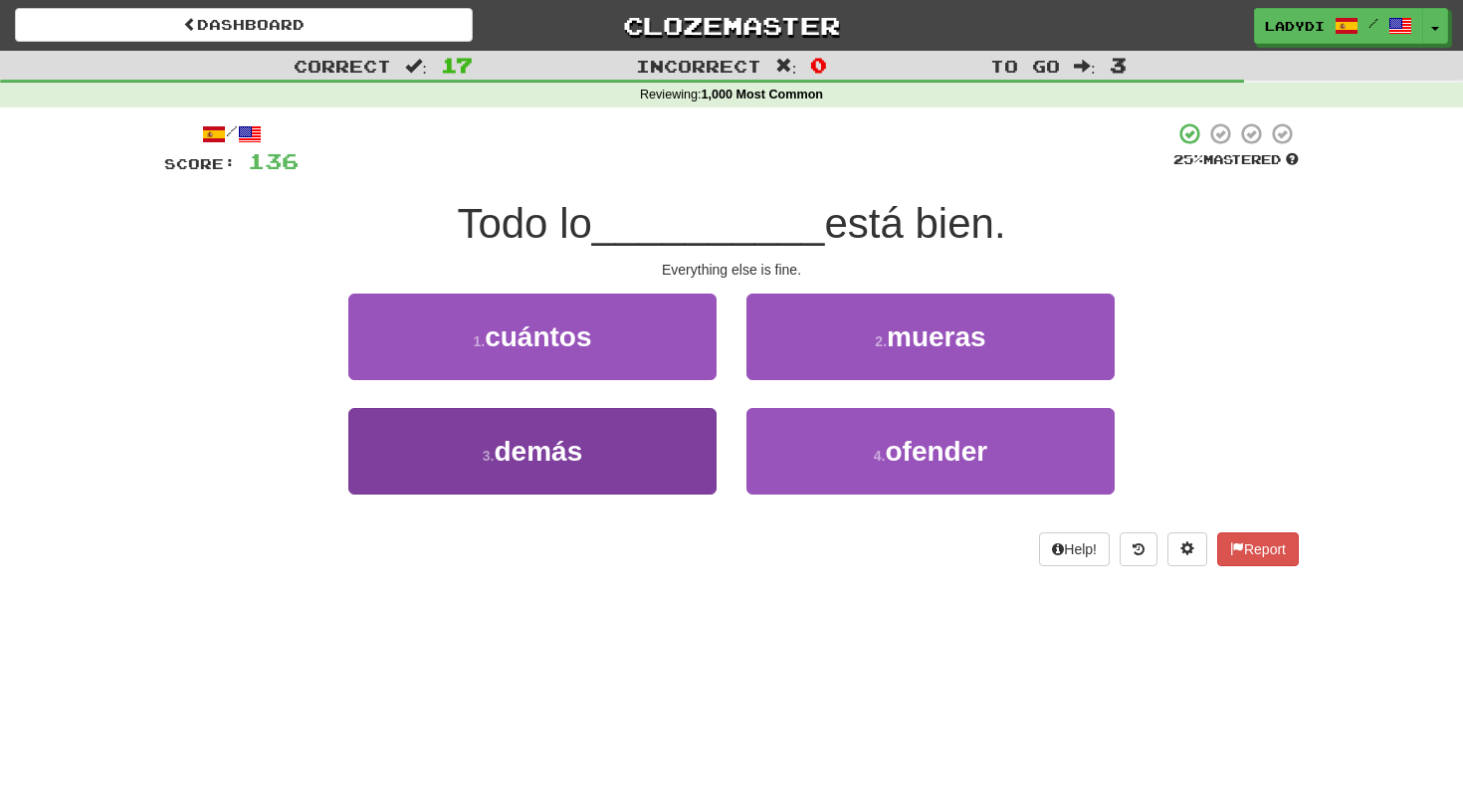 click on "3 .  demás" at bounding box center [532, 451] 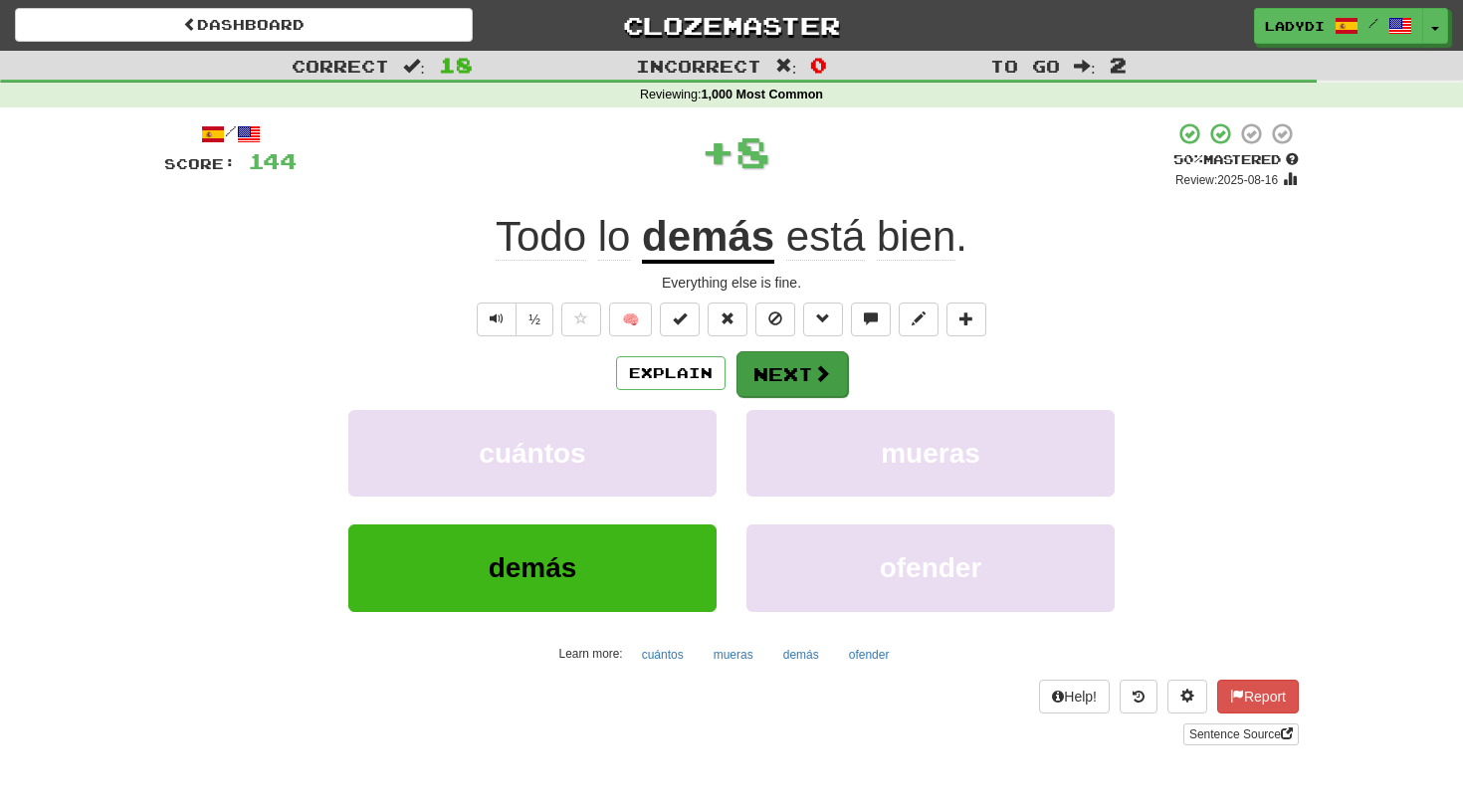click on "Next" at bounding box center [792, 374] 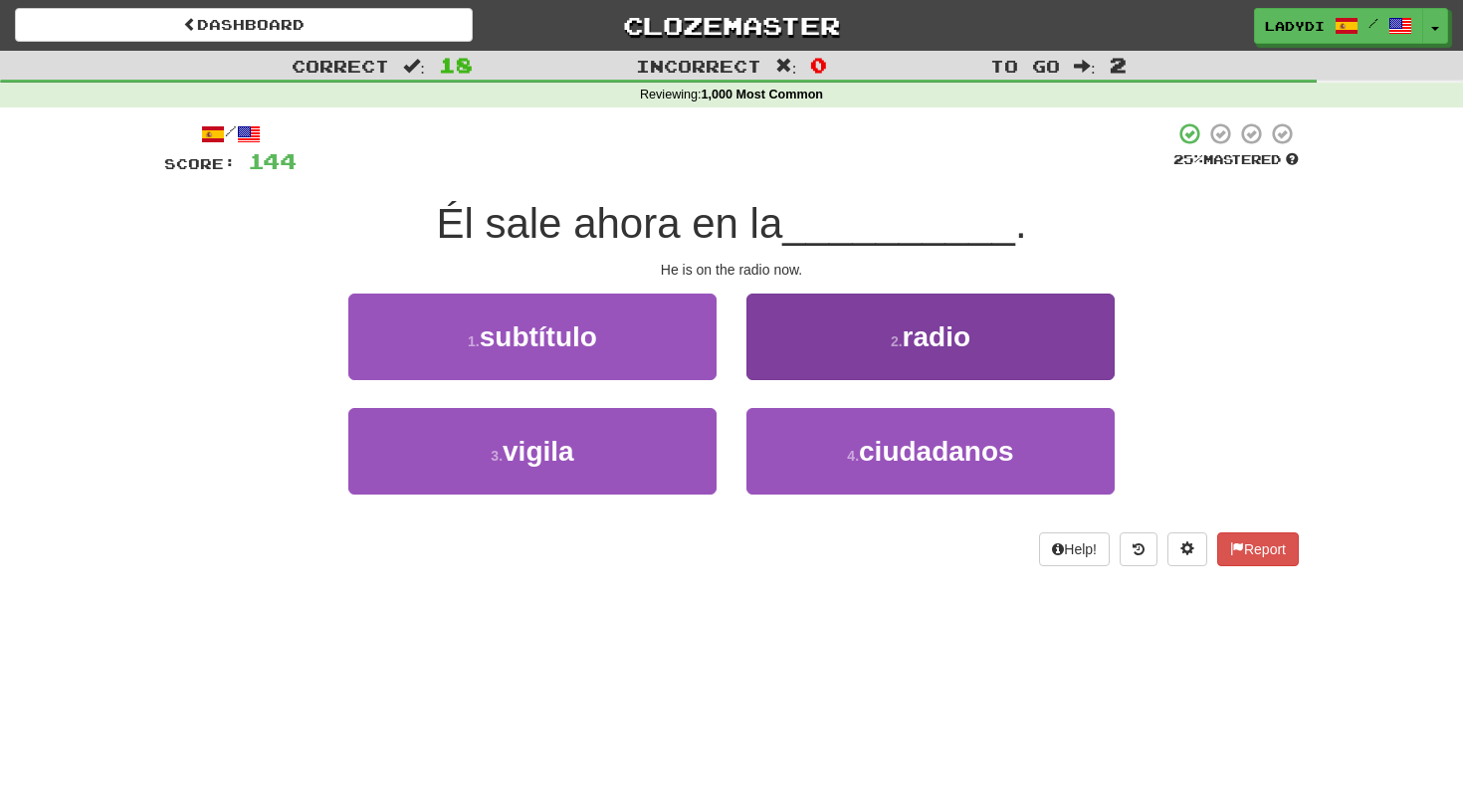 click on "2 .  radio" at bounding box center [931, 336] 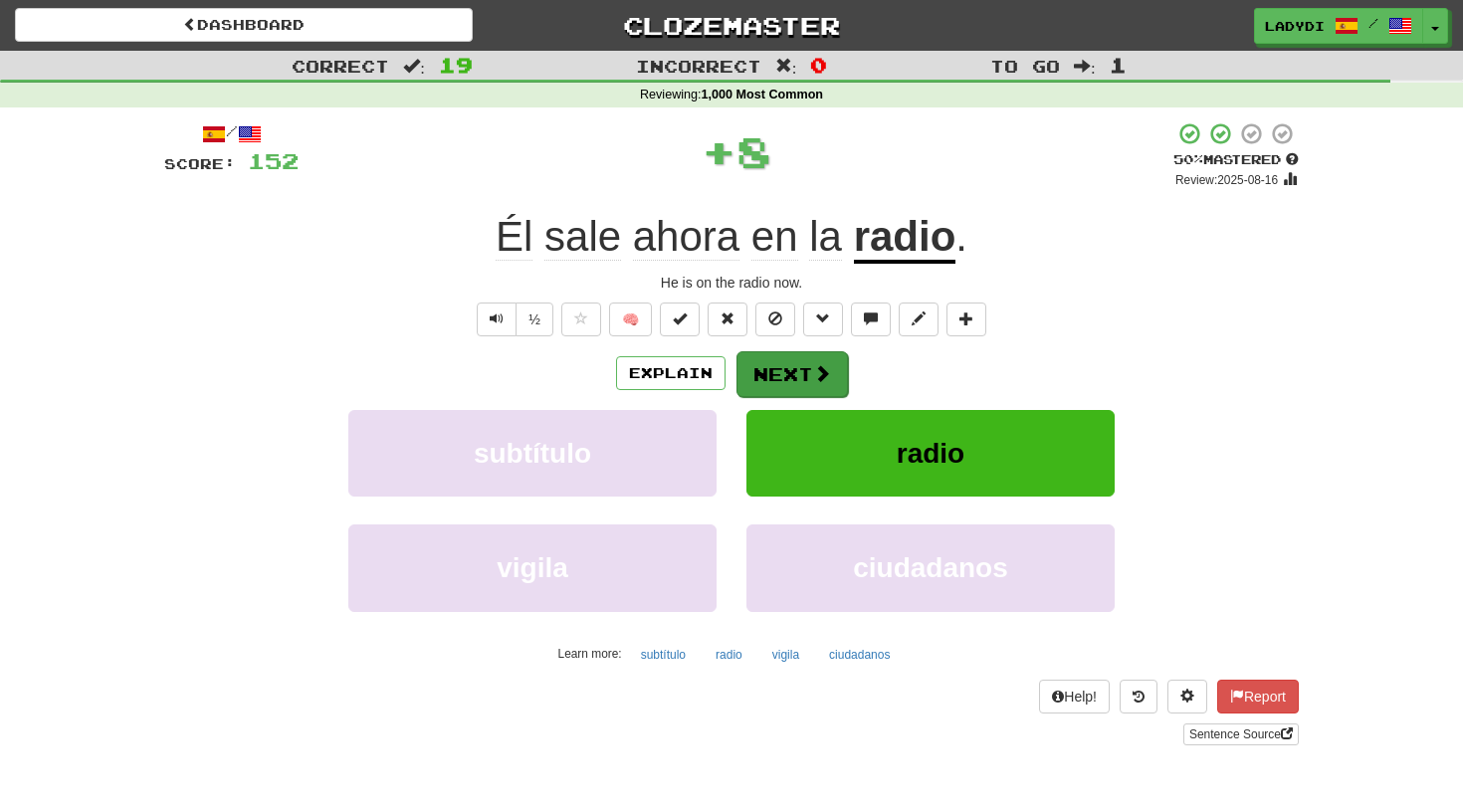 click on "Next" at bounding box center [792, 374] 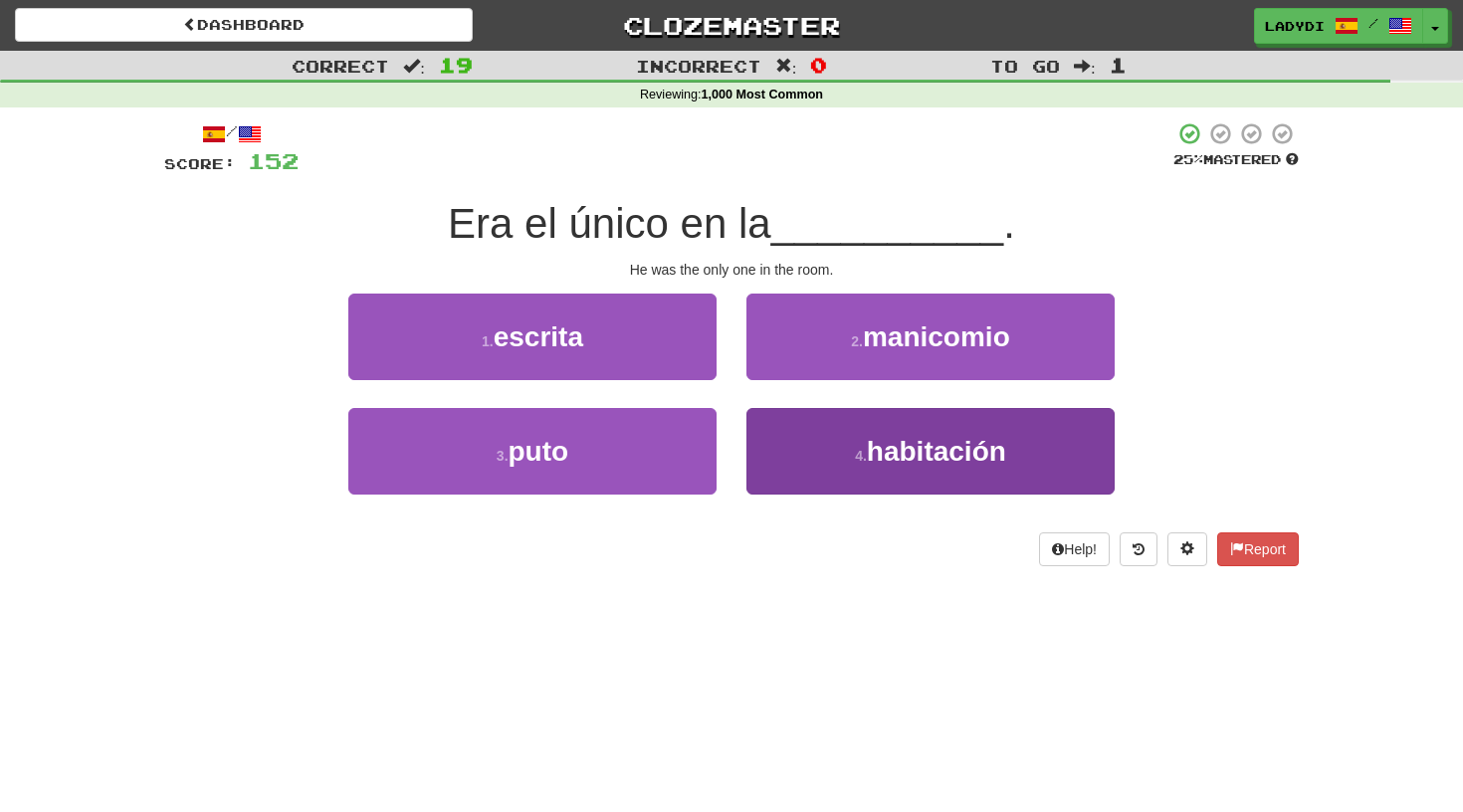 click on "4 .  habitación" at bounding box center [931, 451] 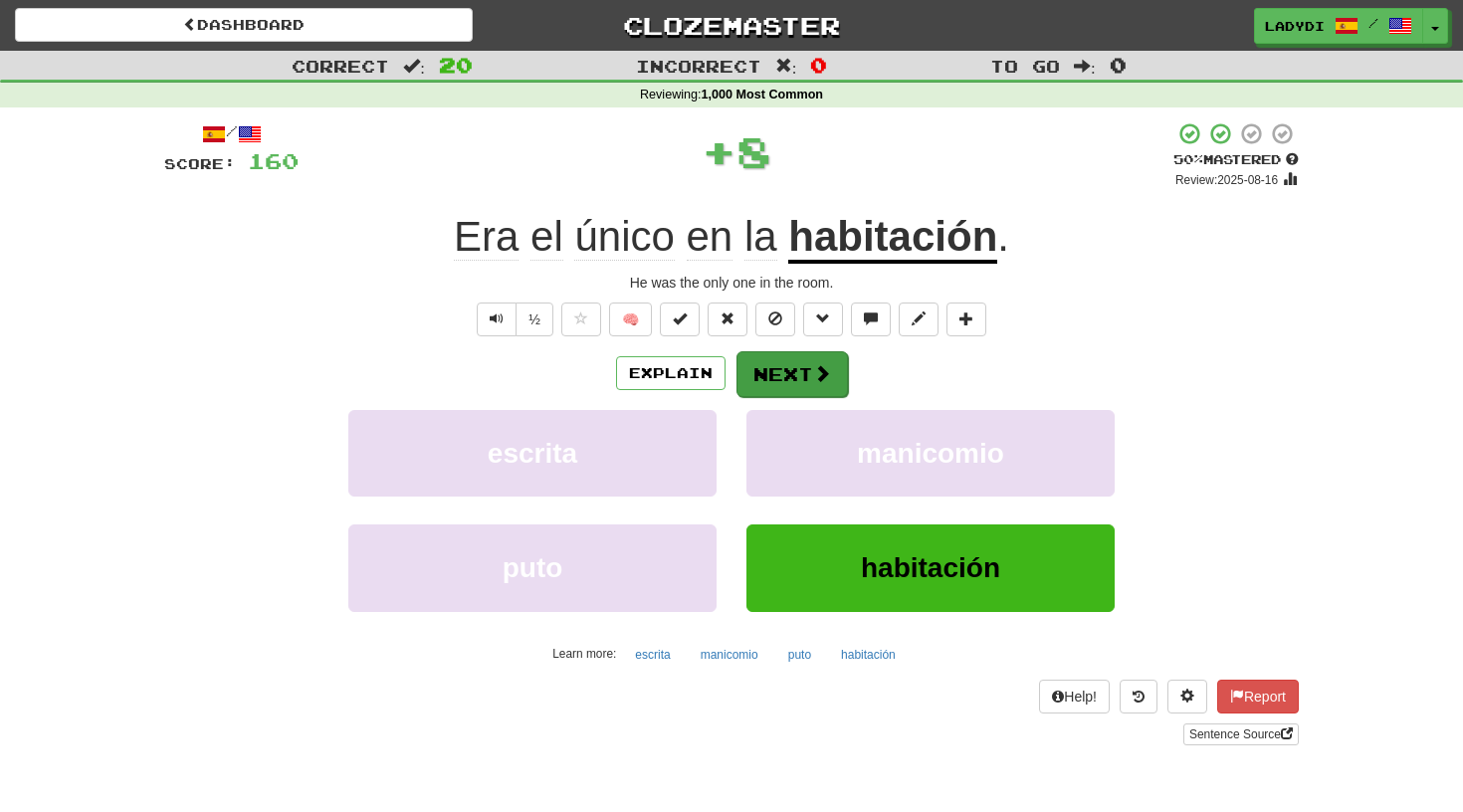 click on "Next" at bounding box center [792, 374] 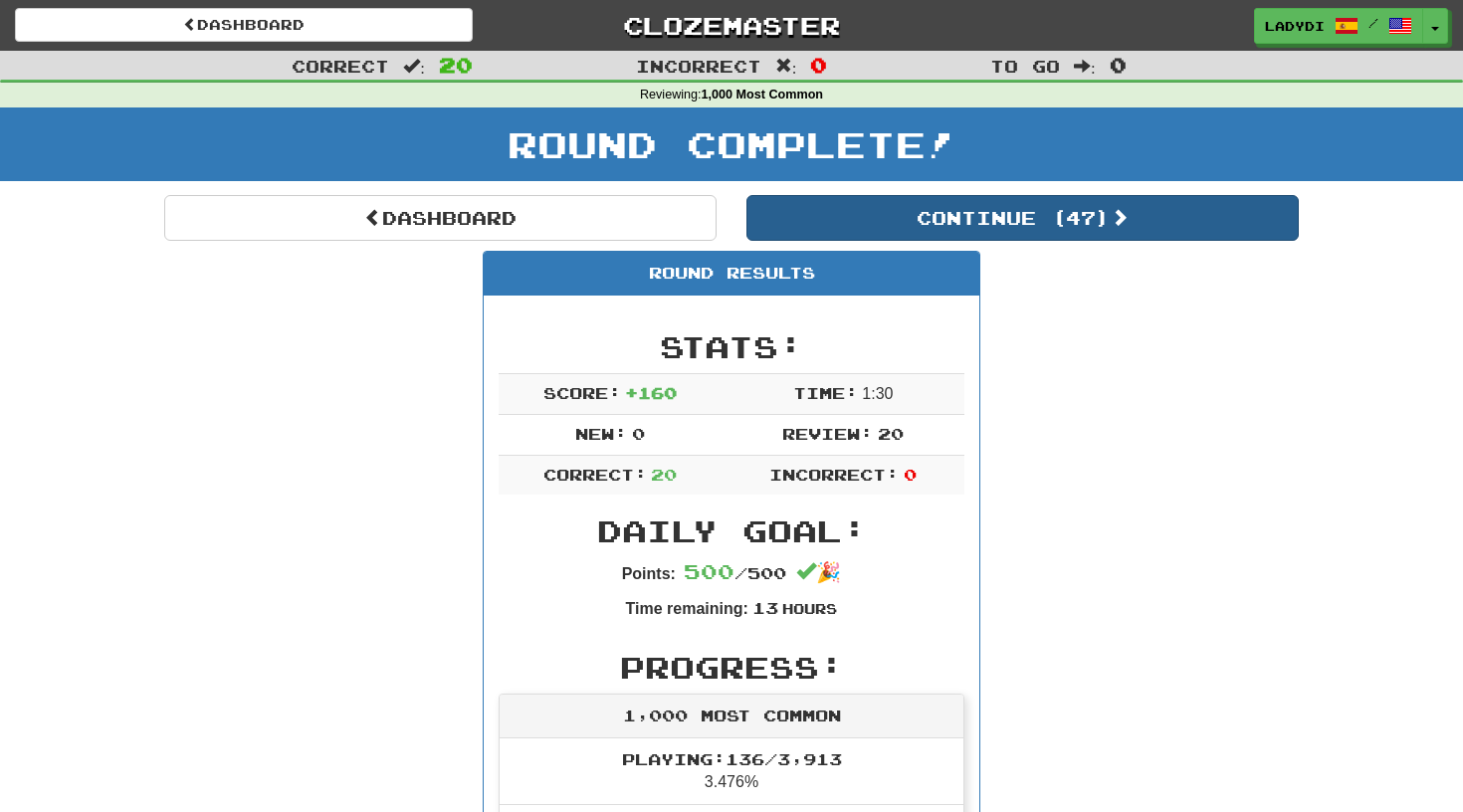 click on "Continue ( 47 )" at bounding box center [1022, 218] 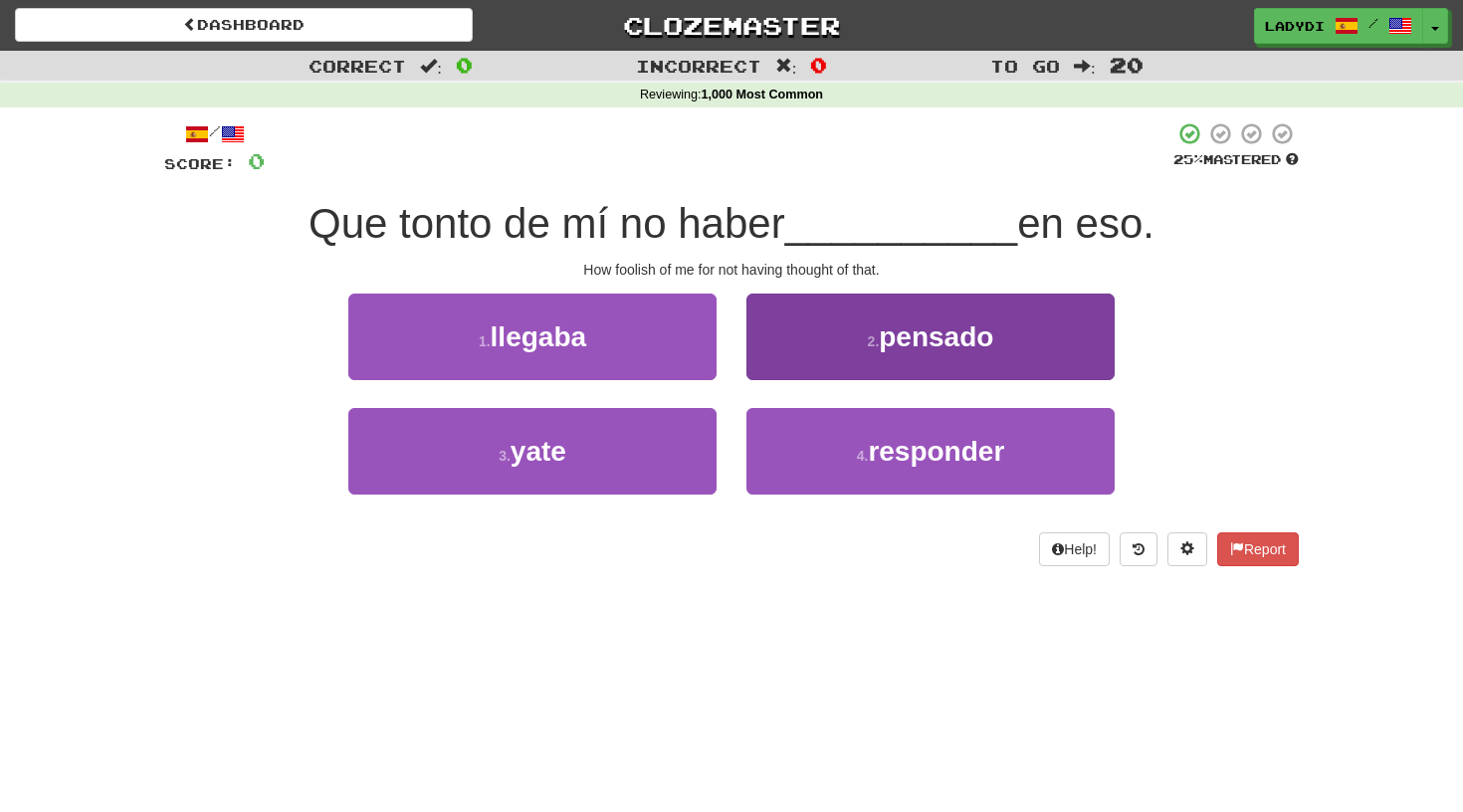click on "2 .  pensado" at bounding box center (931, 336) 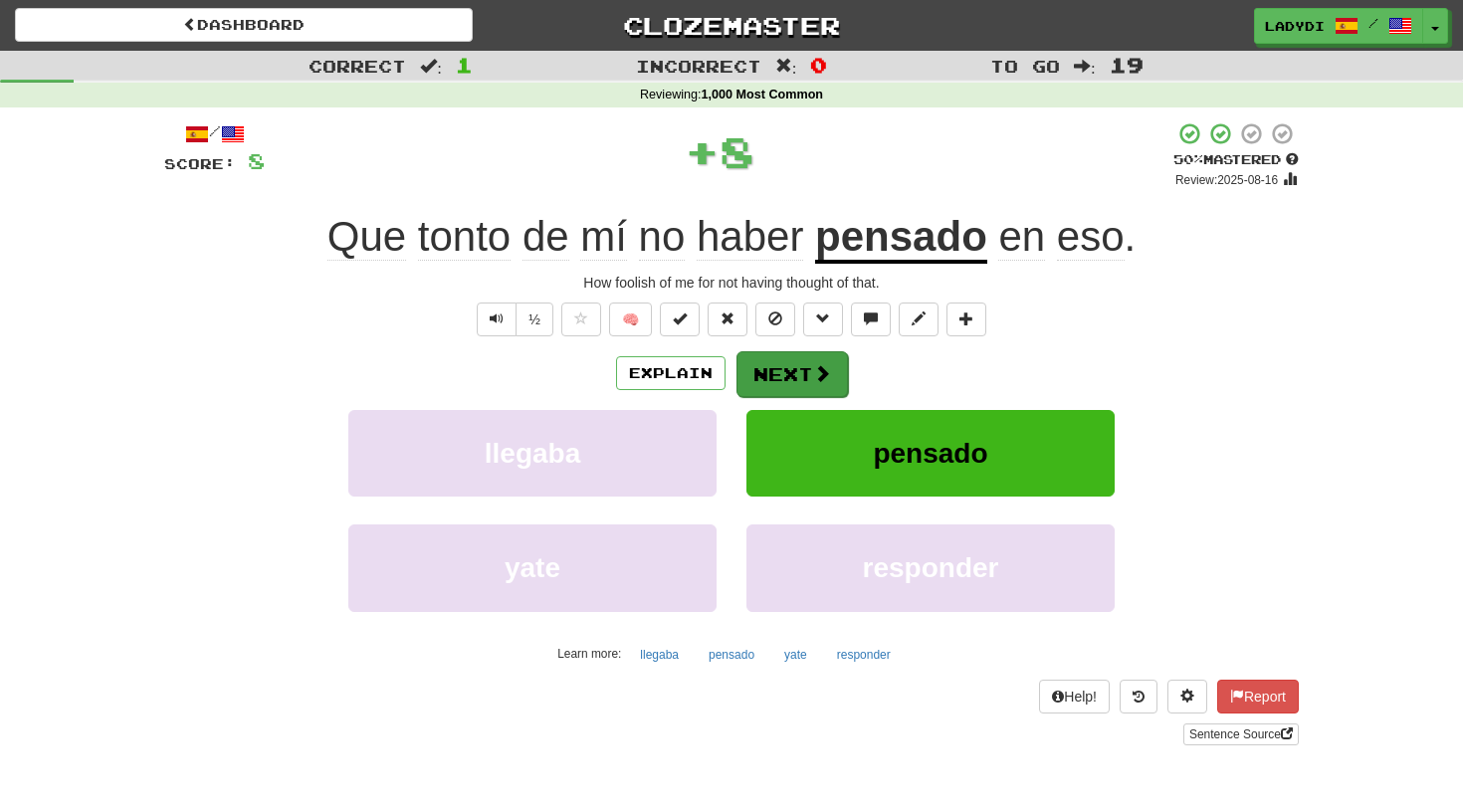 click on "Next" at bounding box center (792, 374) 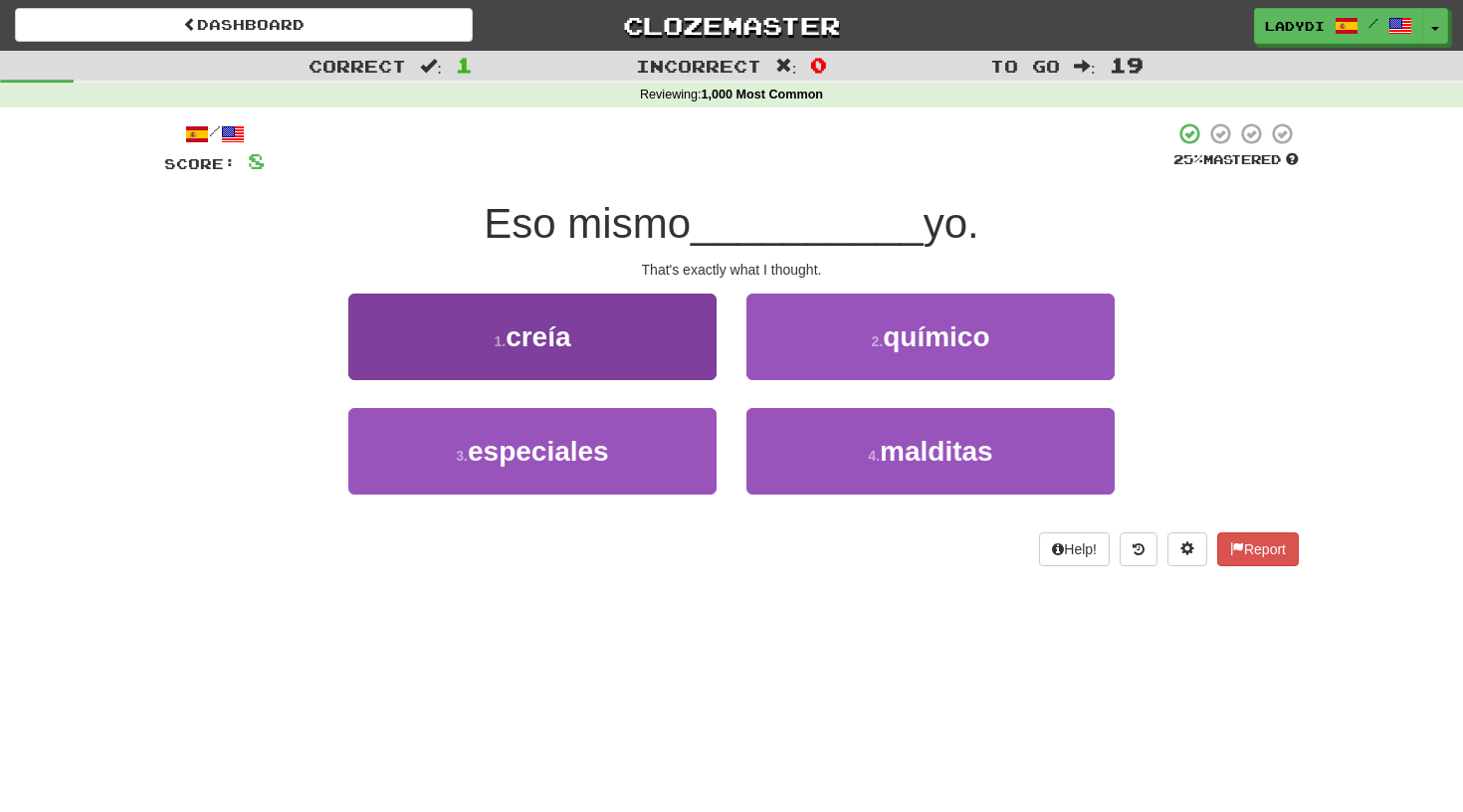 click on "1 .  creía" at bounding box center (532, 336) 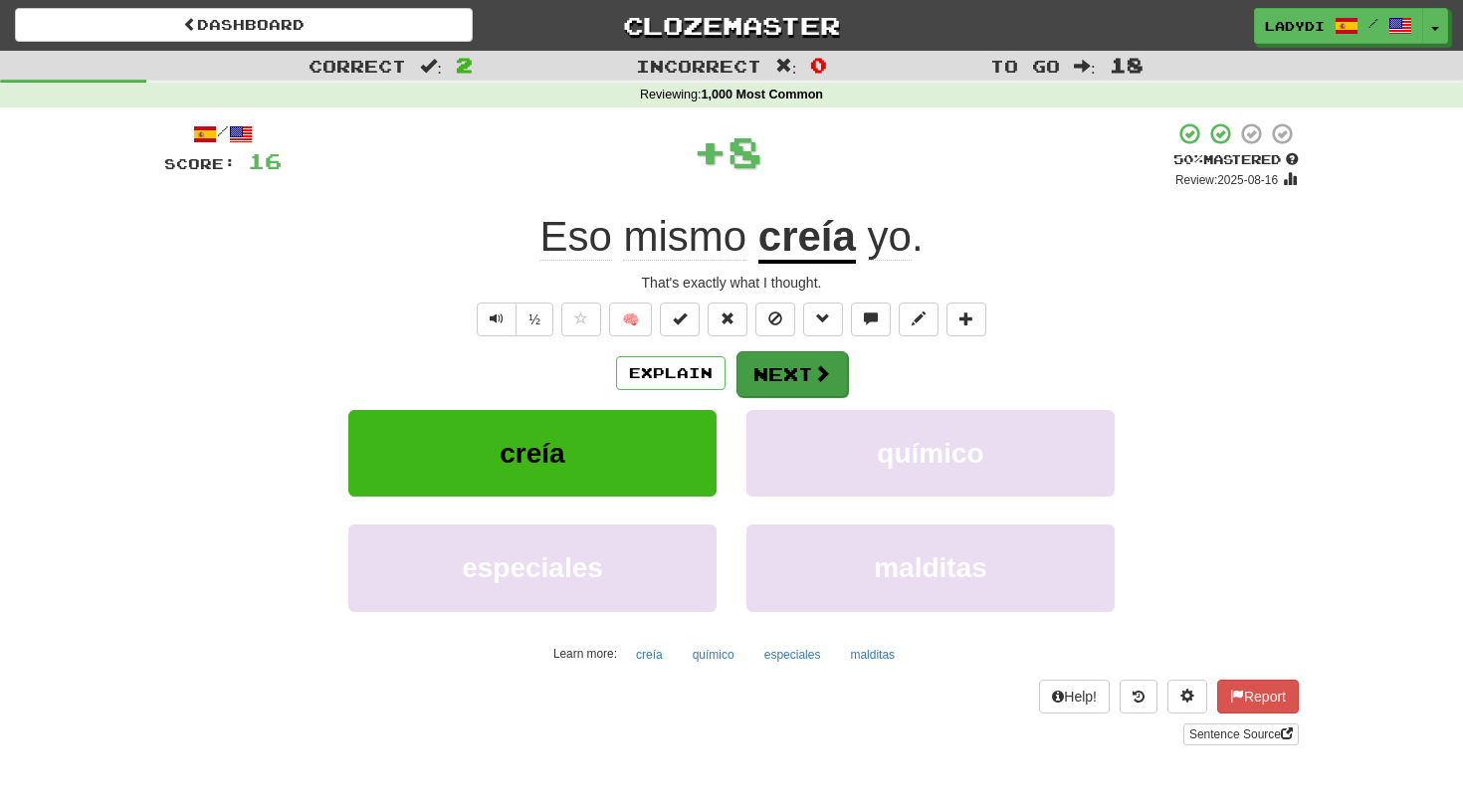 click on "Next" at bounding box center (792, 374) 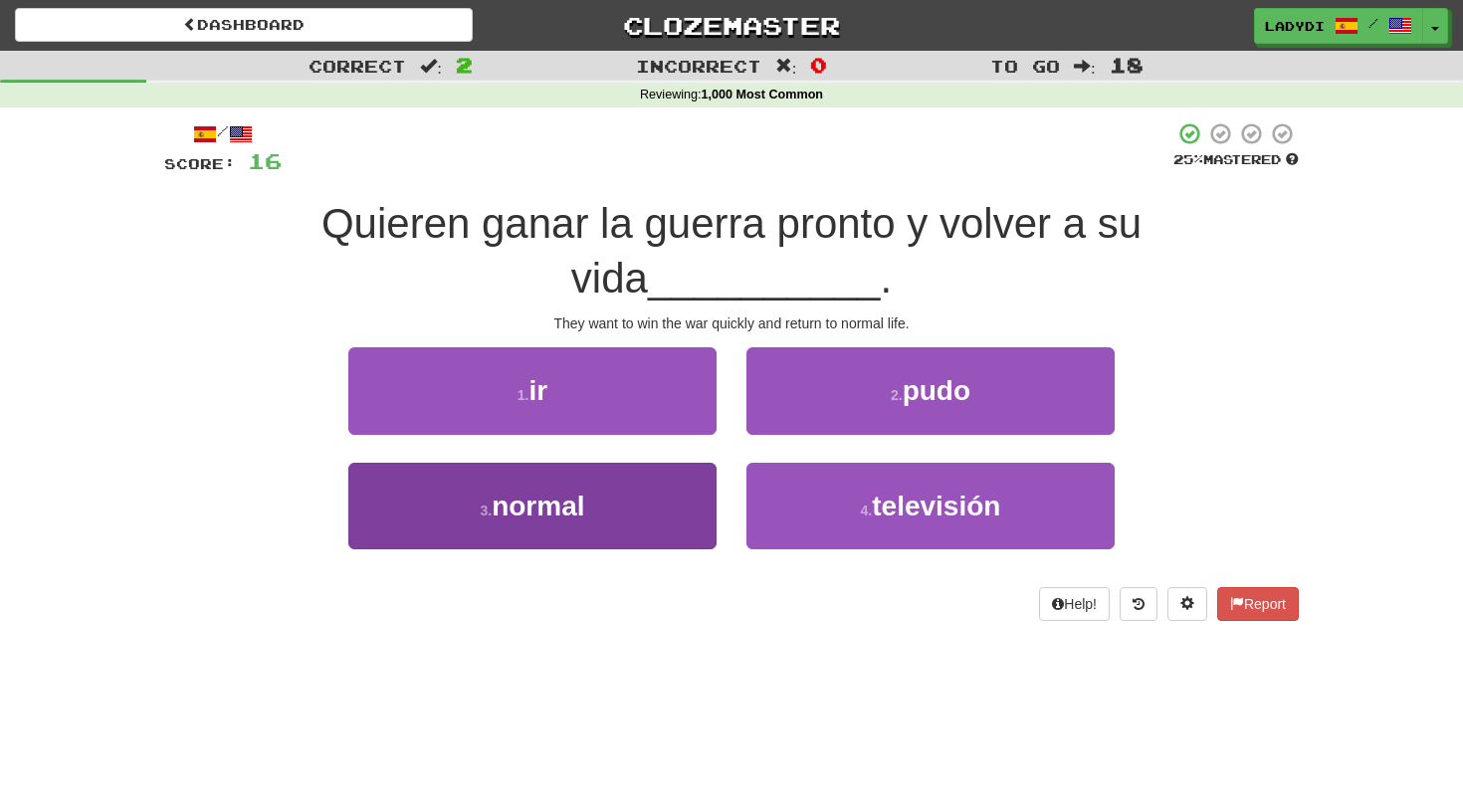 click on "3 .  normal" at bounding box center [532, 506] 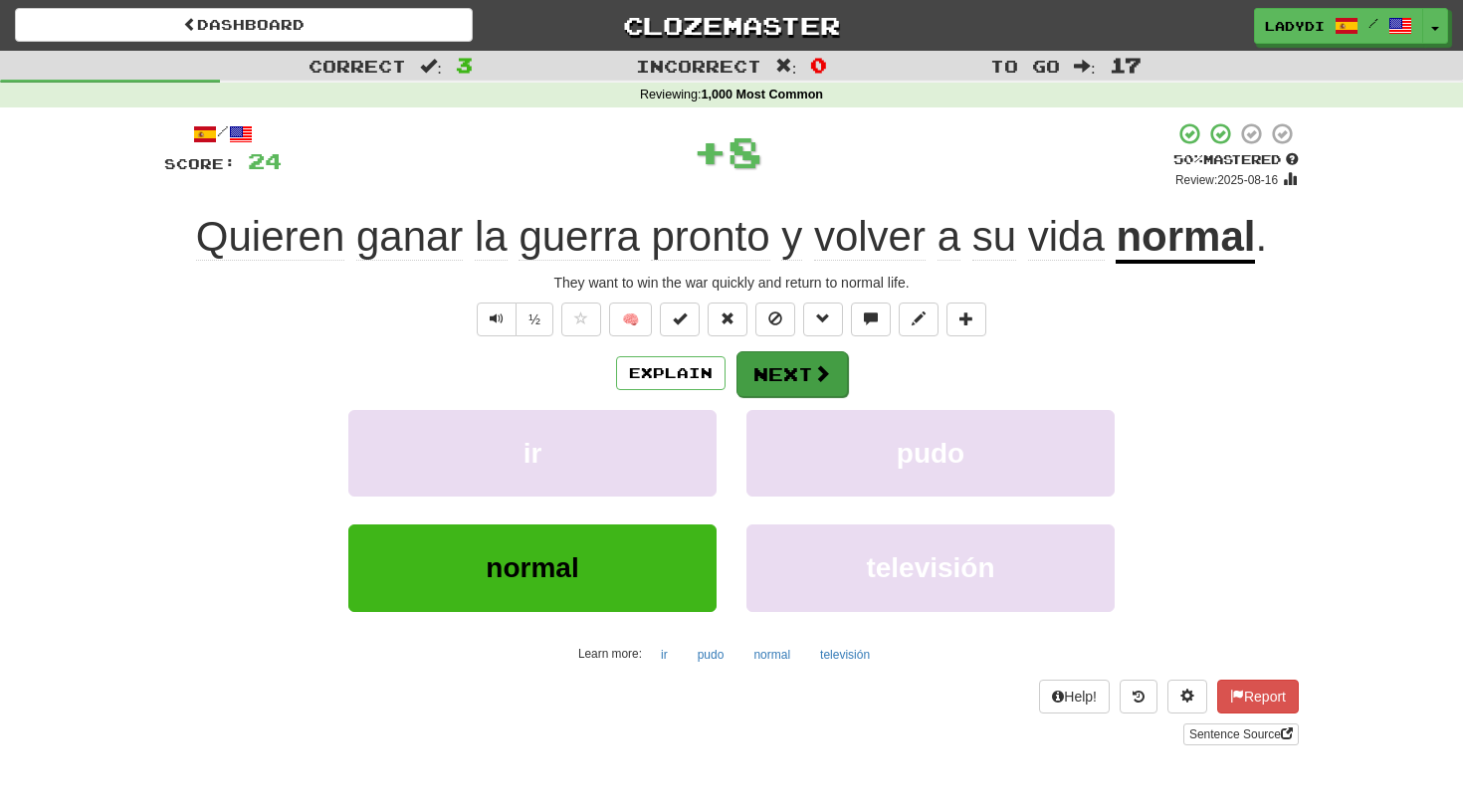 click on "Next" at bounding box center (792, 374) 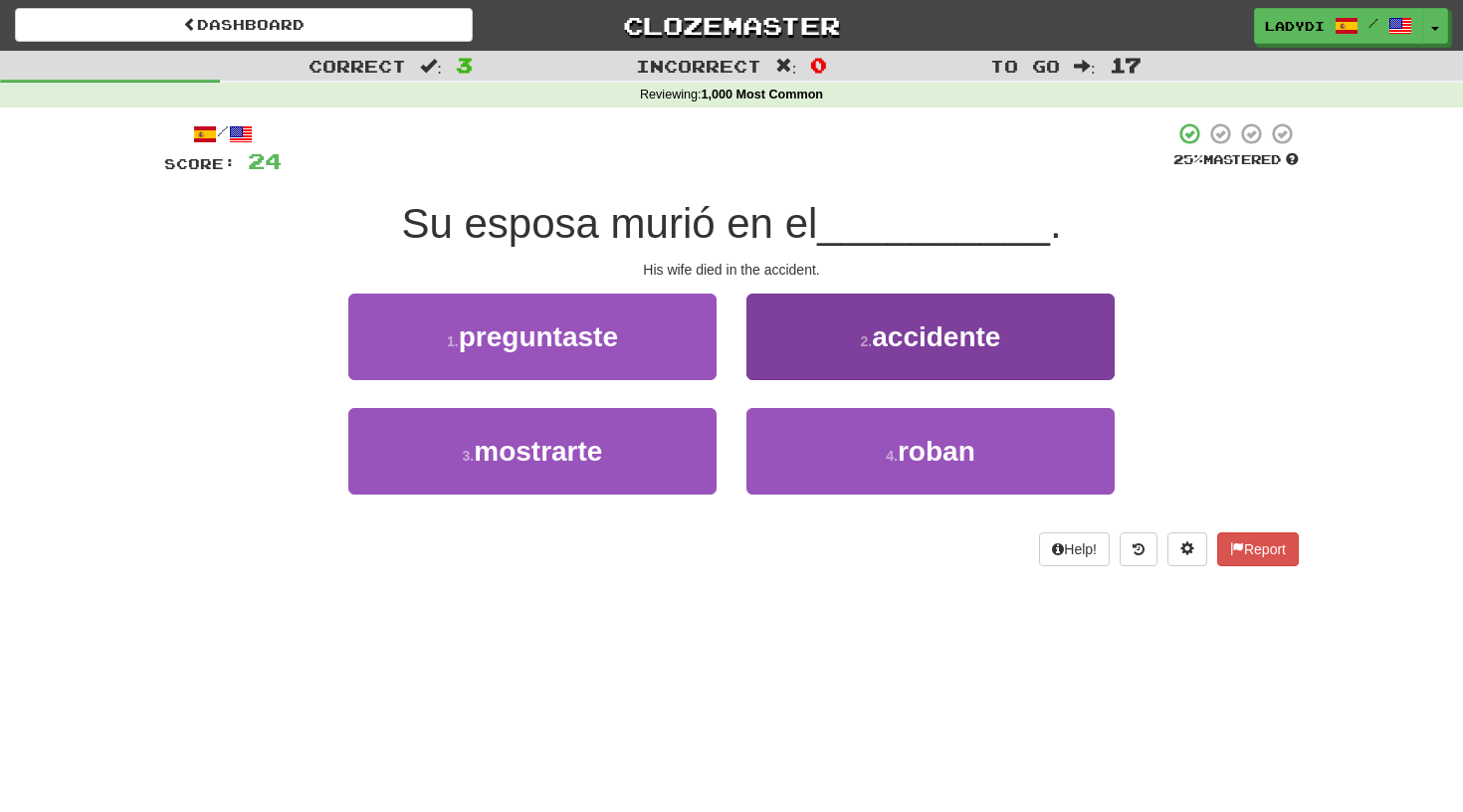 click on "2 .  accidente" at bounding box center (931, 336) 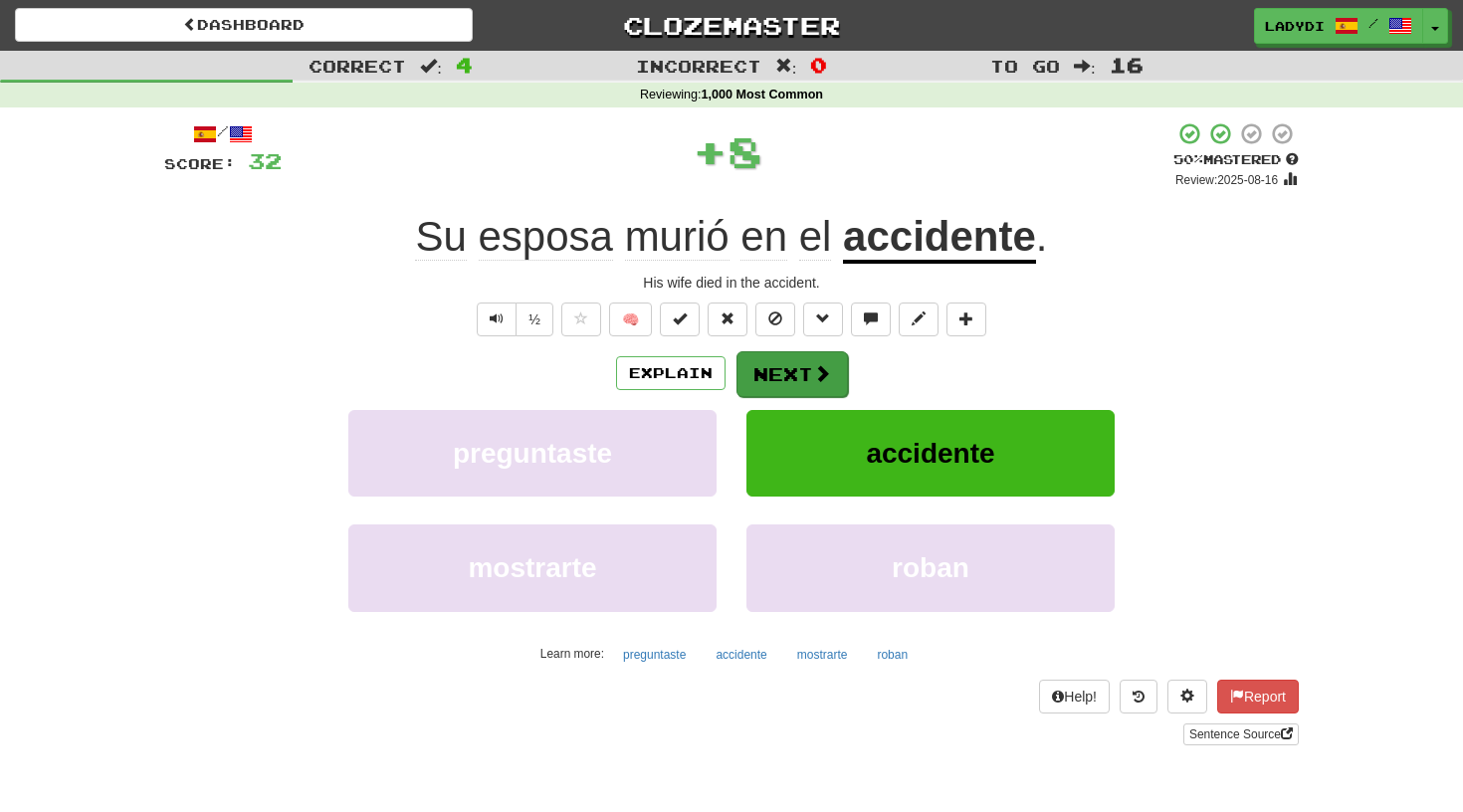 click on "Next" at bounding box center (792, 374) 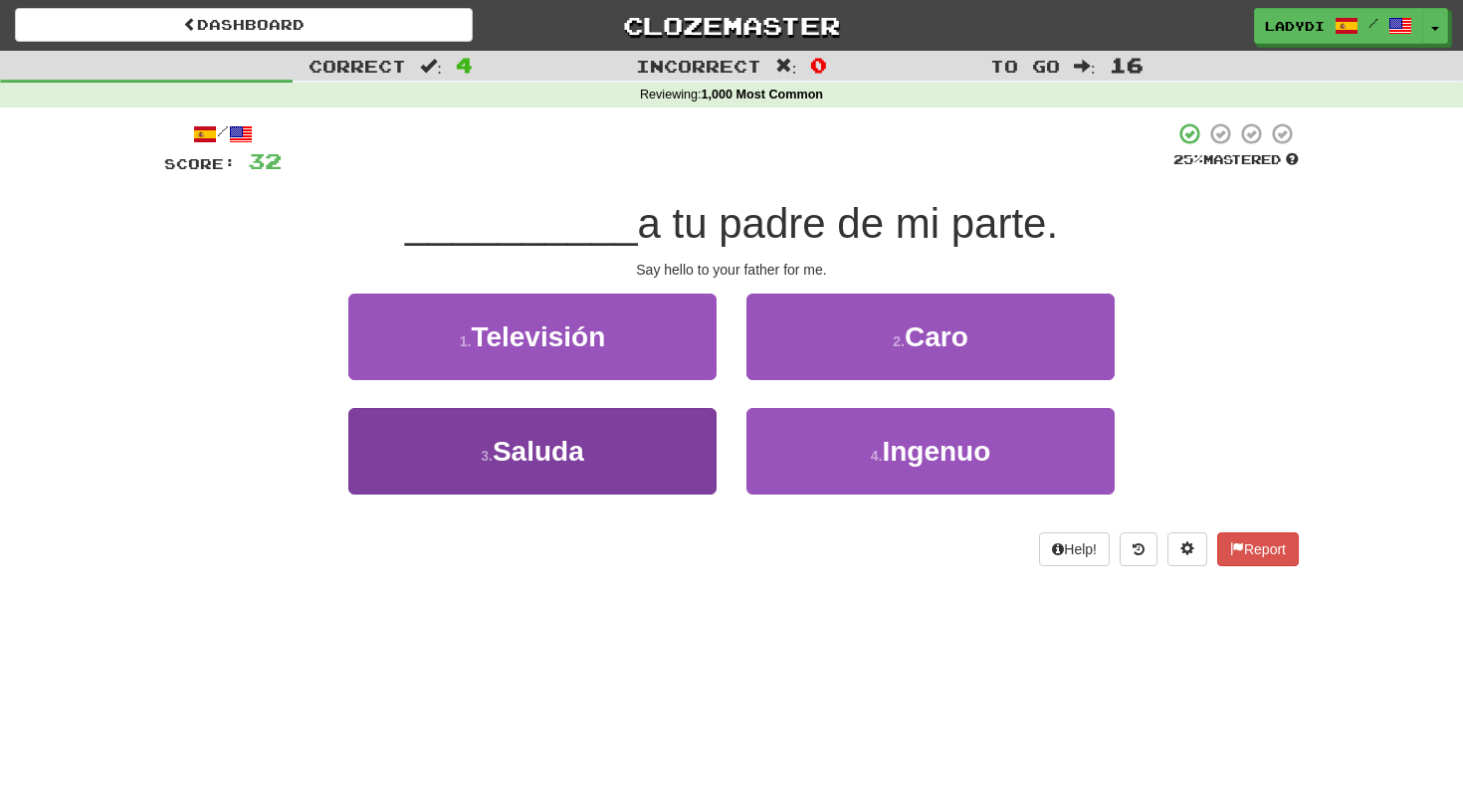 click on "3 .  Saluda" at bounding box center [532, 451] 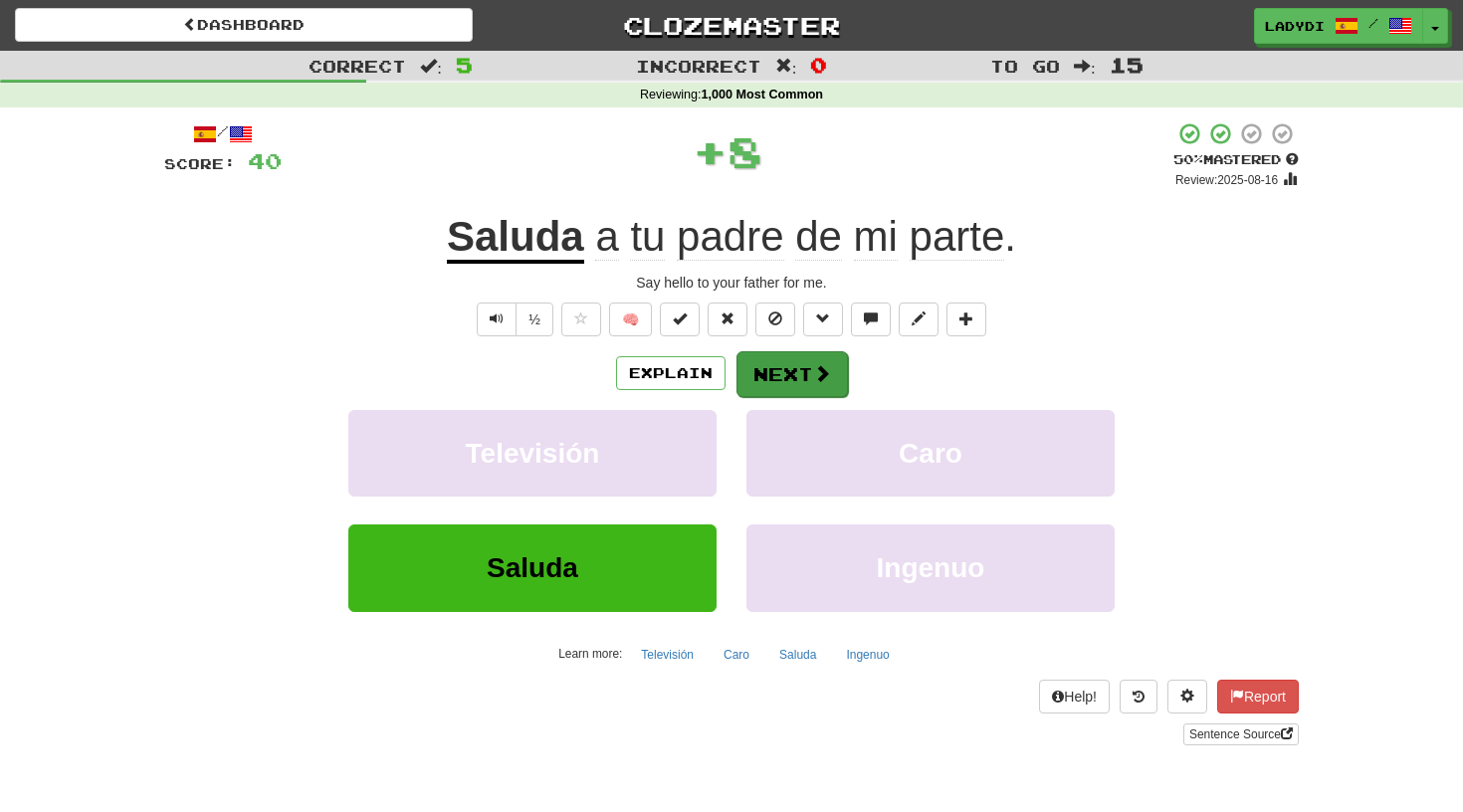 click on "Next" at bounding box center (792, 374) 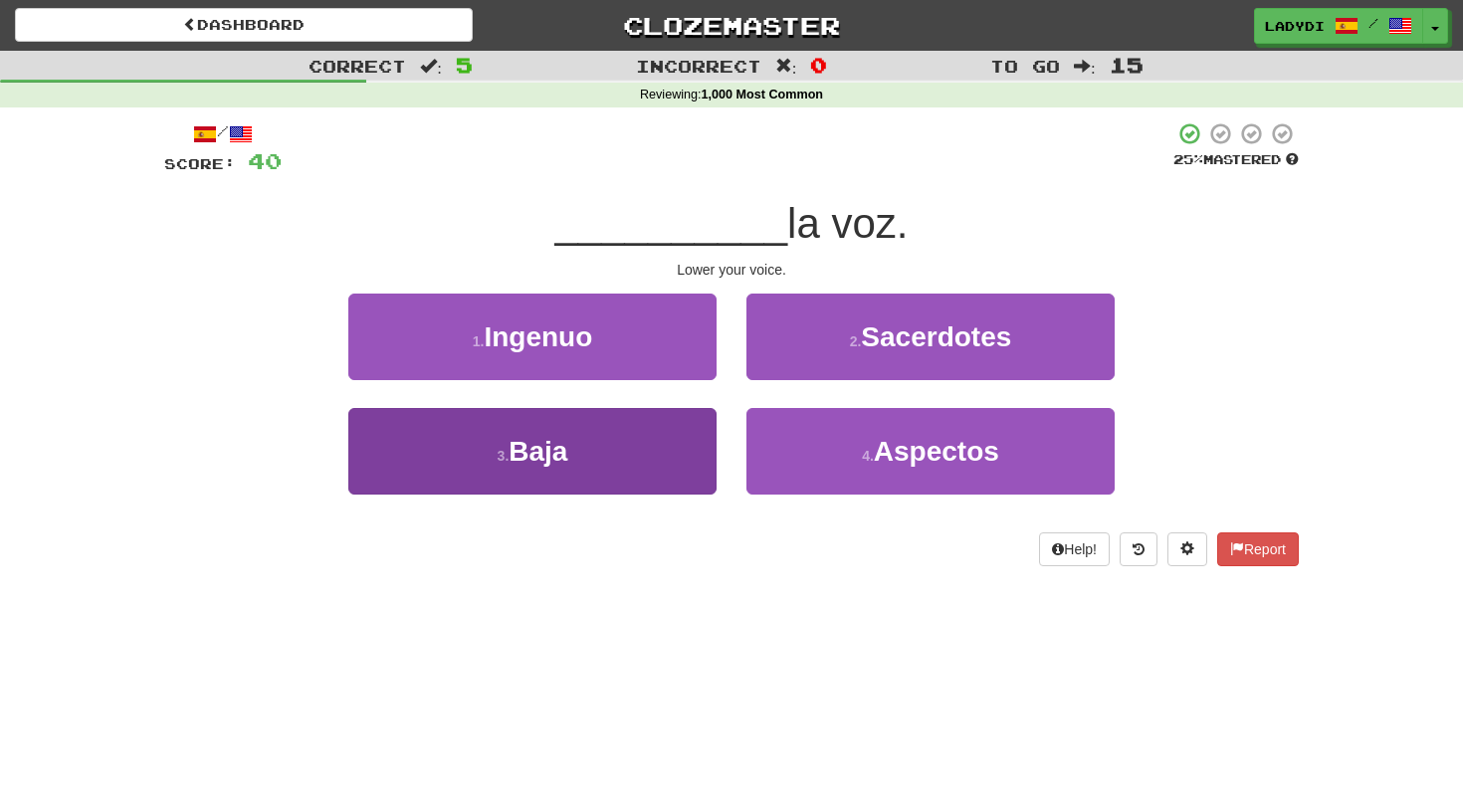 click on "3 .  Baja" at bounding box center (532, 451) 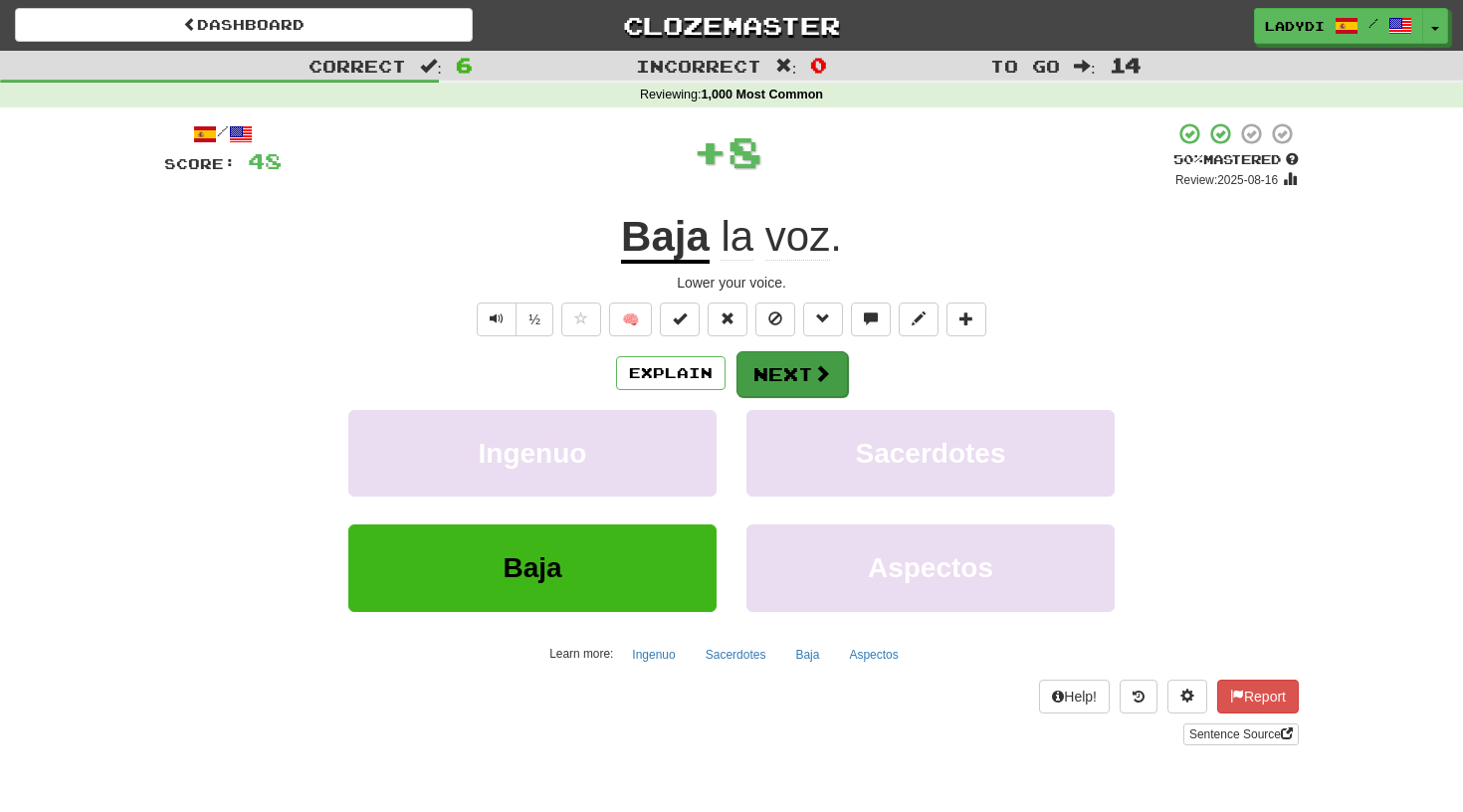 click on "Next" at bounding box center (792, 374) 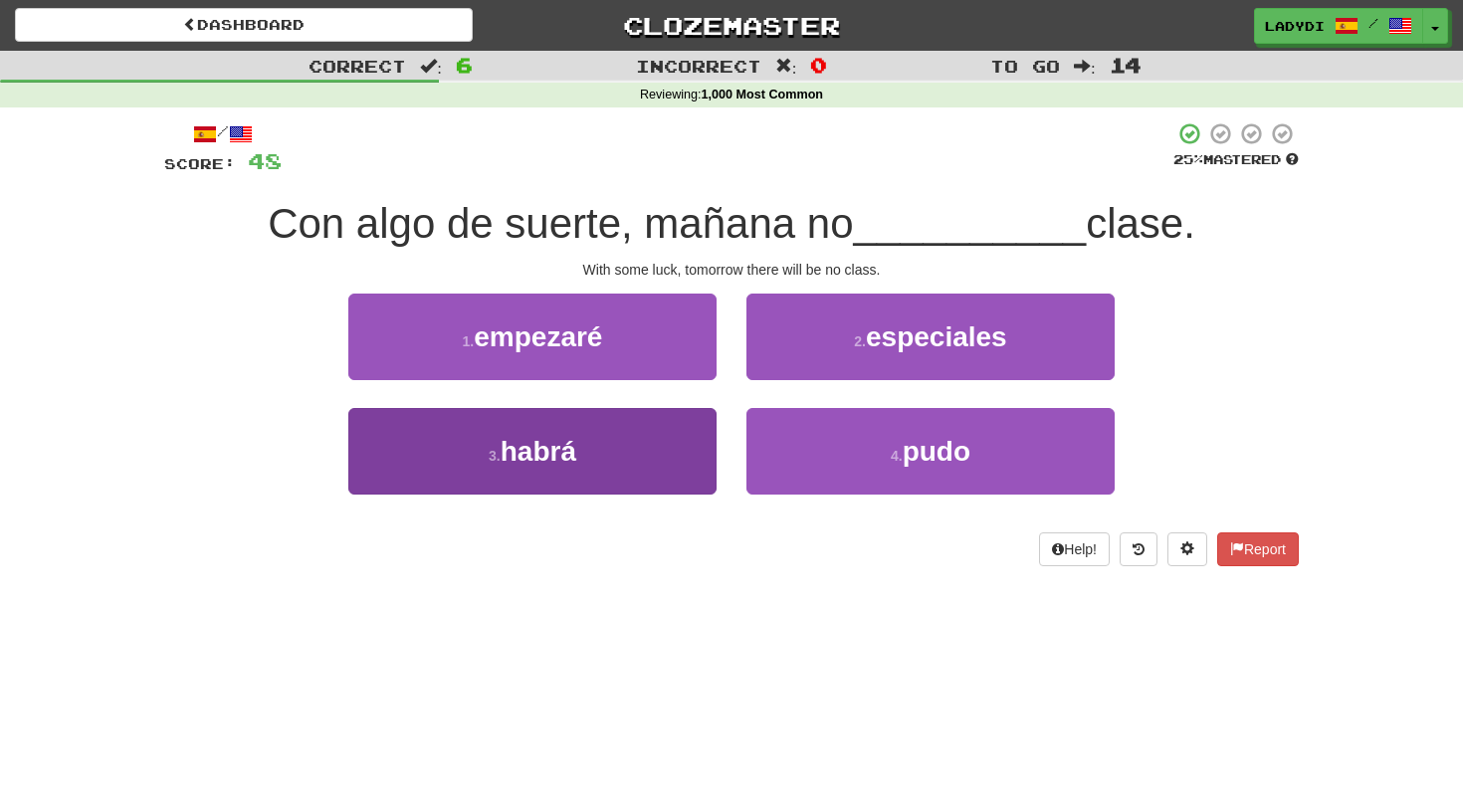 click on "3 .  habrá" at bounding box center [532, 451] 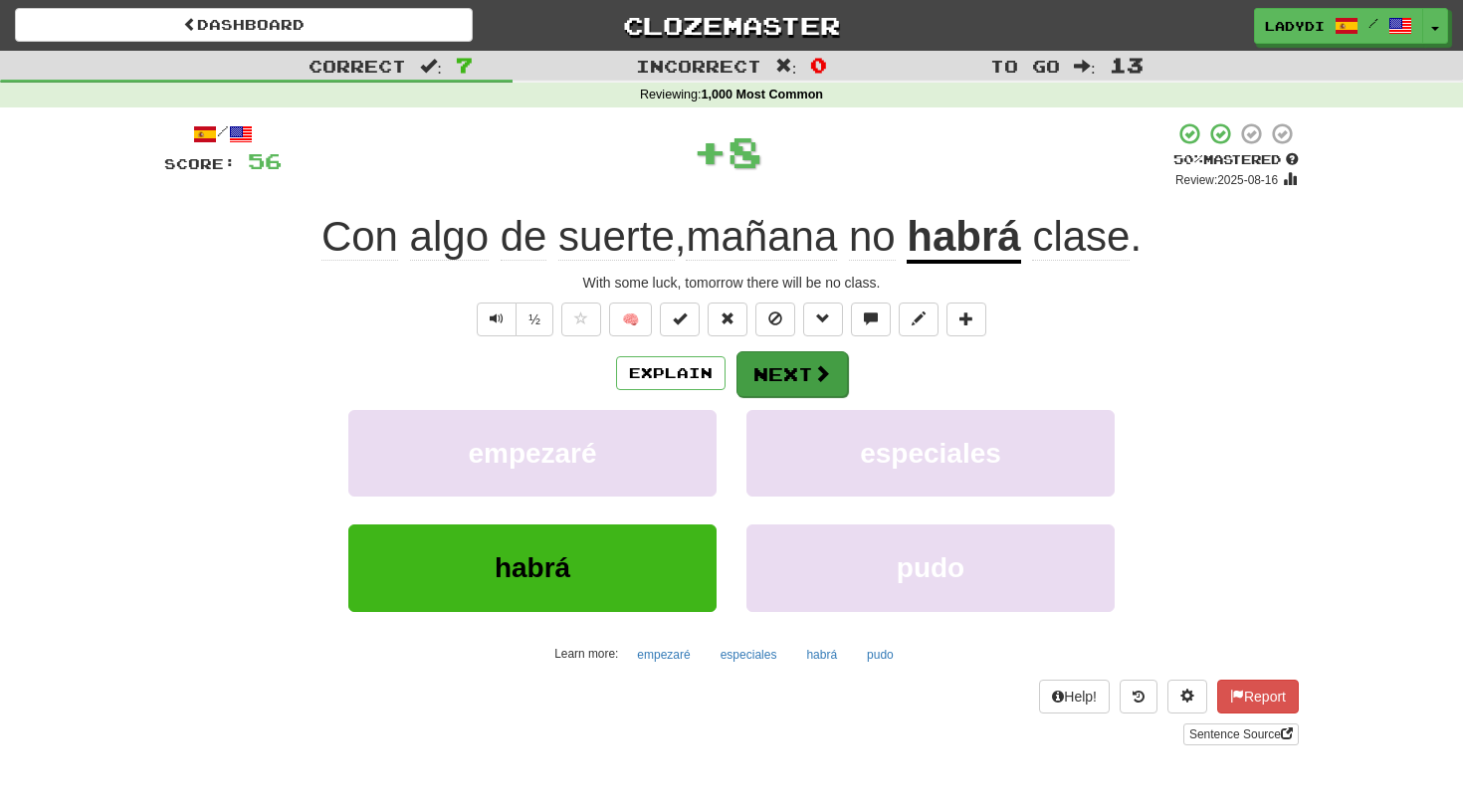 click on "Next" at bounding box center [792, 374] 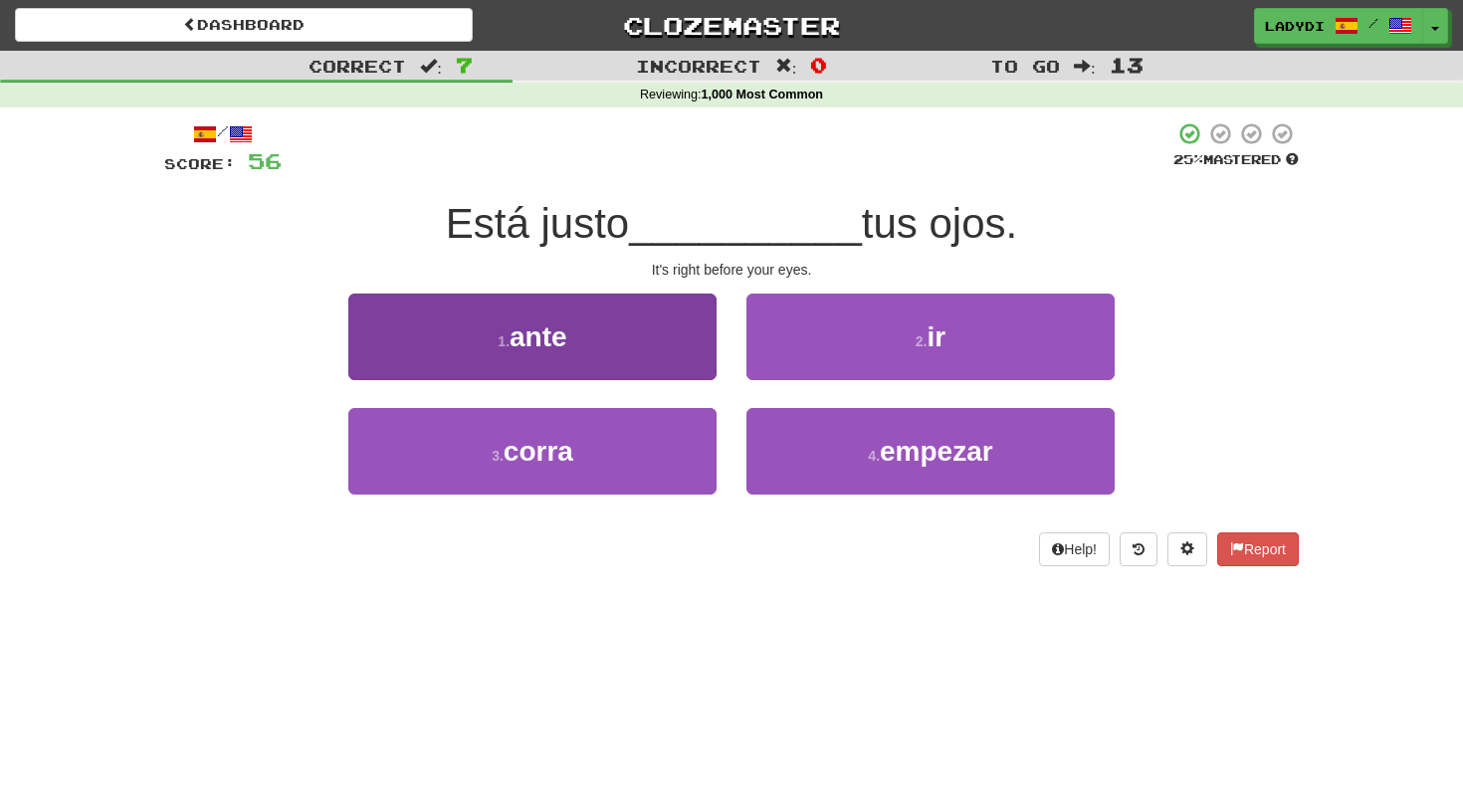 click on "1 .  ante" at bounding box center [532, 336] 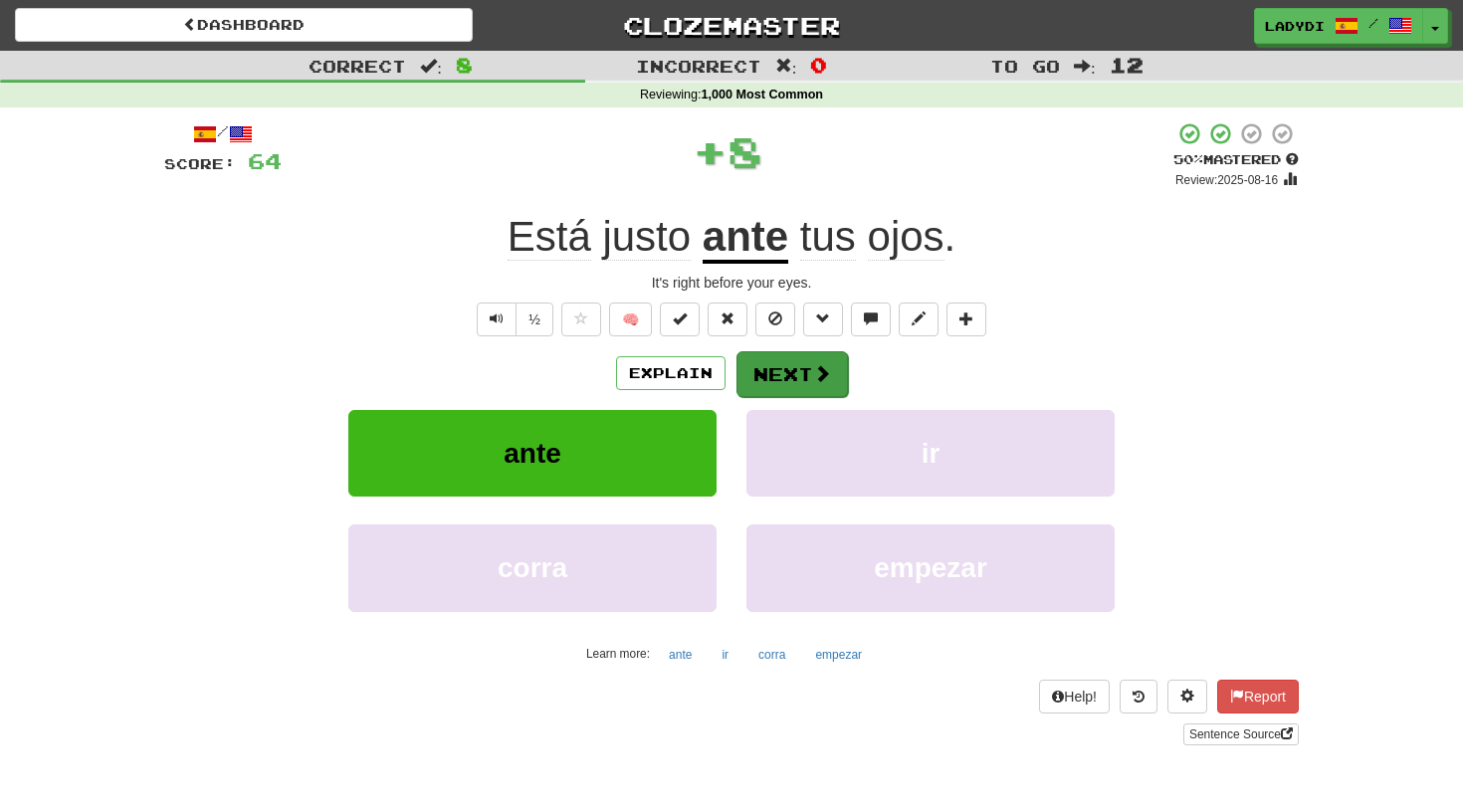 click on "Next" at bounding box center (792, 374) 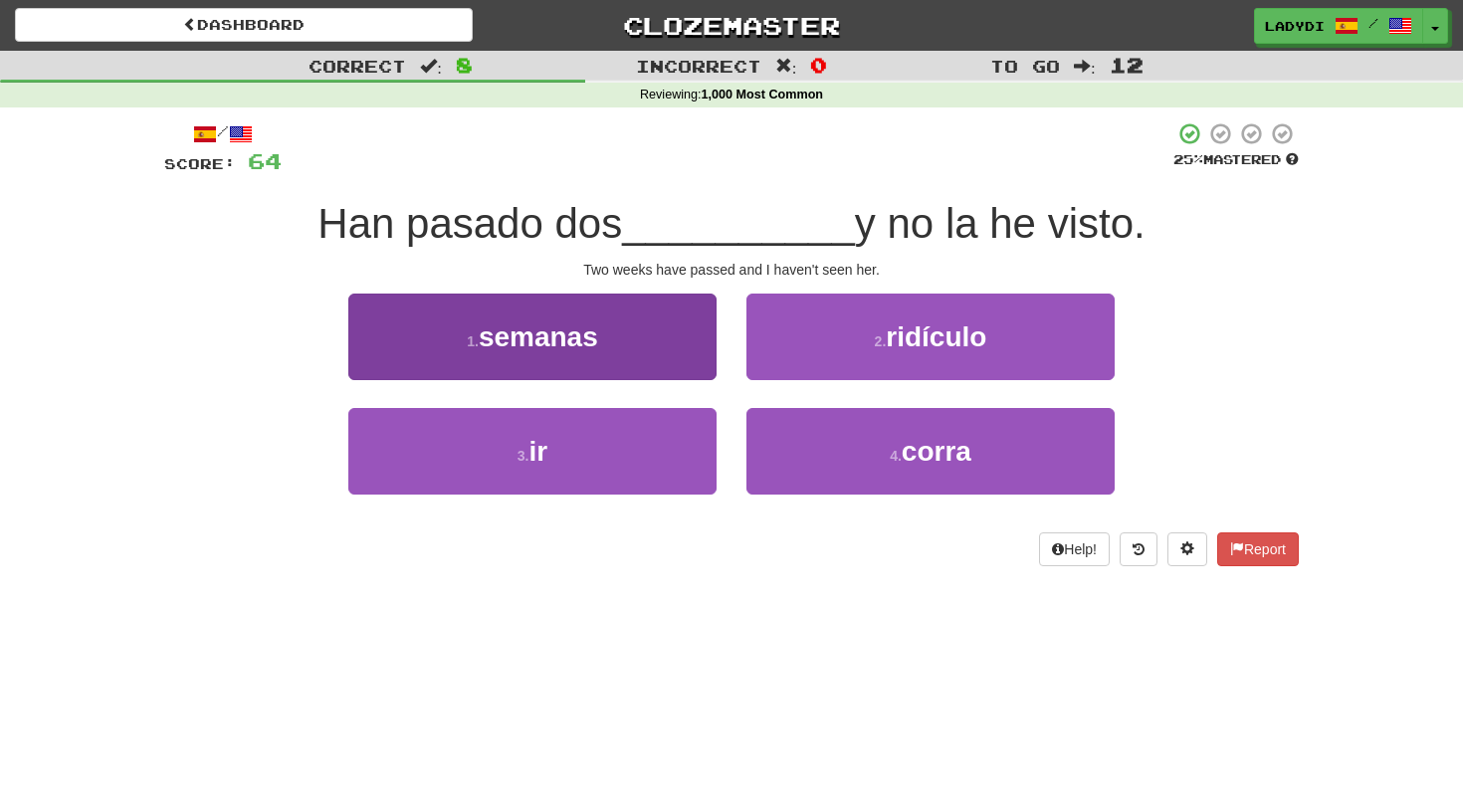 click on "1 .  semanas" at bounding box center (532, 336) 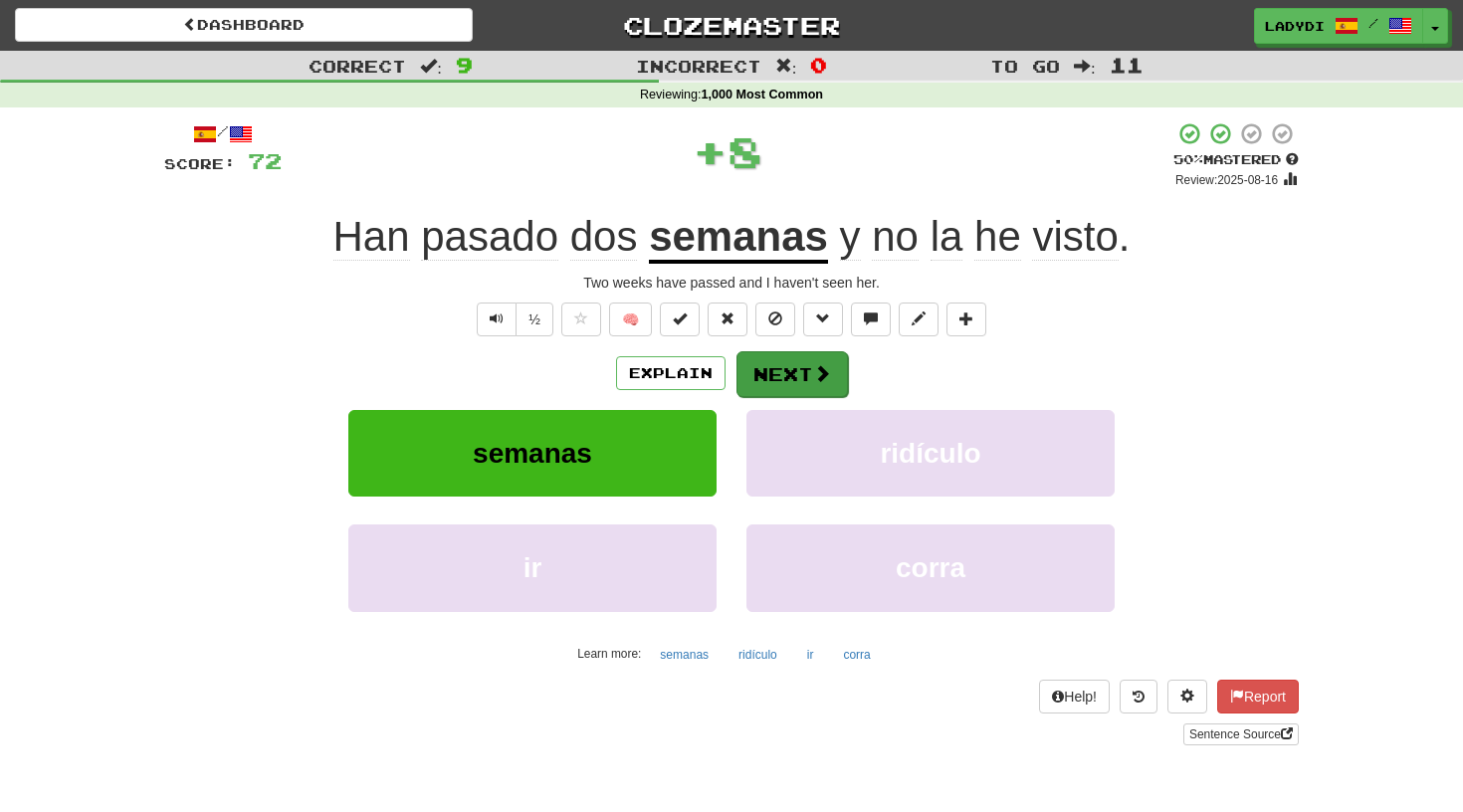 click on "Next" at bounding box center [792, 374] 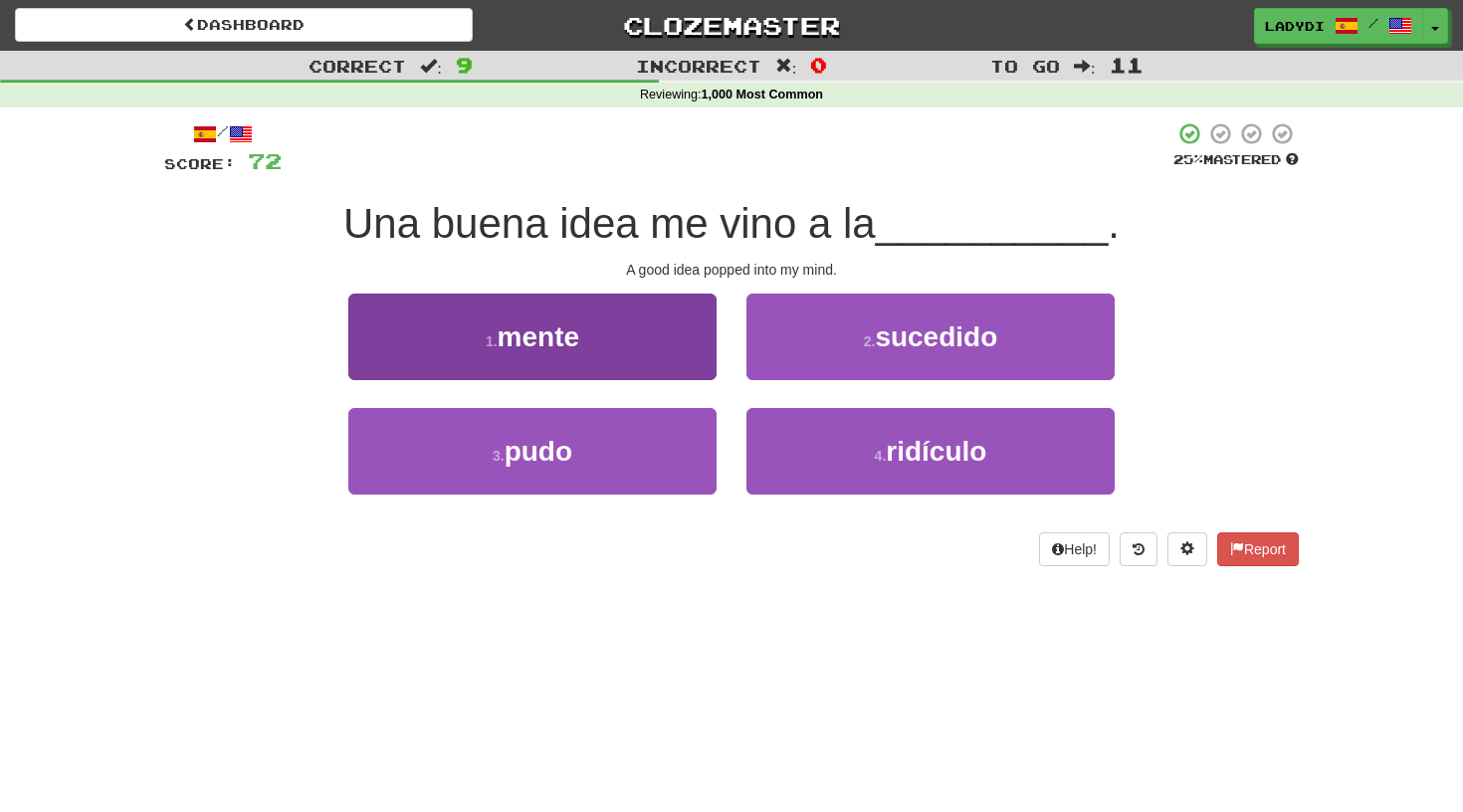 click on "1 .  mente" at bounding box center (532, 336) 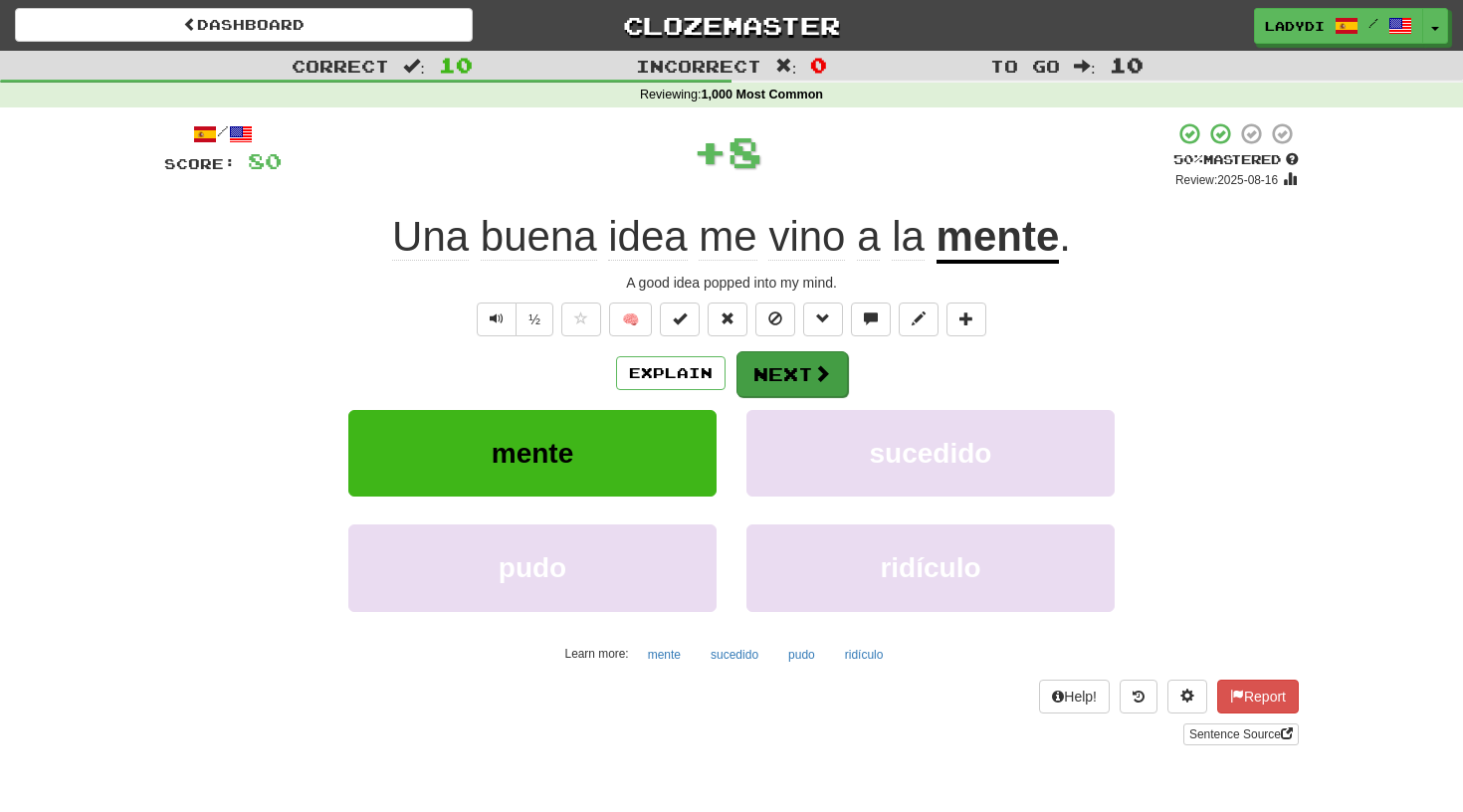 click on "Next" at bounding box center [792, 374] 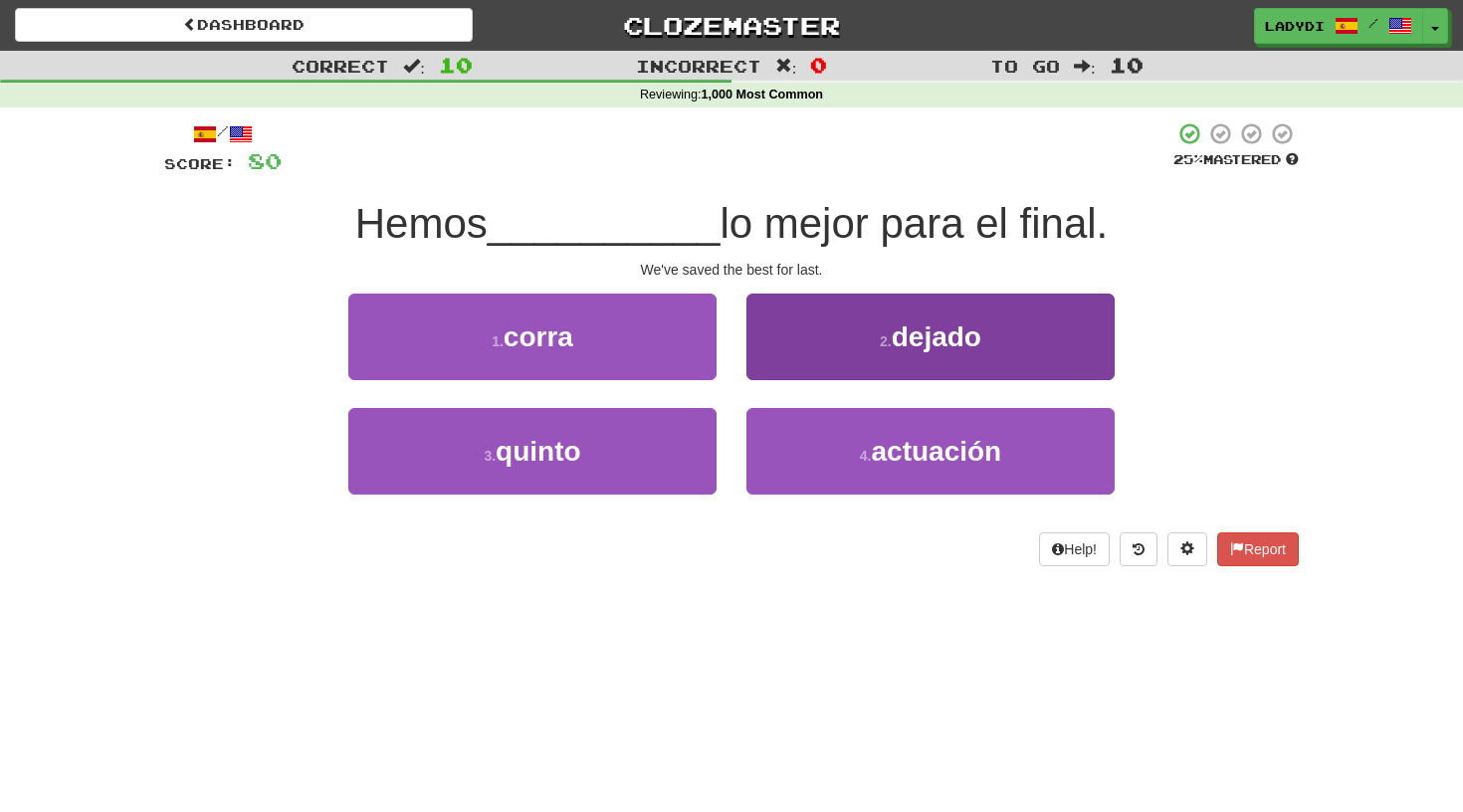 click on "2 .  dejado" at bounding box center [931, 336] 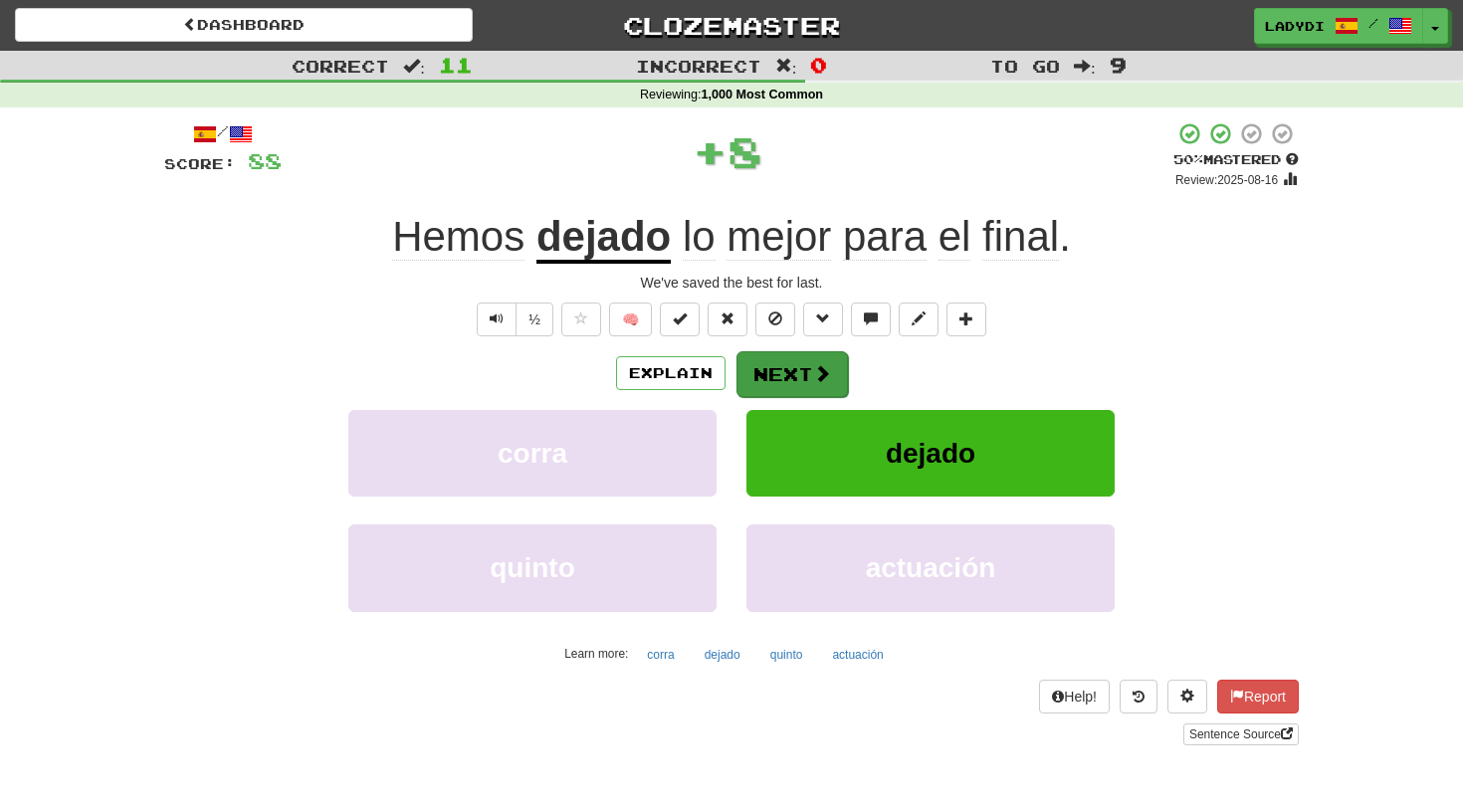 click on "Next" at bounding box center [792, 374] 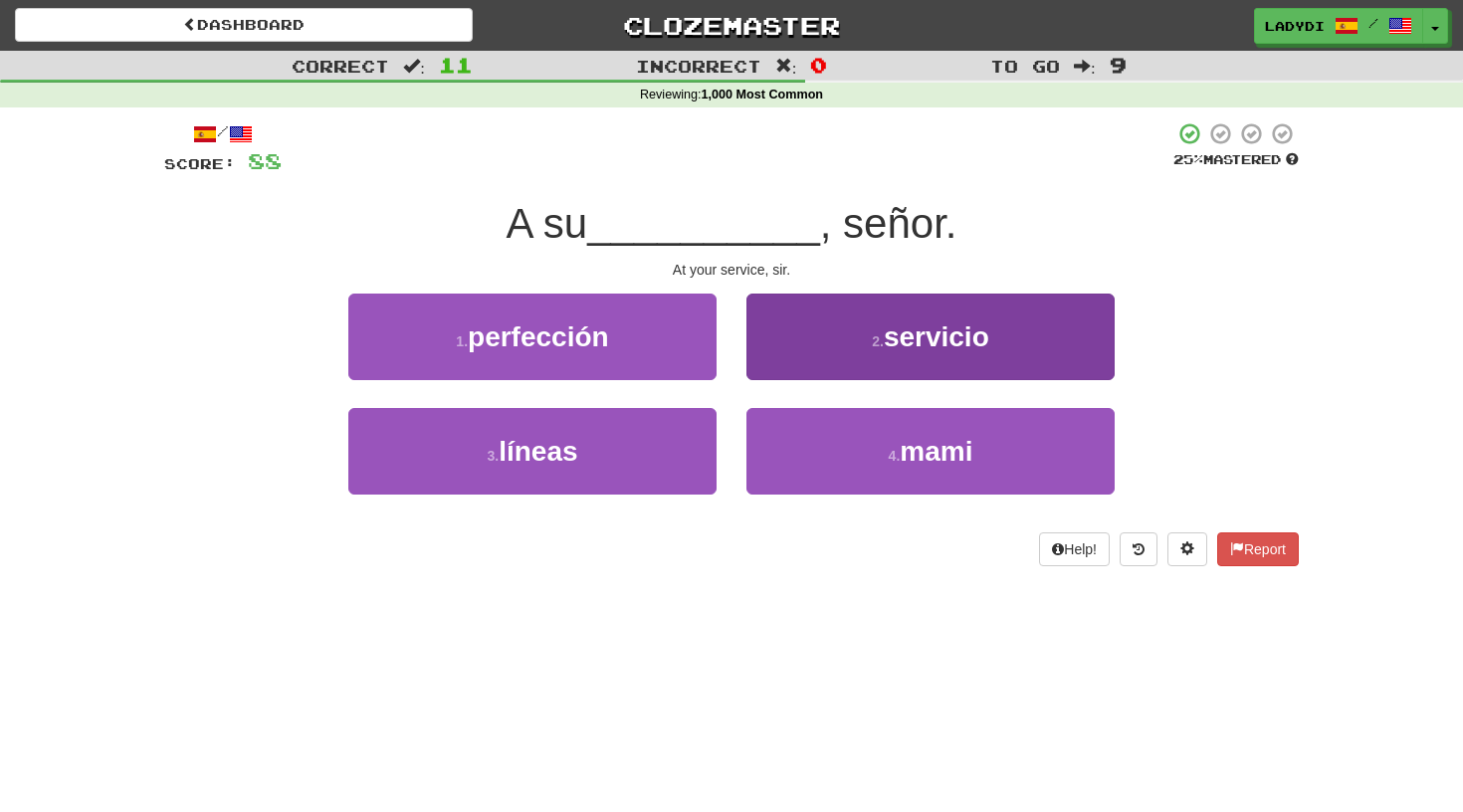 click on "2 .  servicio" at bounding box center (931, 336) 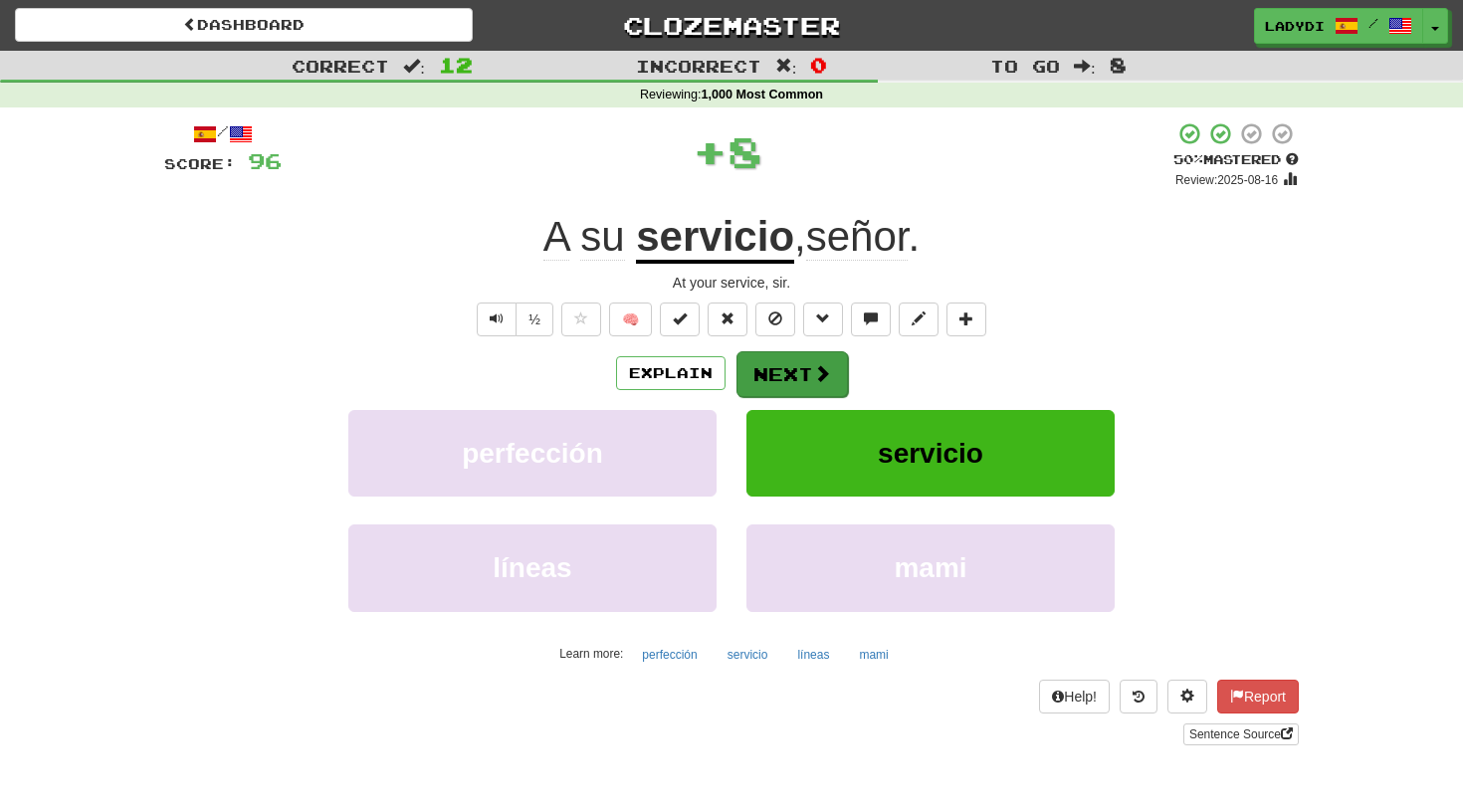 click on "Next" at bounding box center [792, 374] 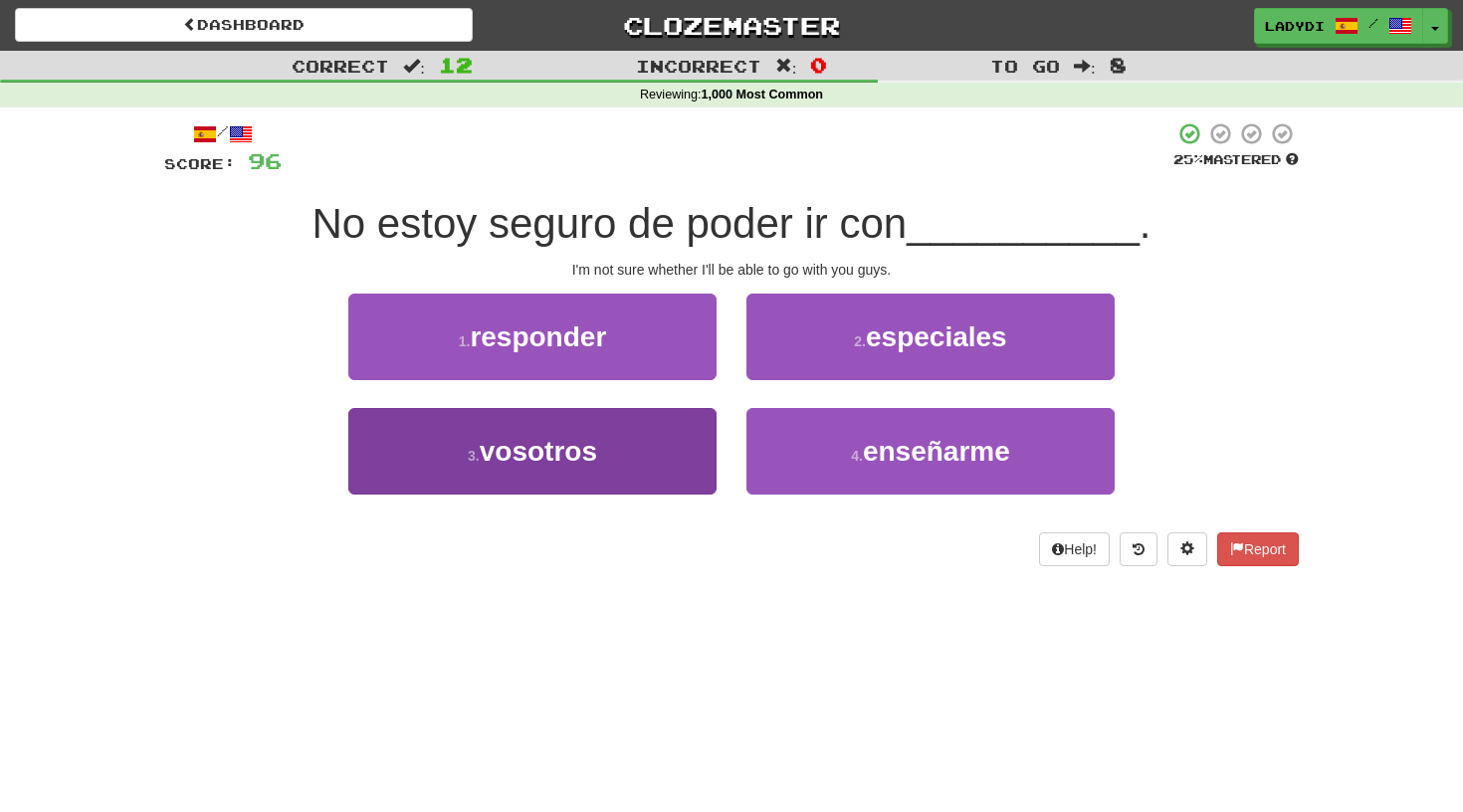 click on "3 .  vosotros" at bounding box center (532, 451) 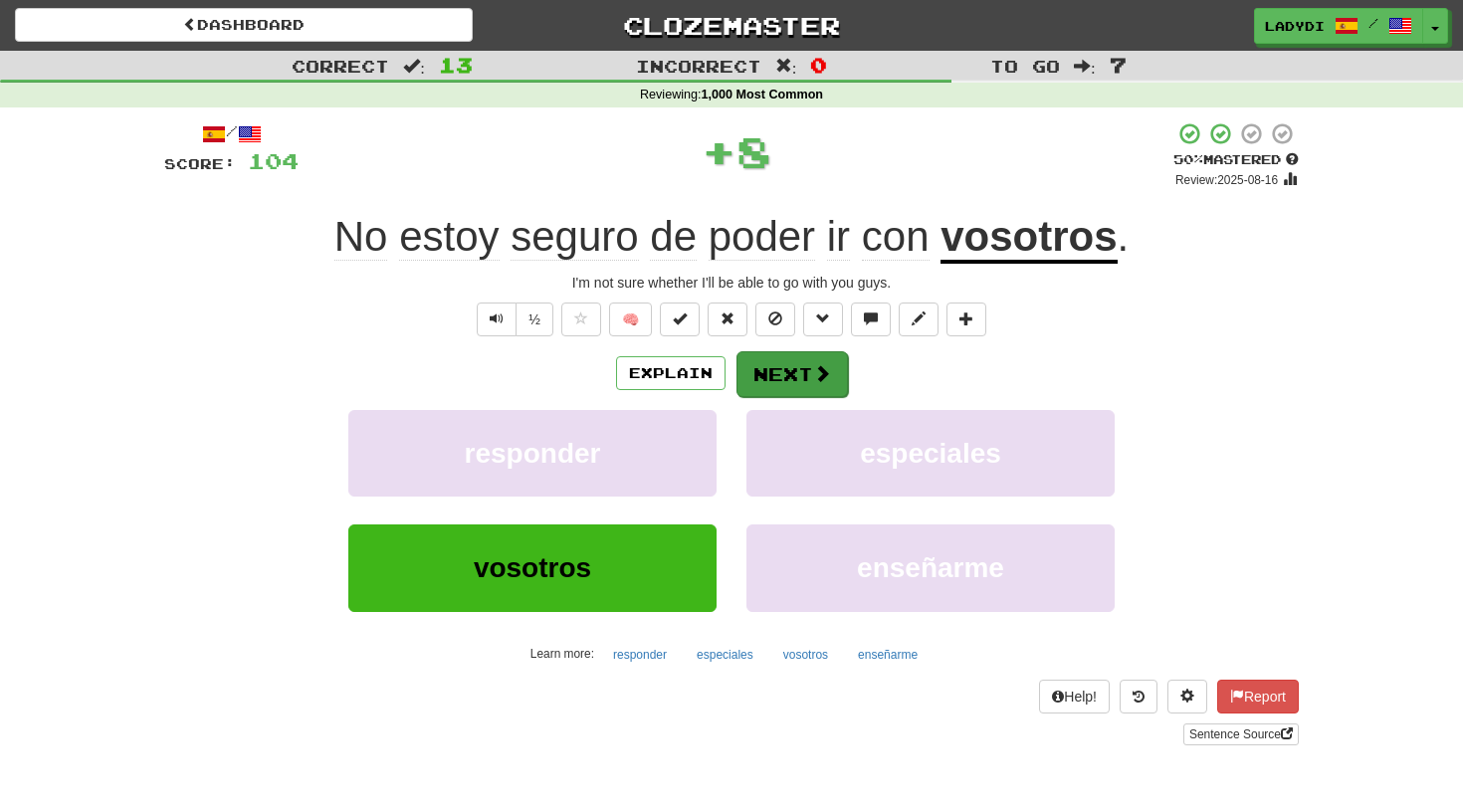 click on "Next" at bounding box center (792, 374) 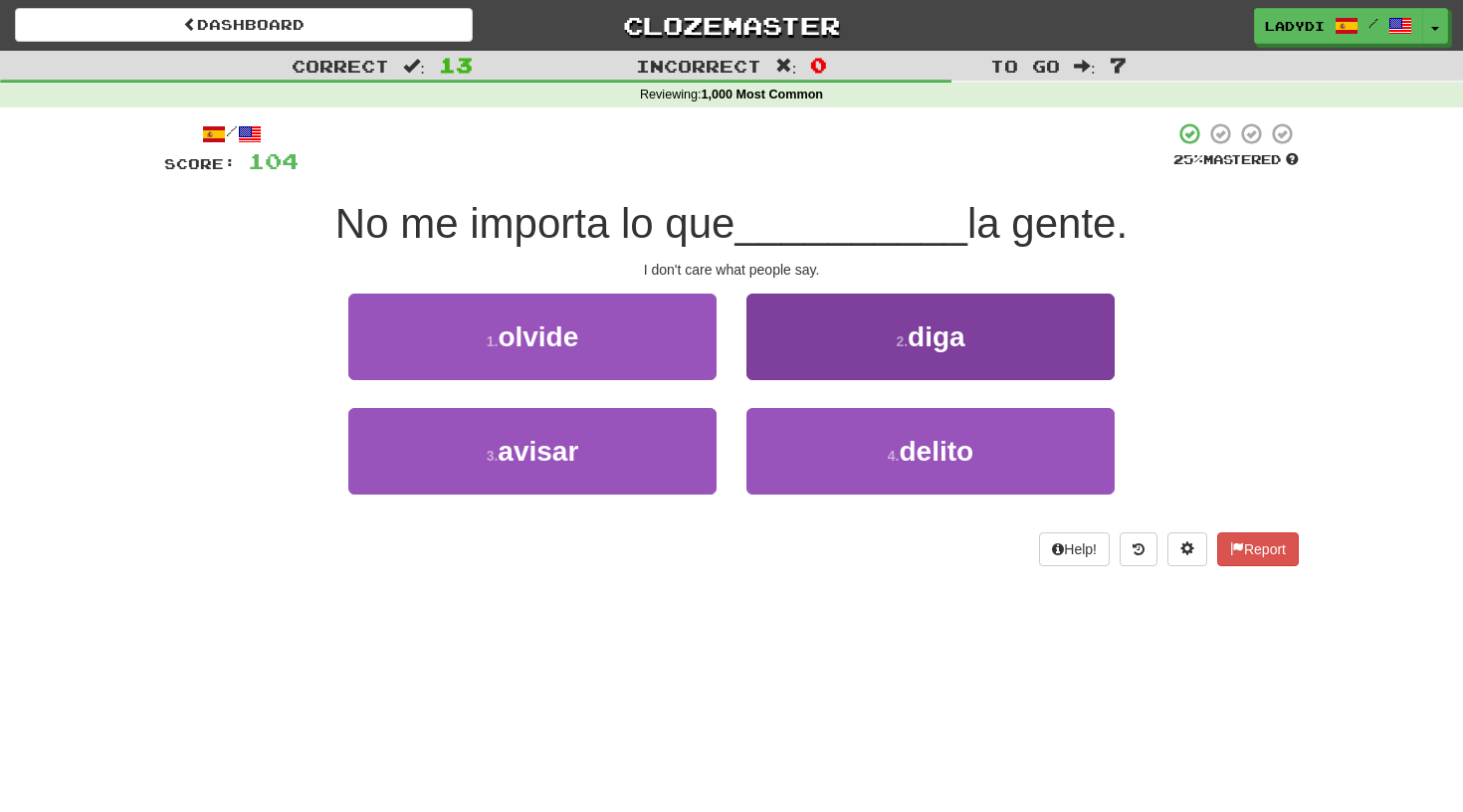 click on "2 .  diga" at bounding box center (931, 336) 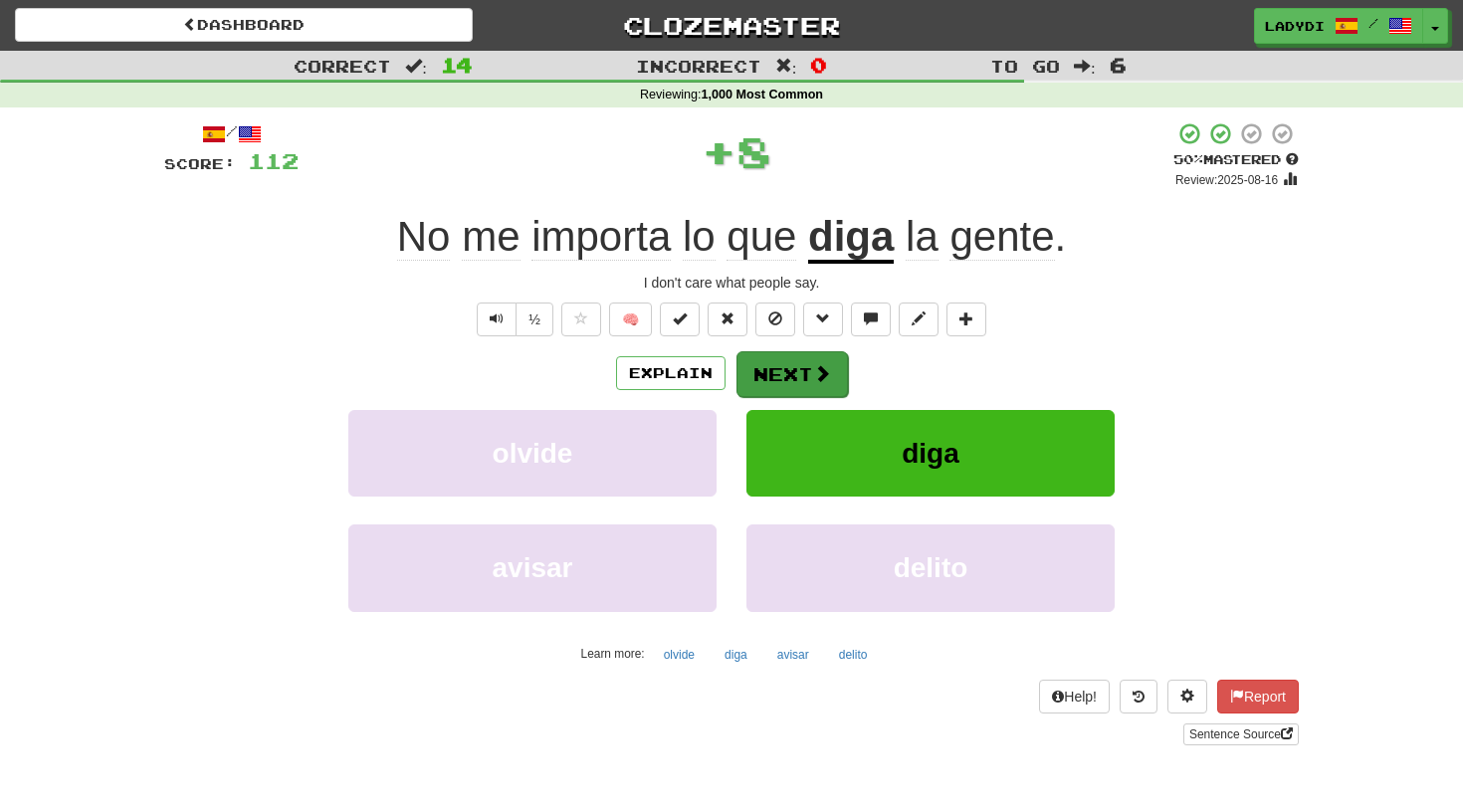 click on "Next" at bounding box center (792, 374) 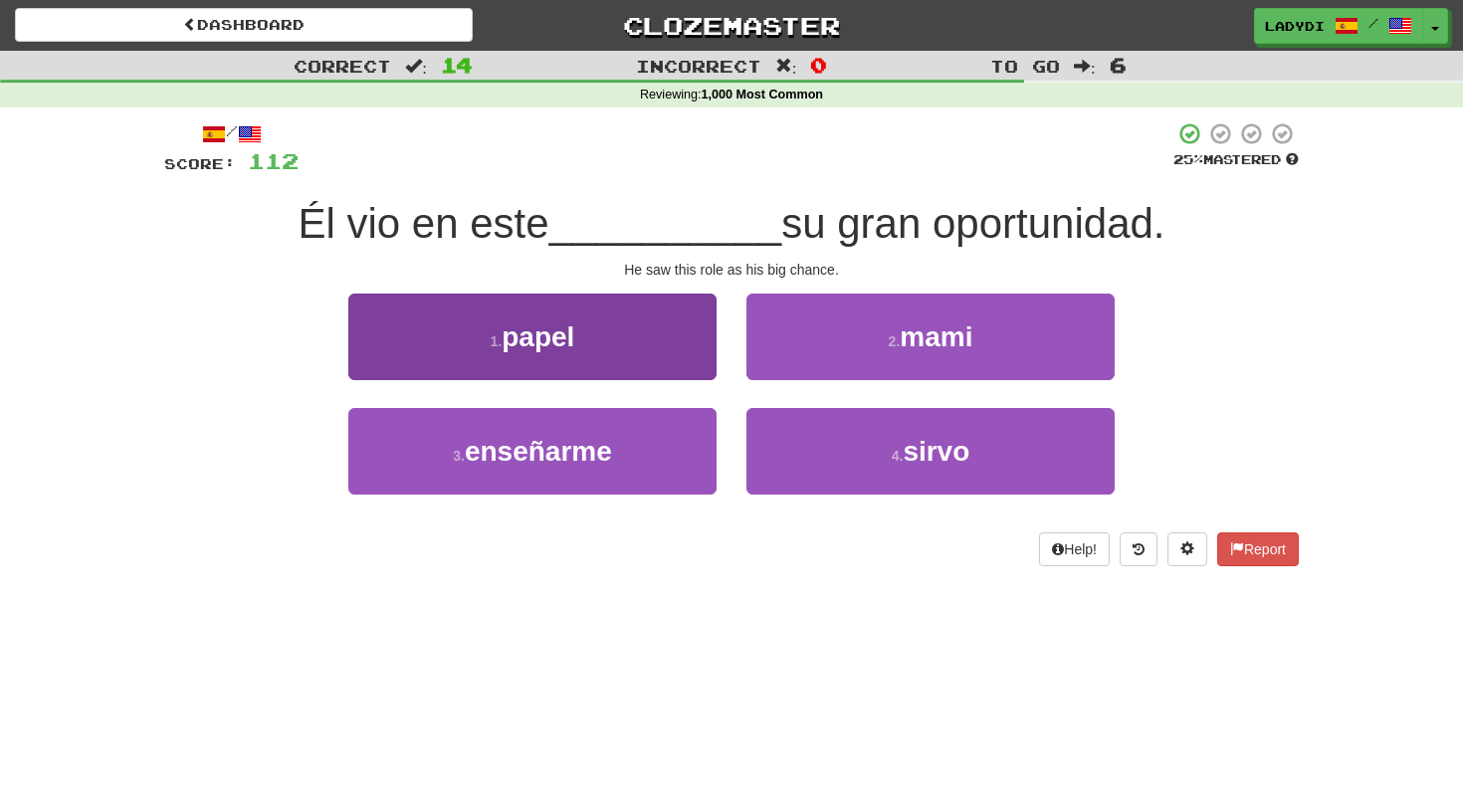 click on "1 .  papel" at bounding box center [532, 336] 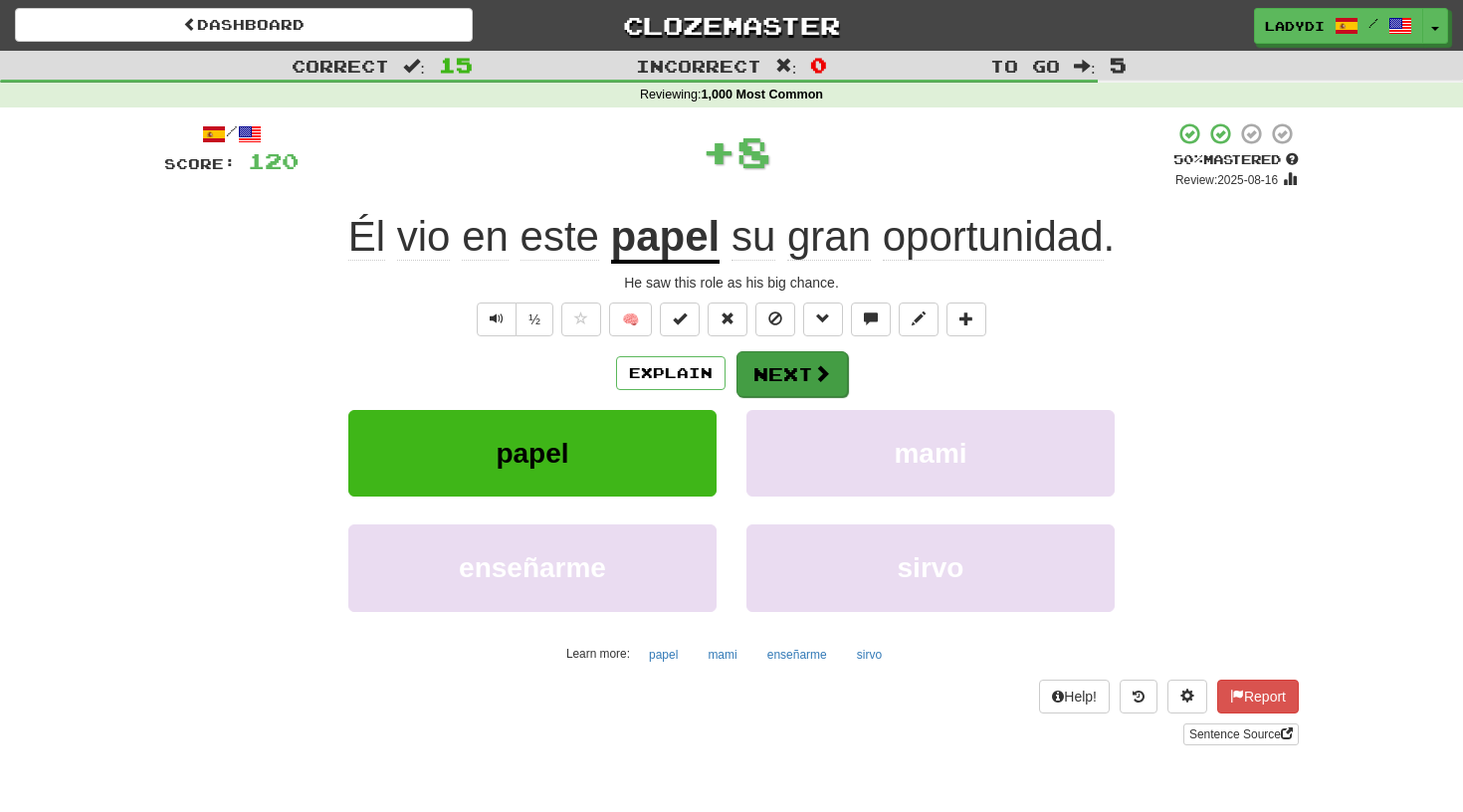 click on "Next" at bounding box center (792, 374) 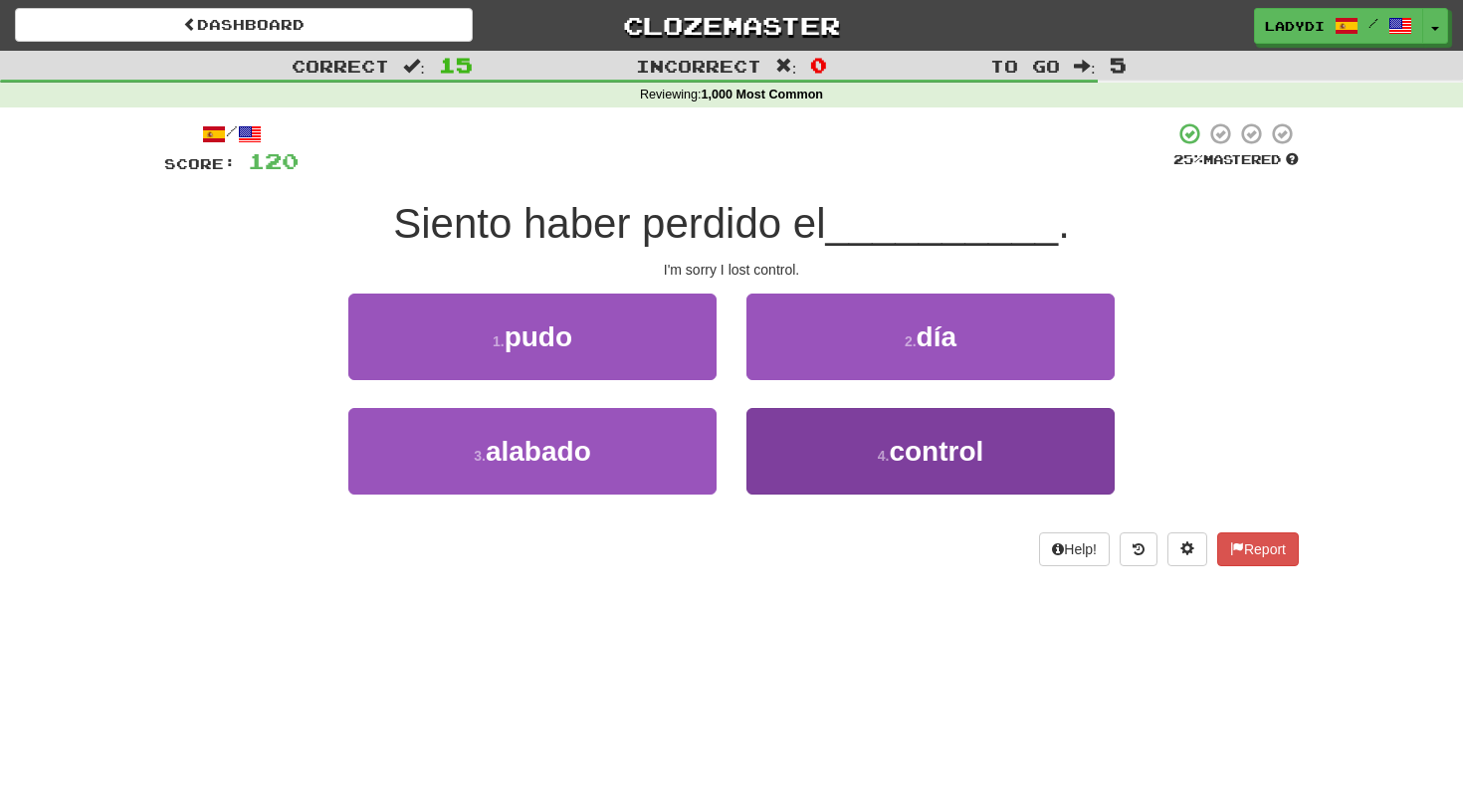 click on "4 .  control" at bounding box center (931, 451) 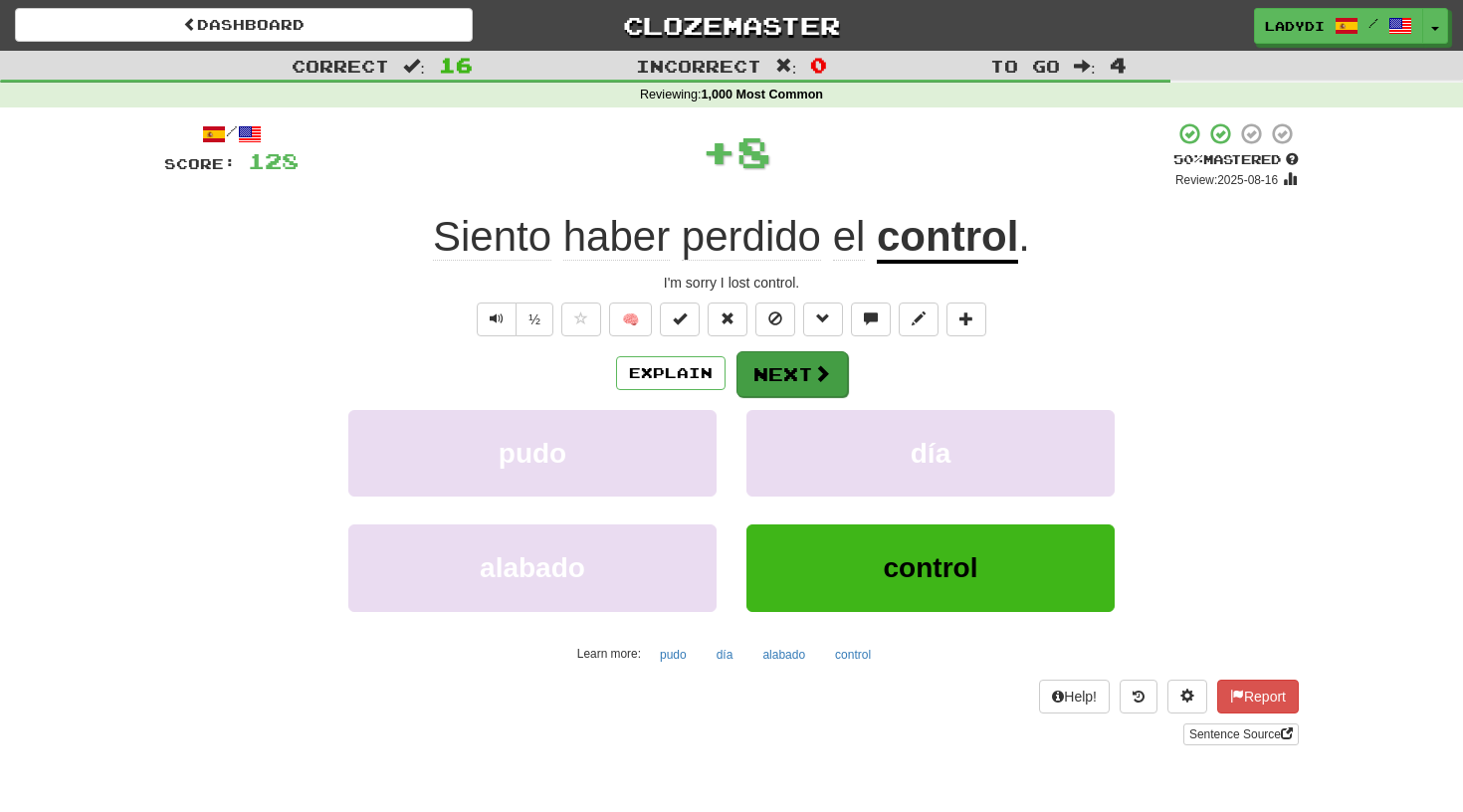 click on "Next" at bounding box center [792, 374] 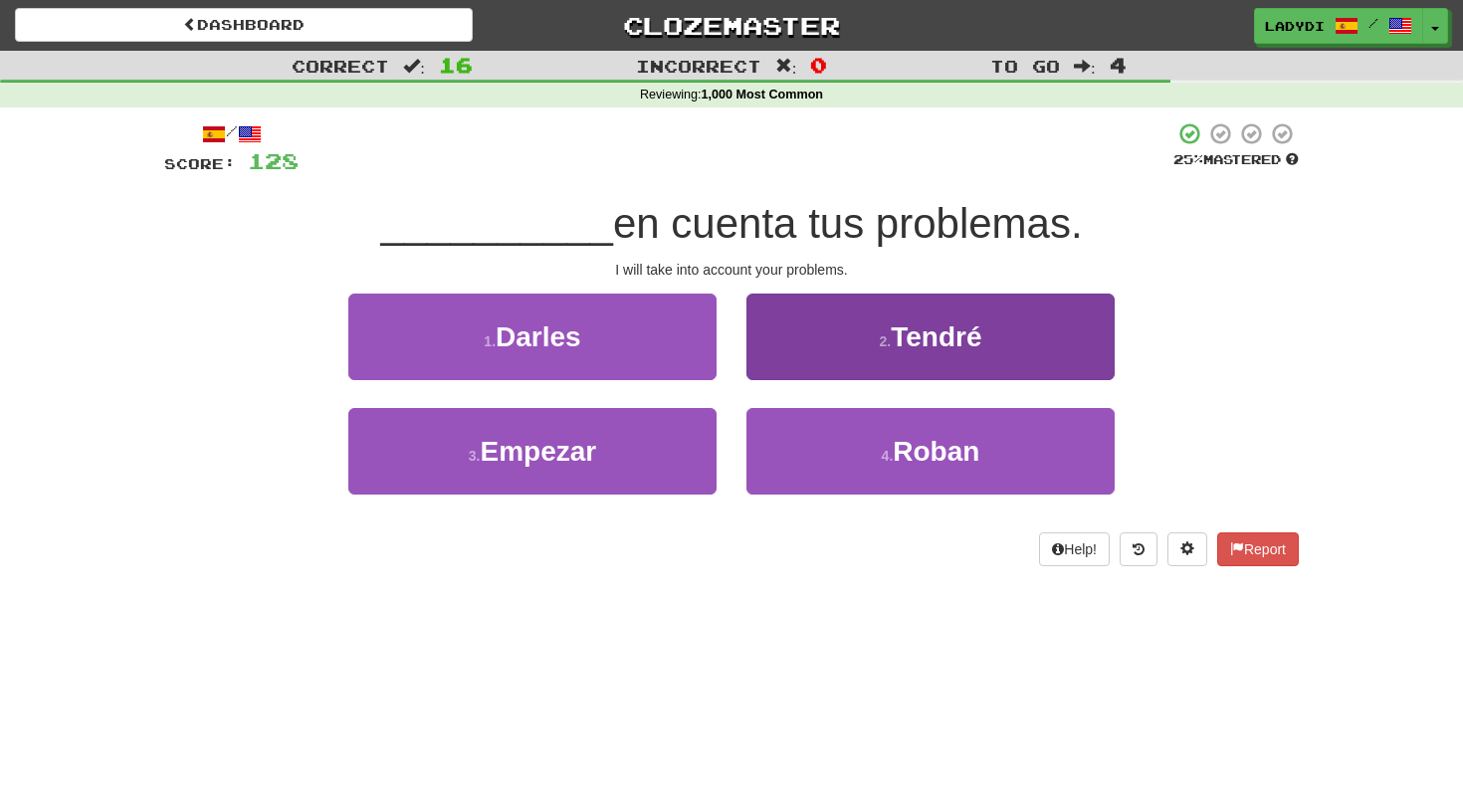 click on "2 .  Tendré" at bounding box center (931, 336) 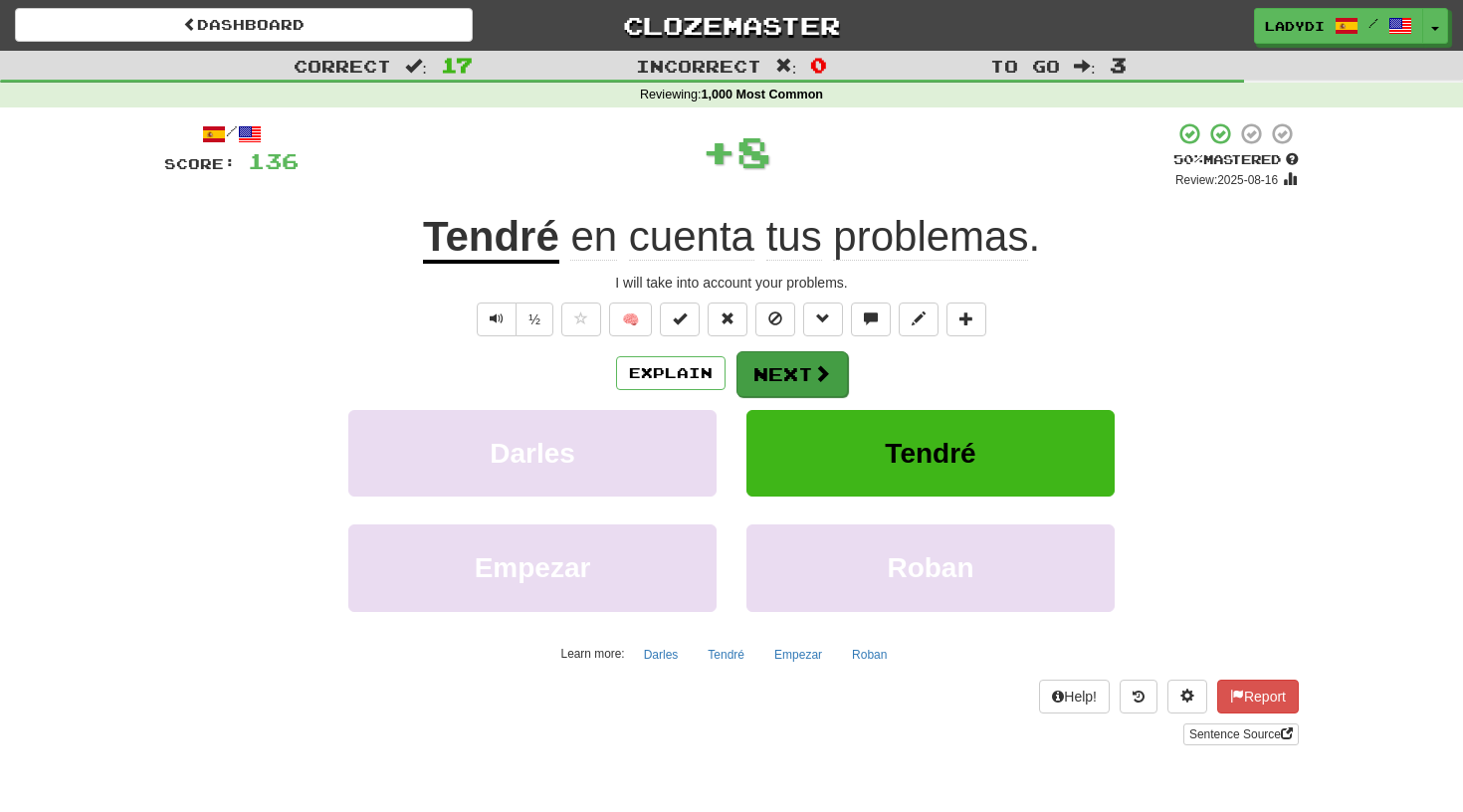 click on "Next" at bounding box center [792, 374] 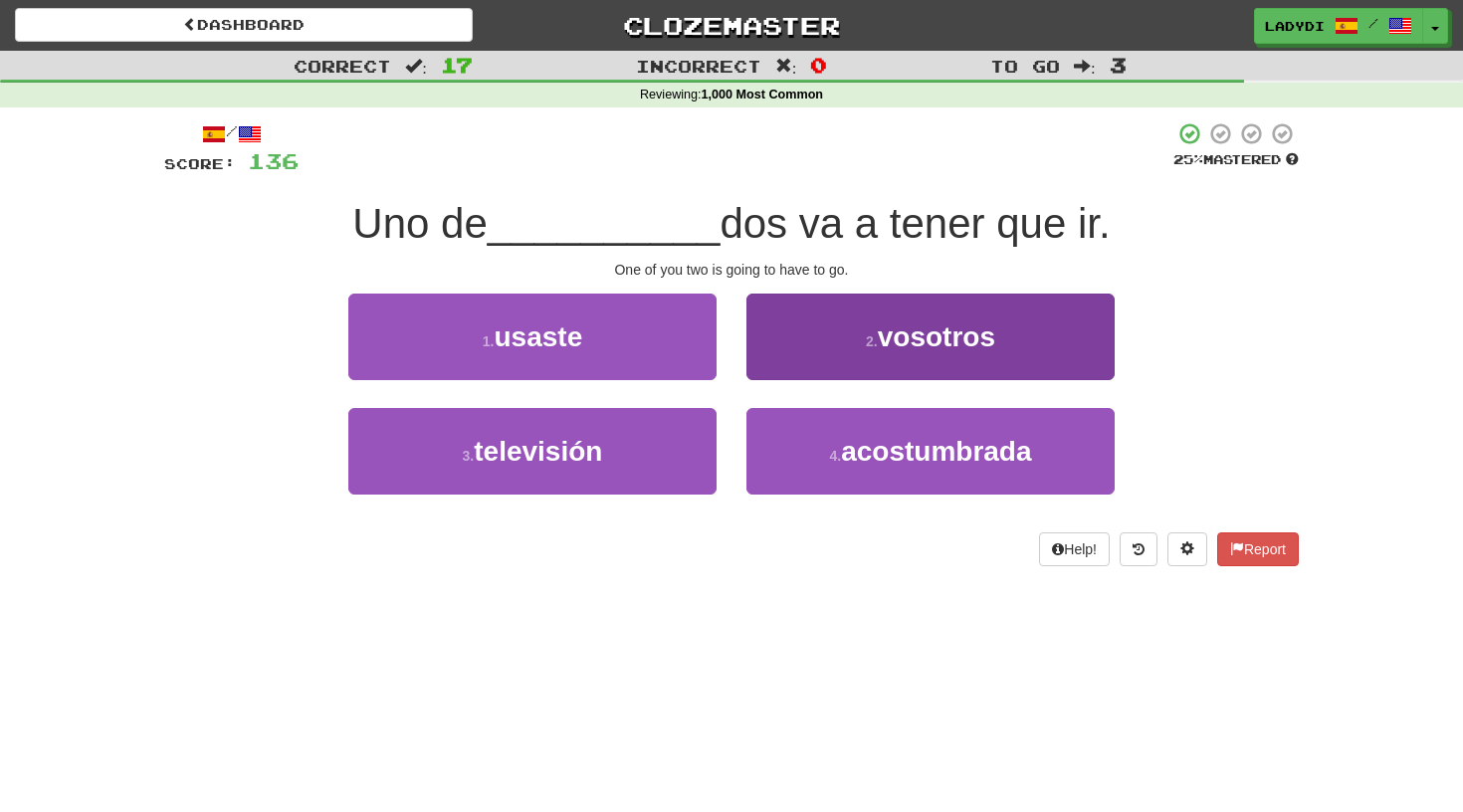 click on "2 .  vosotros" at bounding box center (931, 336) 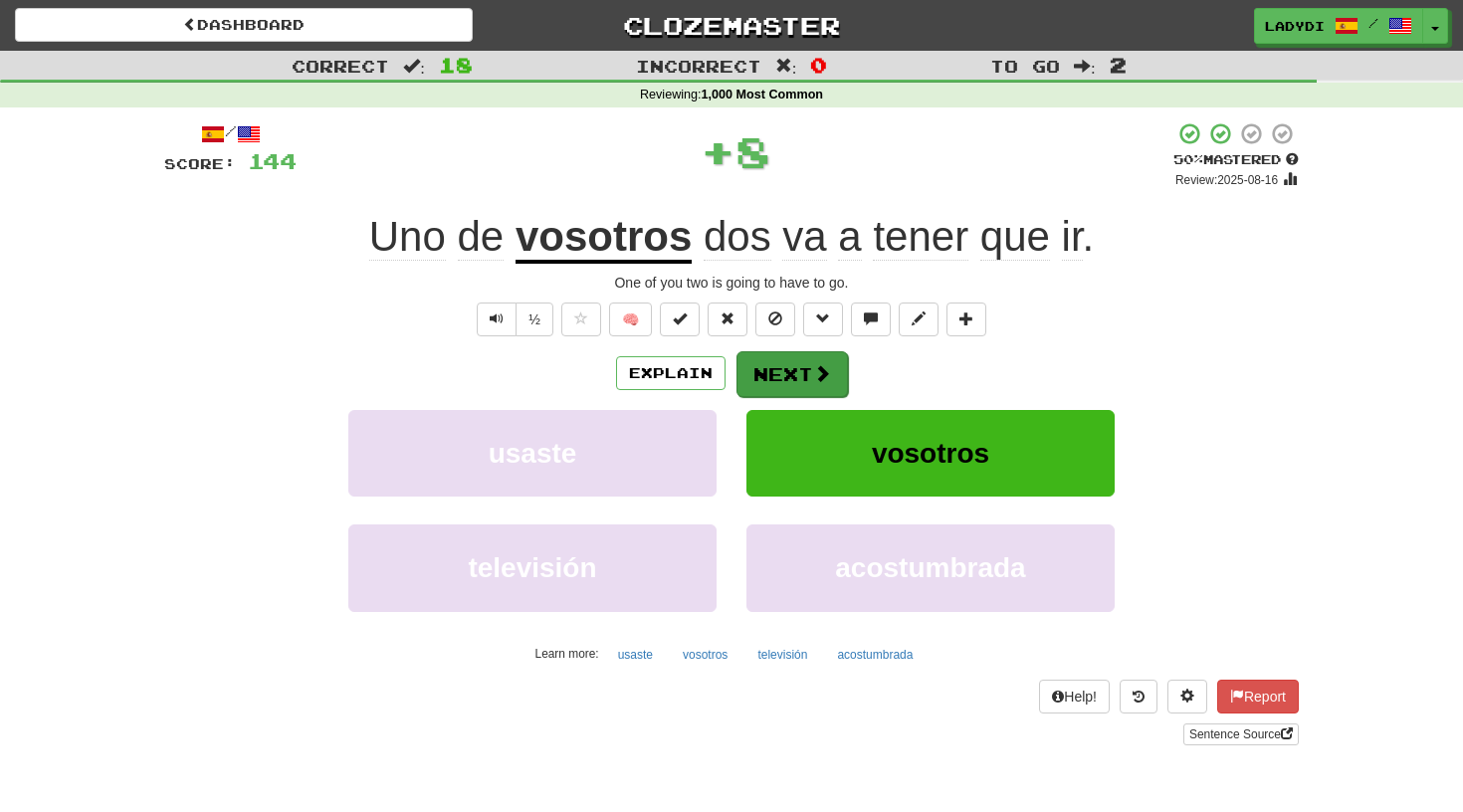 click on "Next" at bounding box center (792, 374) 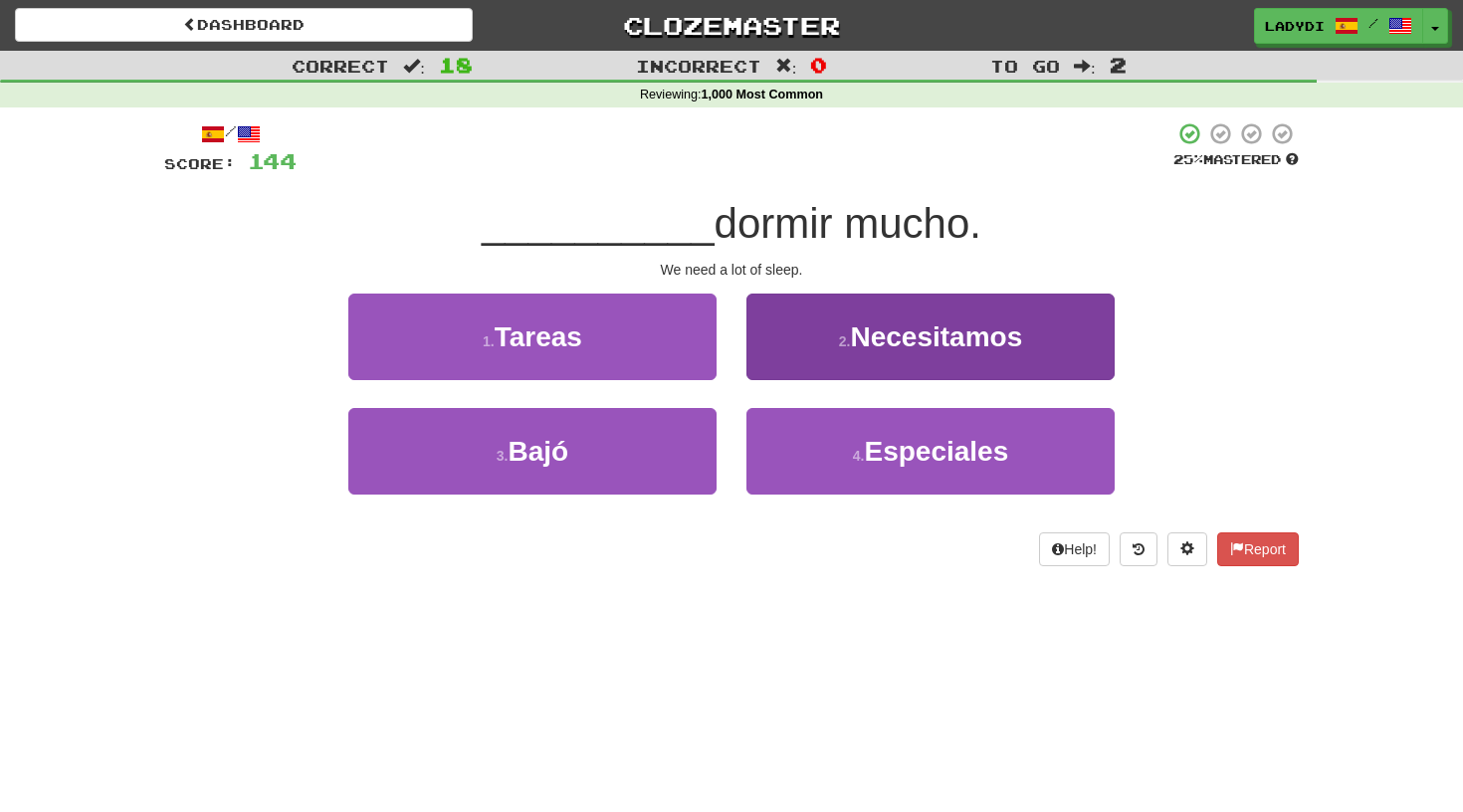 click on "2 .  Necesitamos" at bounding box center [931, 336] 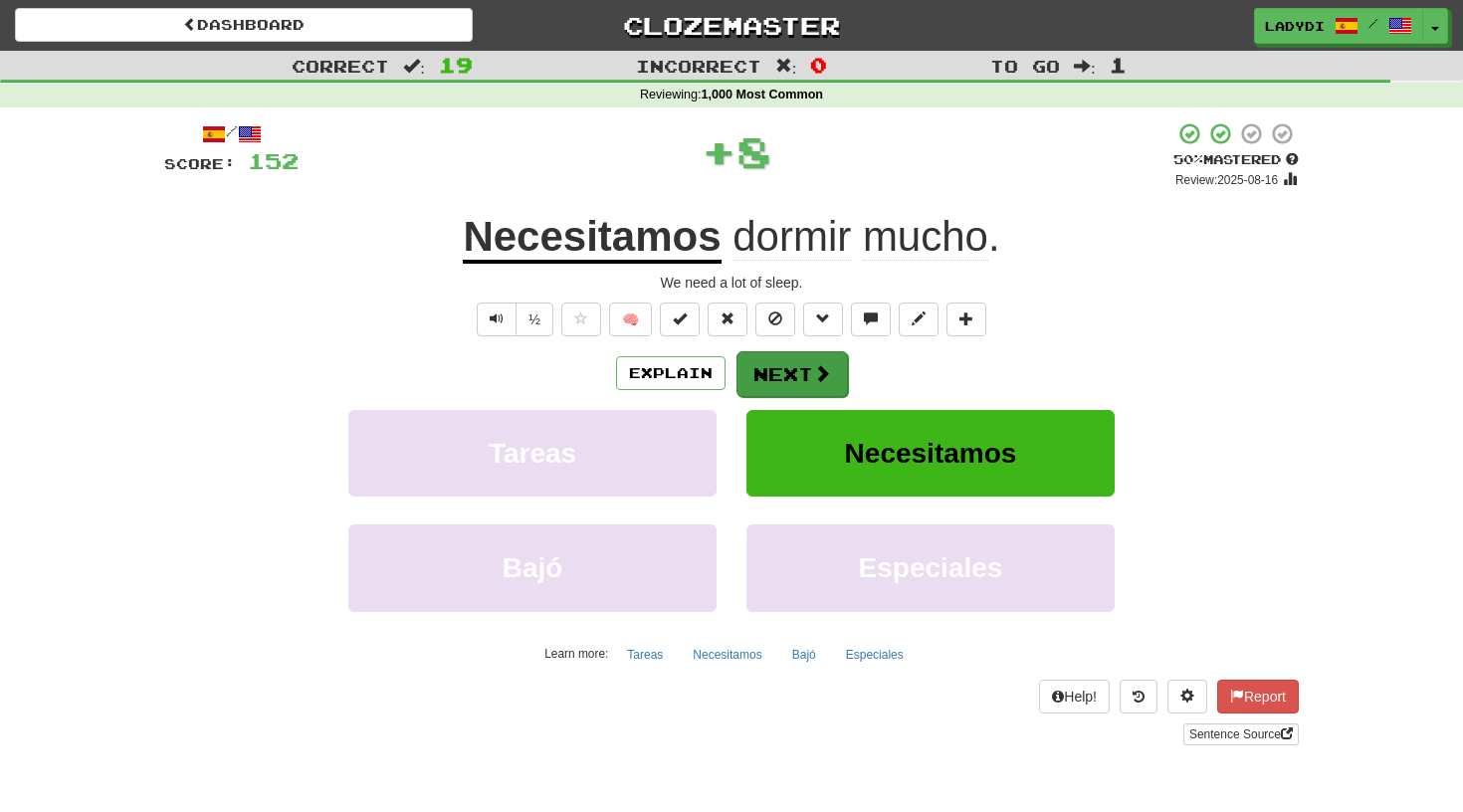 click on "Next" at bounding box center (792, 374) 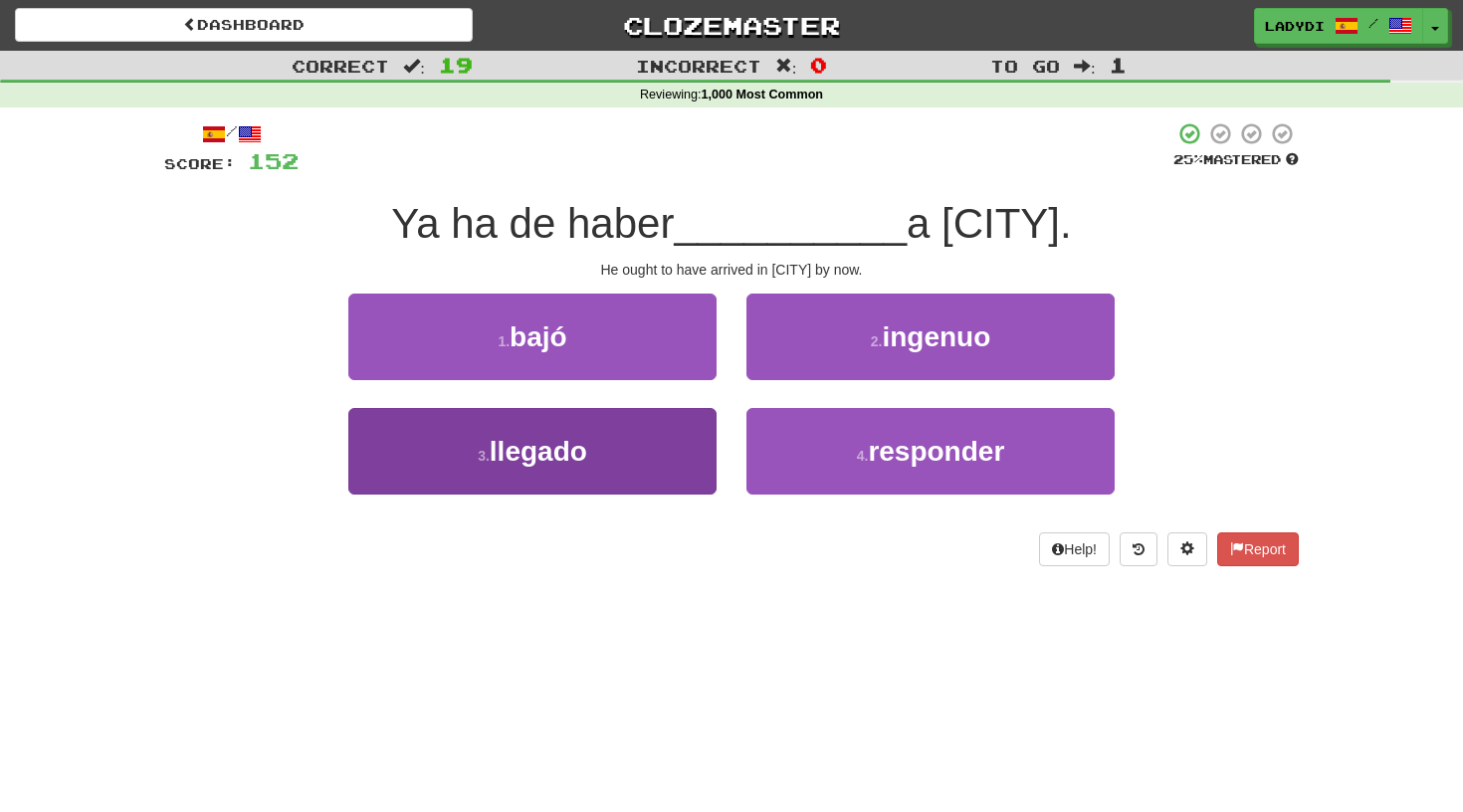 click on "3 .  llegado" at bounding box center (532, 451) 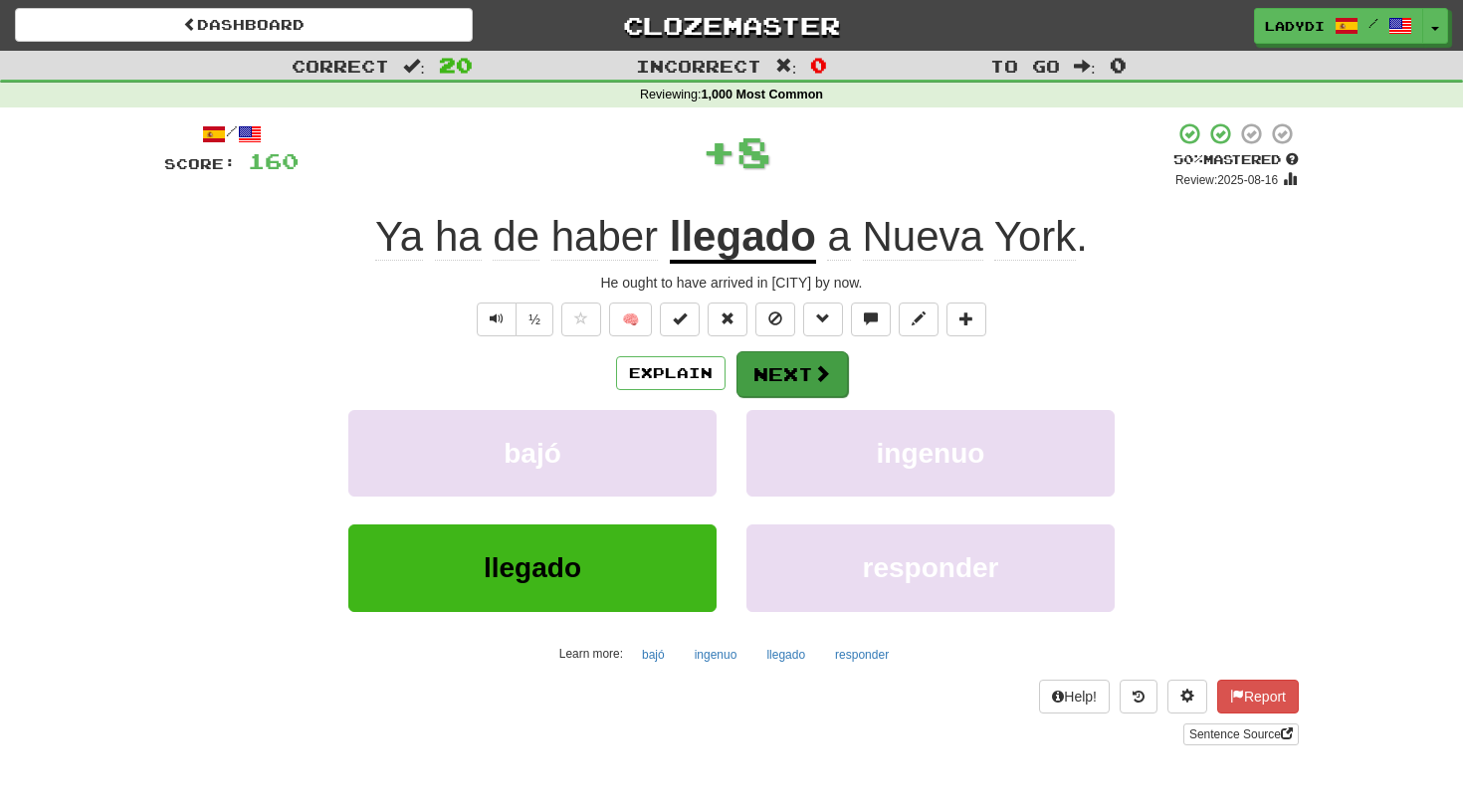 click on "Next" at bounding box center (792, 374) 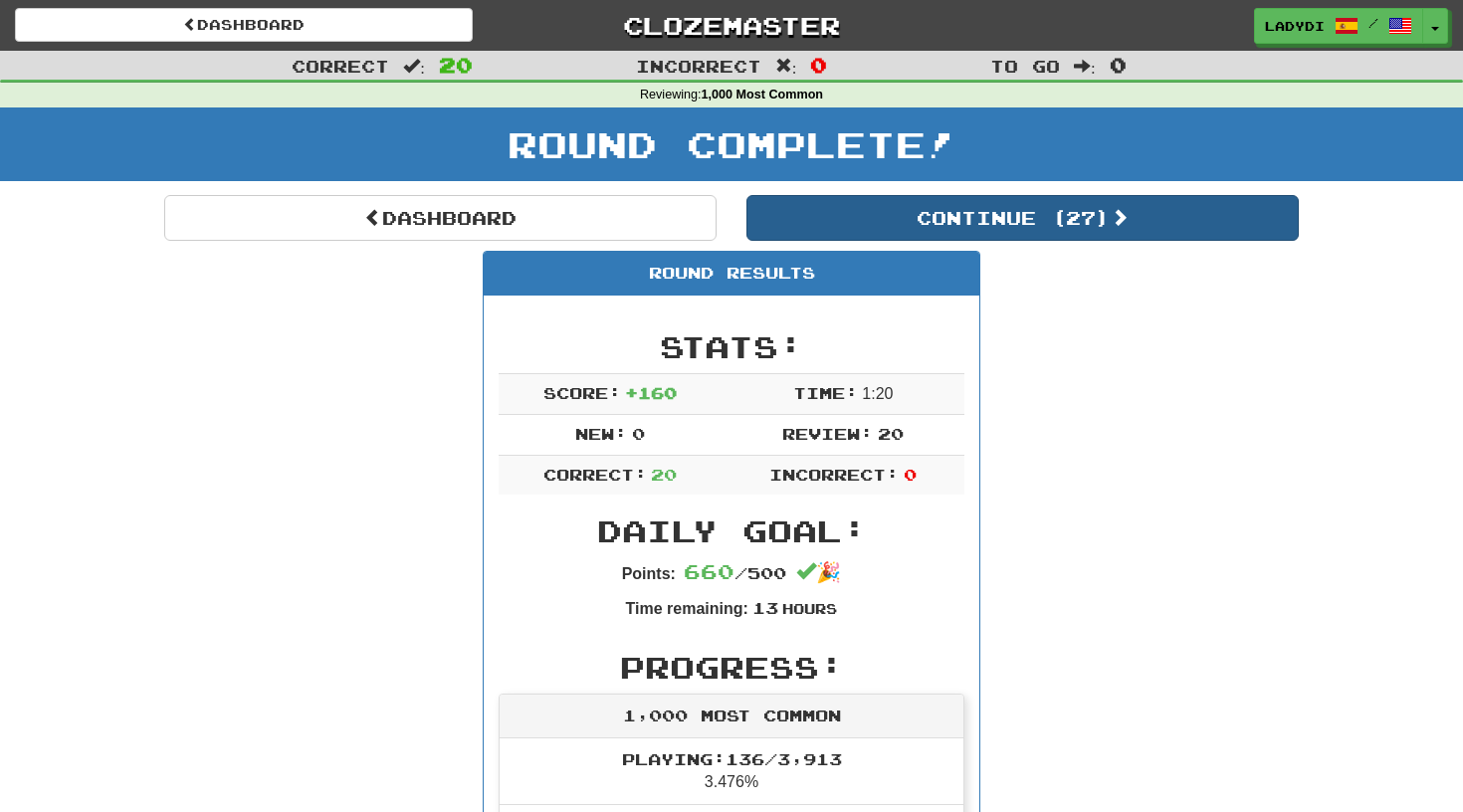 click on "Continue ( 27 )" at bounding box center [1022, 218] 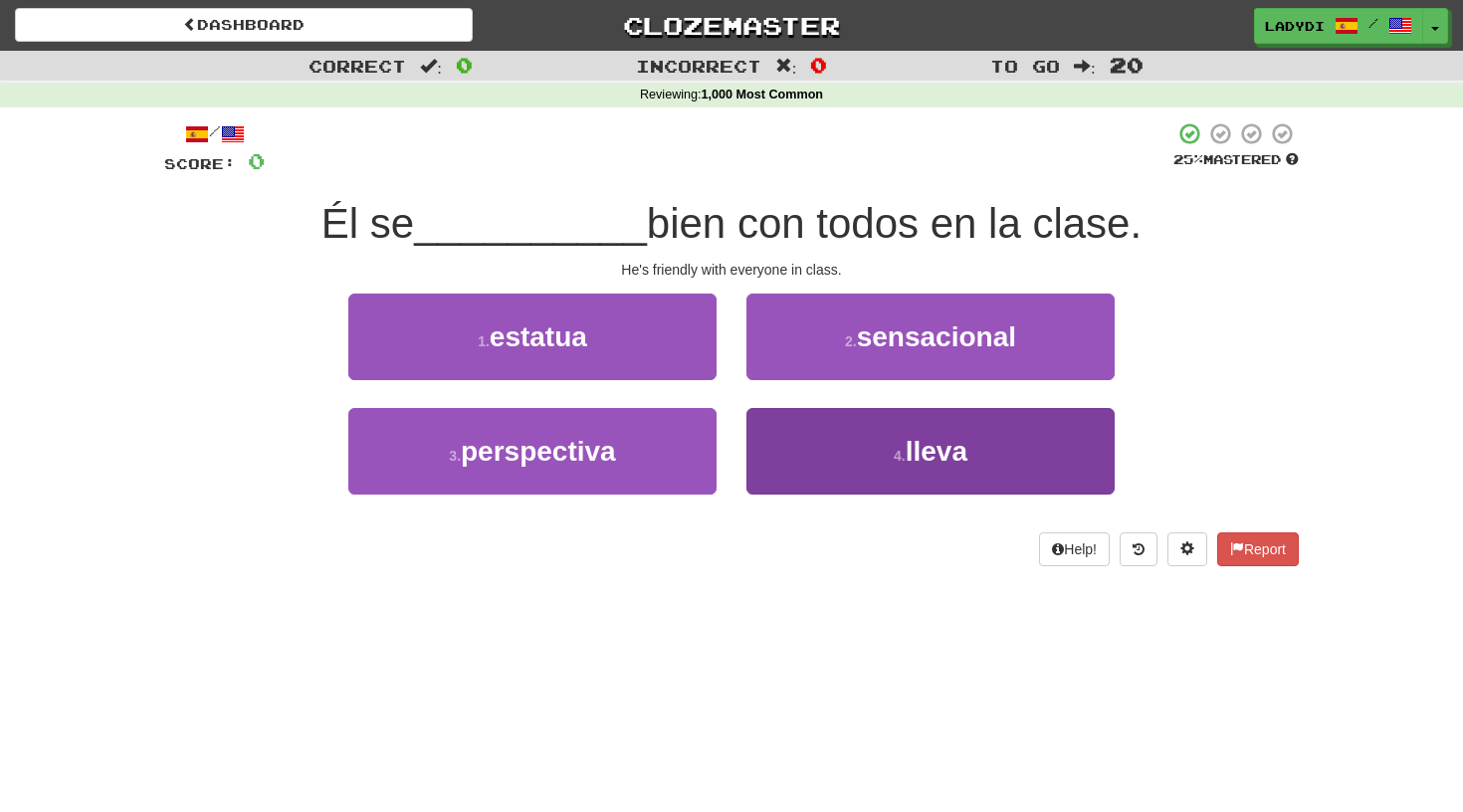 click on "4 .  lleva" at bounding box center (931, 451) 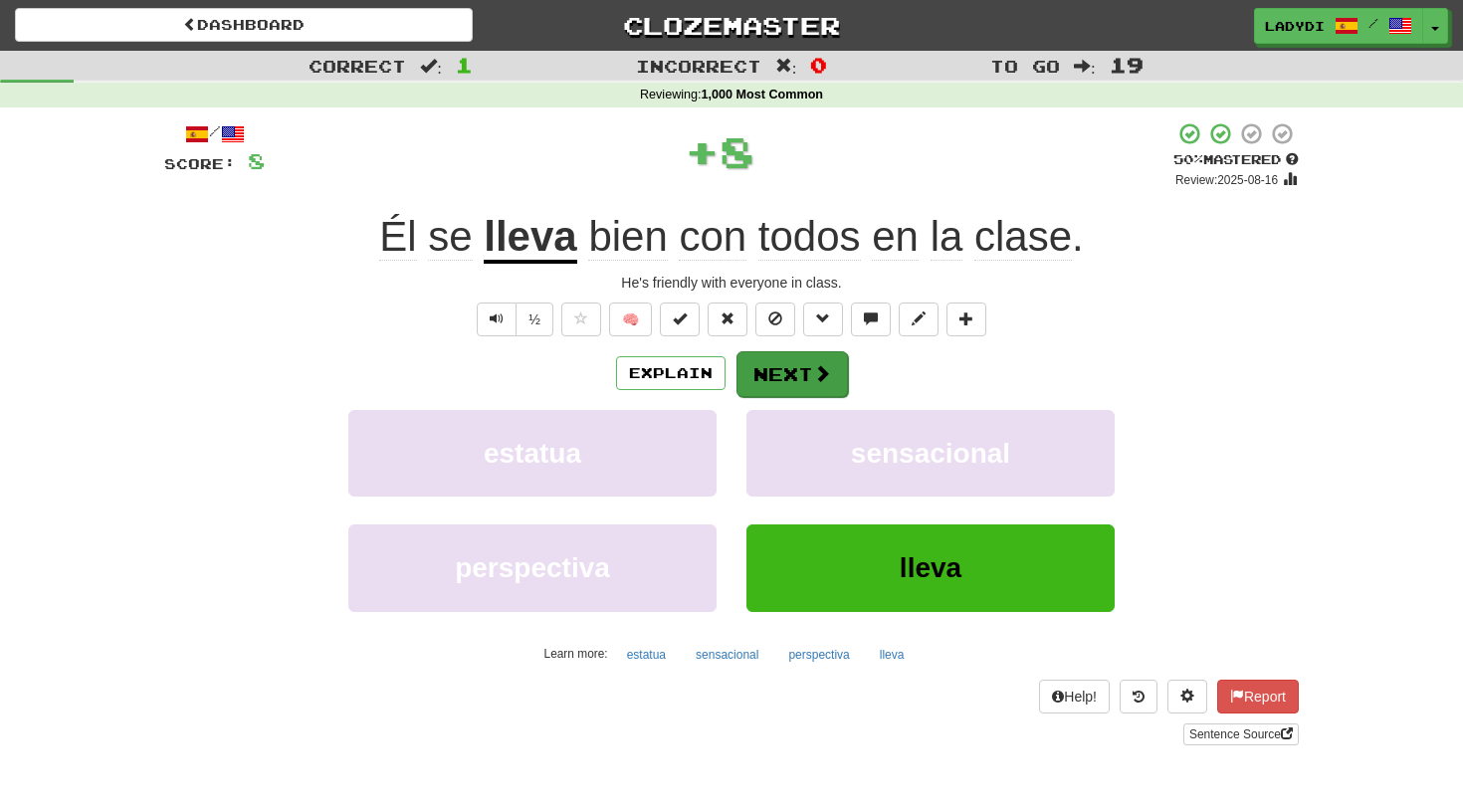 click on "Next" at bounding box center (792, 374) 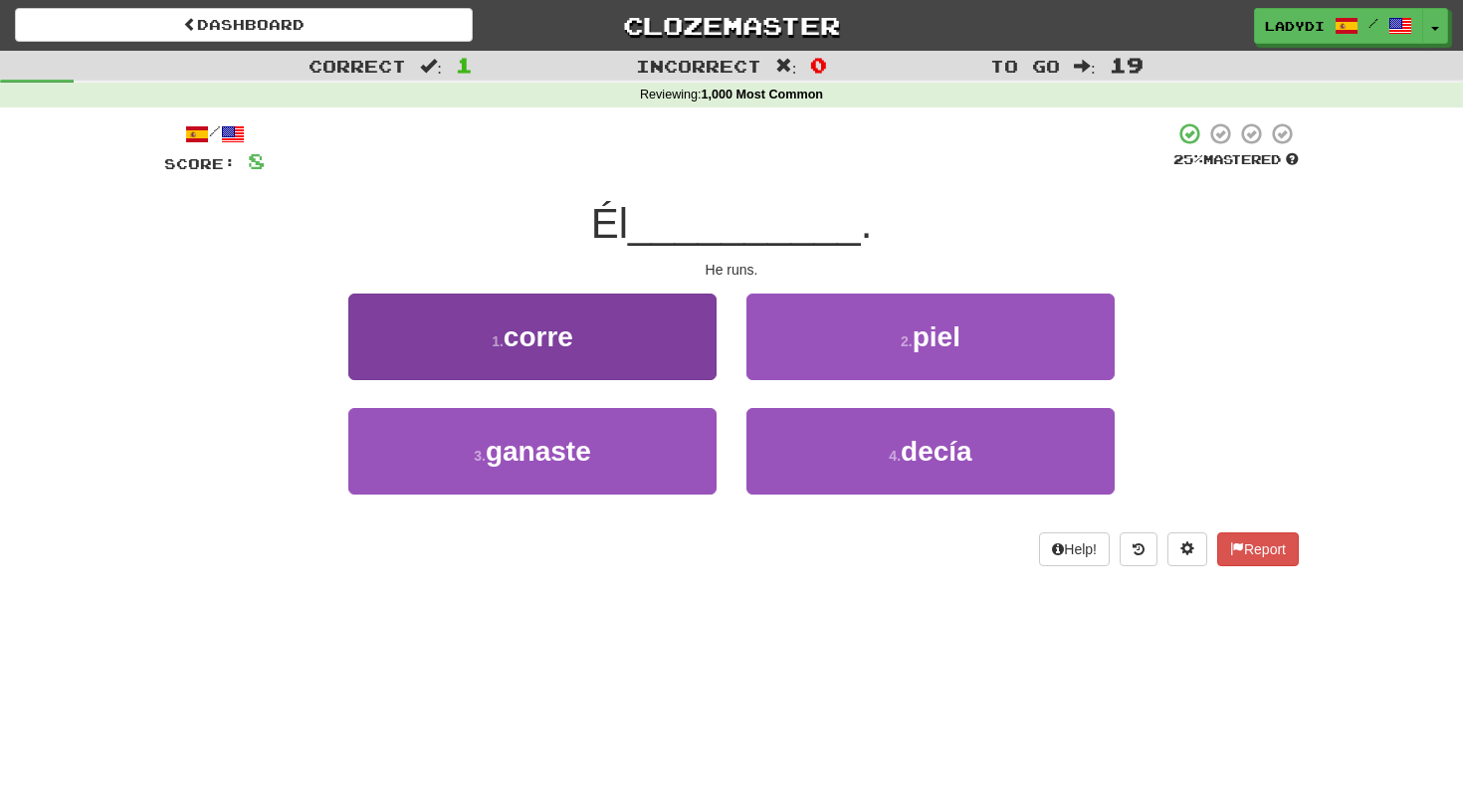 click on "1 .  corre" at bounding box center (532, 336) 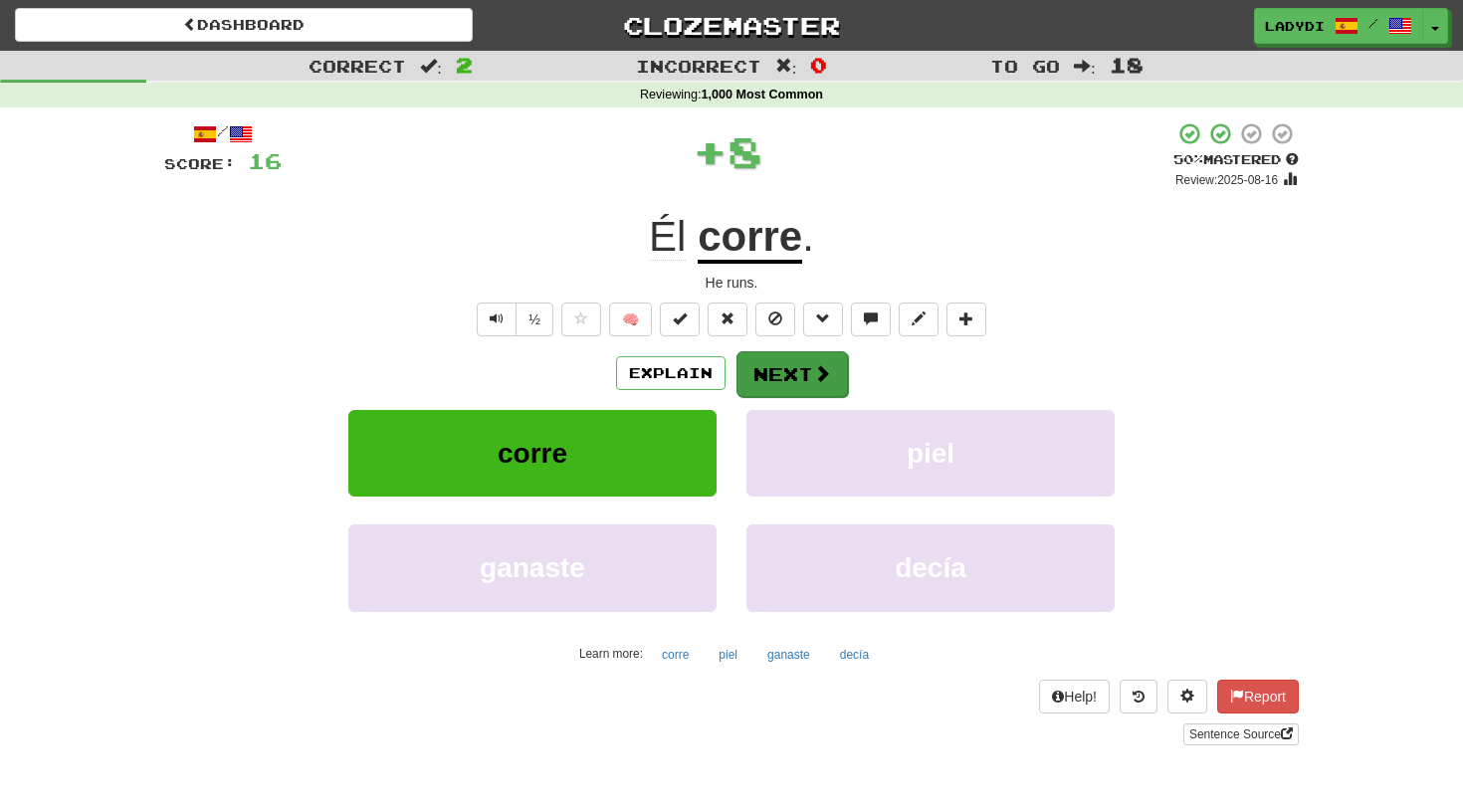 click on "Next" at bounding box center [792, 374] 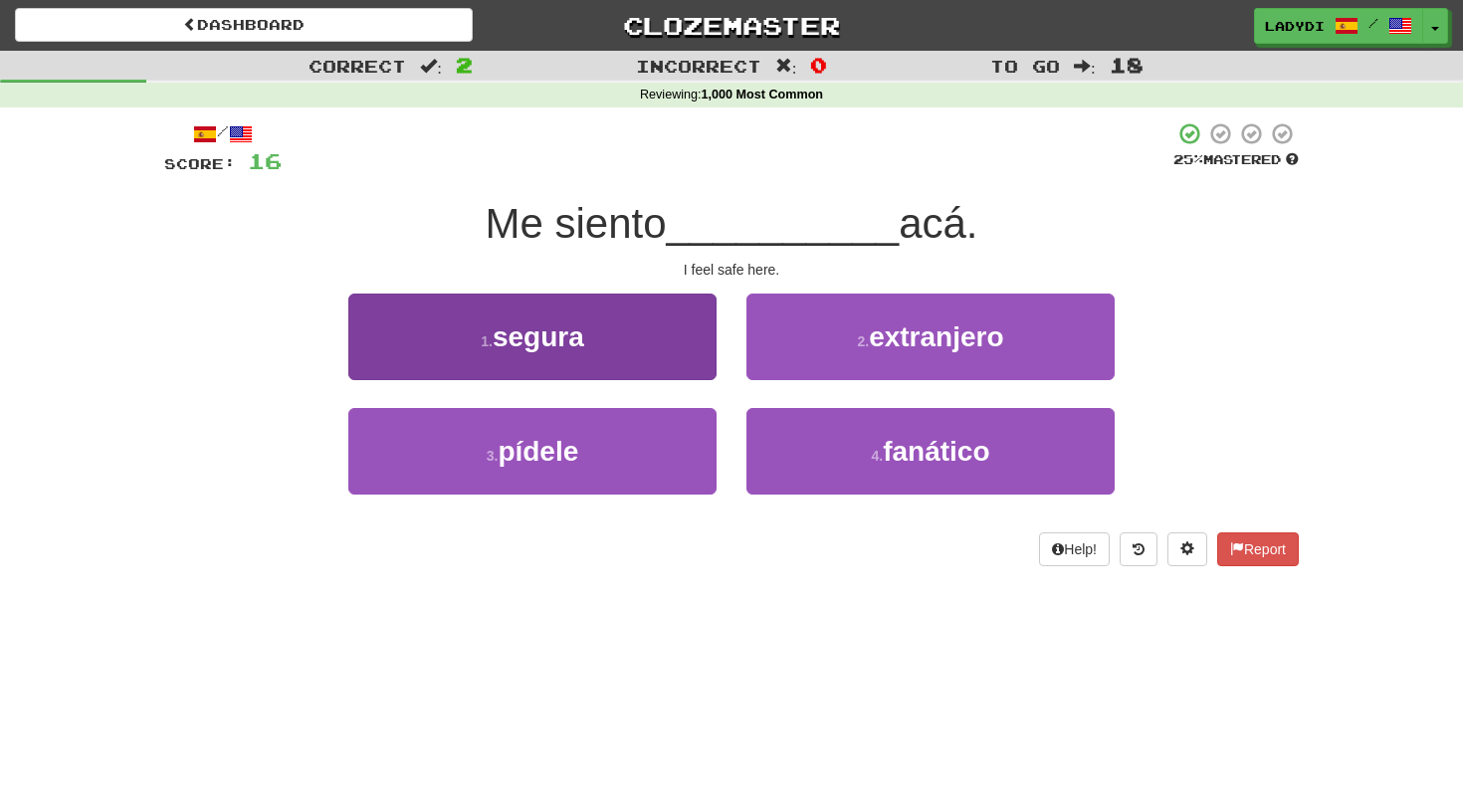 click on "1 .  segura" at bounding box center (532, 336) 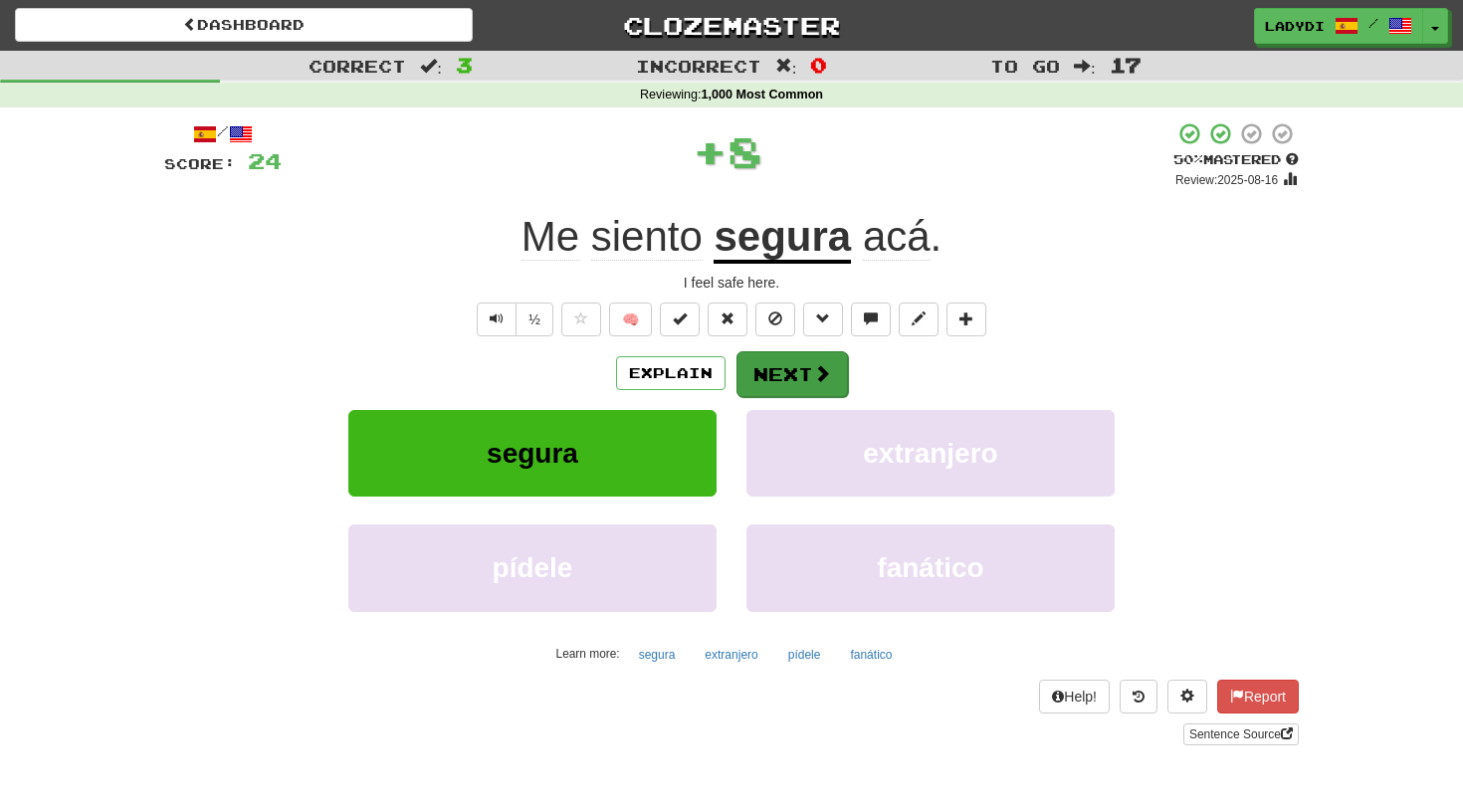 click on "Next" at bounding box center (792, 374) 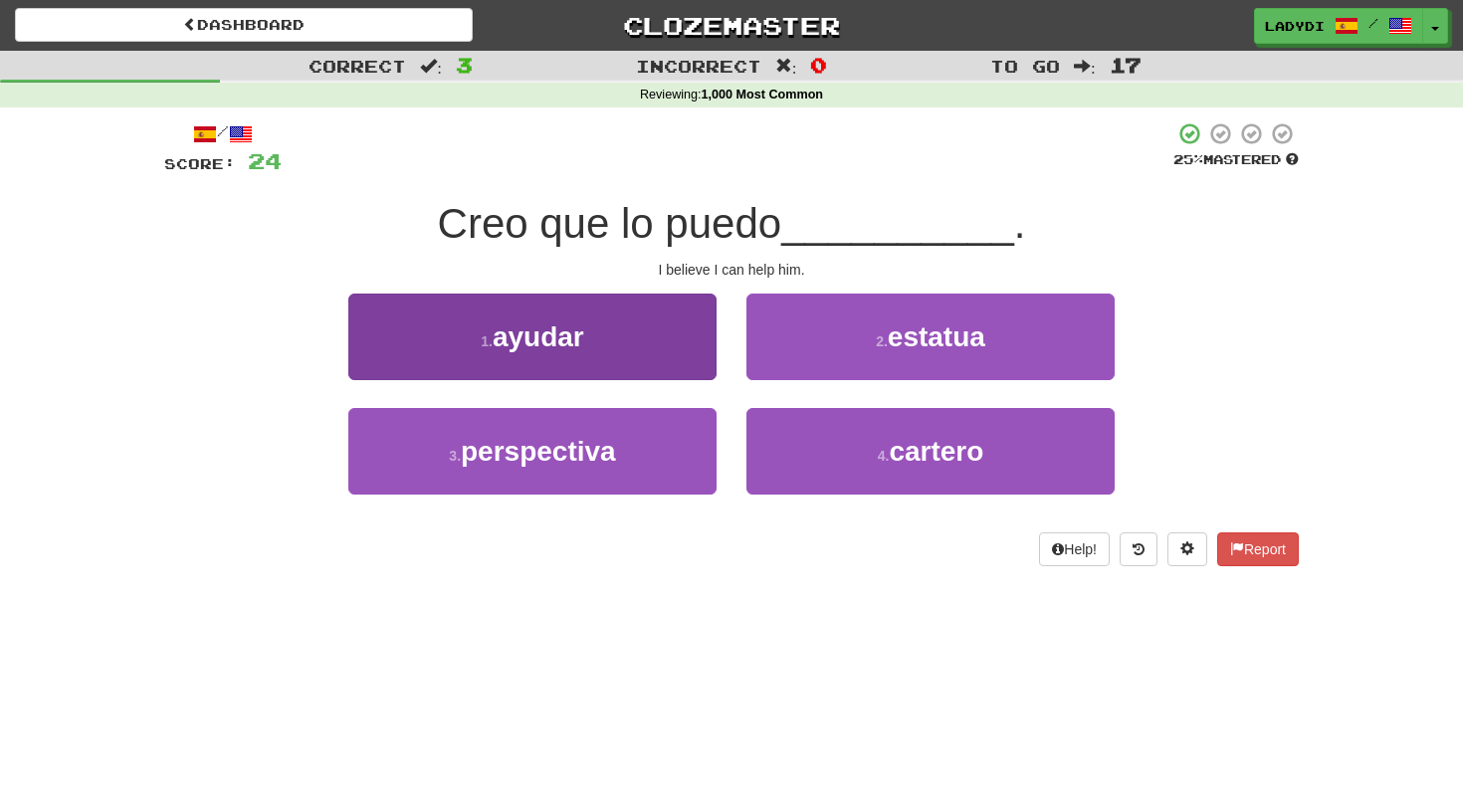 click on "1 .  ayudar" at bounding box center (532, 336) 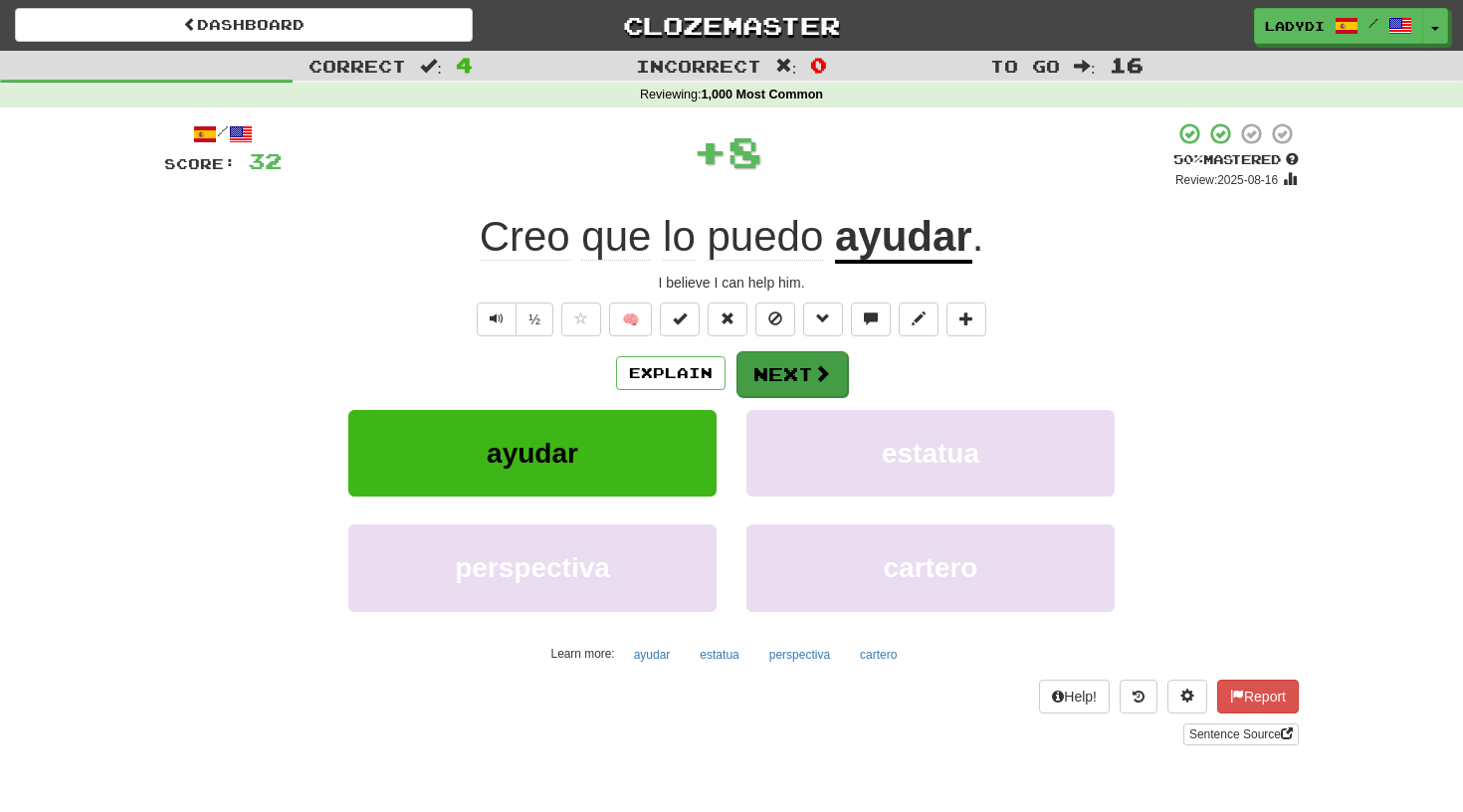 click on "Next" at bounding box center [792, 374] 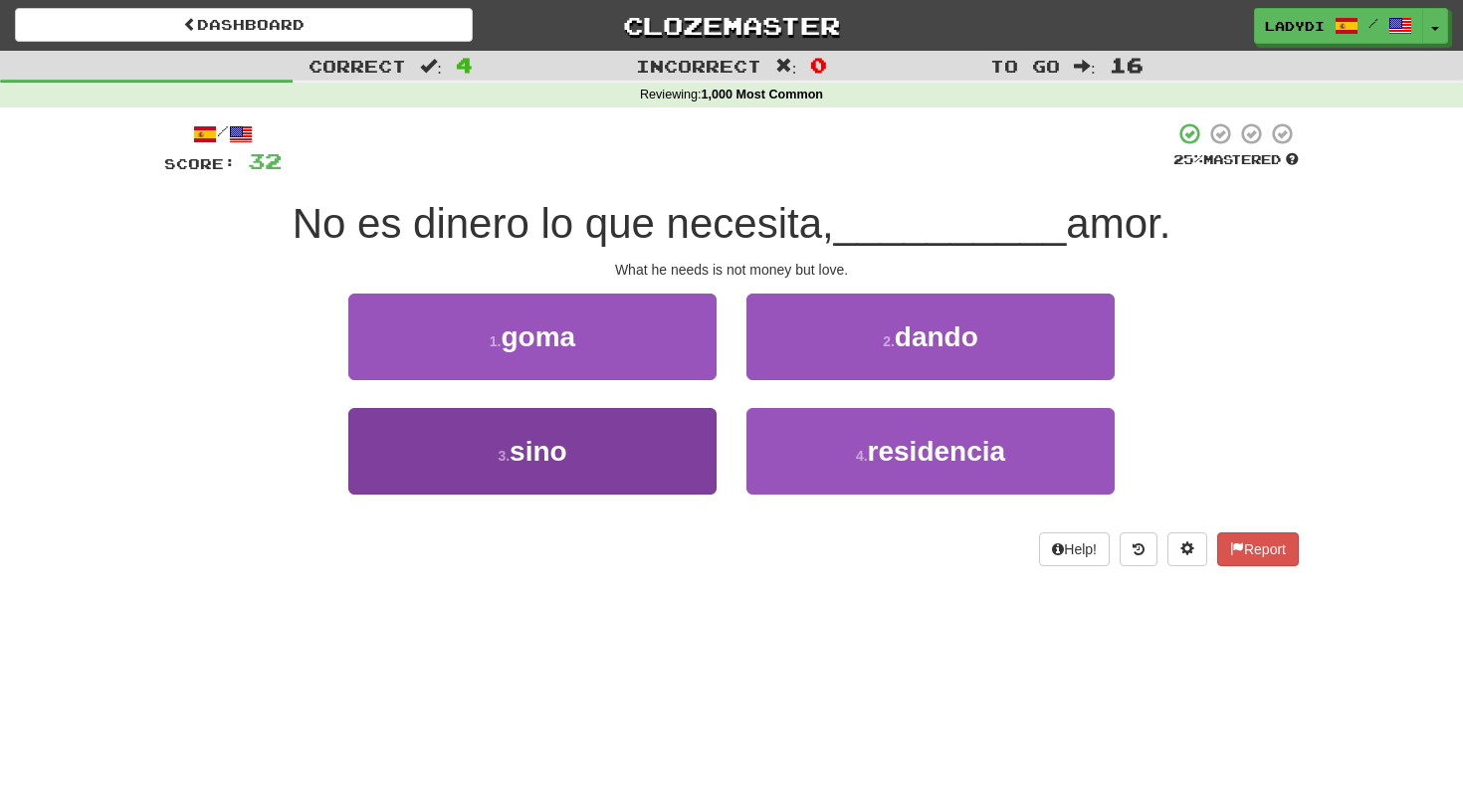 click on "3 .  sino" at bounding box center (532, 451) 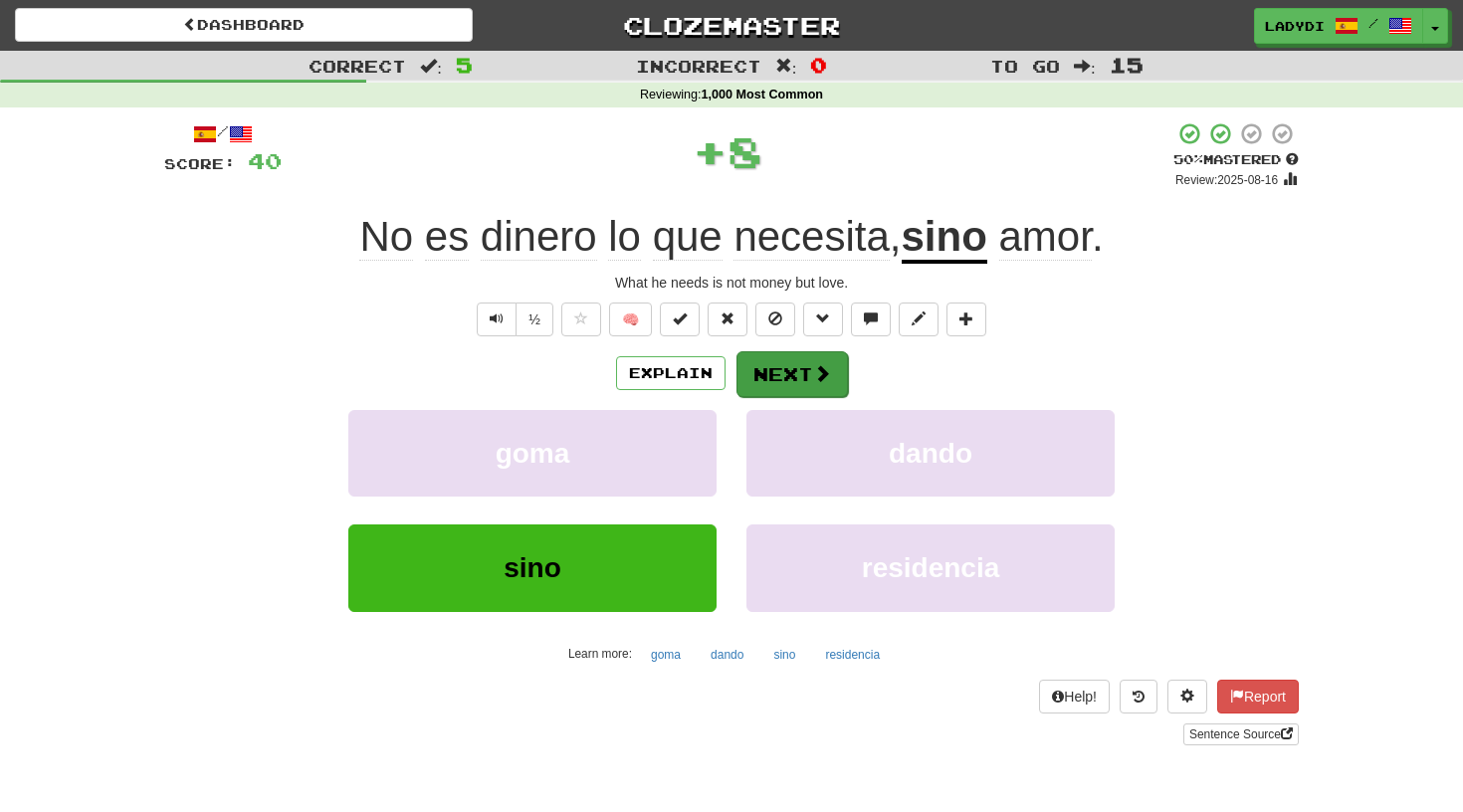 click on "Next" at bounding box center [792, 374] 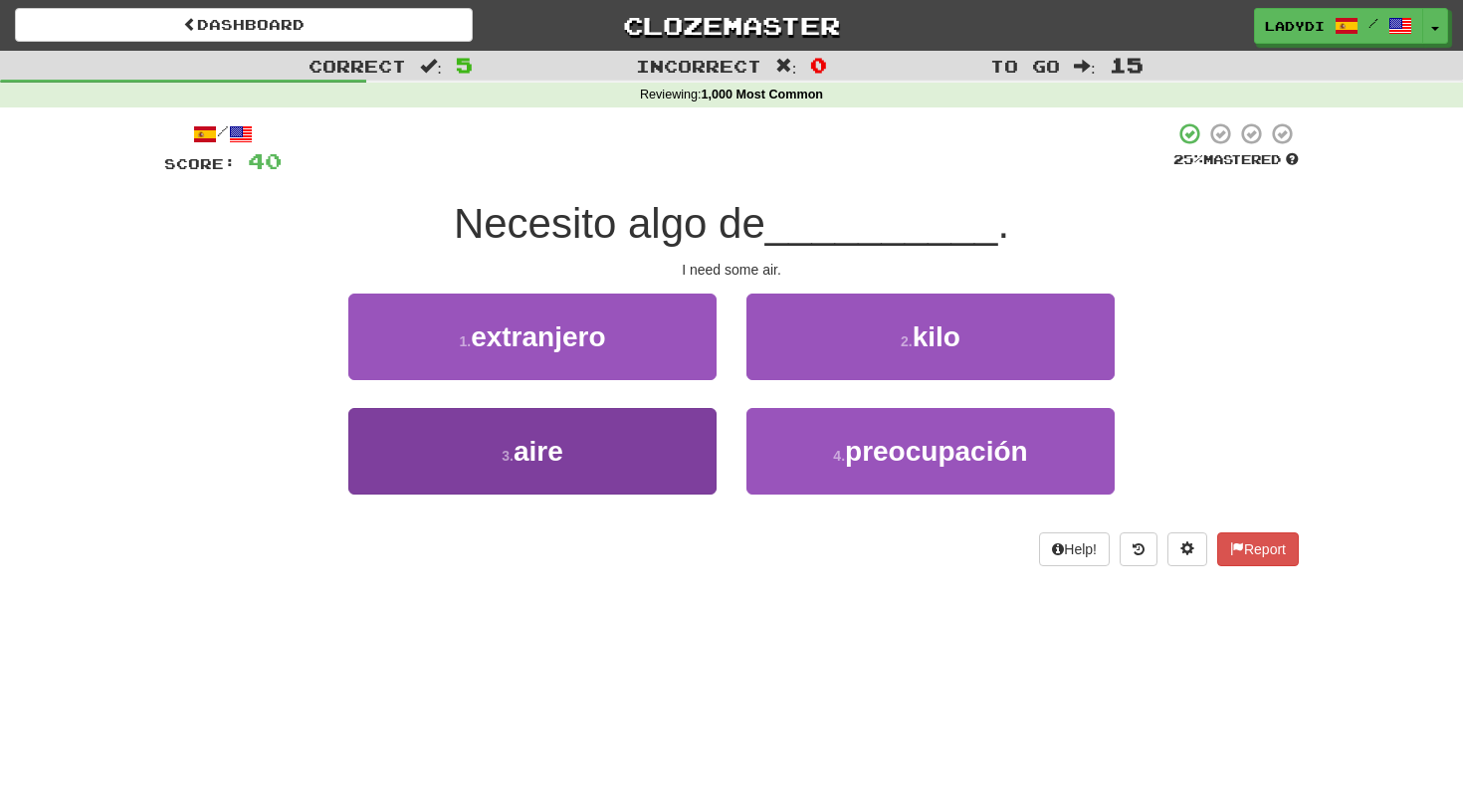 click on "3 .  aire" at bounding box center [532, 451] 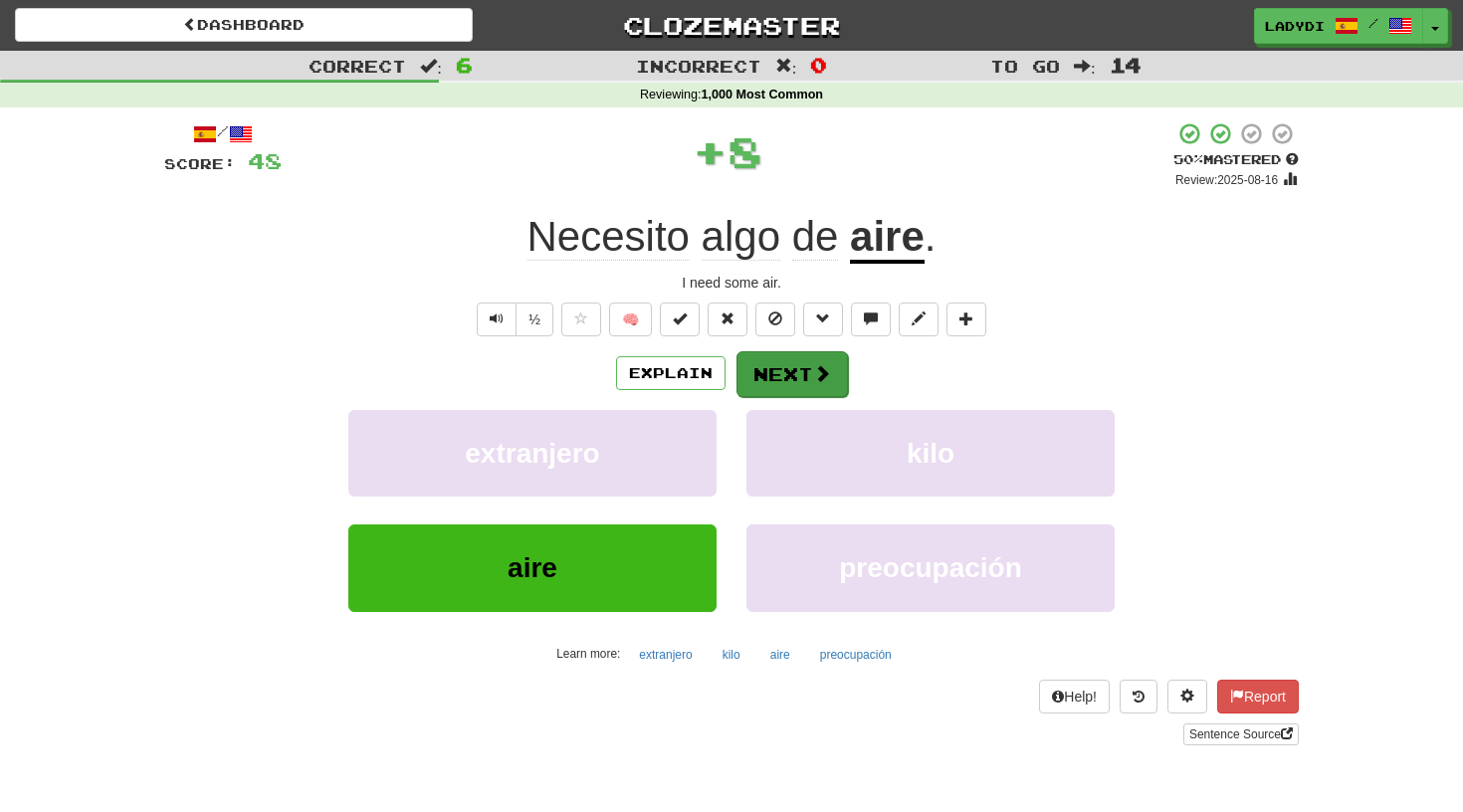 click on "Next" at bounding box center [792, 374] 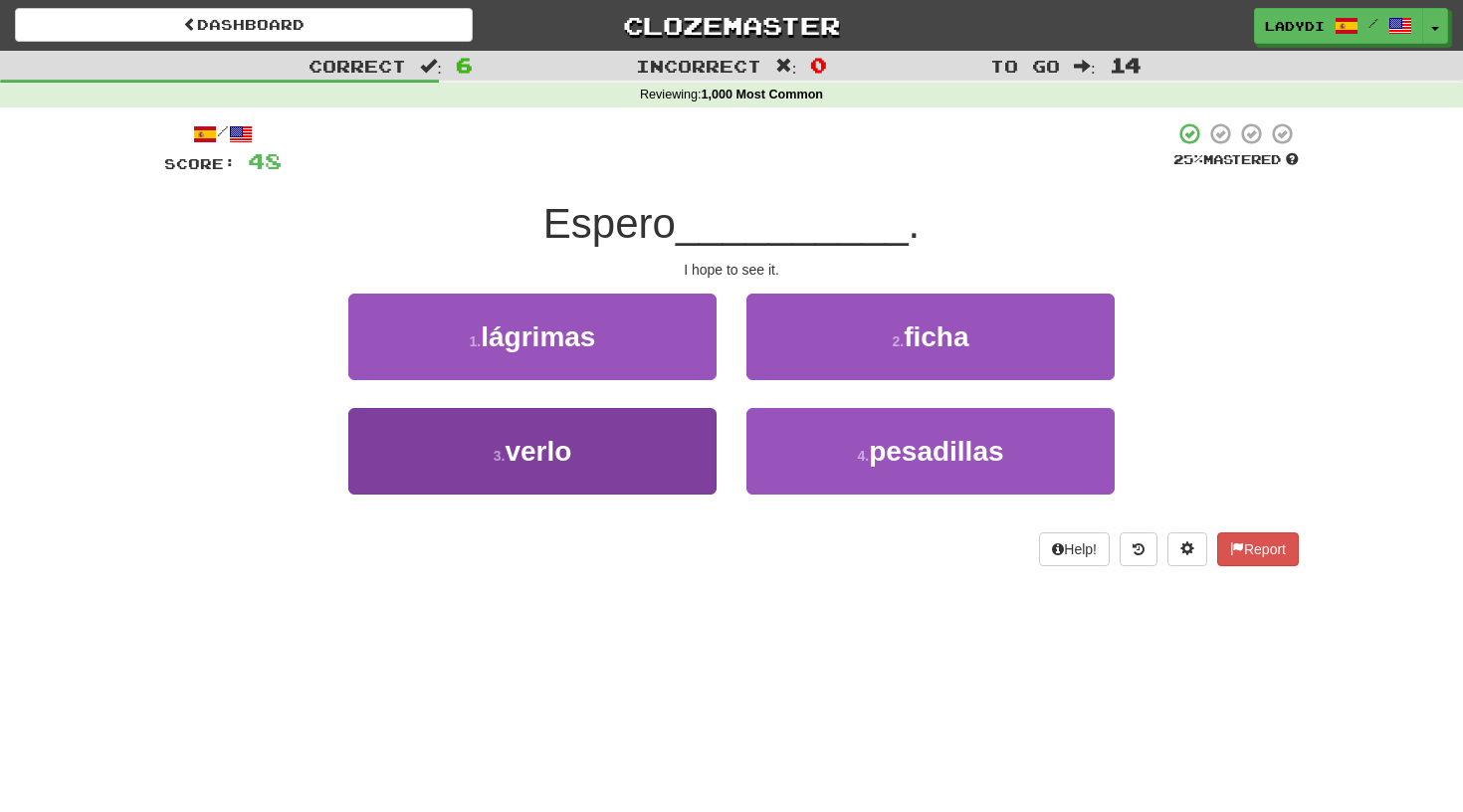 click on "3 .  verlo" at bounding box center [532, 451] 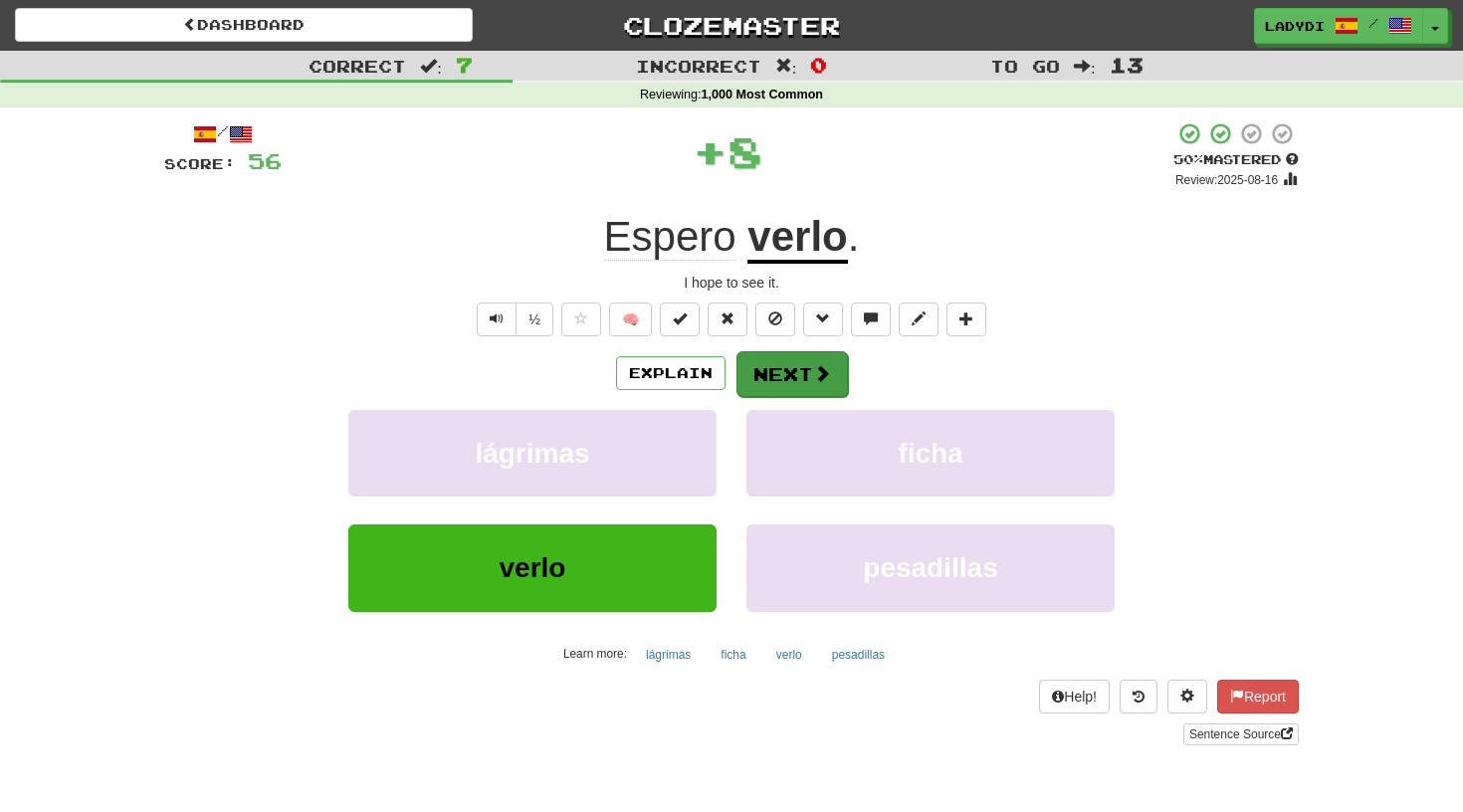 click on "Next" at bounding box center [792, 374] 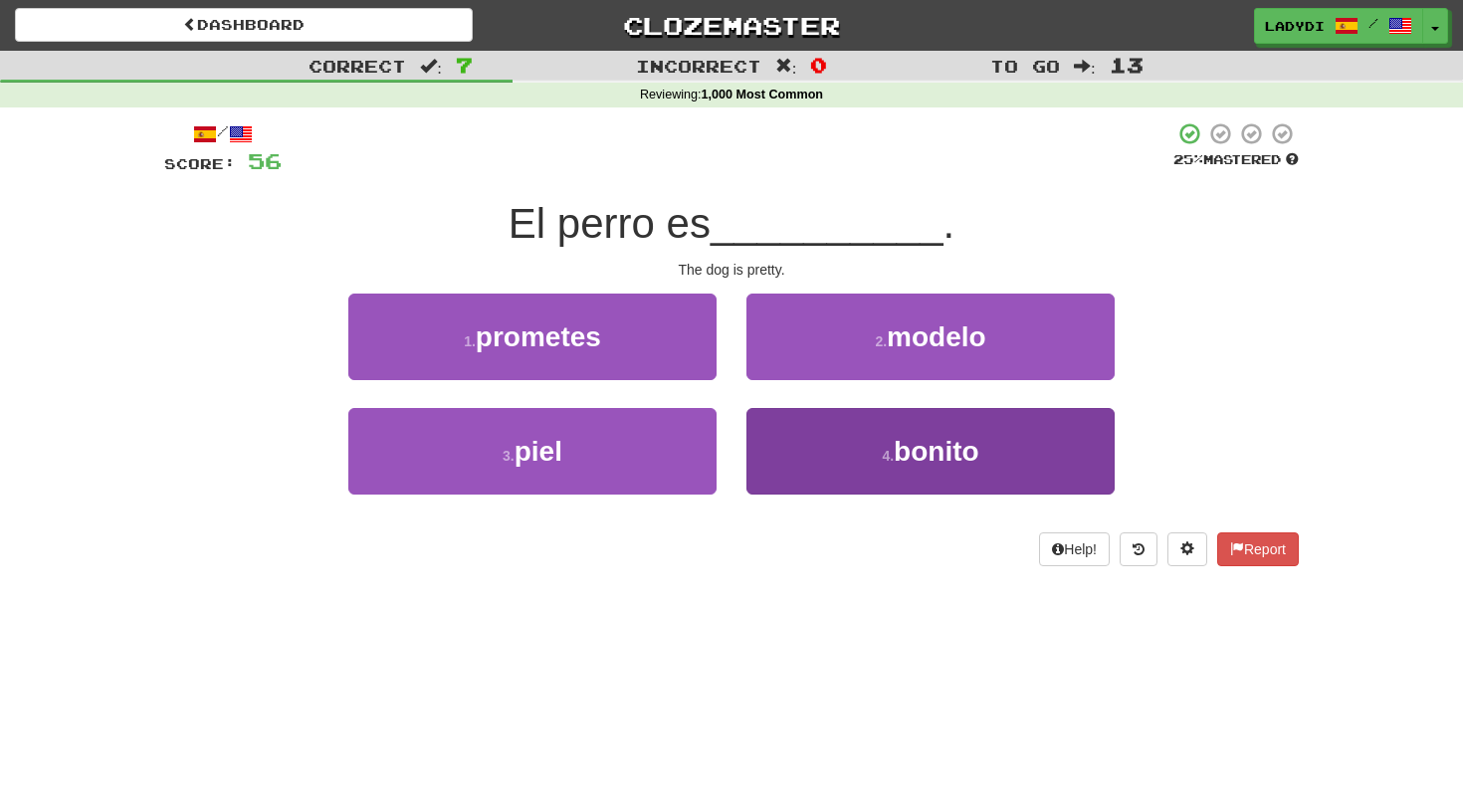 click on "4 .  bonito" at bounding box center (931, 451) 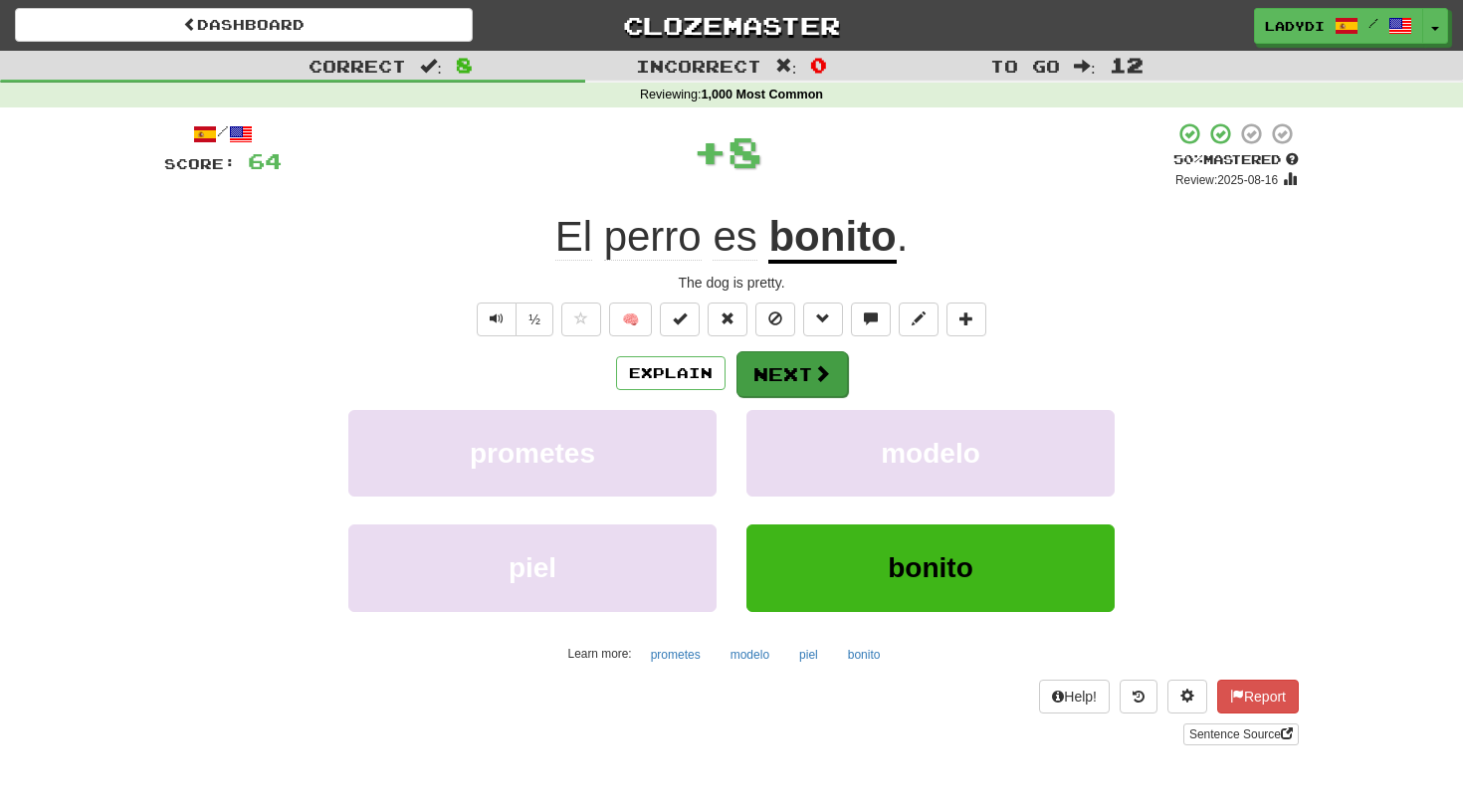 click on "Next" at bounding box center [792, 374] 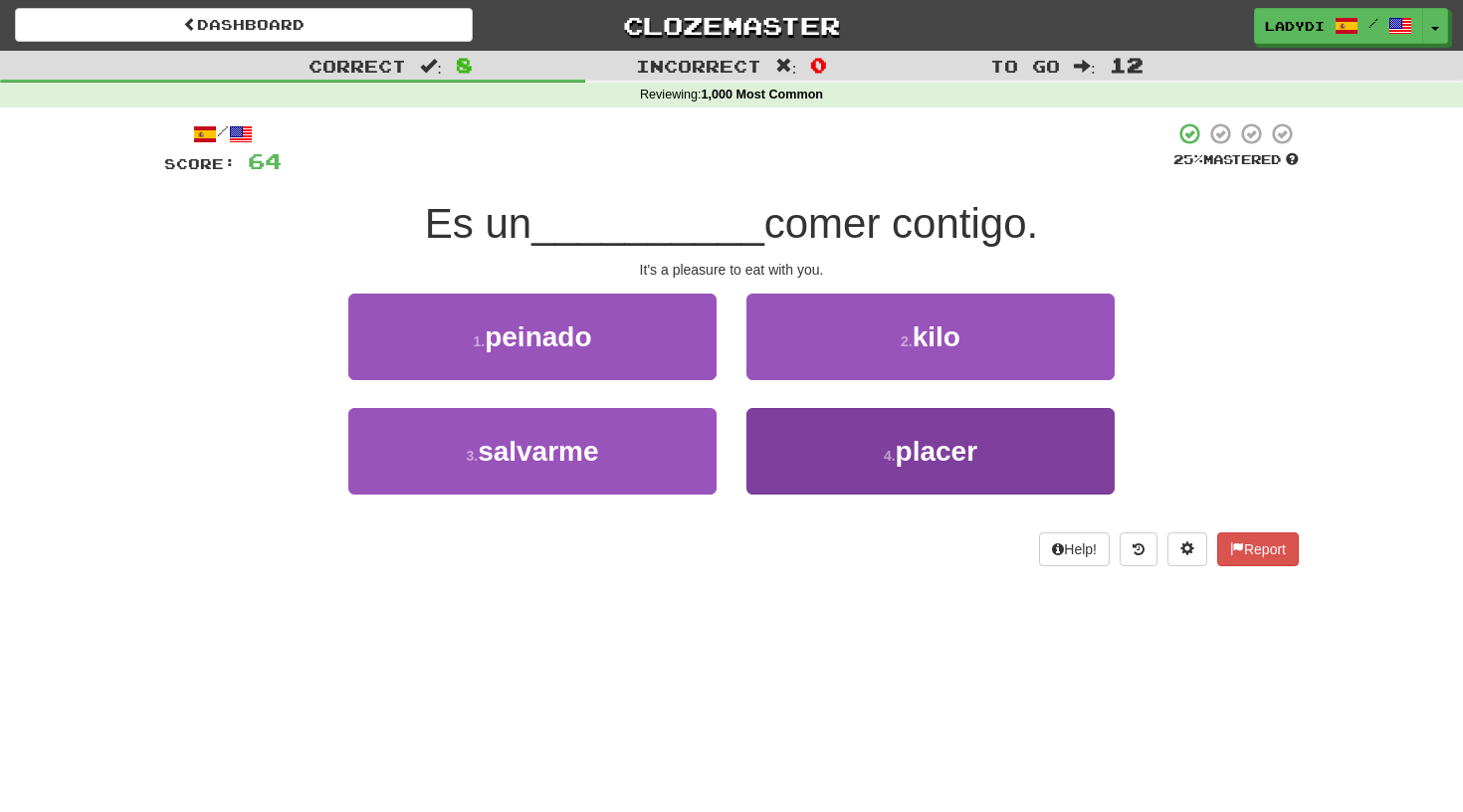 click on "4 .  placer" at bounding box center [931, 451] 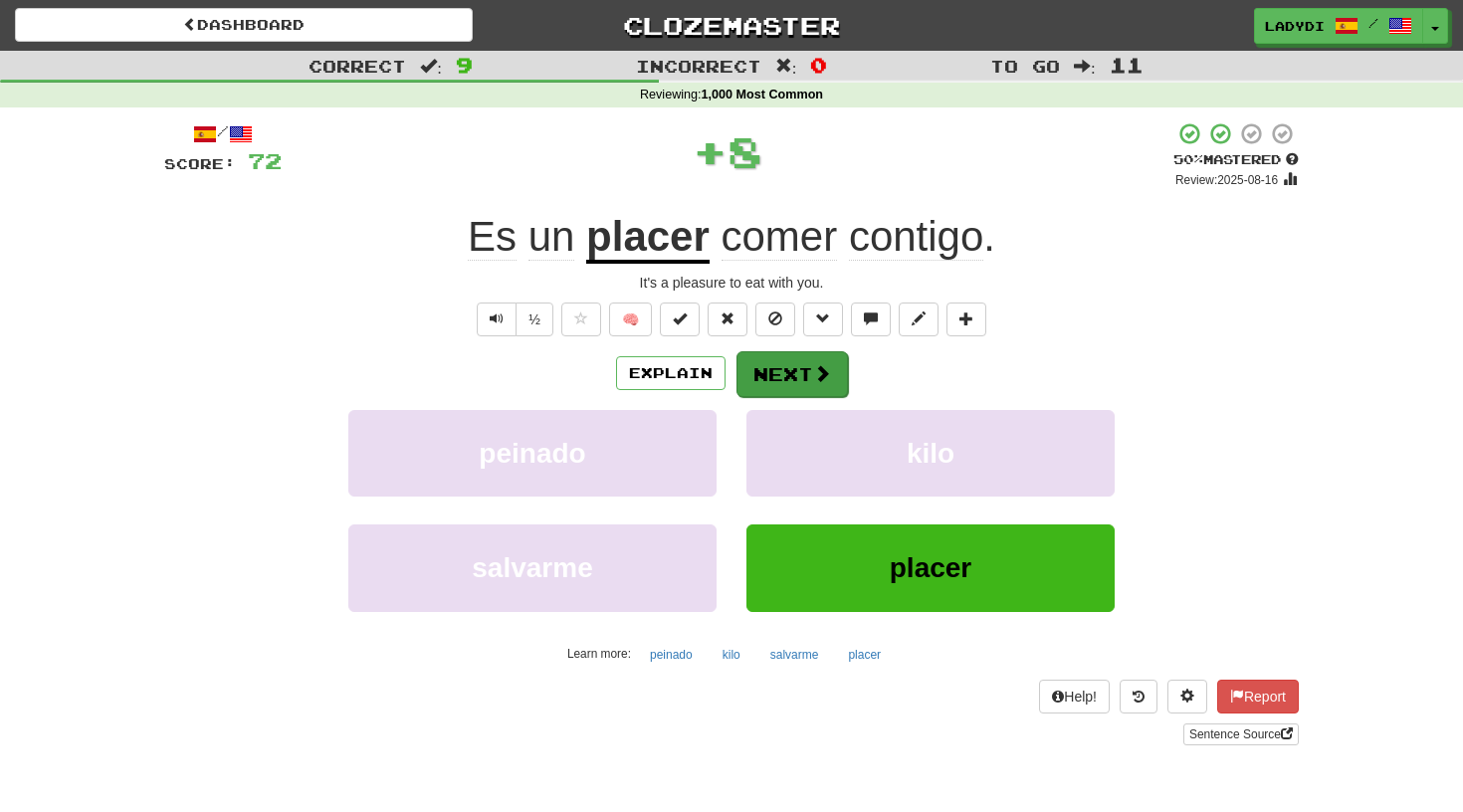 click on "Next" at bounding box center [792, 374] 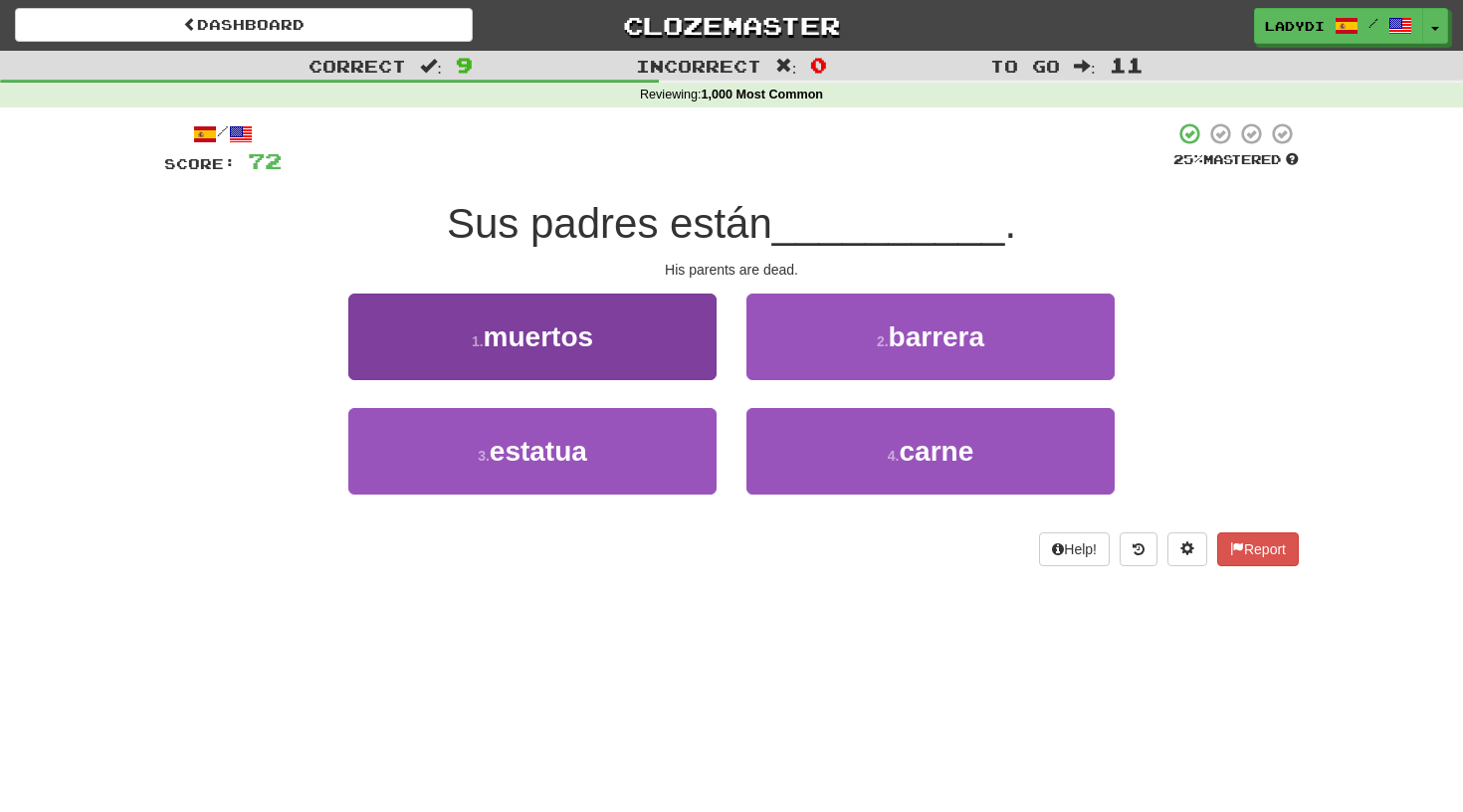 click on "1 .  muertos" at bounding box center (532, 336) 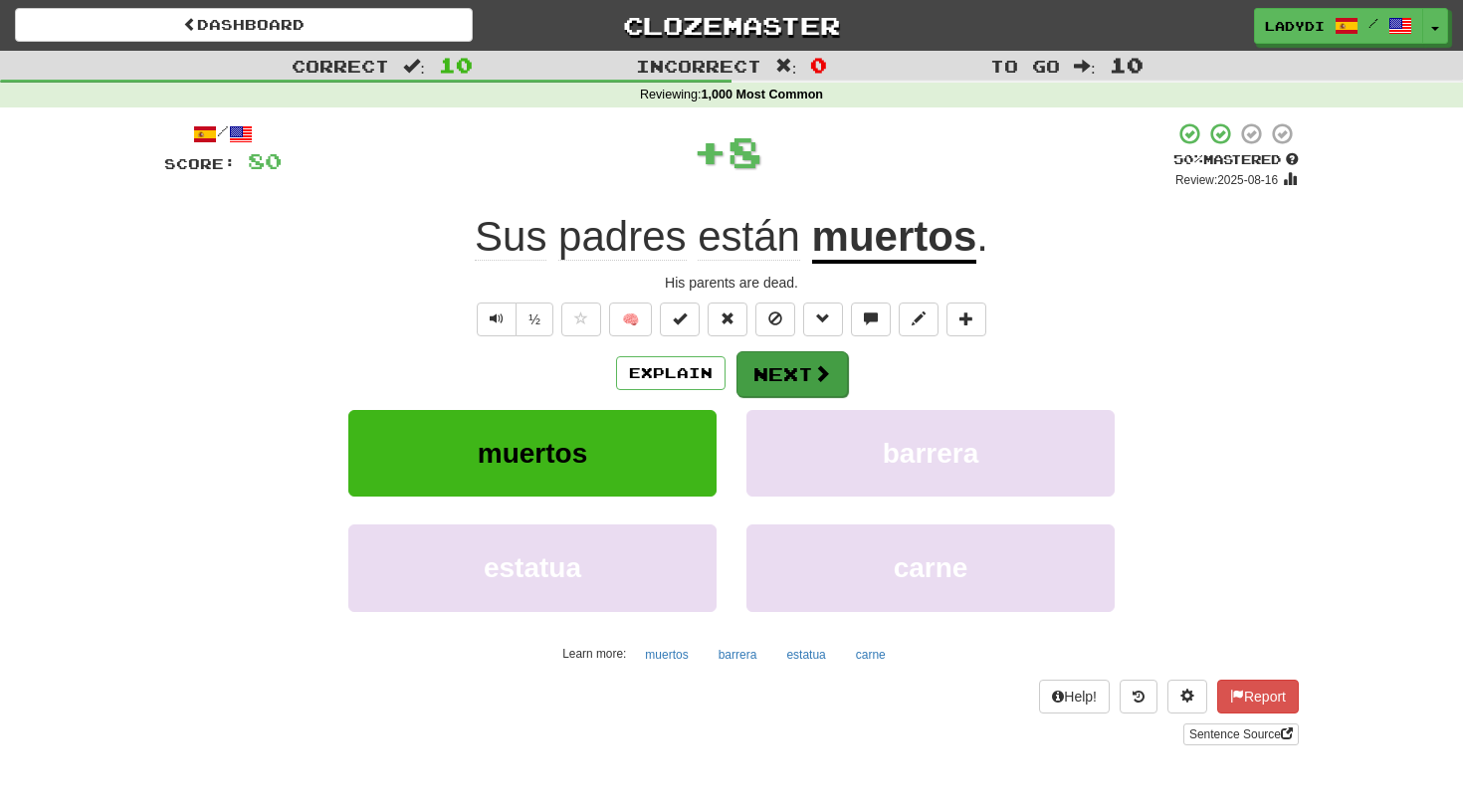 click on "Next" at bounding box center [792, 374] 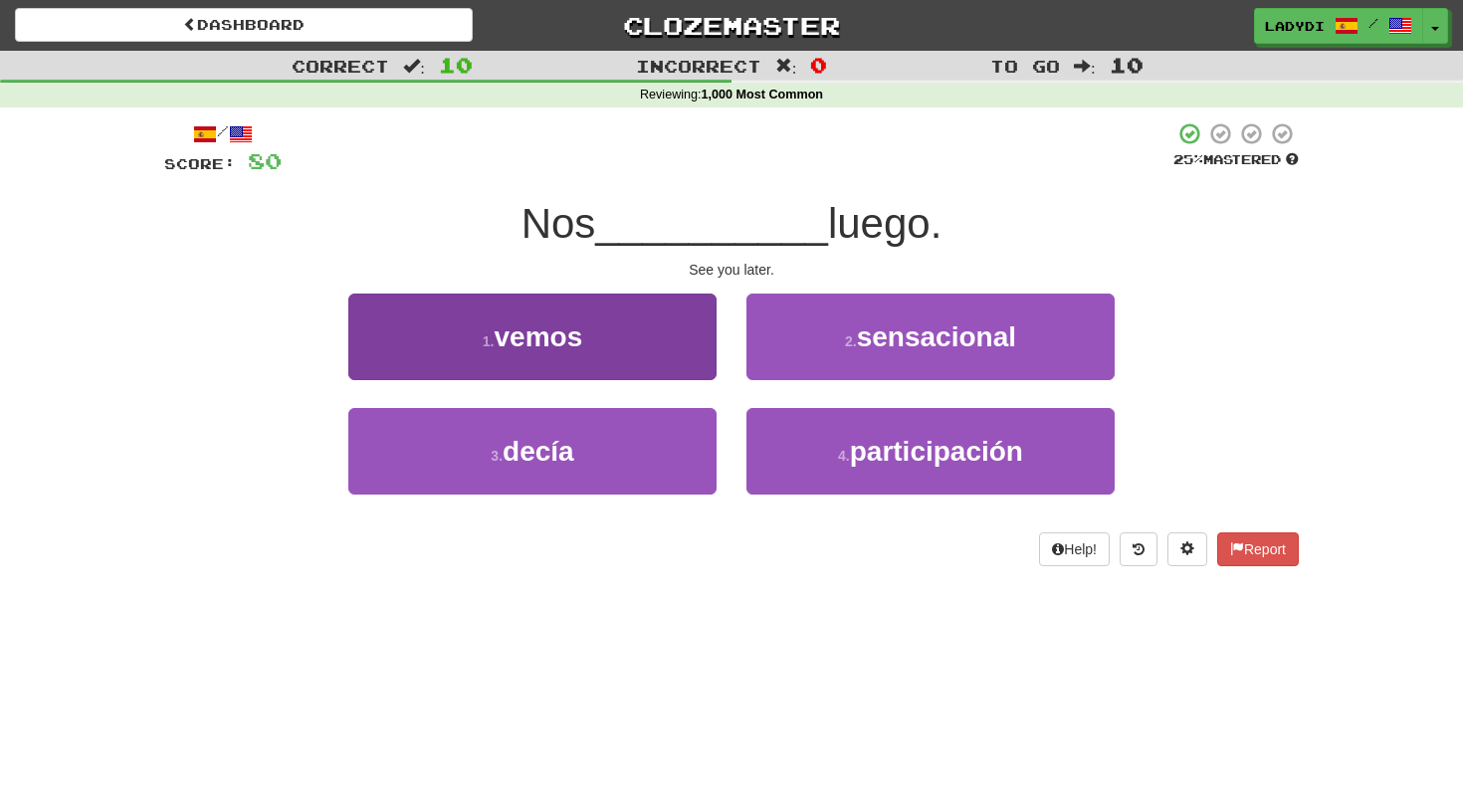 click on "1 .  vemos" at bounding box center (532, 336) 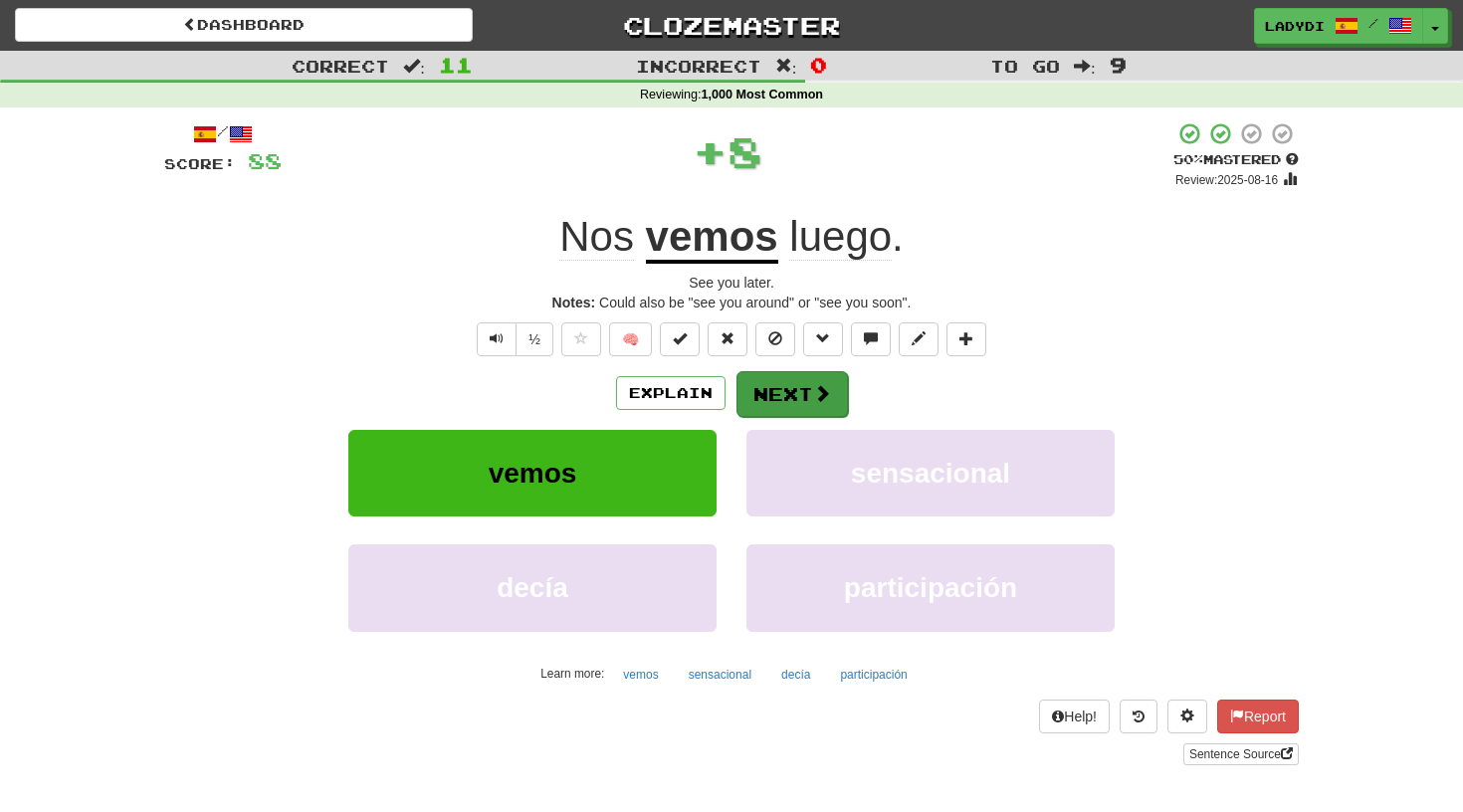 click on "Next" at bounding box center [792, 394] 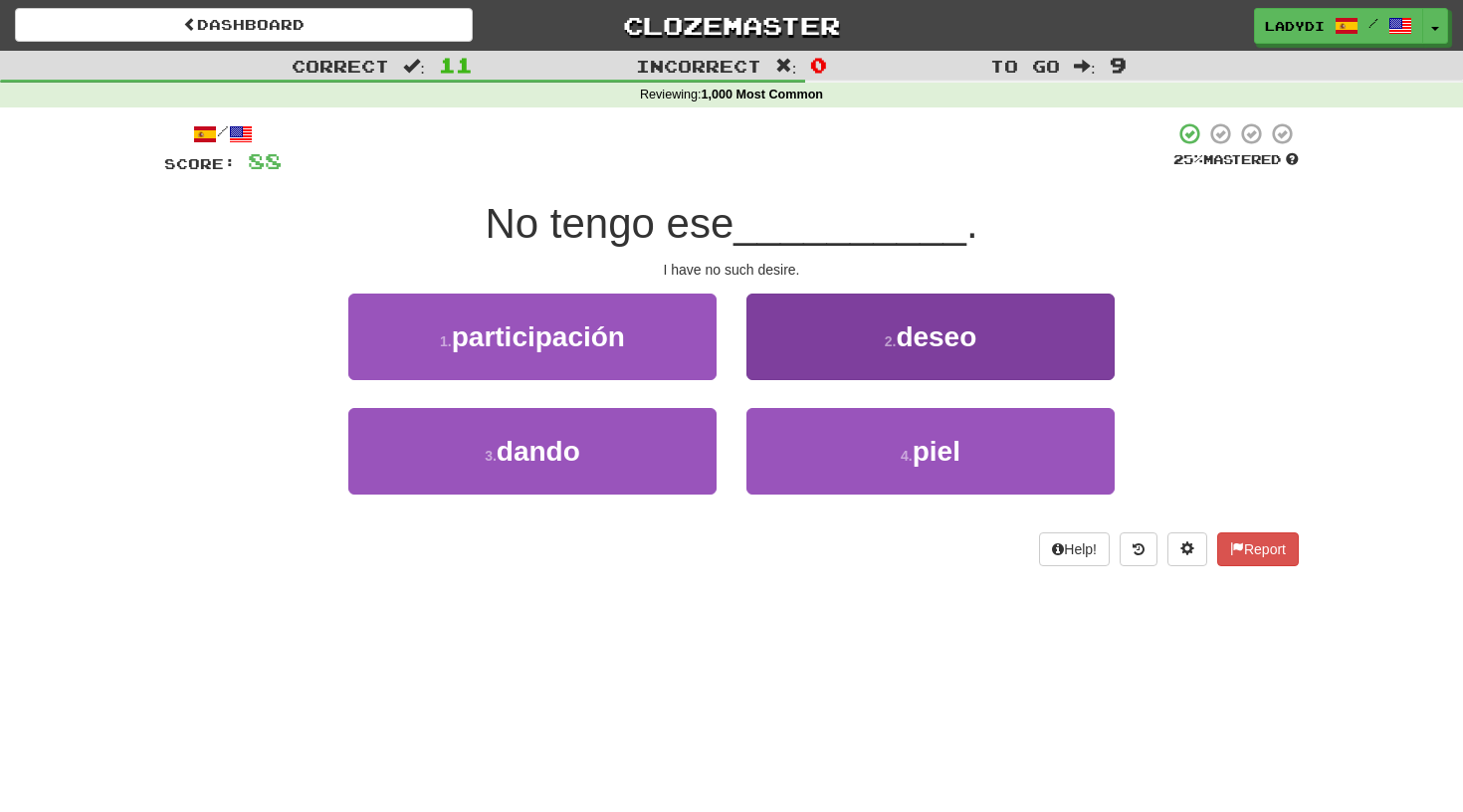 click on "2 .  deseo" at bounding box center (931, 336) 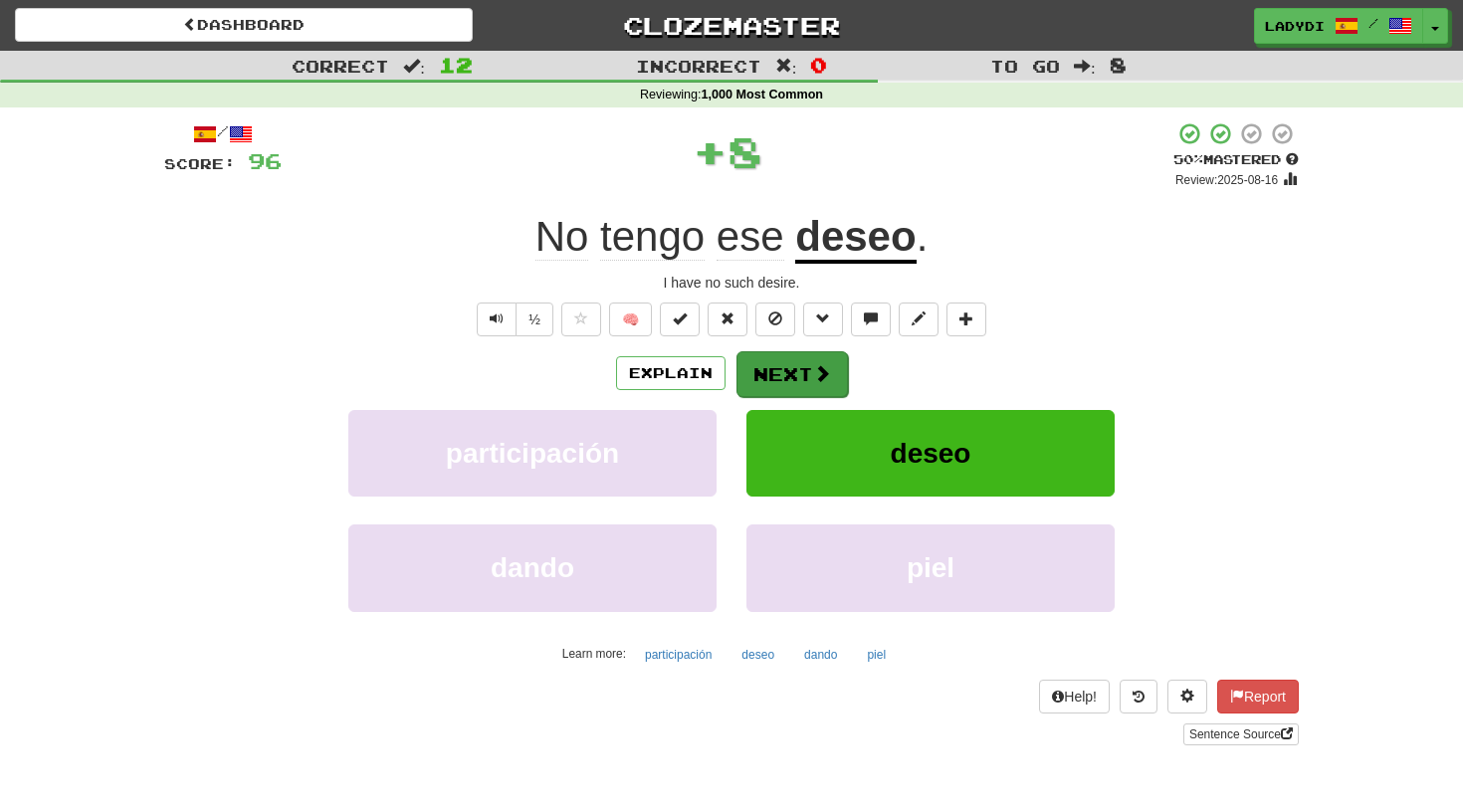 click on "Next" at bounding box center (792, 374) 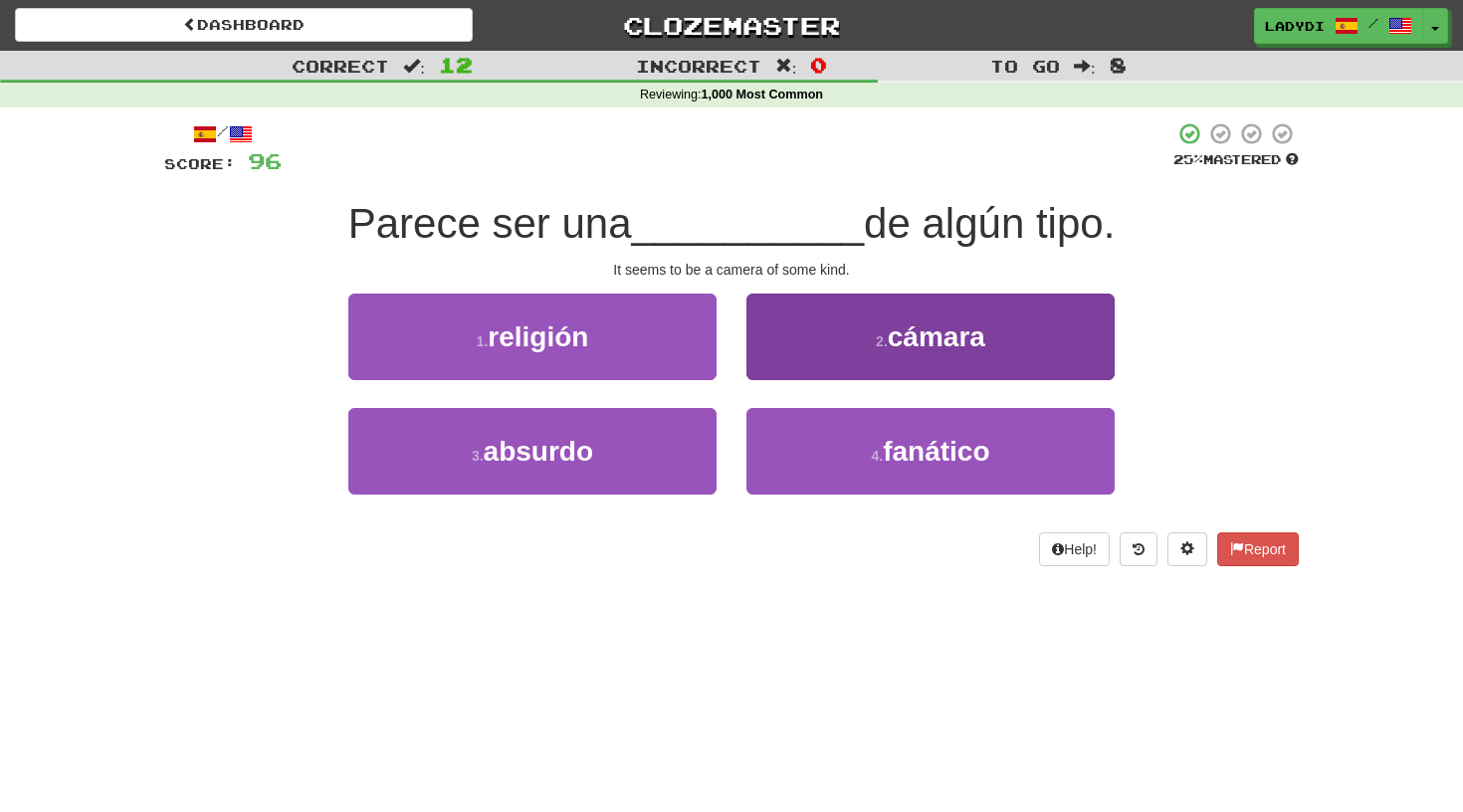 click on "2 .  cámara" at bounding box center (931, 336) 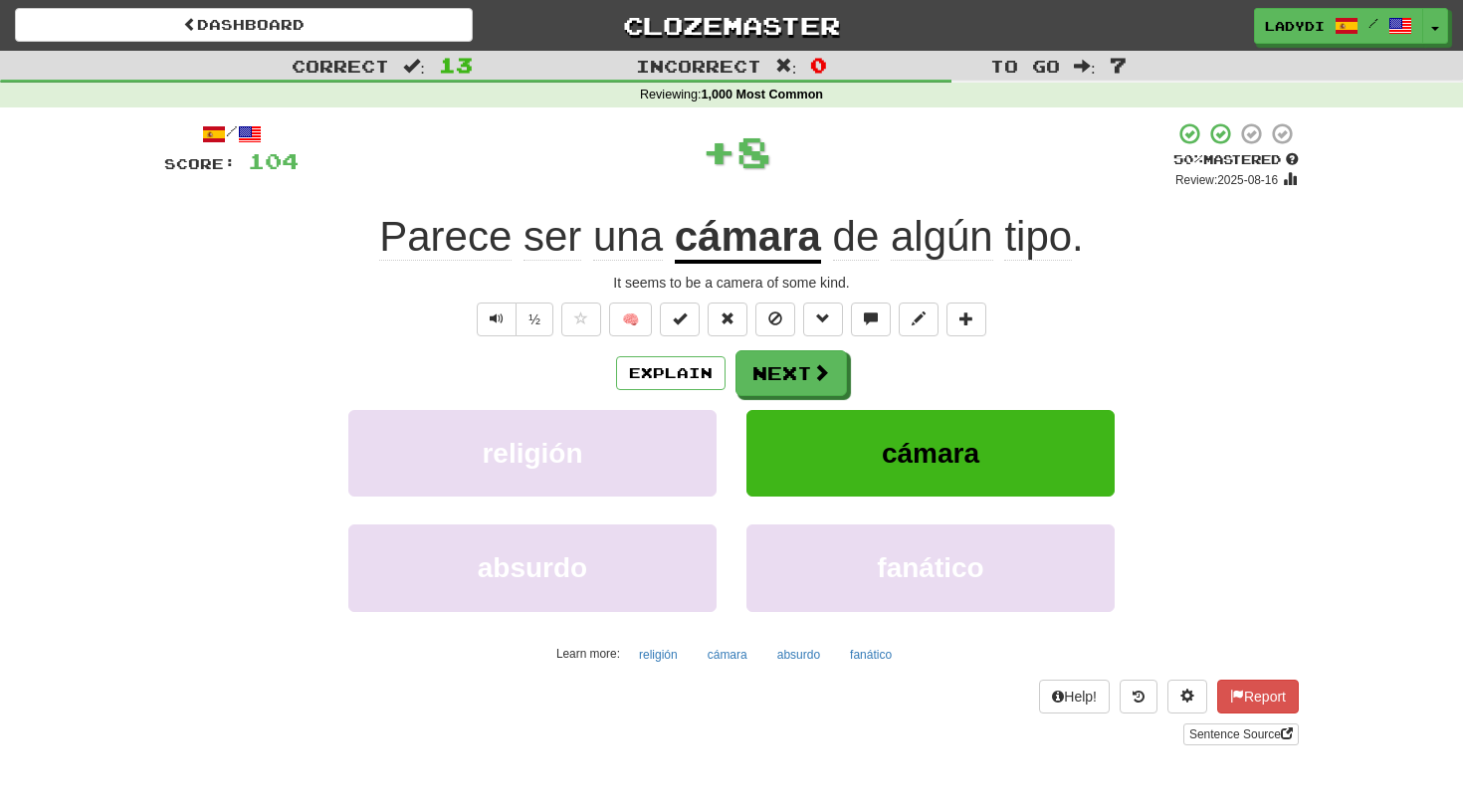 click on "Next" at bounding box center [791, 373] 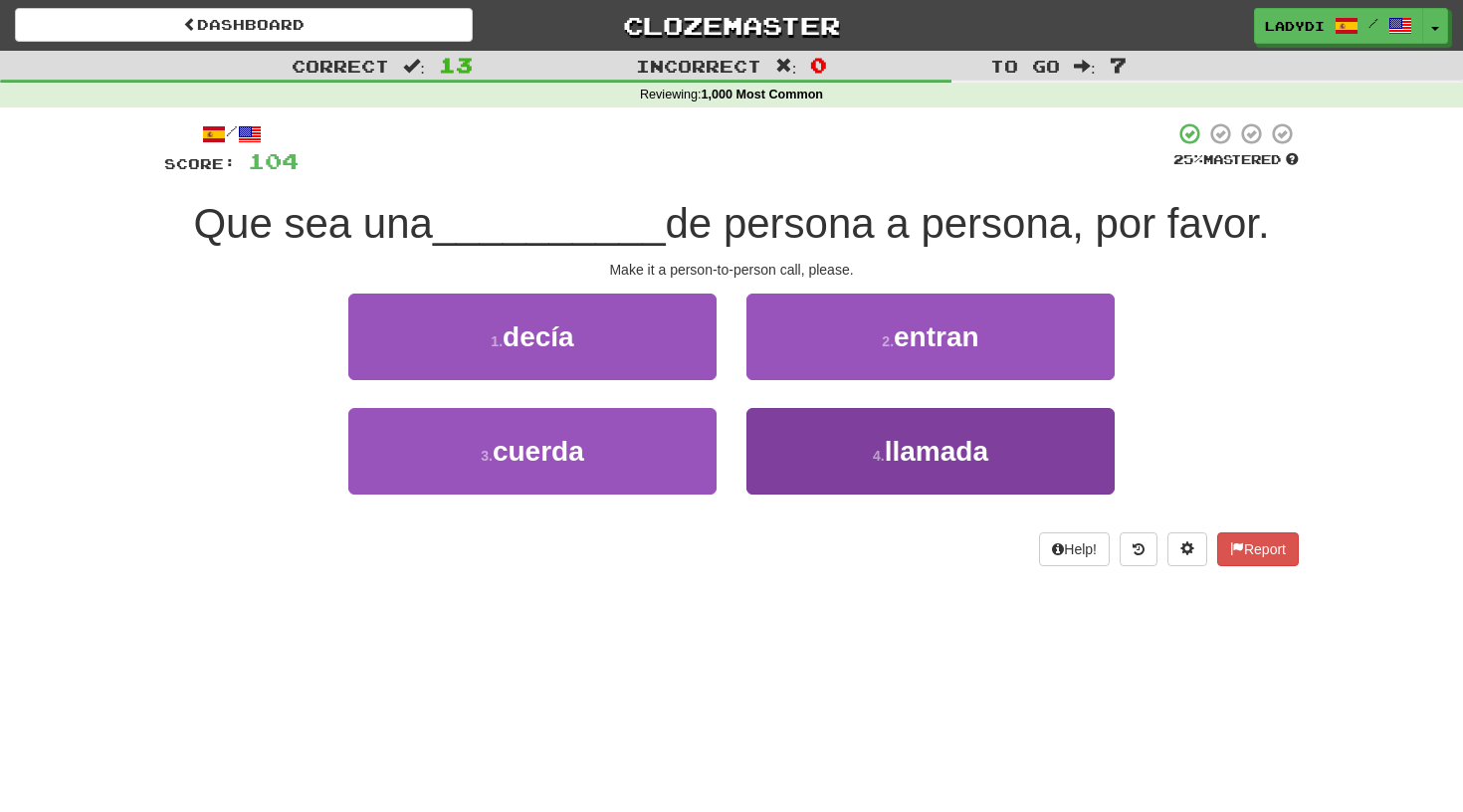 click on "4 .  llamada" at bounding box center (931, 451) 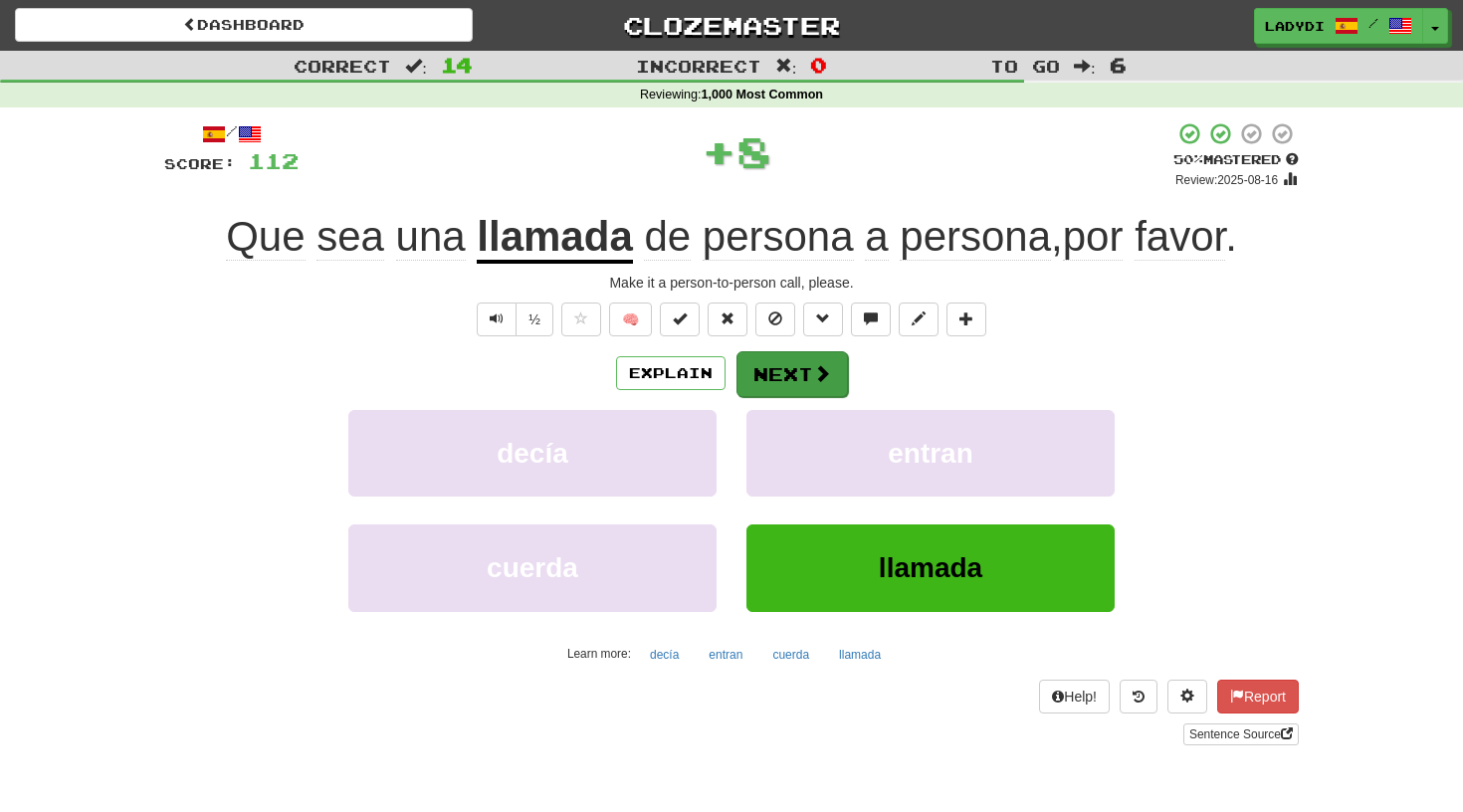 click on "Next" at bounding box center [792, 374] 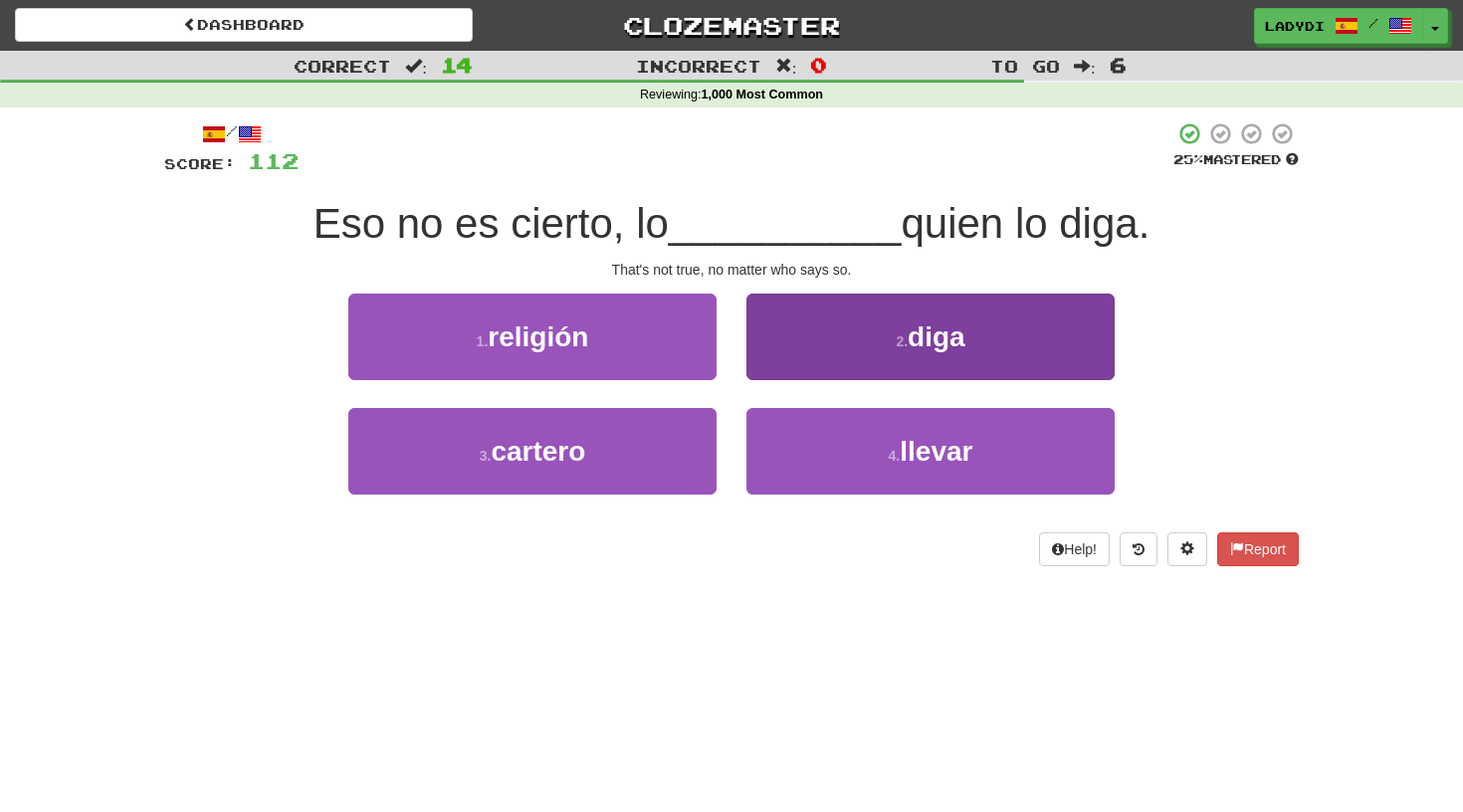 click on "2 .  diga" at bounding box center (931, 336) 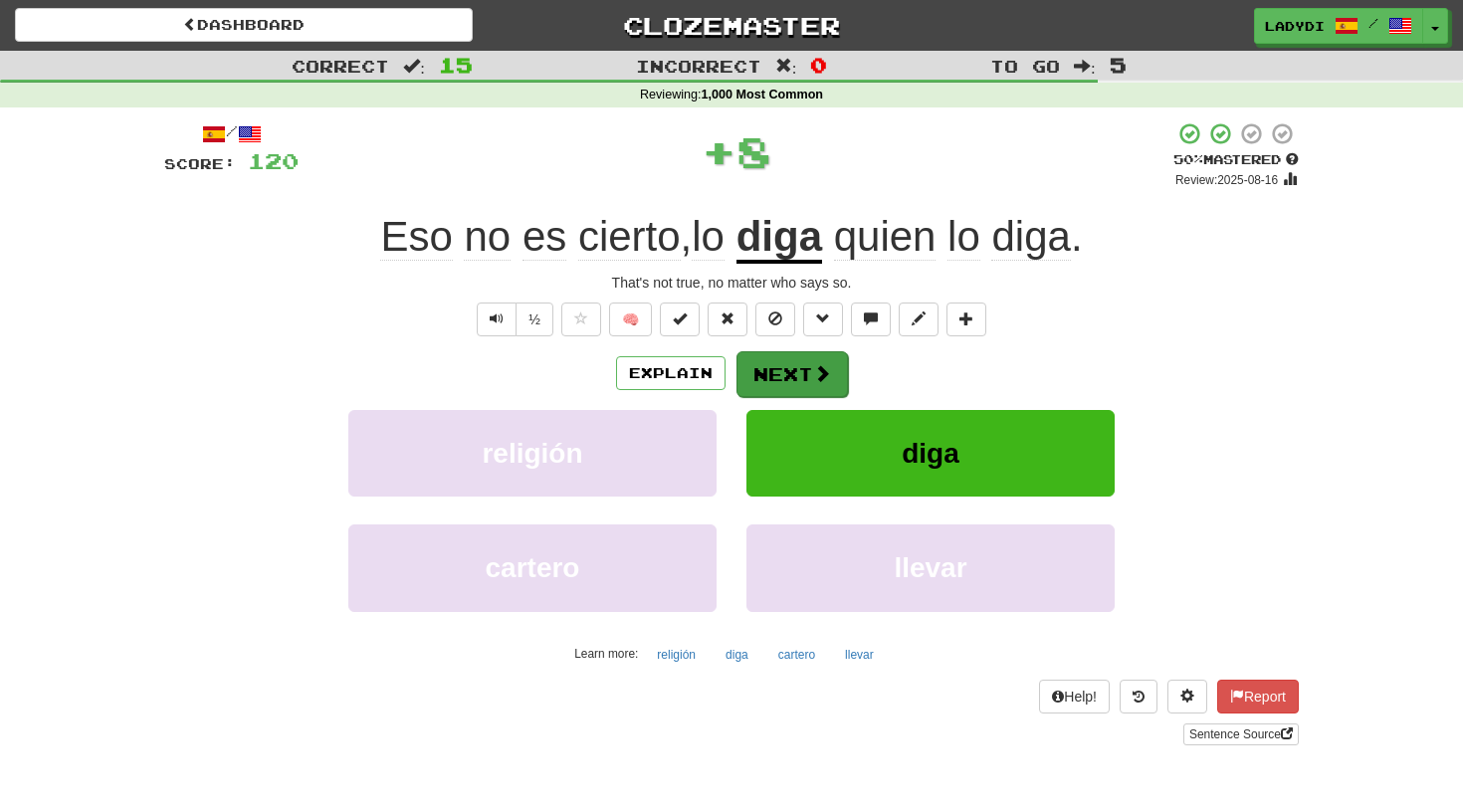 click on "Next" at bounding box center (792, 374) 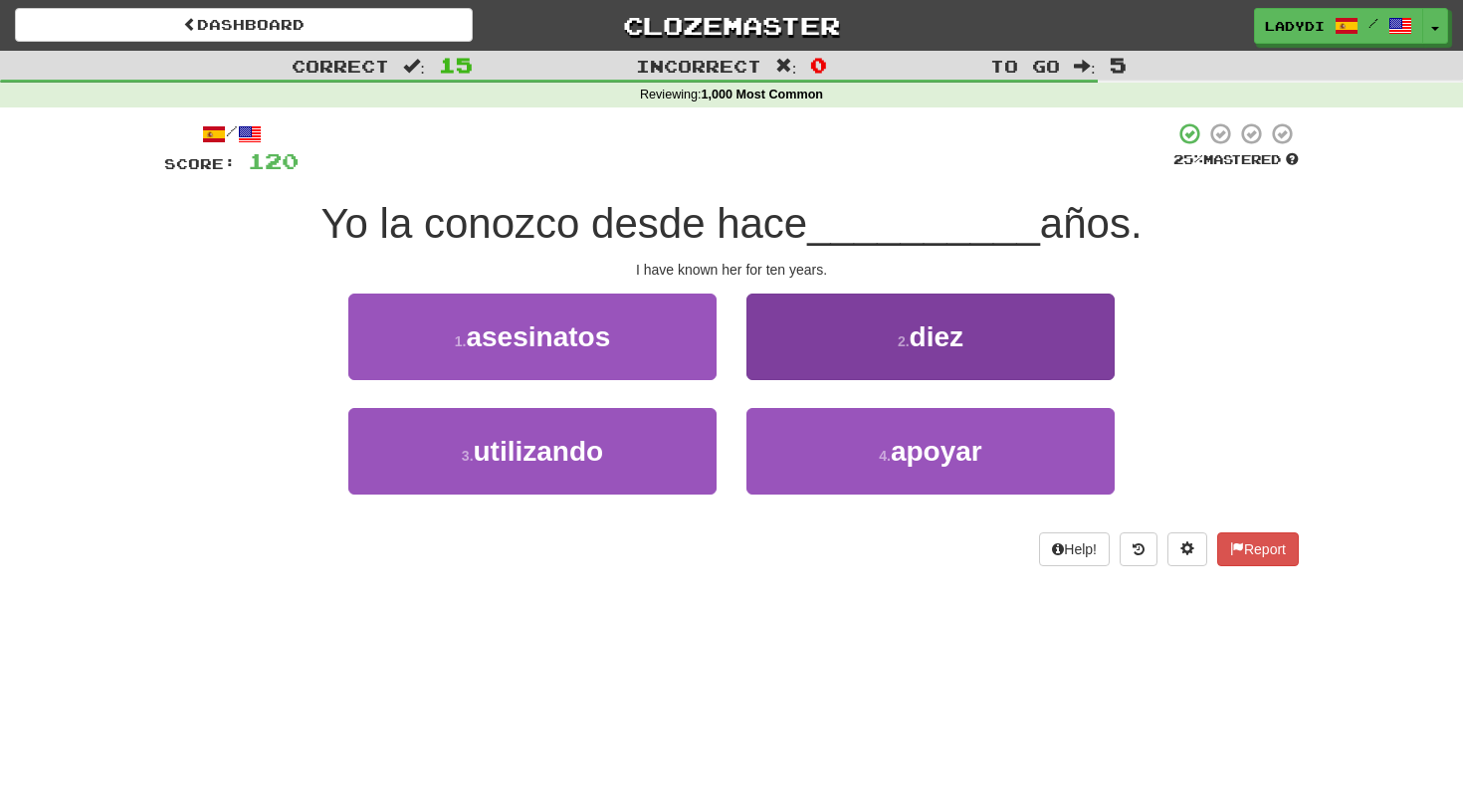 click on "2 .  diez" at bounding box center [931, 336] 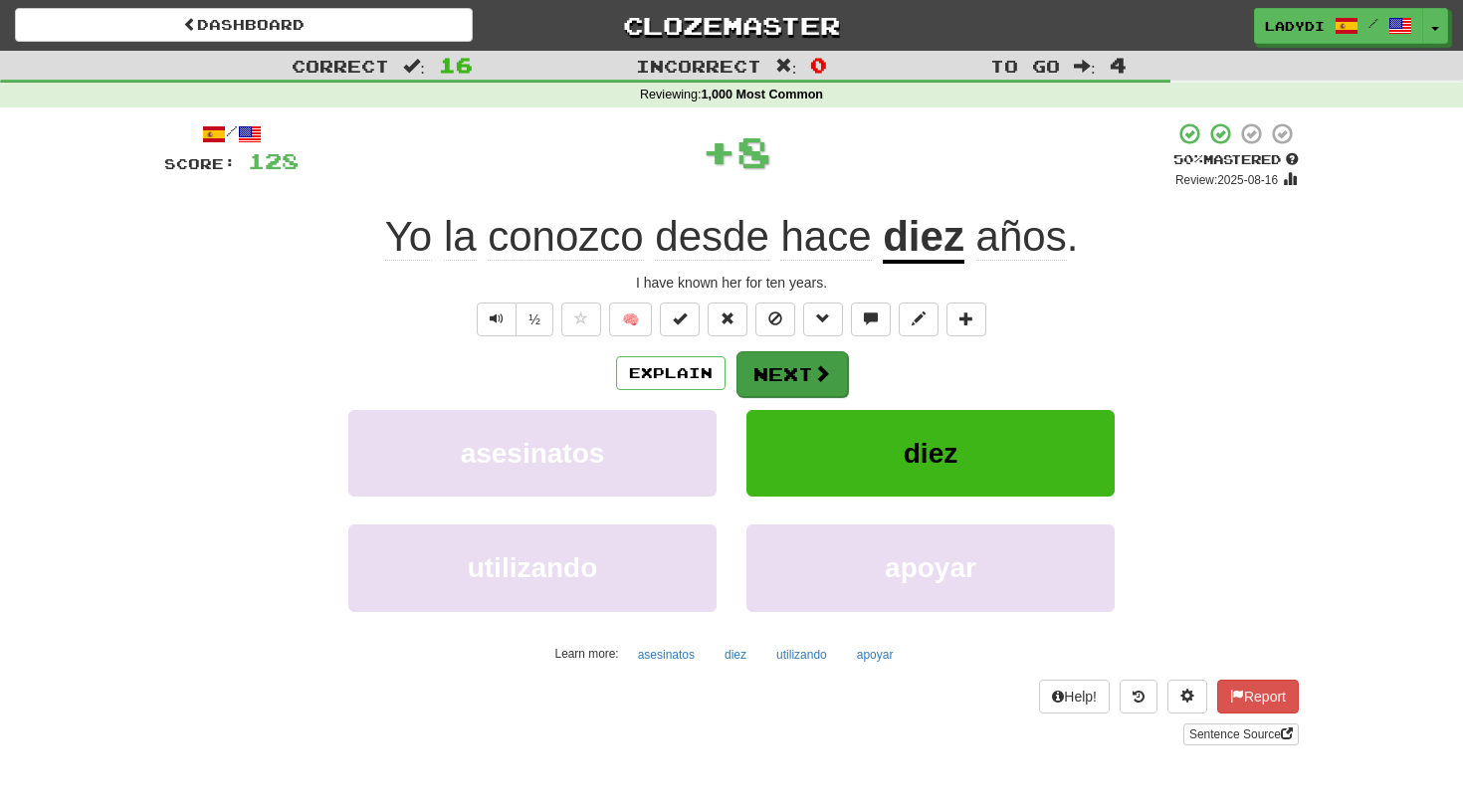 click on "Next" at bounding box center [792, 374] 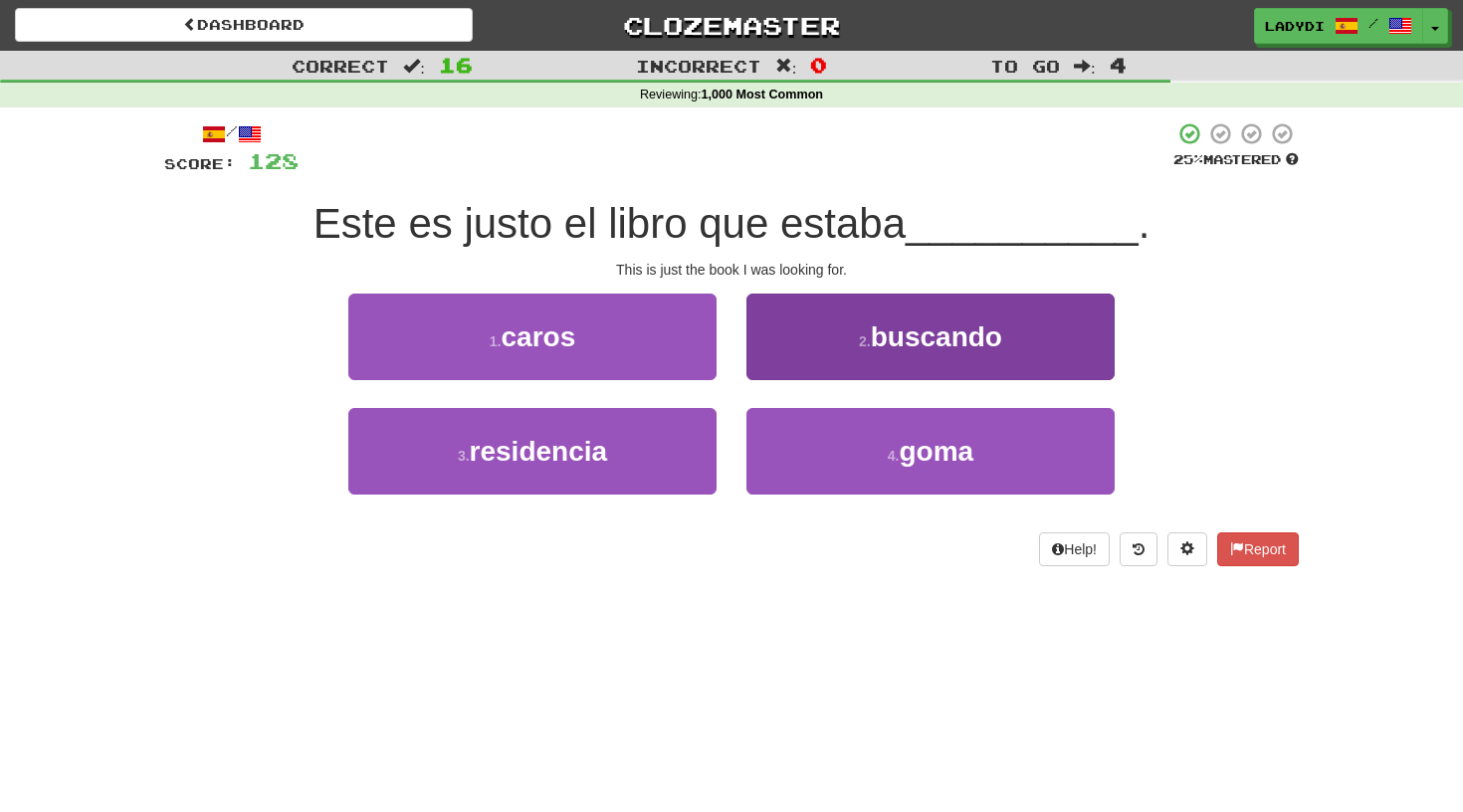 click on "2 .  buscando" at bounding box center (931, 336) 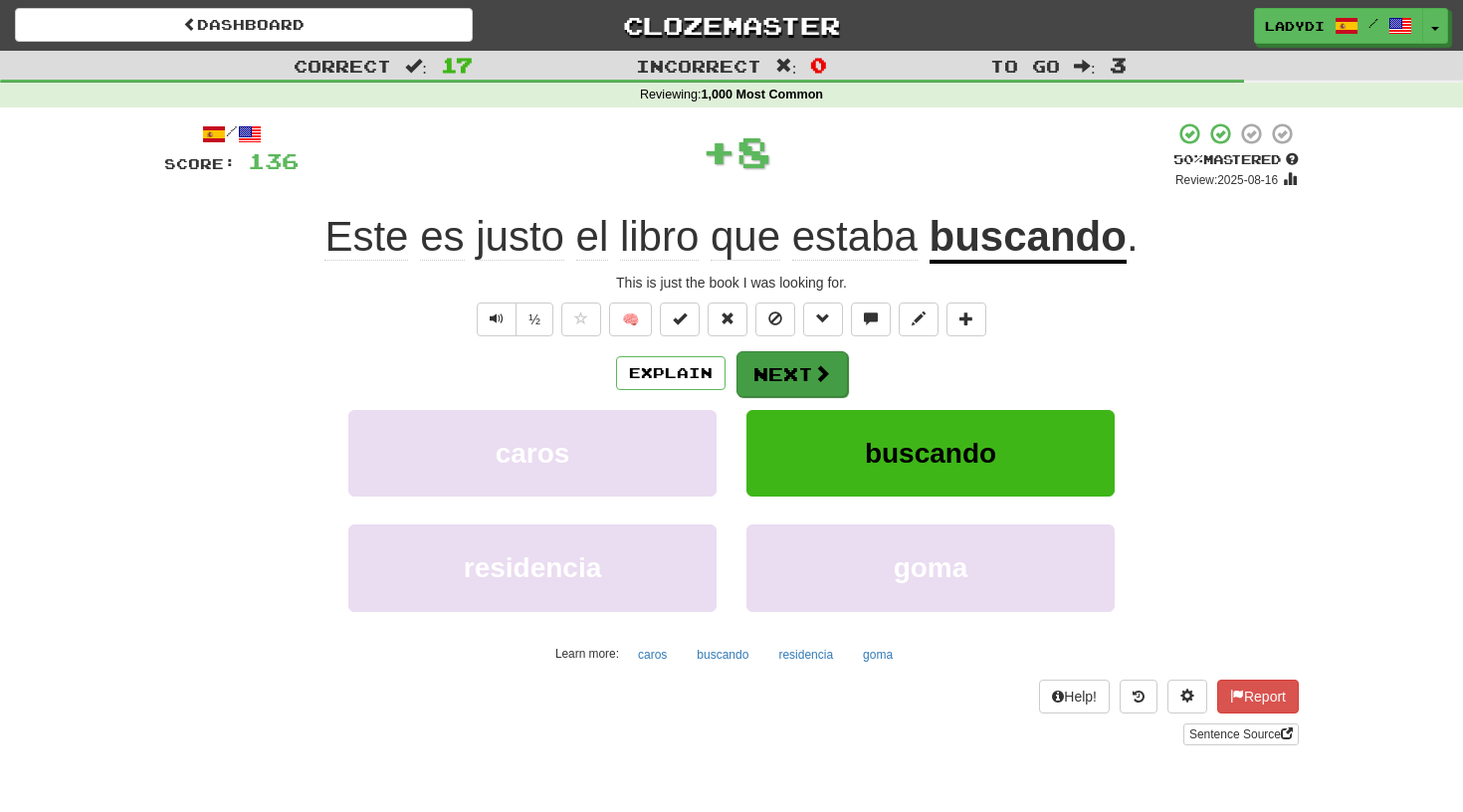 click on "Next" at bounding box center (792, 374) 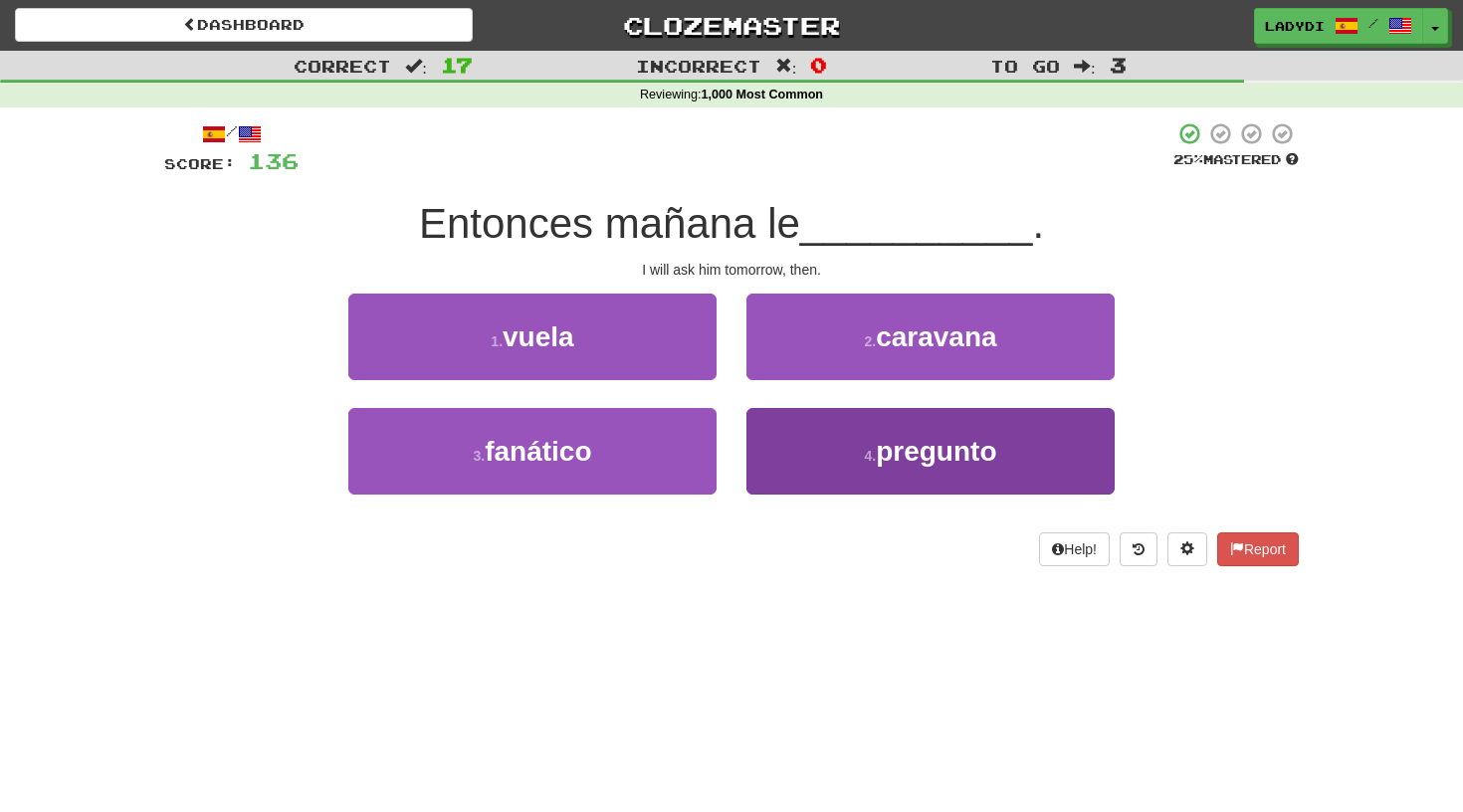 click on "4 .  pregunto" at bounding box center [931, 451] 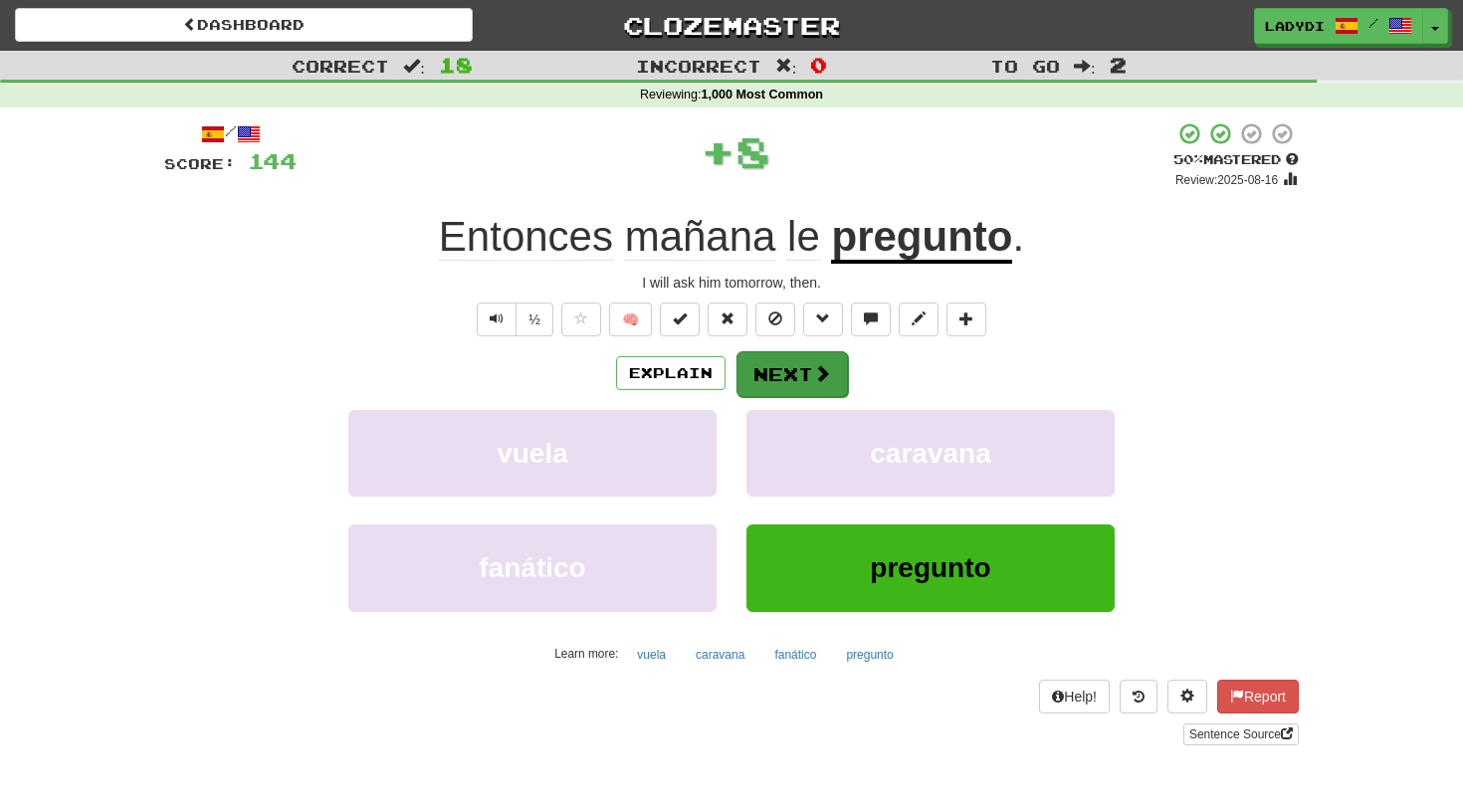 click on "Next" at bounding box center (792, 374) 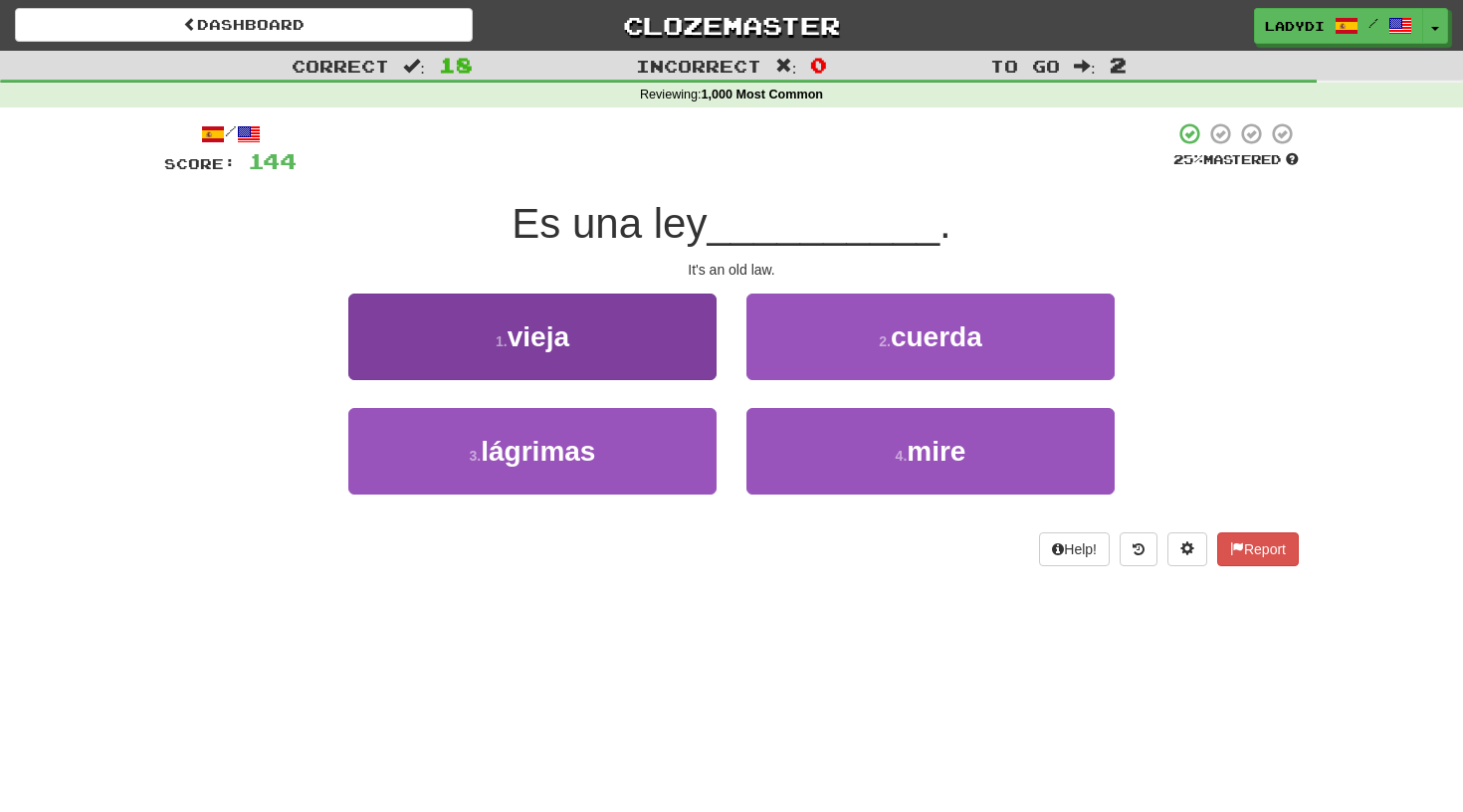 click on "1 .  vieja" at bounding box center (532, 336) 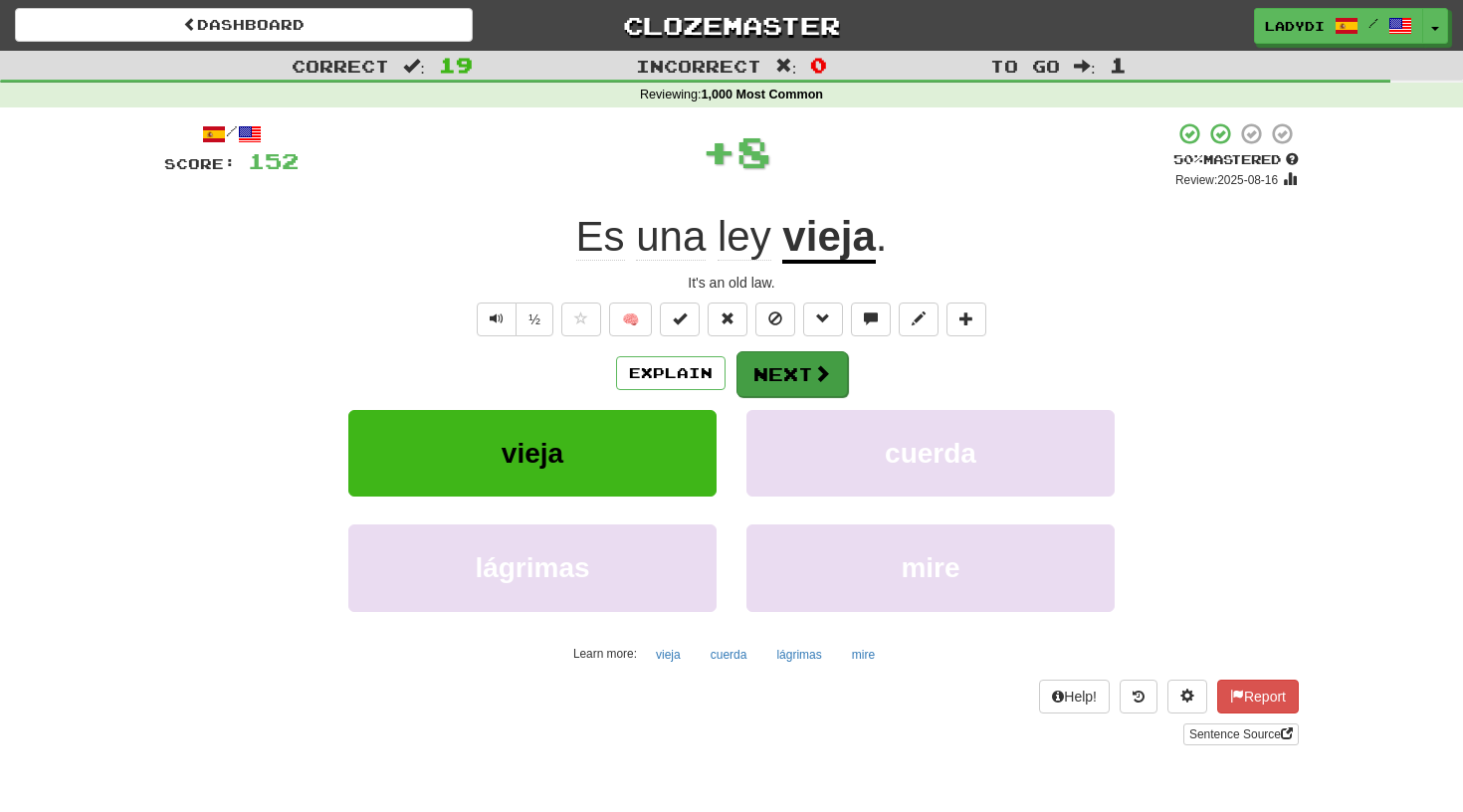 click on "Next" at bounding box center [792, 374] 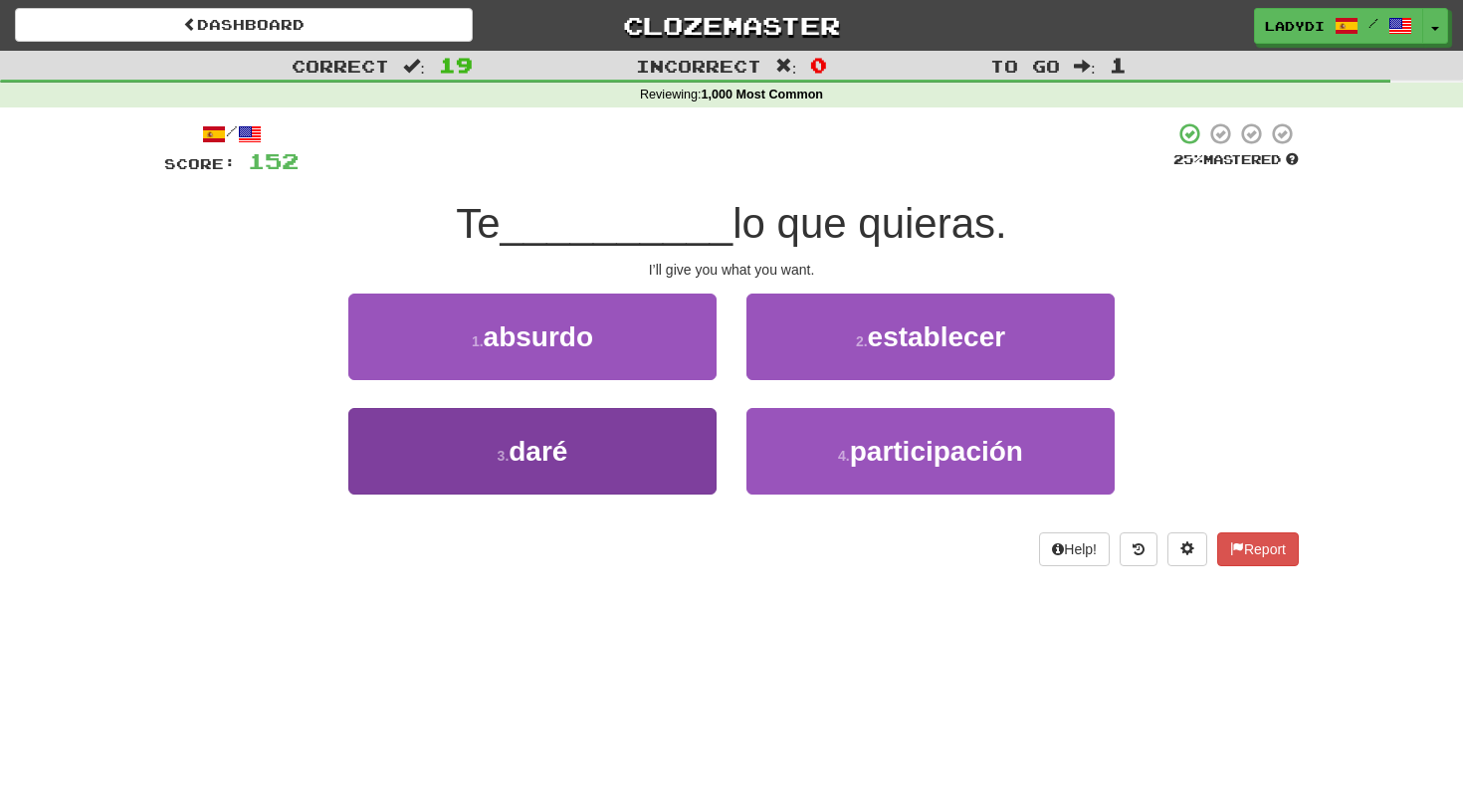 click on "3 .  daré" at bounding box center [532, 451] 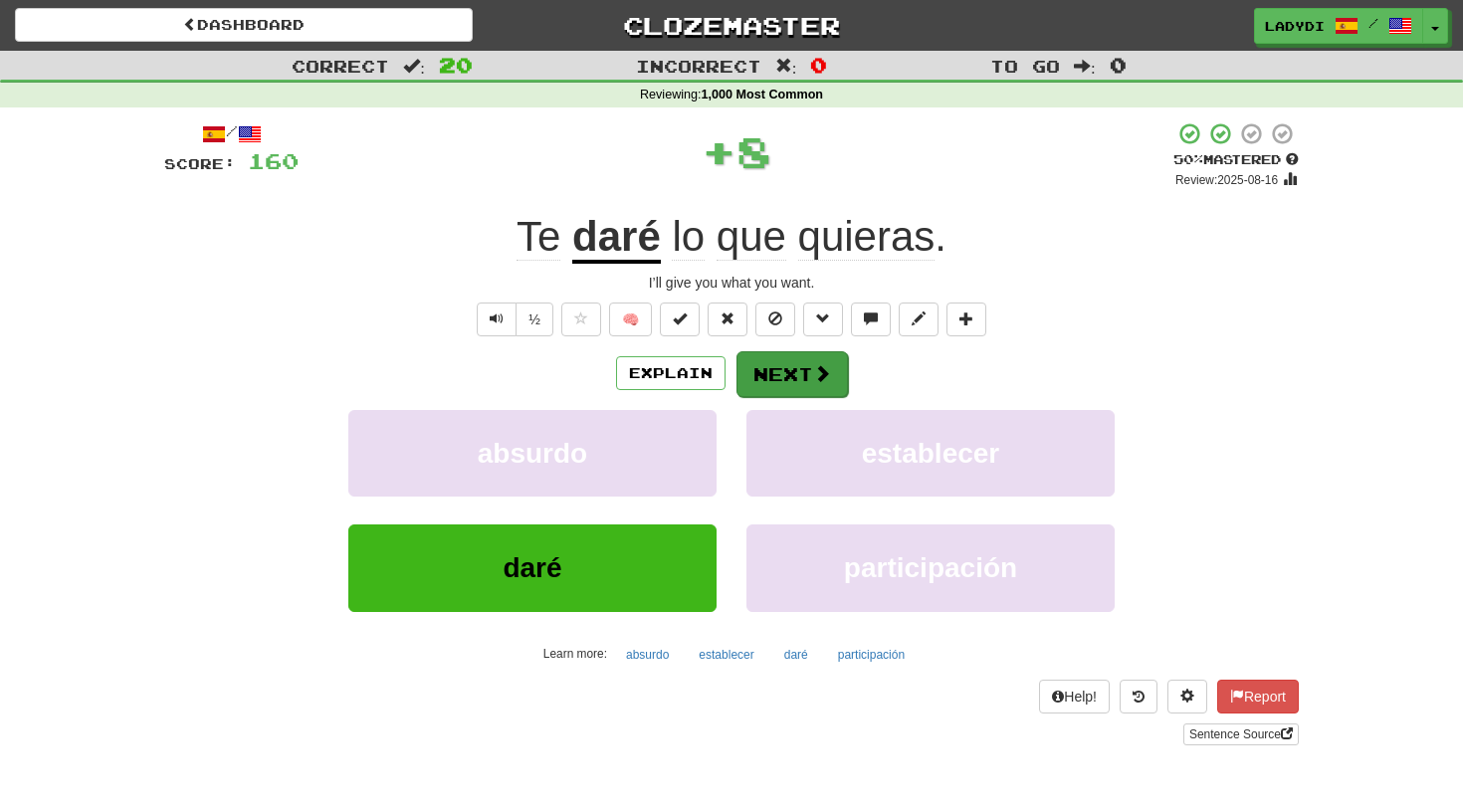 click on "Next" at bounding box center (792, 374) 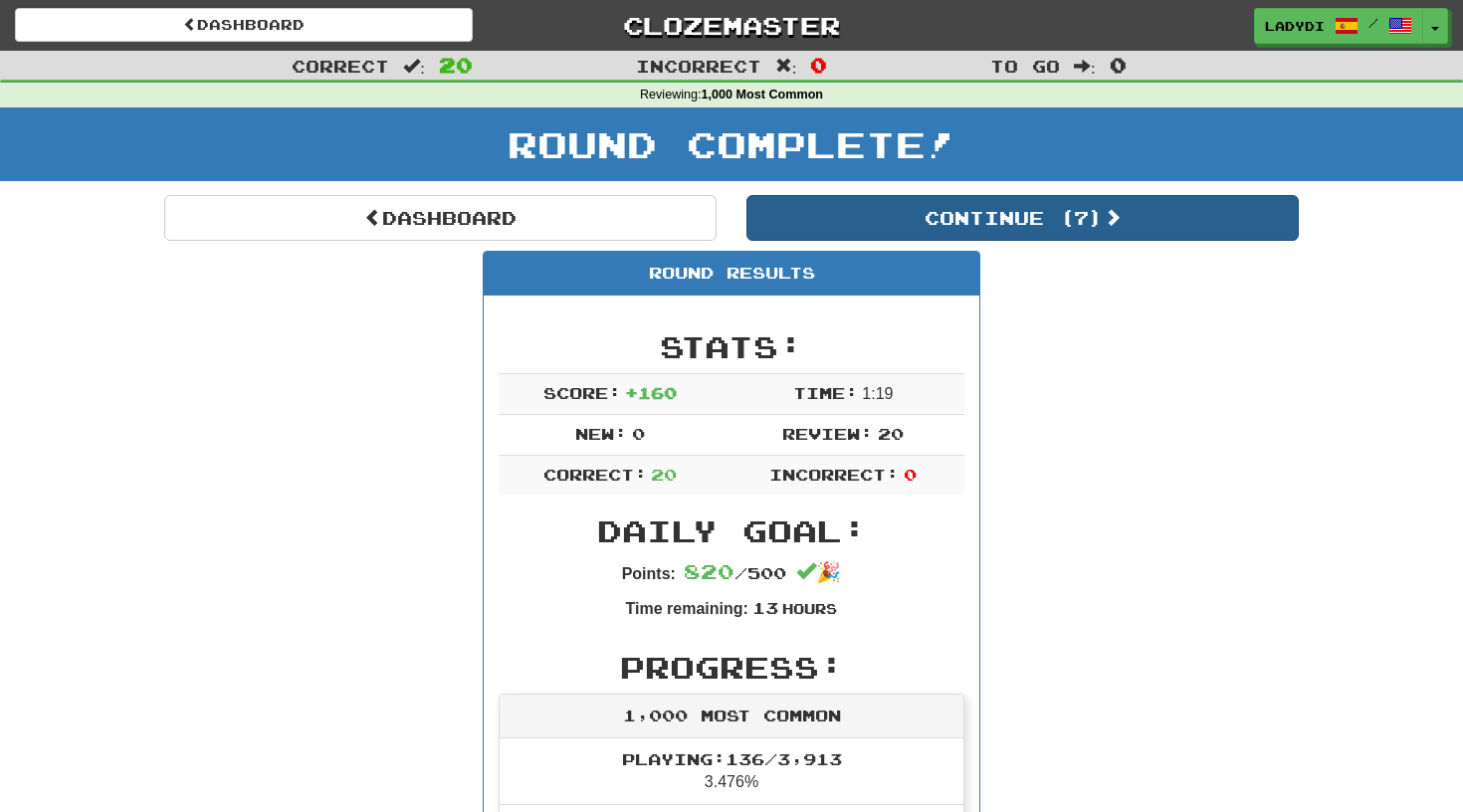 click on "Continue ( 7 )" at bounding box center [1022, 218] 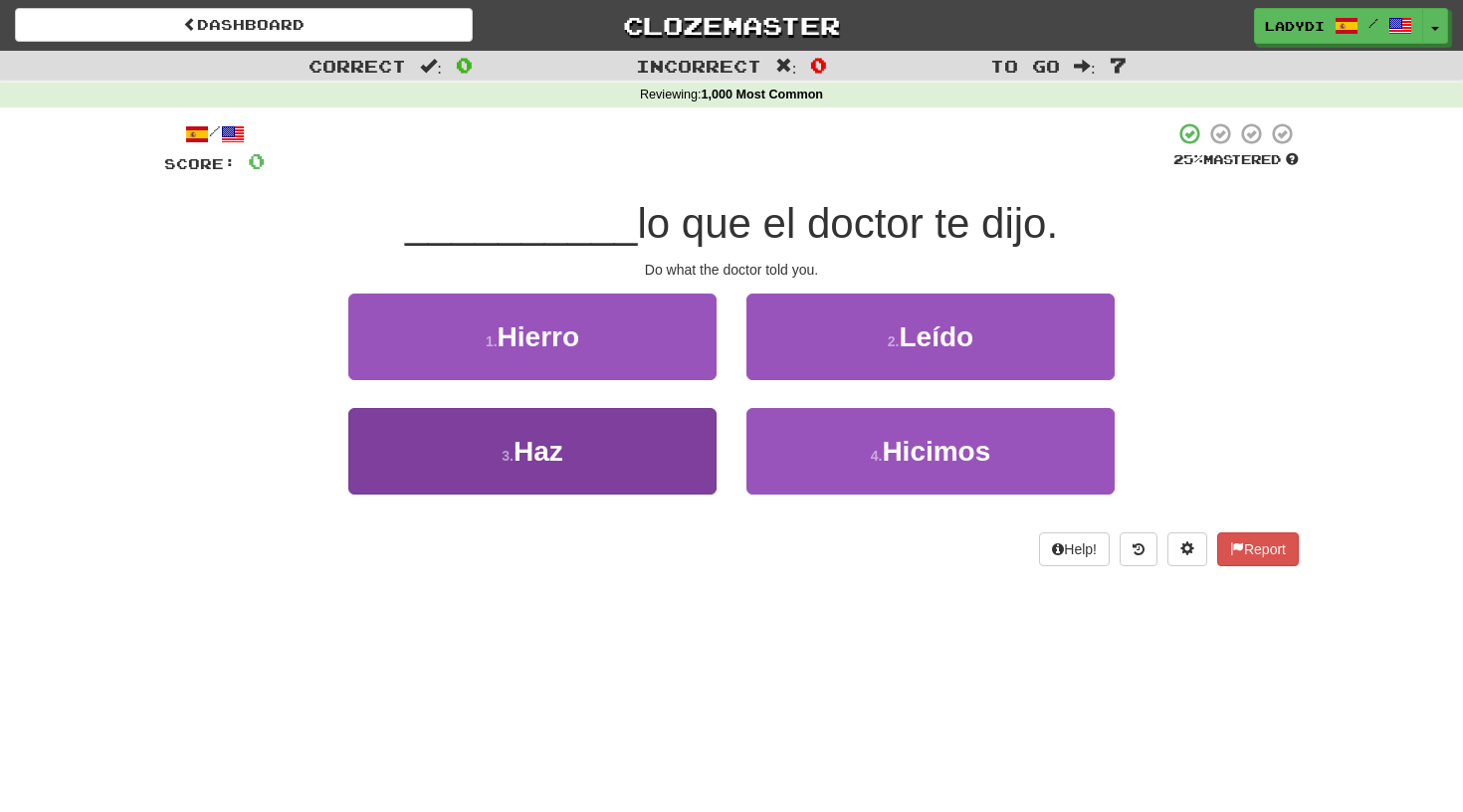 click on "3 .  Haz" at bounding box center [532, 451] 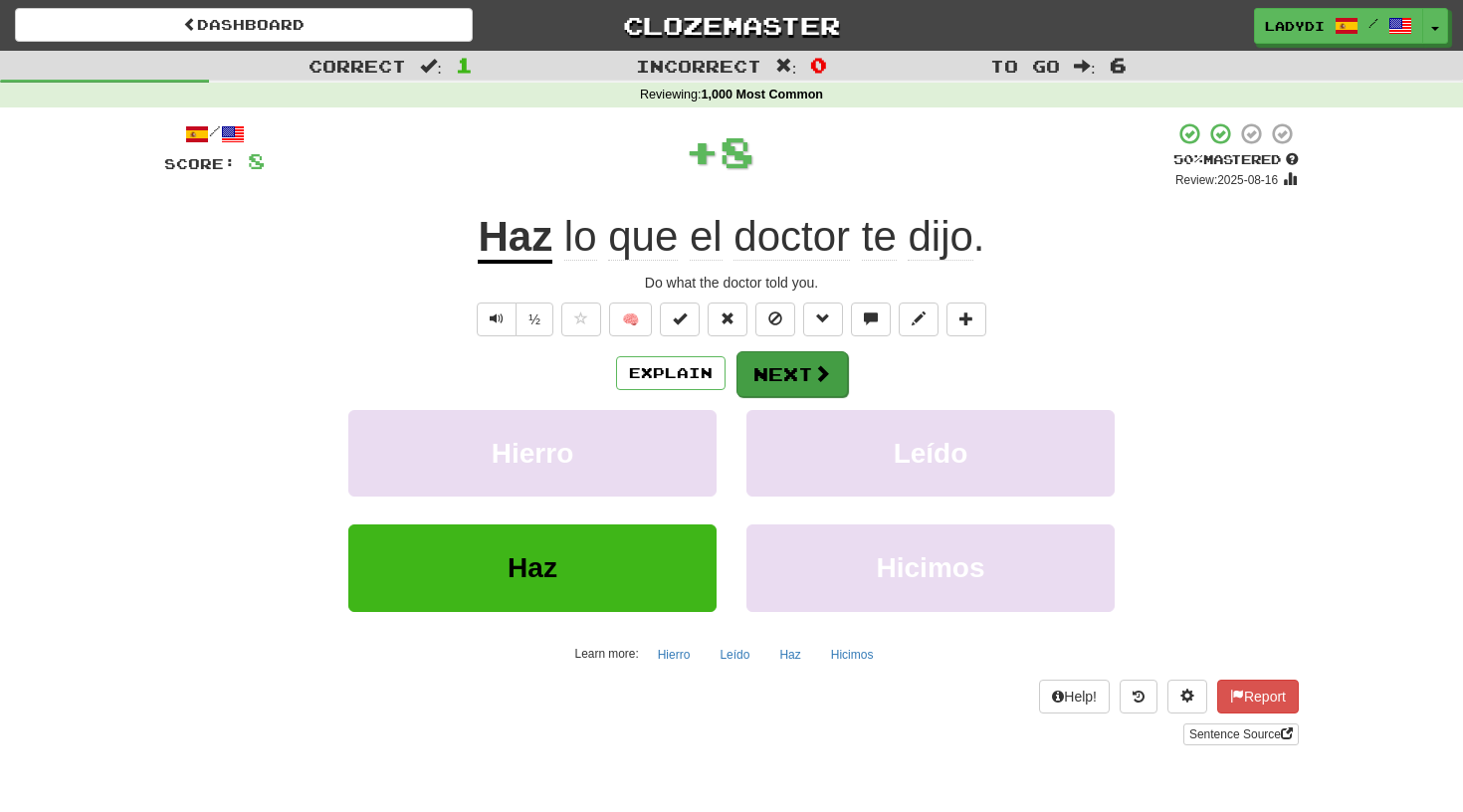 click on "Next" at bounding box center (792, 374) 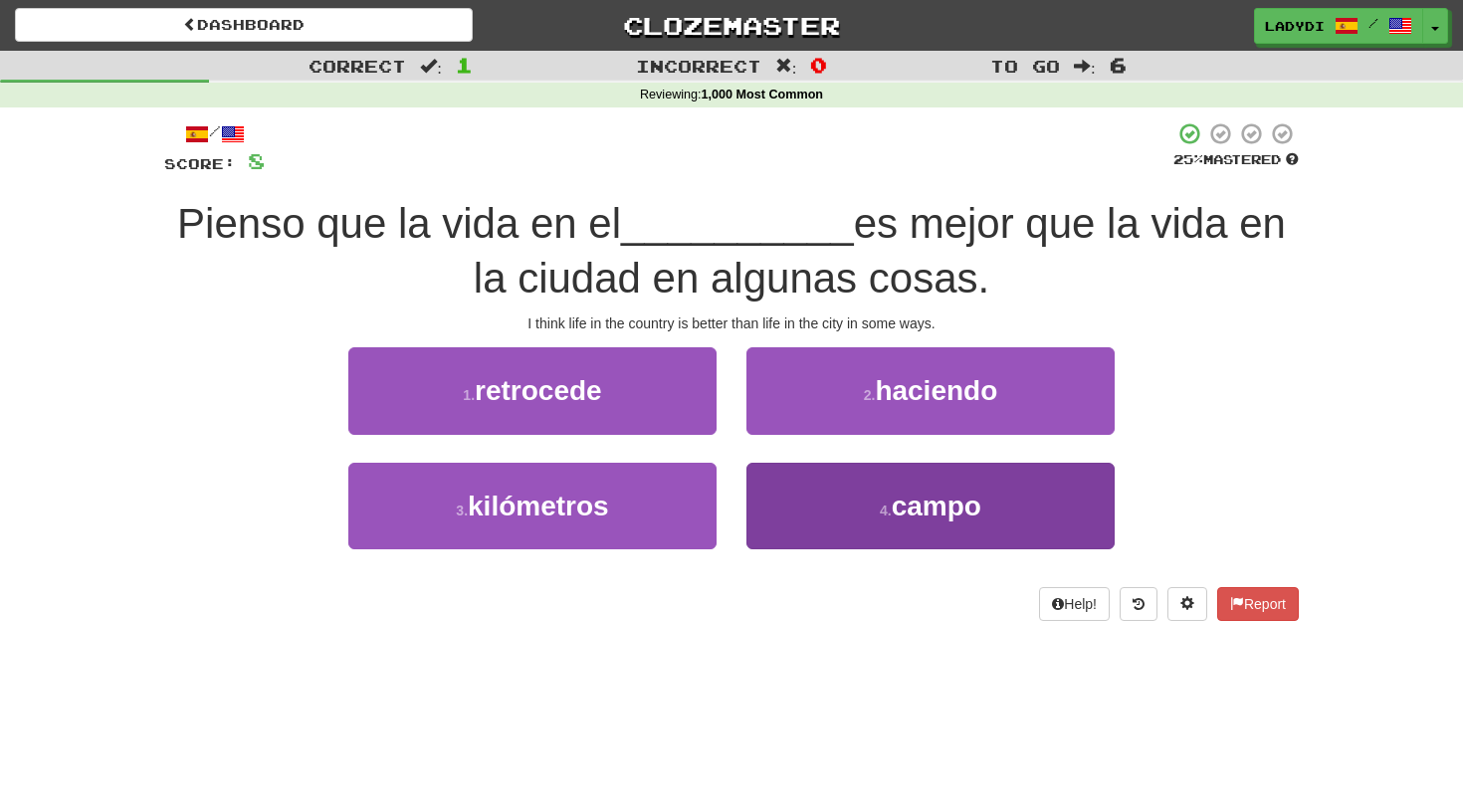 click on "4 .  campo" at bounding box center [931, 506] 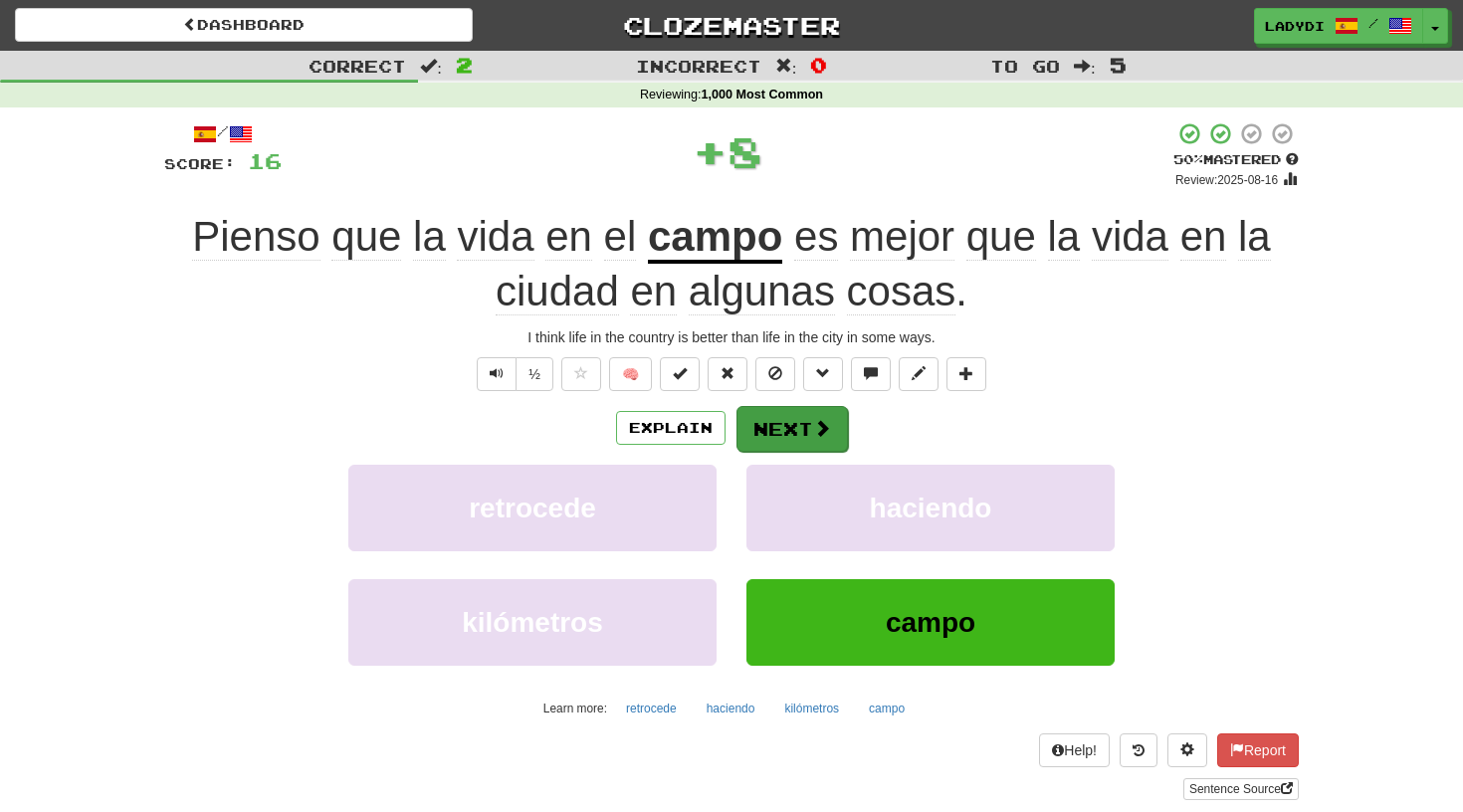 click on "Next" at bounding box center (792, 429) 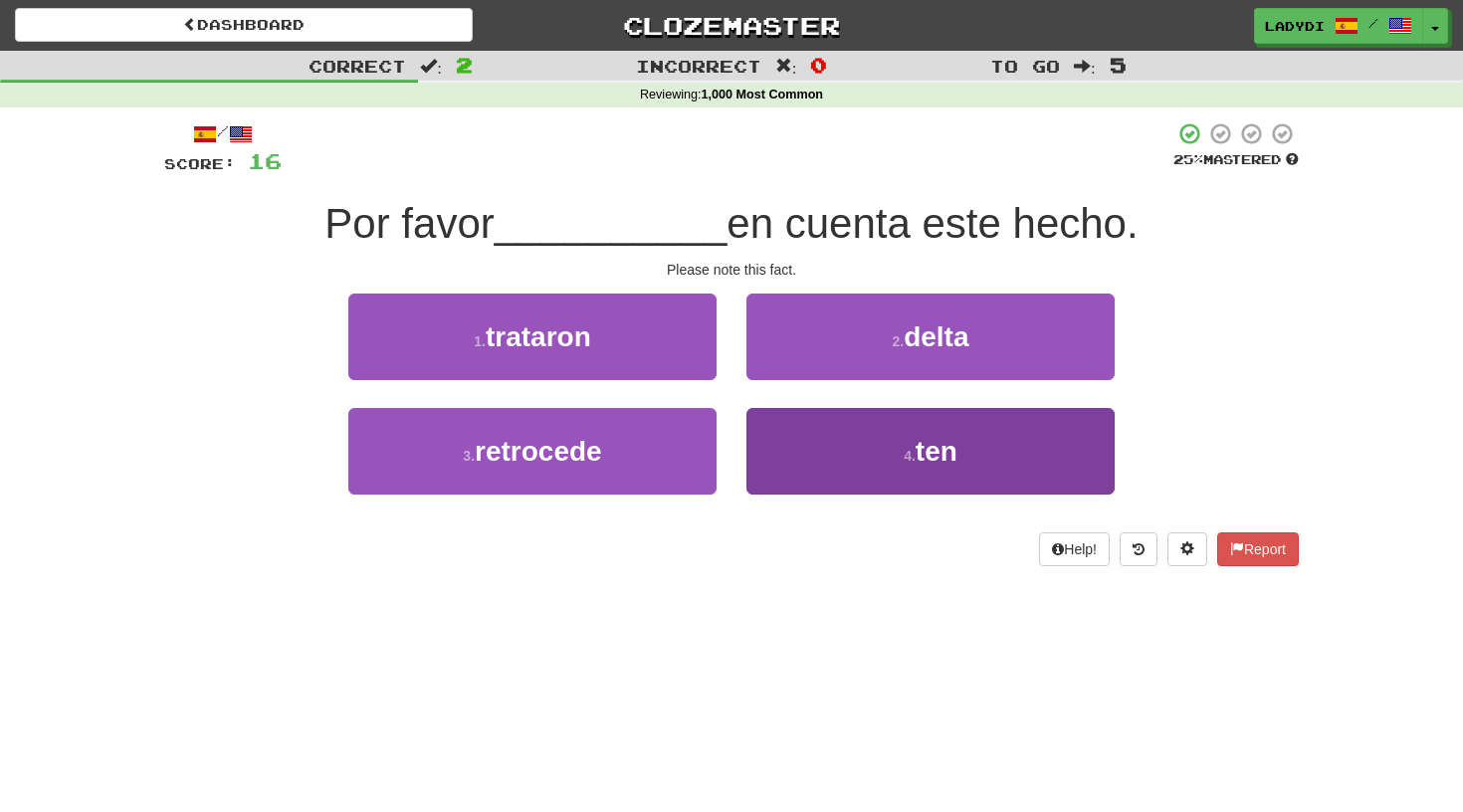 click on "4 .  ten" at bounding box center [931, 451] 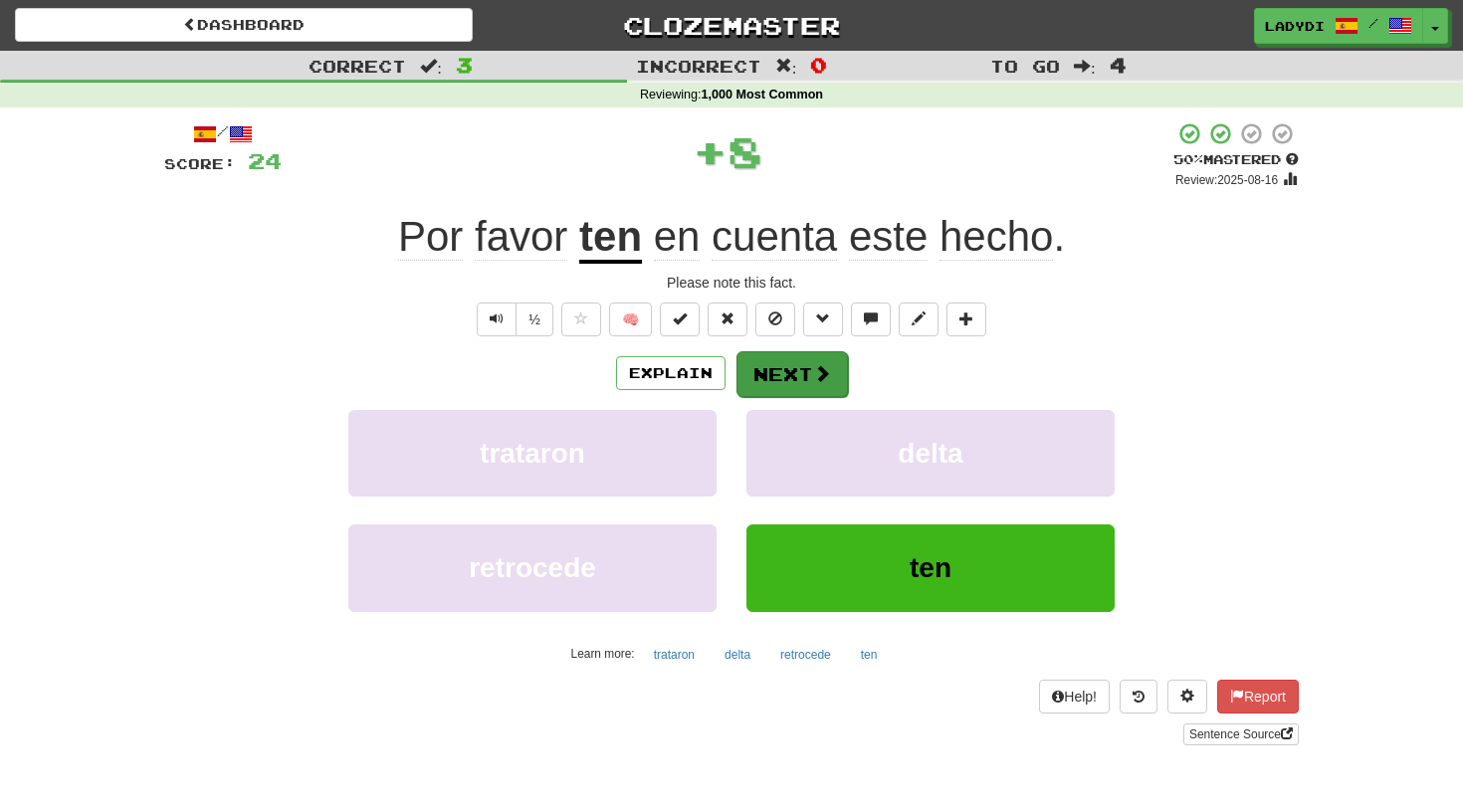 click on "Next" at bounding box center [792, 374] 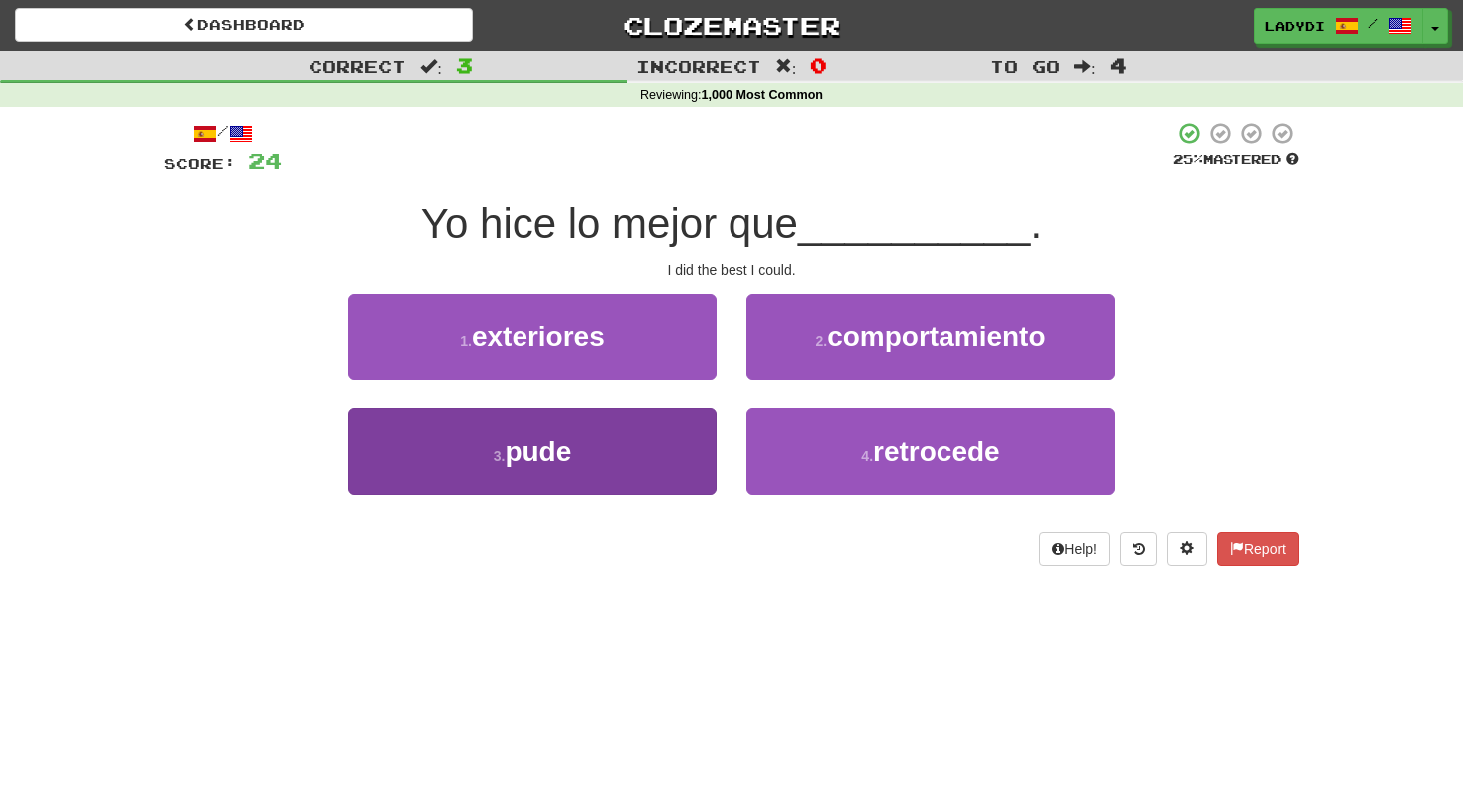 click on "3 .  pude" at bounding box center [532, 451] 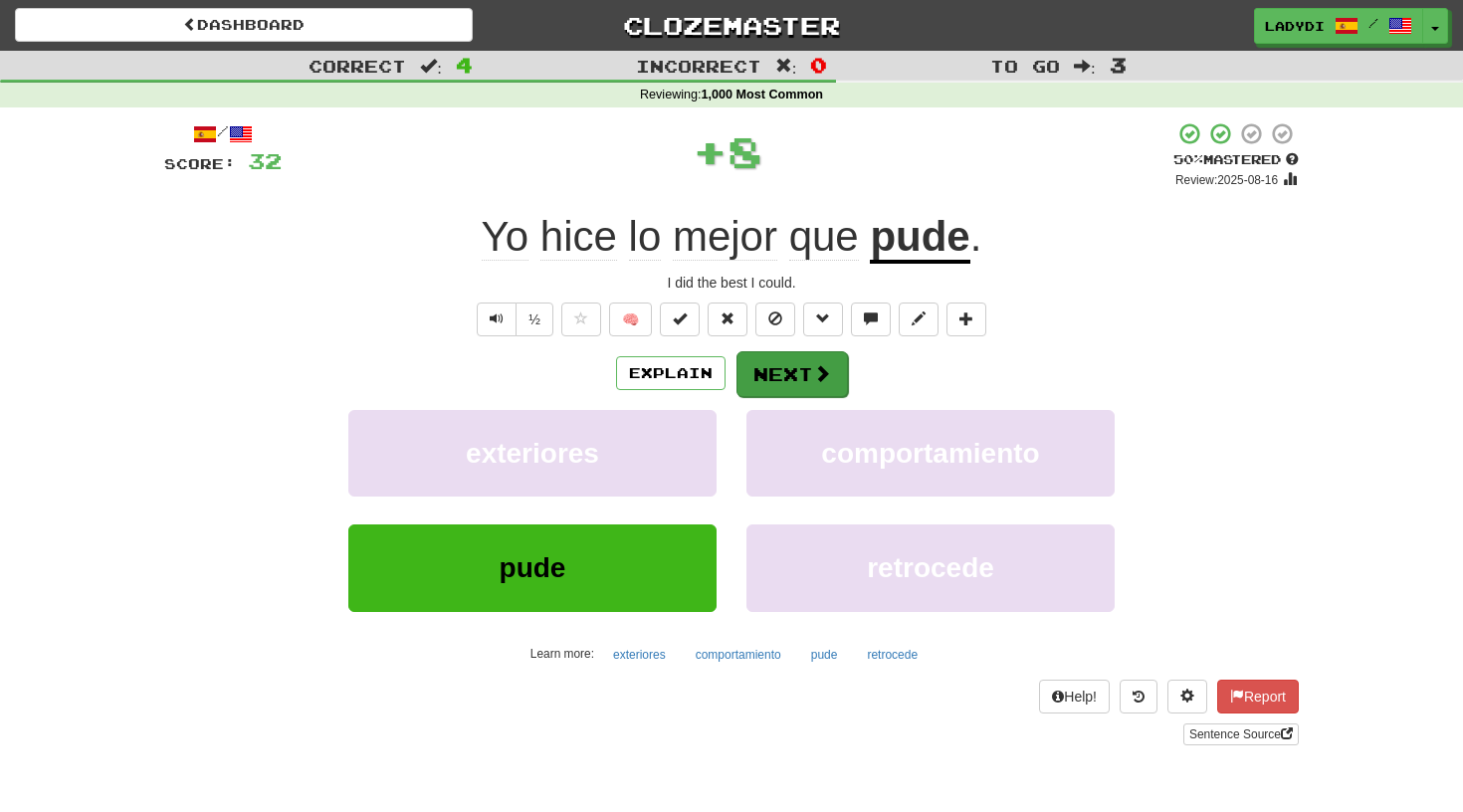 click on "Next" at bounding box center (792, 374) 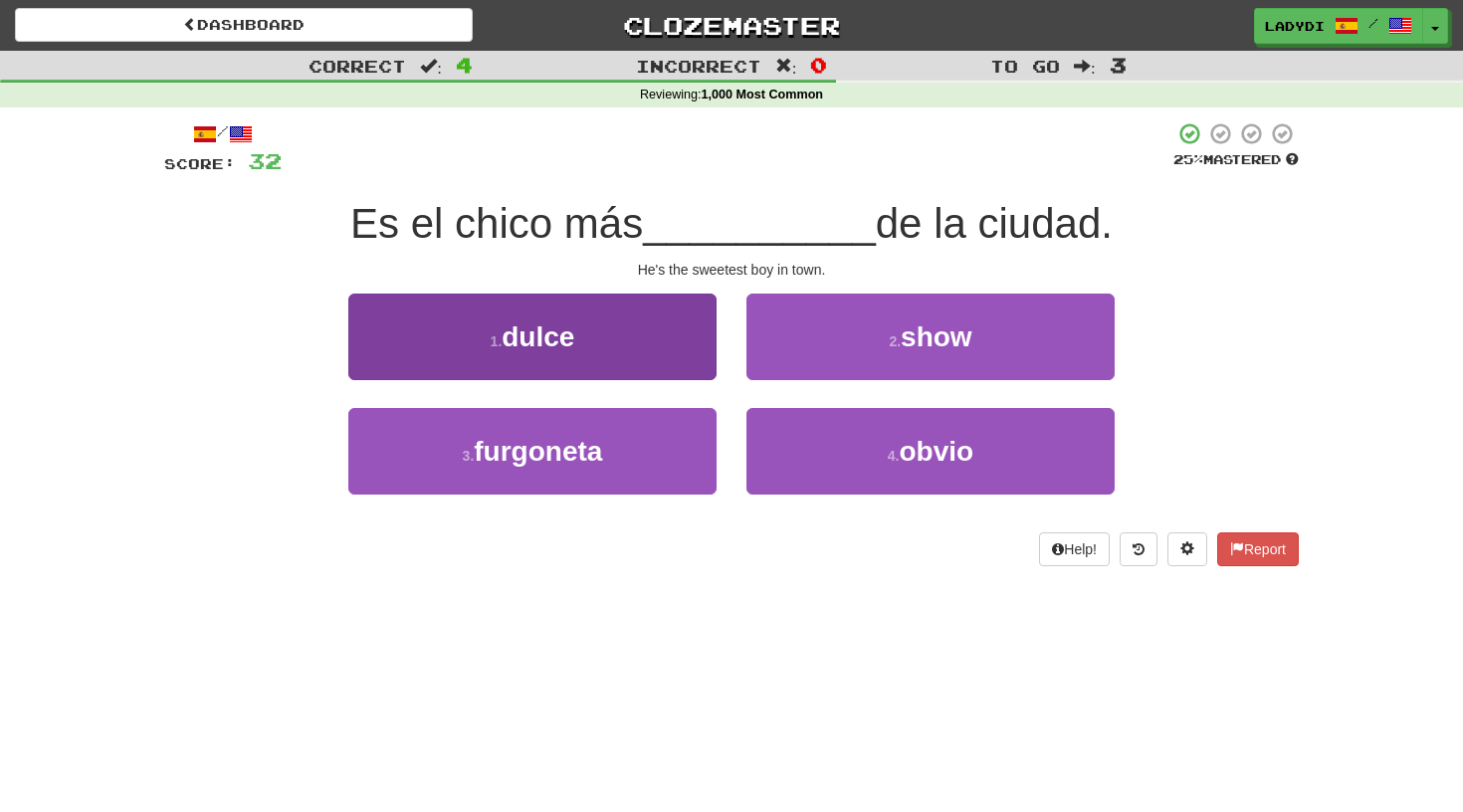 click on "1 .  dulce" at bounding box center (532, 336) 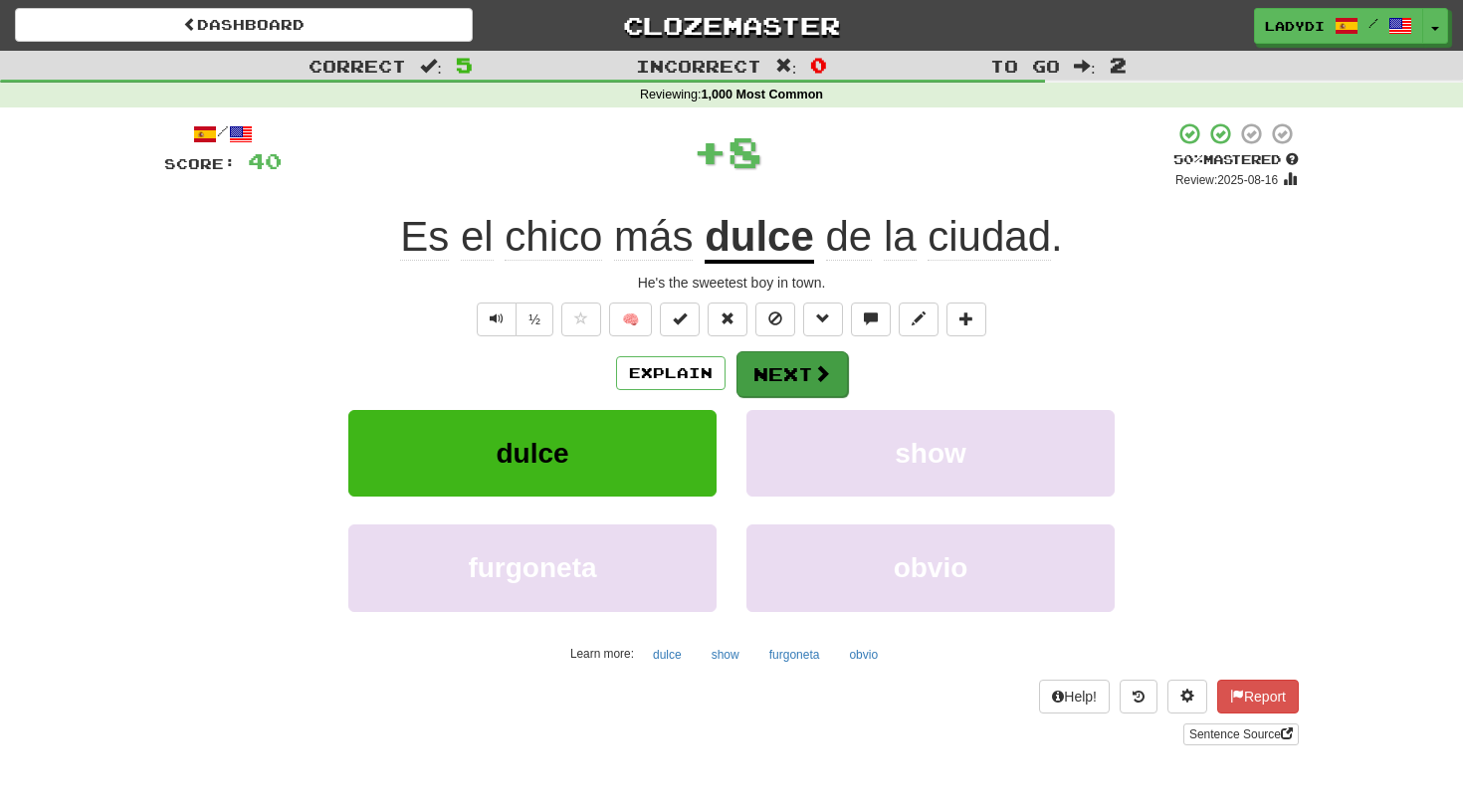 click on "Next" at bounding box center [792, 374] 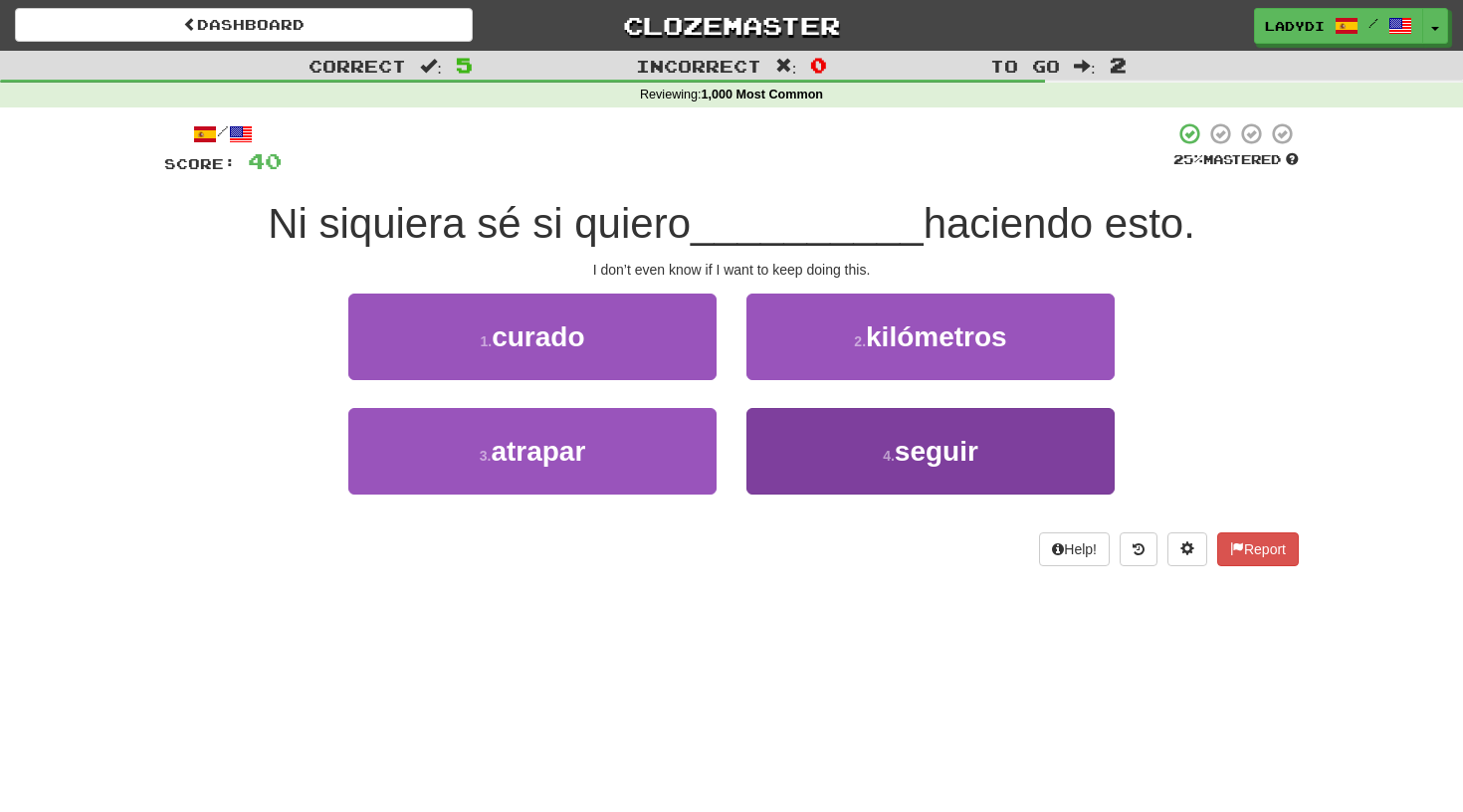 click on "4 .  seguir" at bounding box center [931, 451] 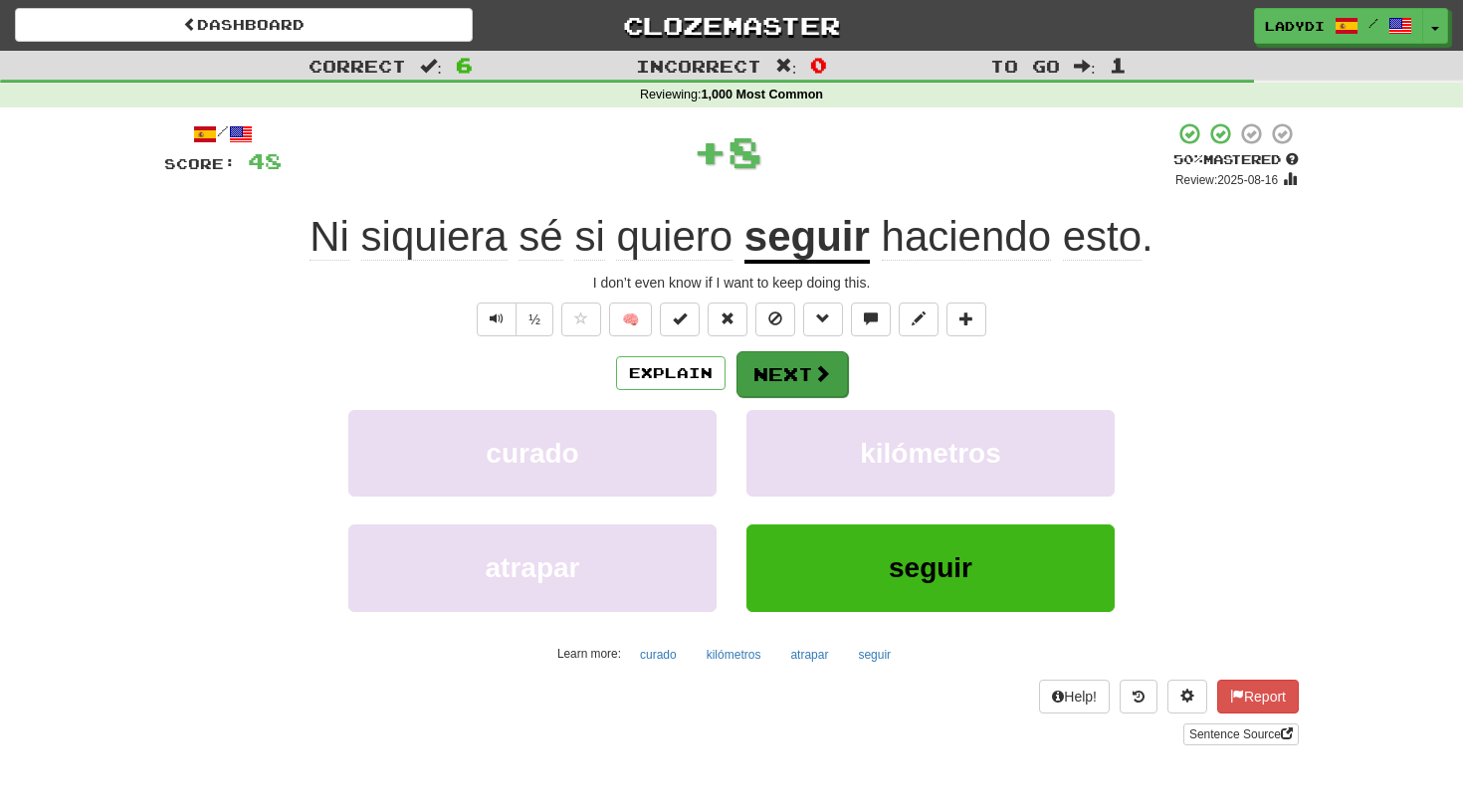 click on "Next" at bounding box center [792, 374] 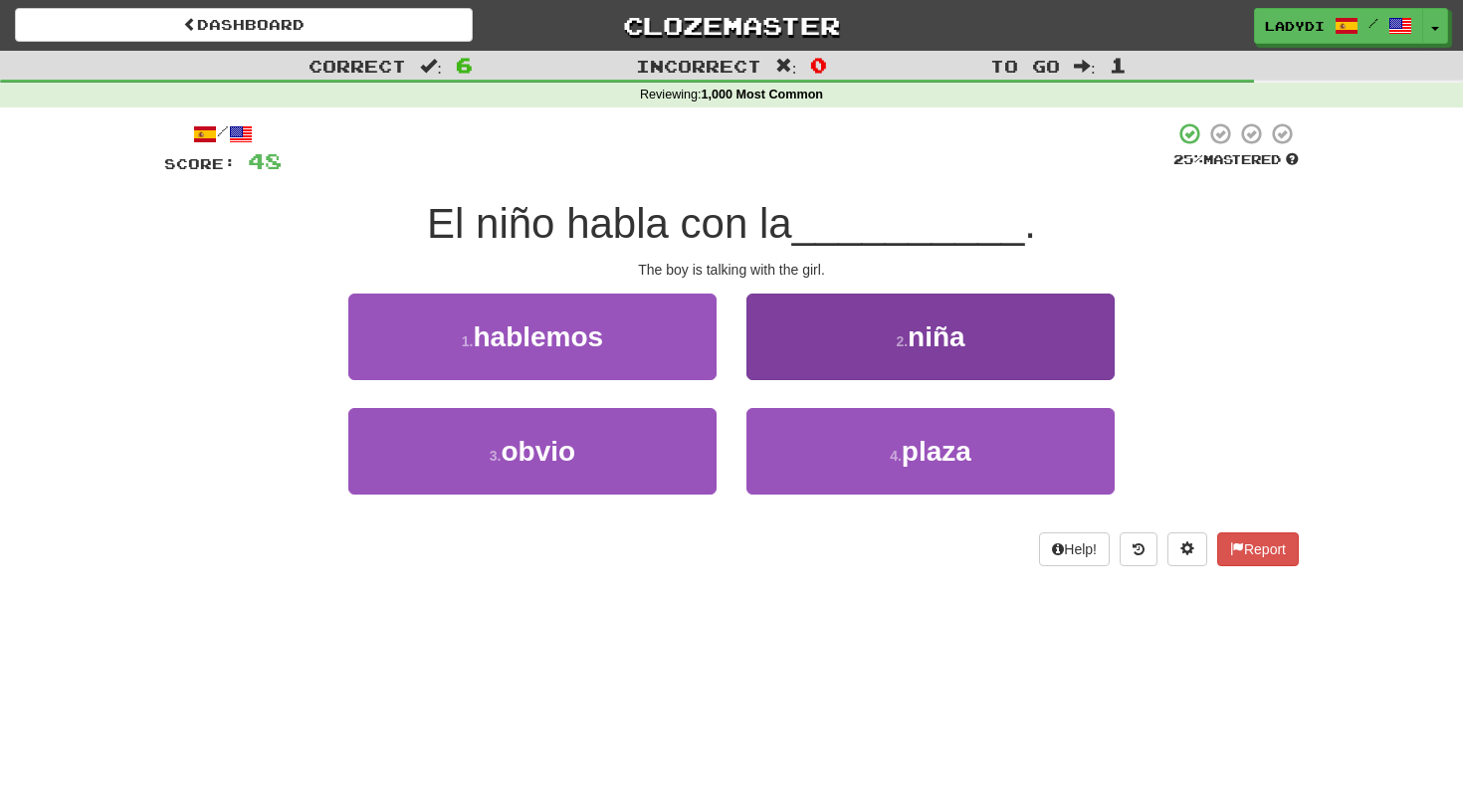 click on "2 .  niña" at bounding box center (931, 336) 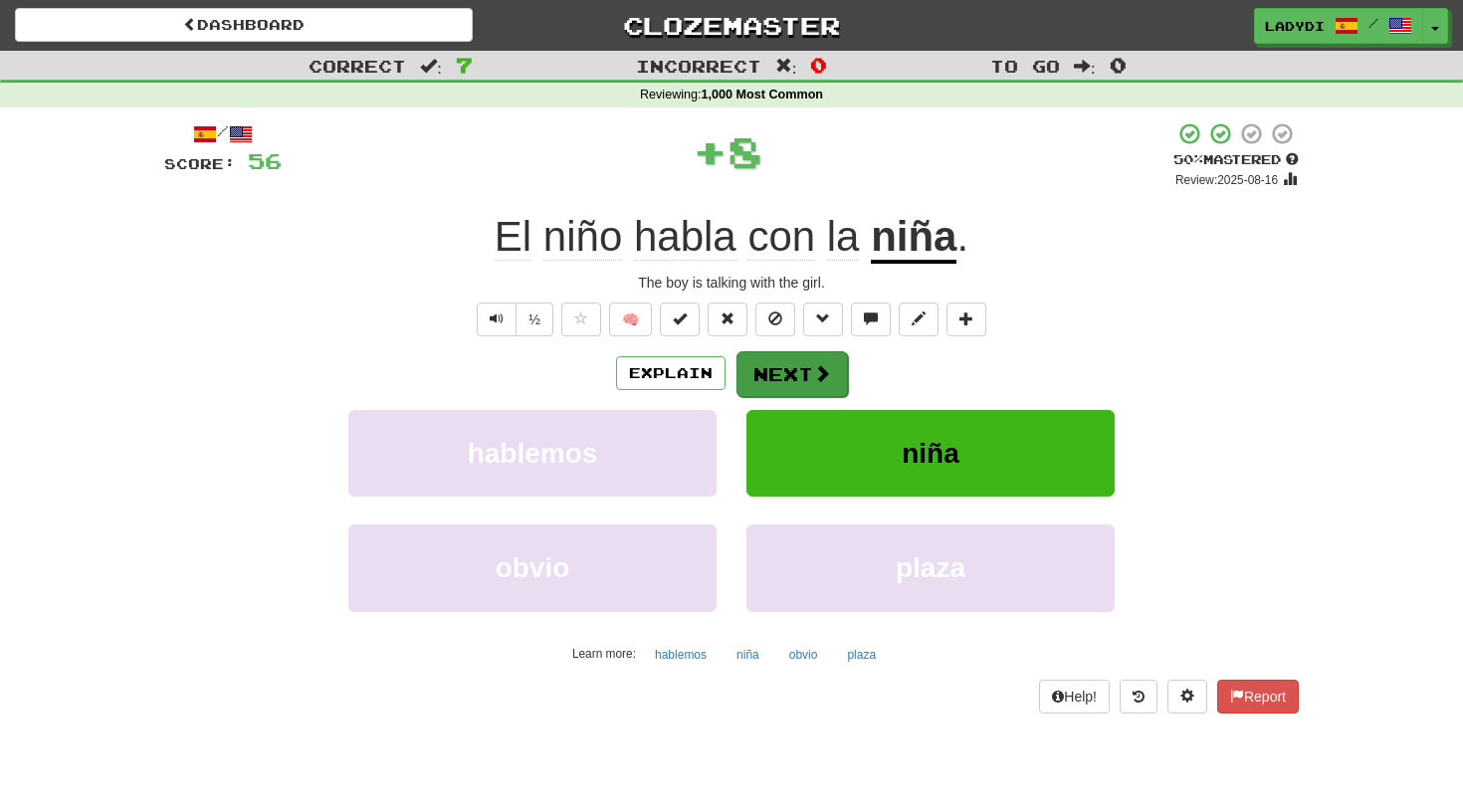 click on "Next" at bounding box center (792, 374) 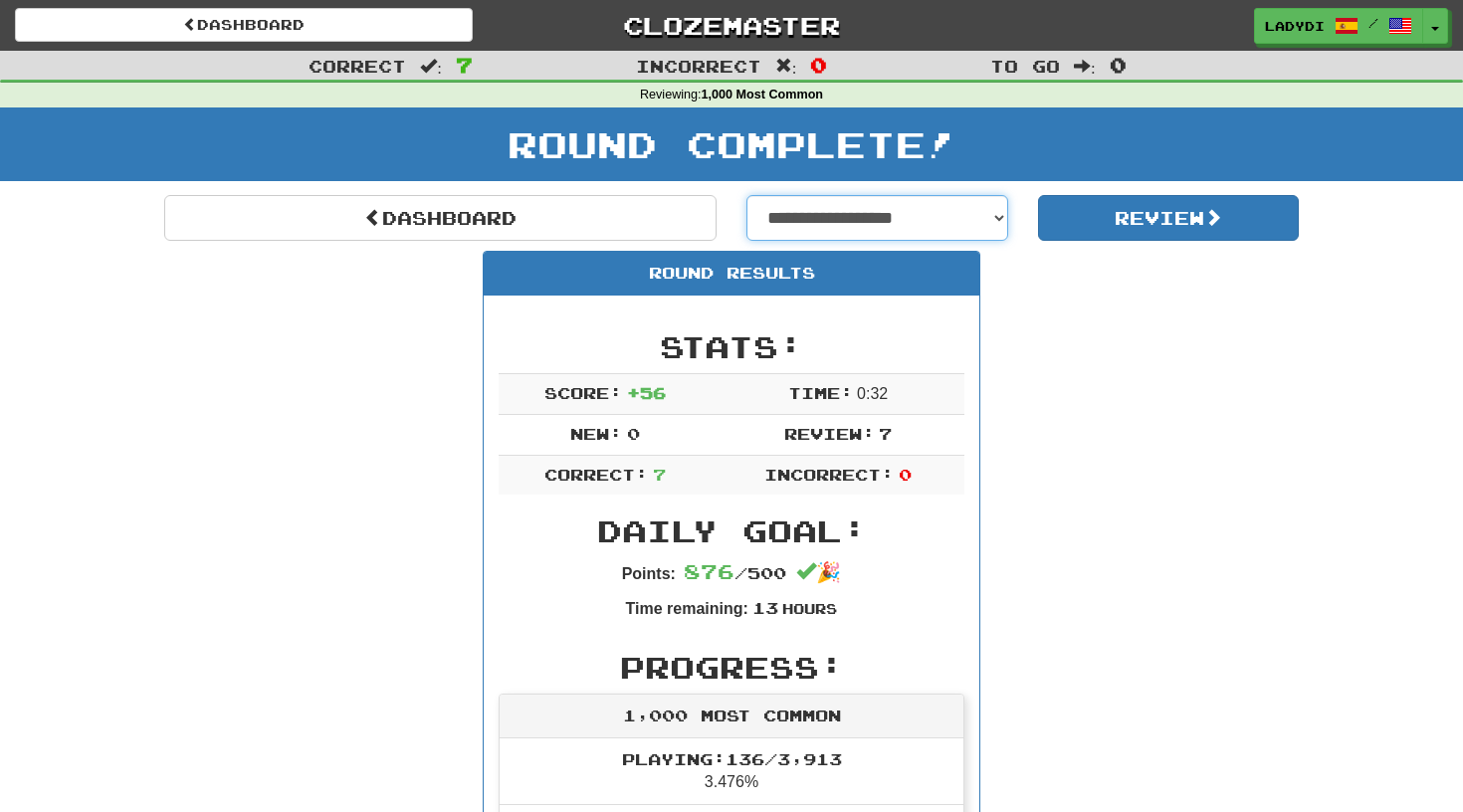 click on "**********" at bounding box center [877, 218] 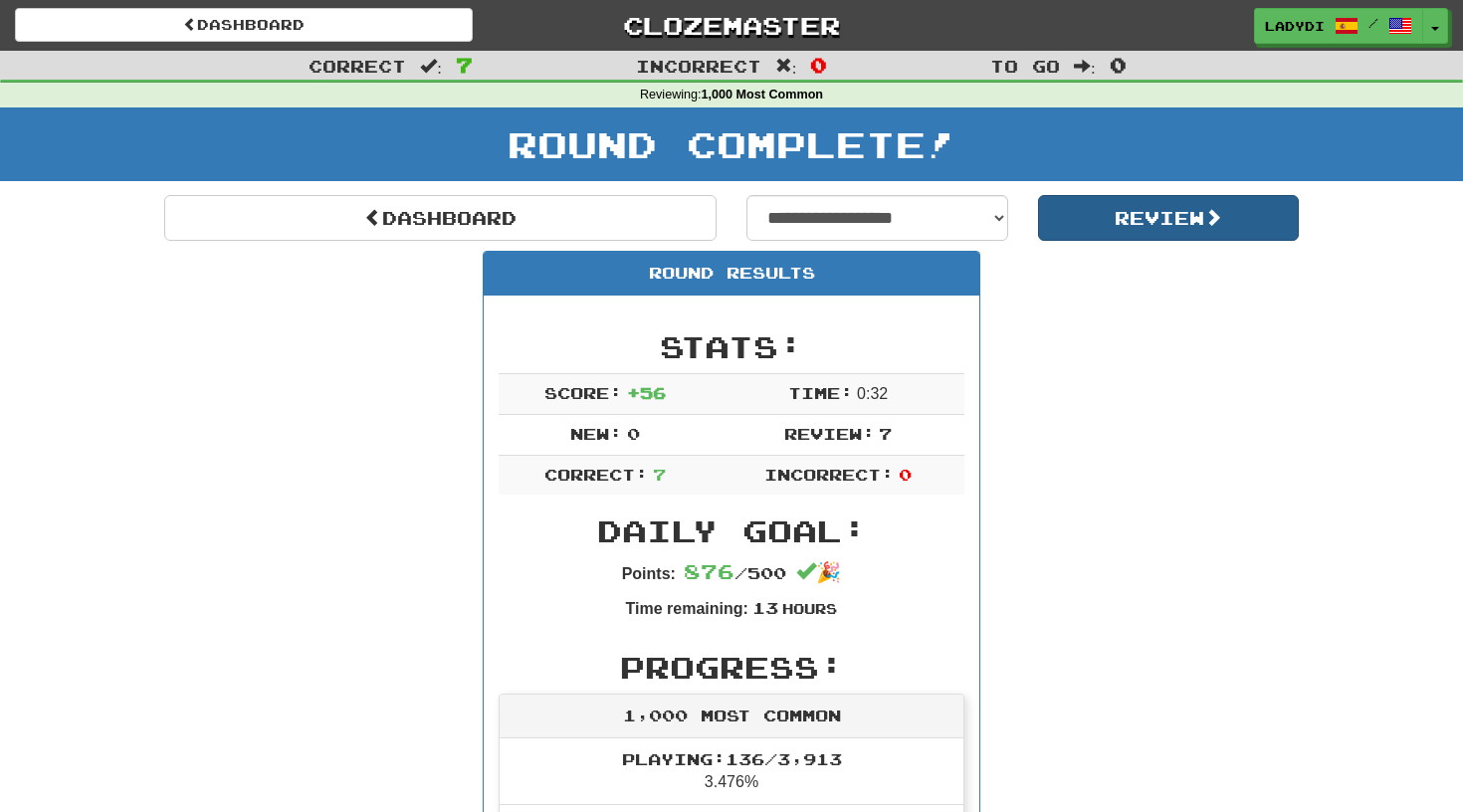 click on "Review" at bounding box center [1168, 218] 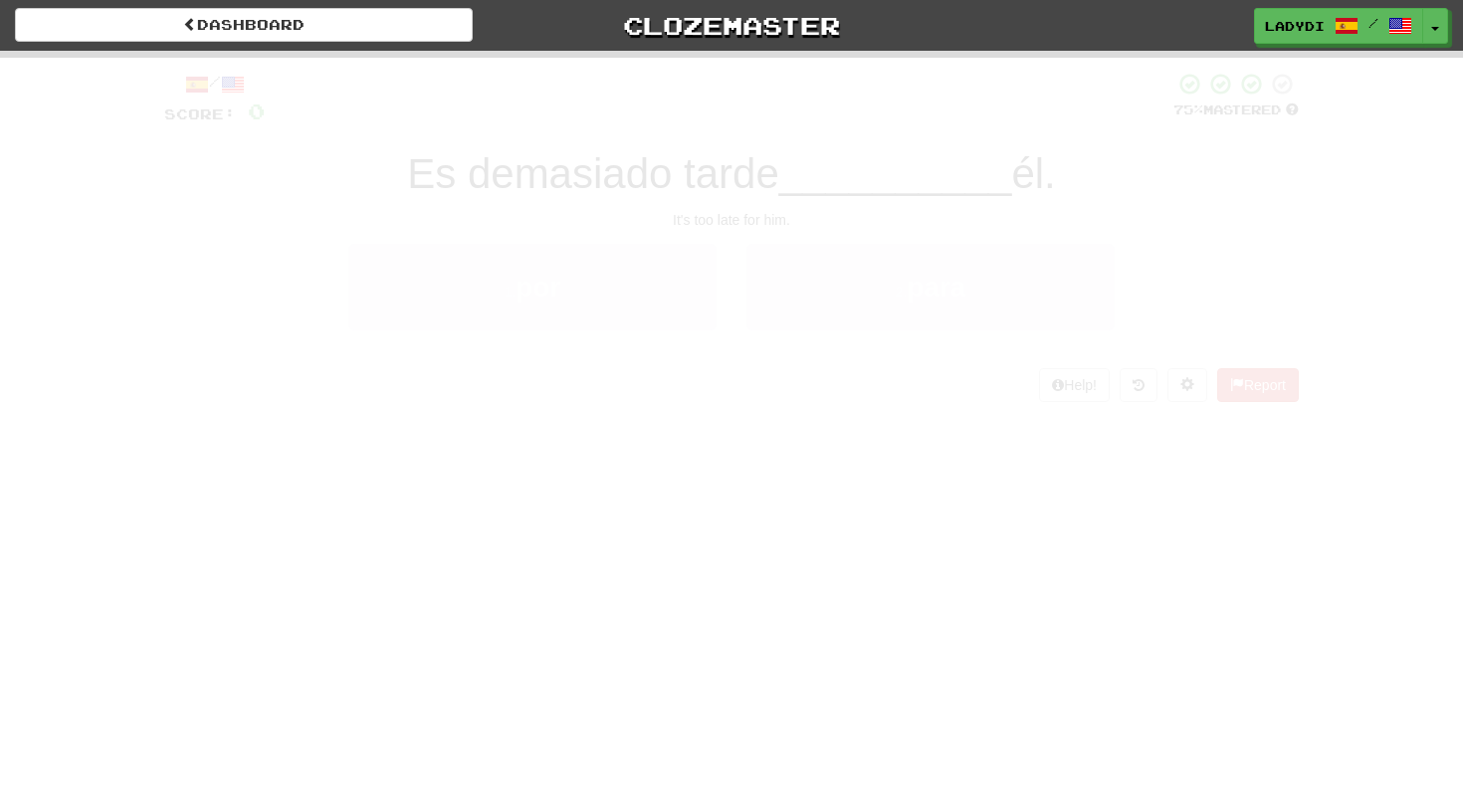 scroll, scrollTop: 0, scrollLeft: 0, axis: both 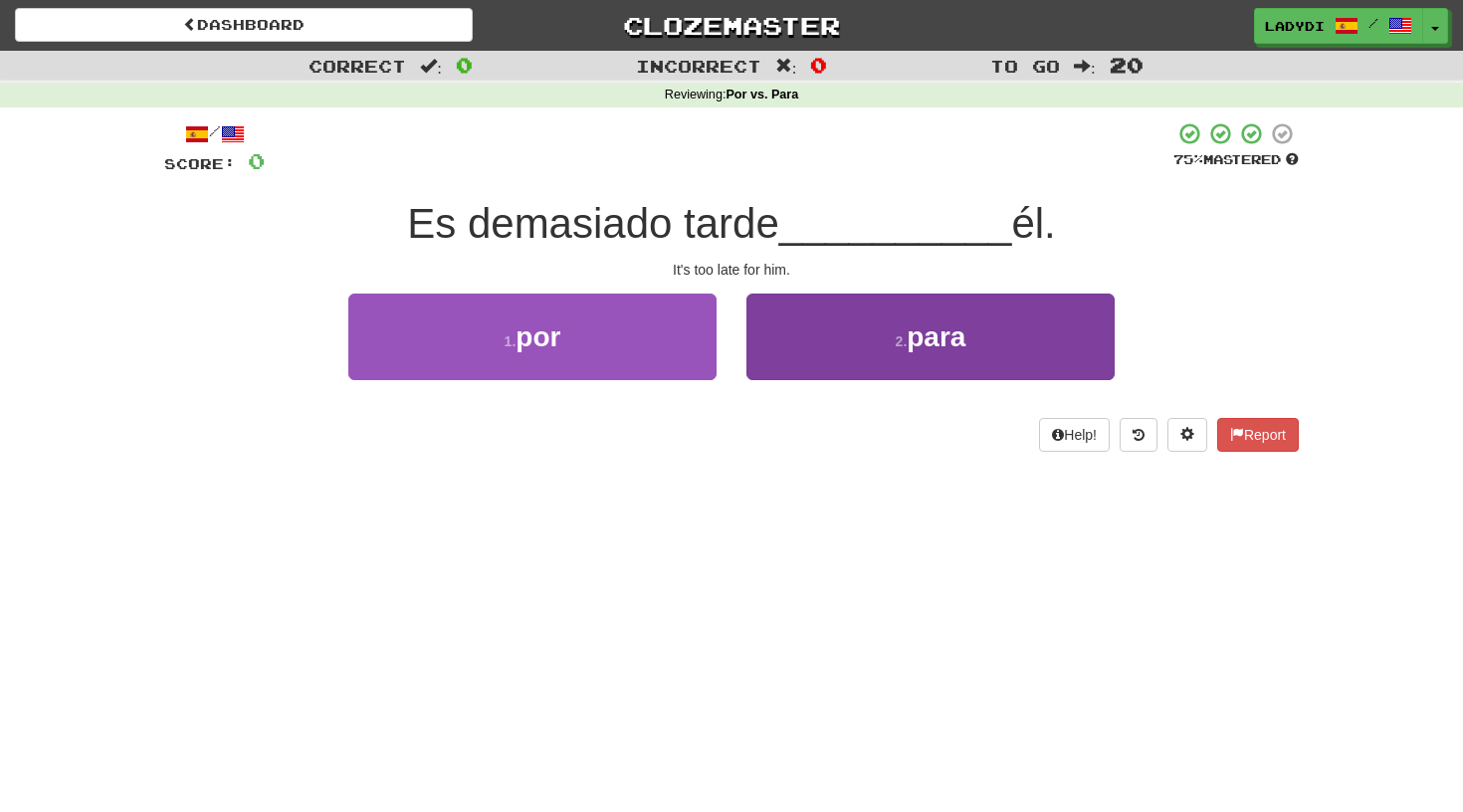 click on "2 .  para" at bounding box center (931, 336) 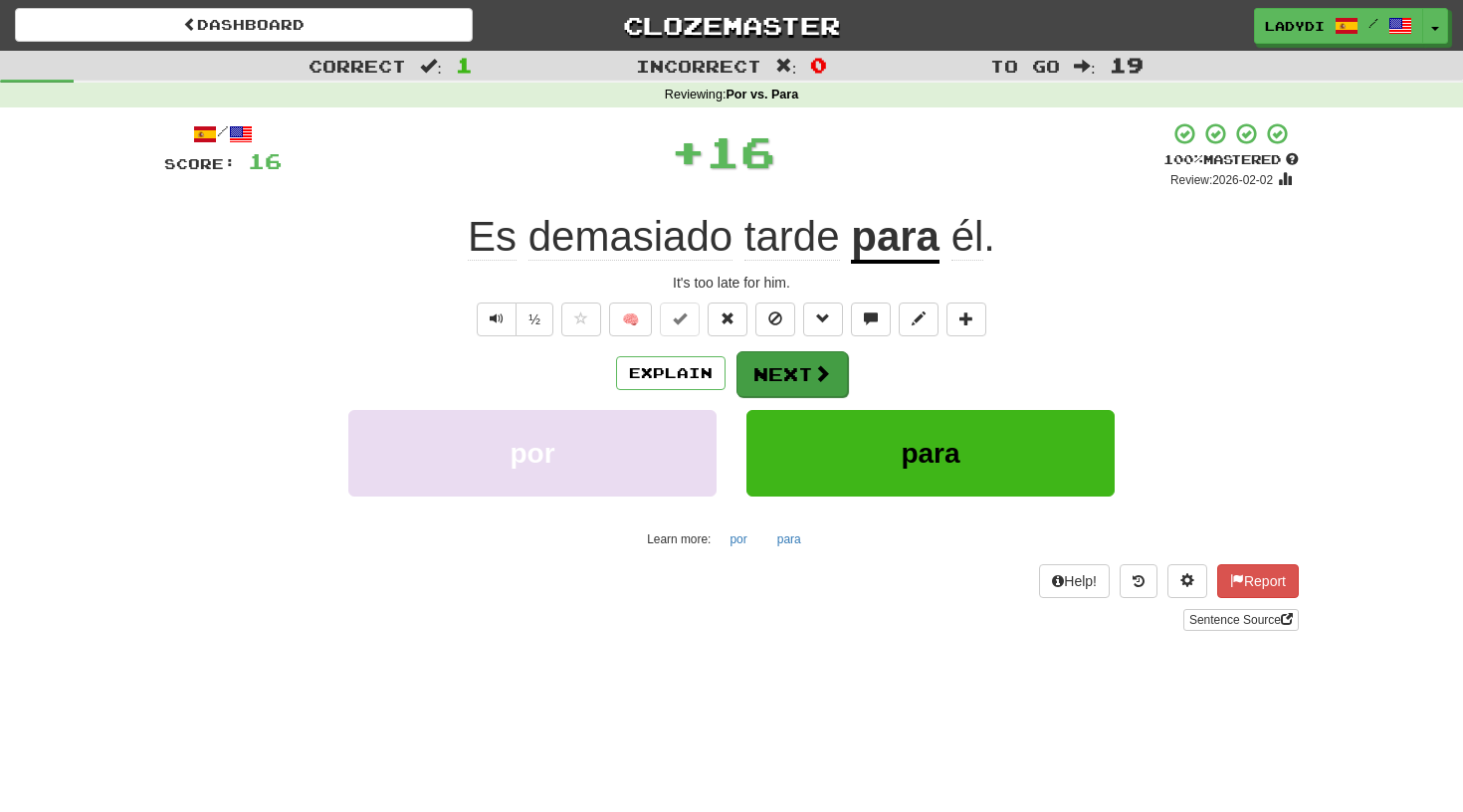 click on "Next" at bounding box center [792, 374] 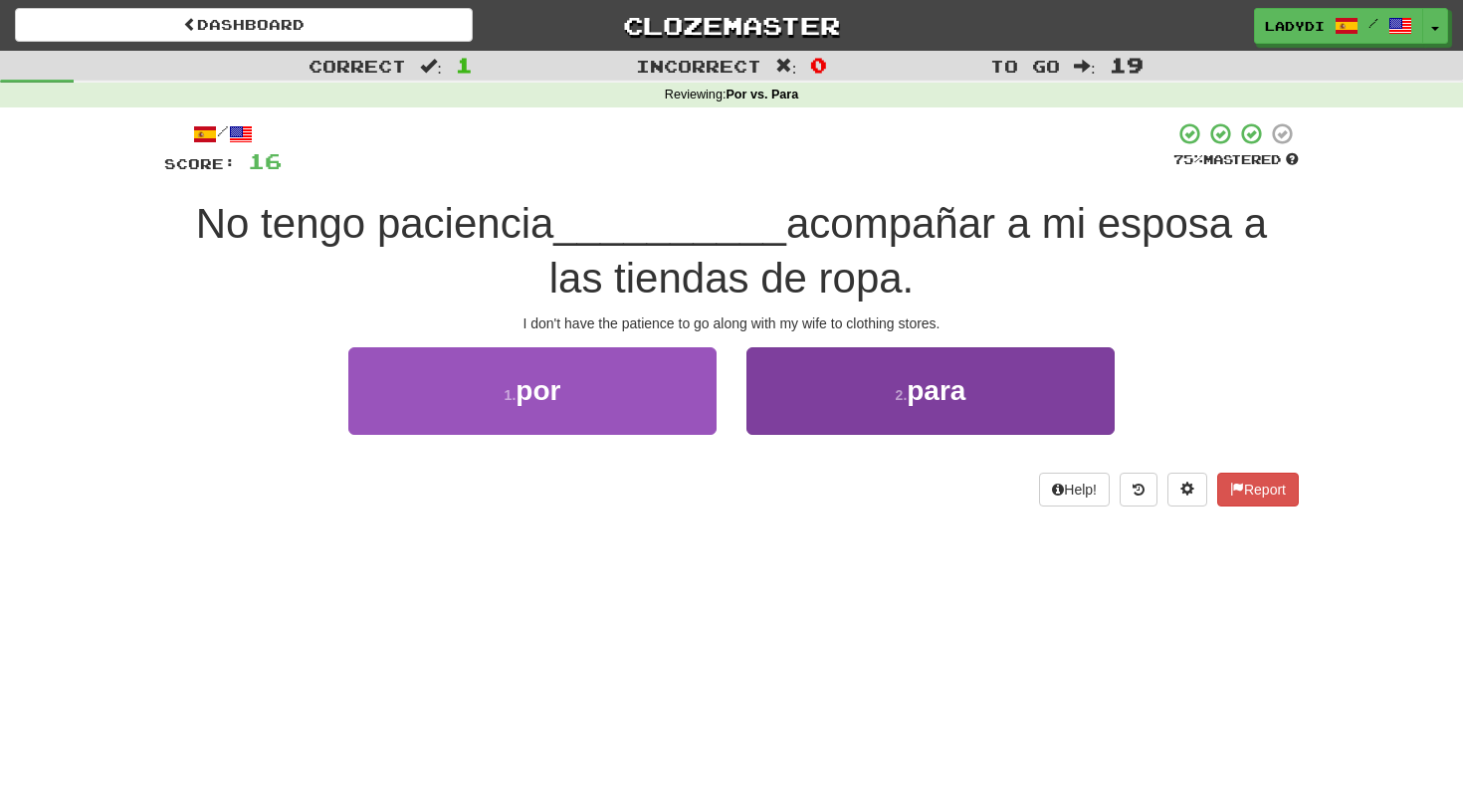 click on "2 .  para" at bounding box center [931, 390] 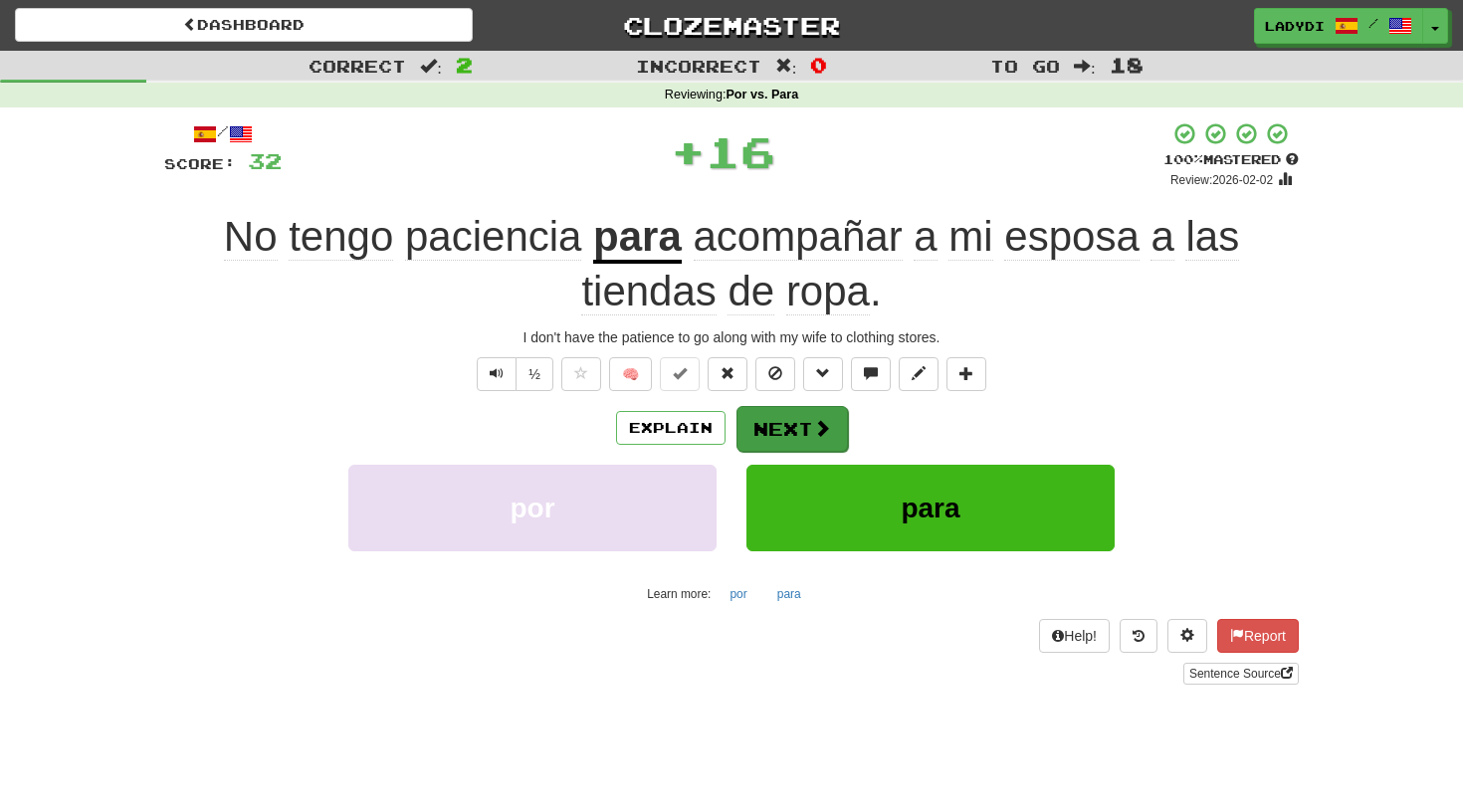 click on "Next" at bounding box center (792, 429) 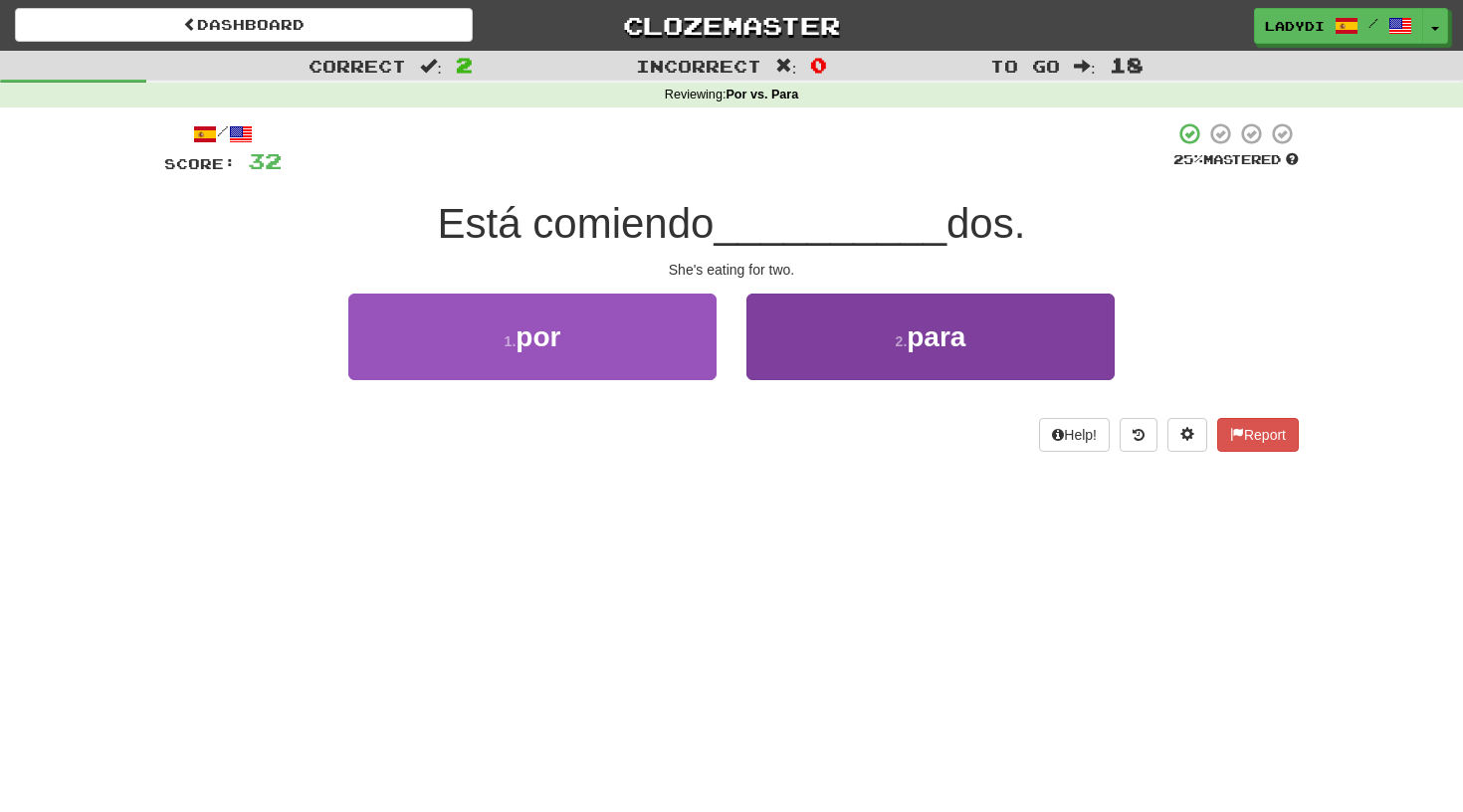 click on "2 .  para" at bounding box center [931, 336] 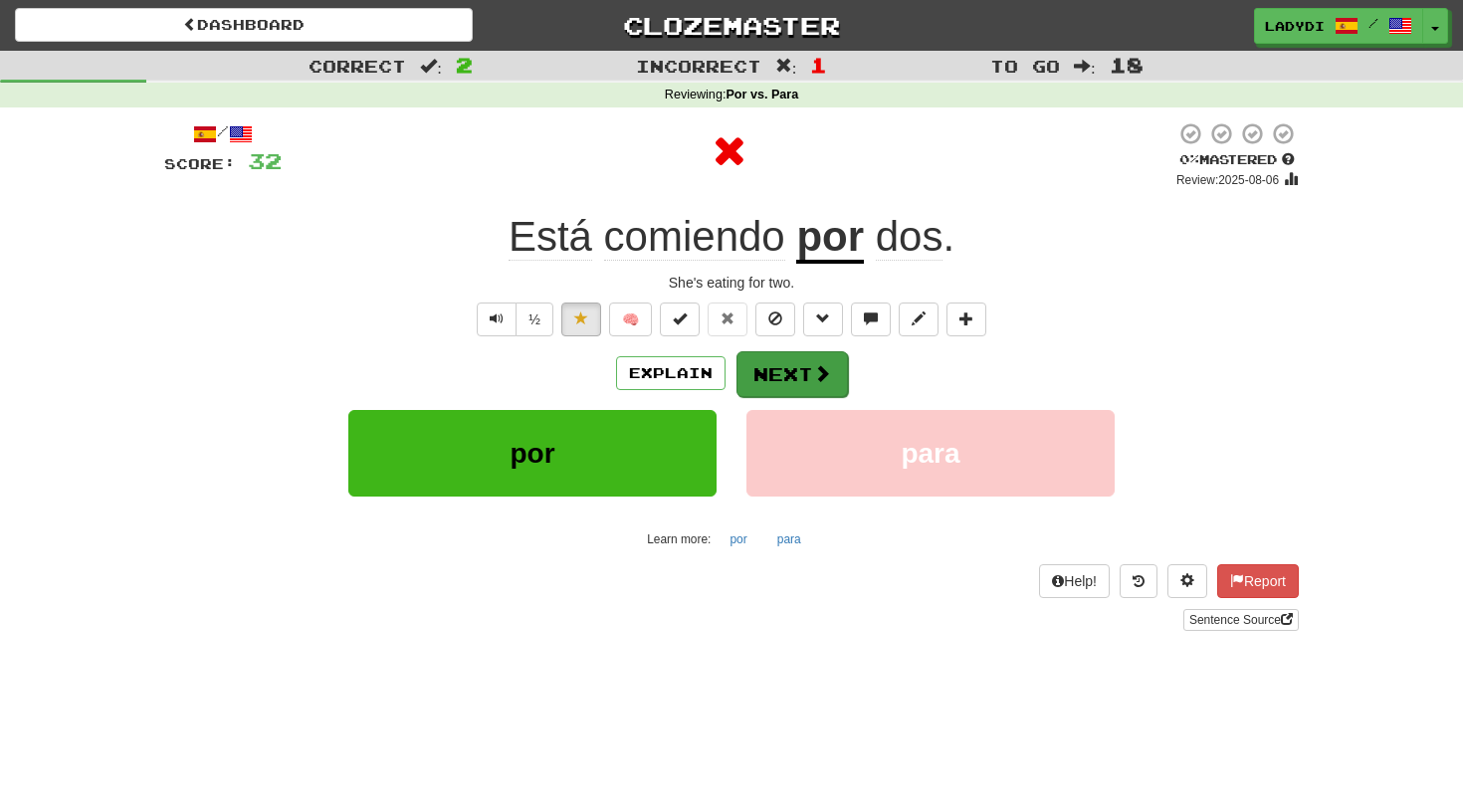 click on "Next" at bounding box center [792, 374] 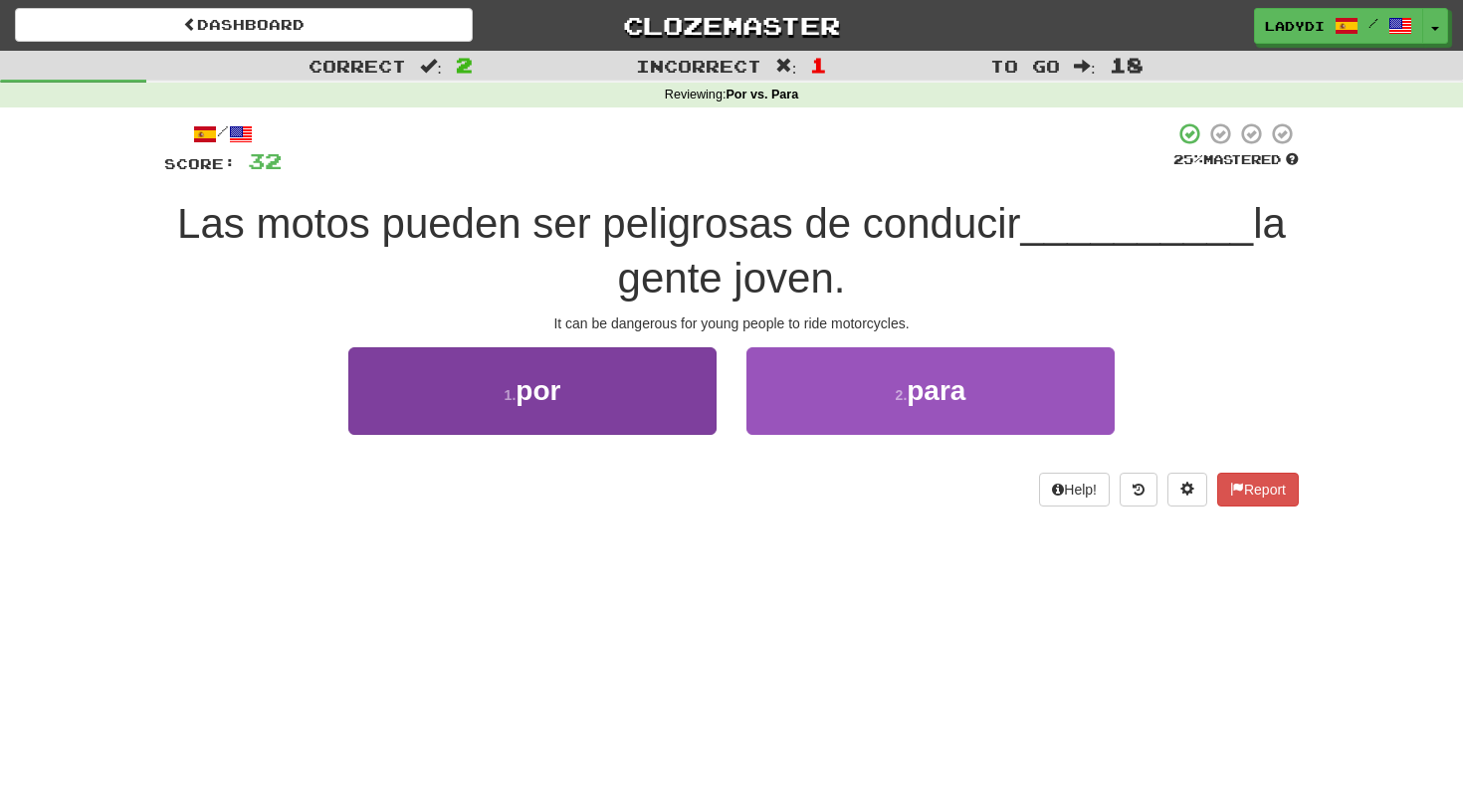click on "1 .  por" at bounding box center [532, 390] 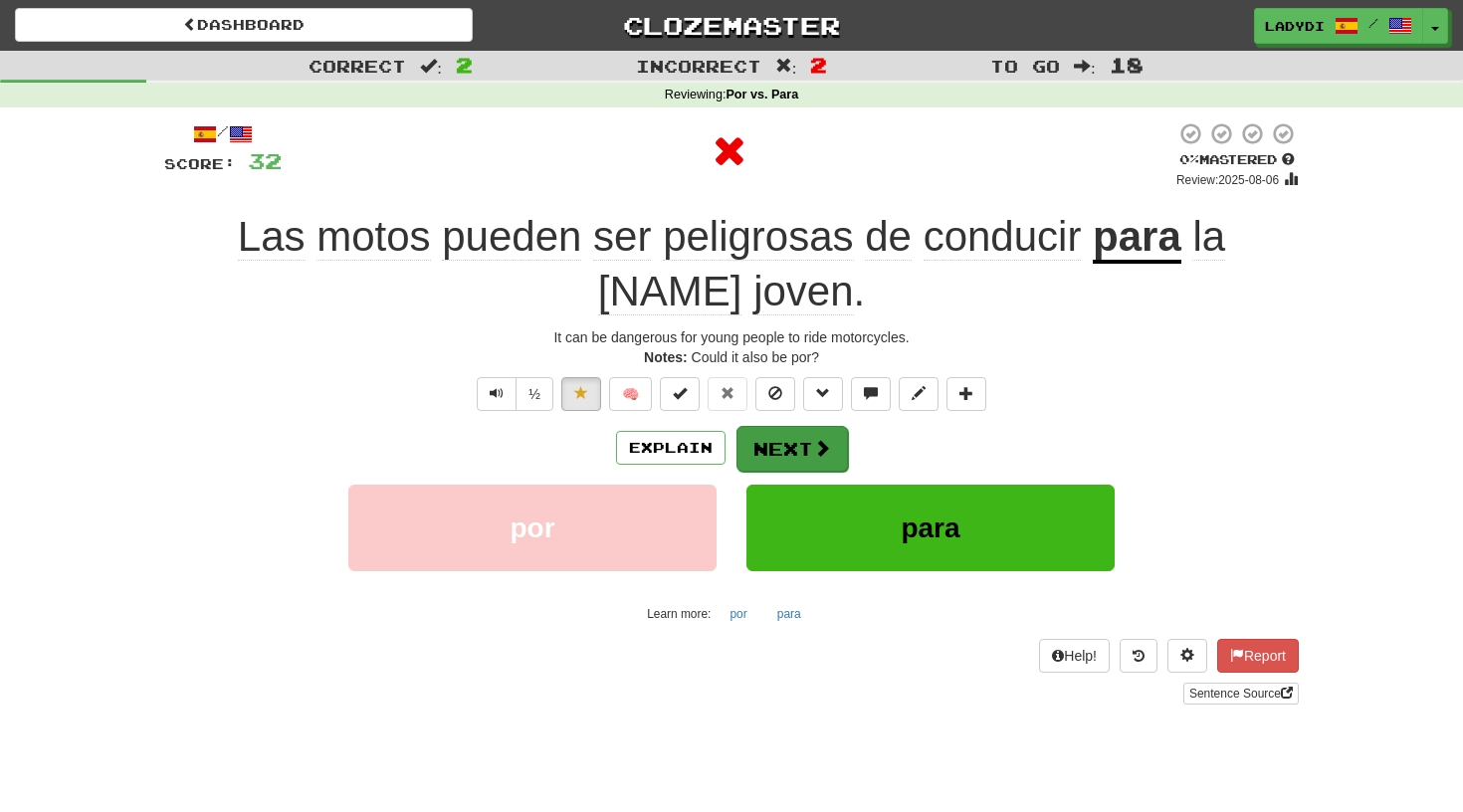 click on "Next" at bounding box center (792, 449) 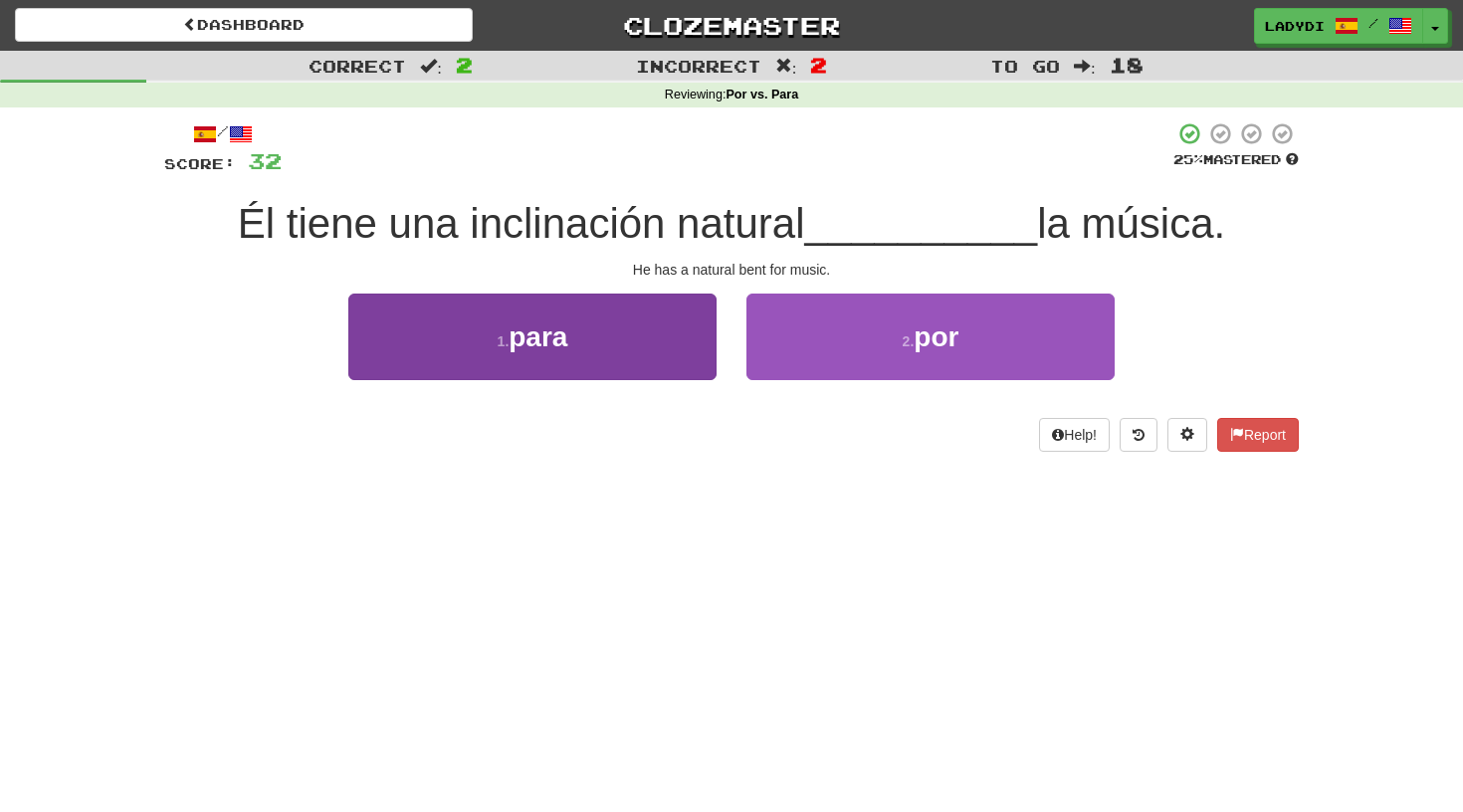 click on "1 .  para" at bounding box center [532, 336] 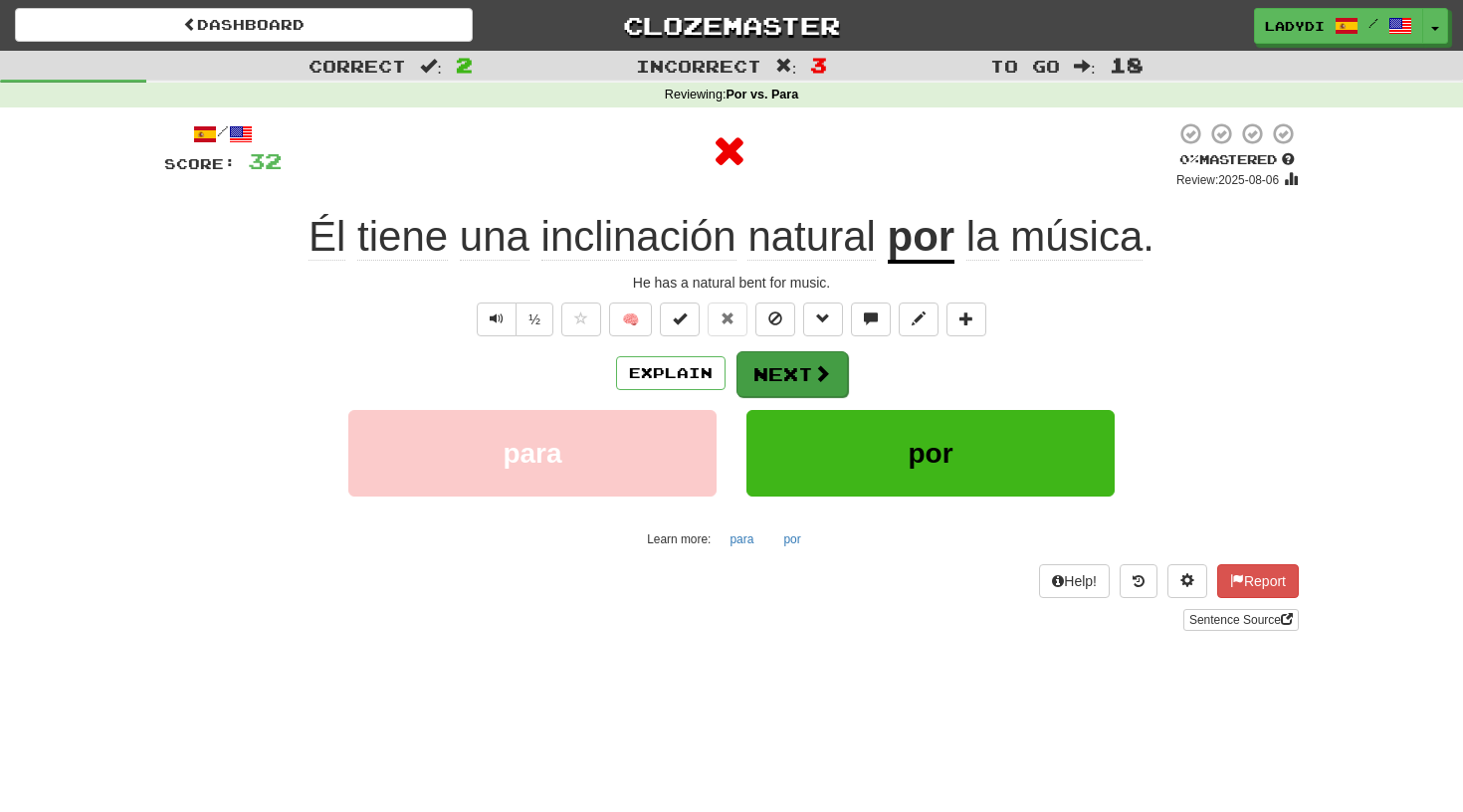 click on "Next" at bounding box center (792, 374) 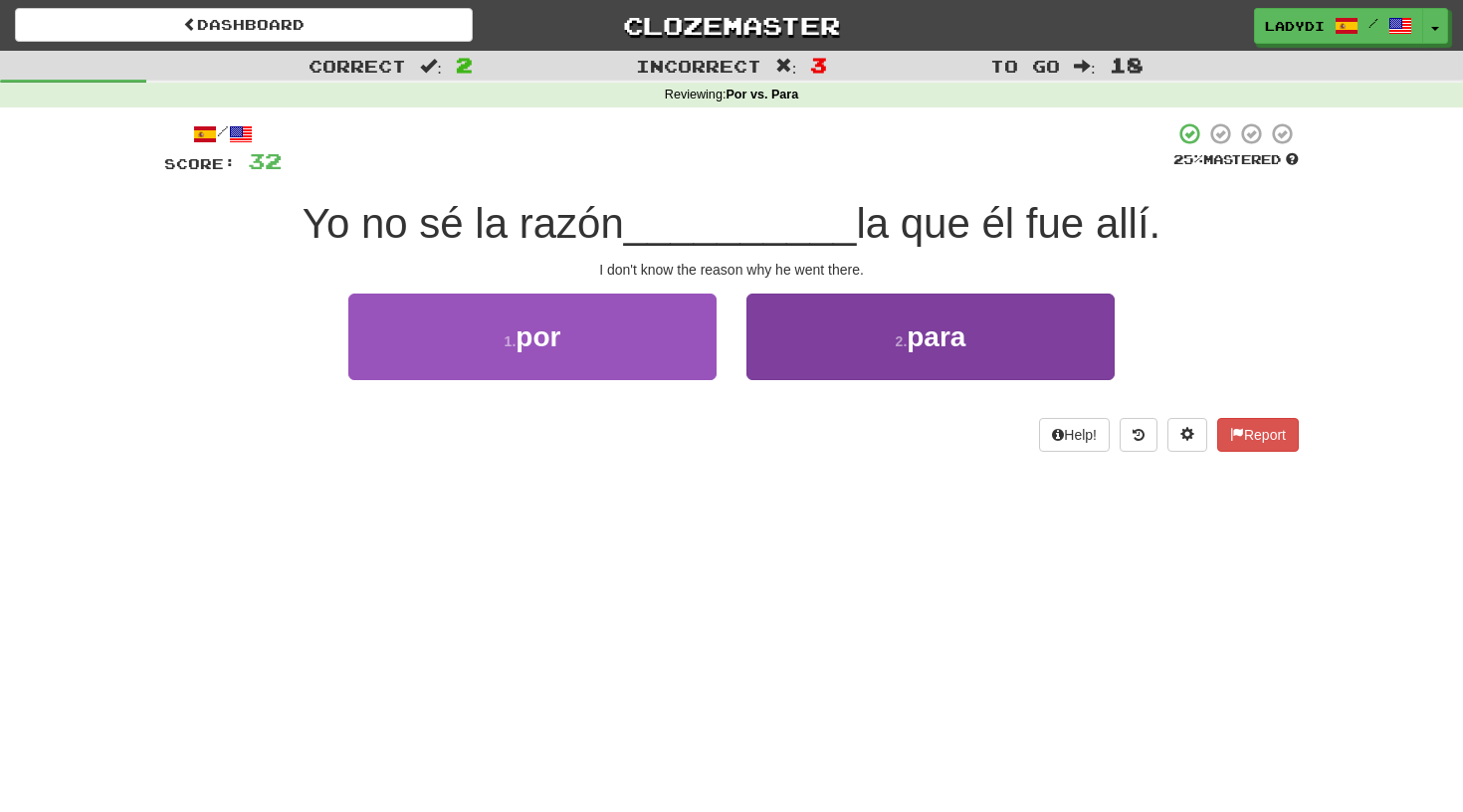 click on "2 .  para" at bounding box center [931, 336] 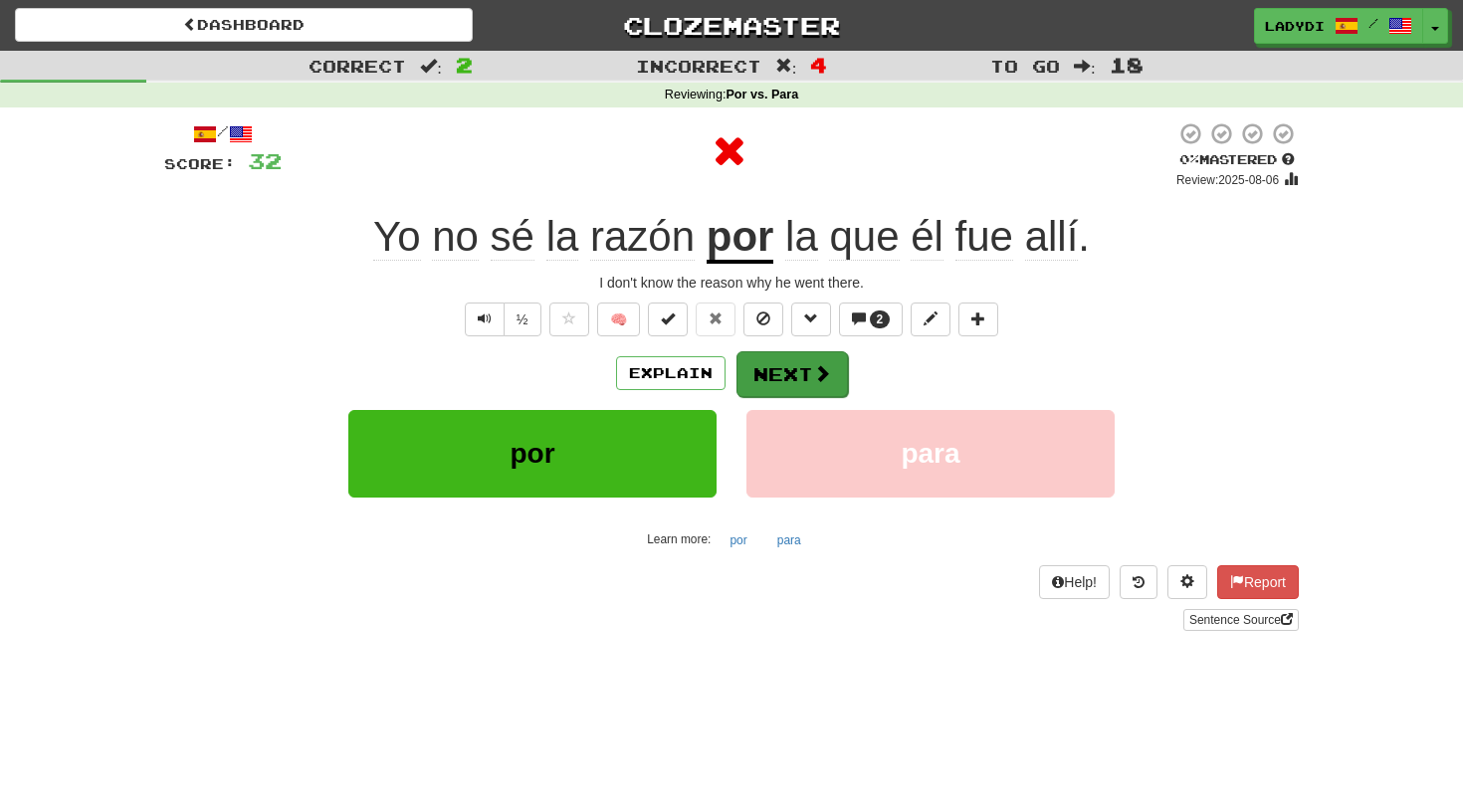 click on "Next" at bounding box center (792, 374) 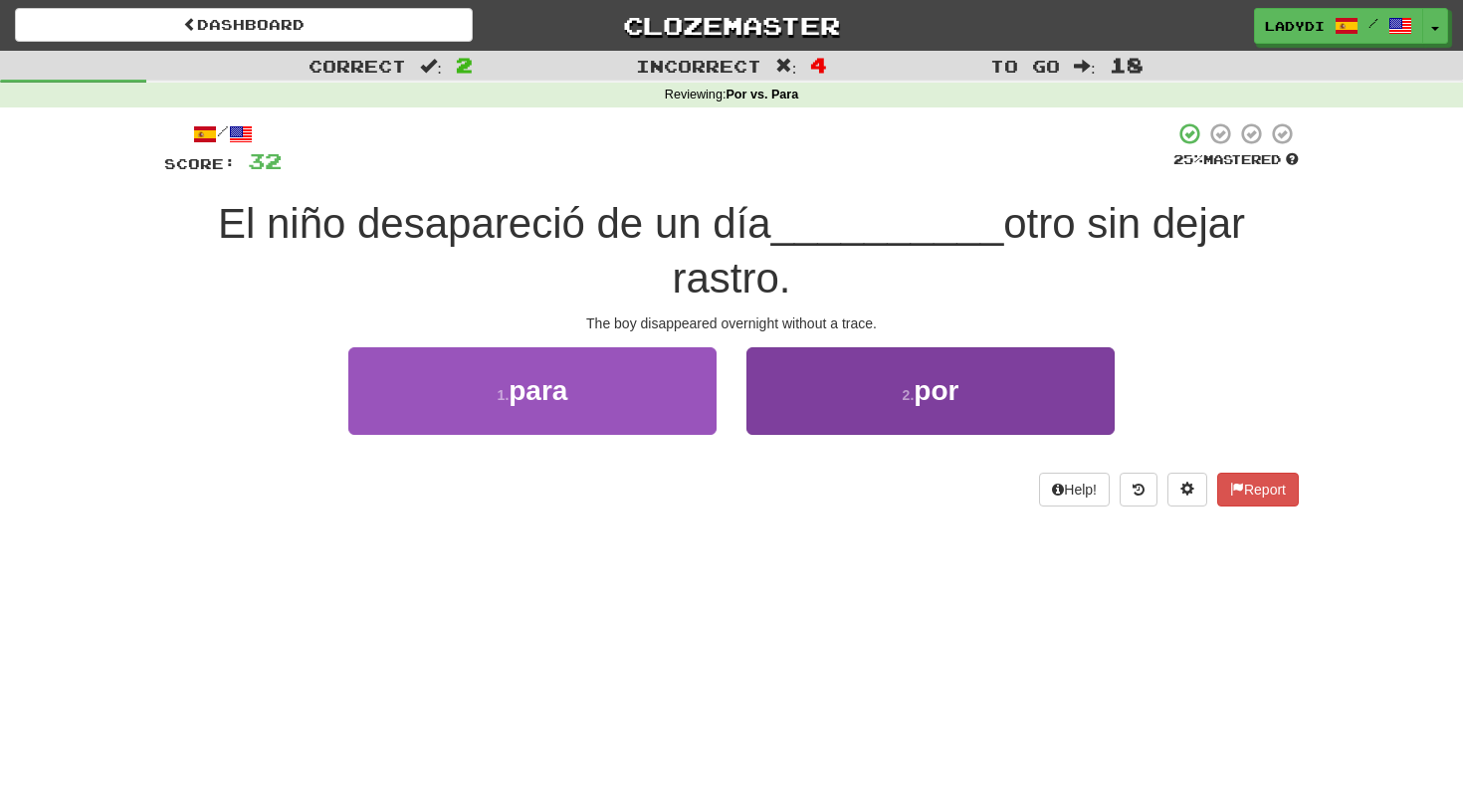 click on "2 .  por" at bounding box center [931, 390] 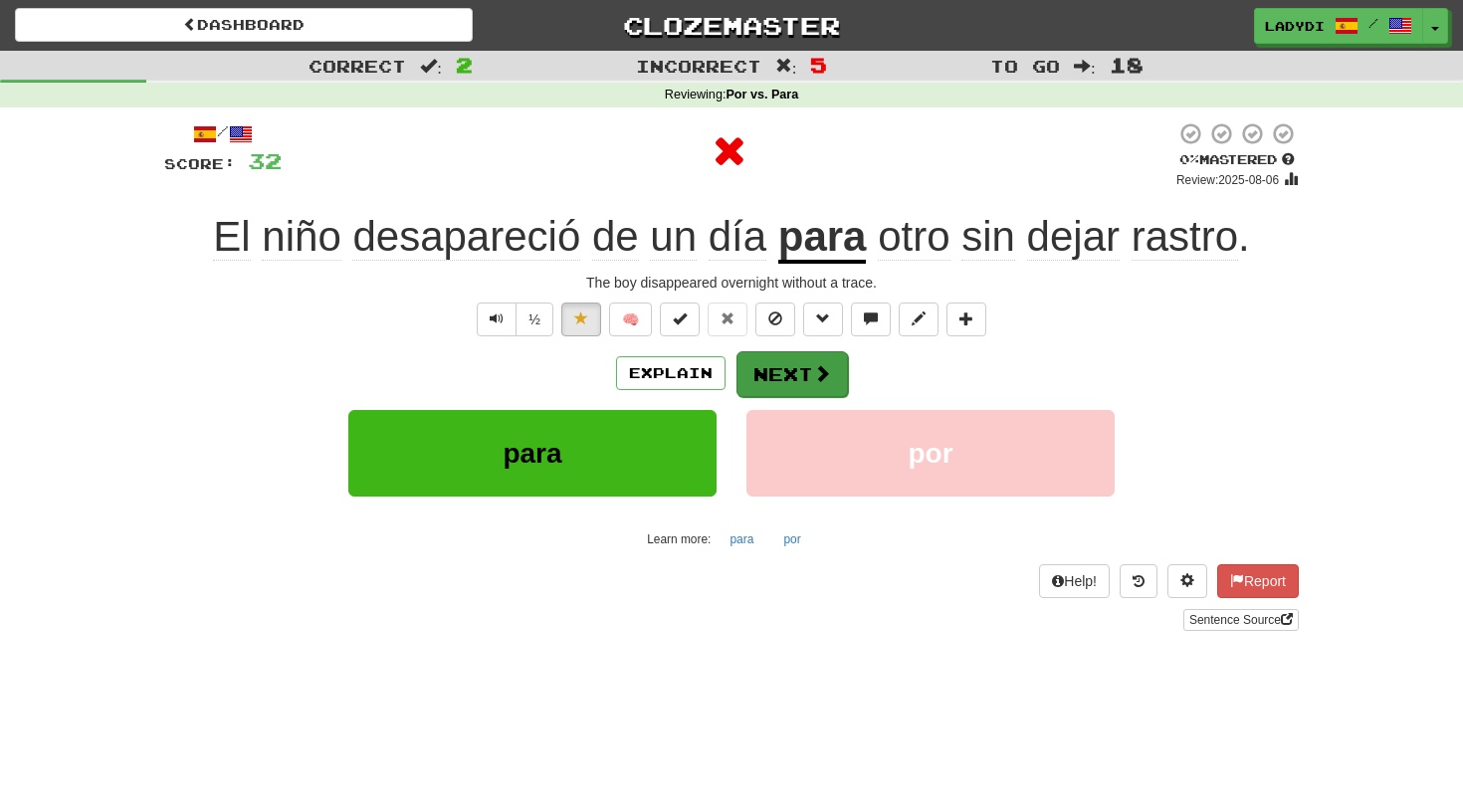 click on "Next" at bounding box center [792, 374] 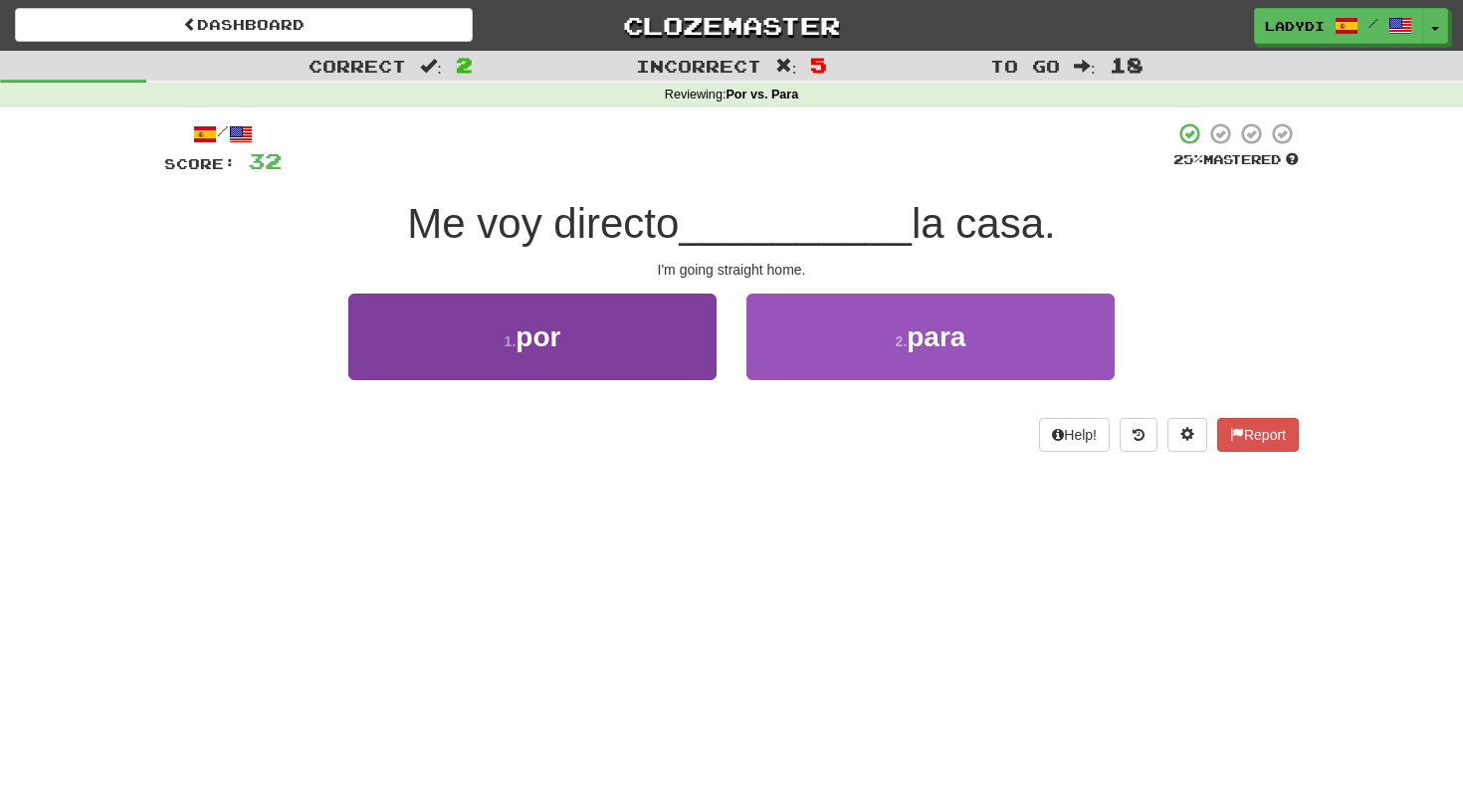 click on "1 .  por" at bounding box center [532, 336] 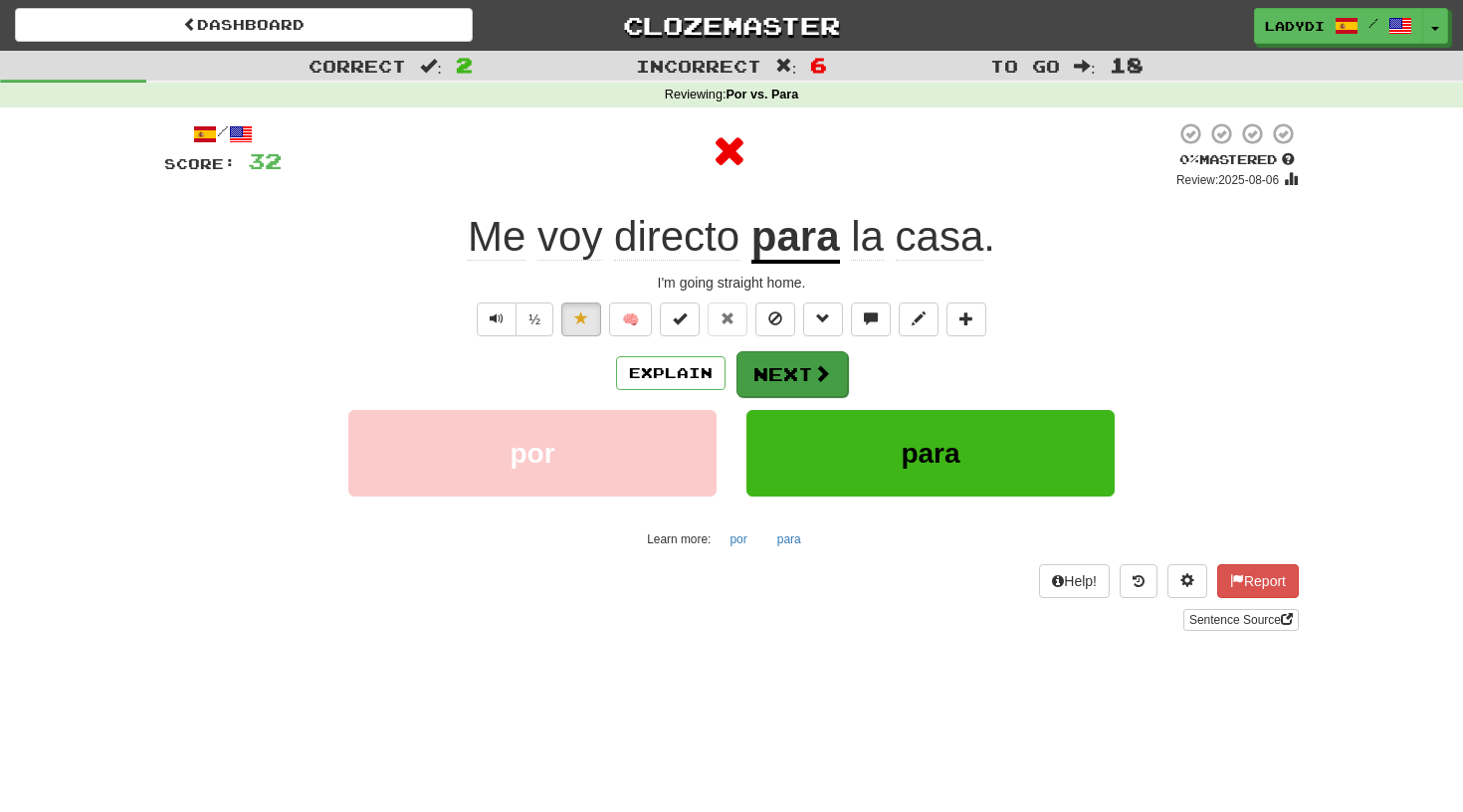 click at bounding box center [822, 373] 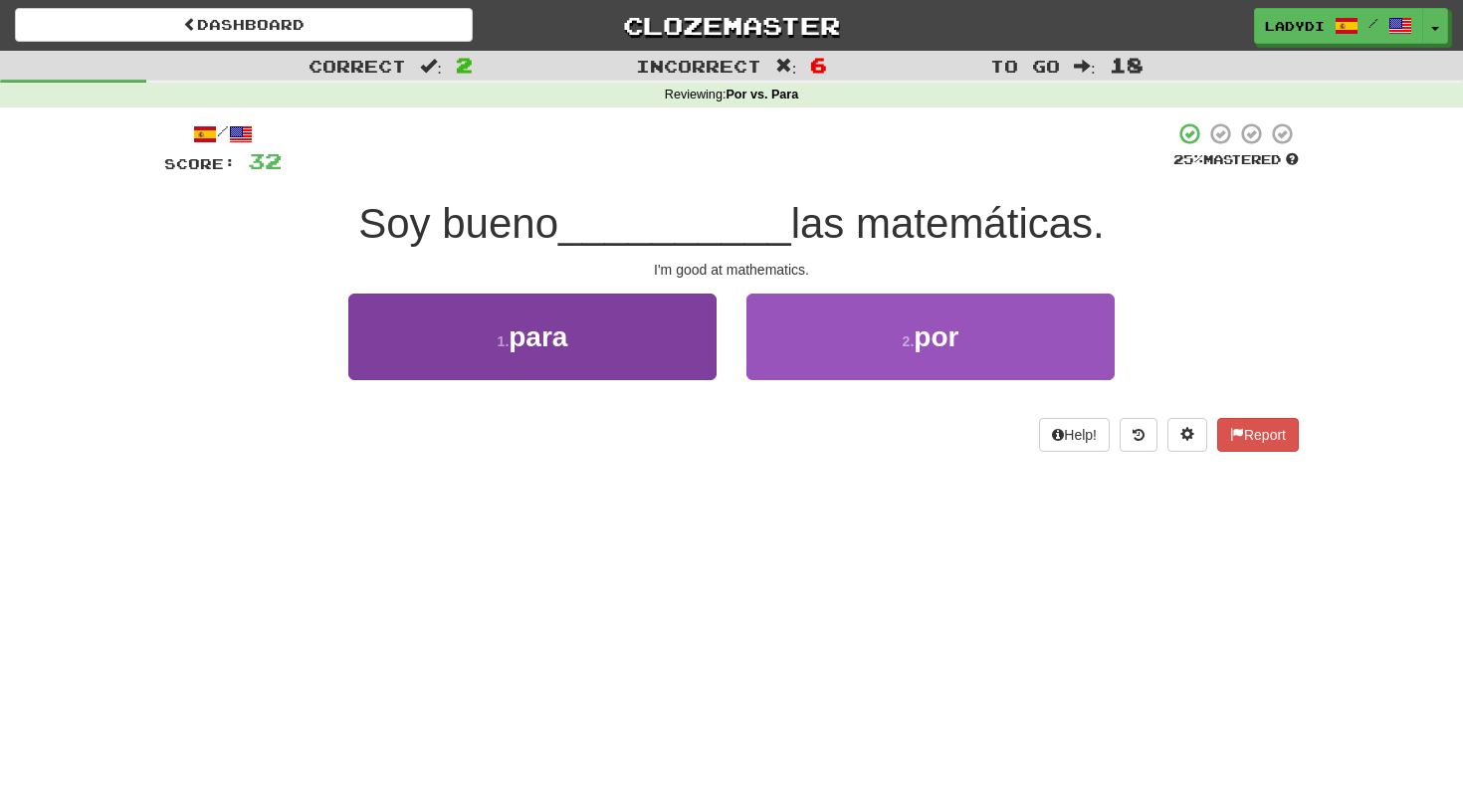 click on "1 .  para" at bounding box center [532, 336] 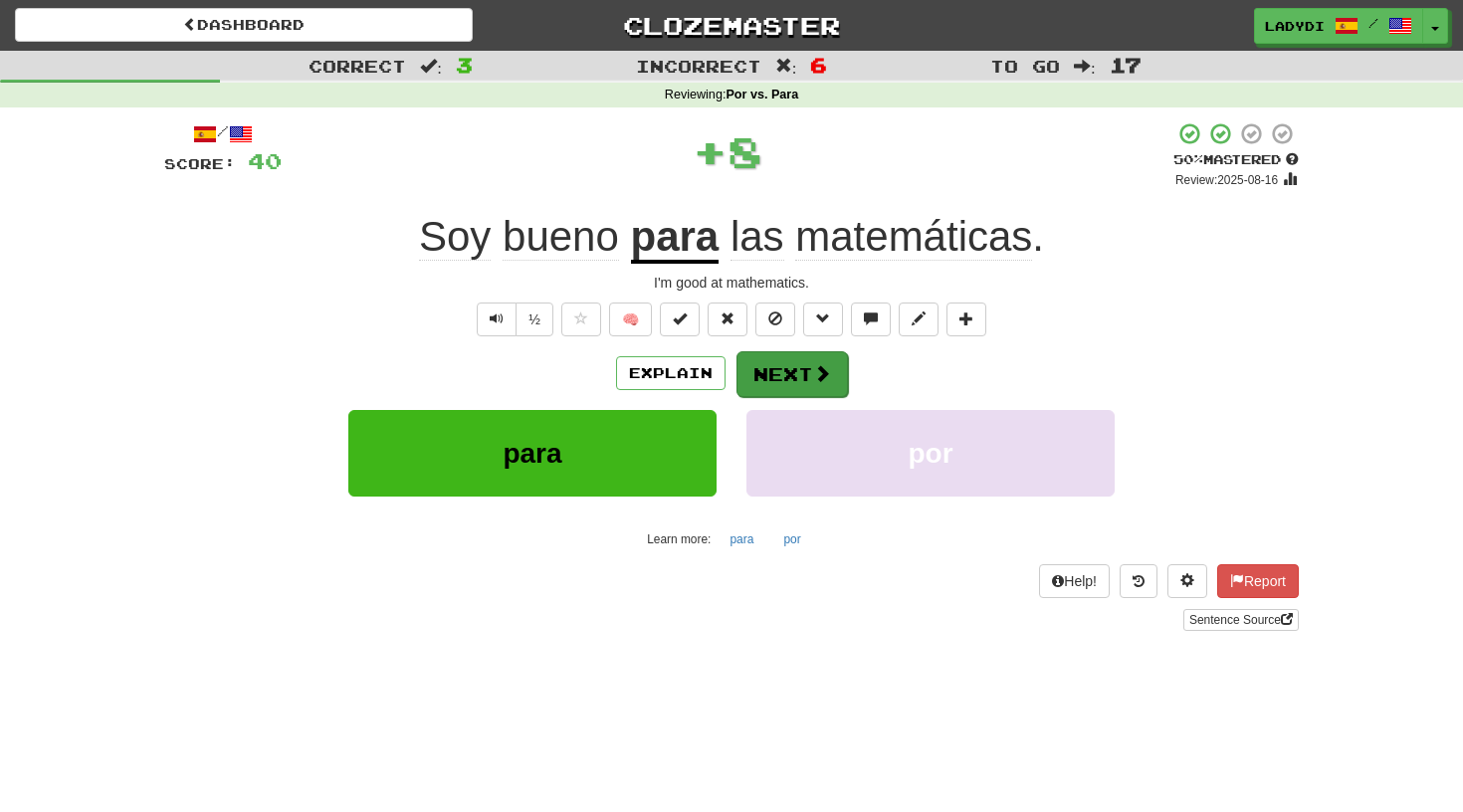 click on "Next" at bounding box center [792, 374] 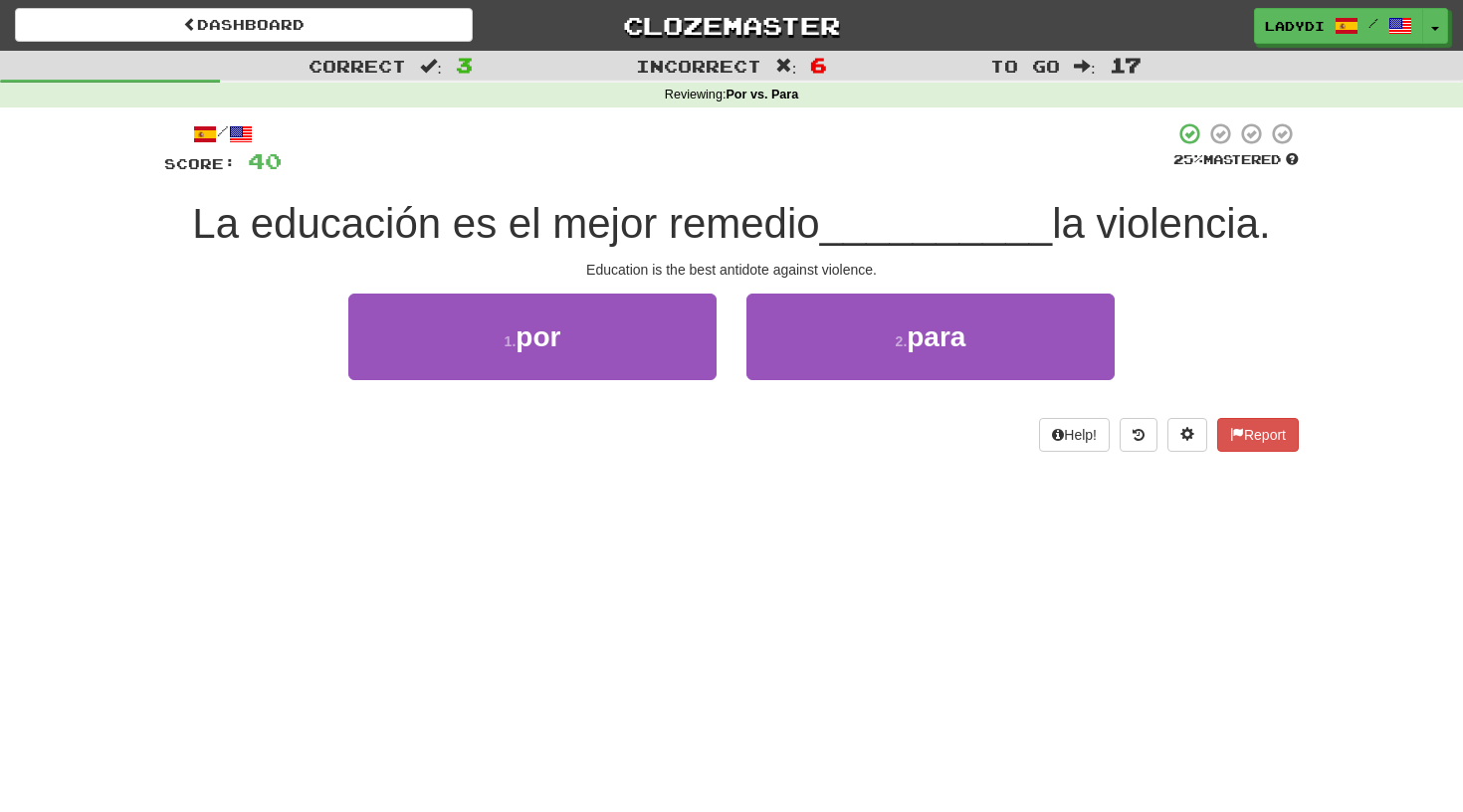 click on "2 .  para" at bounding box center (931, 336) 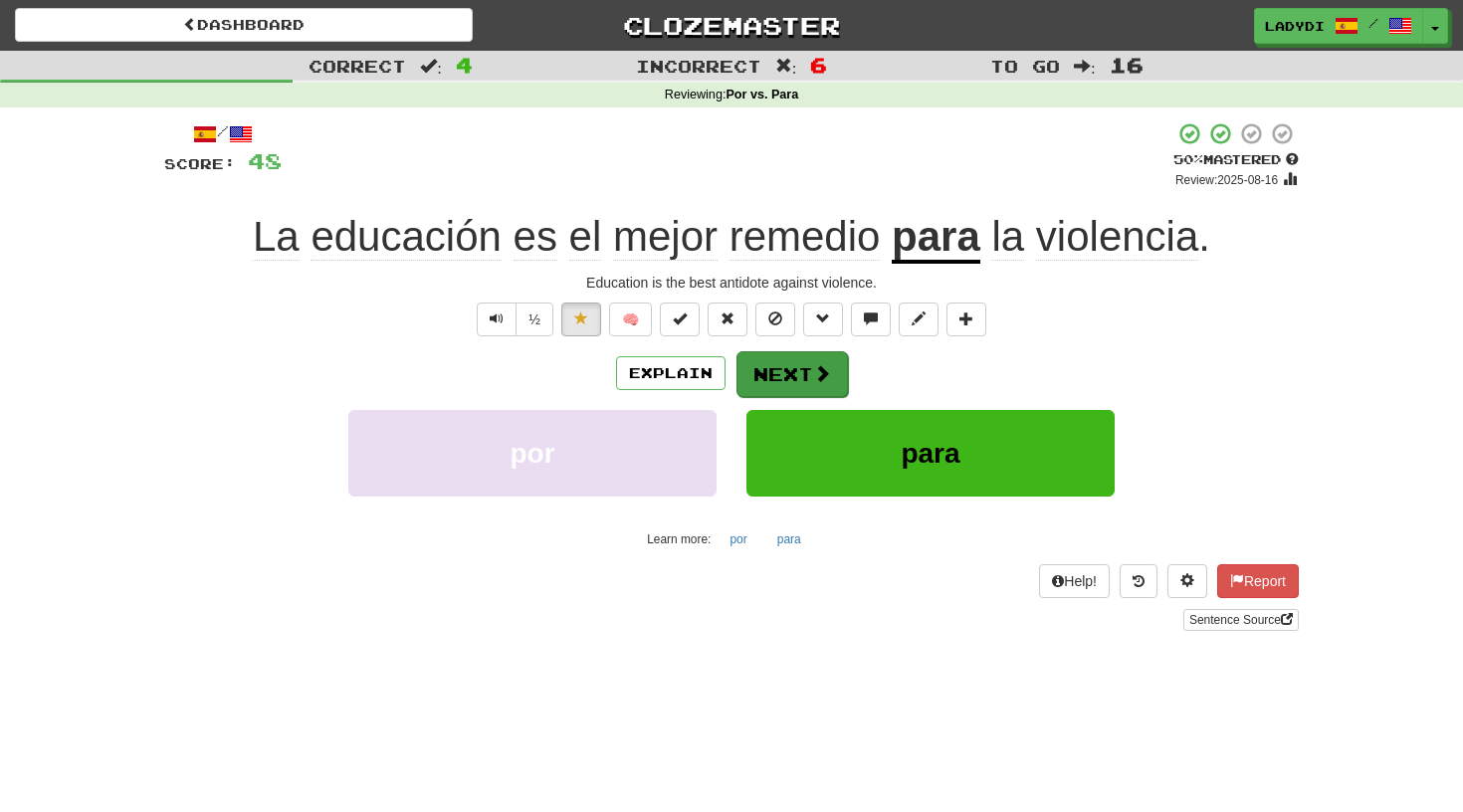 click on "Next" at bounding box center [792, 374] 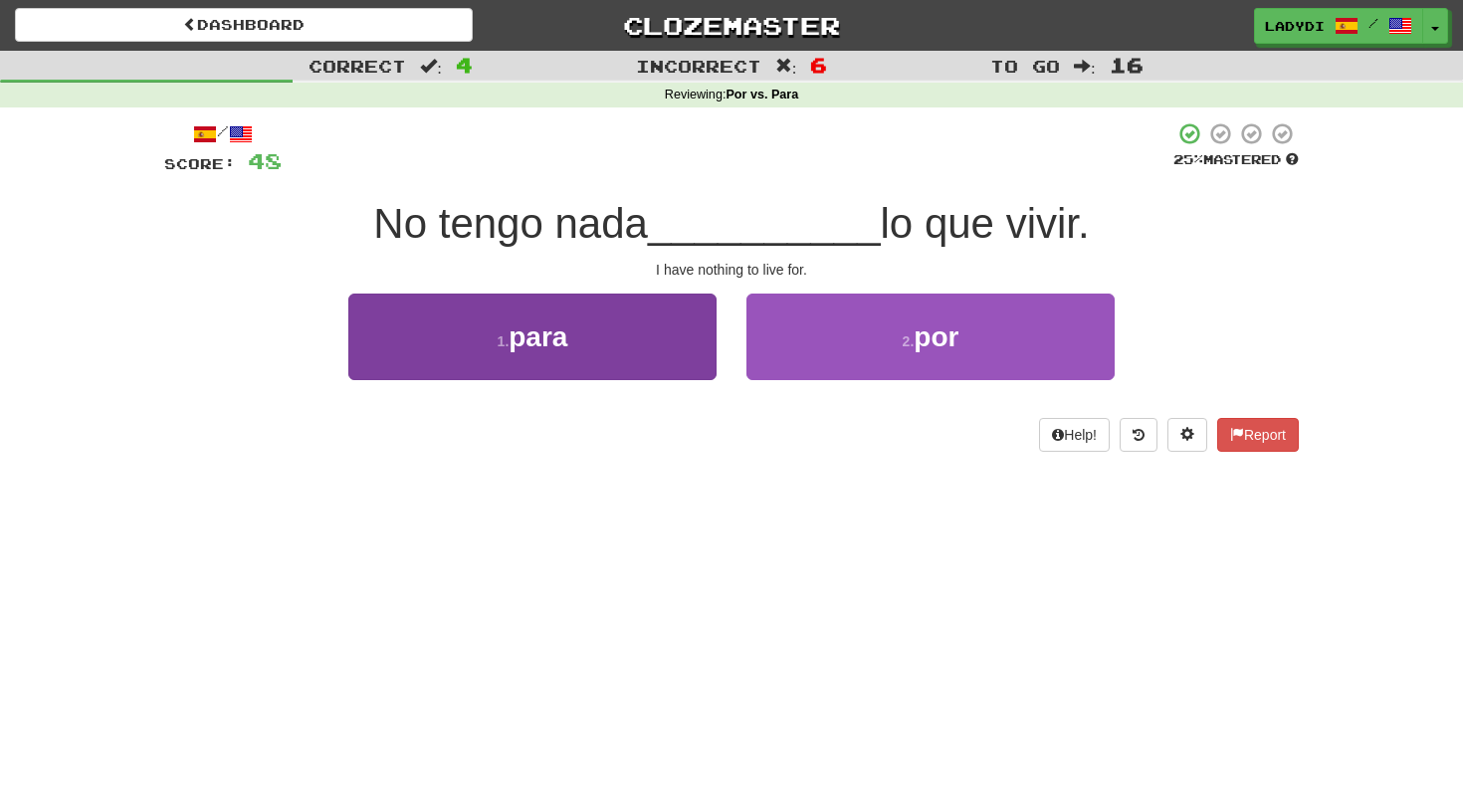 click on "1 .  para" at bounding box center [532, 336] 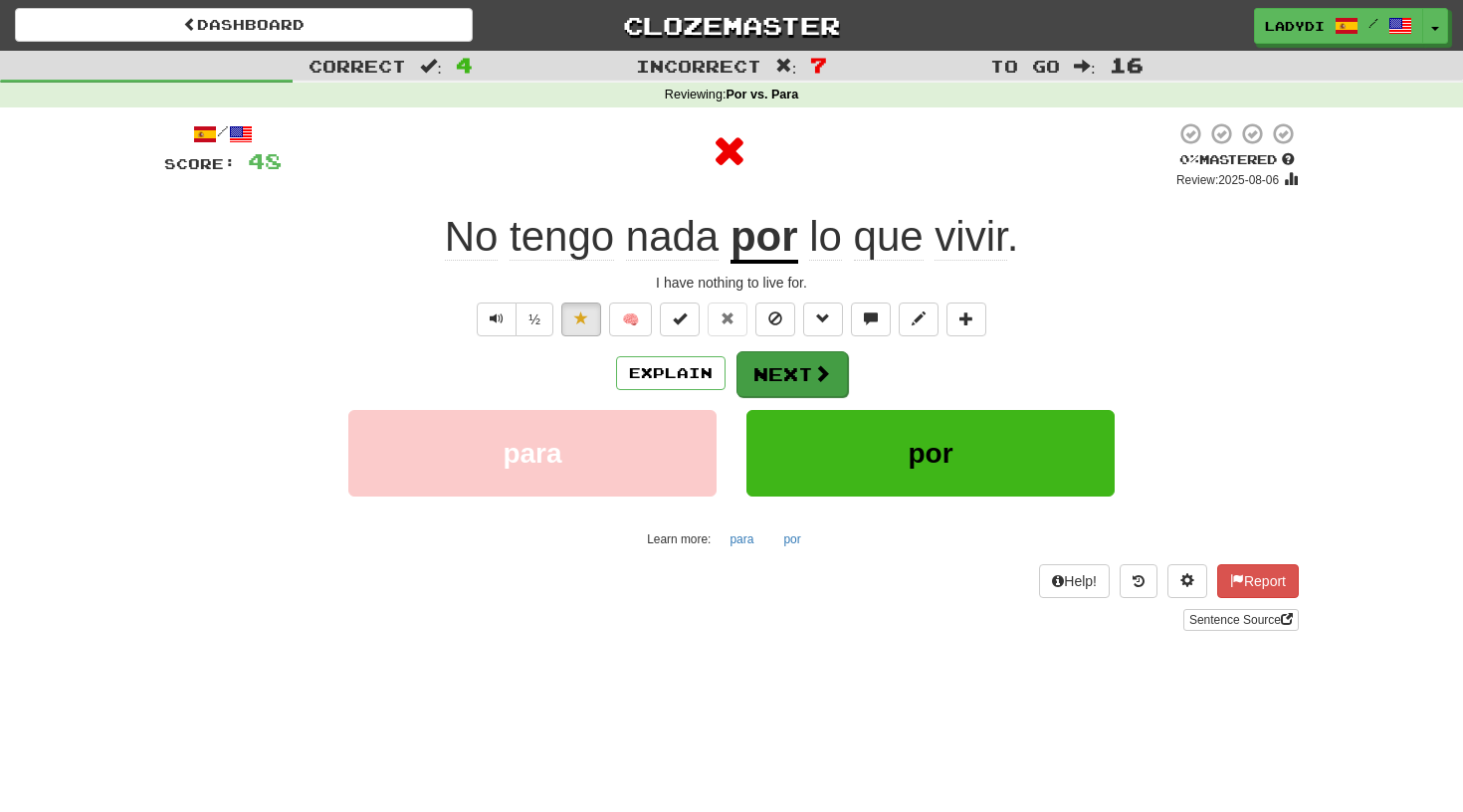 click on "Next" at bounding box center (792, 374) 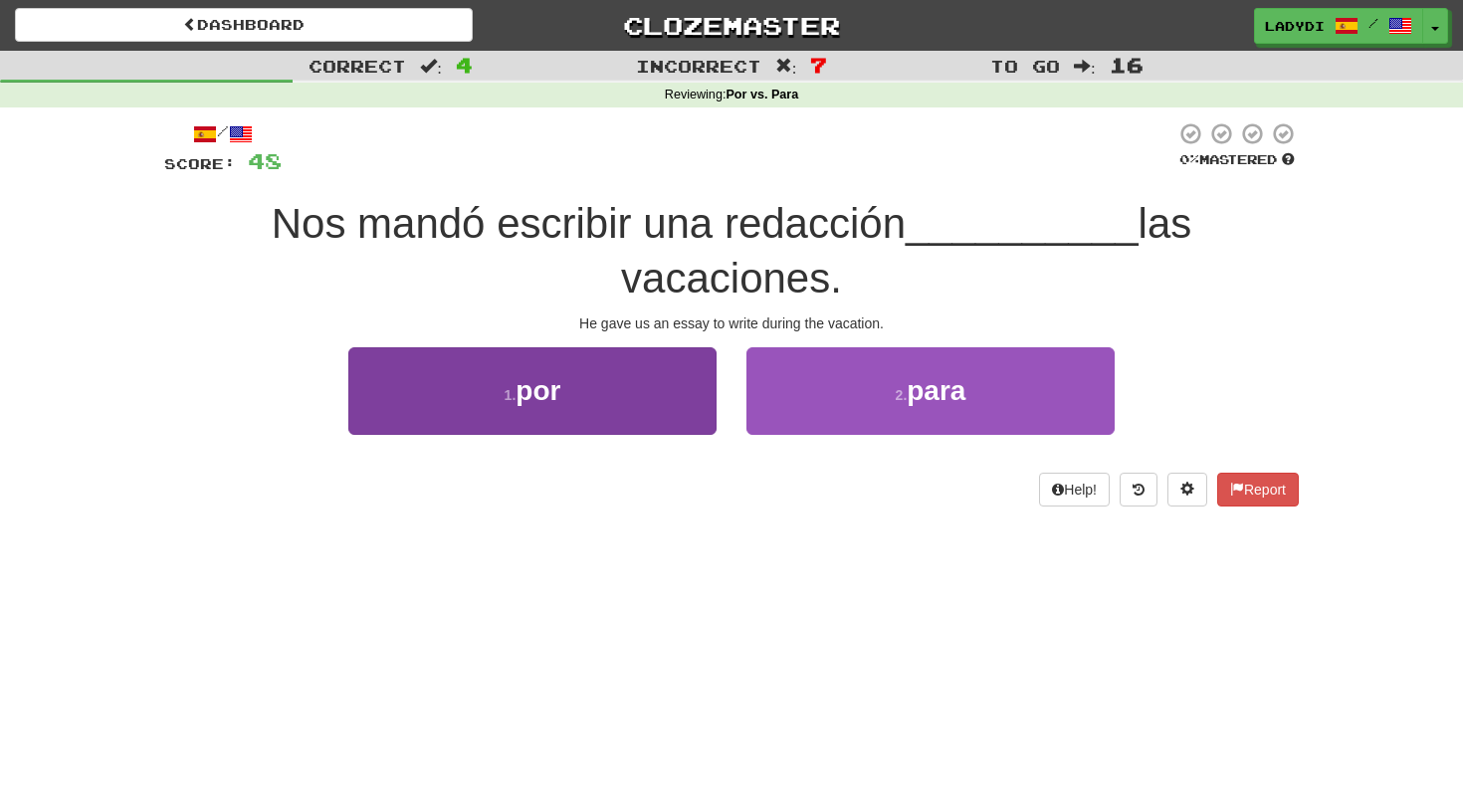 click on "1 .  por" at bounding box center (532, 390) 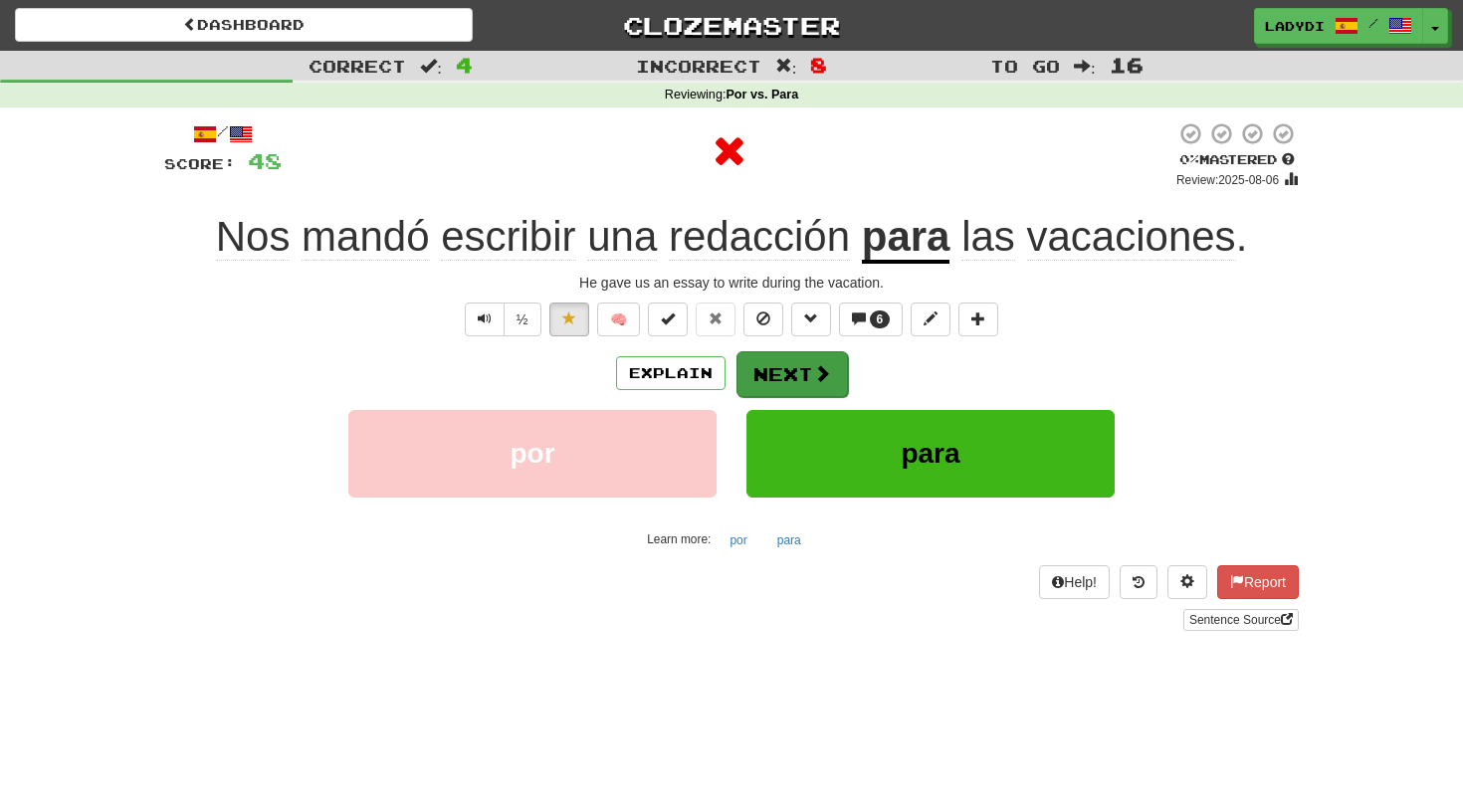 click on "Next" at bounding box center (792, 374) 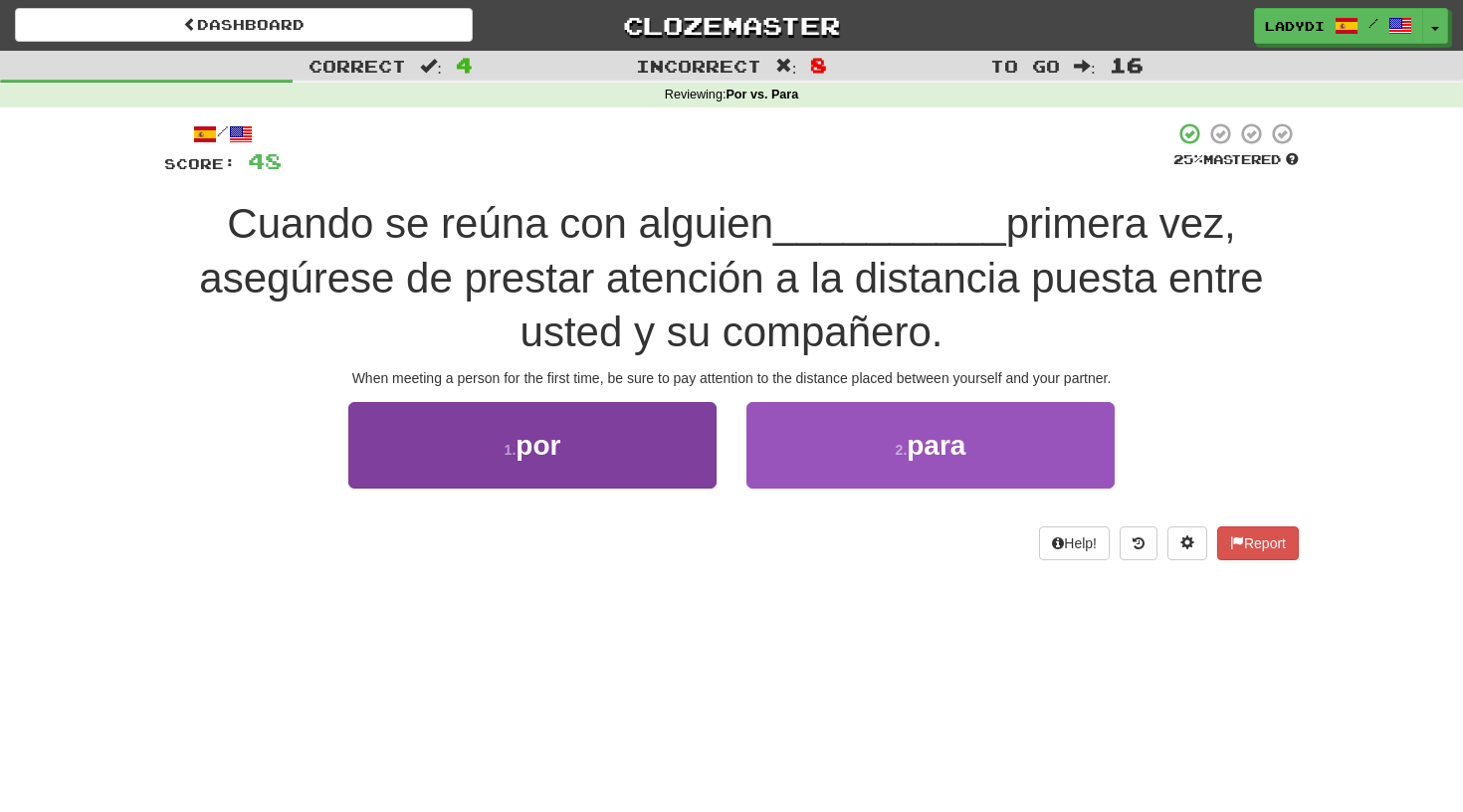 click on "1 .  por" at bounding box center [532, 445] 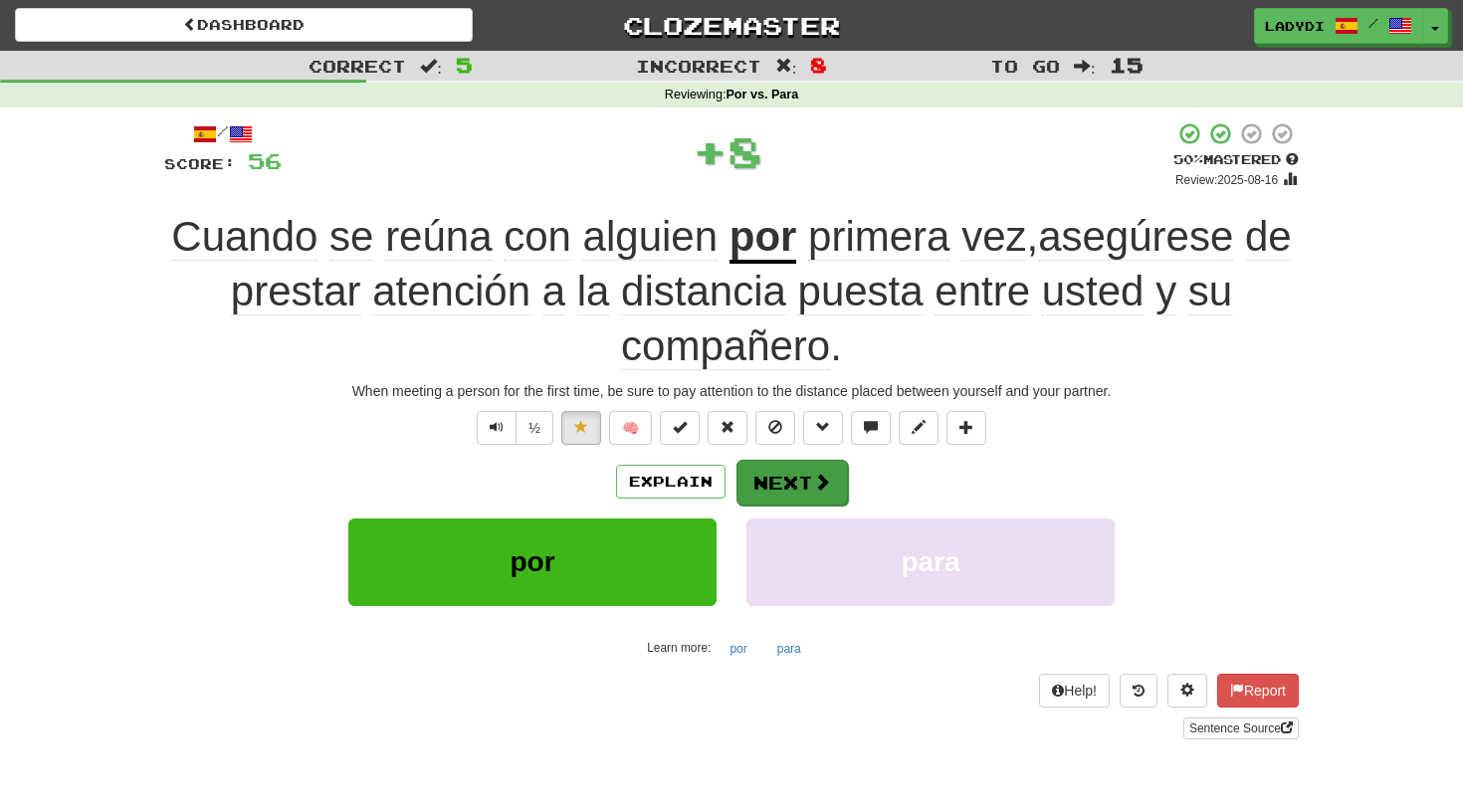 click on "Next" at bounding box center (792, 483) 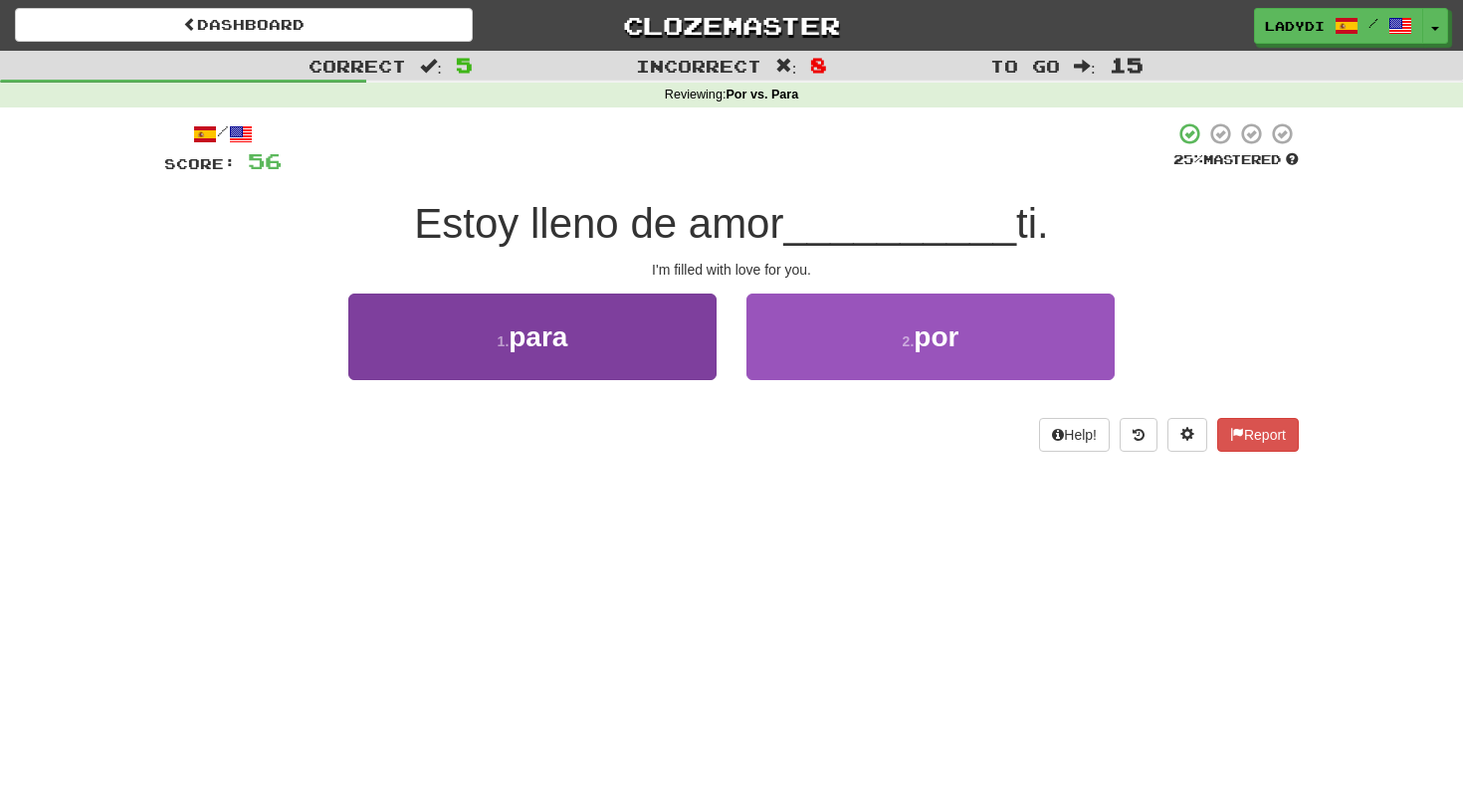 click on "1 .  para" at bounding box center (532, 336) 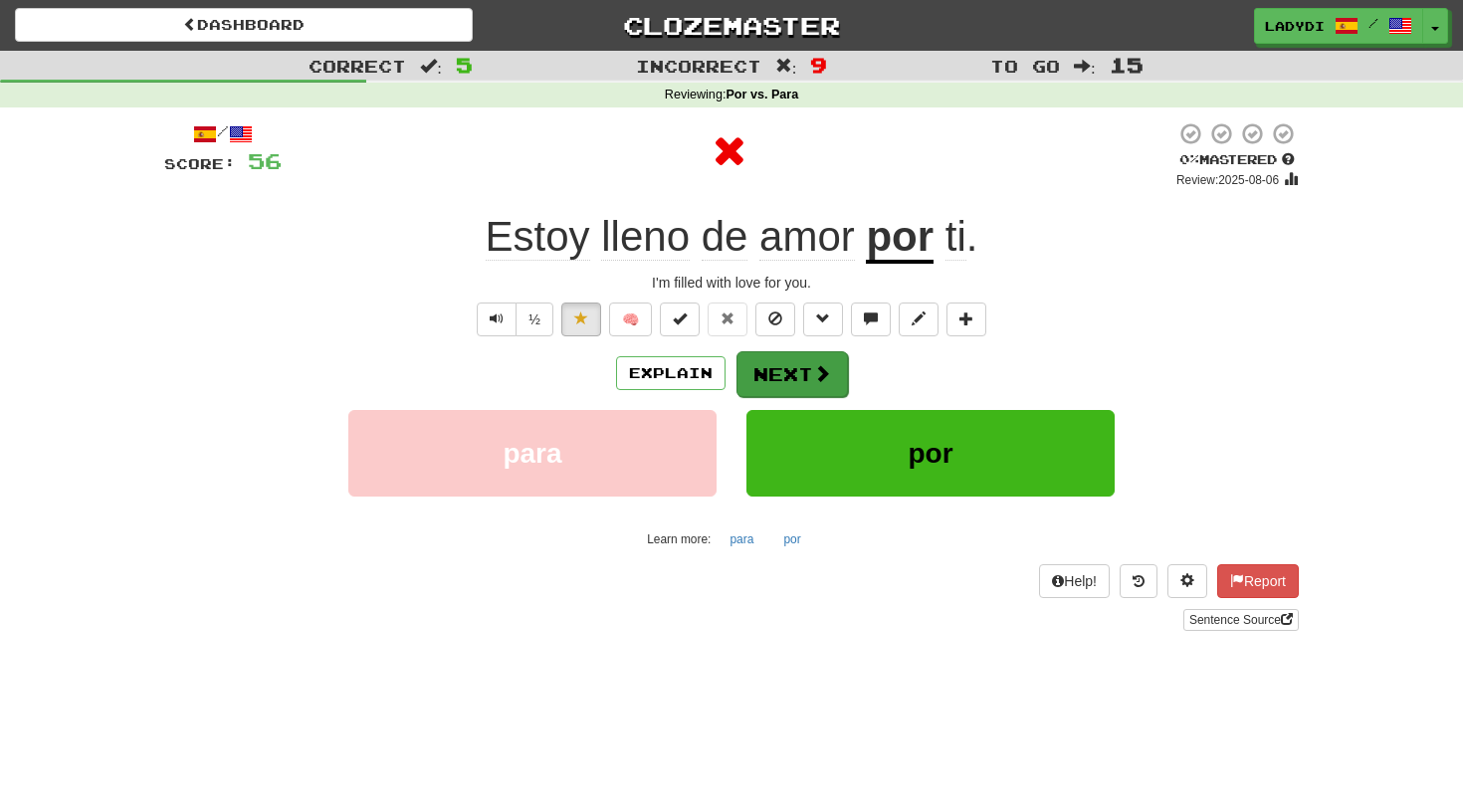 click on "Next" at bounding box center [792, 374] 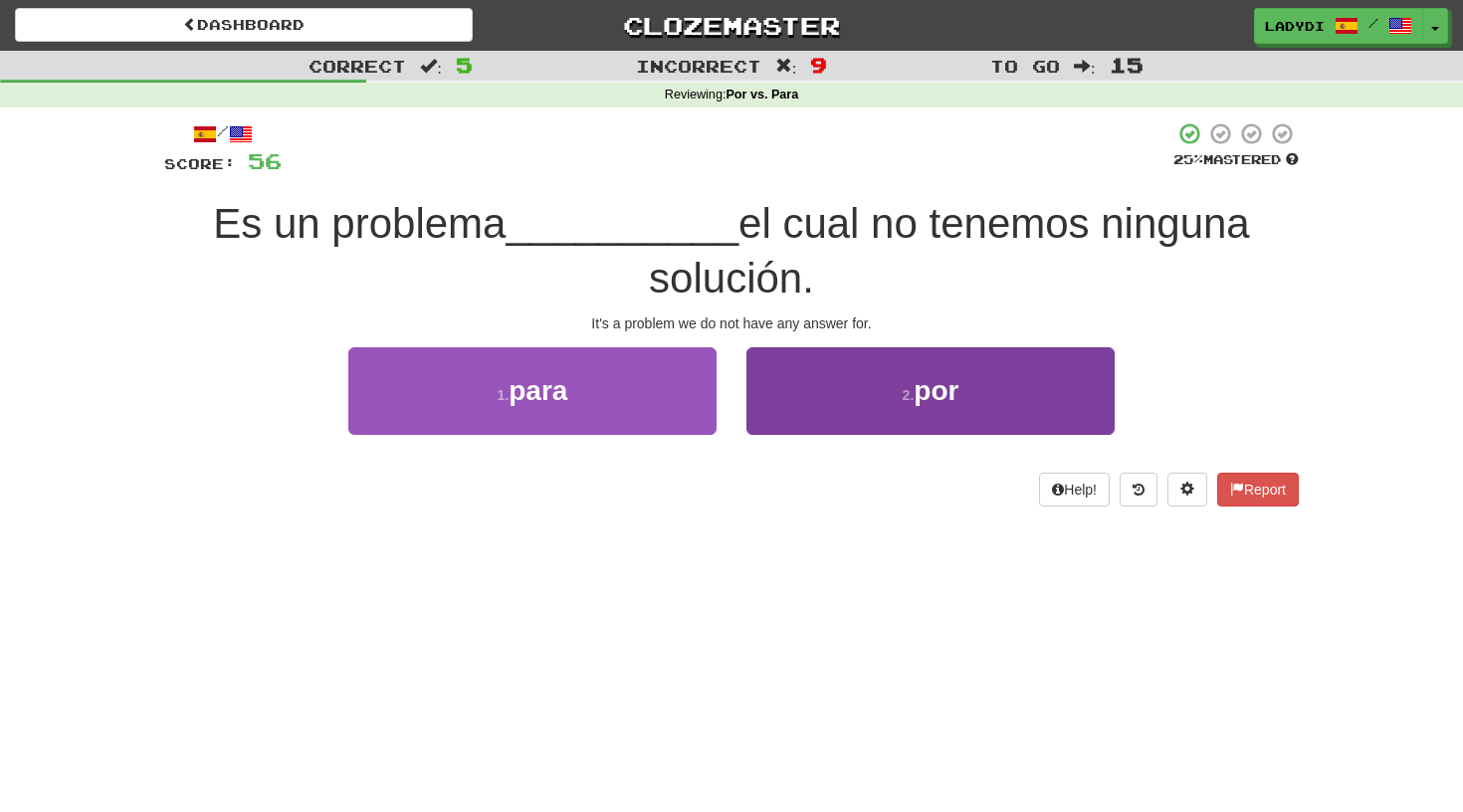 click on "2 .  por" at bounding box center [931, 390] 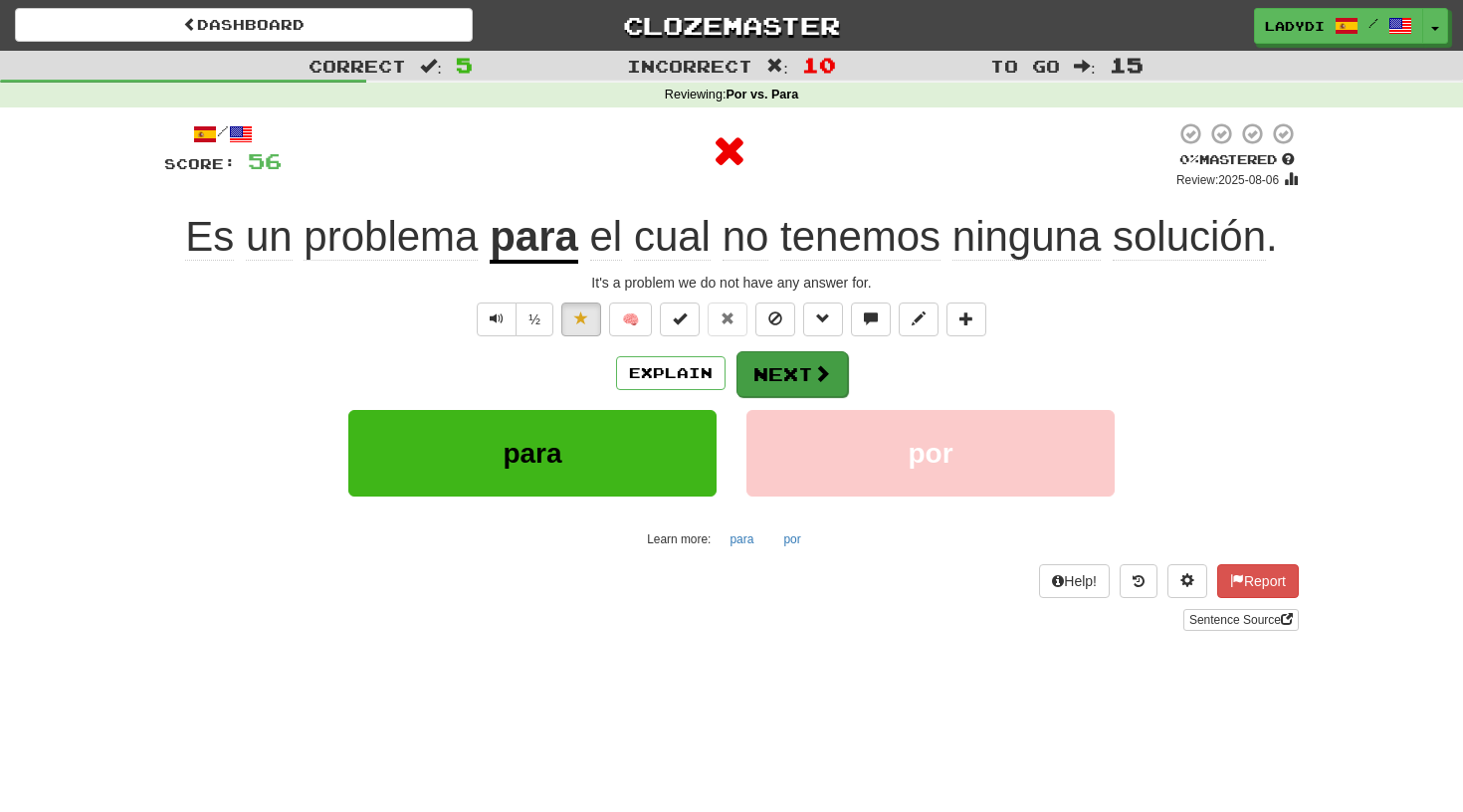 click on "Next" at bounding box center (792, 374) 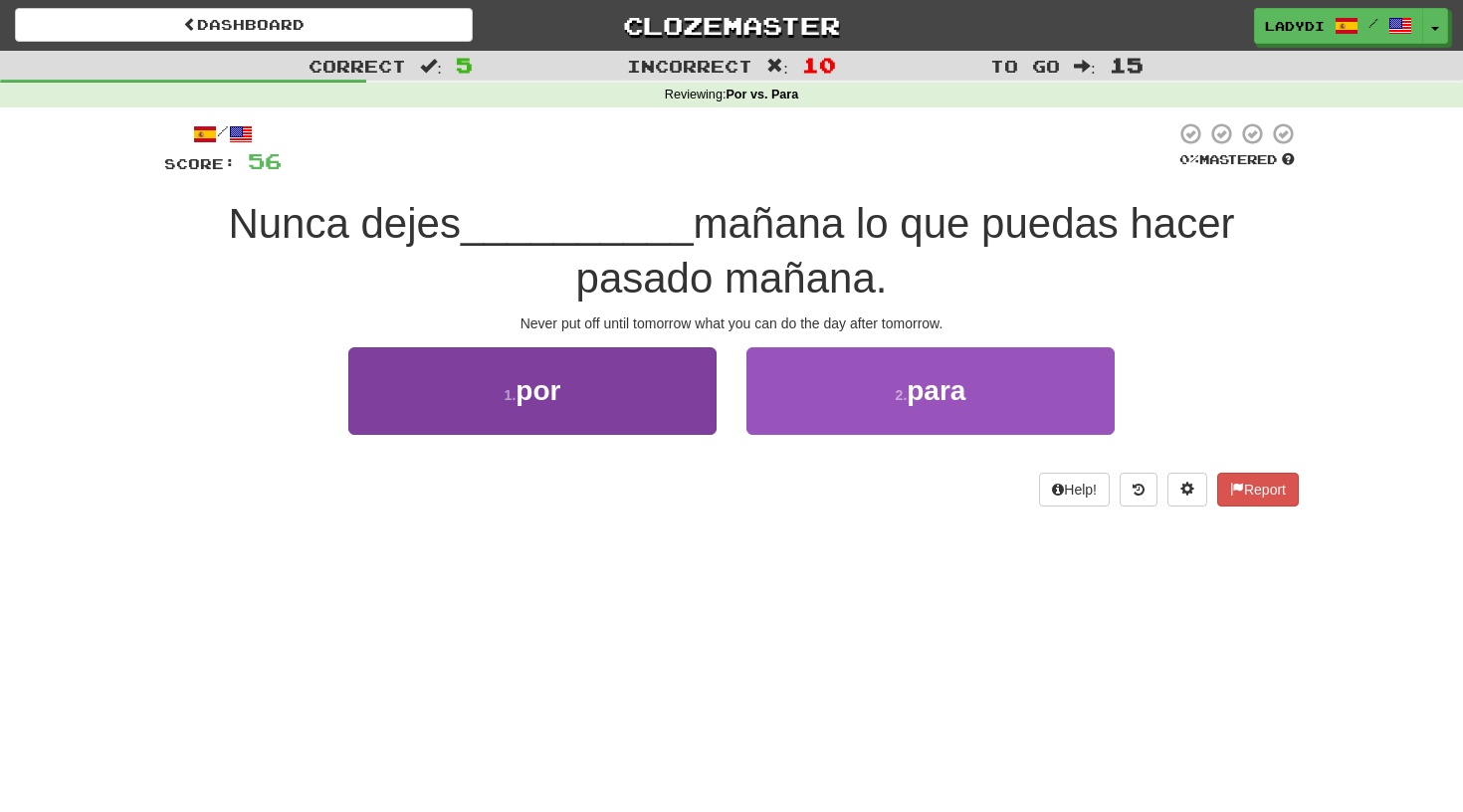 click on "1 .  por" at bounding box center (532, 390) 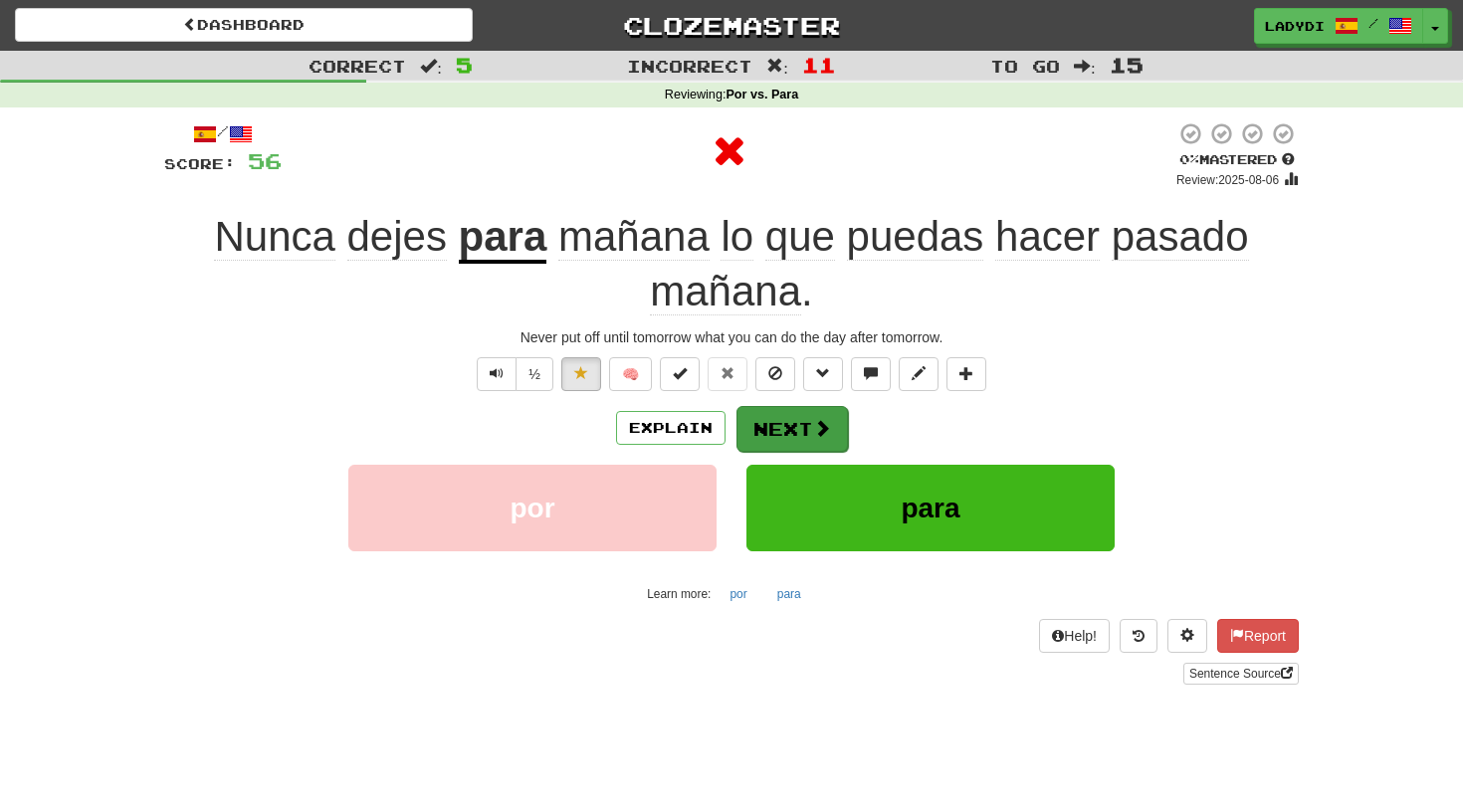 click on "Next" at bounding box center (792, 429) 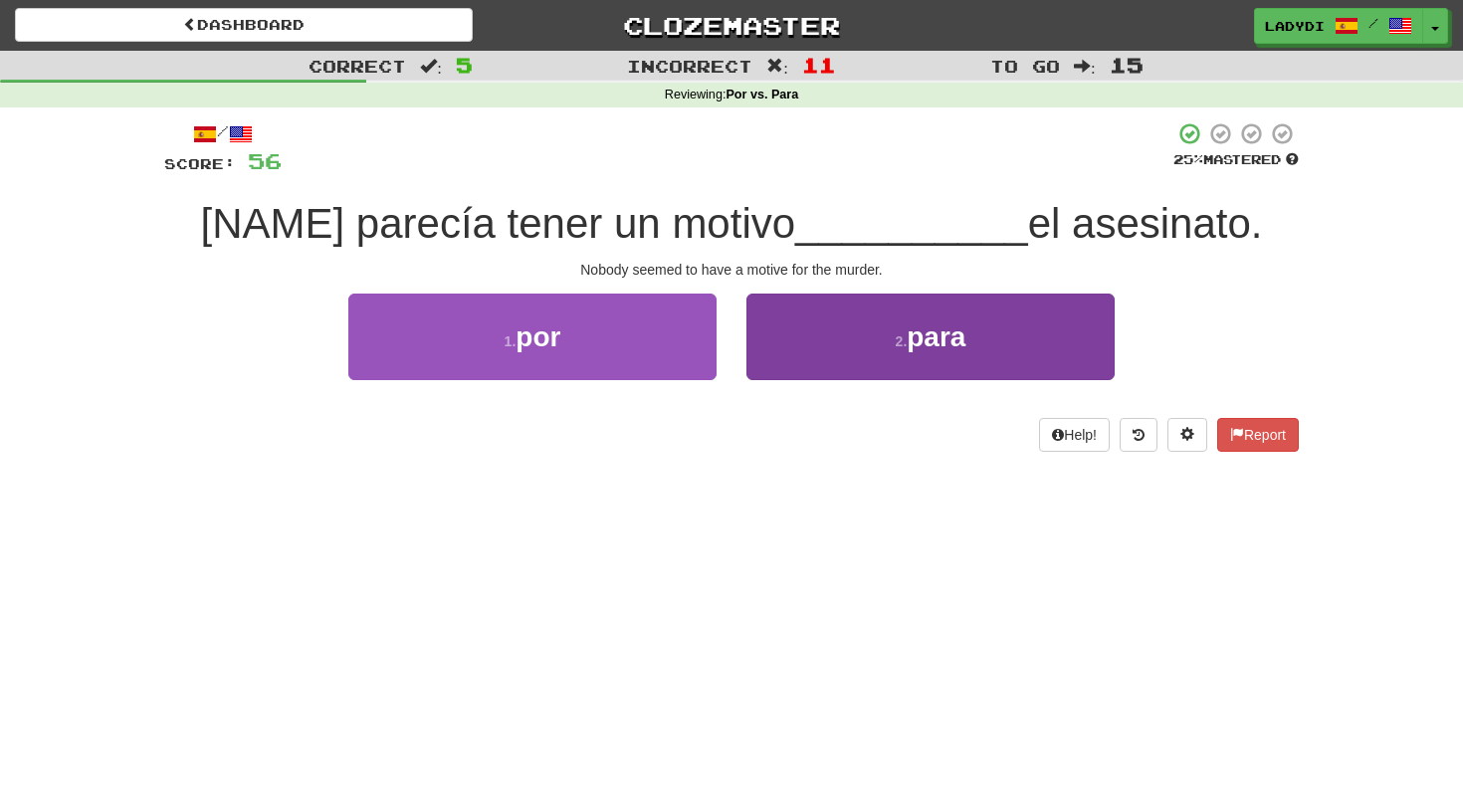 click on "2 .  para" at bounding box center [931, 336] 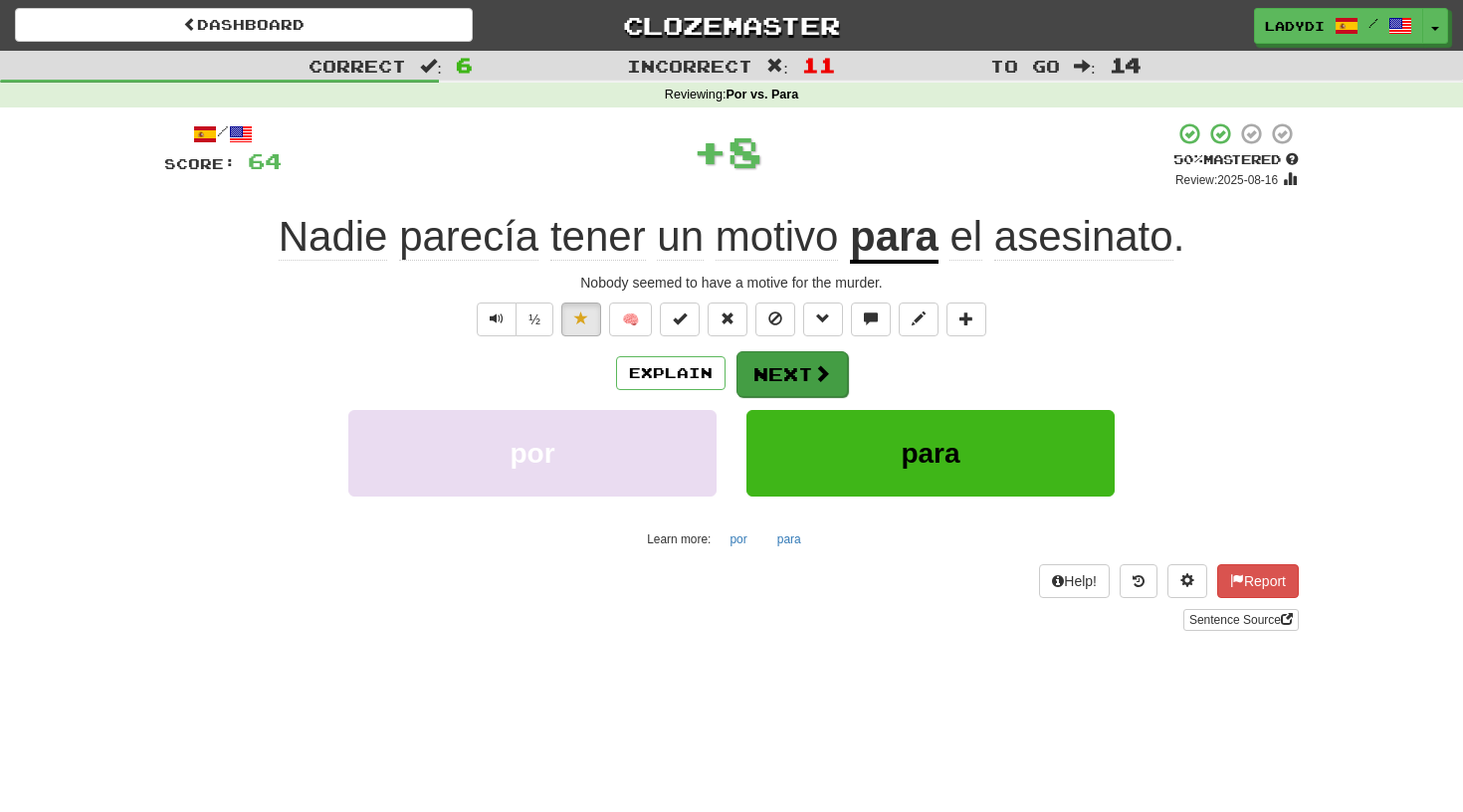 click on "Next" at bounding box center [792, 374] 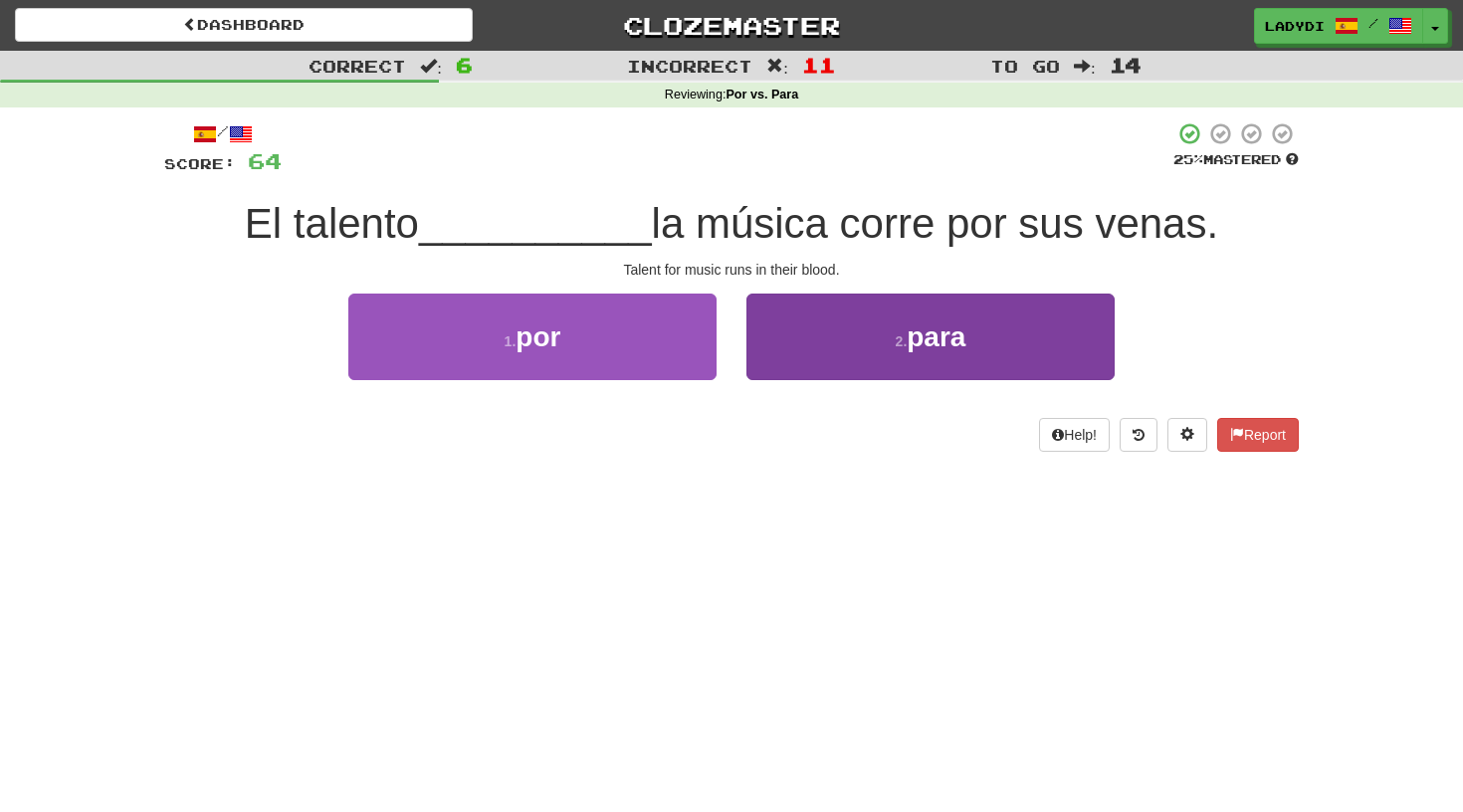 click on "2 .  para" at bounding box center (931, 336) 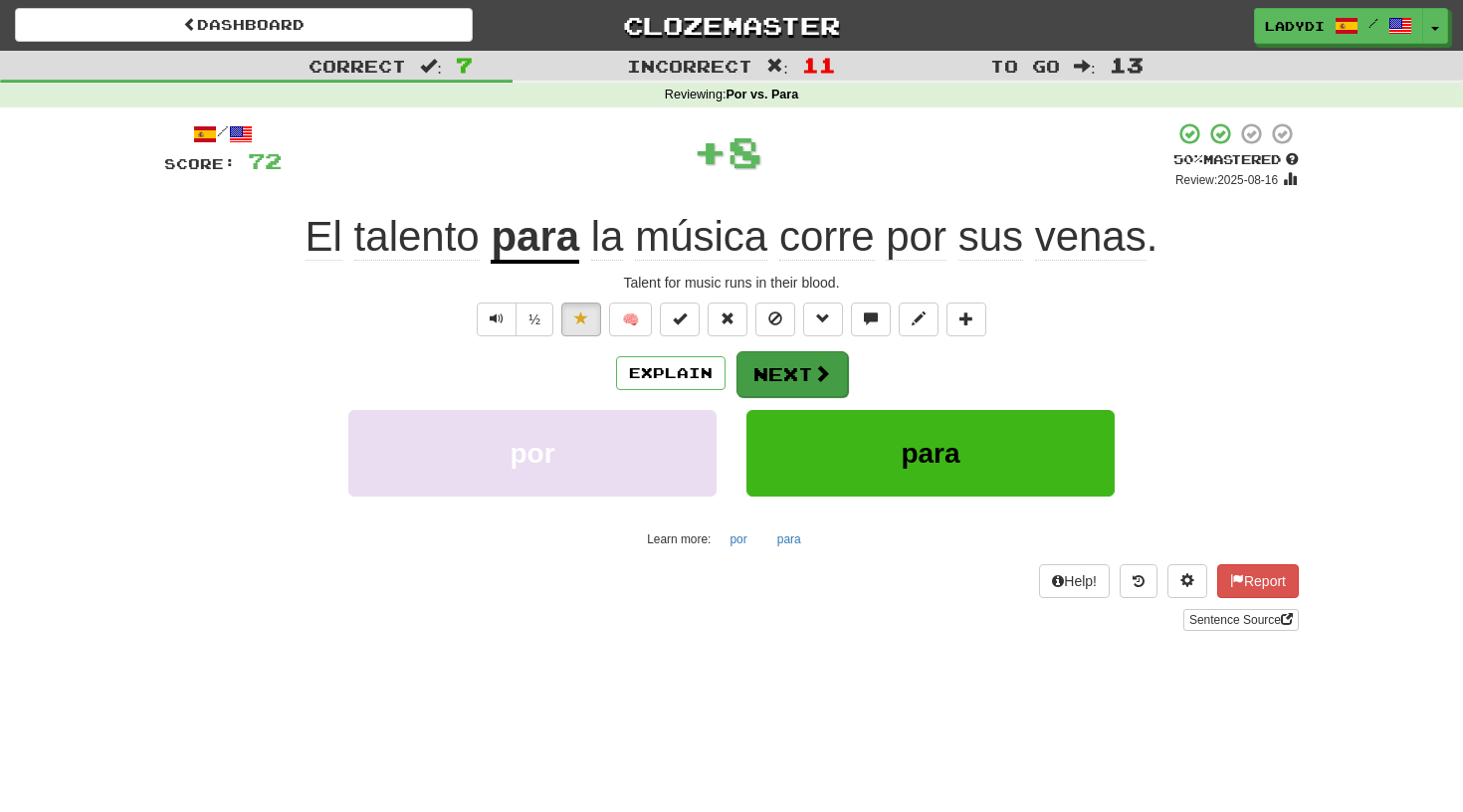 click on "Next" at bounding box center [792, 374] 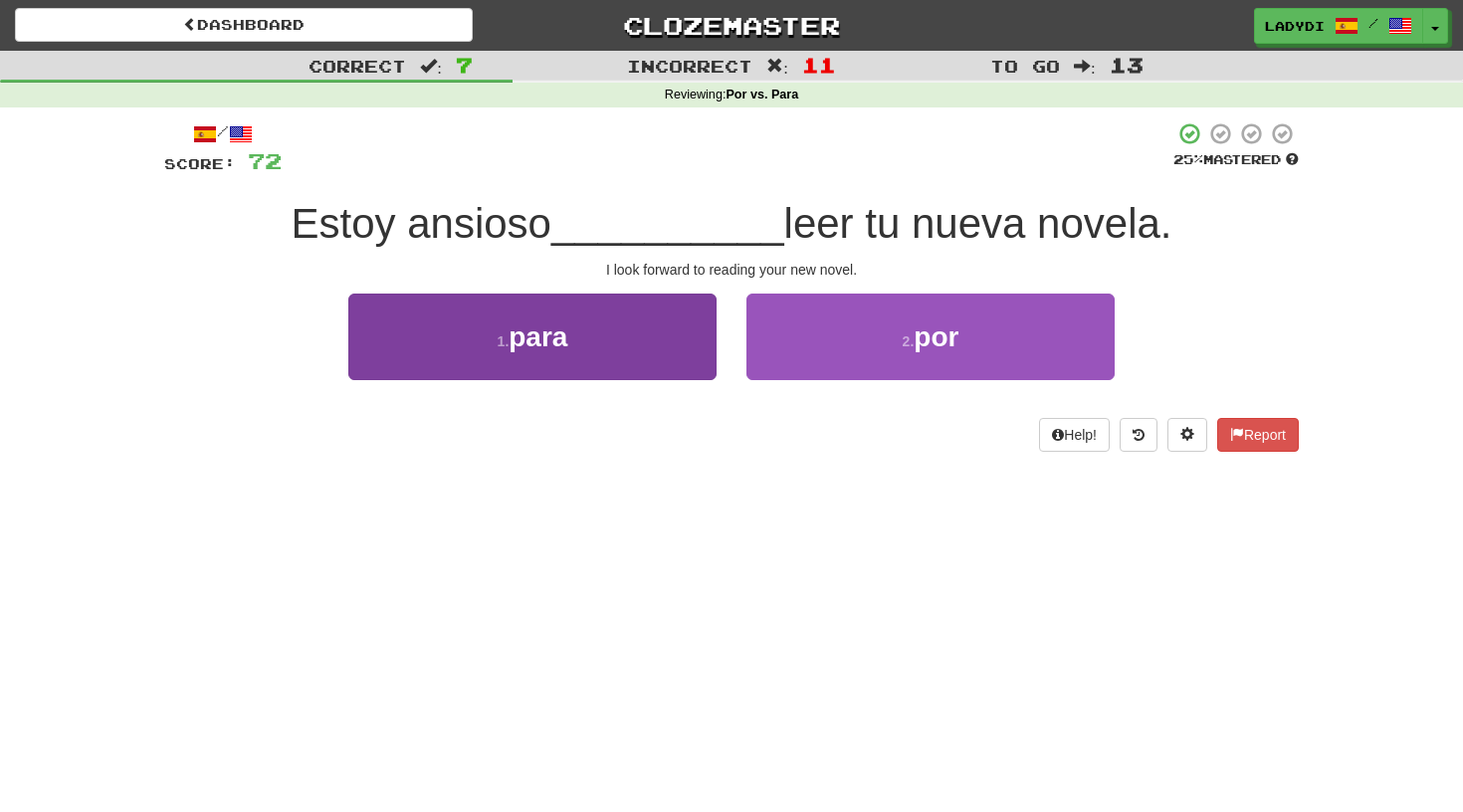 click on "1 .  para" at bounding box center (532, 336) 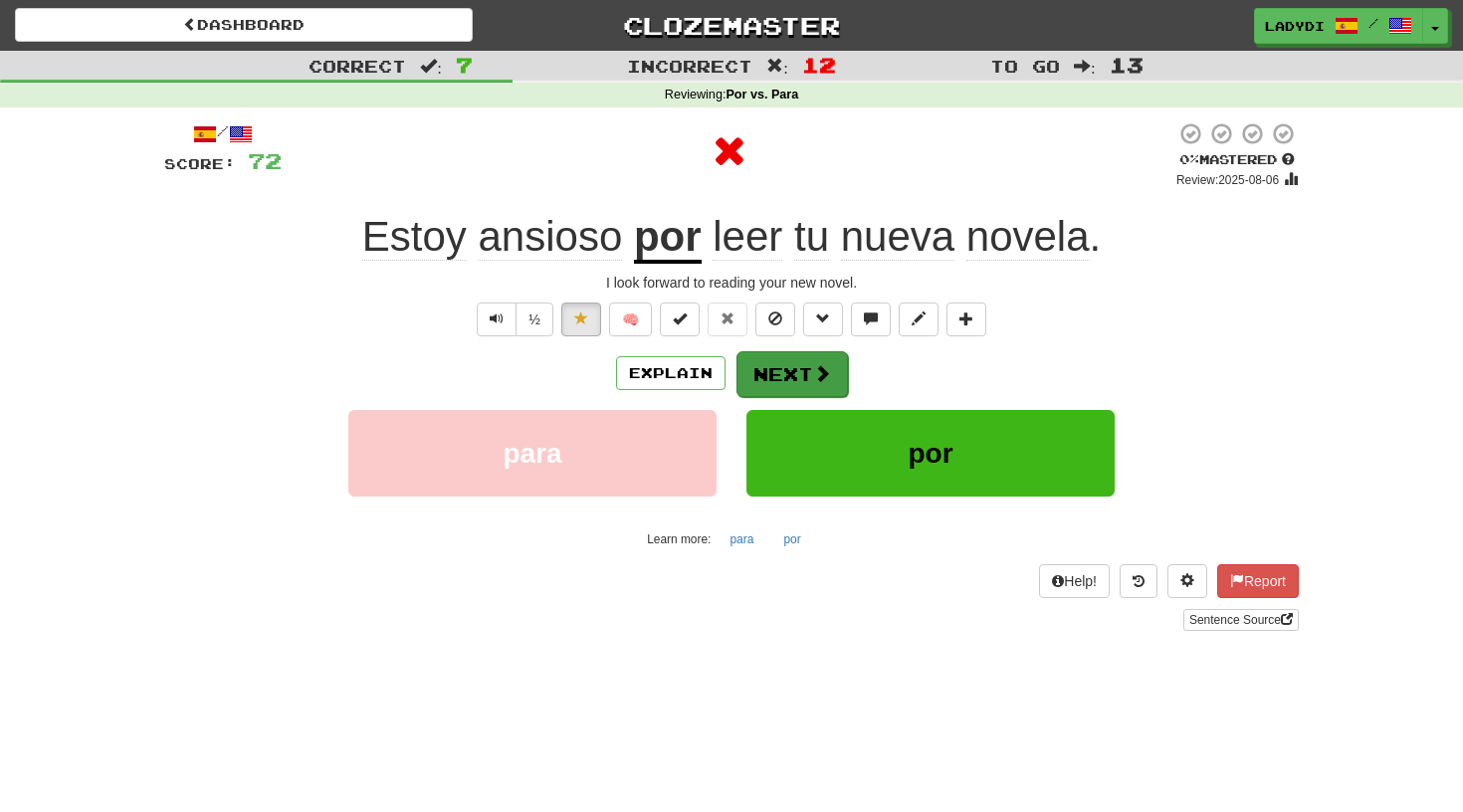 click on "Next" at bounding box center [792, 374] 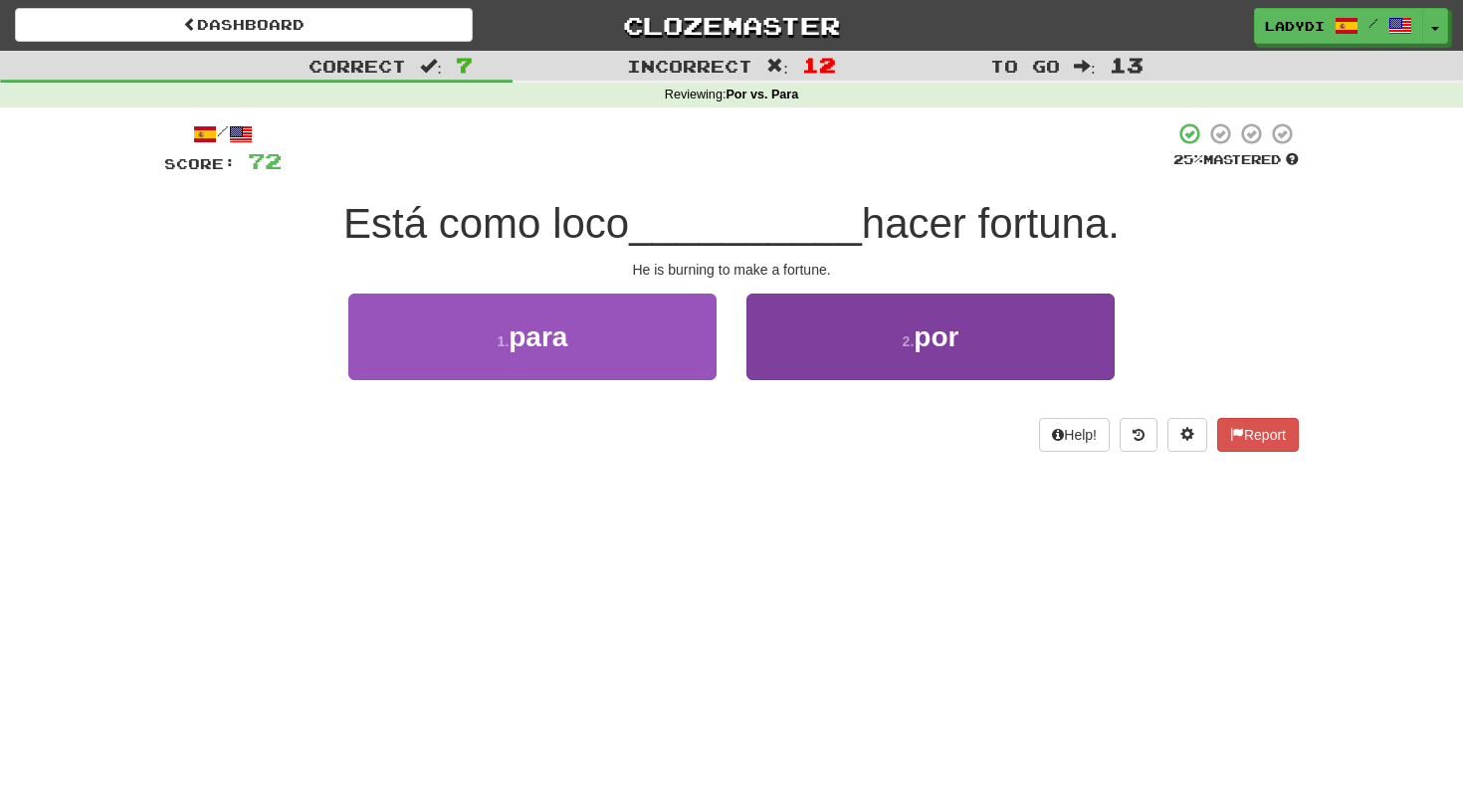 click on "2 .  por" at bounding box center [931, 336] 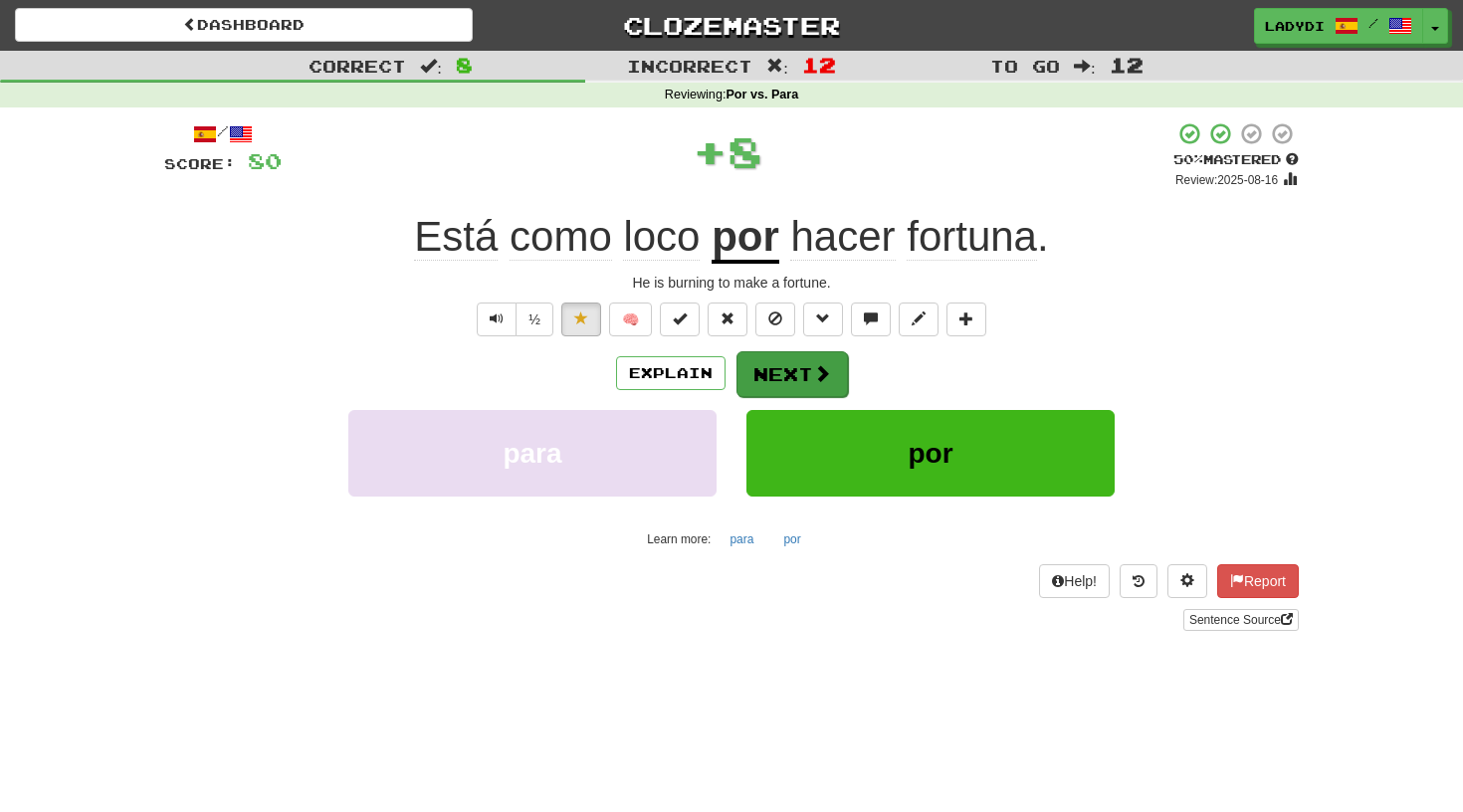 click on "Next" at bounding box center [792, 374] 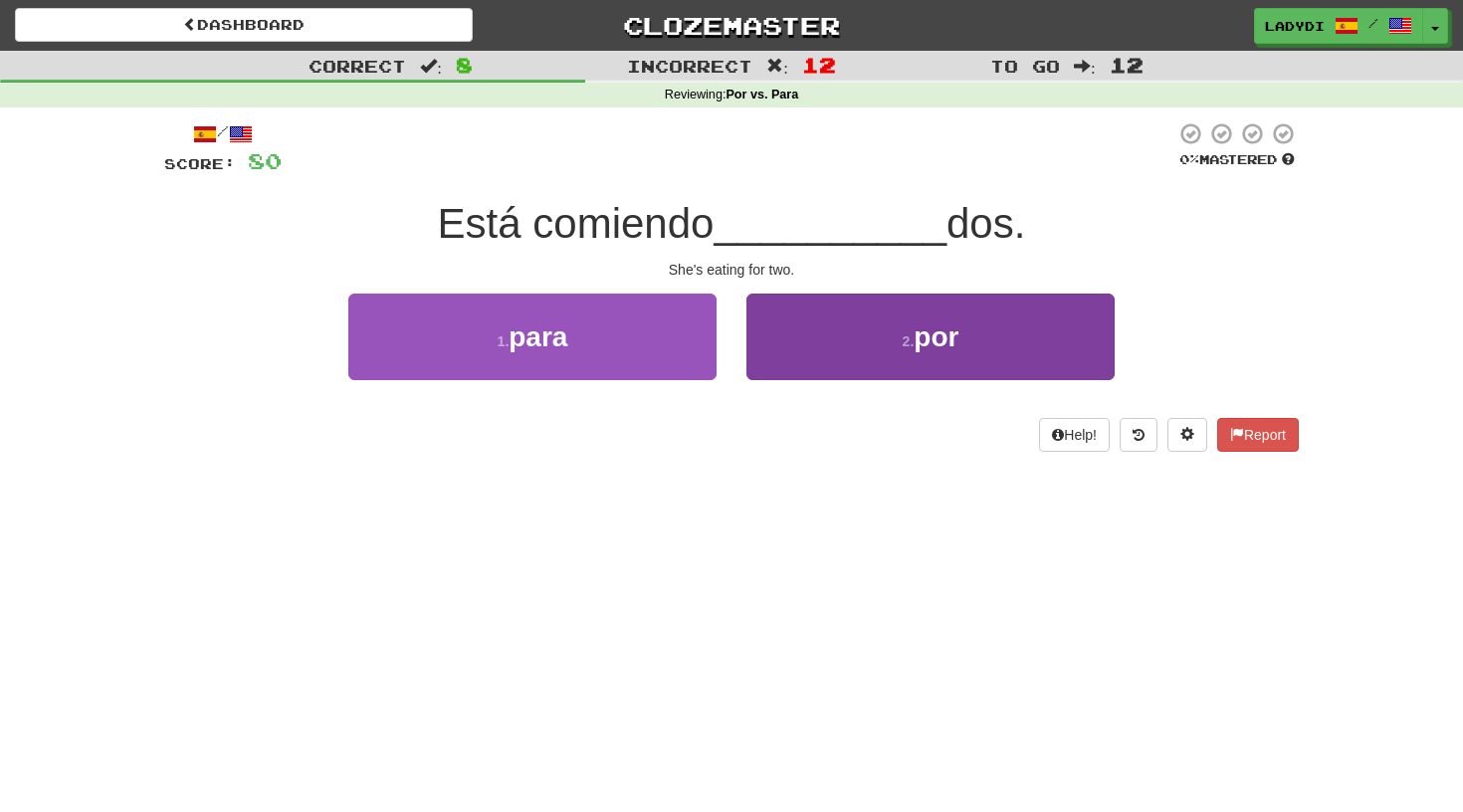 click on "2 .  por" at bounding box center (931, 336) 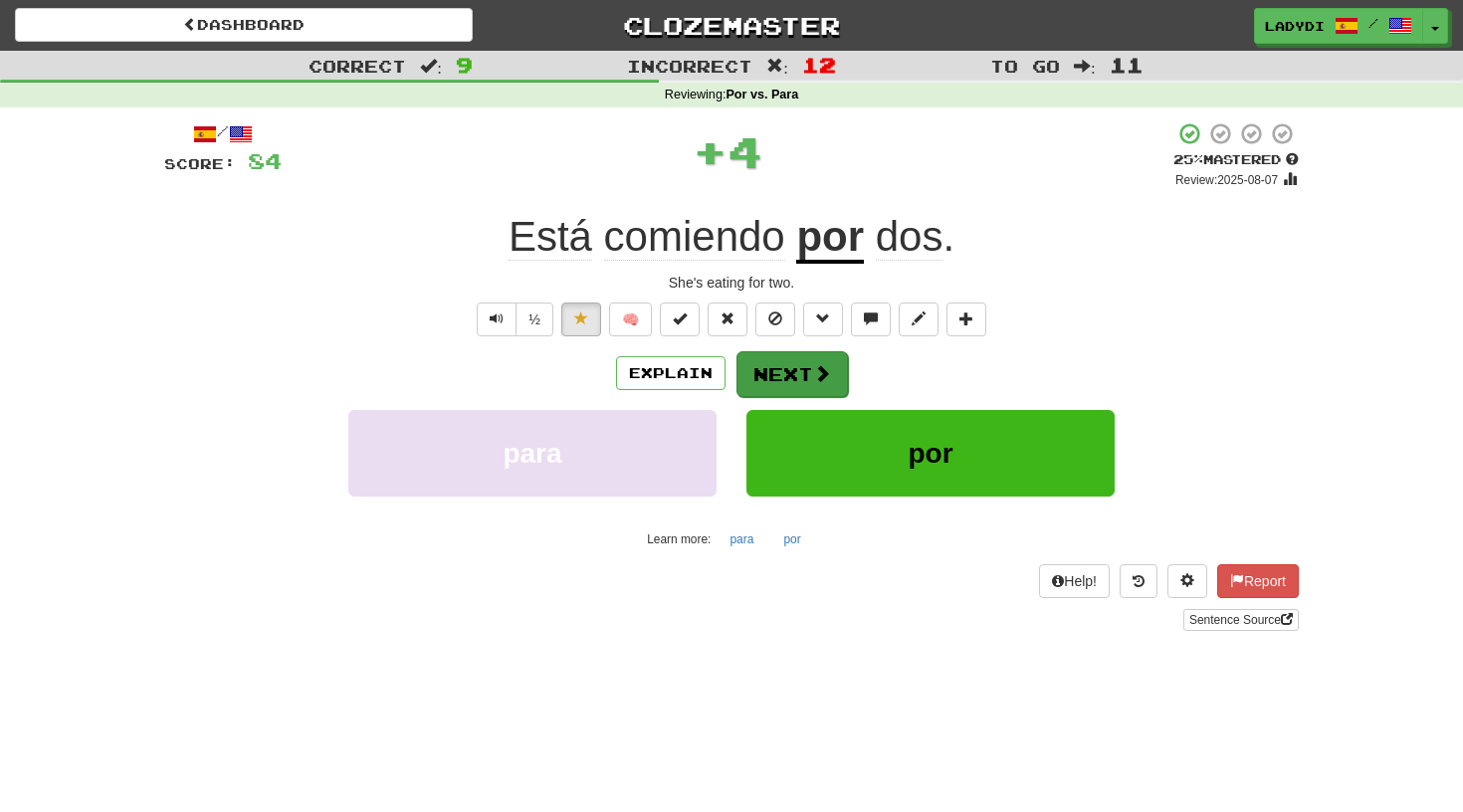 click on "Next" at bounding box center [792, 374] 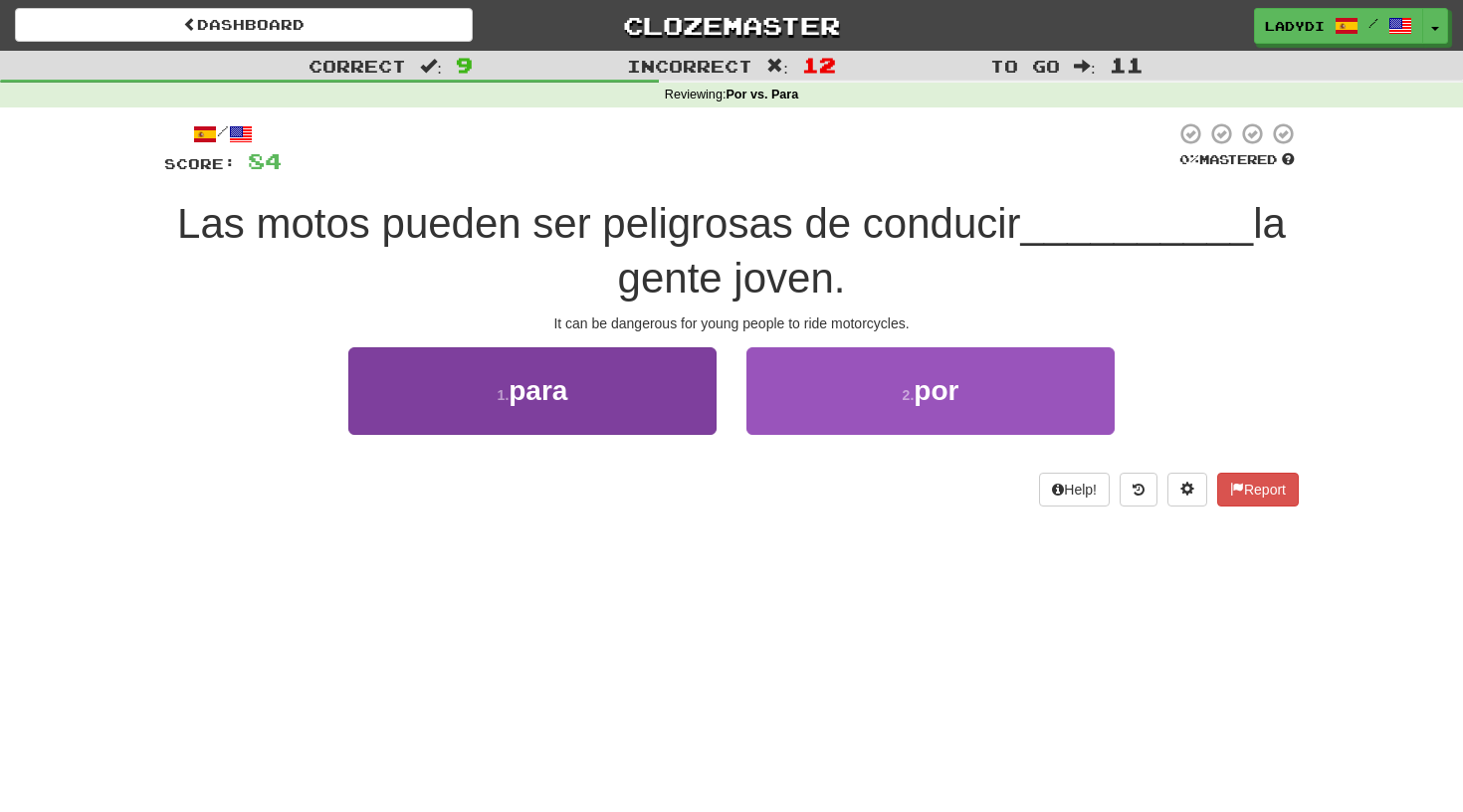 click on "1 .  para" at bounding box center [532, 390] 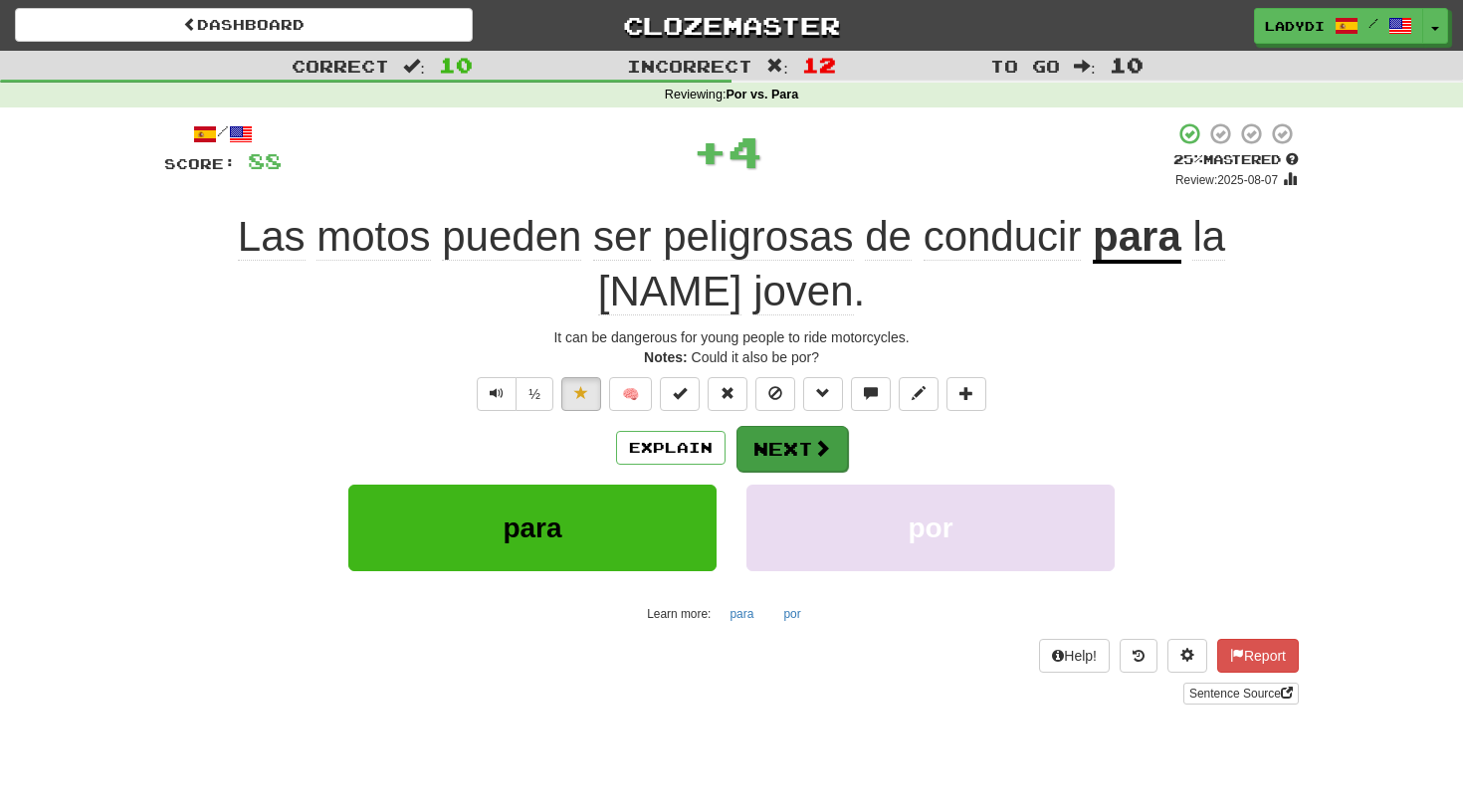 click on "Next" at bounding box center [792, 449] 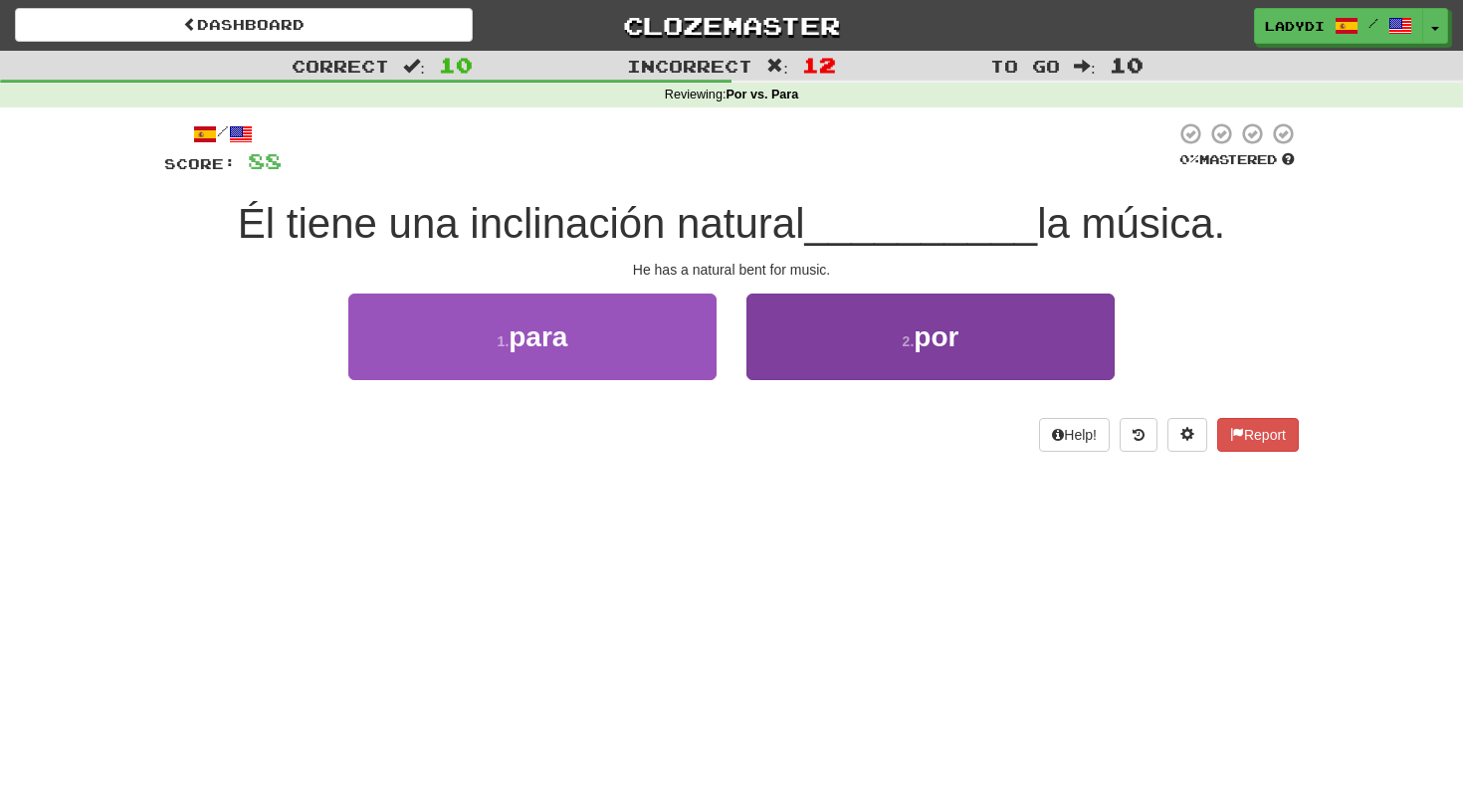 click on "2 .  por" at bounding box center [931, 336] 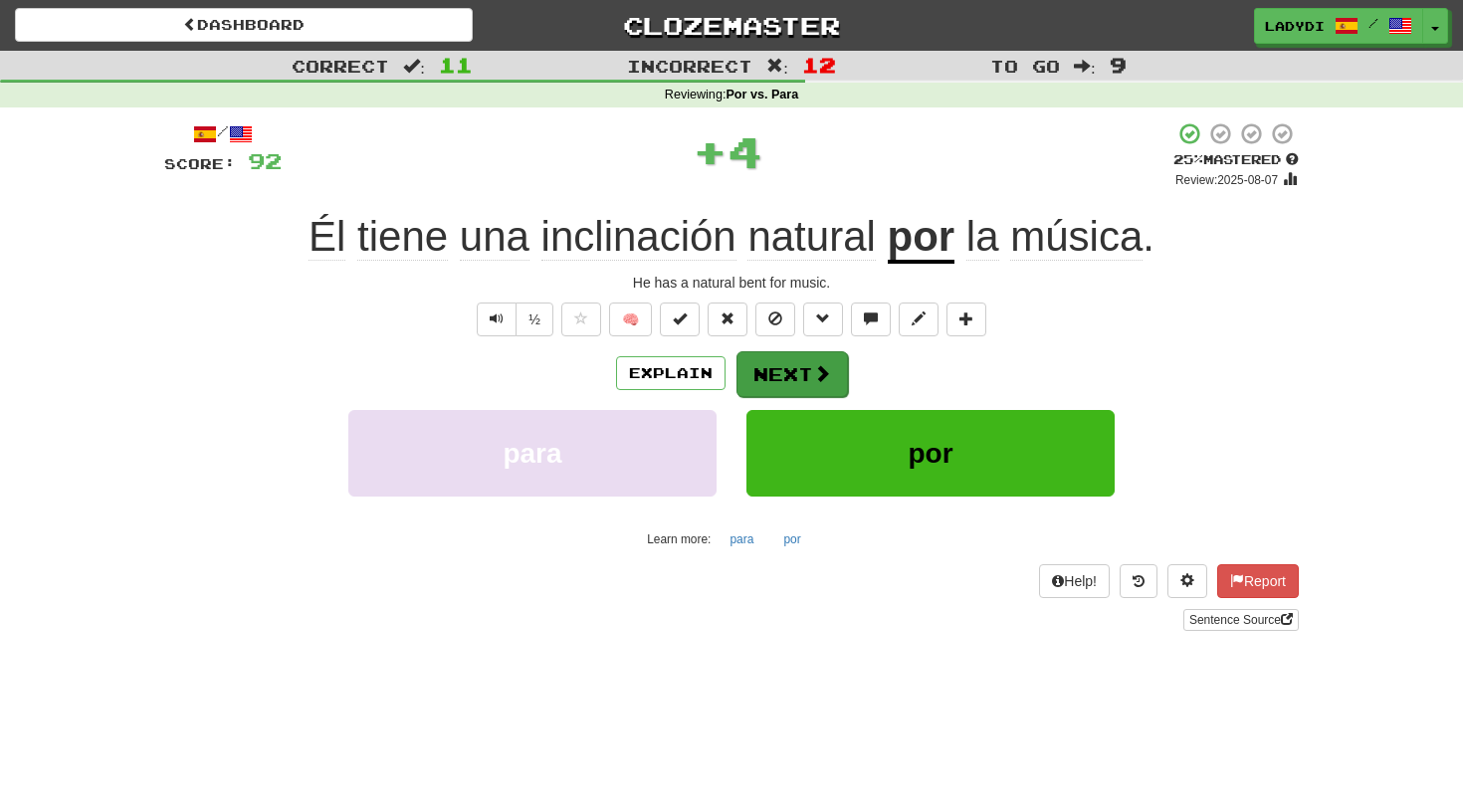 click on "Next" at bounding box center [792, 374] 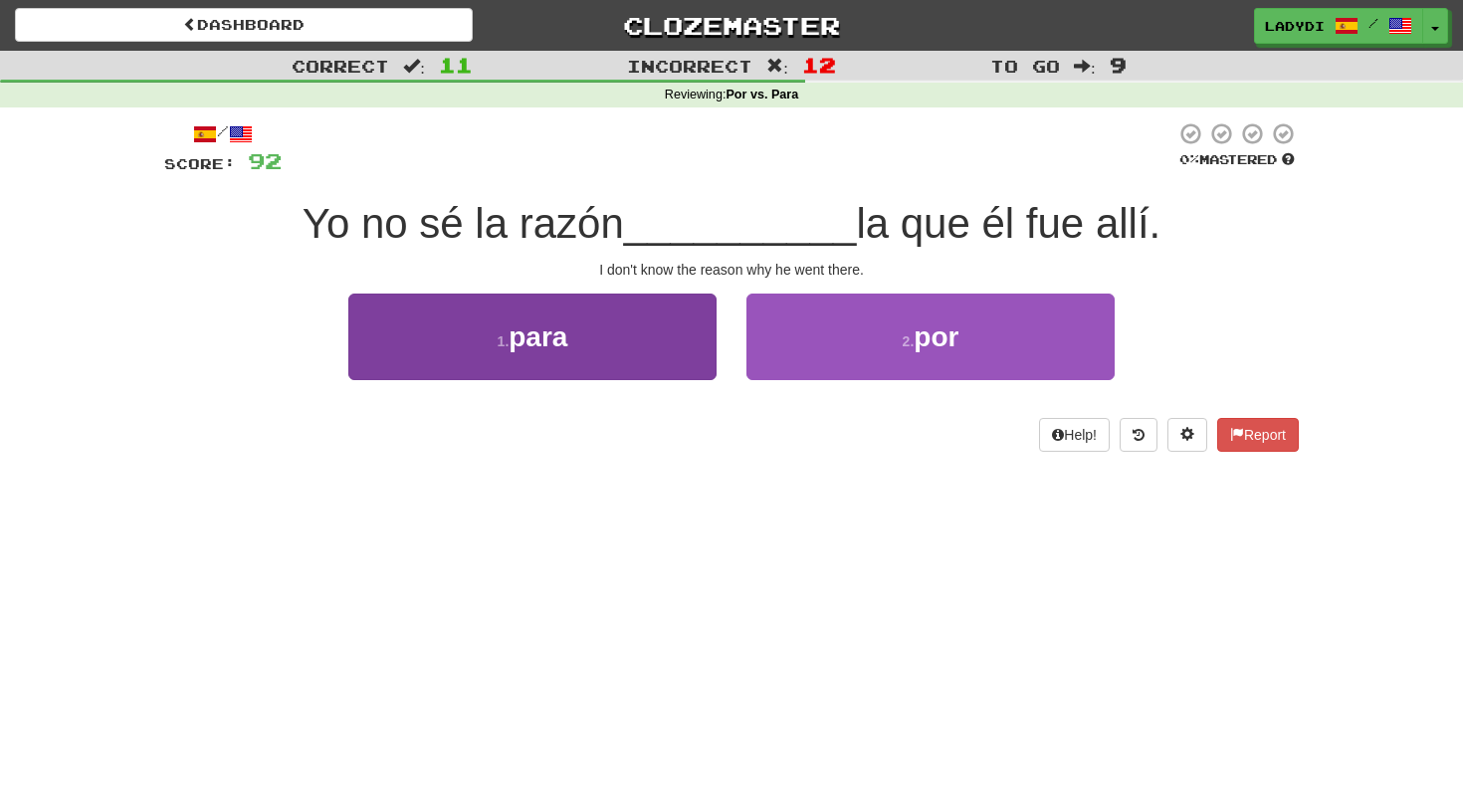 click on "1 .  para" at bounding box center [532, 336] 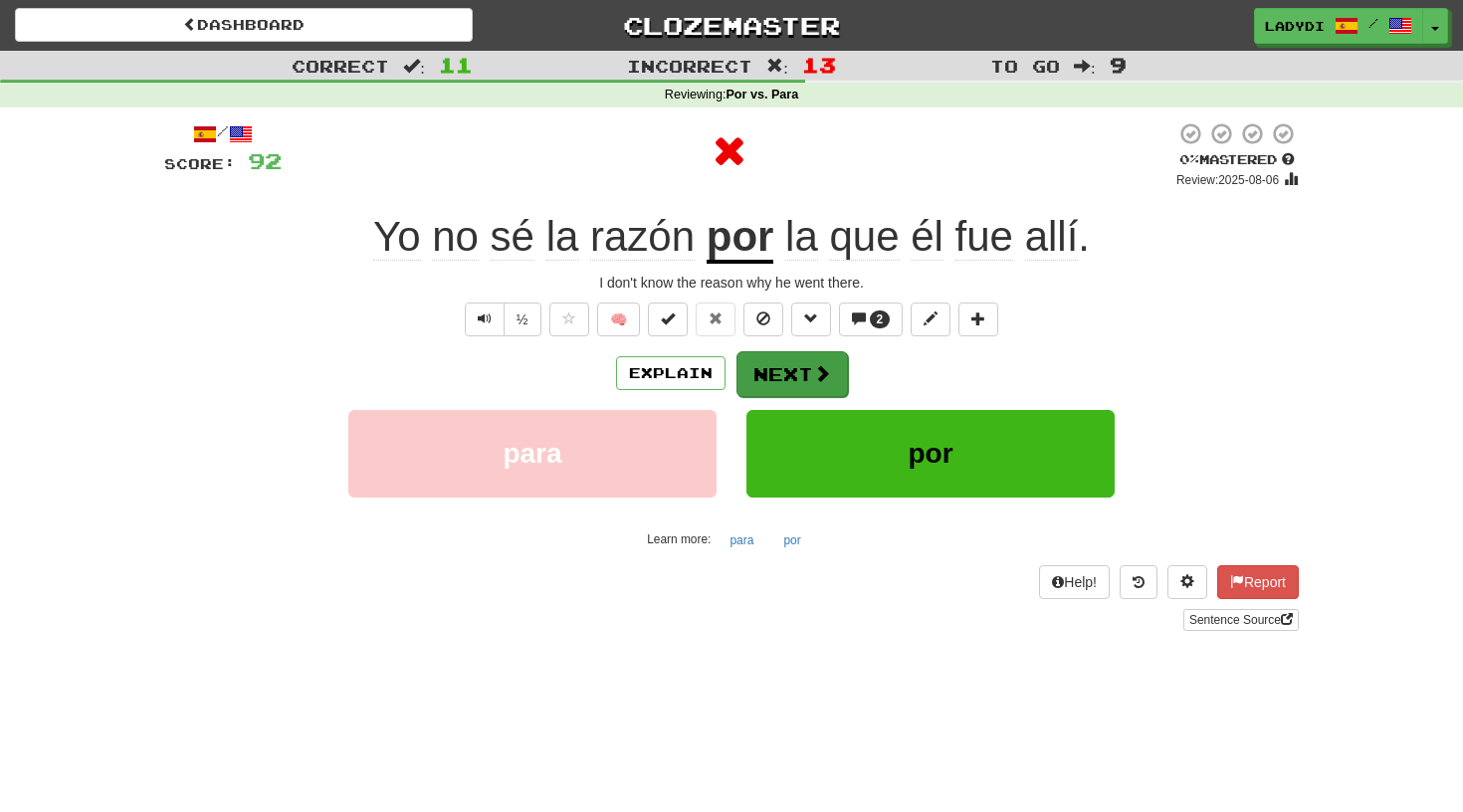 click on "Next" at bounding box center [792, 374] 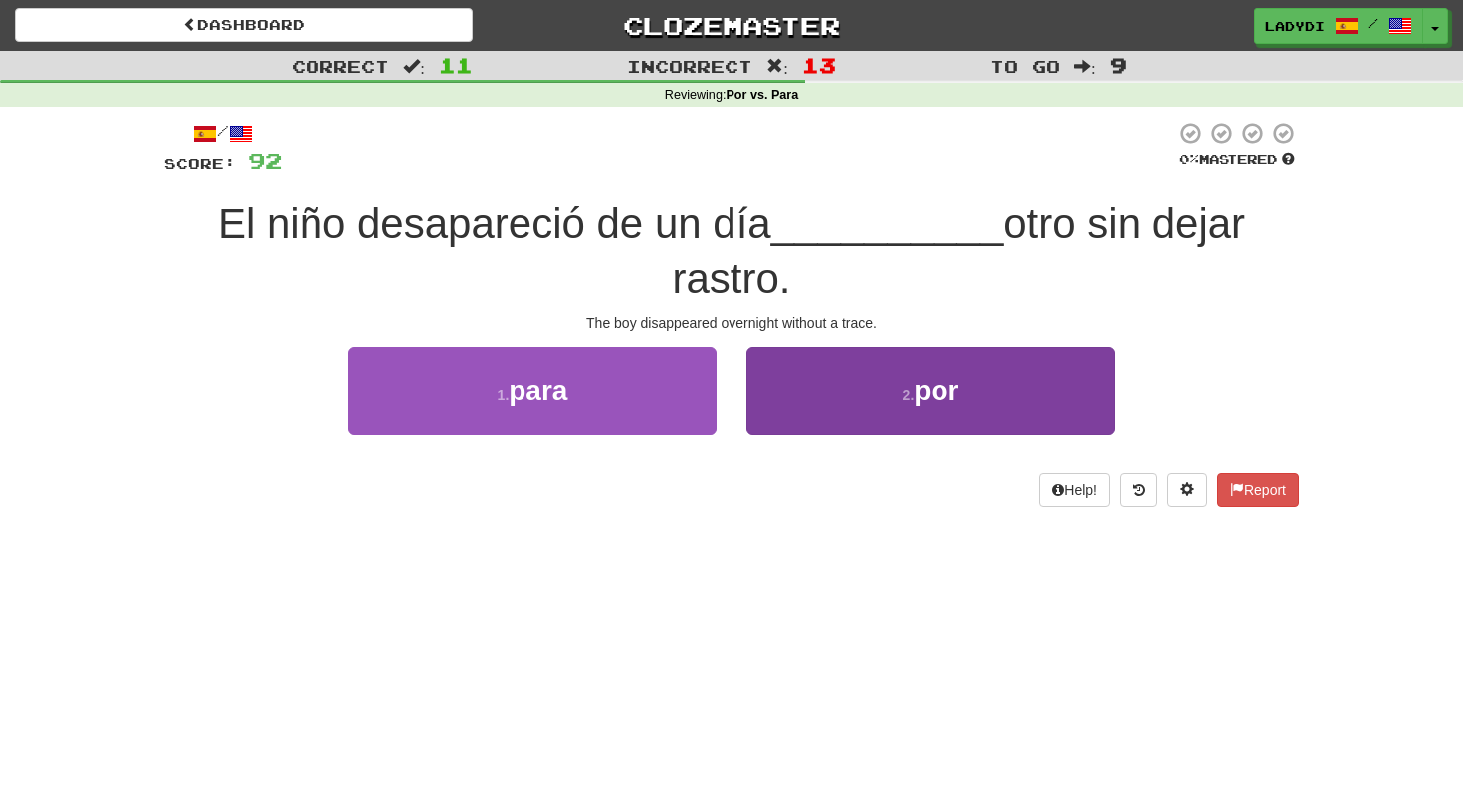 click on "2 .  por" at bounding box center [931, 390] 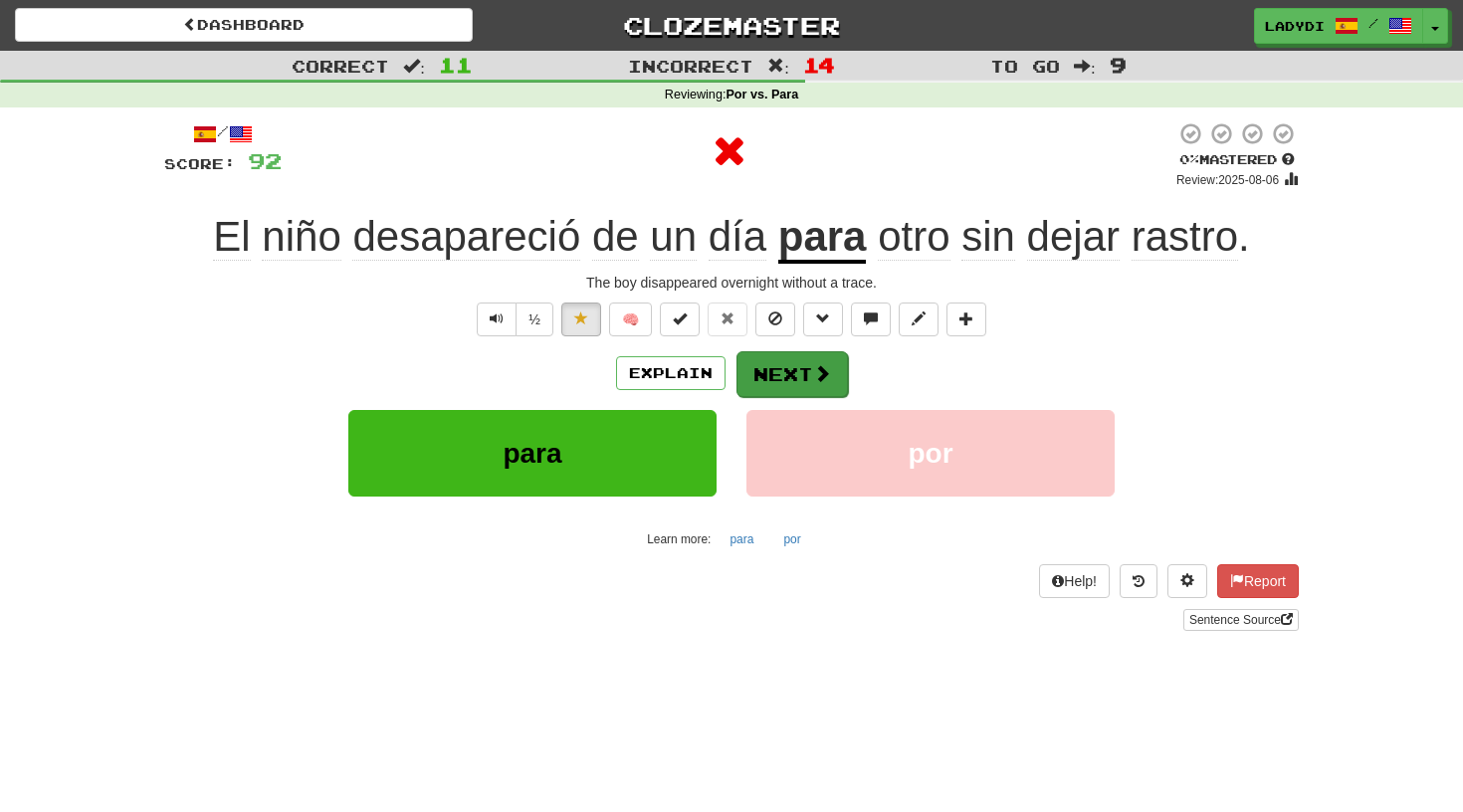 click on "Next" at bounding box center [792, 374] 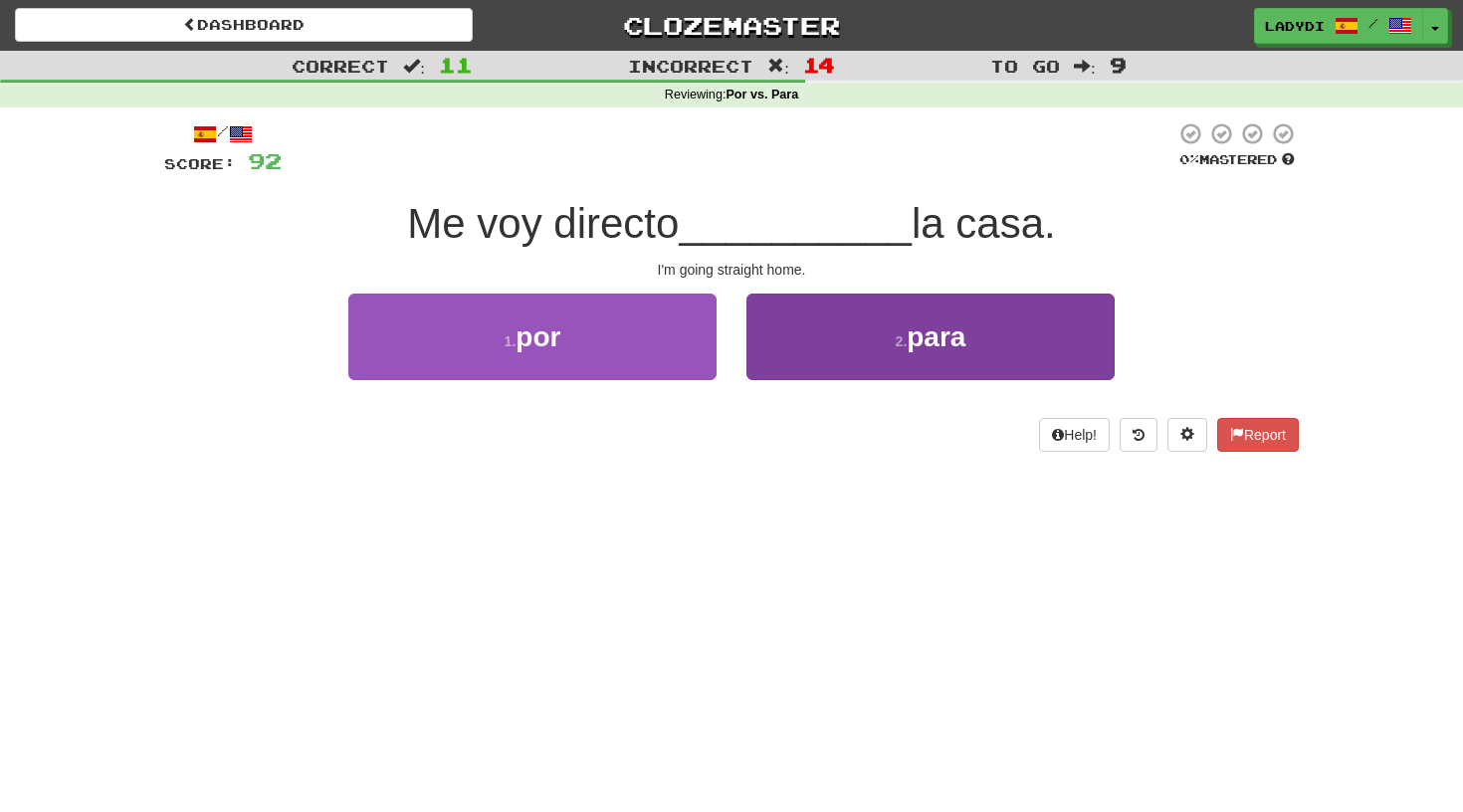 click on "2 .  para" at bounding box center [931, 336] 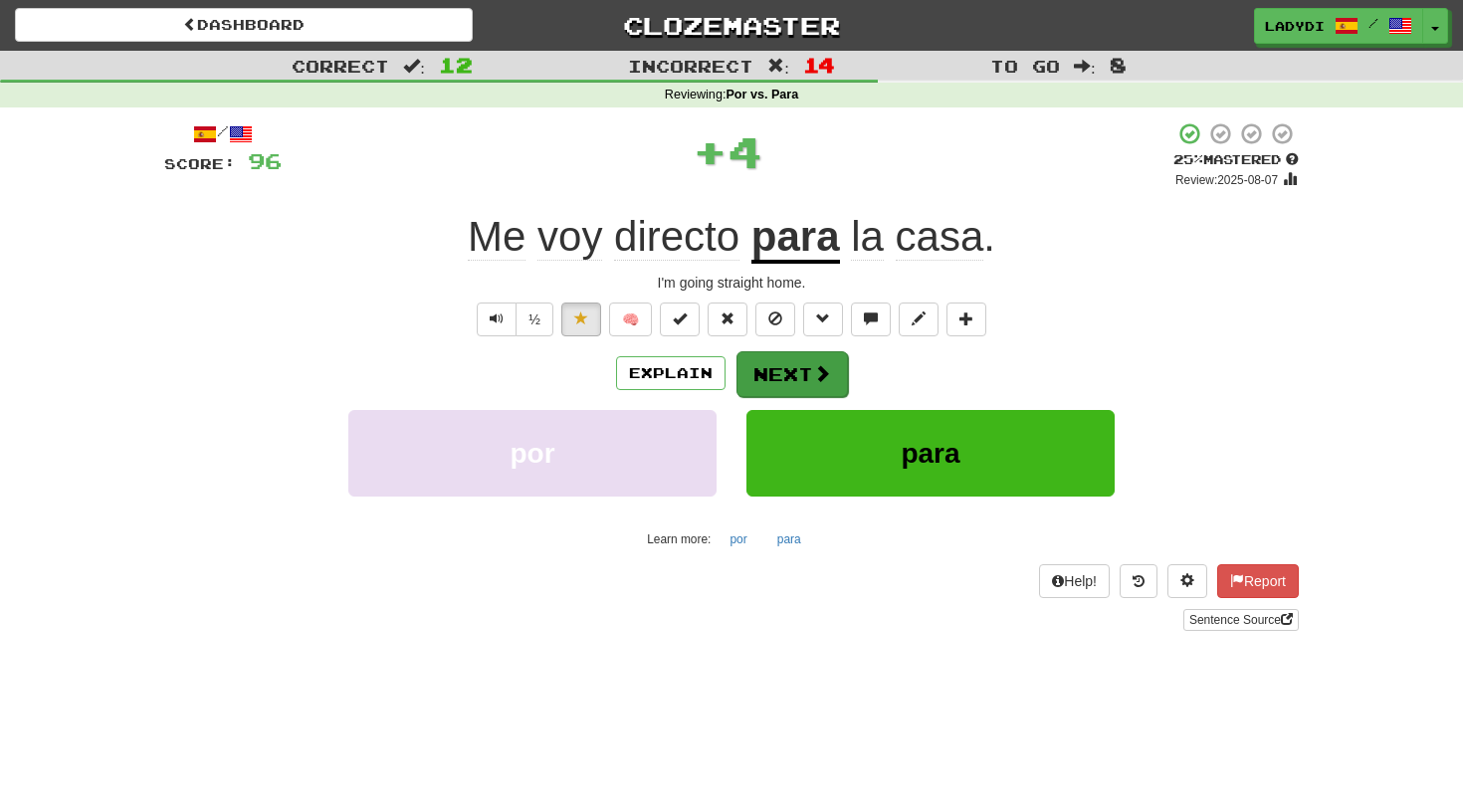 click on "Next" at bounding box center (792, 374) 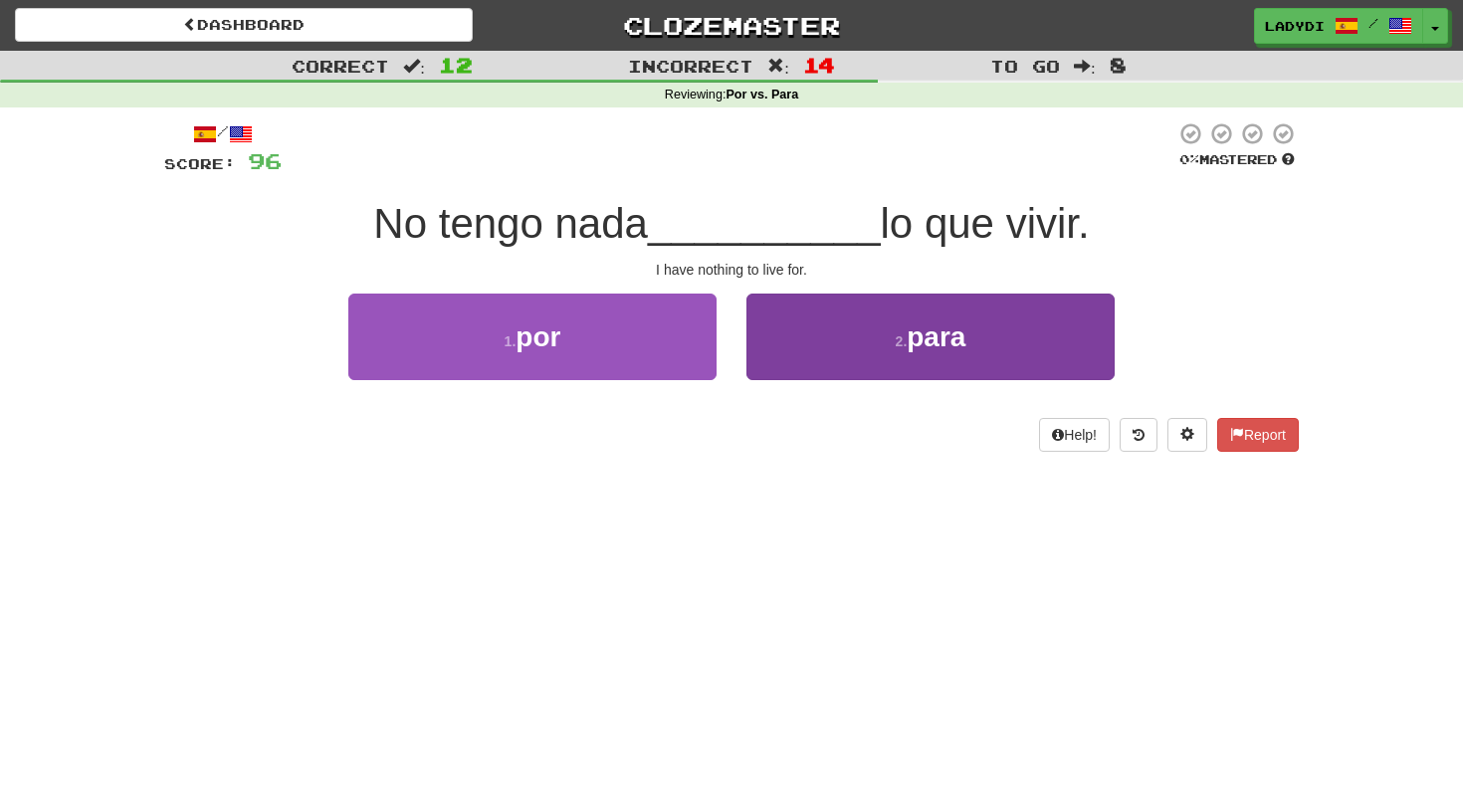 click on "2 .  para" at bounding box center (931, 336) 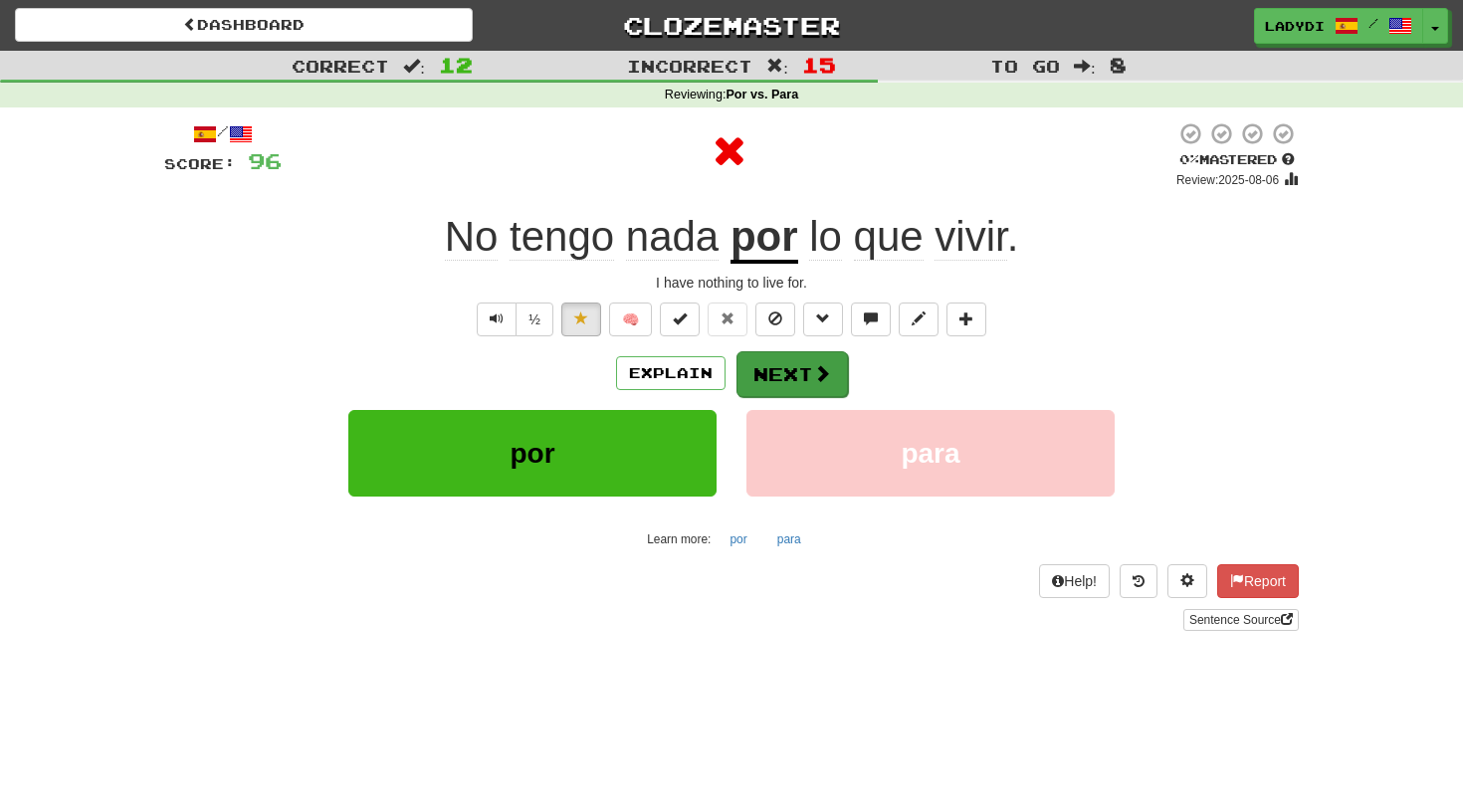 click on "Next" at bounding box center (792, 374) 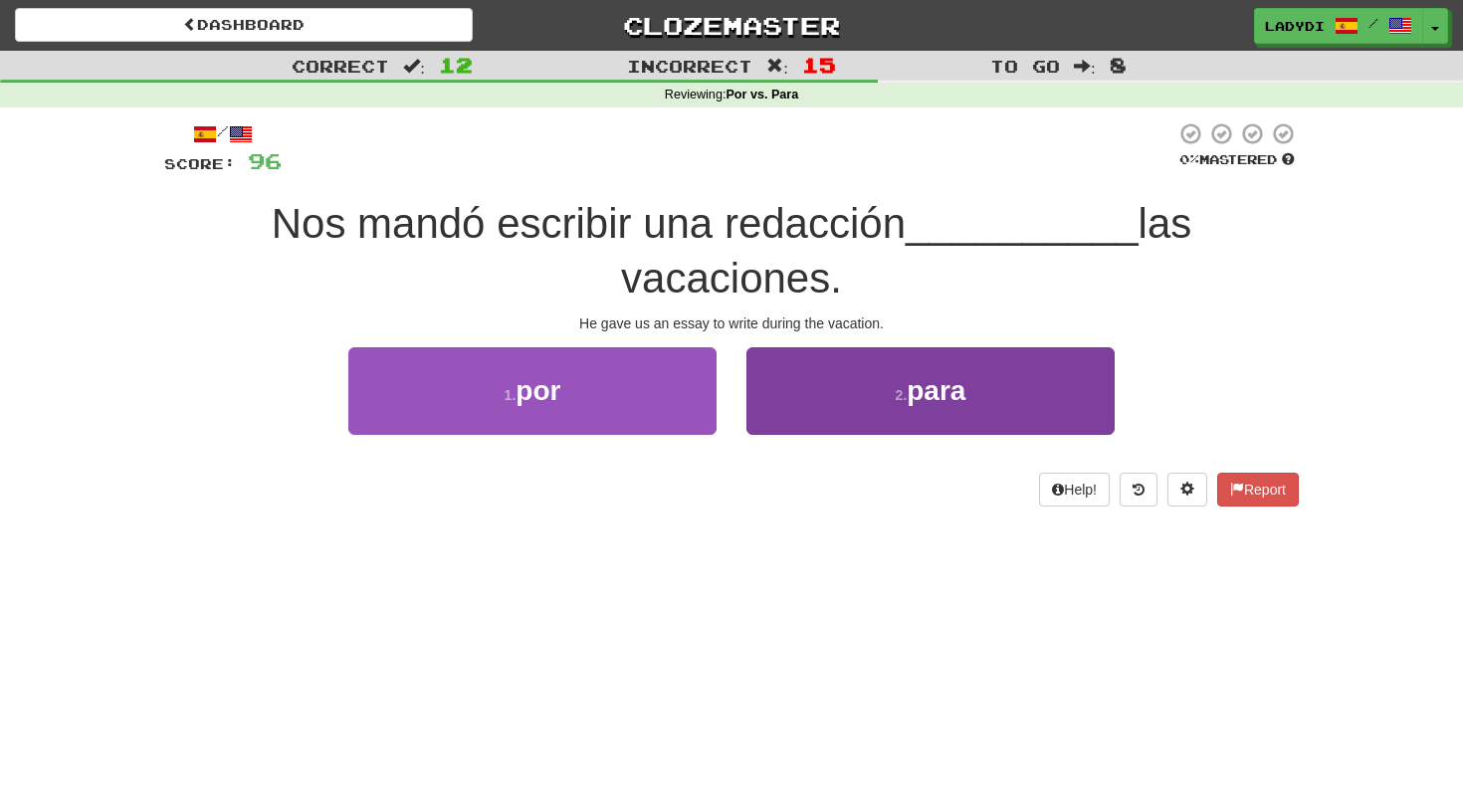 click on "2 .  para" at bounding box center (931, 390) 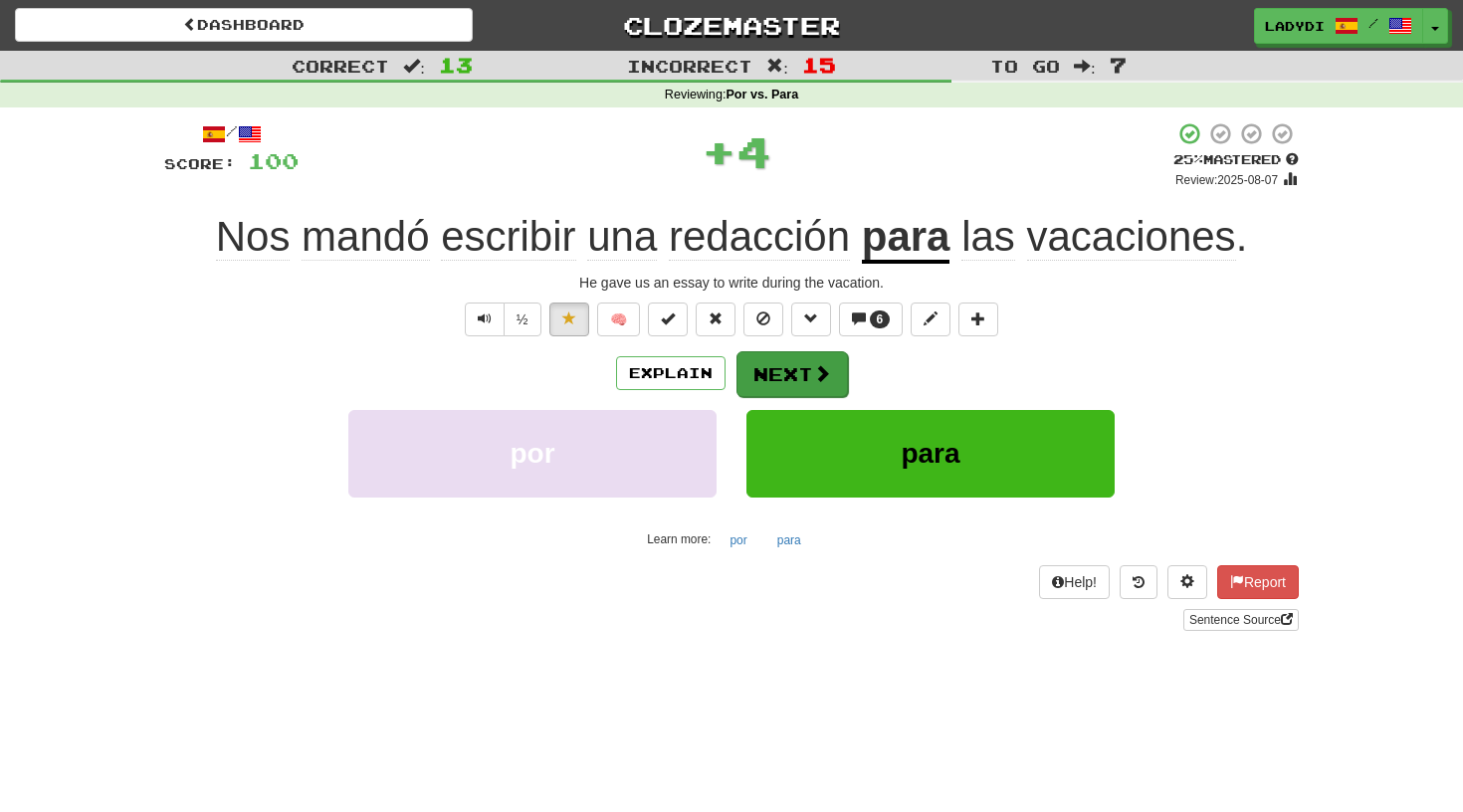 click on "Next" at bounding box center [792, 374] 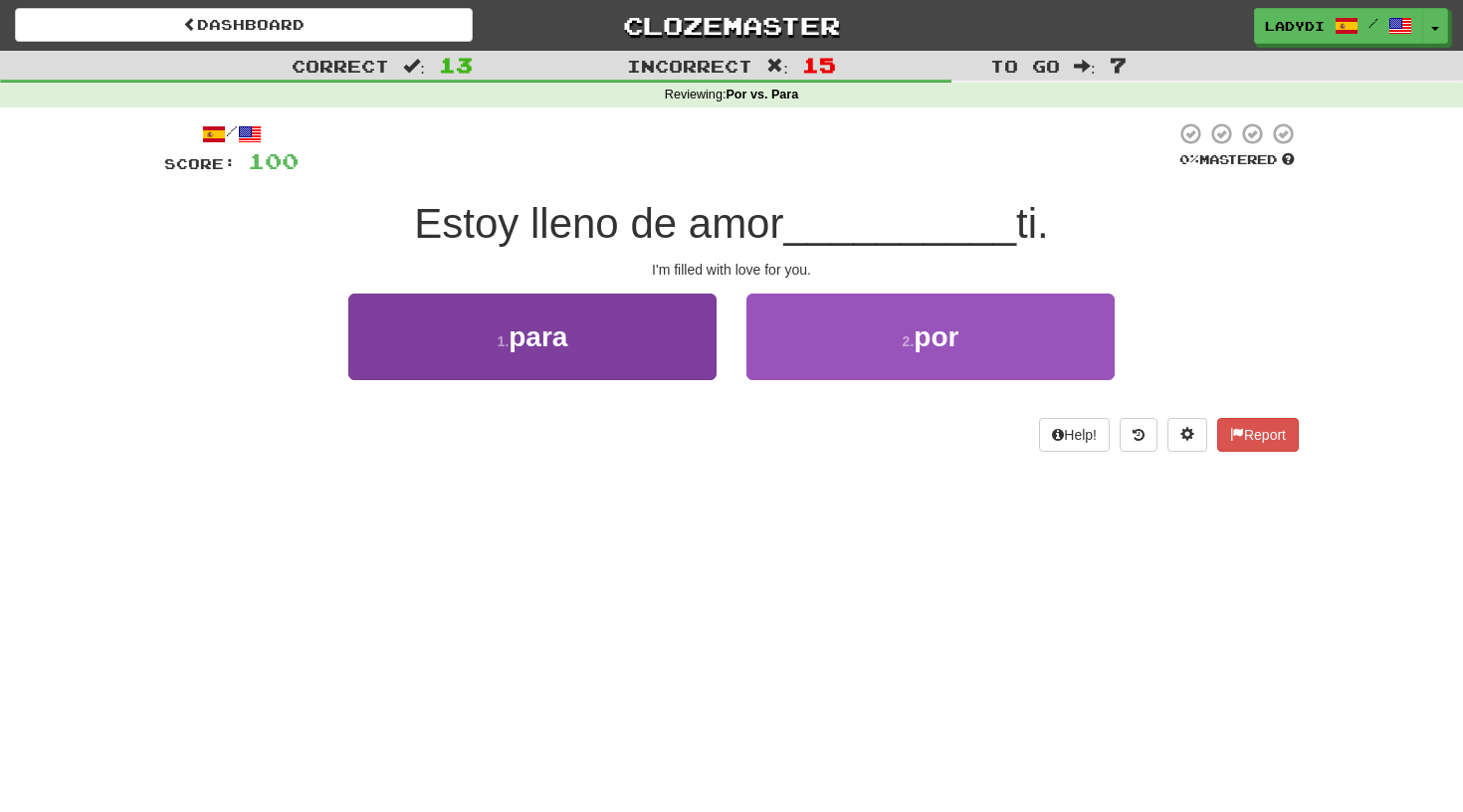 click on "1 .  para" at bounding box center (532, 336) 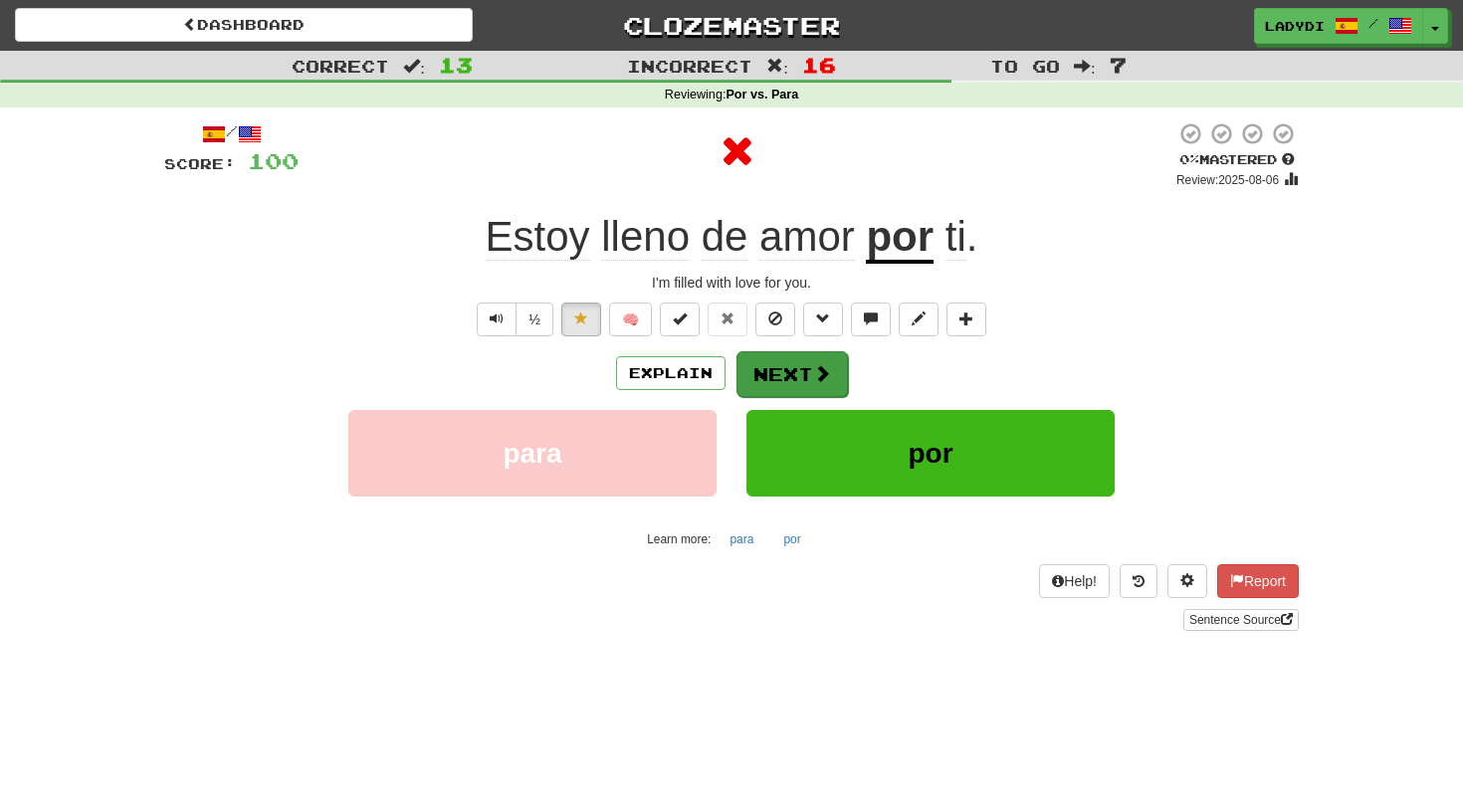 click on "Next" at bounding box center (792, 374) 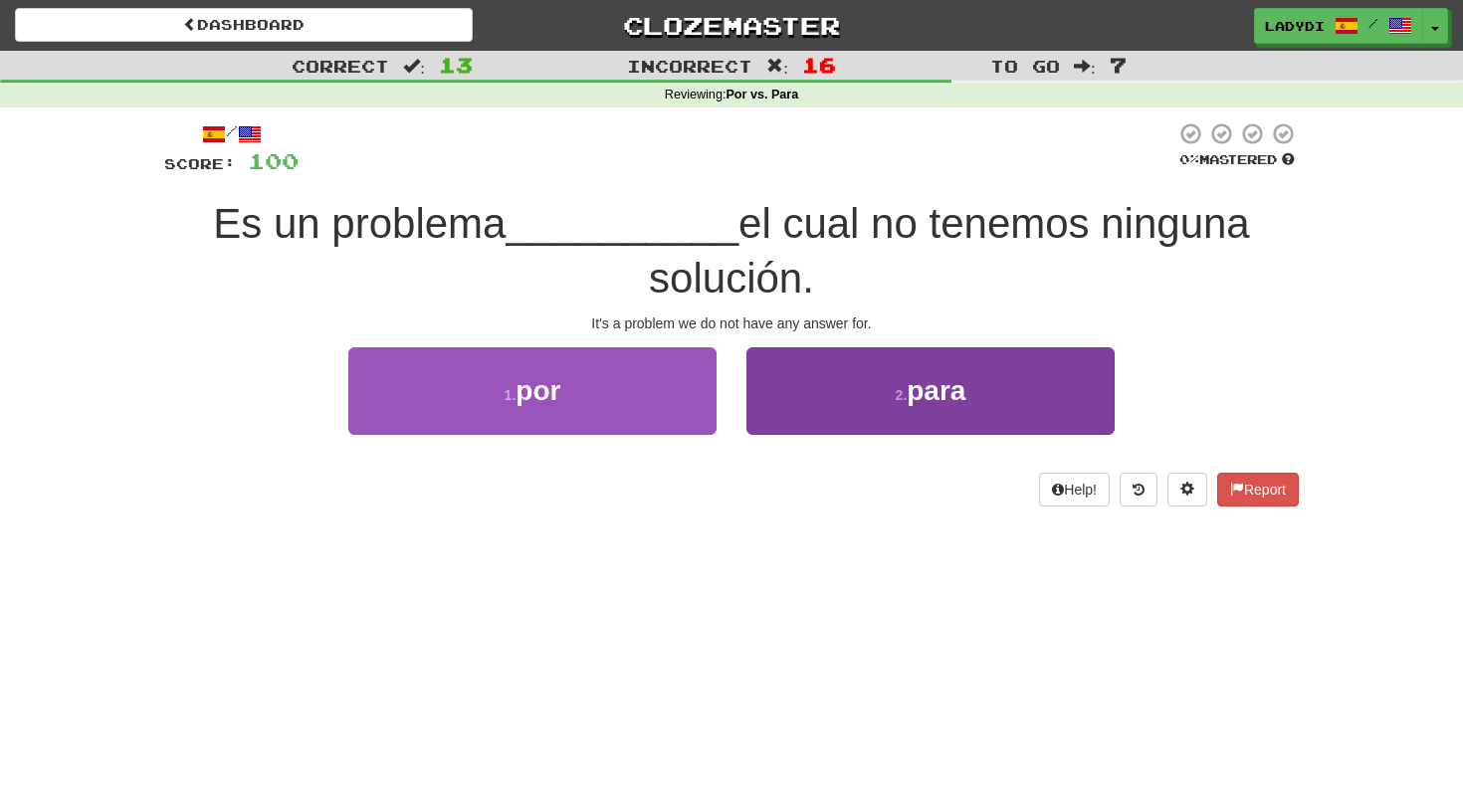 click on "2 .  para" at bounding box center (931, 390) 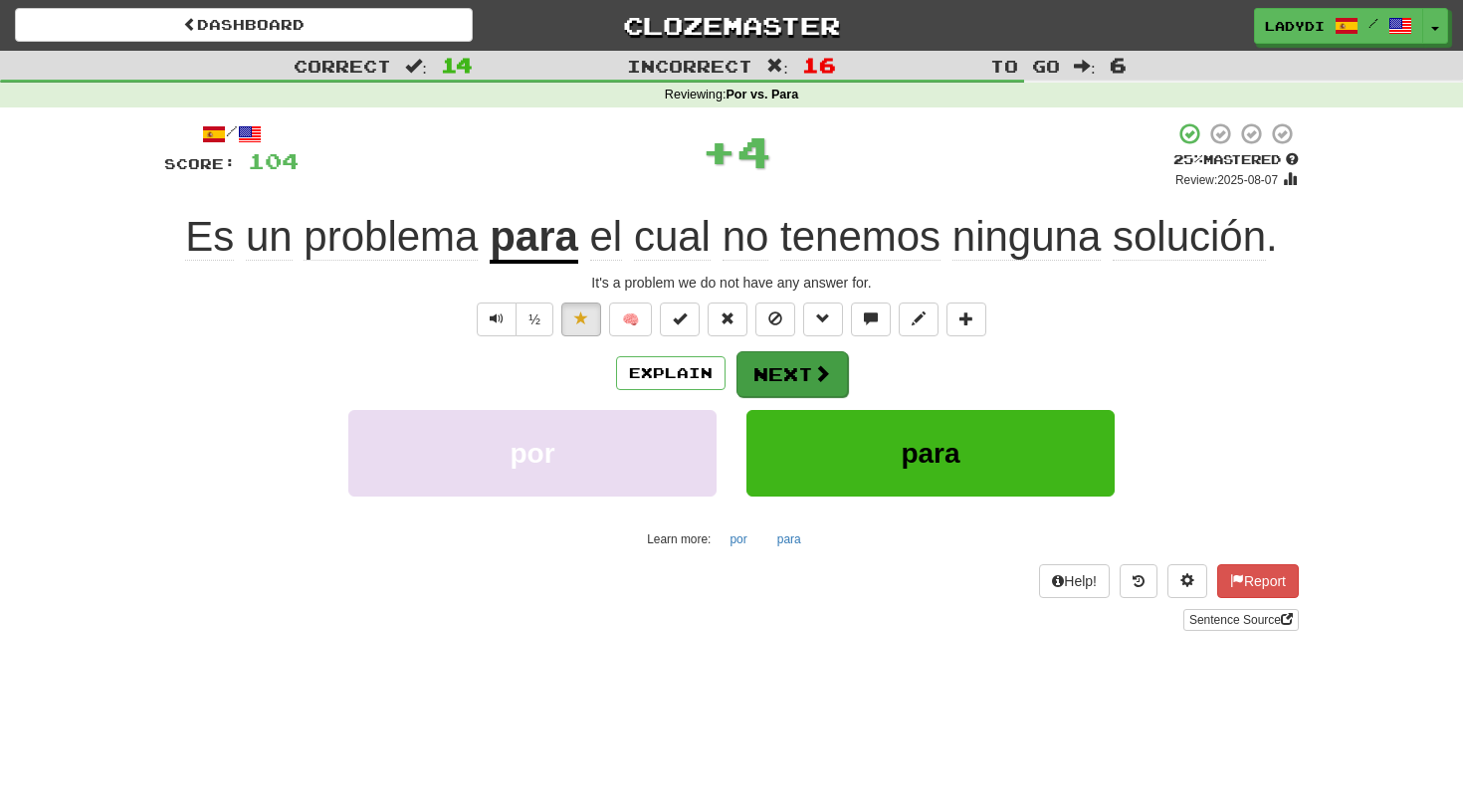 click on "Next" at bounding box center [792, 374] 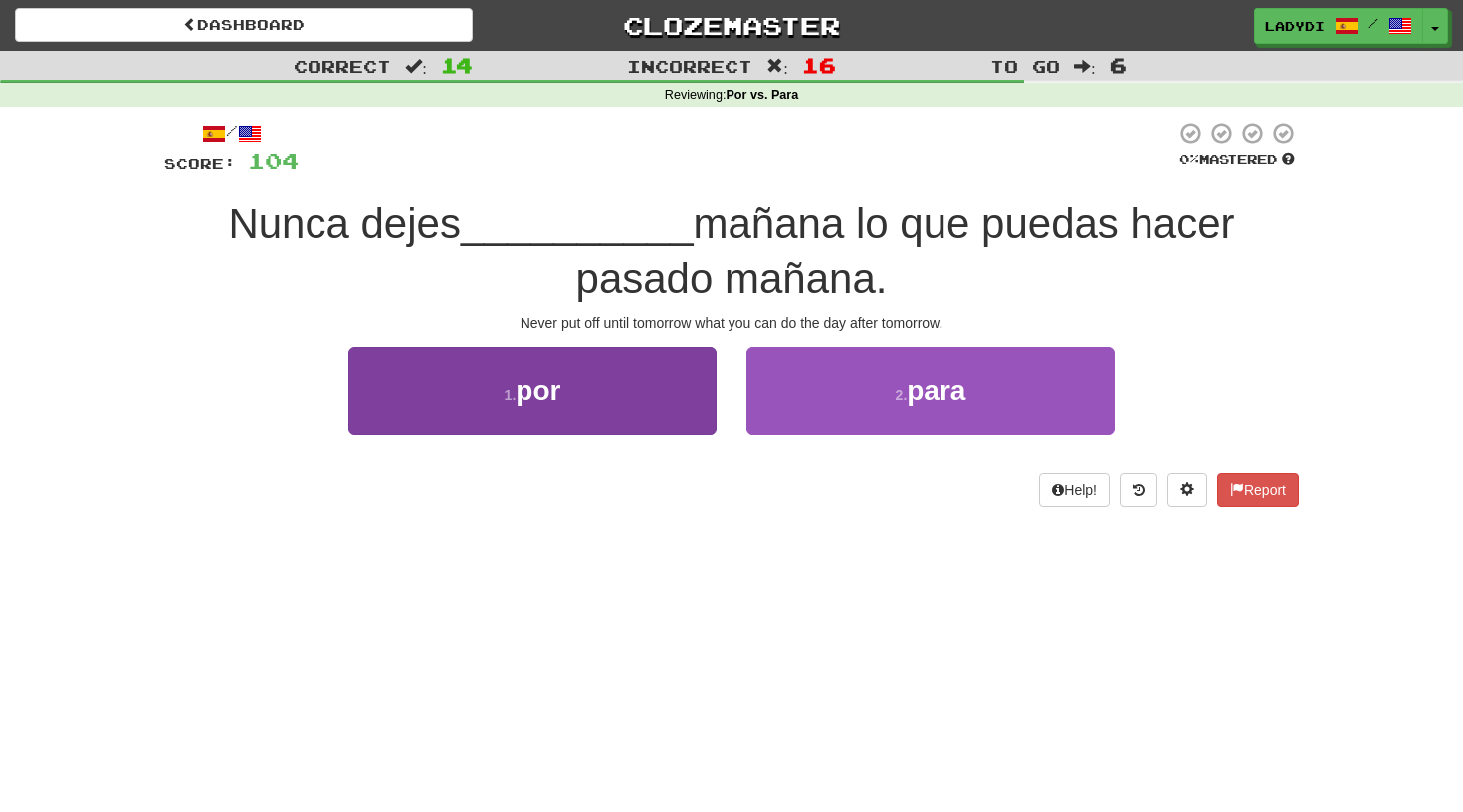 click on "1 .  por" at bounding box center [532, 390] 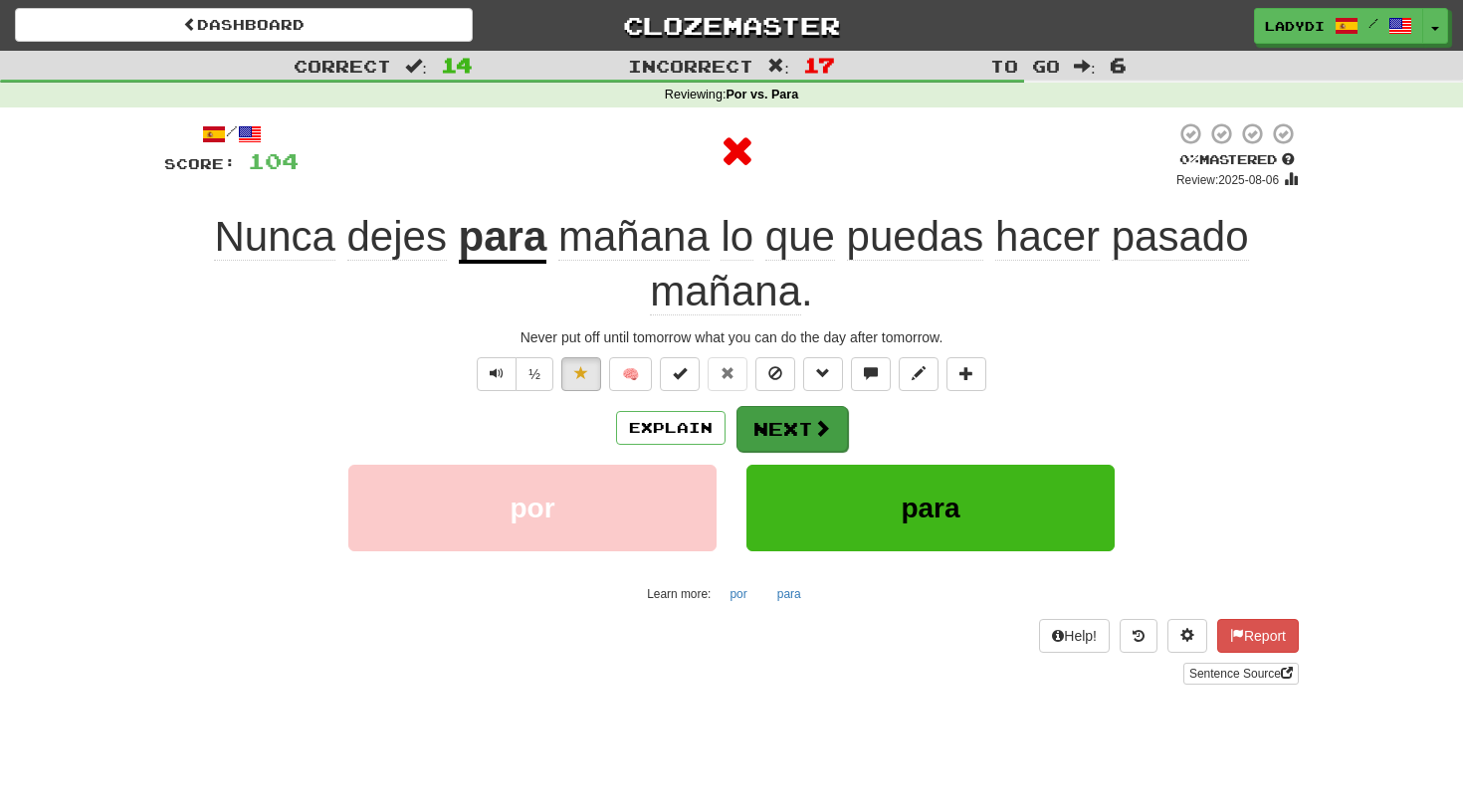 click on "Next" at bounding box center [792, 429] 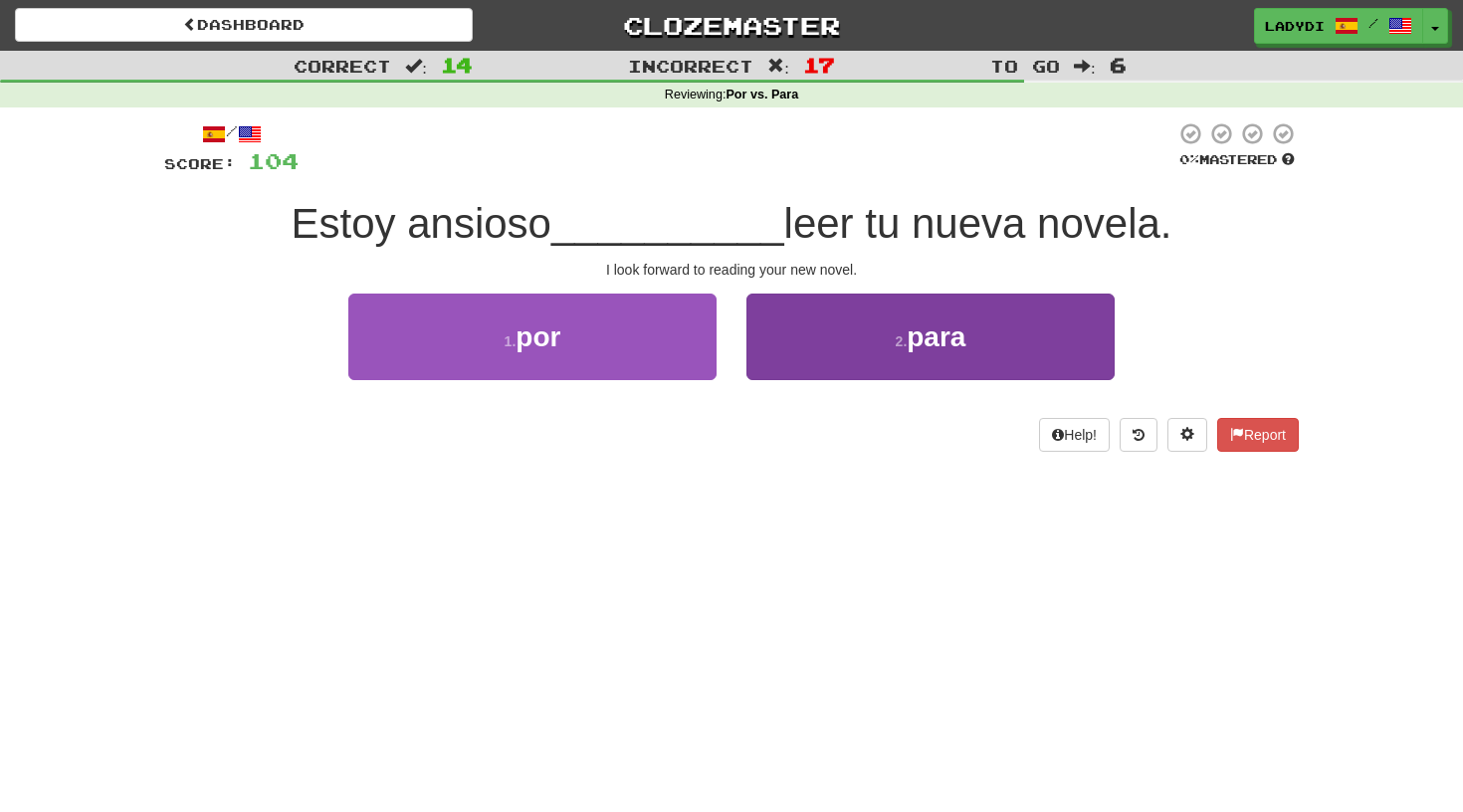 click on "2 .  para" at bounding box center (931, 336) 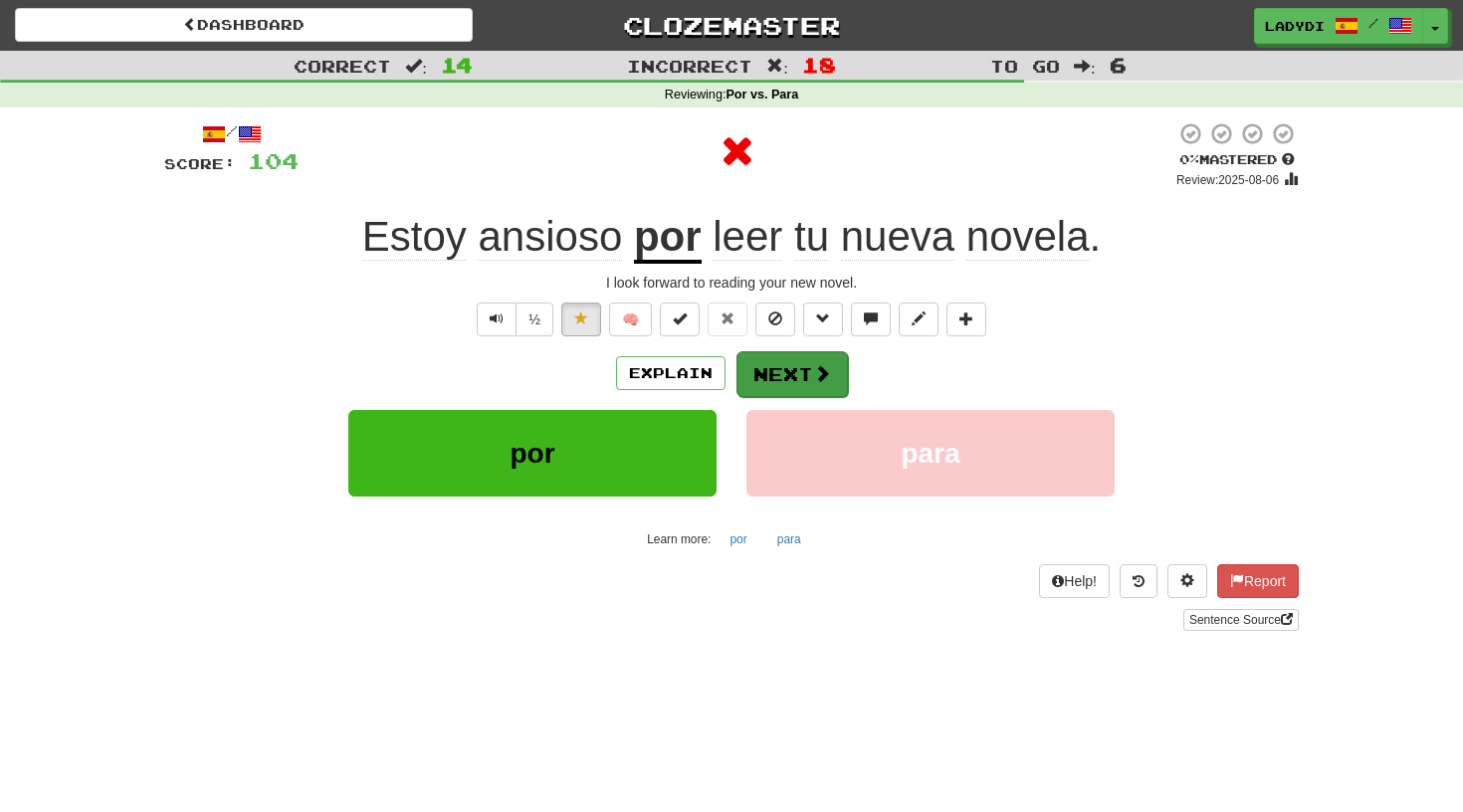 click on "Next" at bounding box center [792, 374] 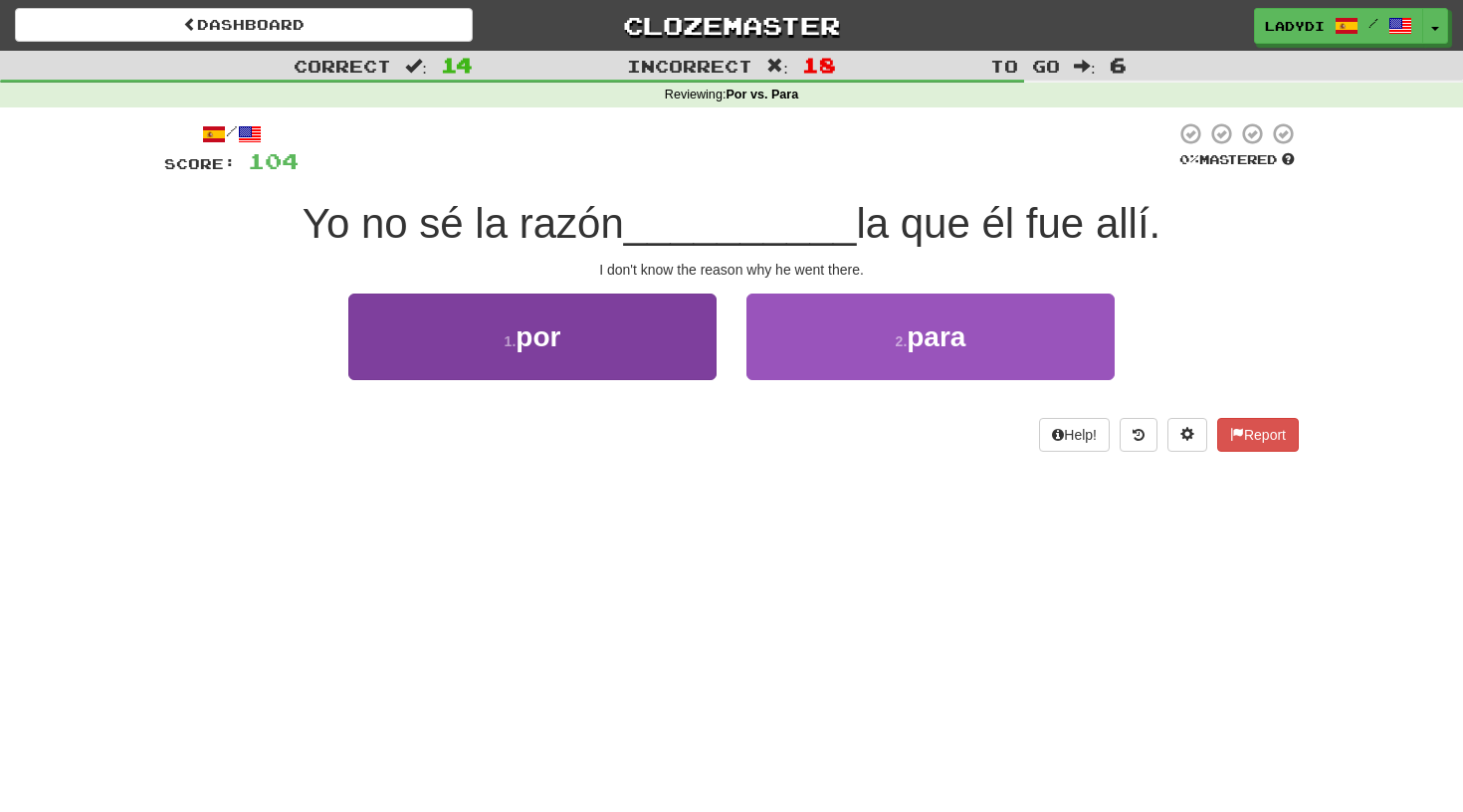 click on "1 .  por" at bounding box center (532, 336) 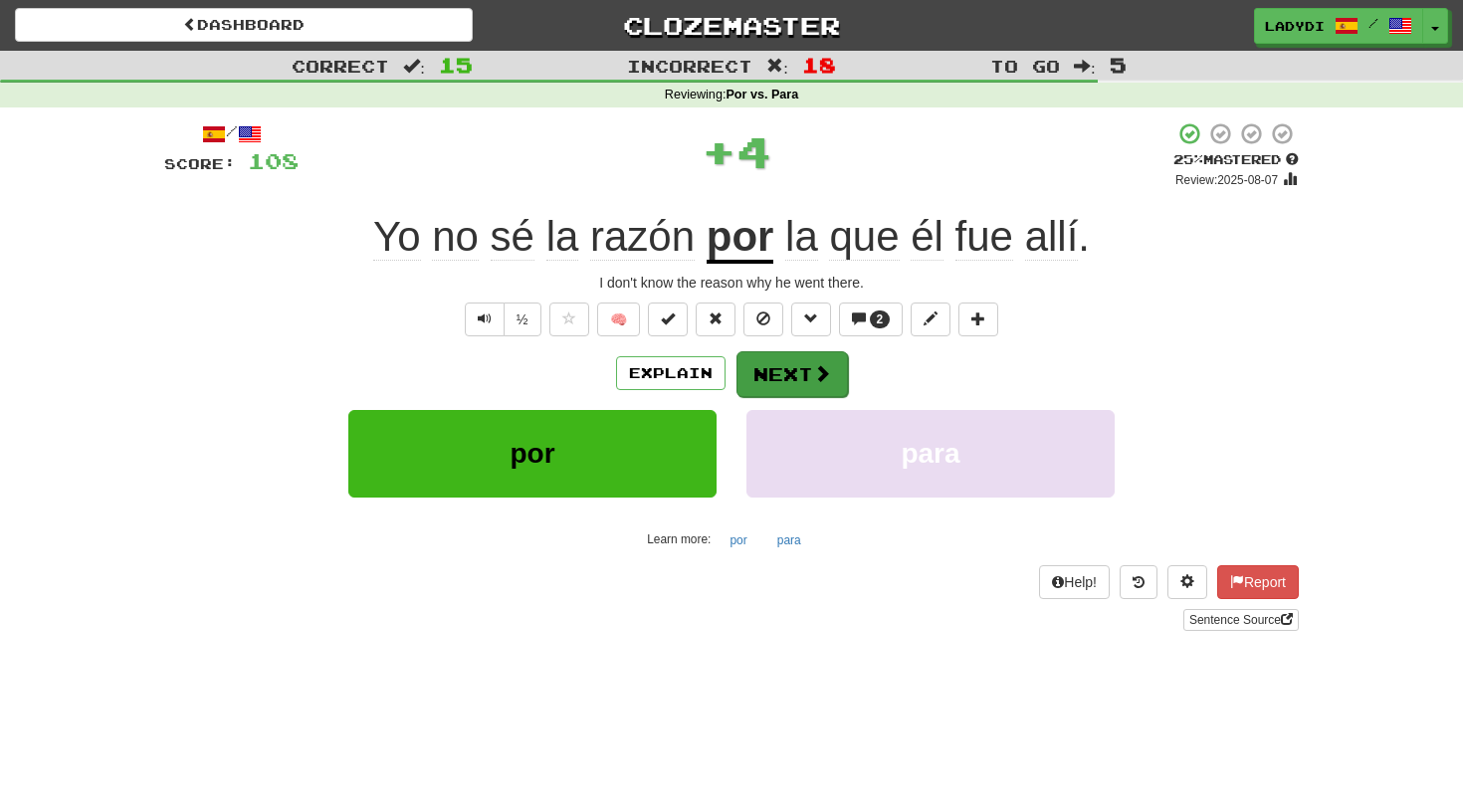 click on "Next" at bounding box center [792, 374] 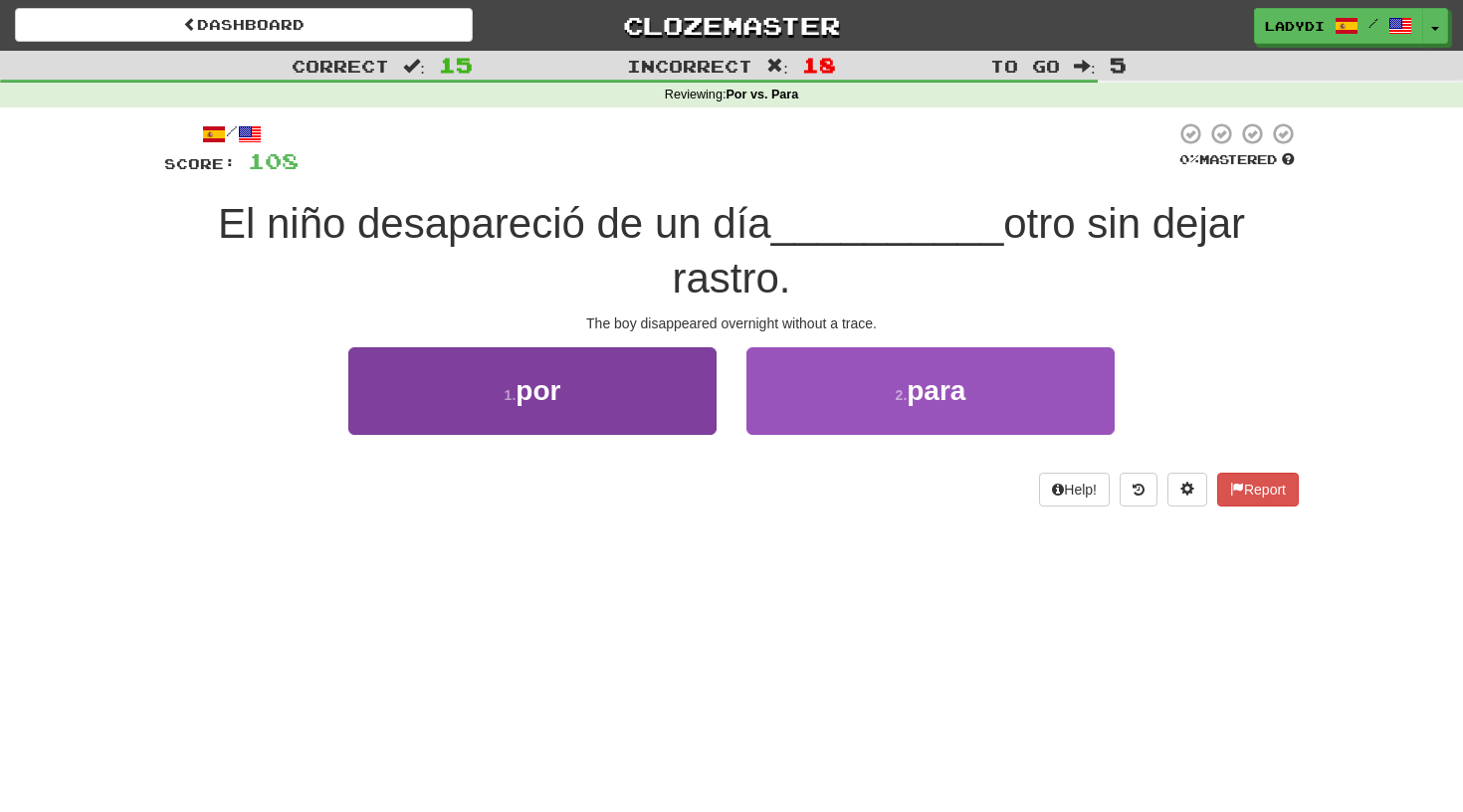 click on "1 .  por" at bounding box center (532, 390) 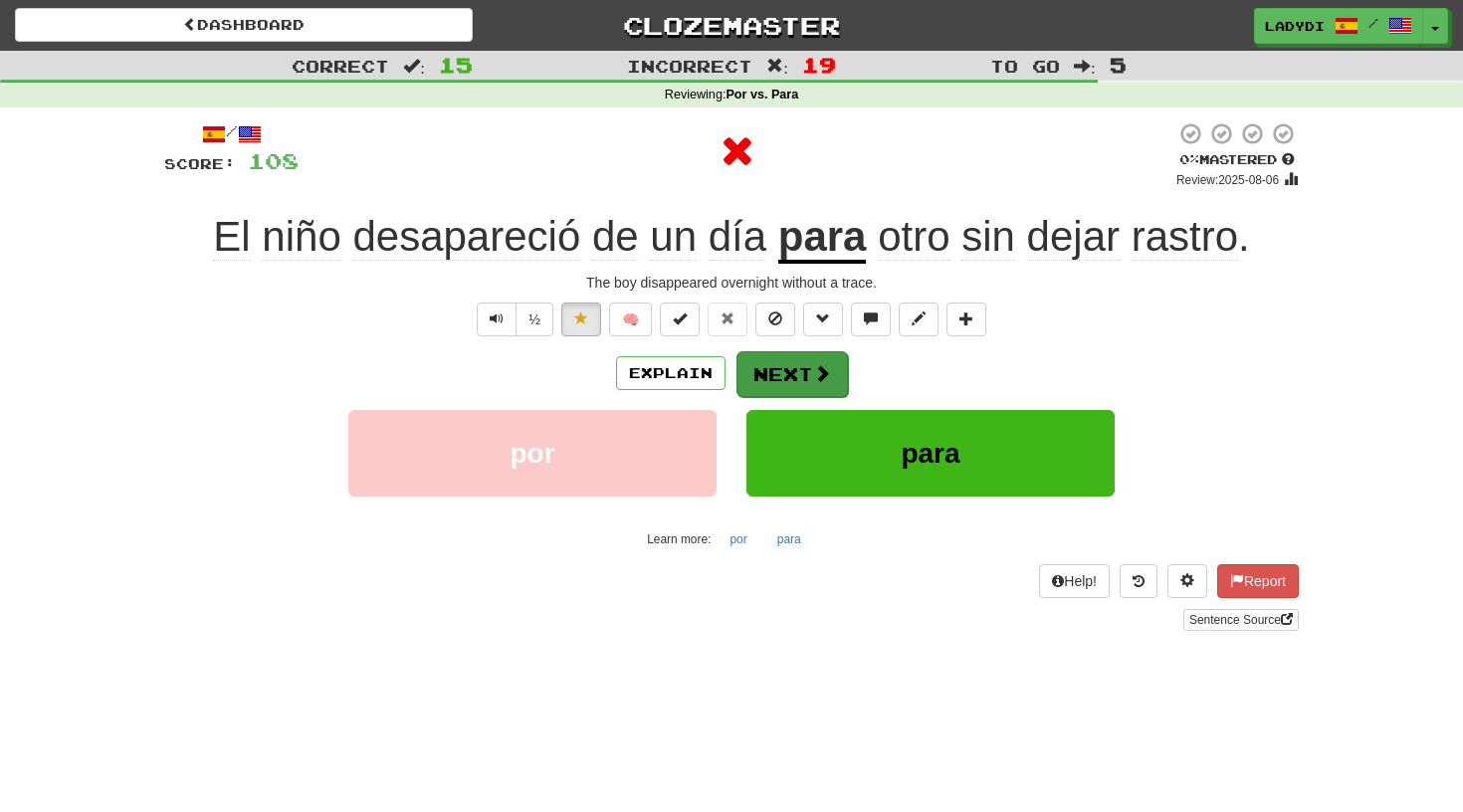 click on "Next" at bounding box center [792, 374] 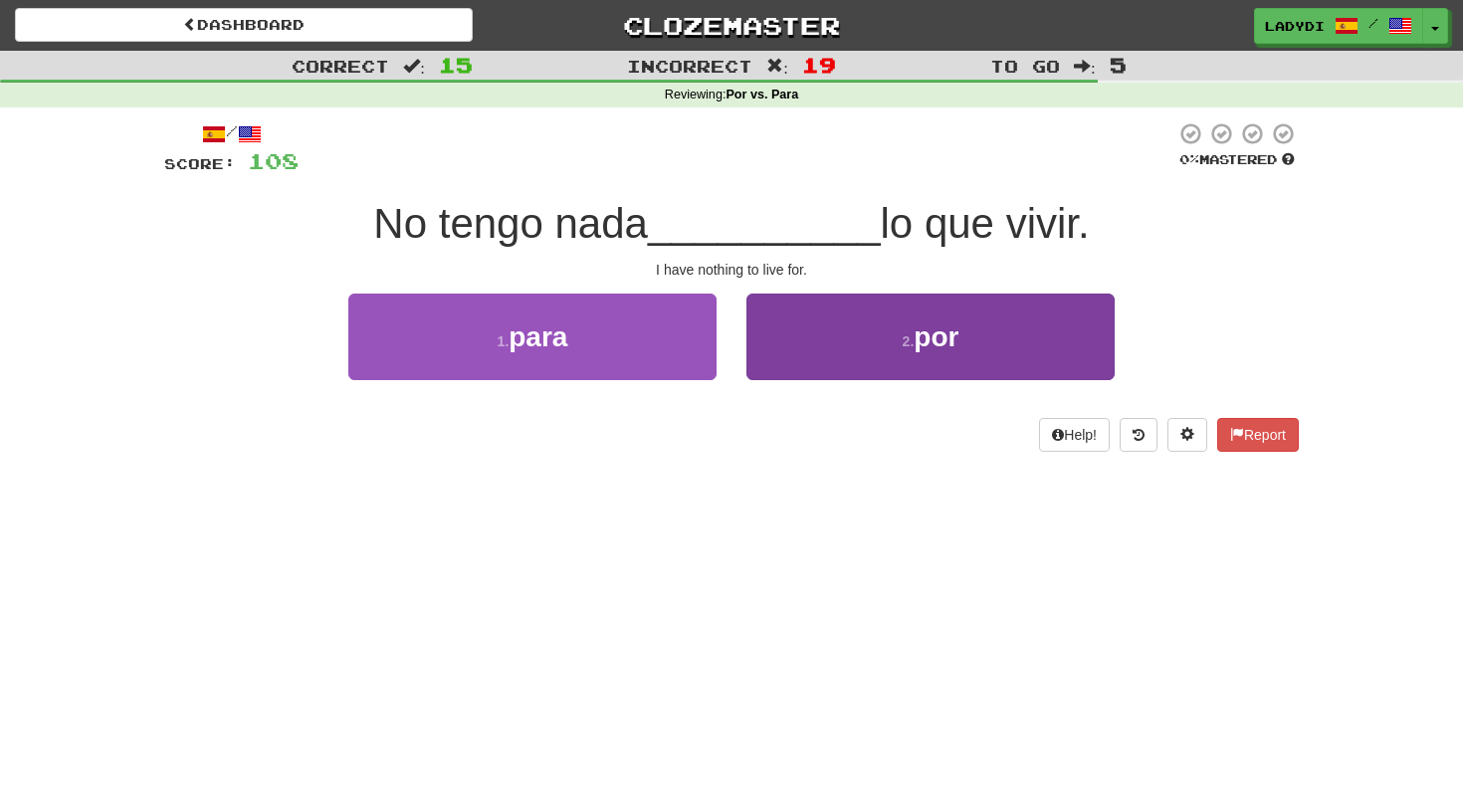 click on "2 .  por" at bounding box center [931, 336] 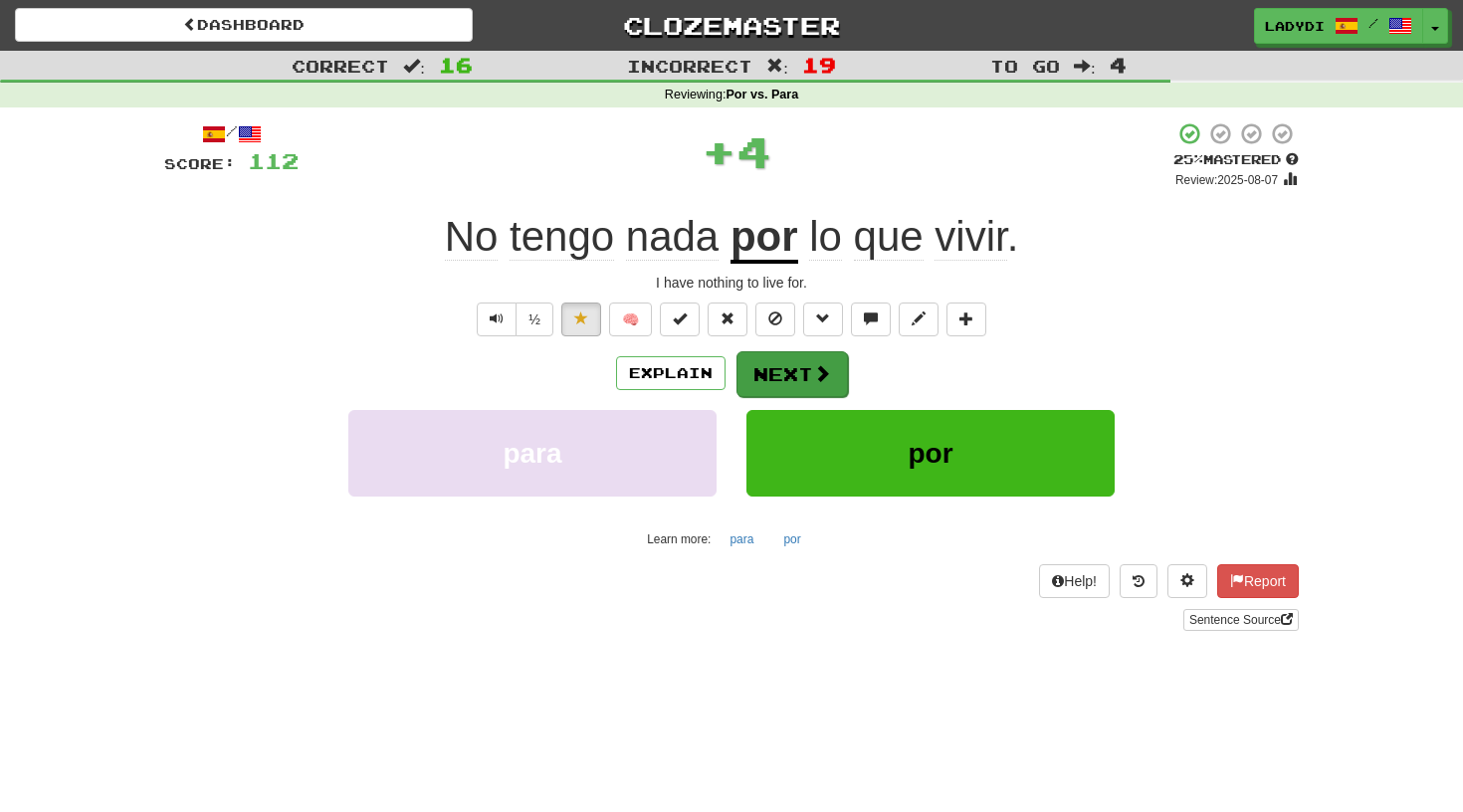 click on "Next" at bounding box center (792, 374) 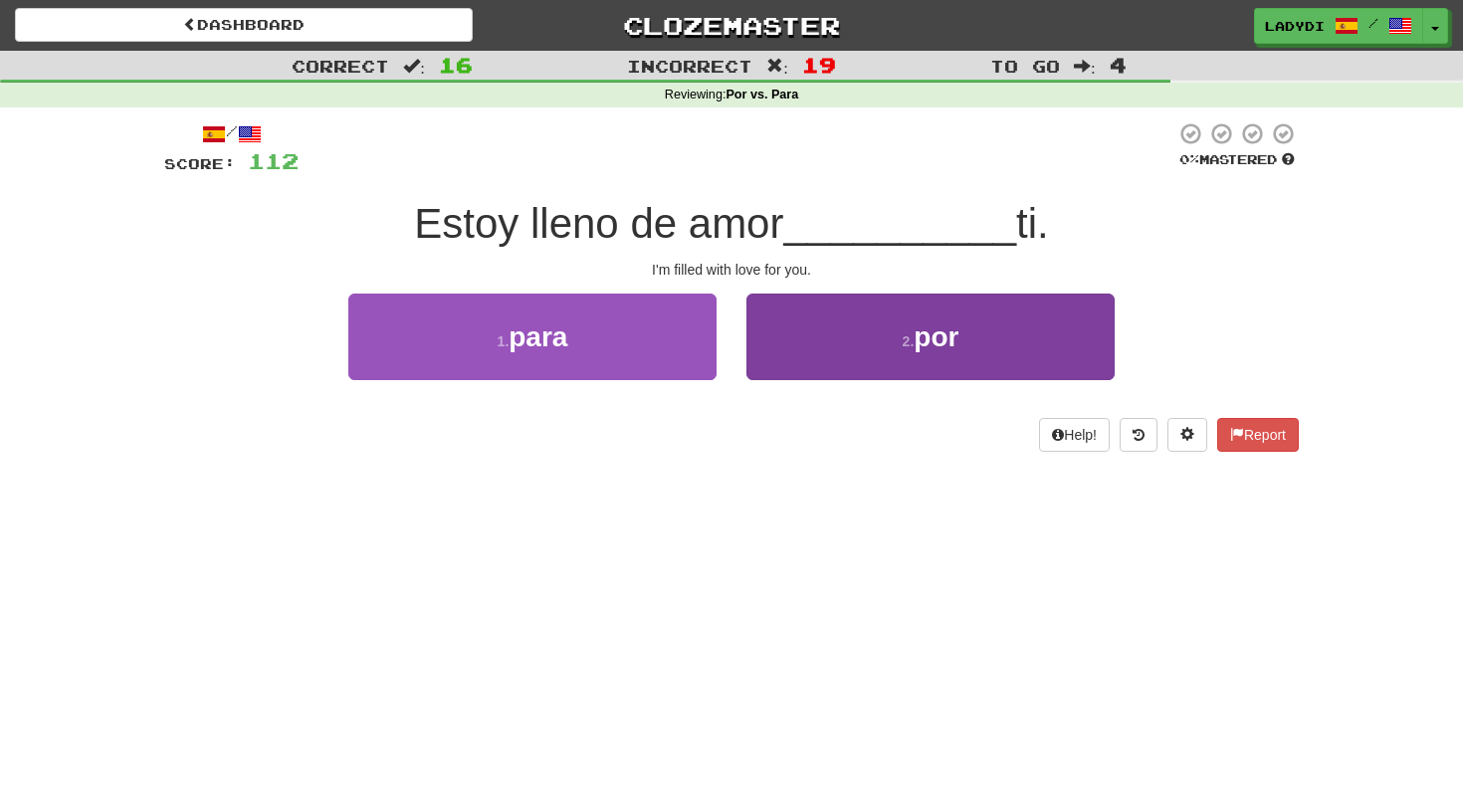 click on "2 .  por" at bounding box center [931, 336] 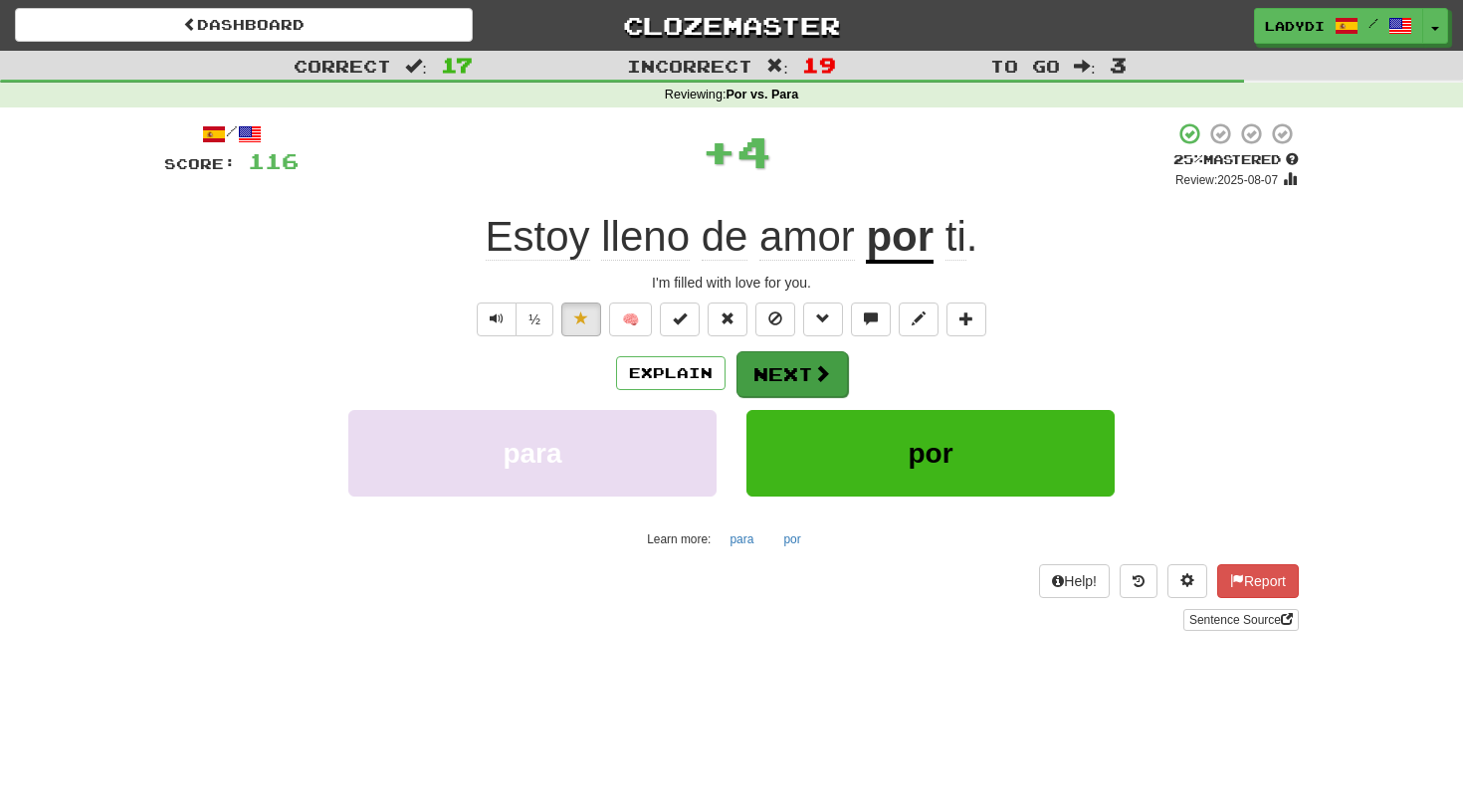 click on "Next" at bounding box center [792, 374] 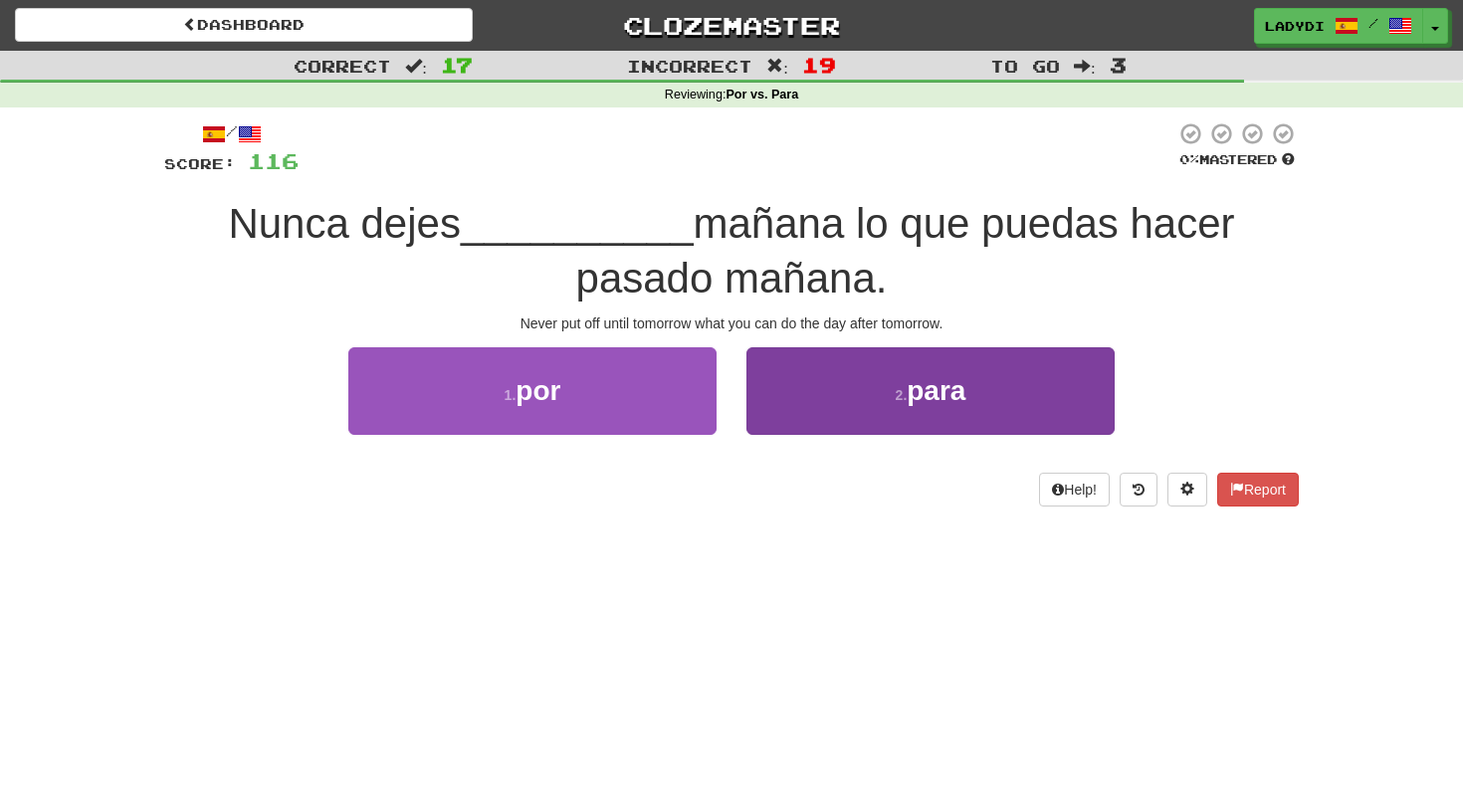 click on "2 .  para" at bounding box center [931, 390] 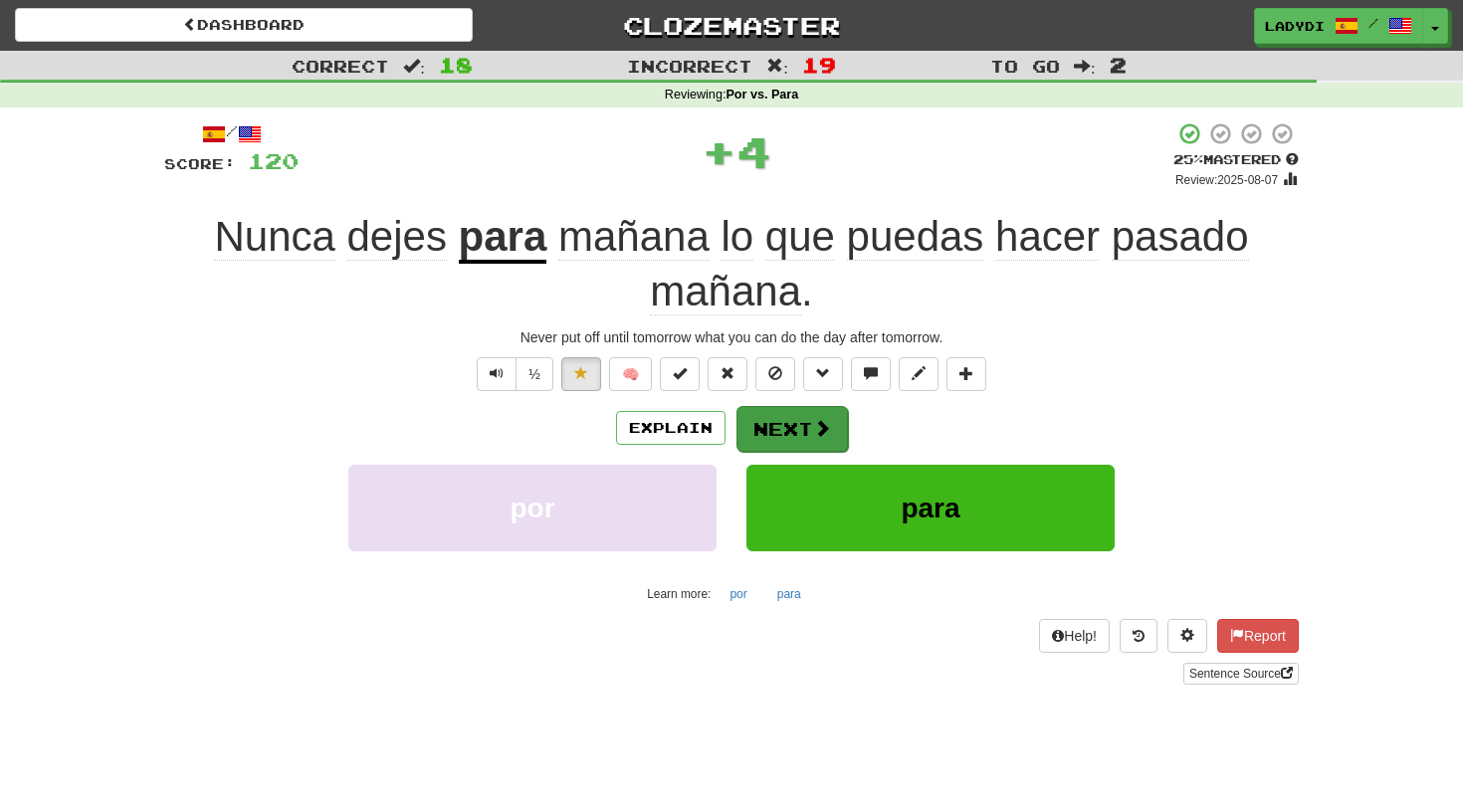 click on "Next" at bounding box center (792, 429) 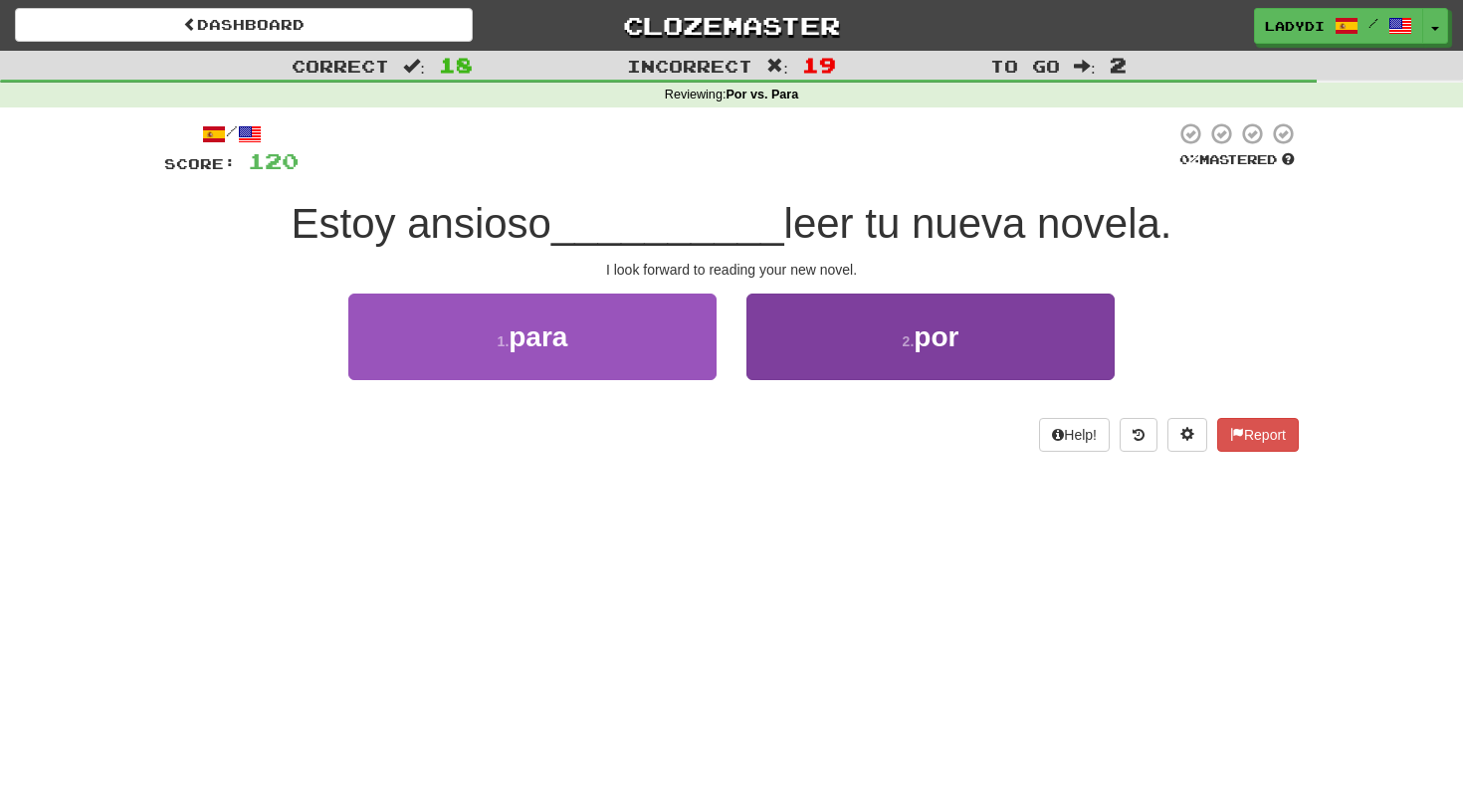 click on "2 .  por" at bounding box center (931, 336) 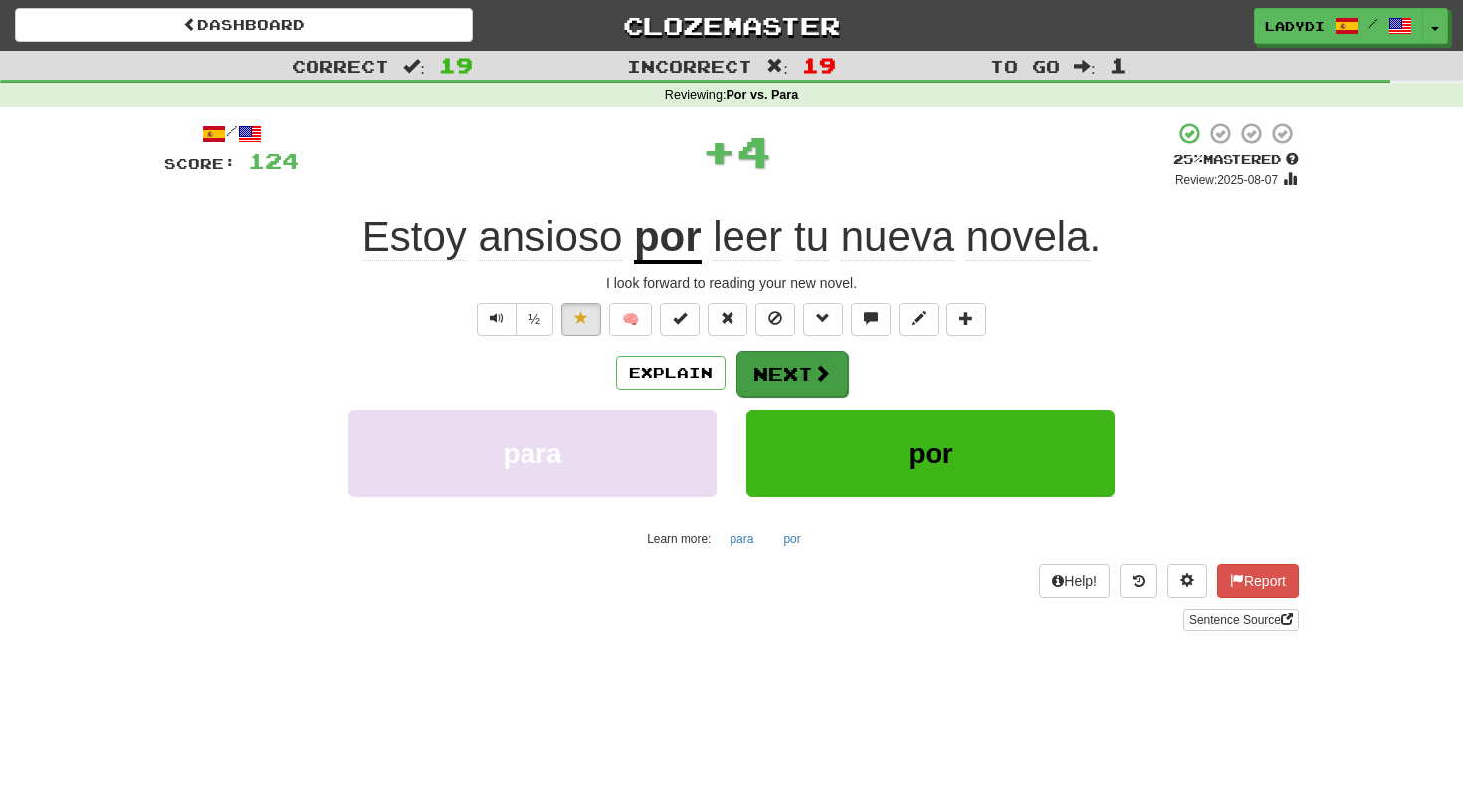 click on "Next" at bounding box center [792, 374] 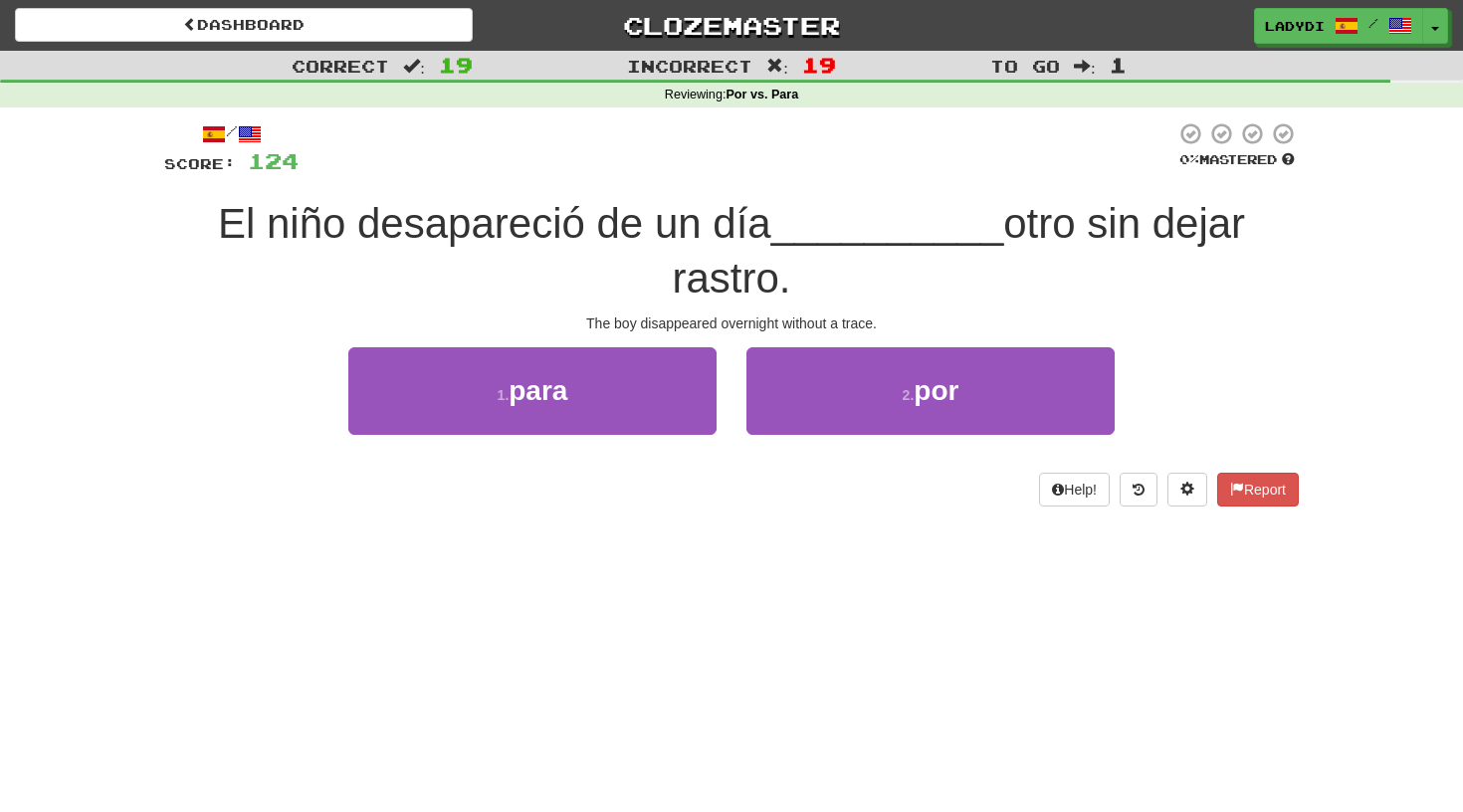 click on "2 .  por" at bounding box center [931, 390] 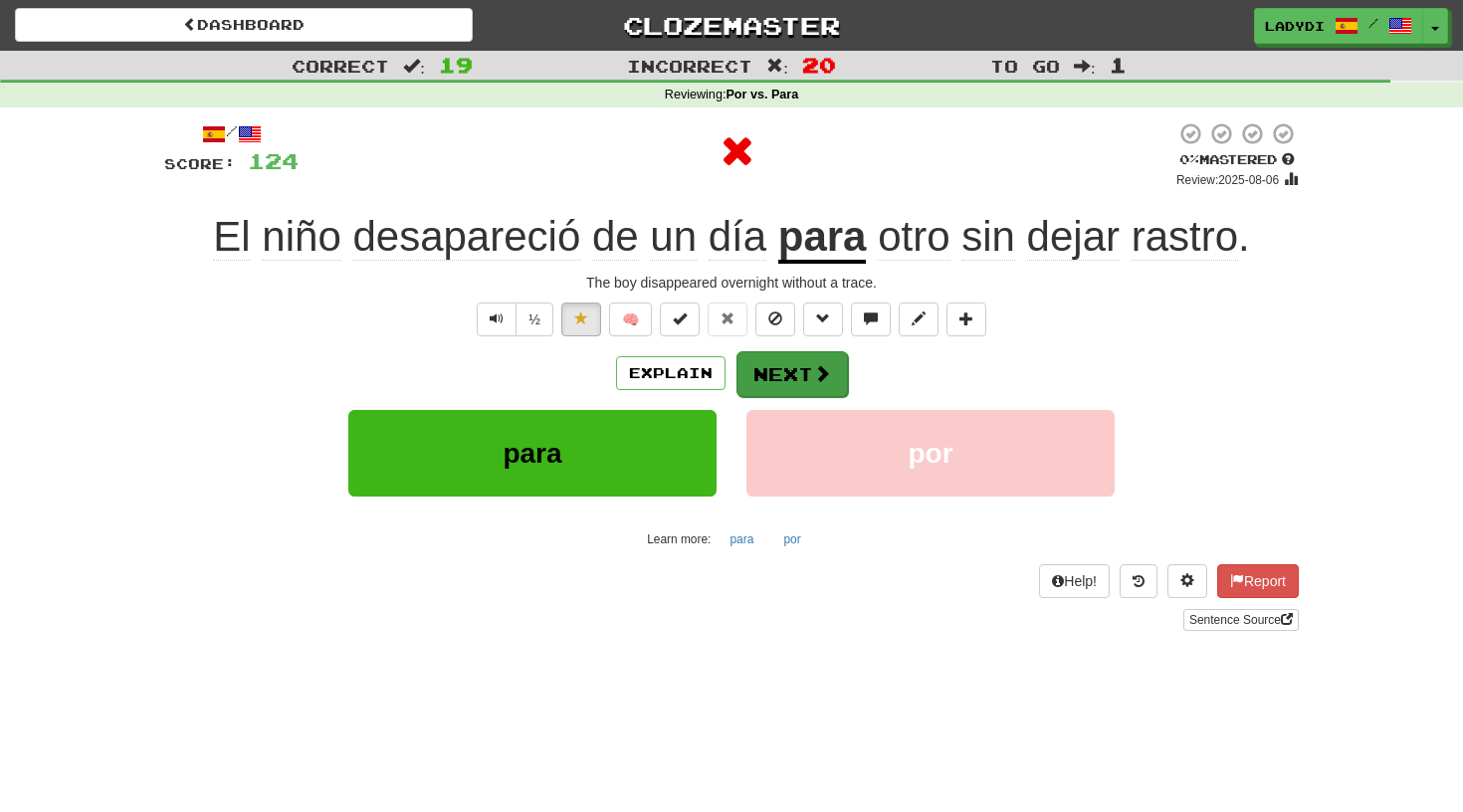 click on "Next" at bounding box center (792, 374) 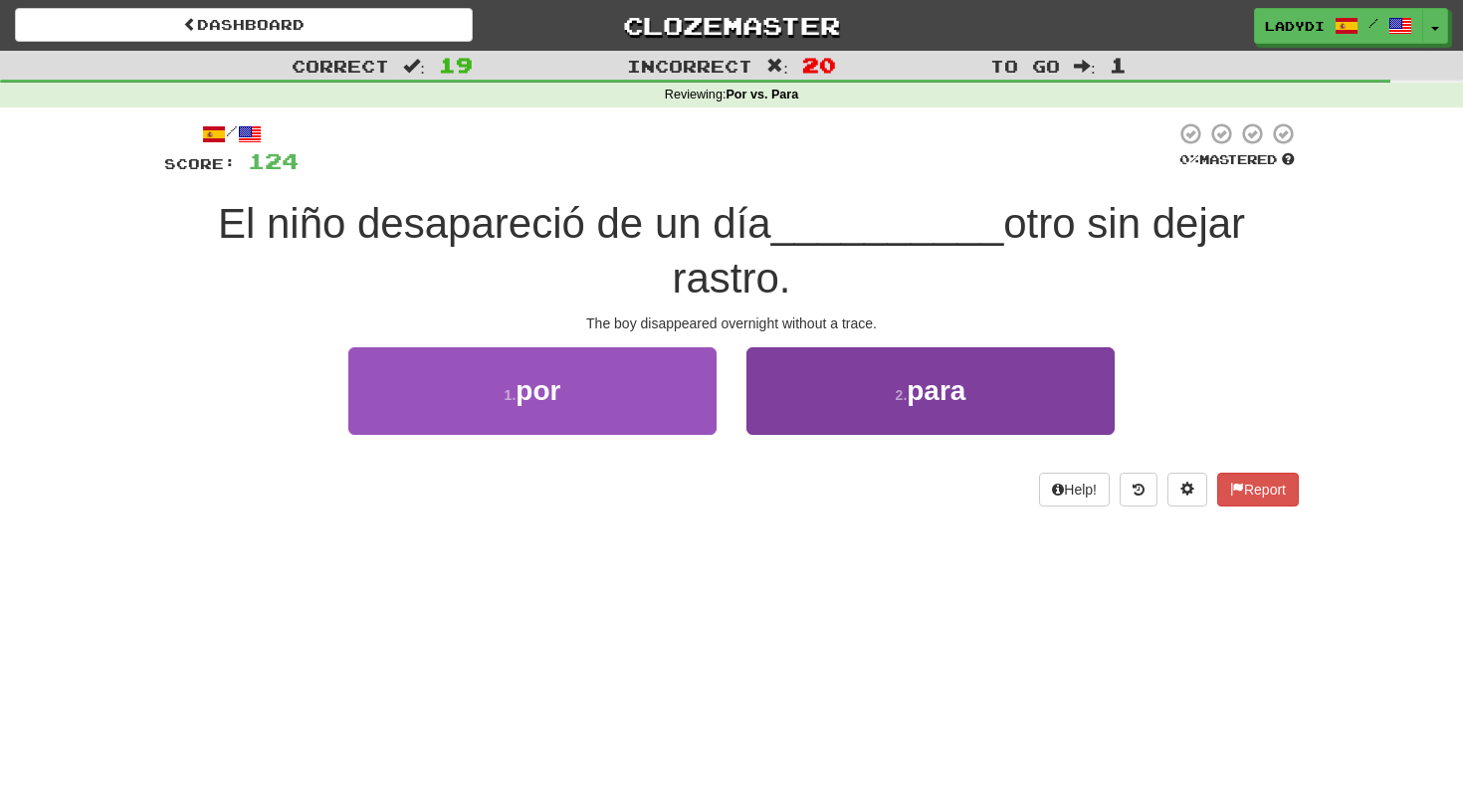 click on "2 .  para" at bounding box center (931, 390) 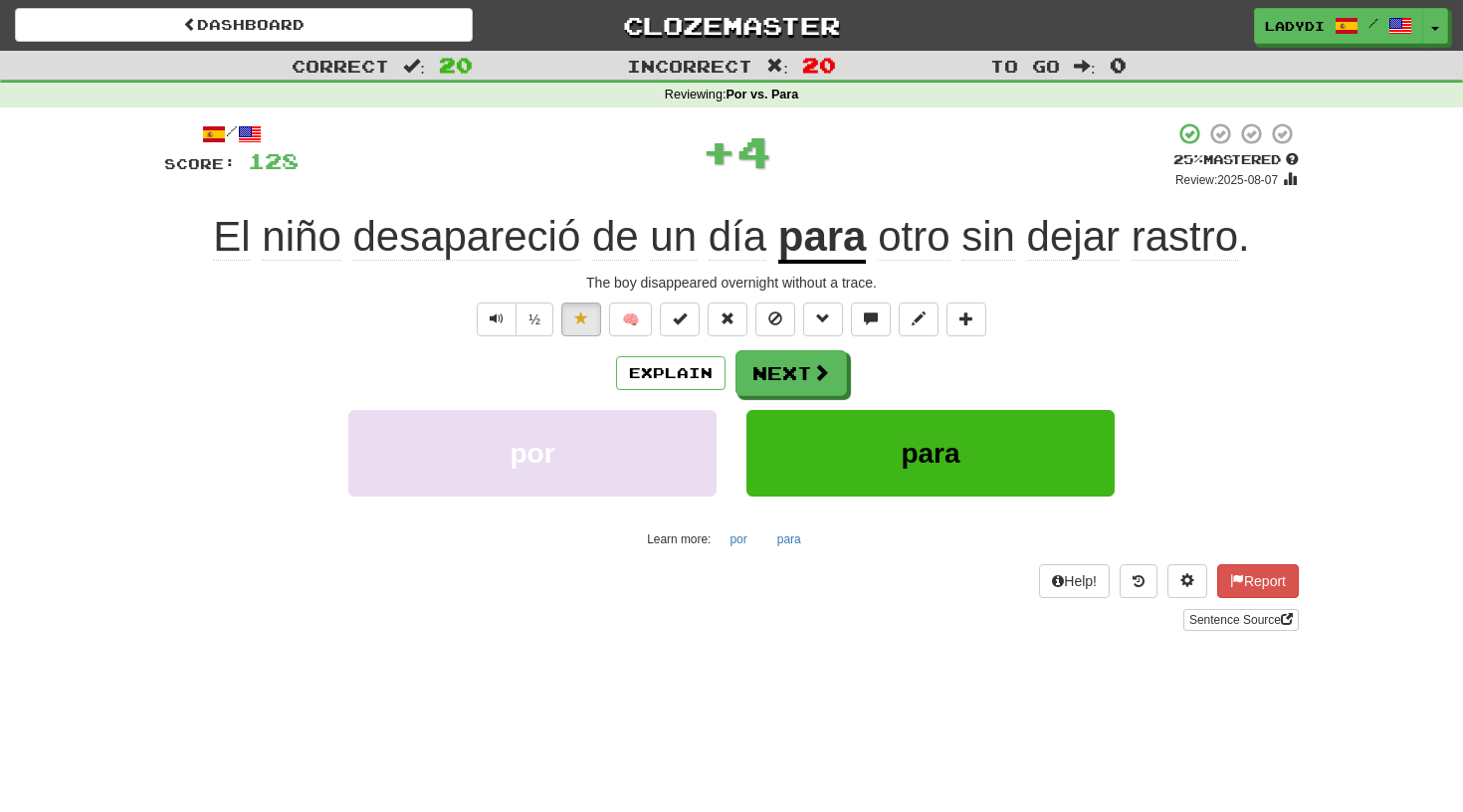click on "Next" at bounding box center [791, 373] 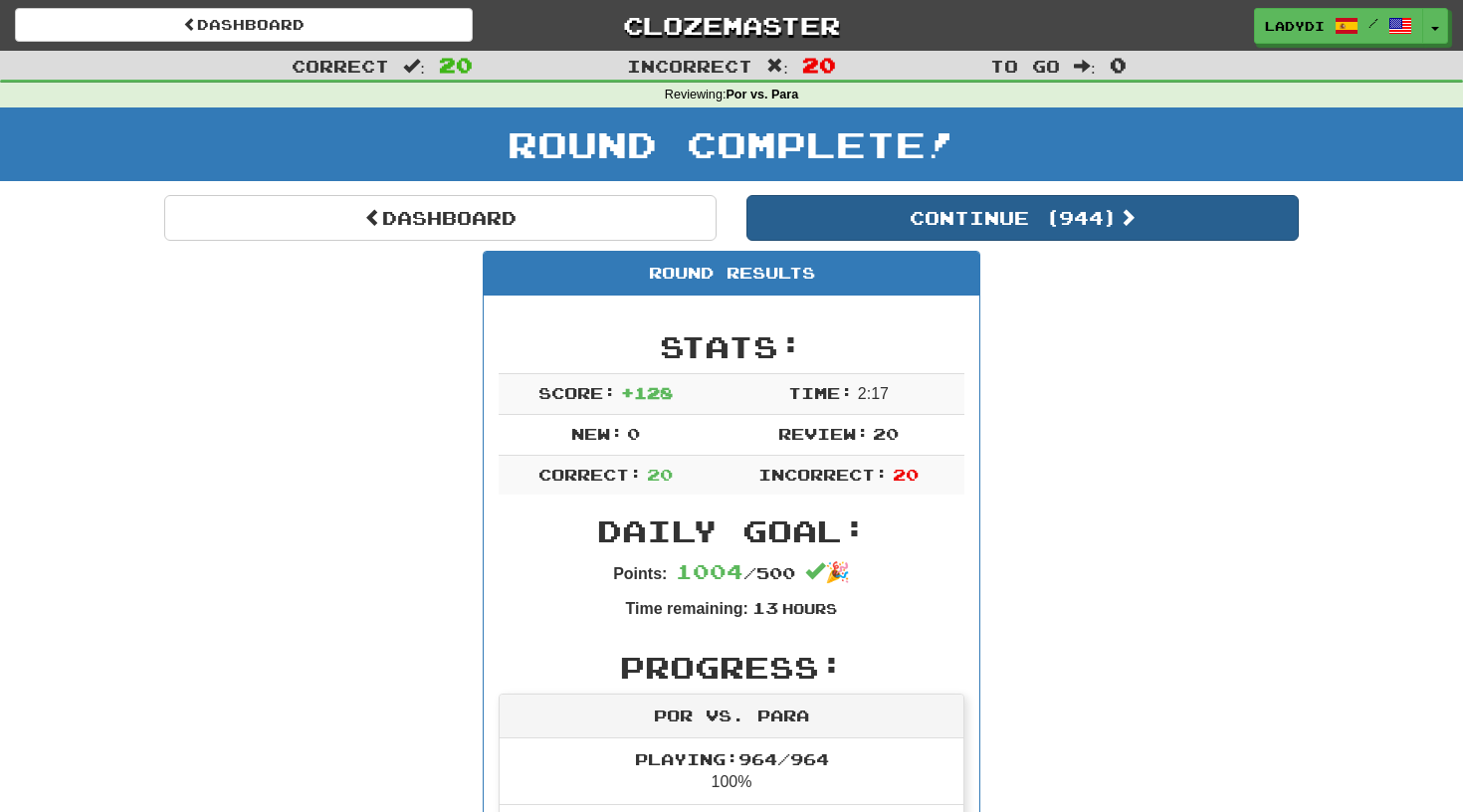 click on "Continue ( 944 )" at bounding box center [1022, 218] 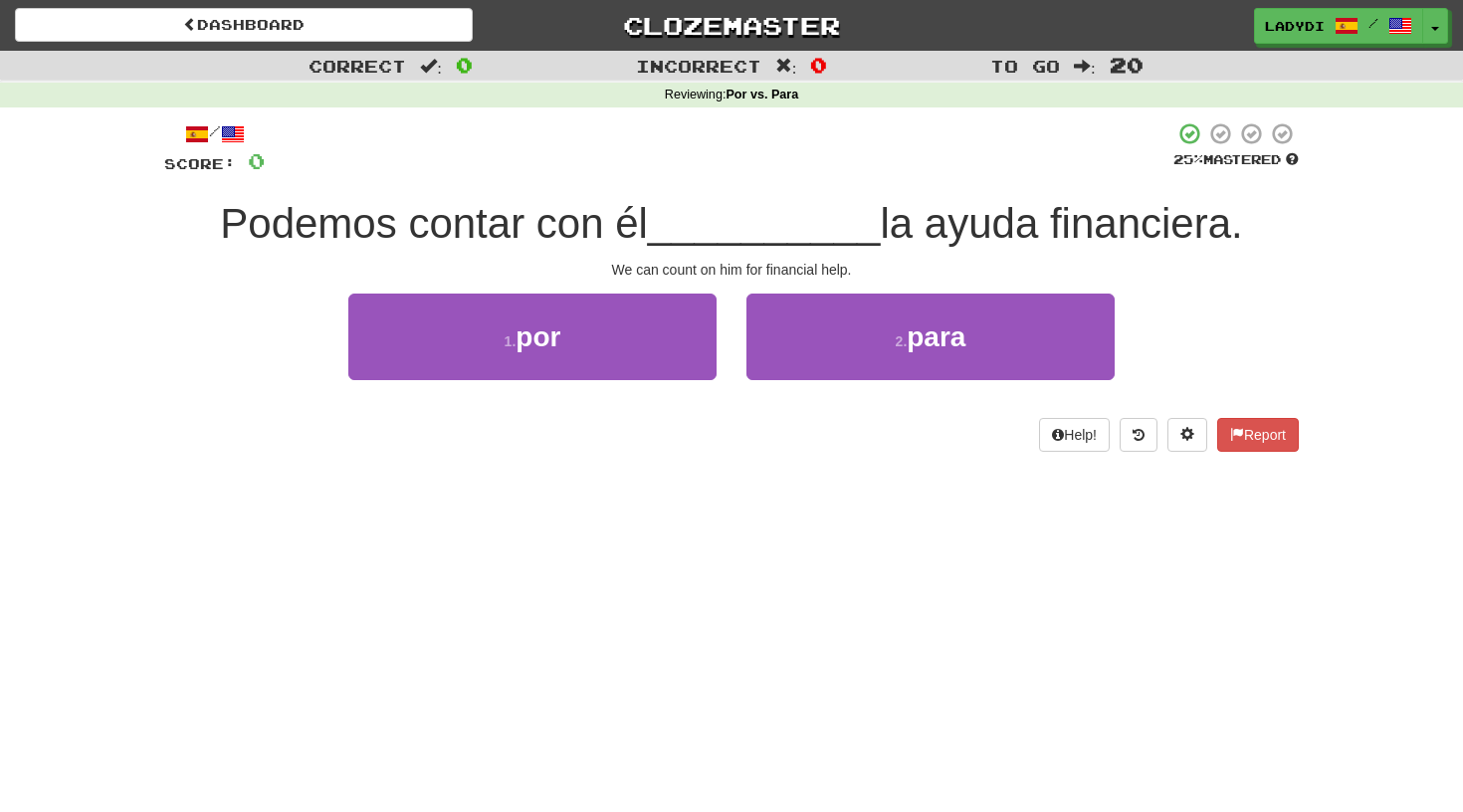 click on "la ayuda financiera." at bounding box center (1061, 223) 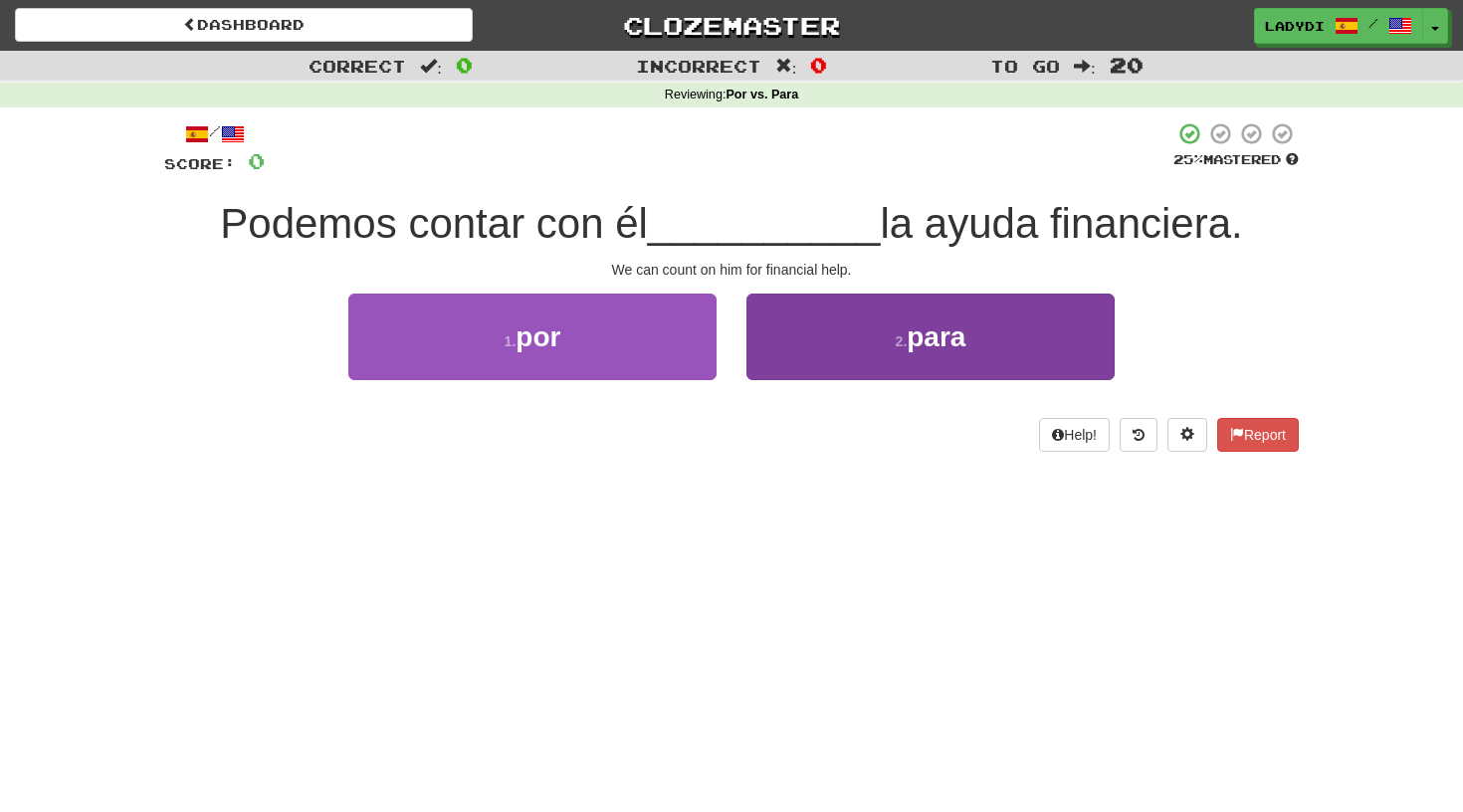 click on "2 .  para" at bounding box center [931, 336] 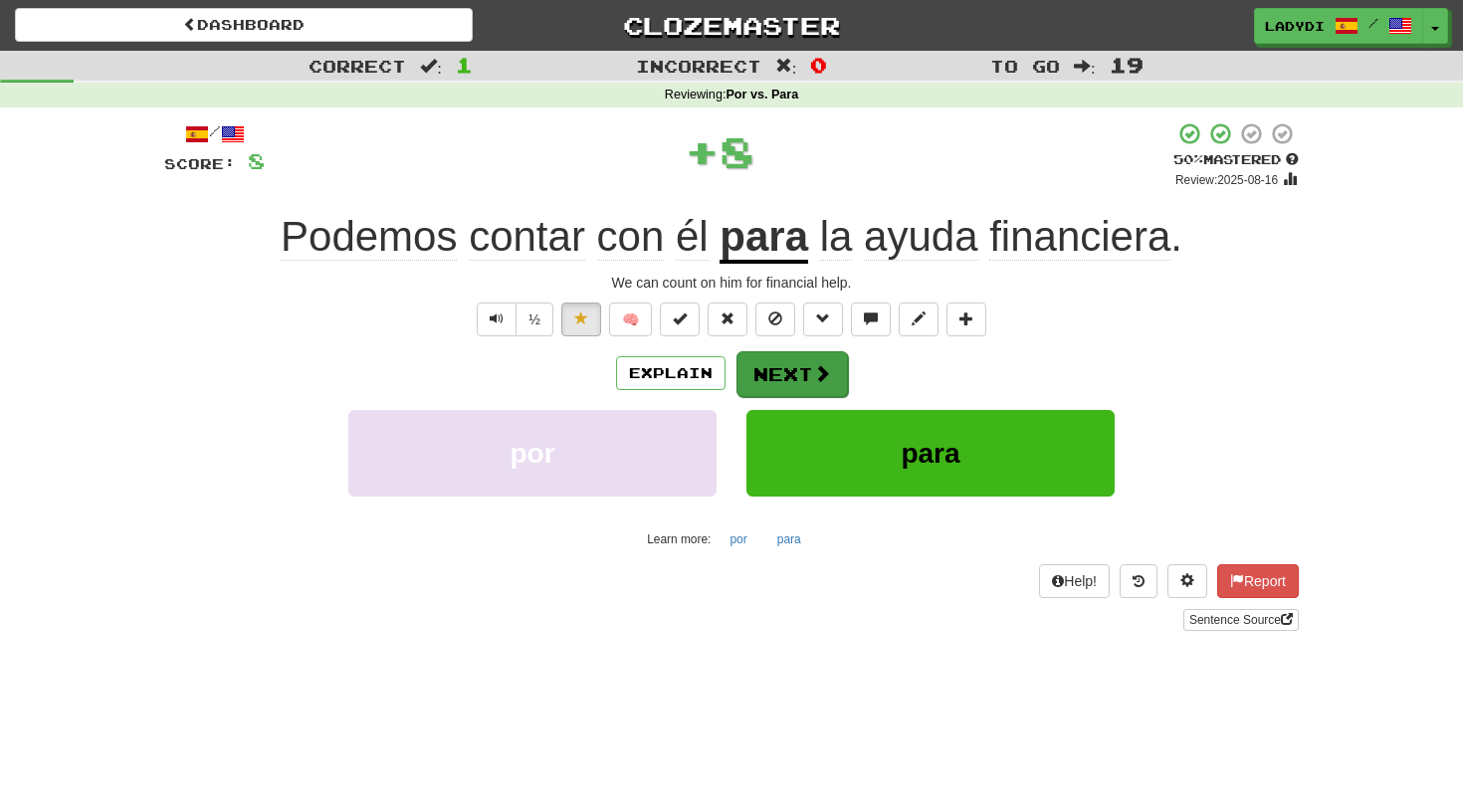click on "Next" at bounding box center [792, 374] 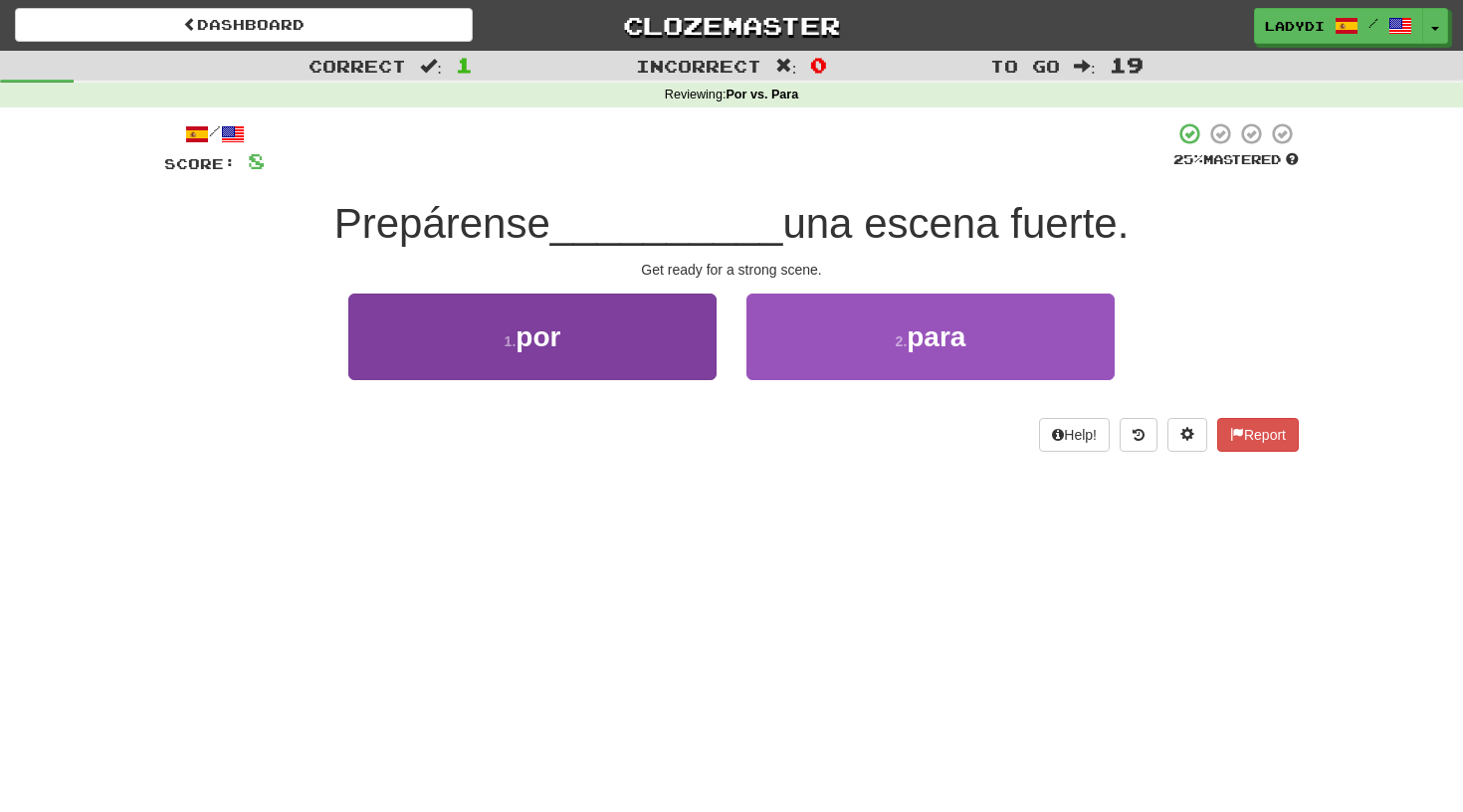 click on "1 .  por" at bounding box center [532, 336] 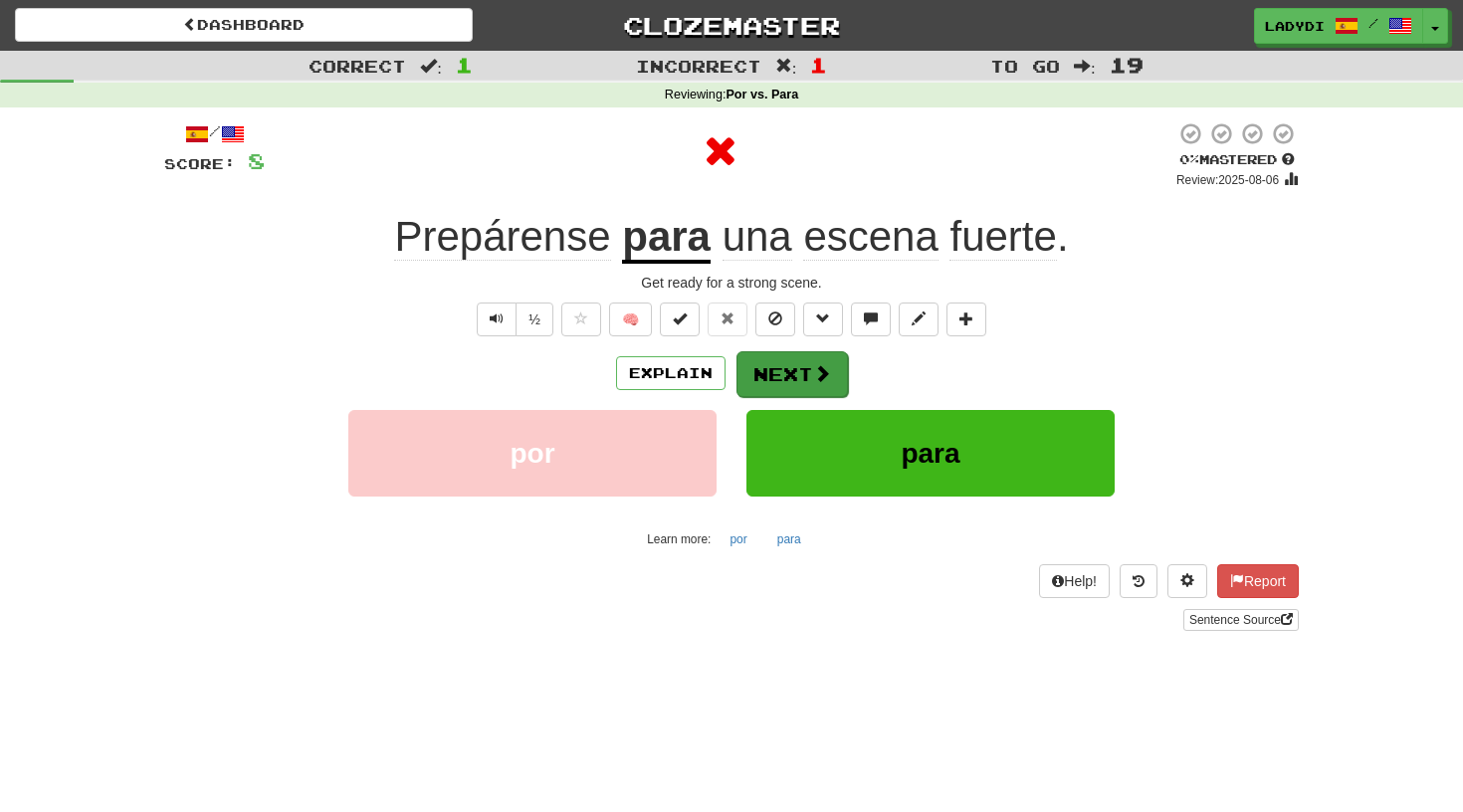 click on "Next" at bounding box center (792, 374) 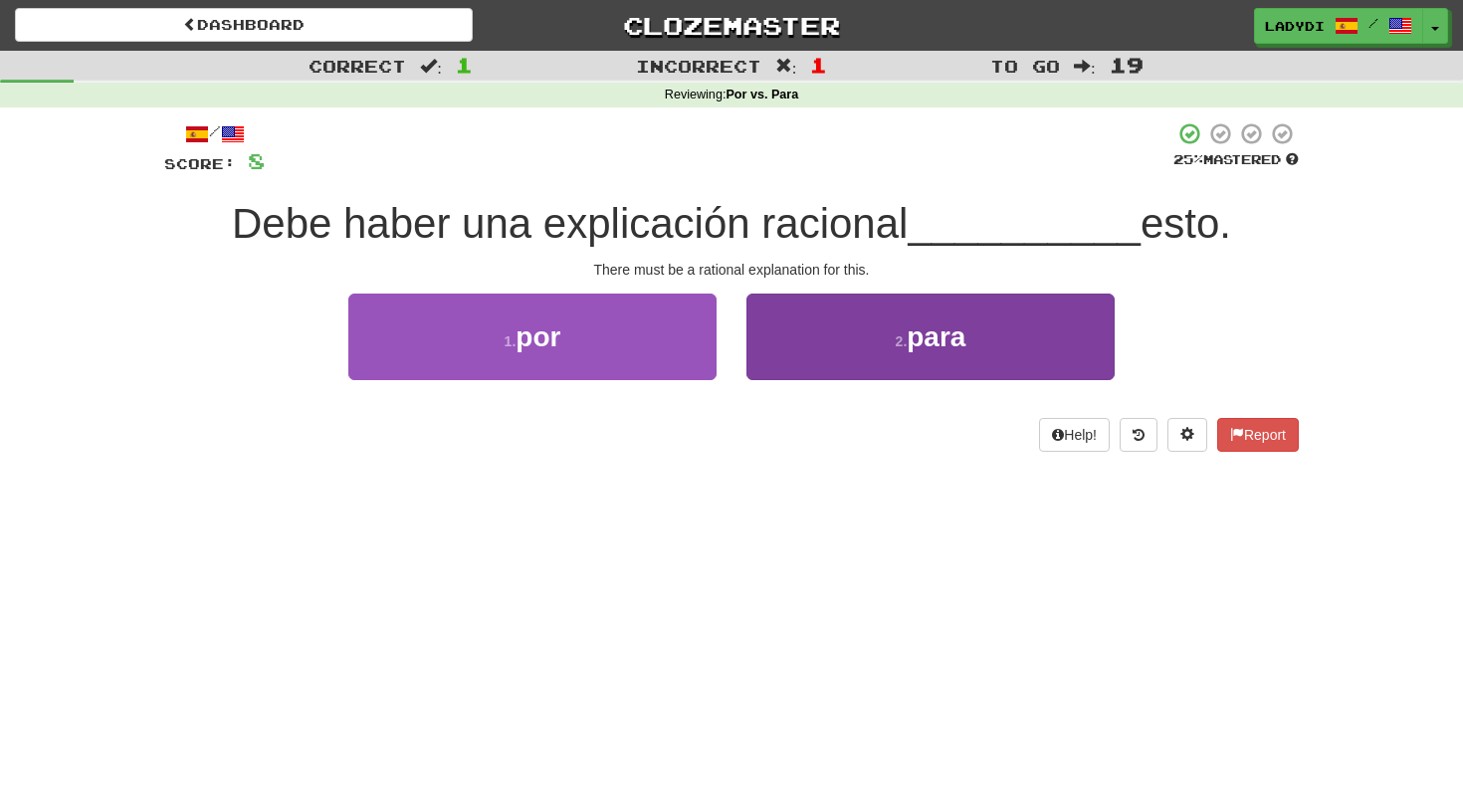 click on "2 .  para" at bounding box center (931, 336) 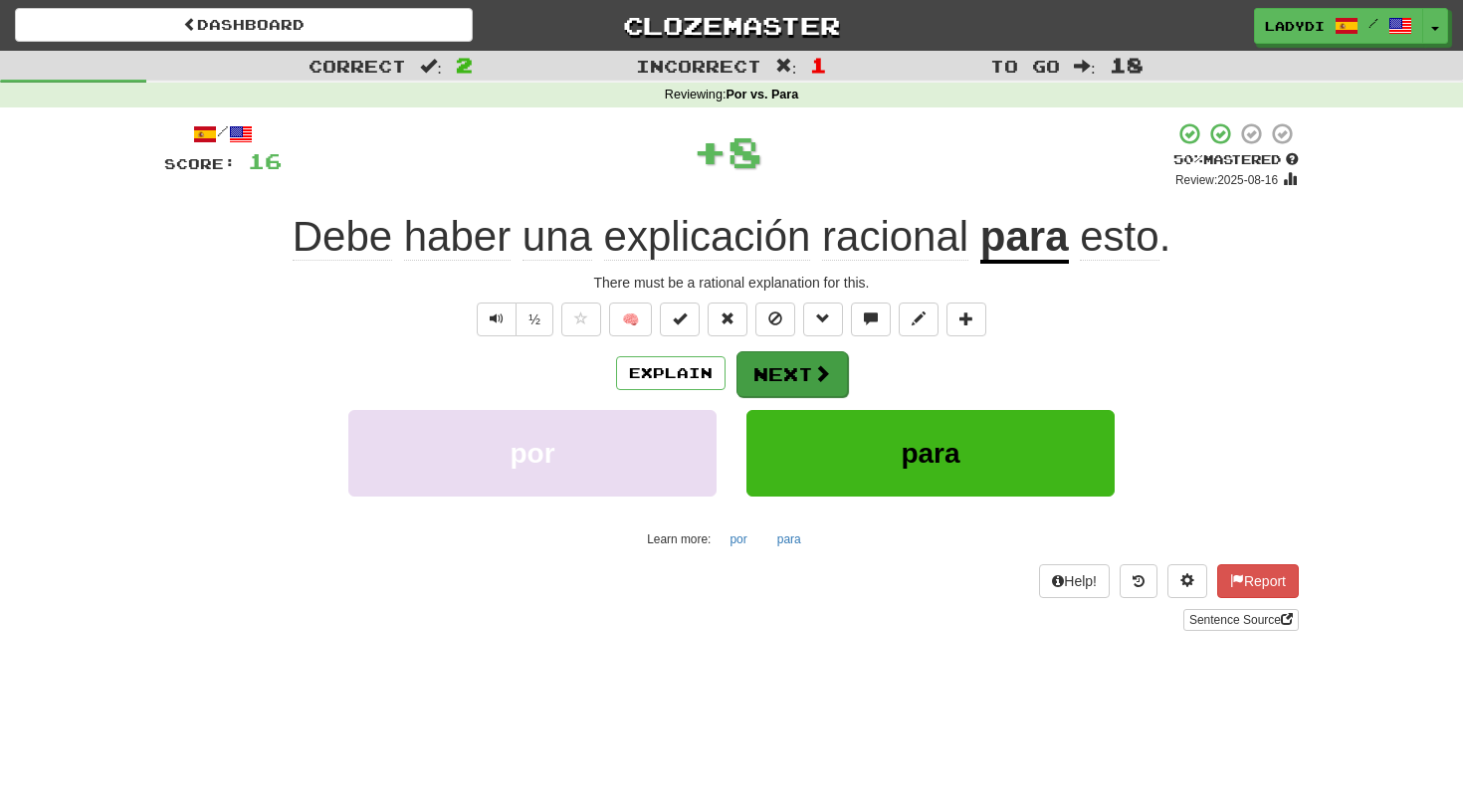 click on "Next" at bounding box center (792, 374) 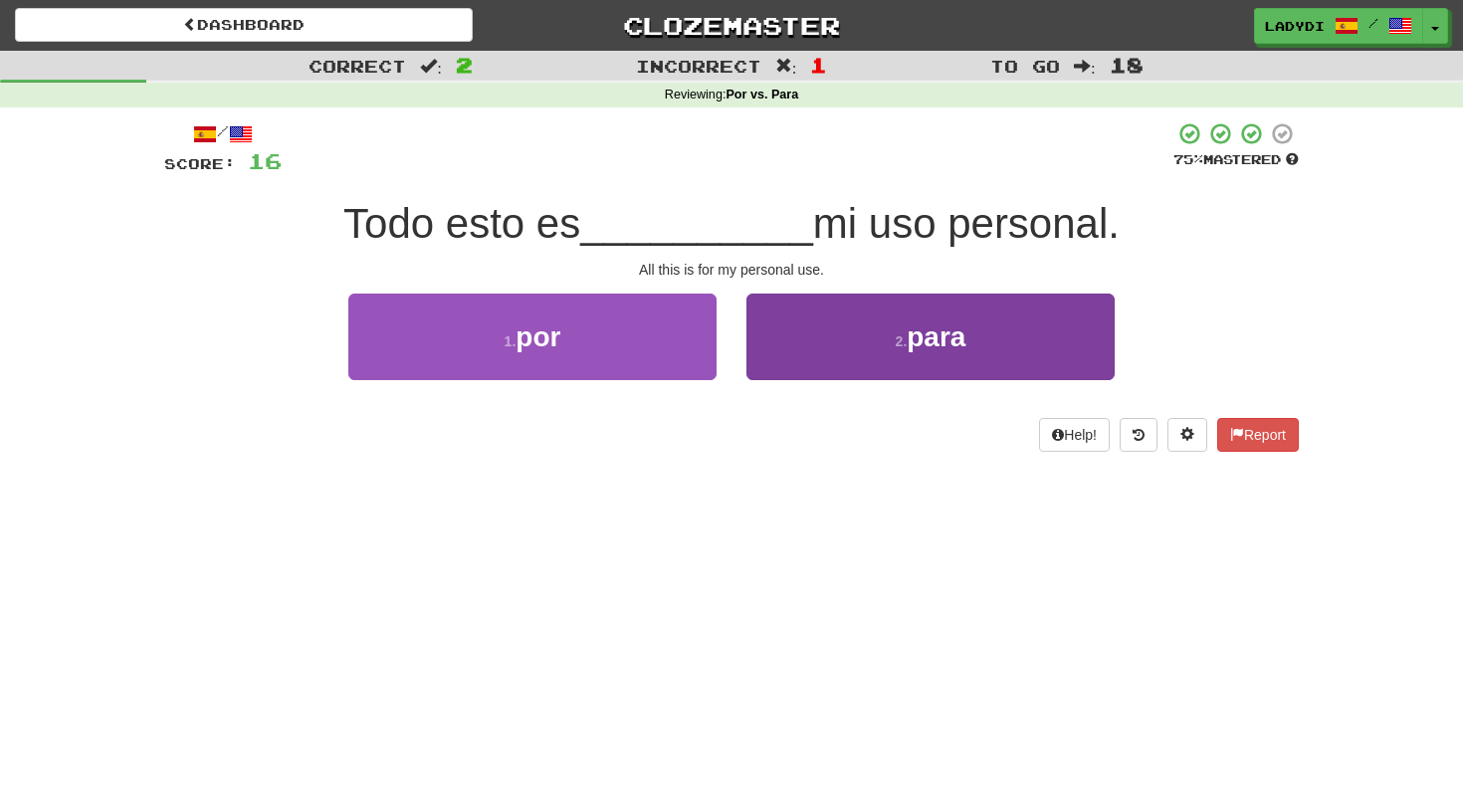 click on "2 .  para" at bounding box center [931, 336] 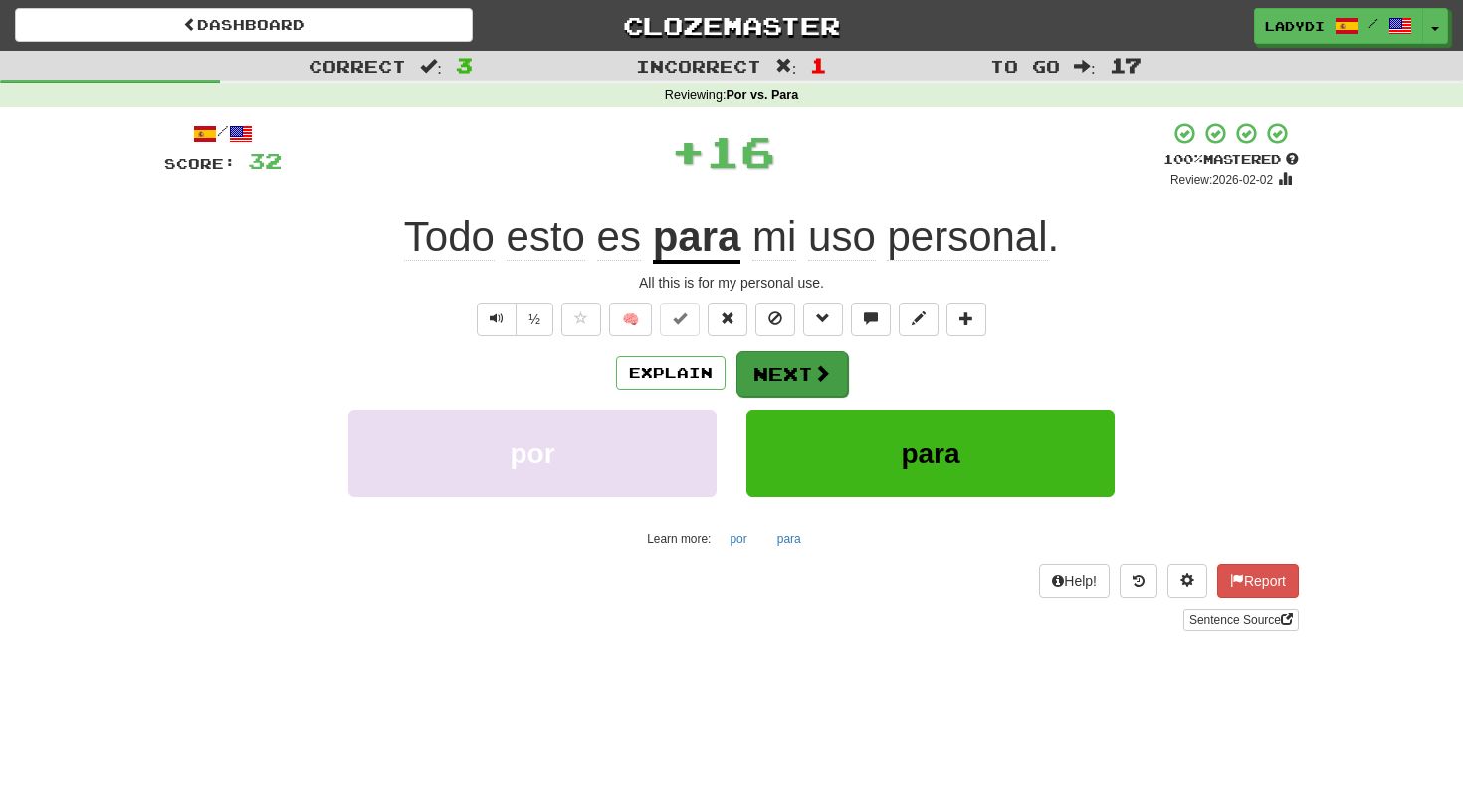 click on "Next" at bounding box center (792, 374) 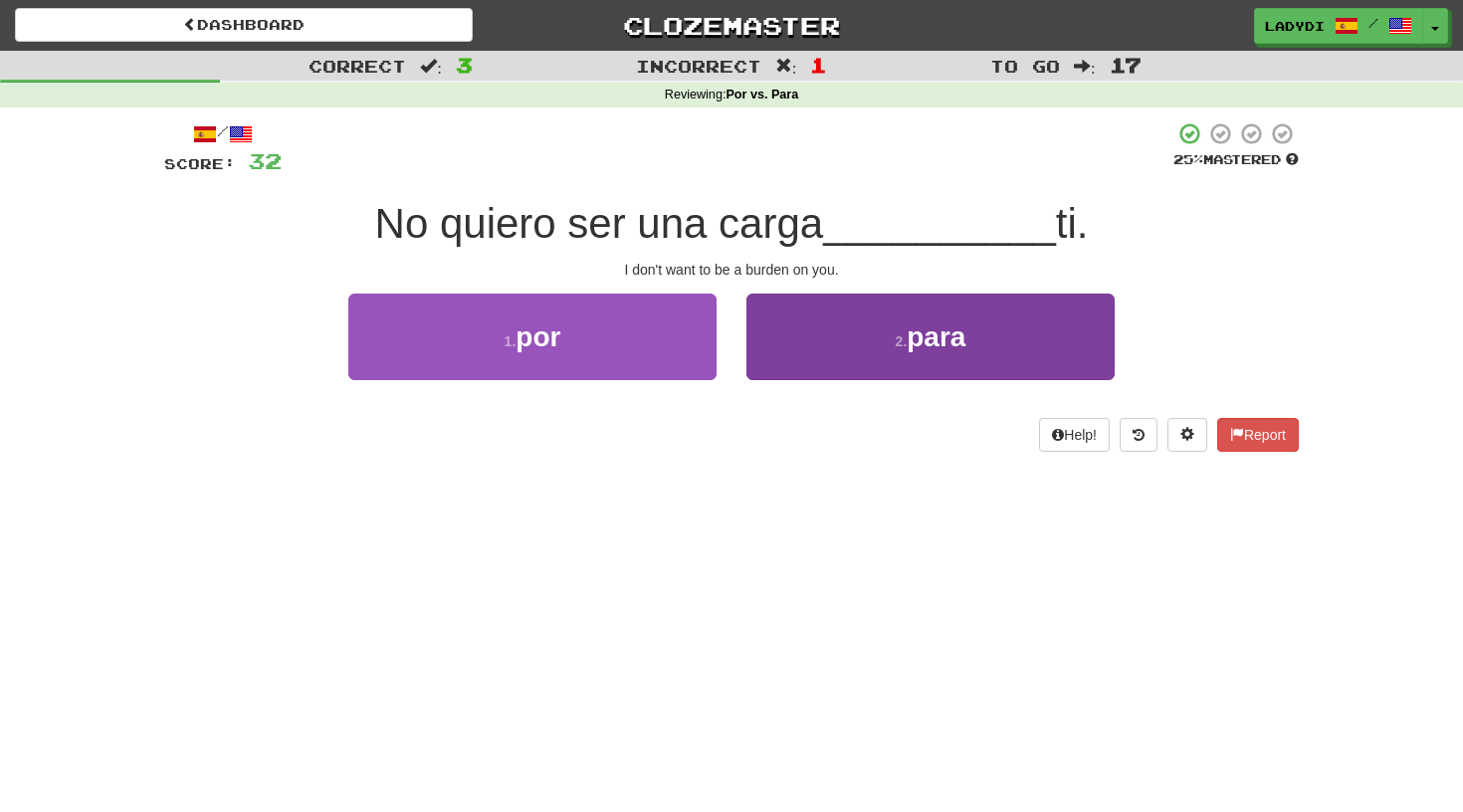 click on "2 .  para" at bounding box center (931, 336) 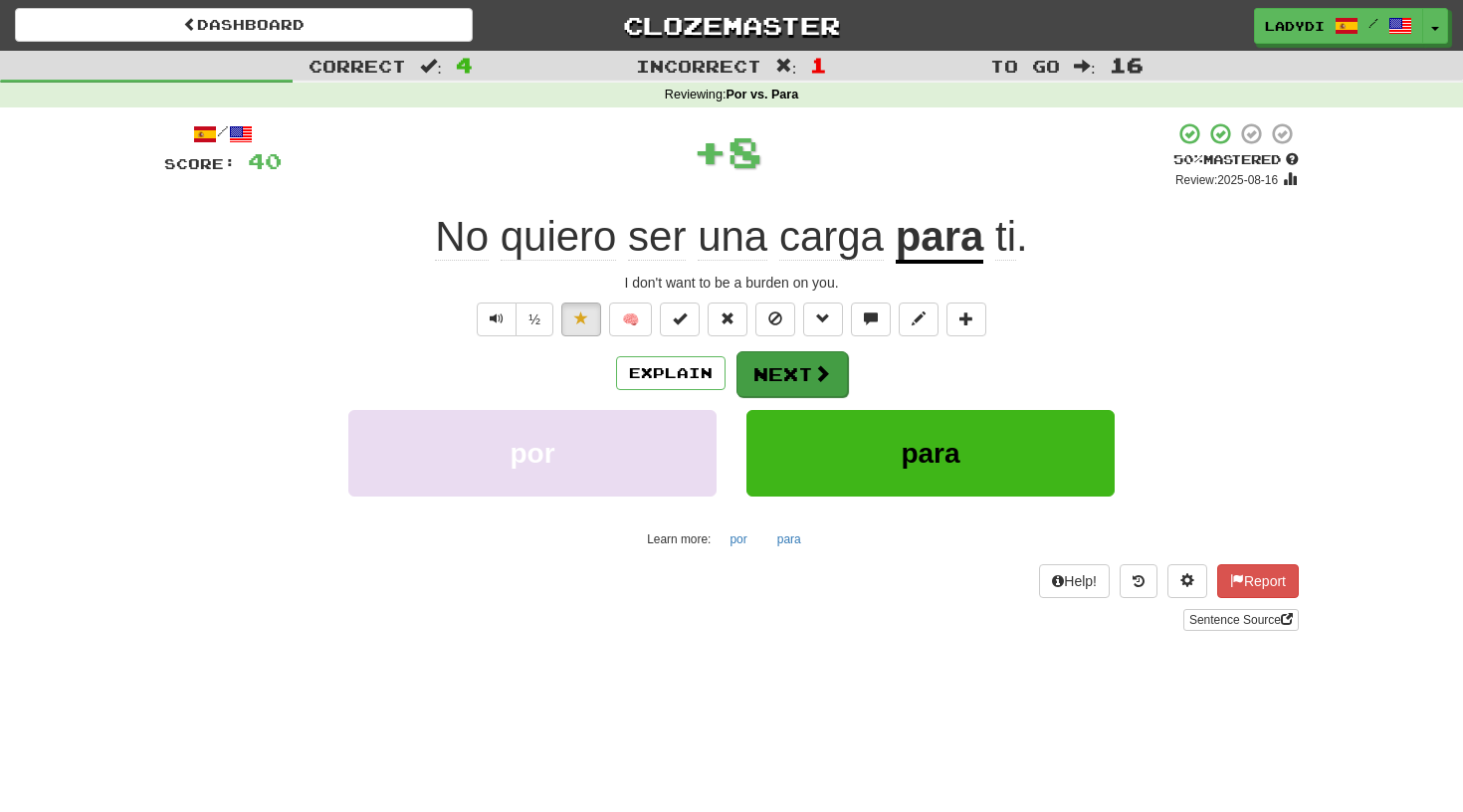 click on "Next" at bounding box center [792, 374] 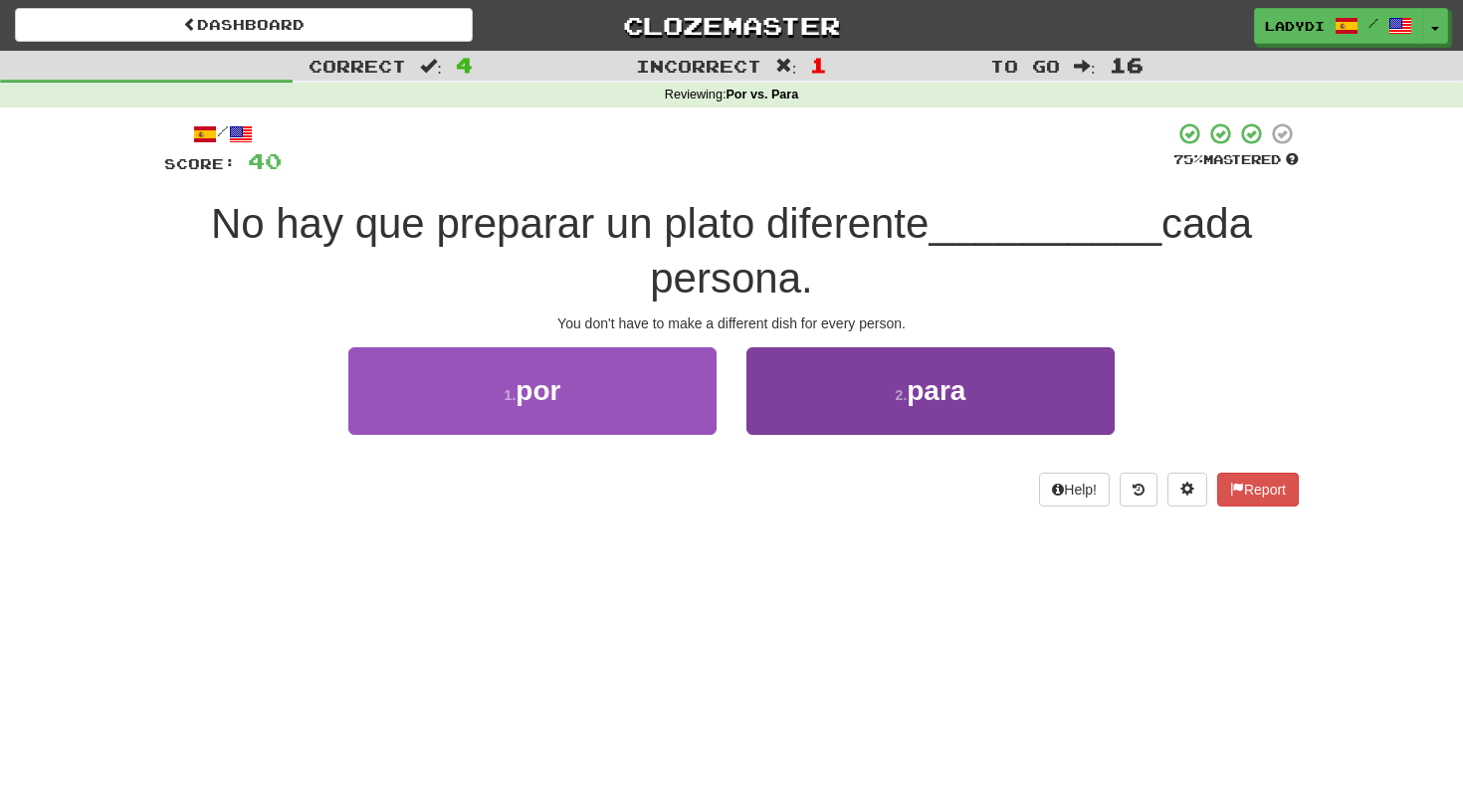 click on "2 .  para" at bounding box center [931, 390] 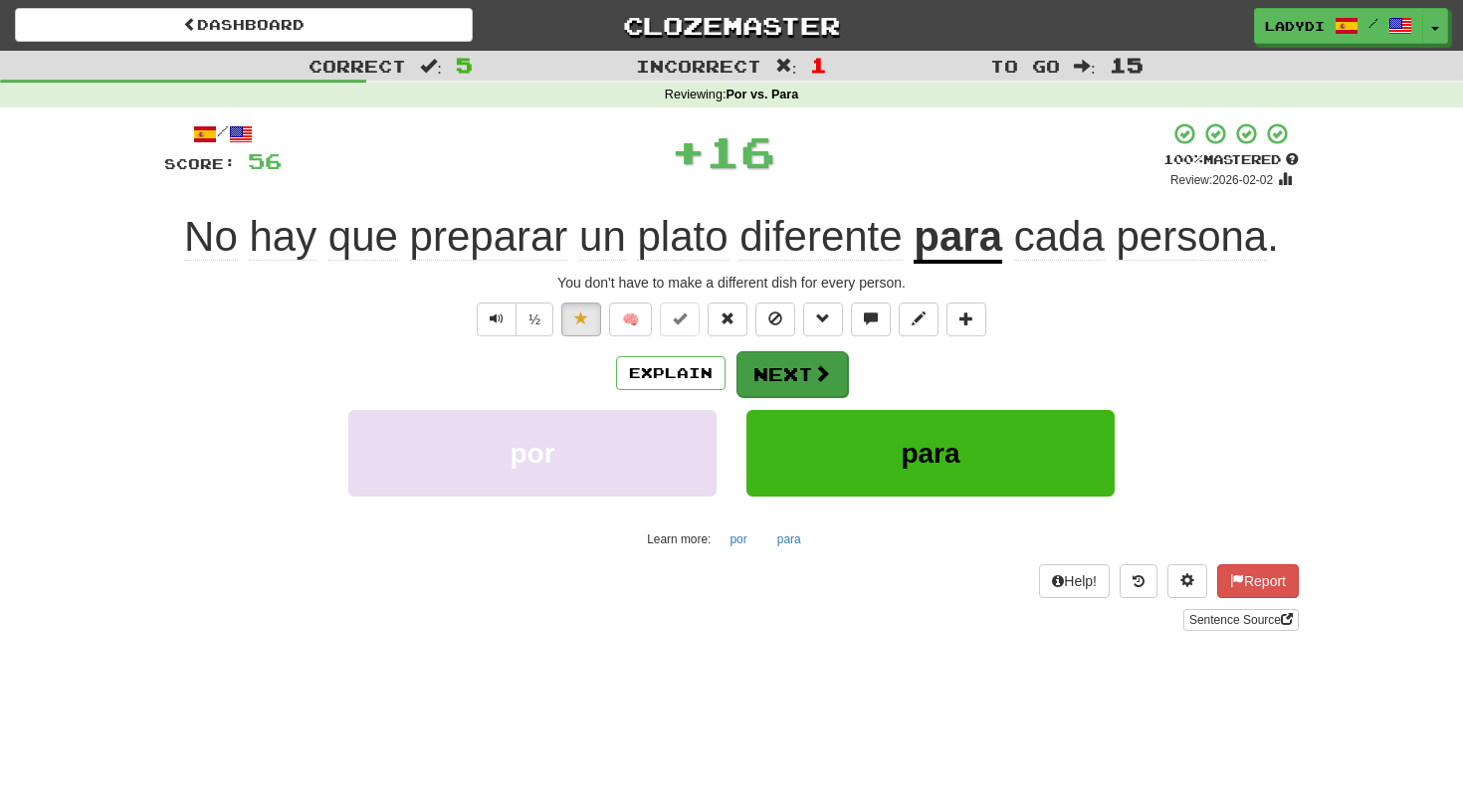 click on "Next" at bounding box center (792, 374) 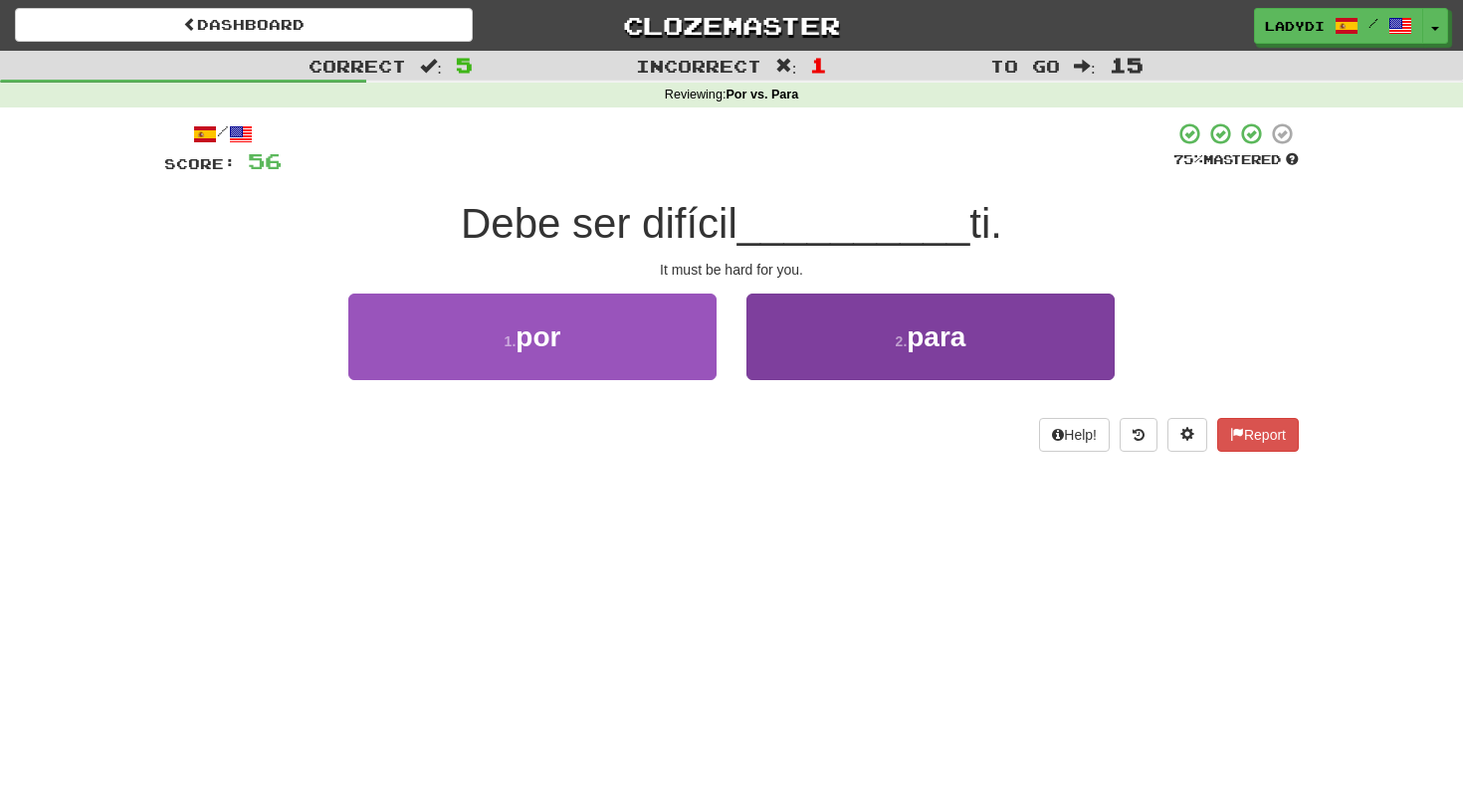 click on "2 .  para" at bounding box center (931, 336) 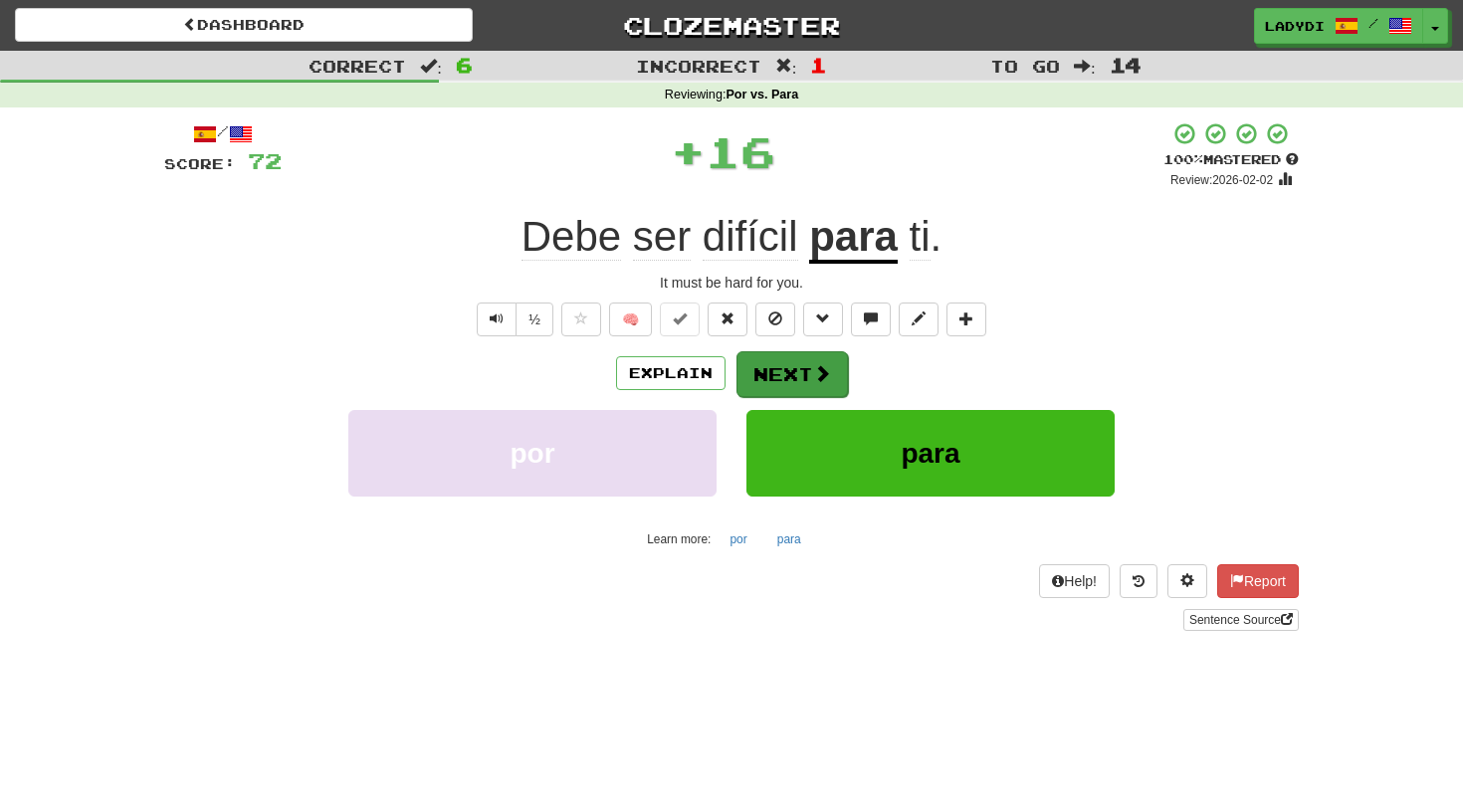click on "Next" at bounding box center [792, 374] 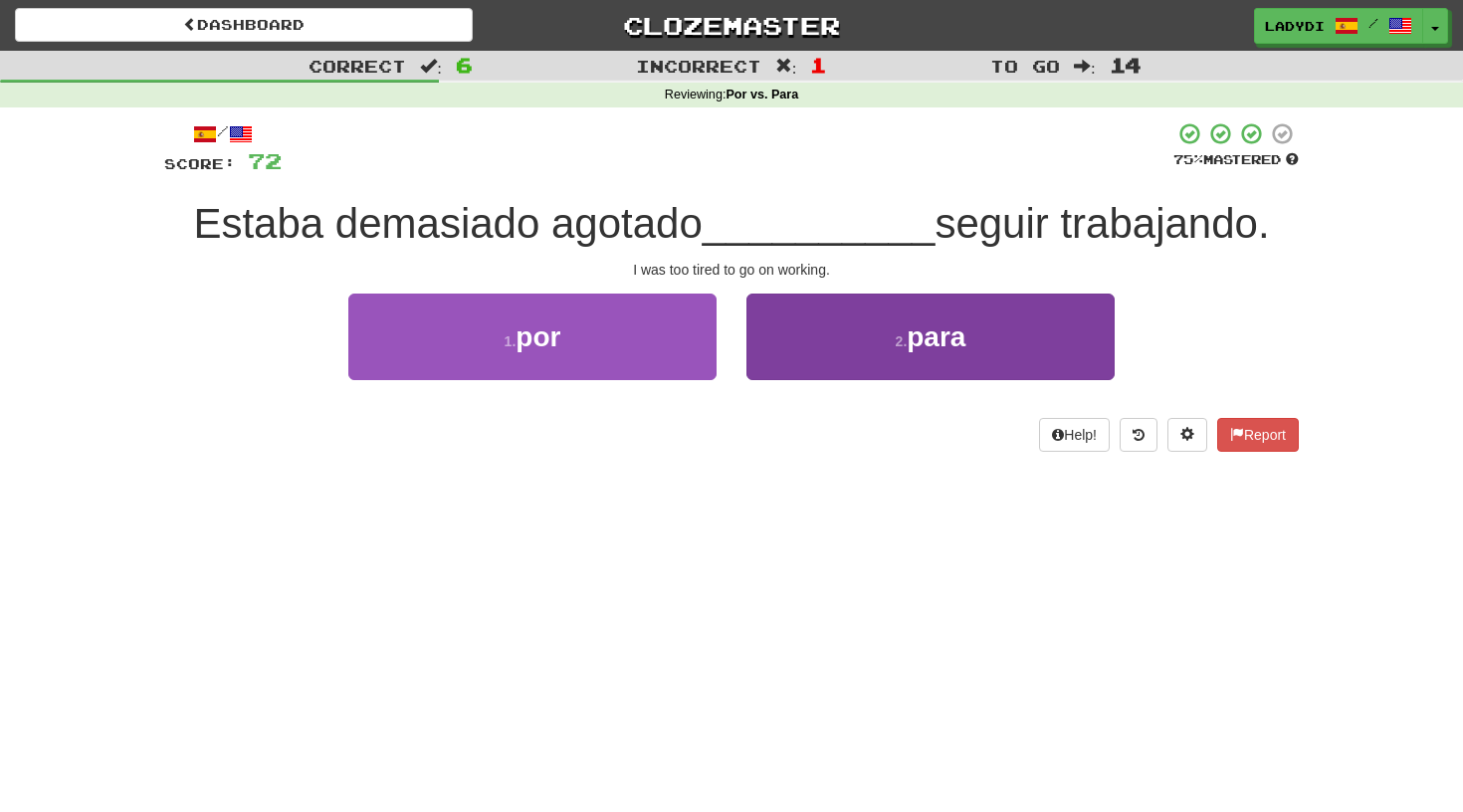click on "2 .  para" at bounding box center [931, 336] 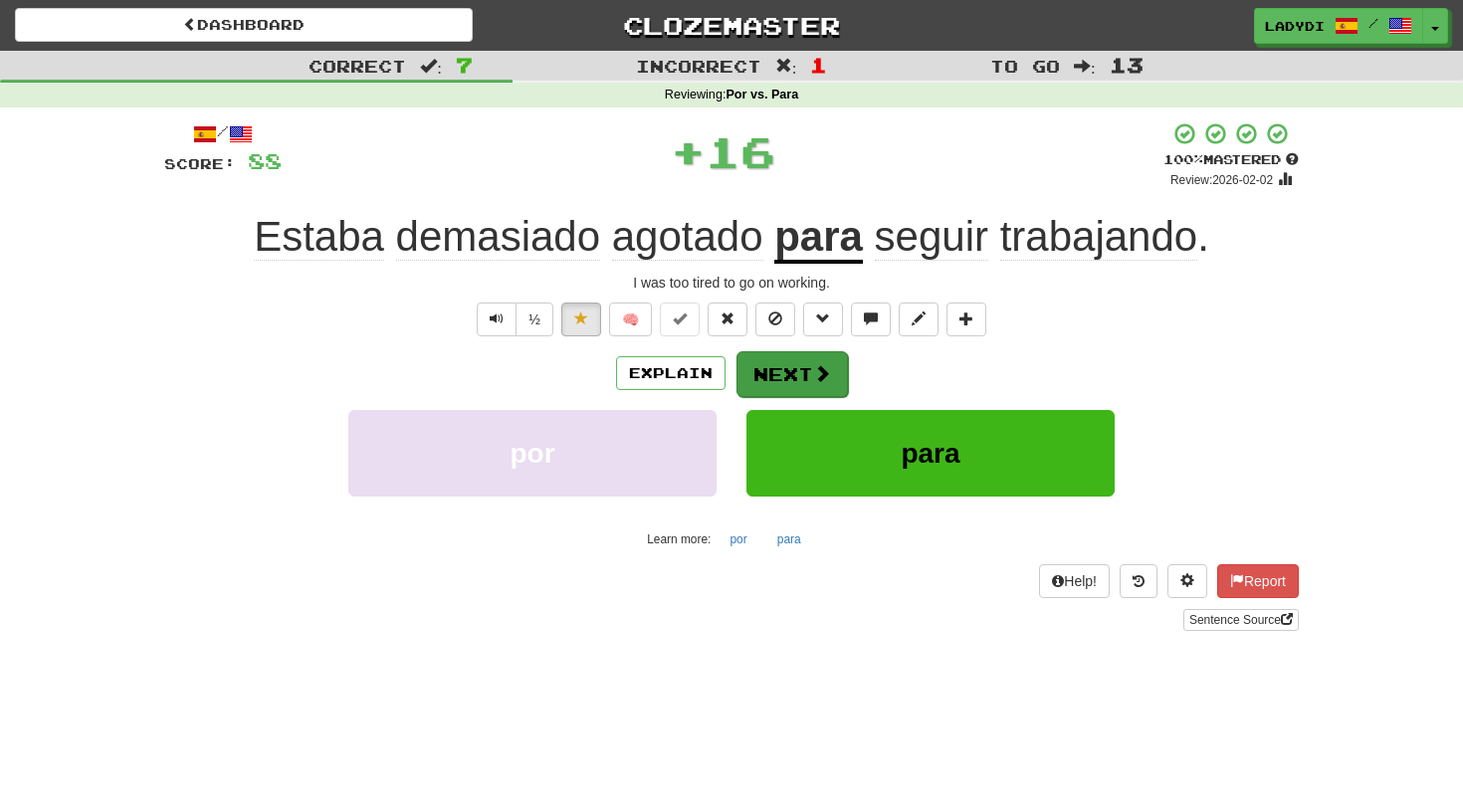 click on "Next" at bounding box center [792, 374] 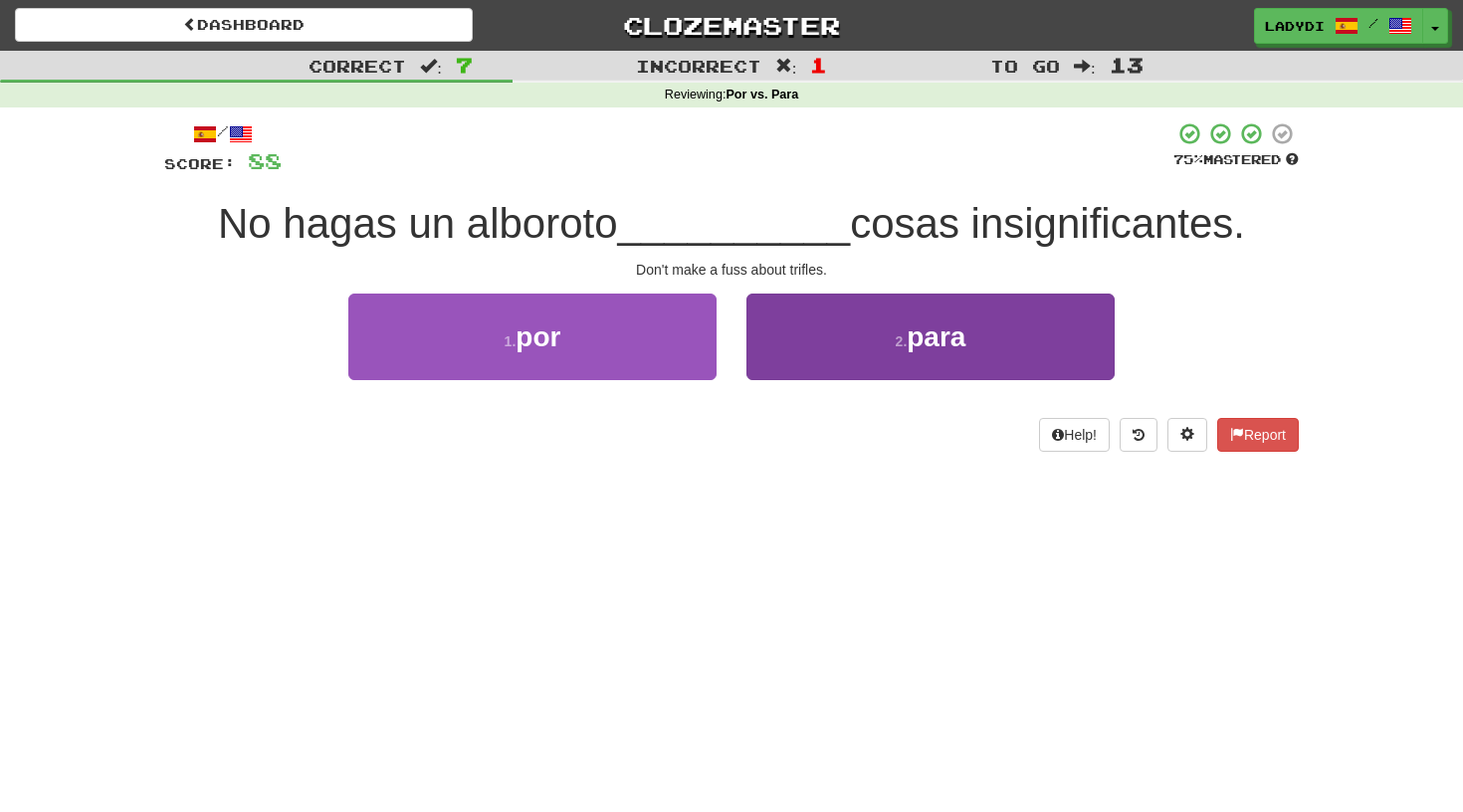 click on "2 .  para" at bounding box center [931, 336] 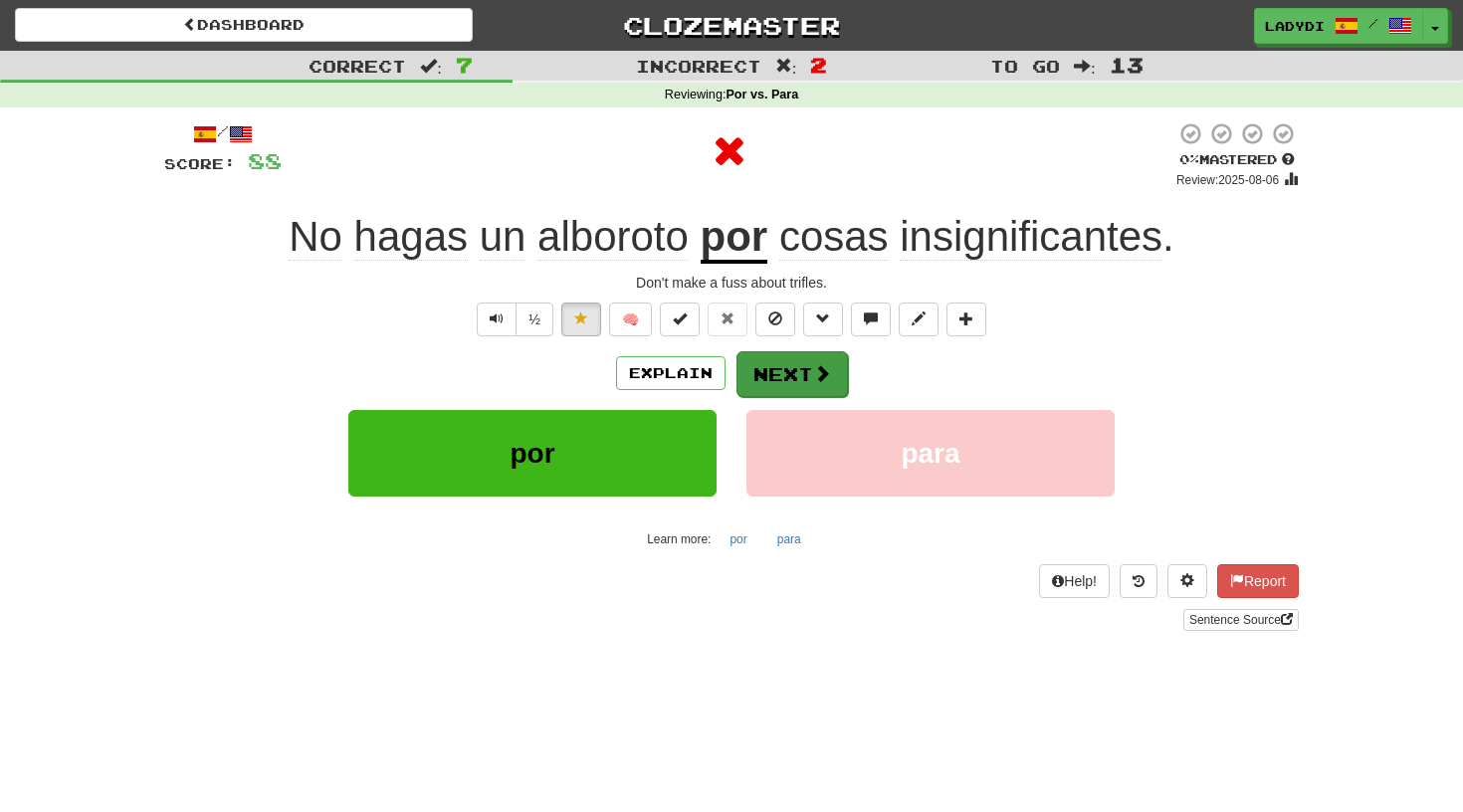 click on "Next" at bounding box center (792, 374) 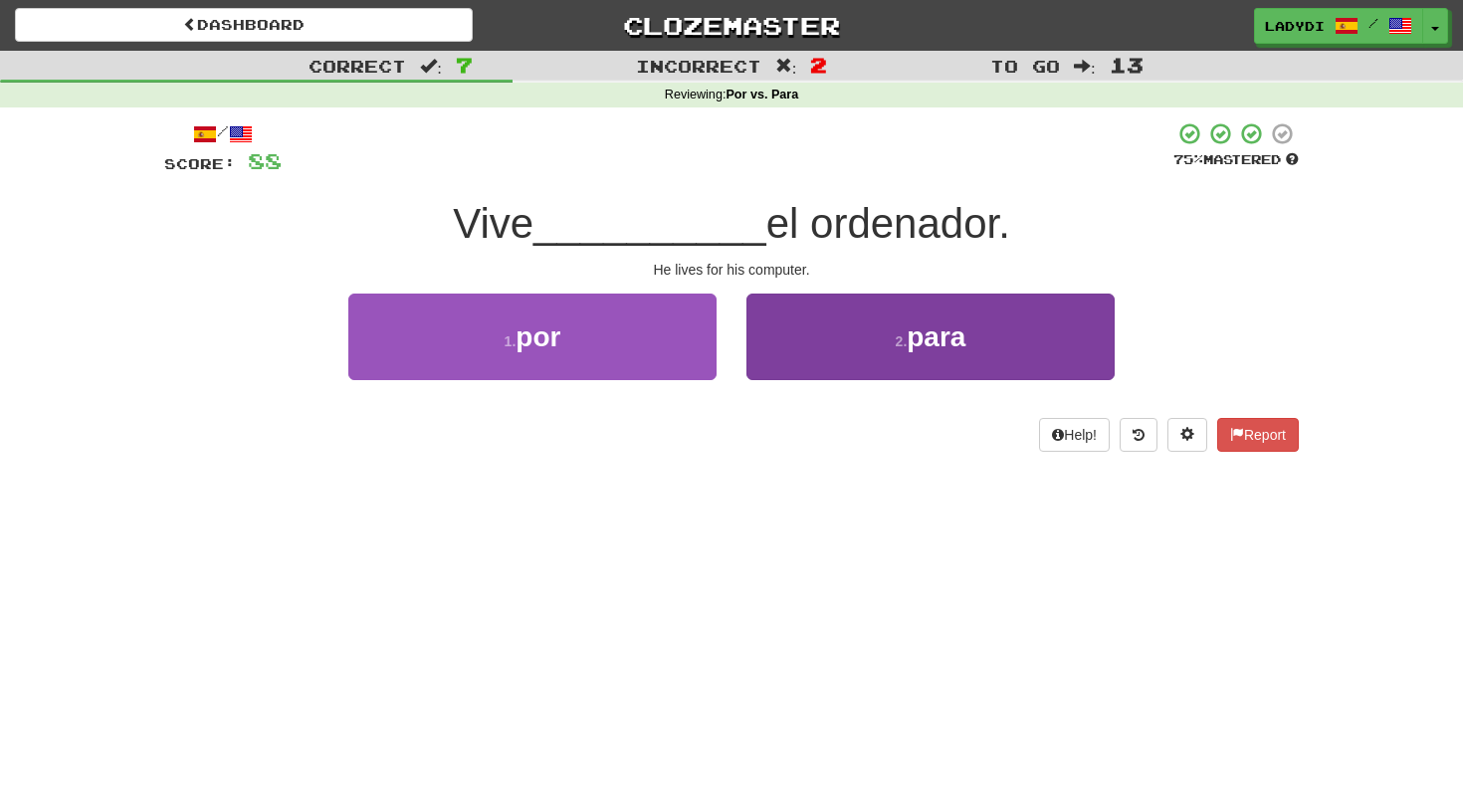 click on "2 .  para" at bounding box center (931, 336) 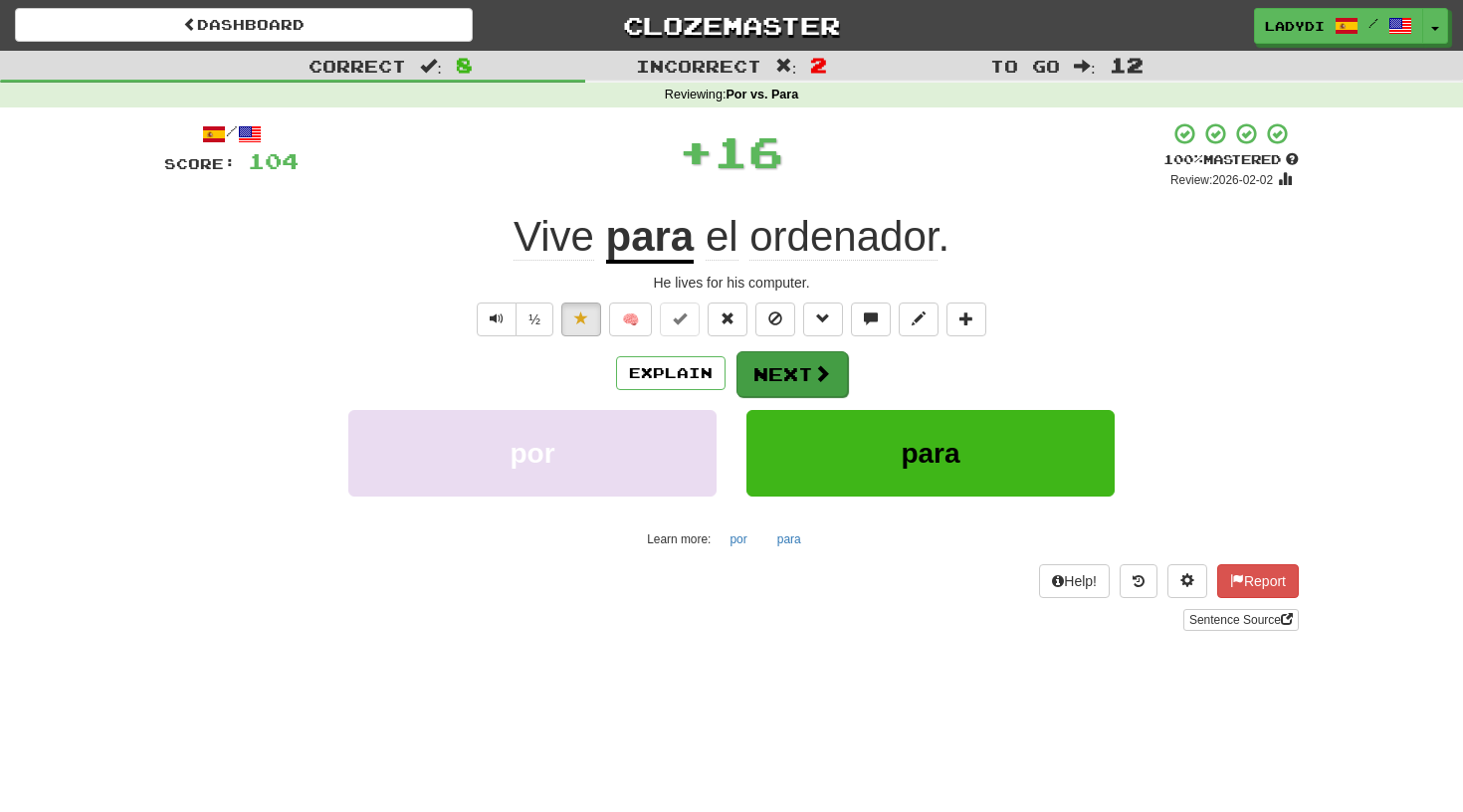 click on "Next" at bounding box center [792, 374] 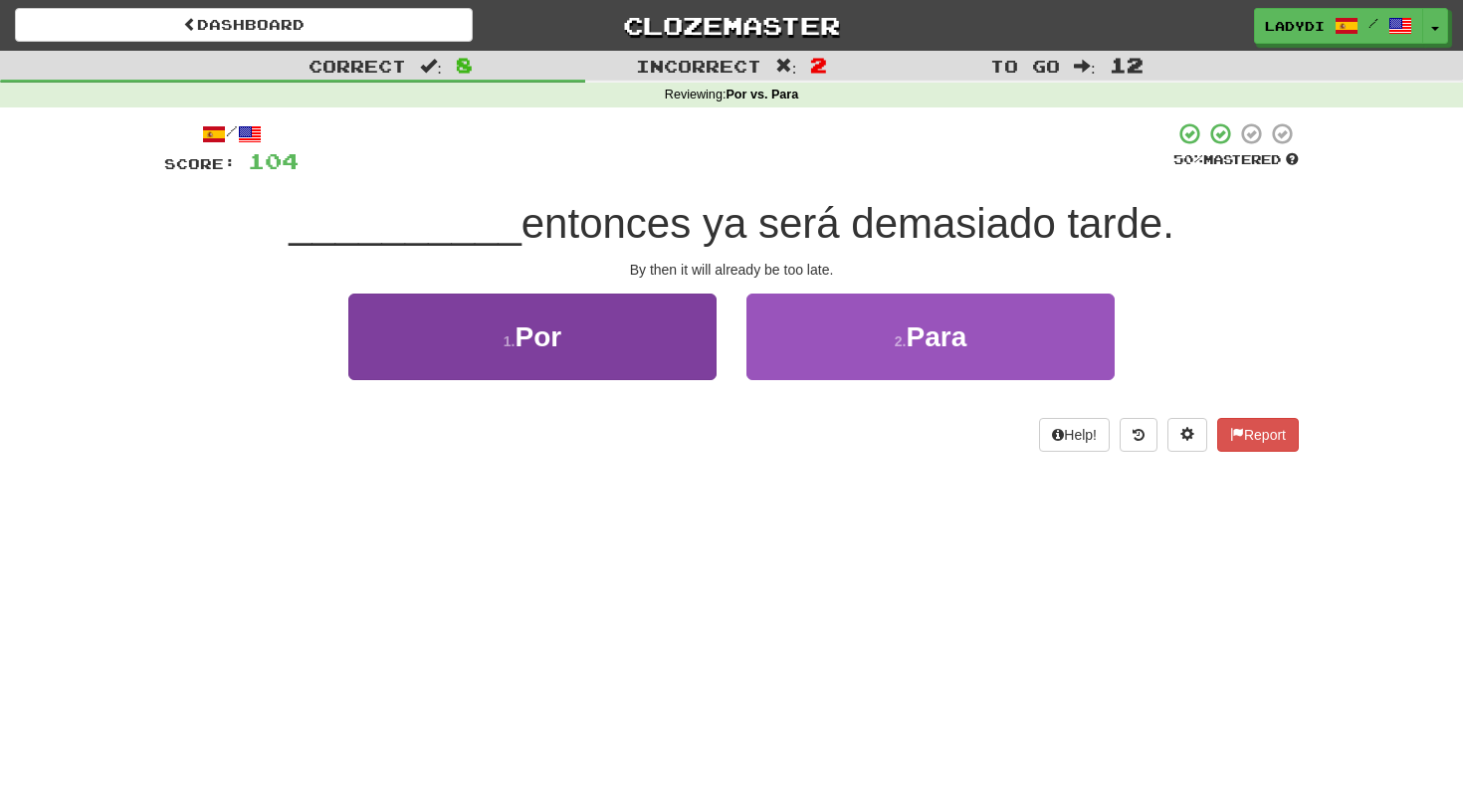 click on "1 .  Por" at bounding box center [532, 336] 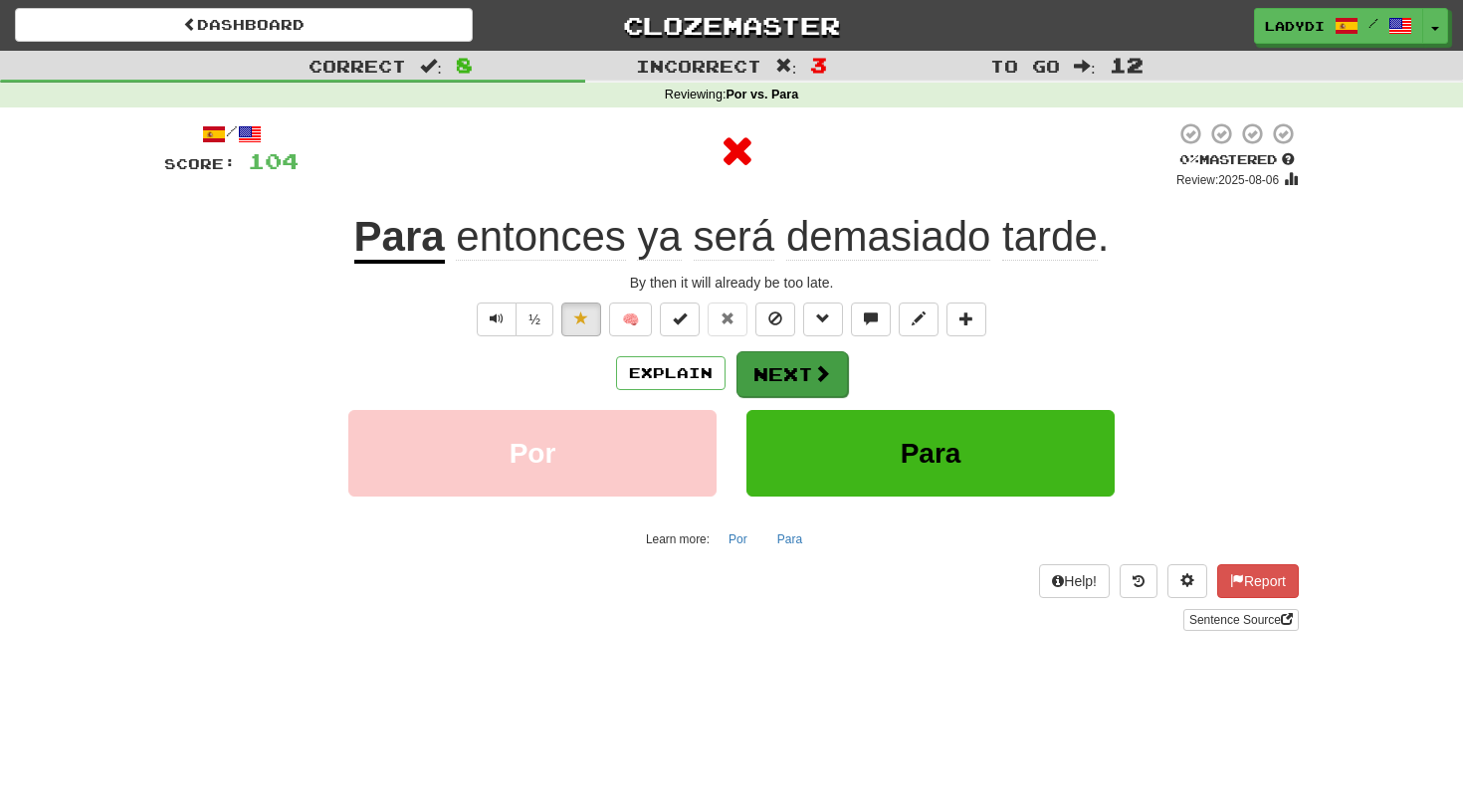 click on "Next" at bounding box center (792, 374) 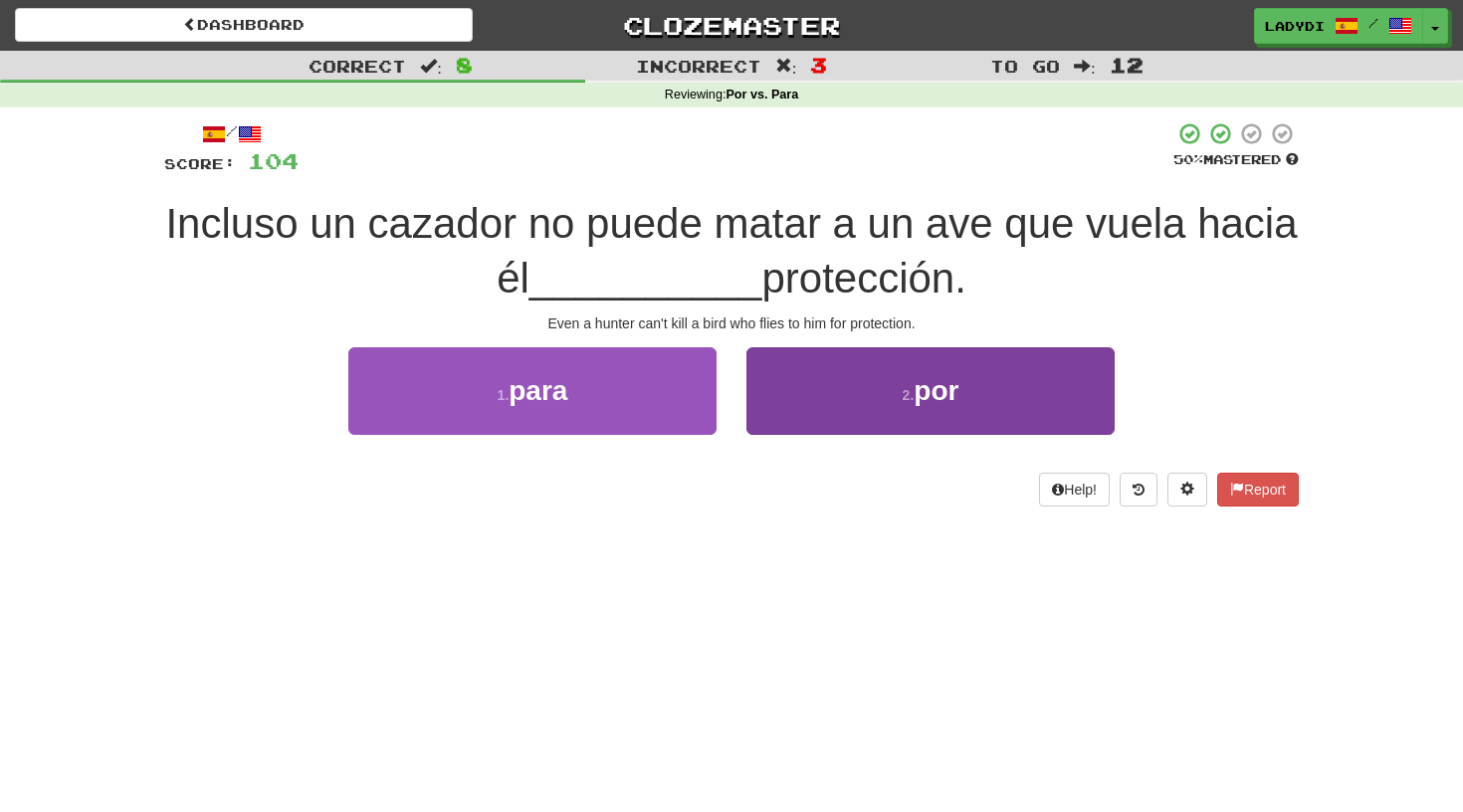 click on "2 .  por" at bounding box center (931, 390) 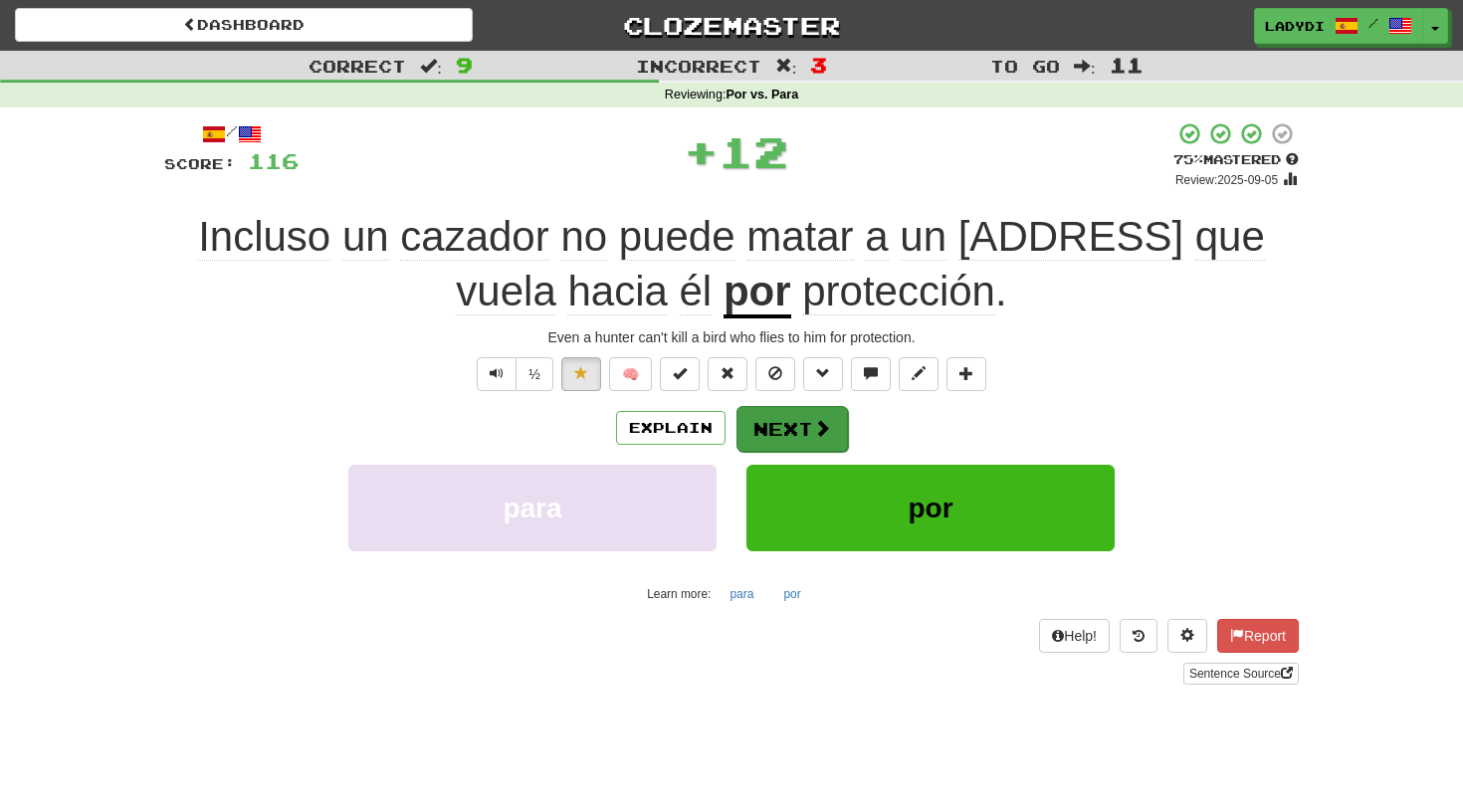 click on "Next" at bounding box center [792, 429] 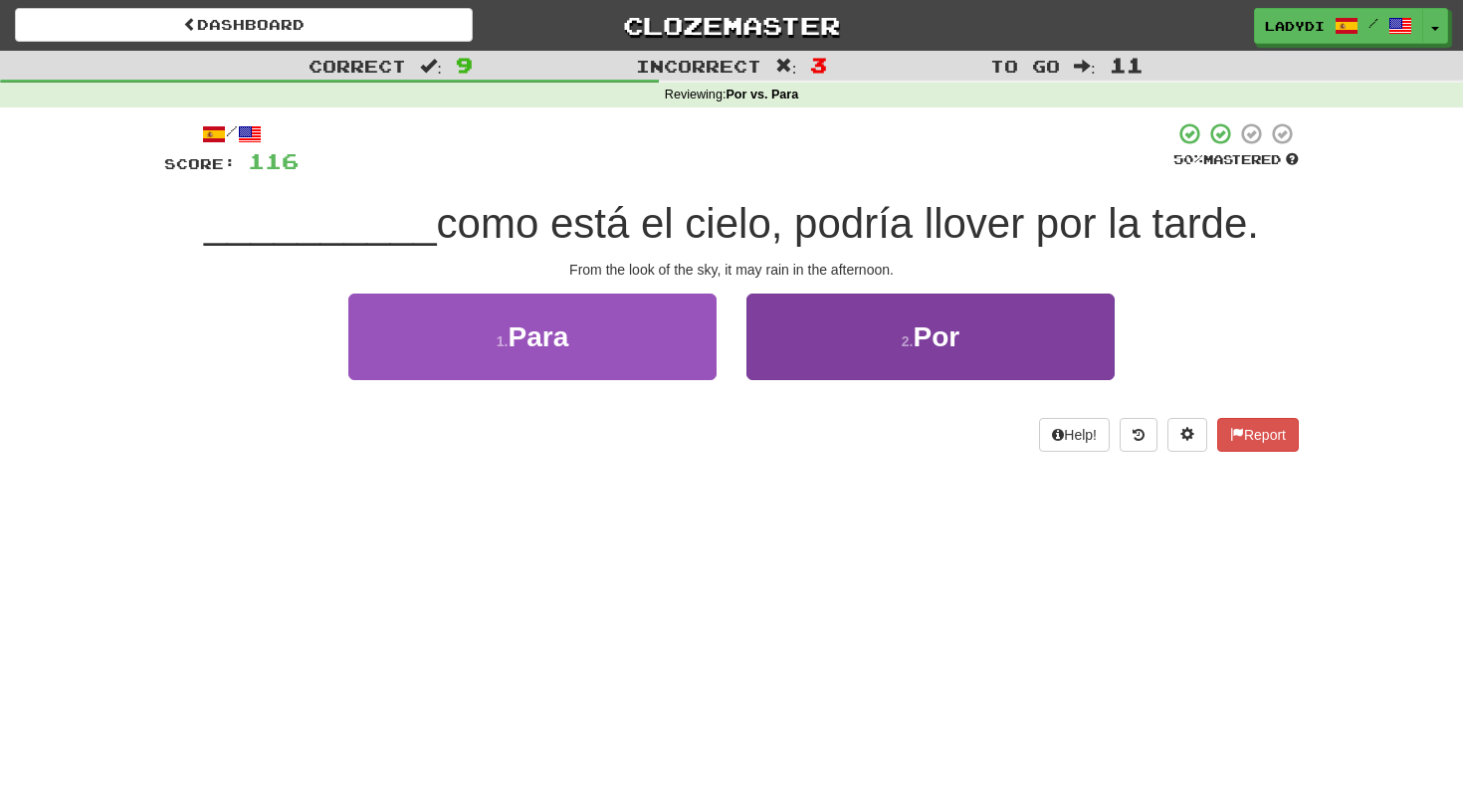 click on "2 .  Por" at bounding box center [931, 336] 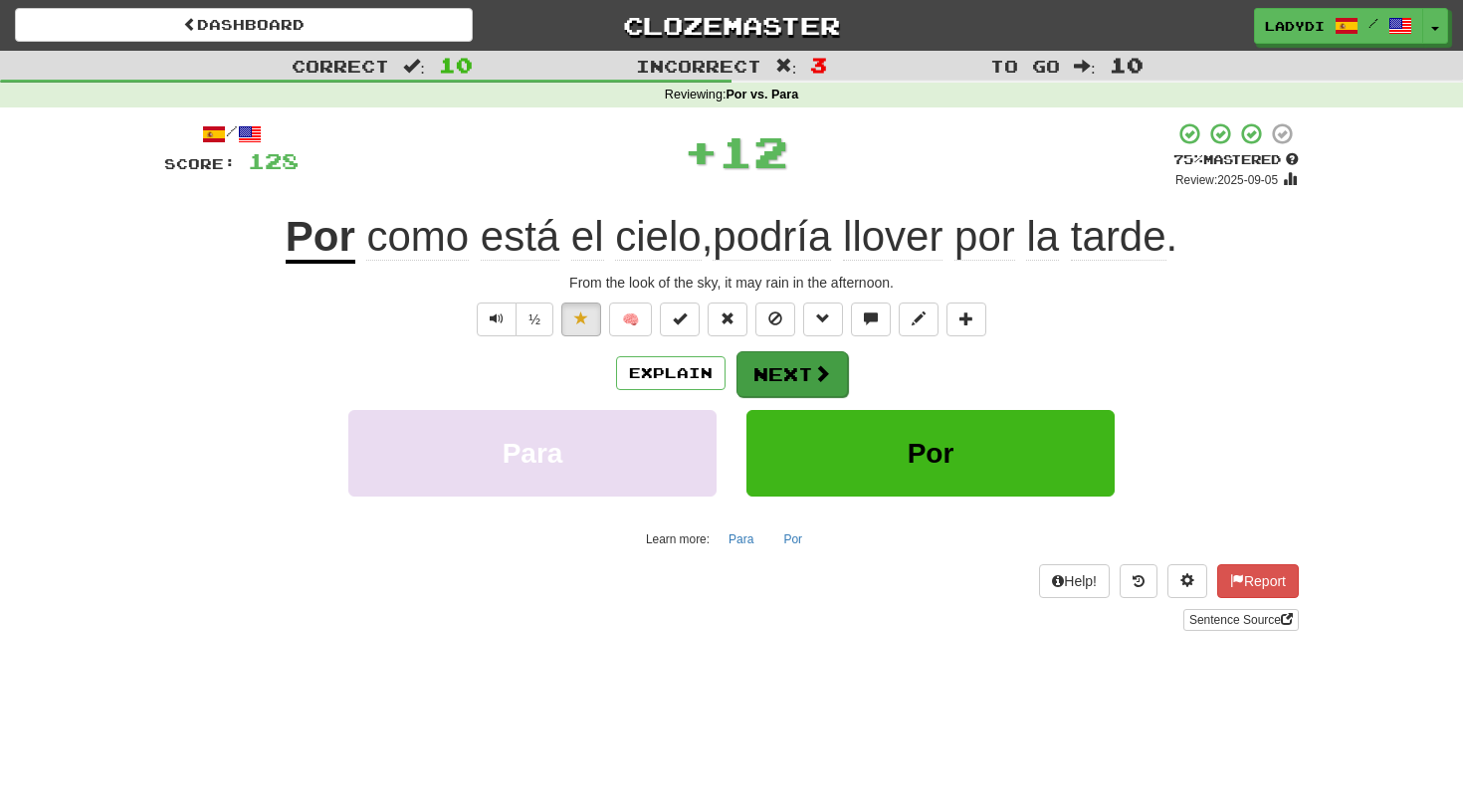 click on "Next" at bounding box center (792, 374) 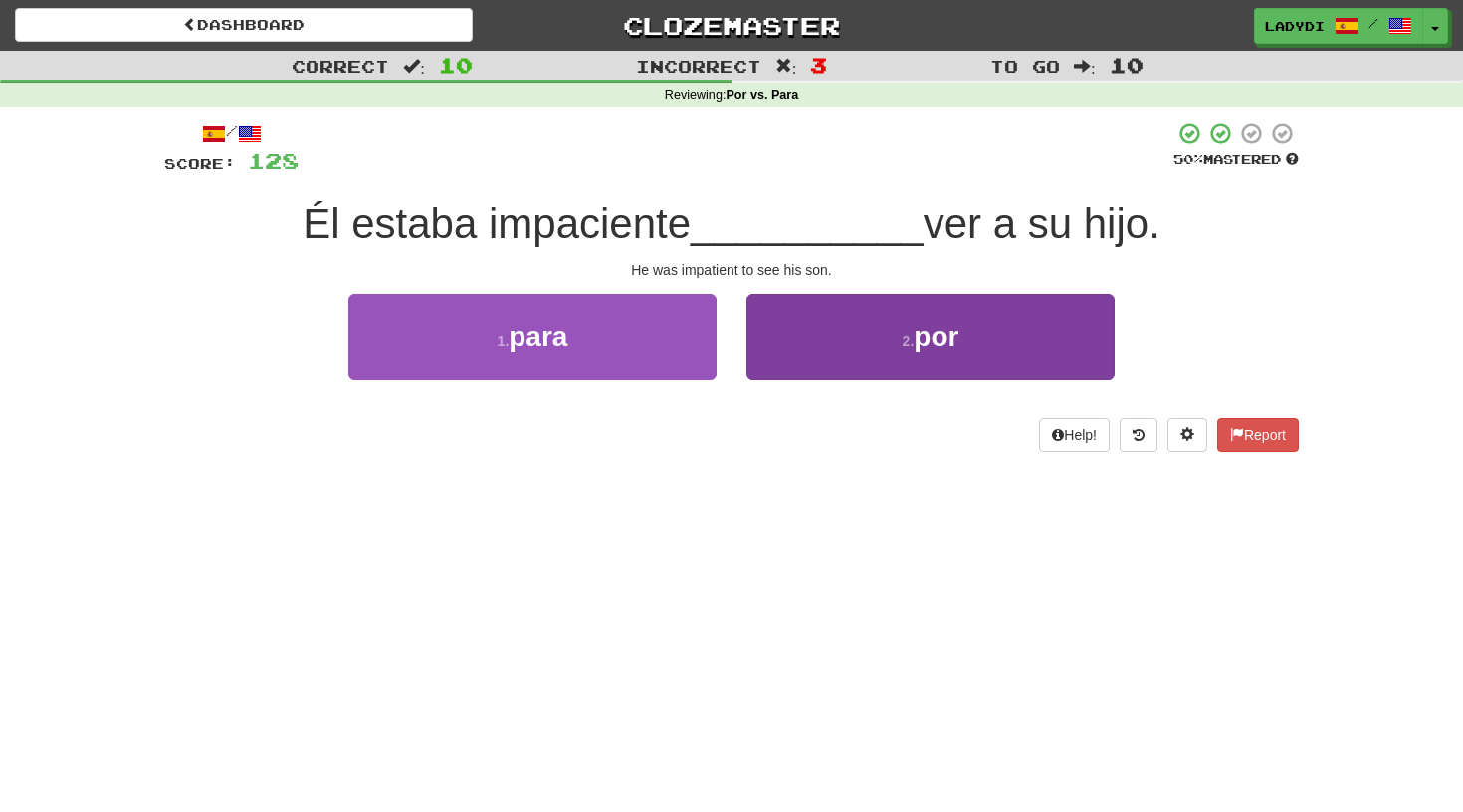 click on "2 .  por" at bounding box center (931, 336) 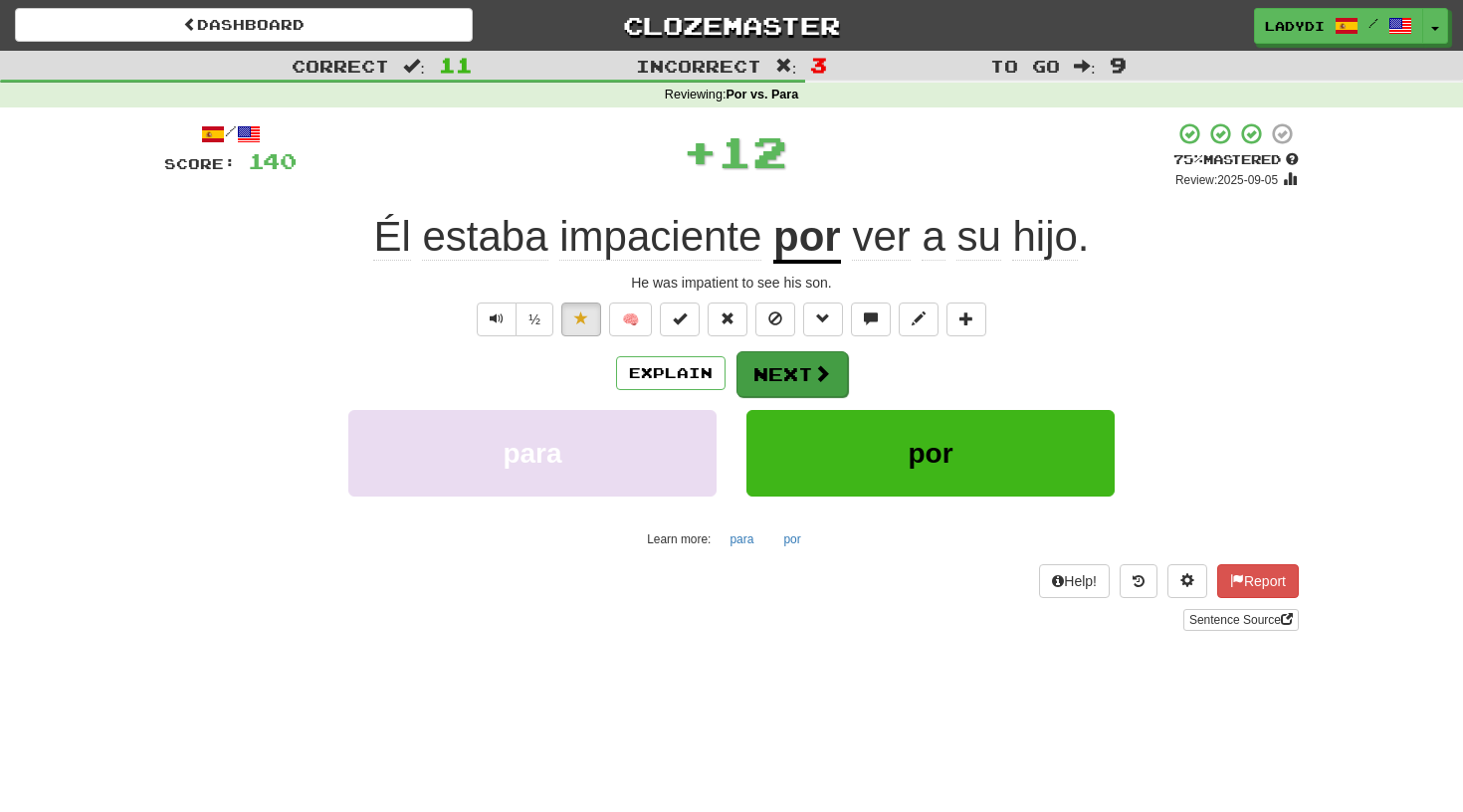 click on "Next" at bounding box center [792, 374] 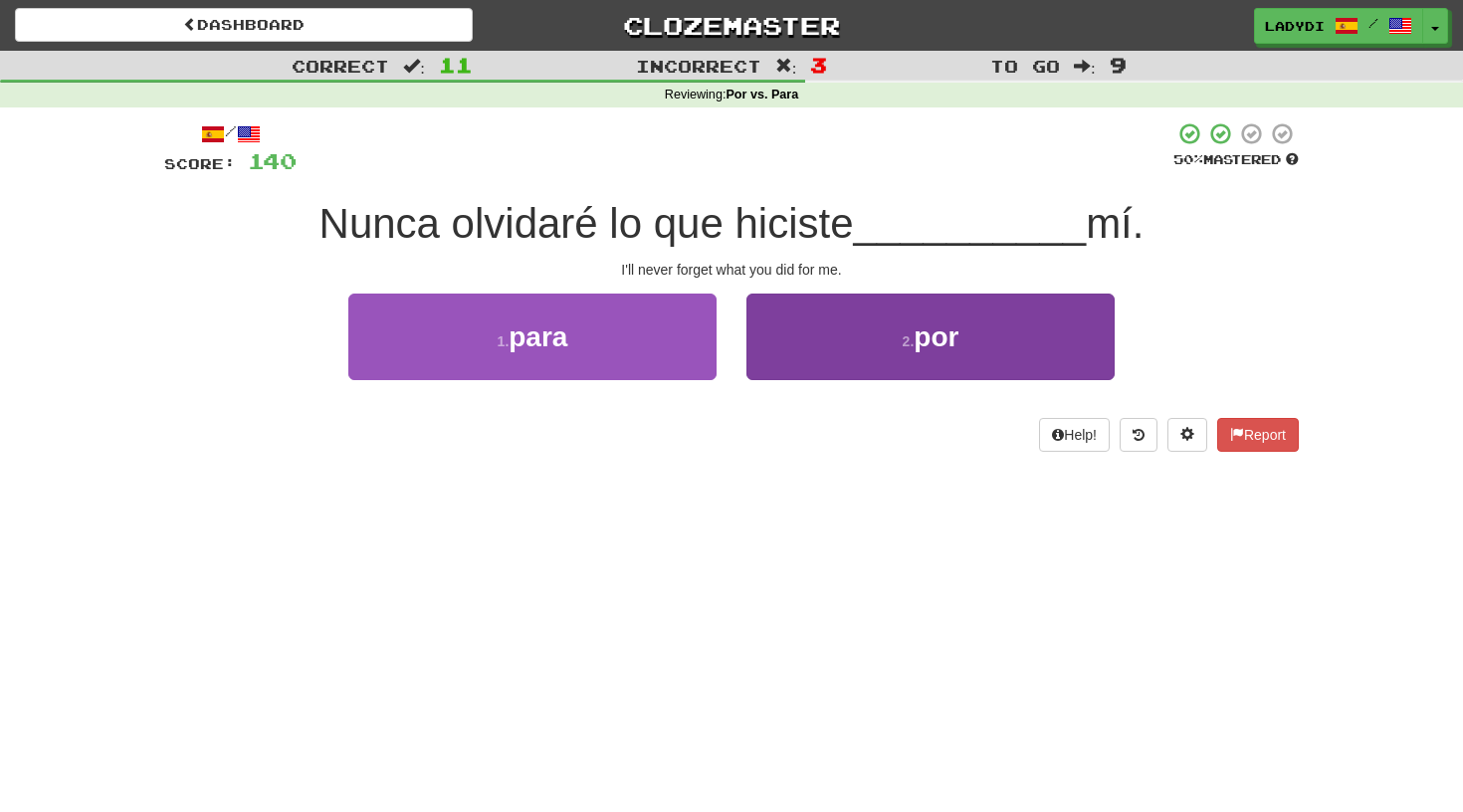 click on "2 .  por" at bounding box center (931, 336) 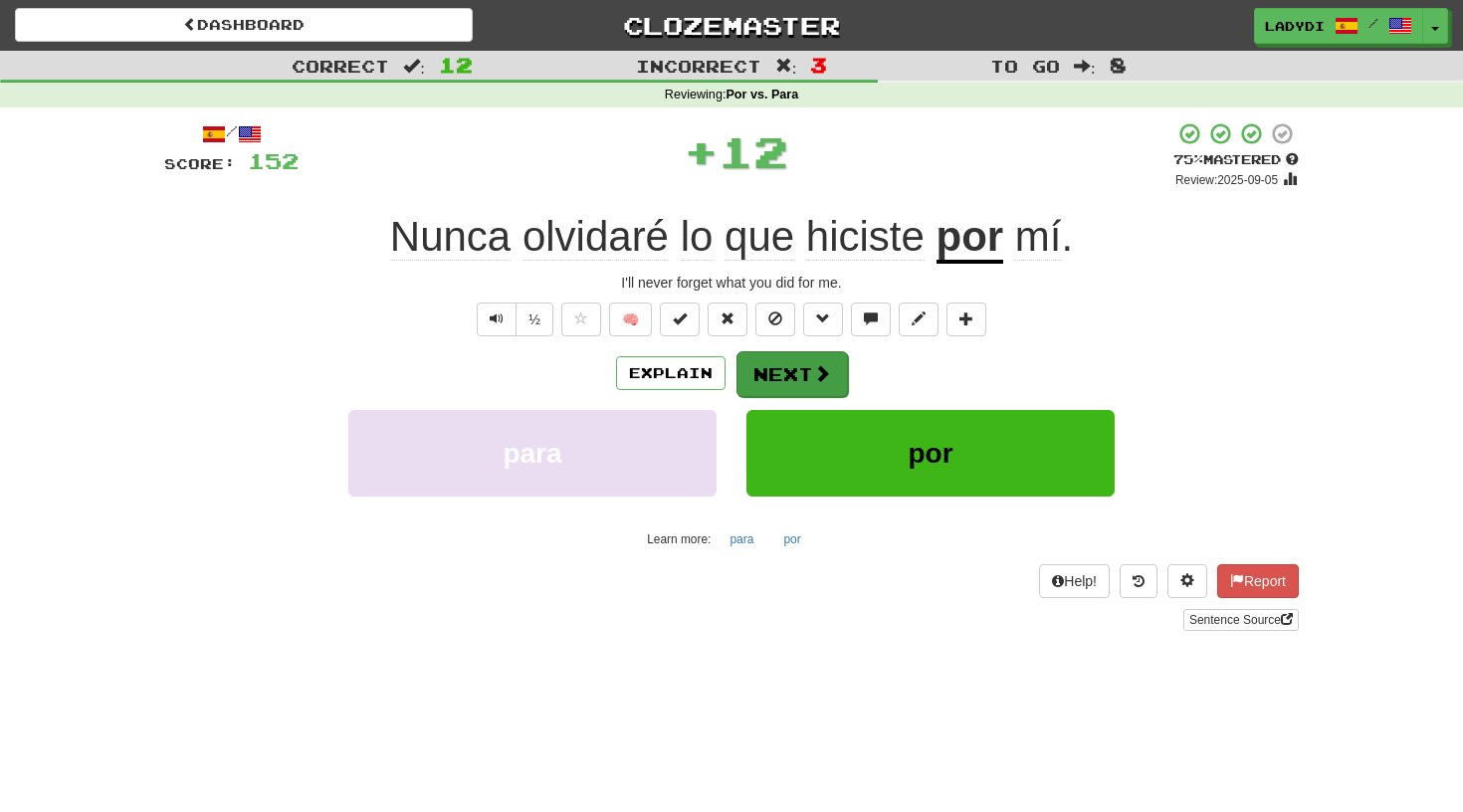click on "Next" at bounding box center (792, 374) 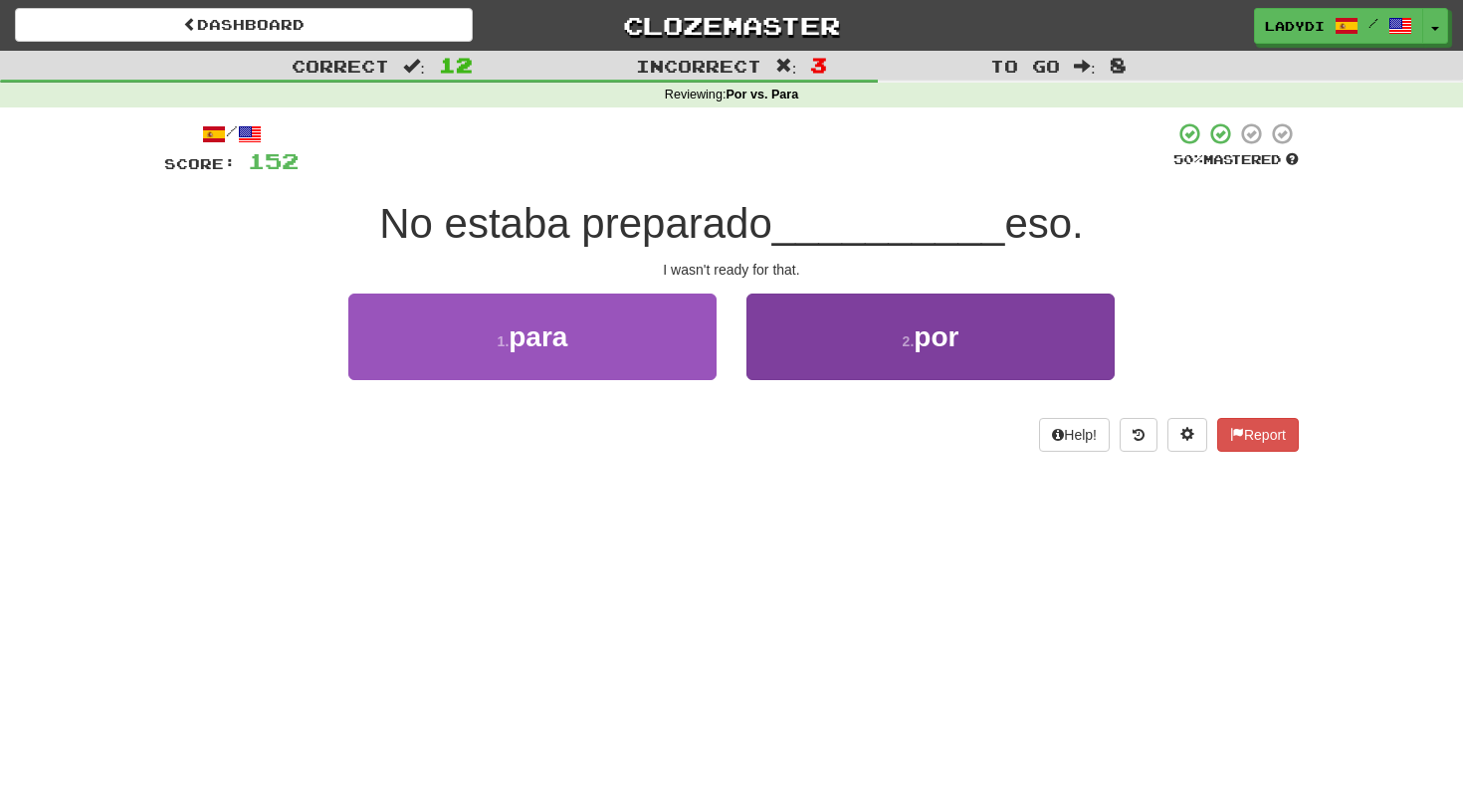 click on "2 .  por" at bounding box center (931, 336) 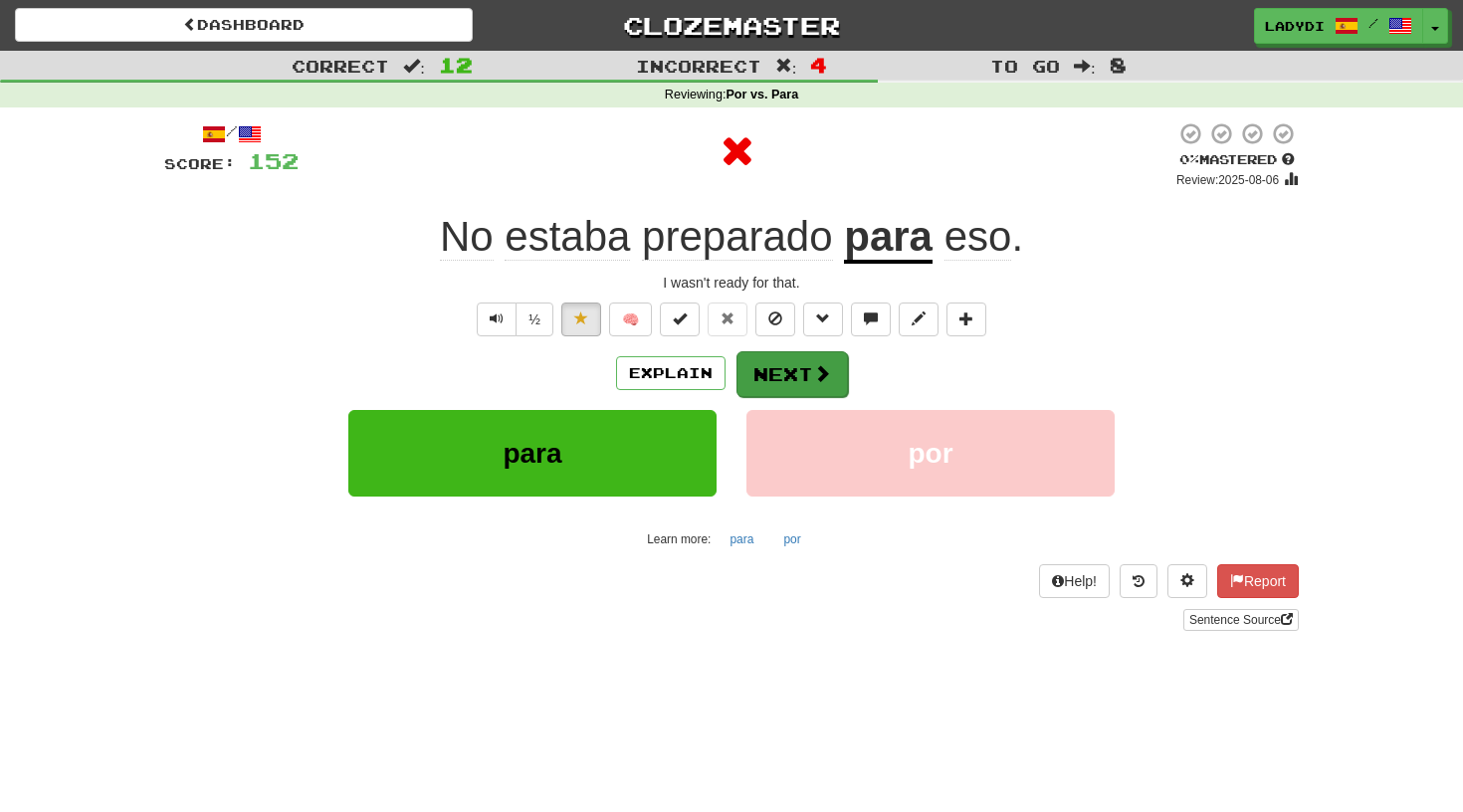 click on "Next" at bounding box center [792, 374] 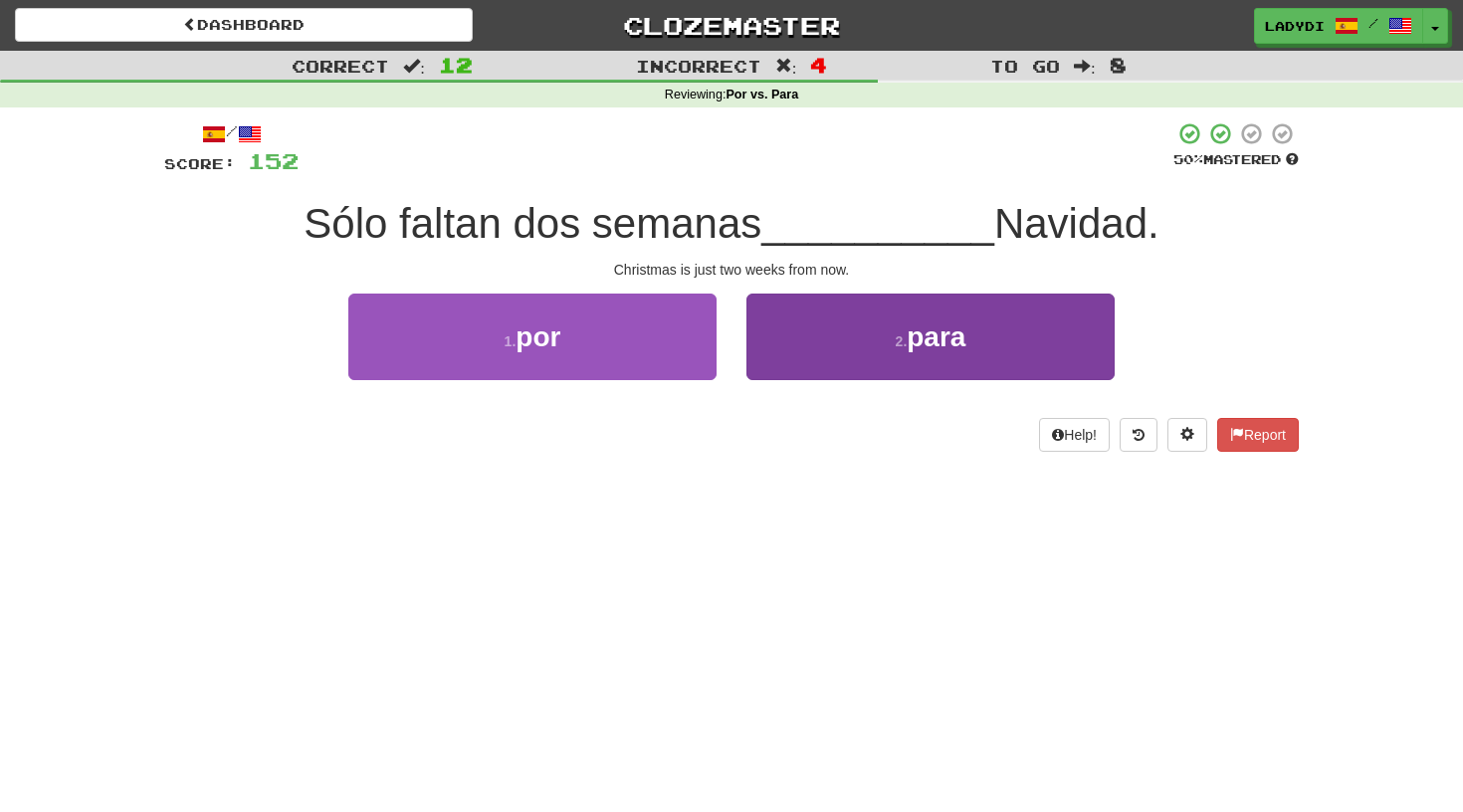 click on "2 .  para" at bounding box center (931, 336) 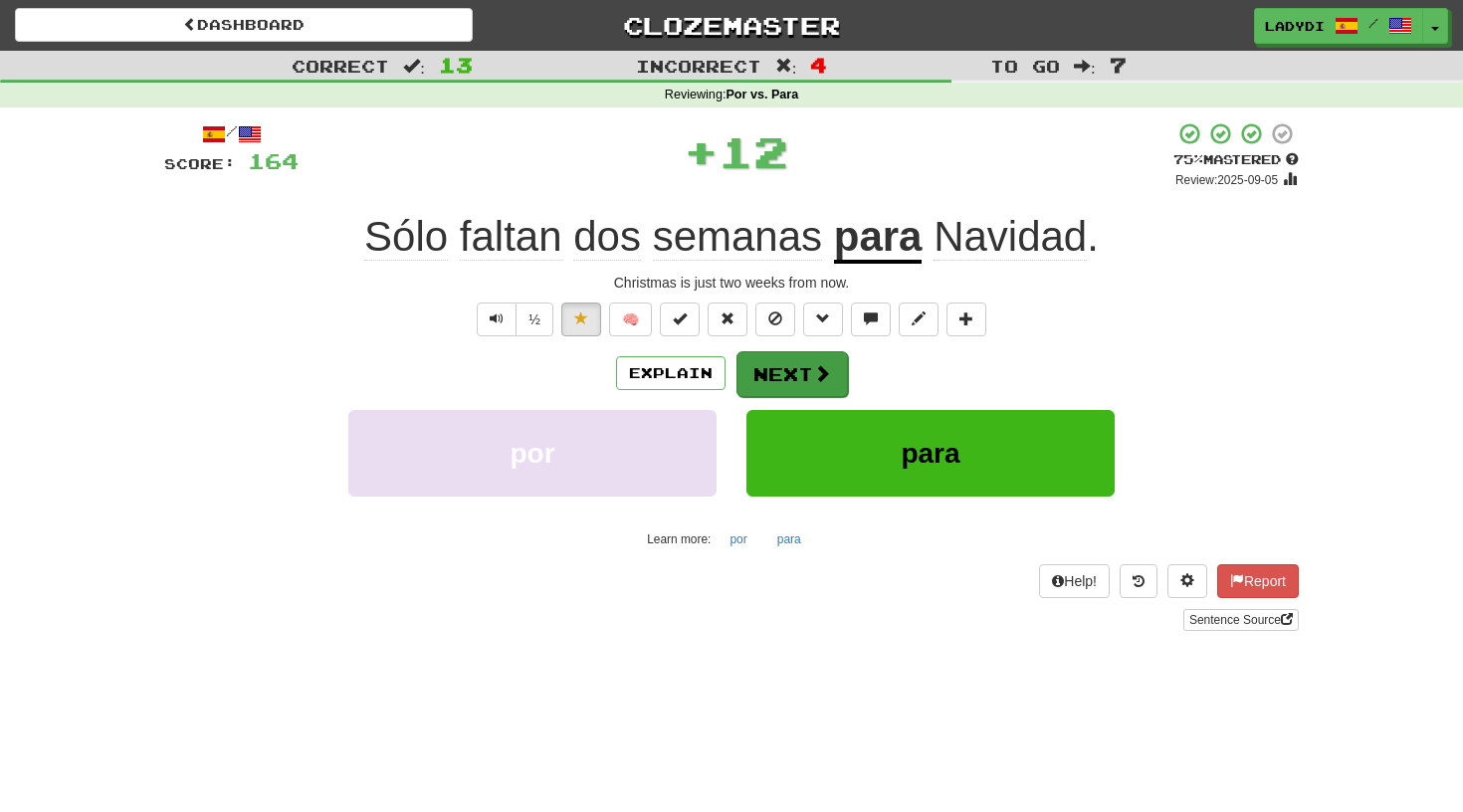 click on "Next" at bounding box center [792, 374] 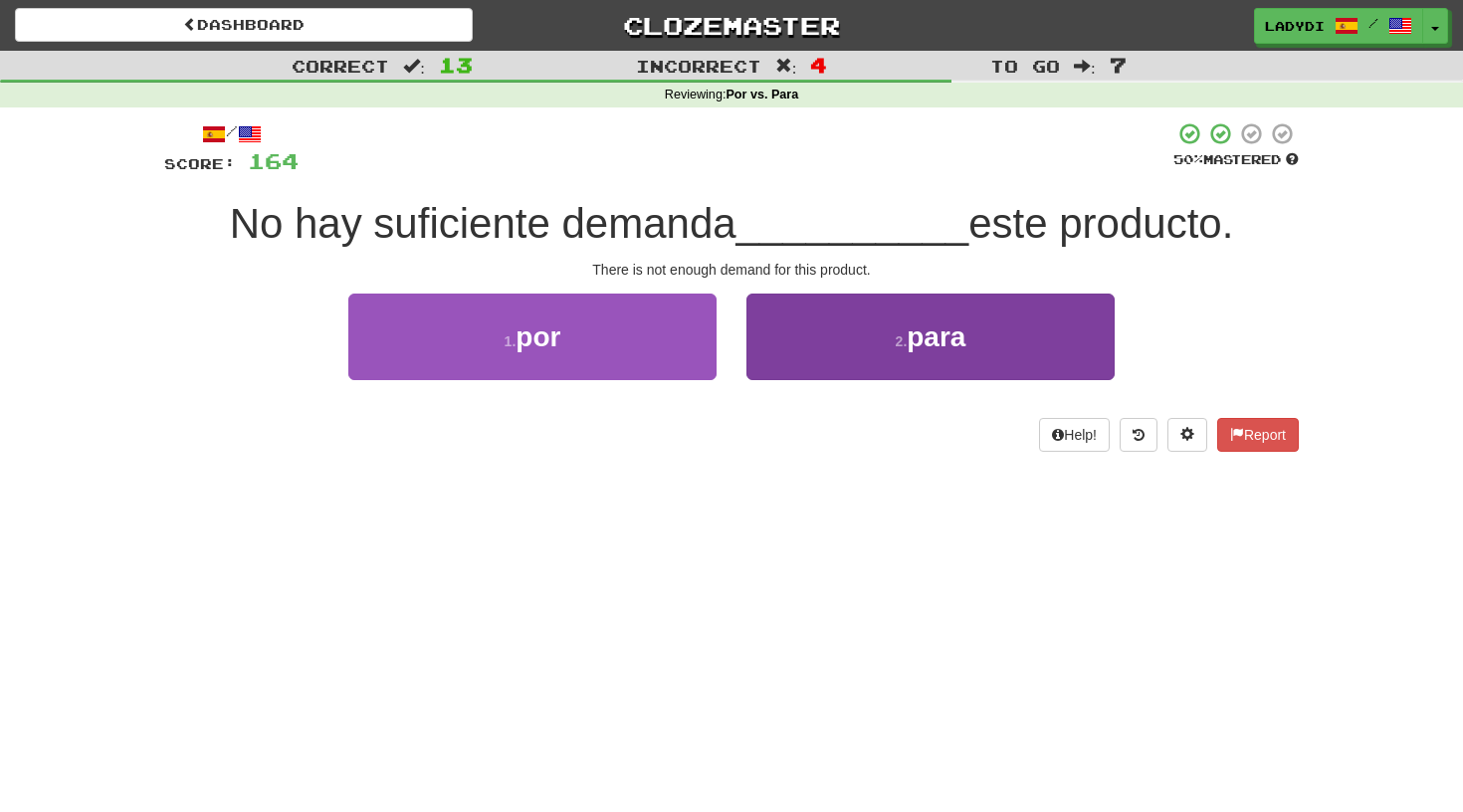 click on "2 .  para" at bounding box center (931, 336) 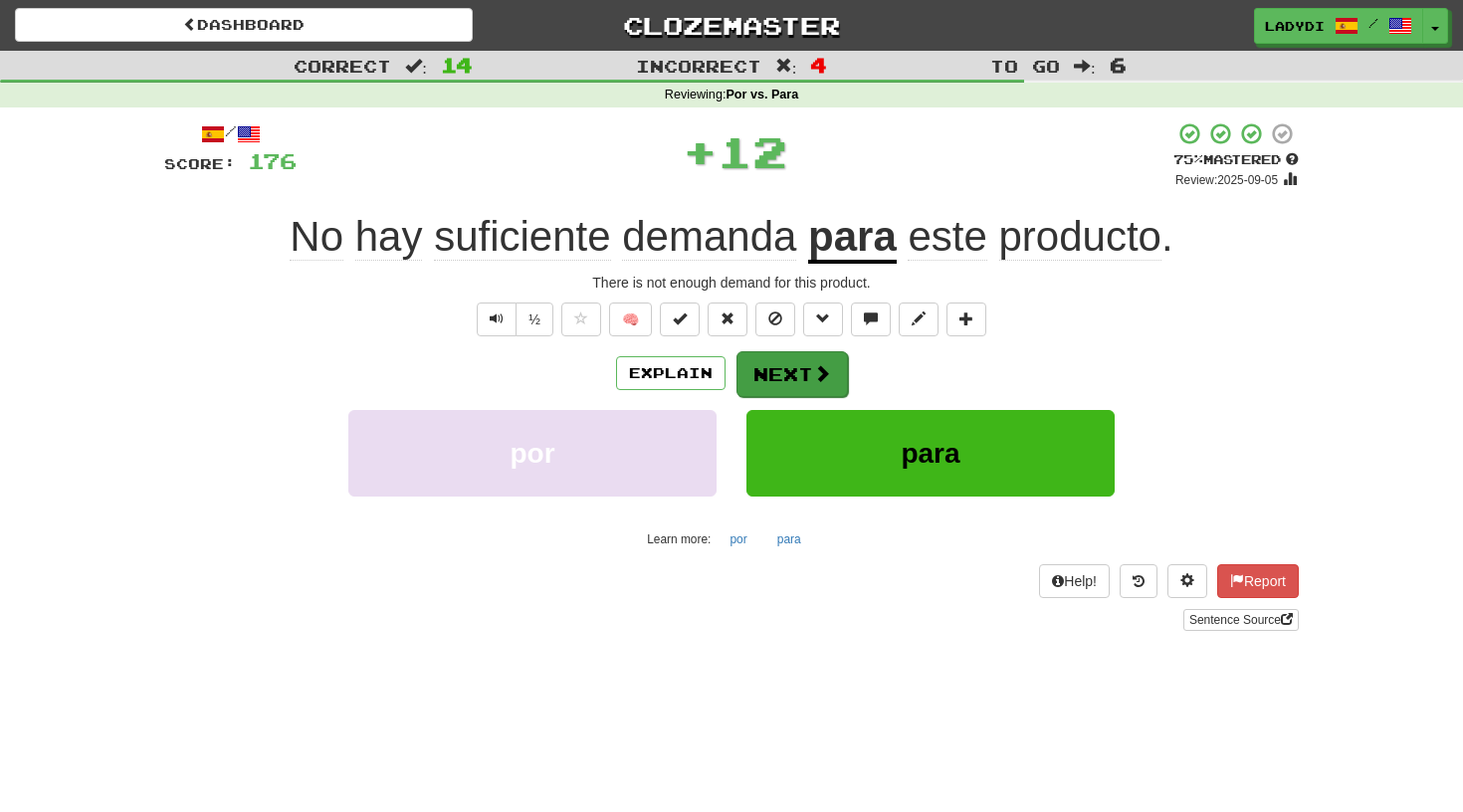click on "Next" at bounding box center (792, 374) 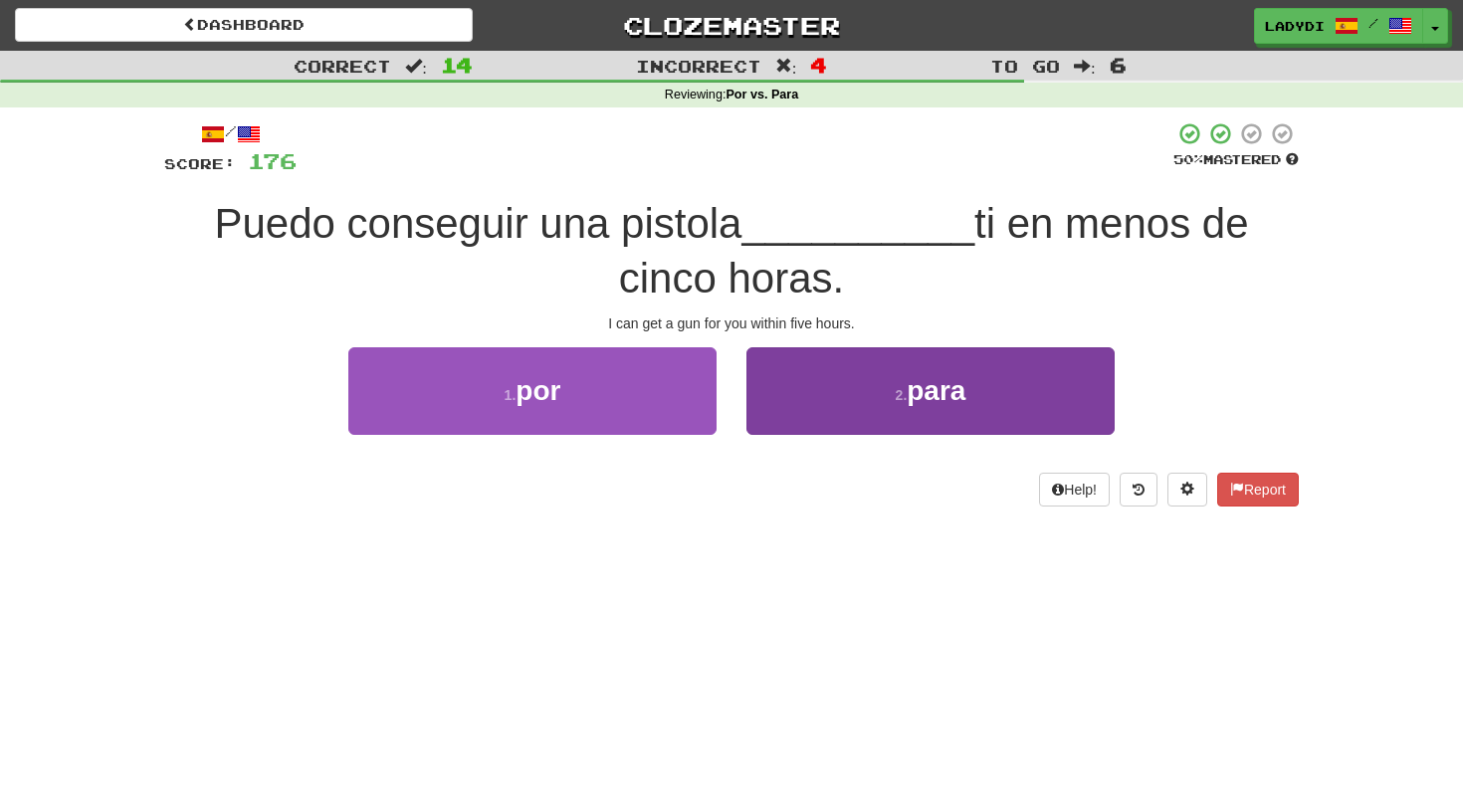 click on "2 .  para" at bounding box center (931, 390) 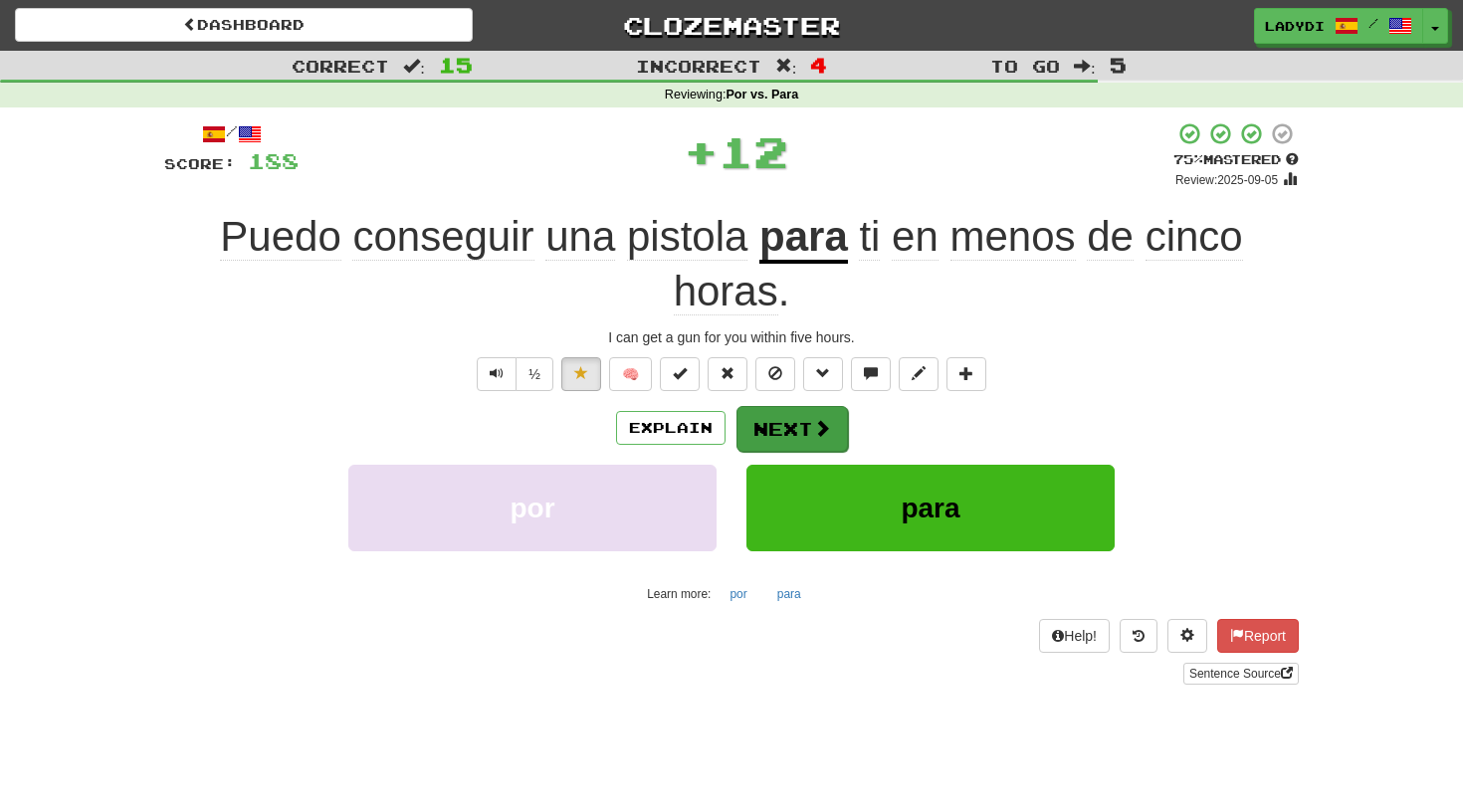 click on "Next" at bounding box center (792, 429) 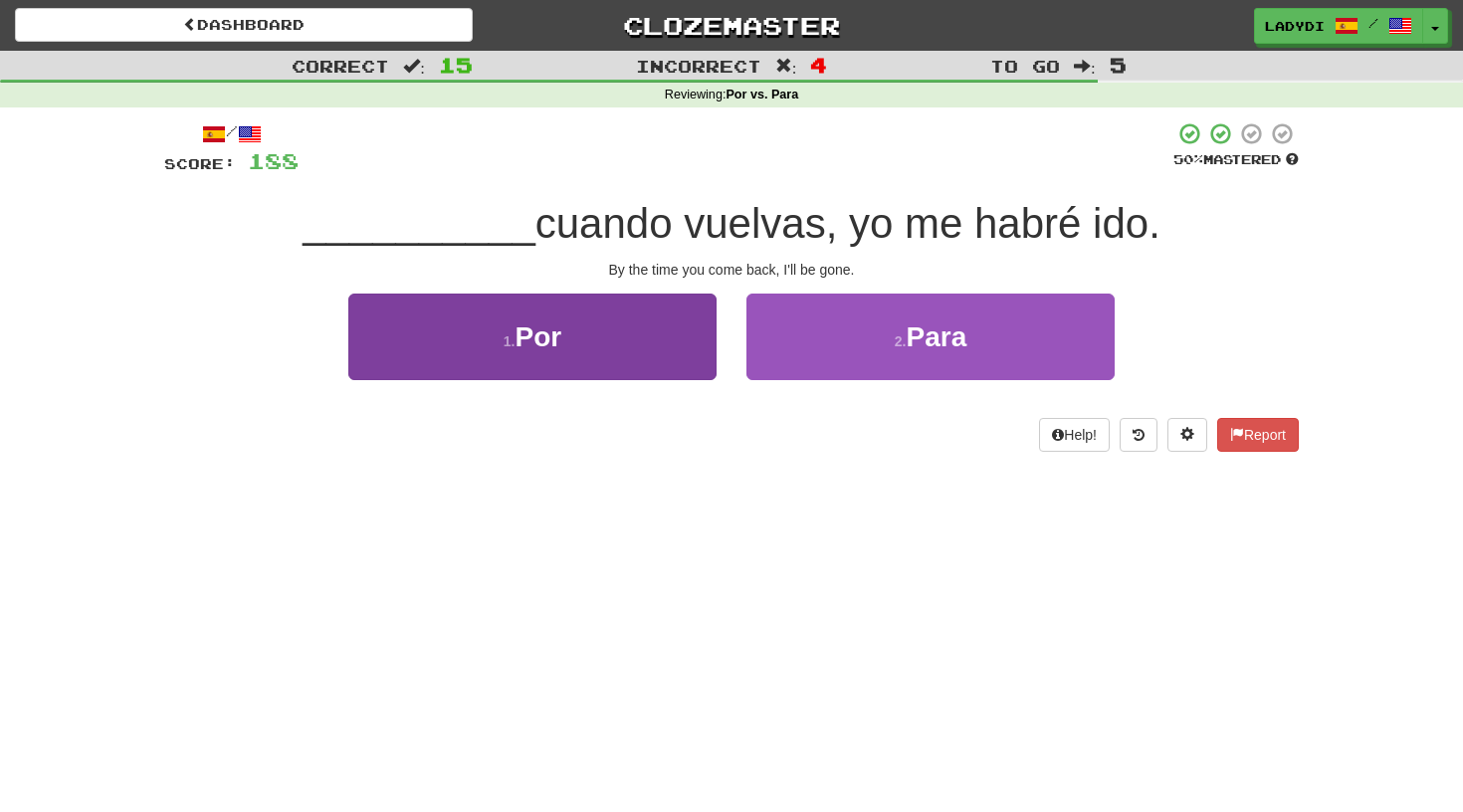 click on "1 .  Por" at bounding box center (532, 336) 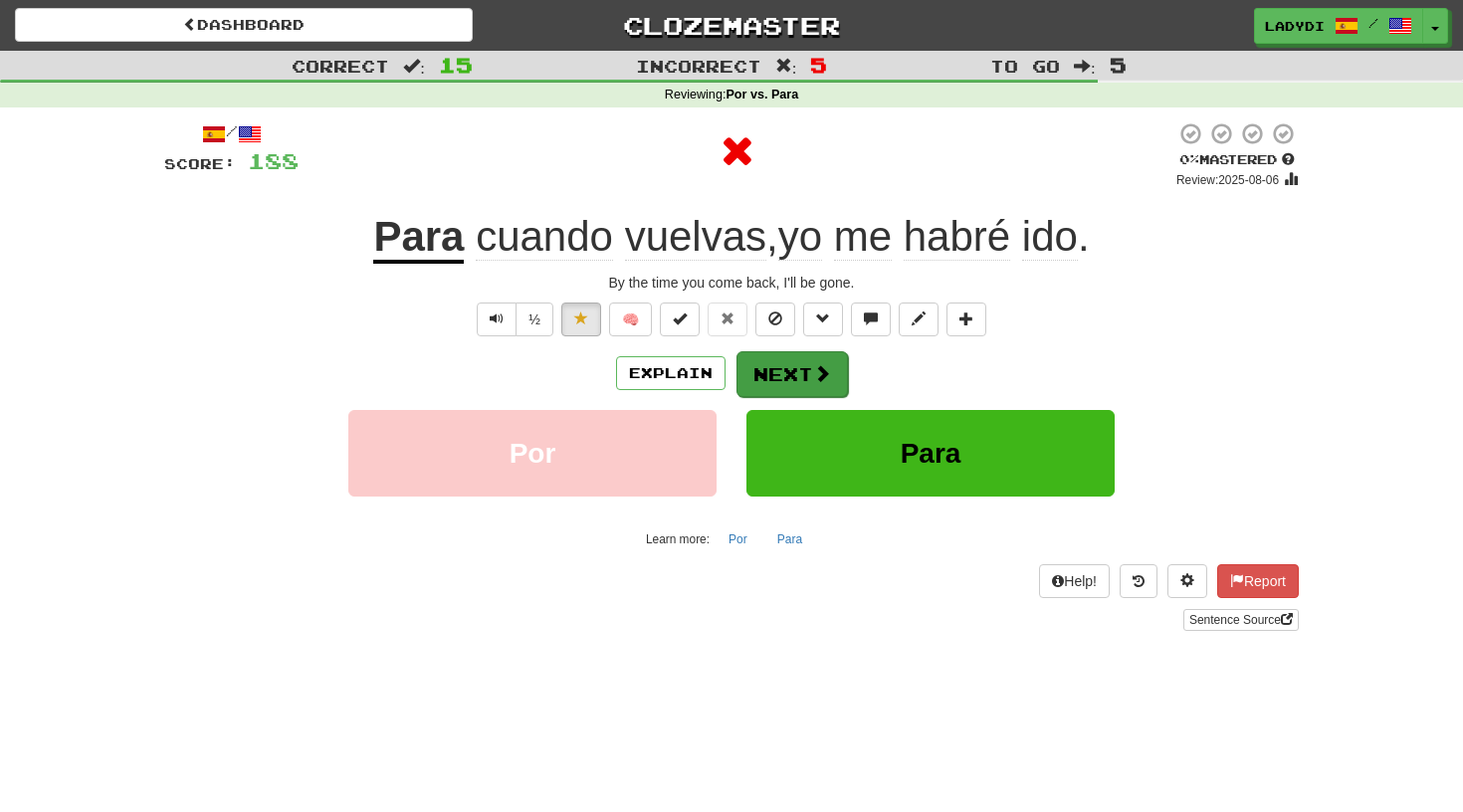 click on "Next" at bounding box center (792, 374) 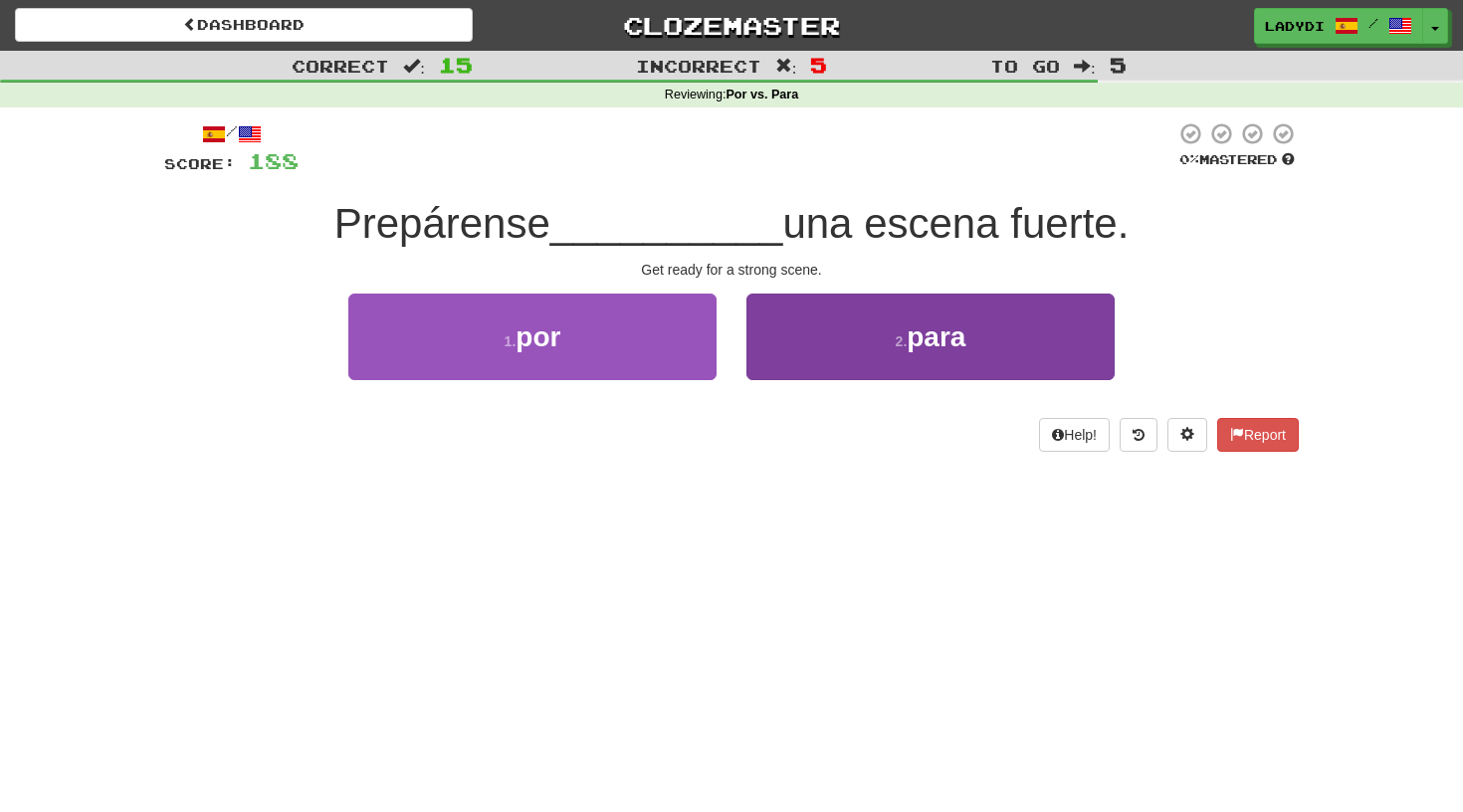 click on "2 .  para" at bounding box center [931, 336] 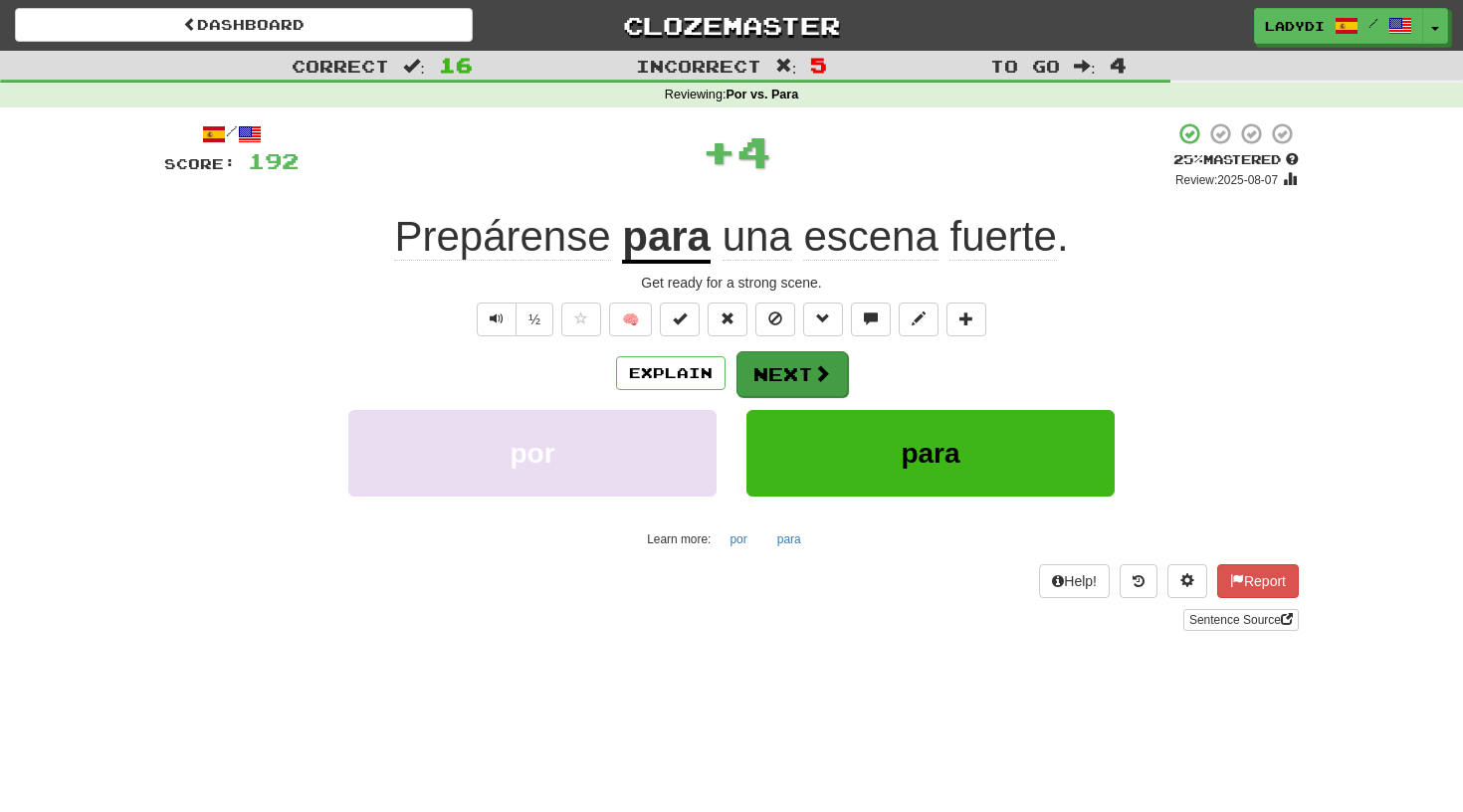 click on "Next" at bounding box center [792, 374] 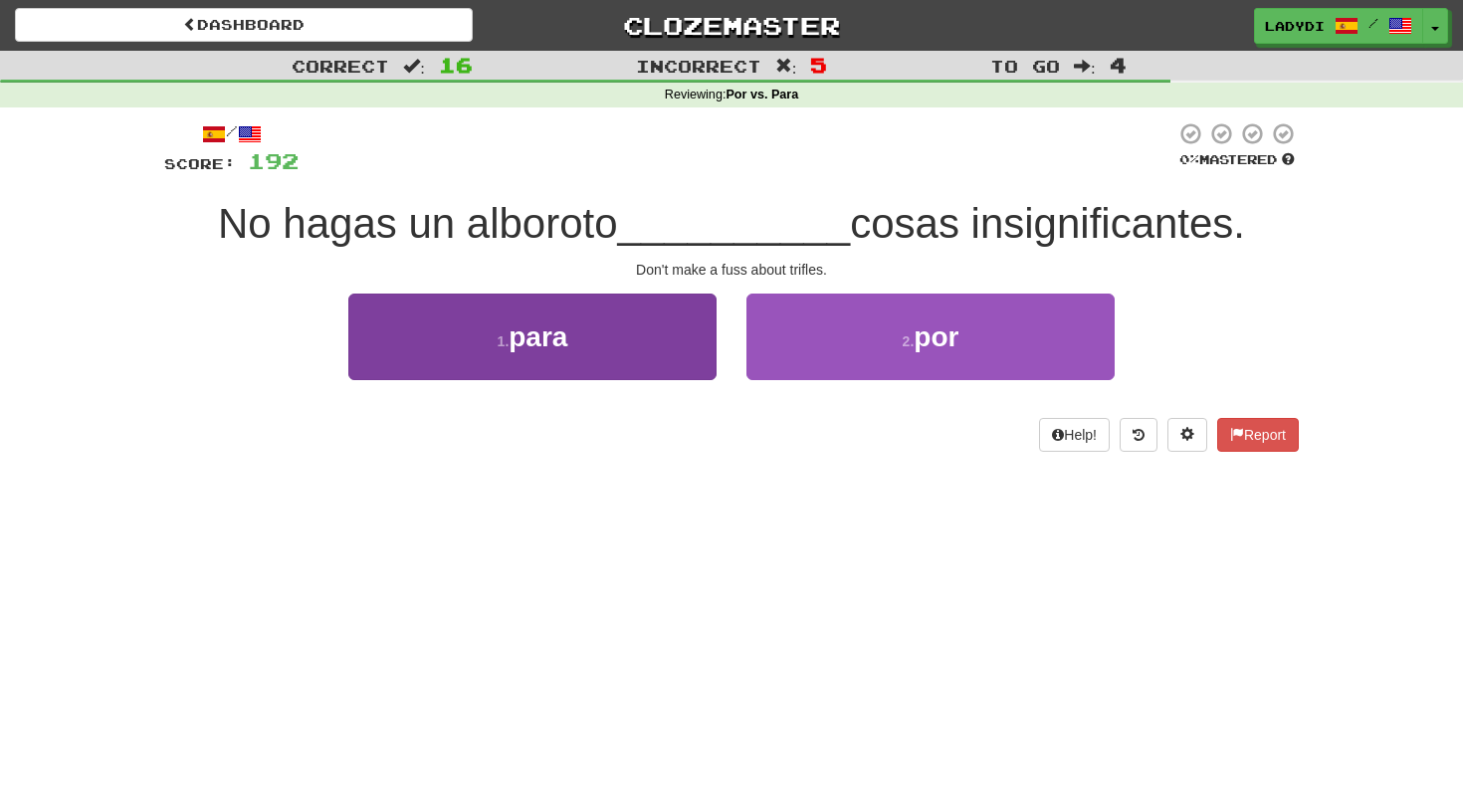 click on "1 .  para" at bounding box center [532, 336] 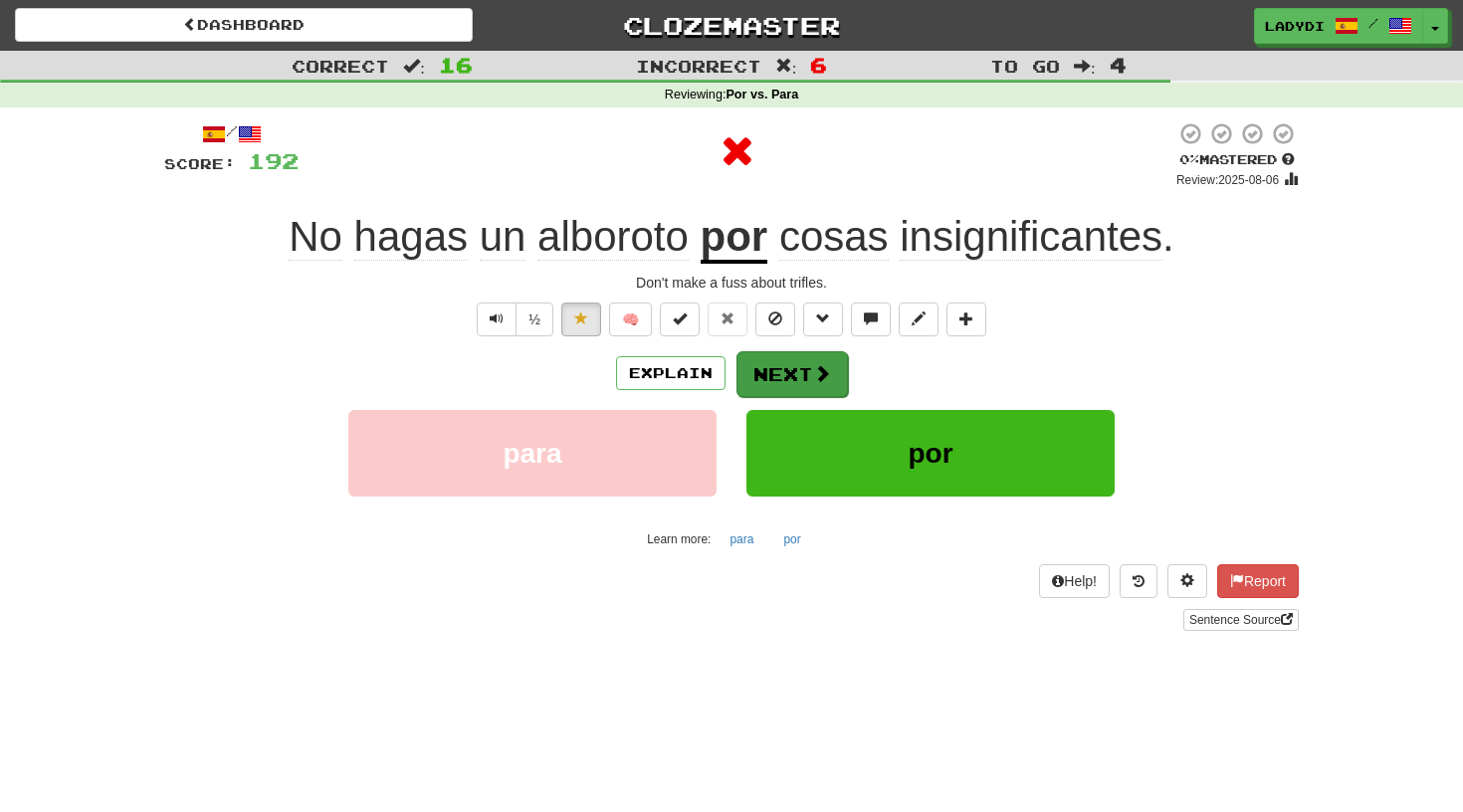 click on "Next" at bounding box center (792, 374) 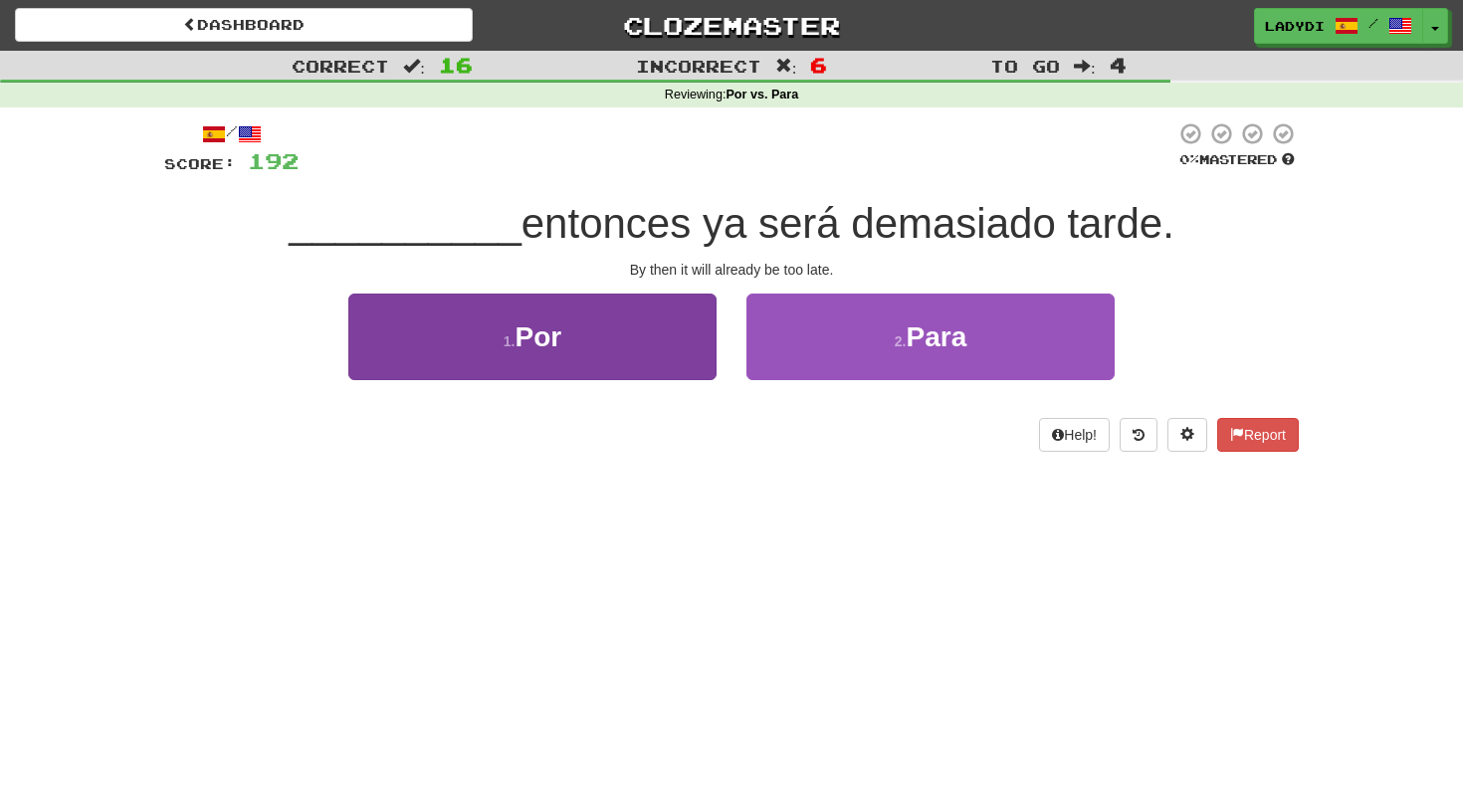 click on "1 .  Por" at bounding box center (532, 336) 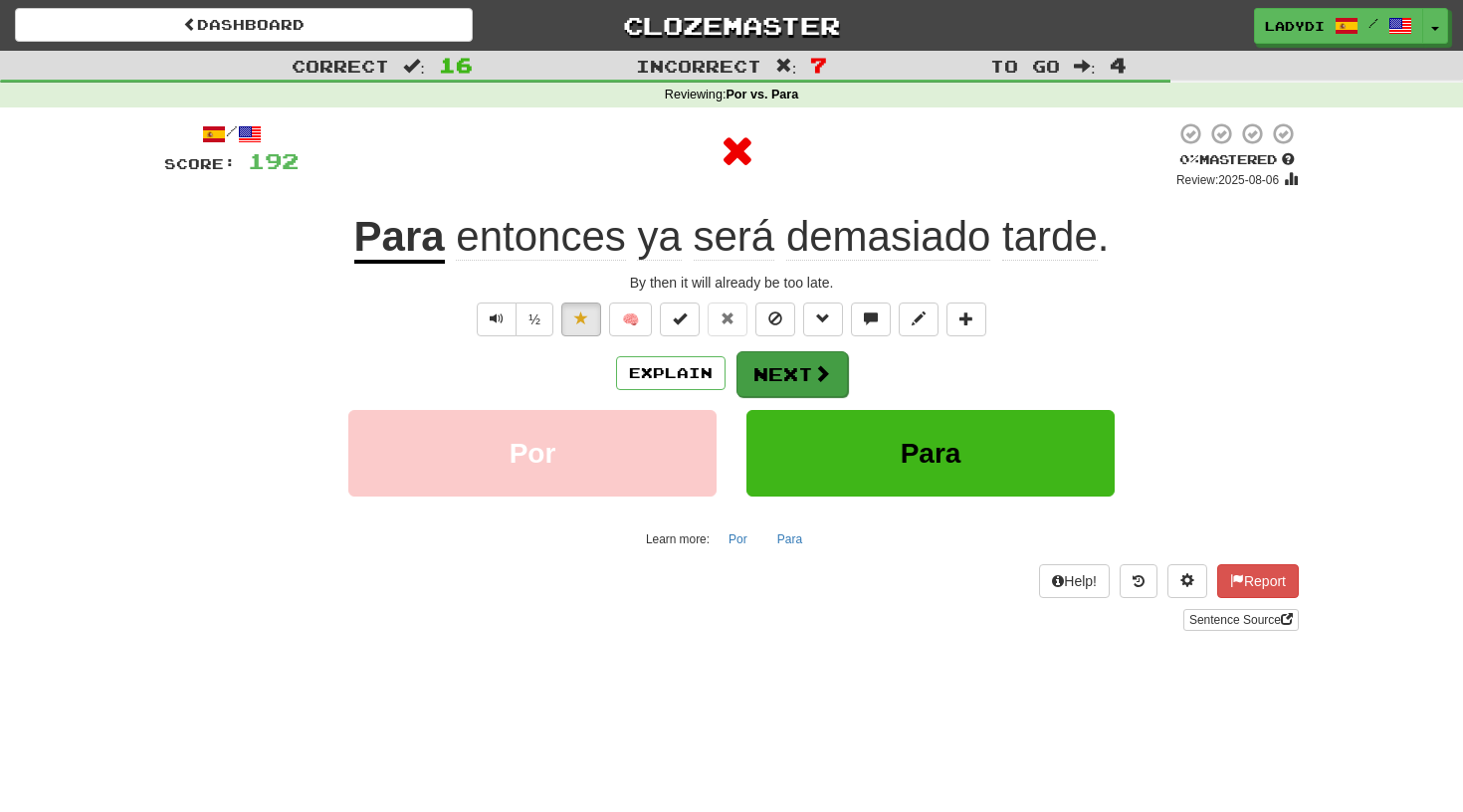 click on "Next" at bounding box center (792, 374) 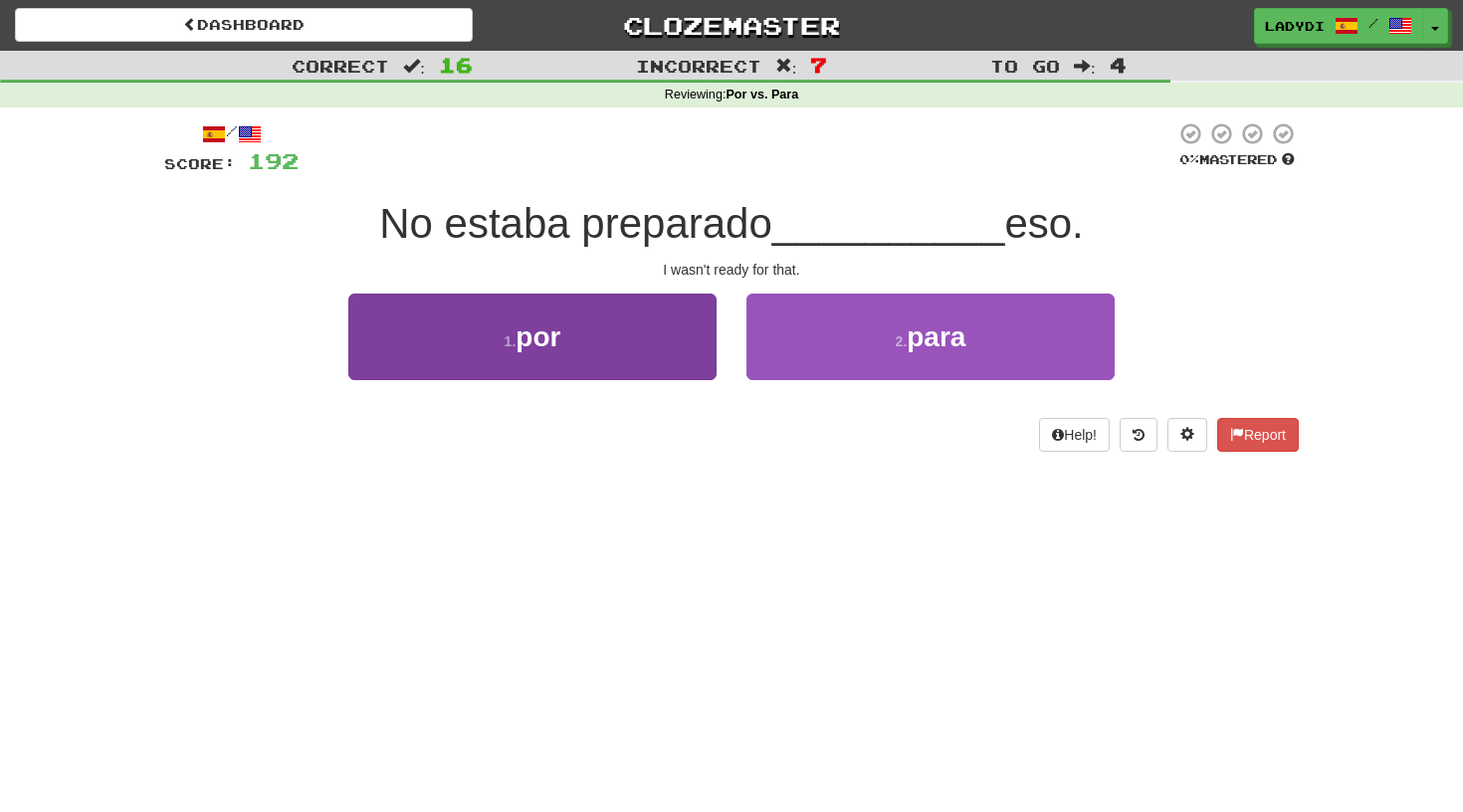 click on "1 .  por" at bounding box center (532, 336) 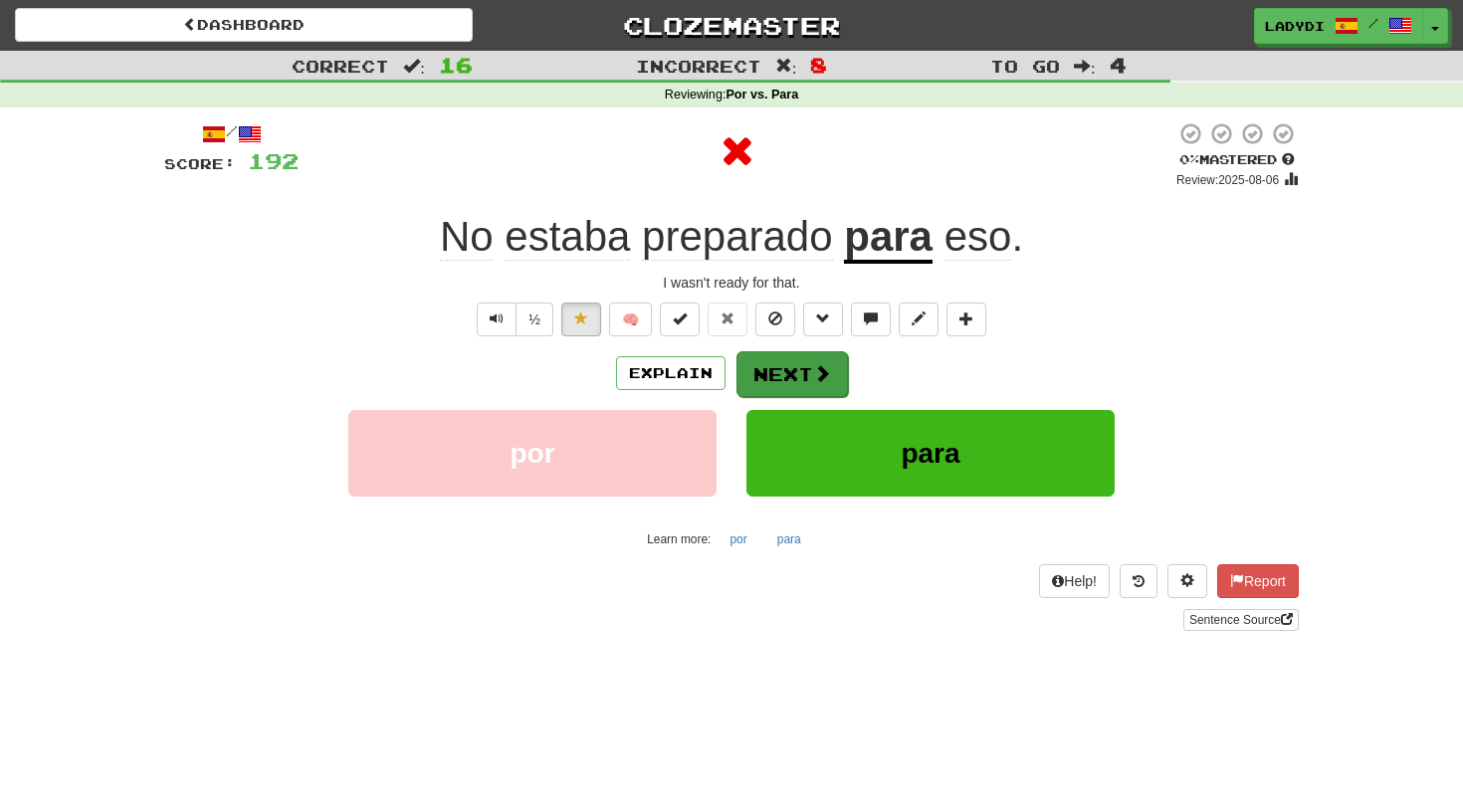click on "Next" at bounding box center (792, 374) 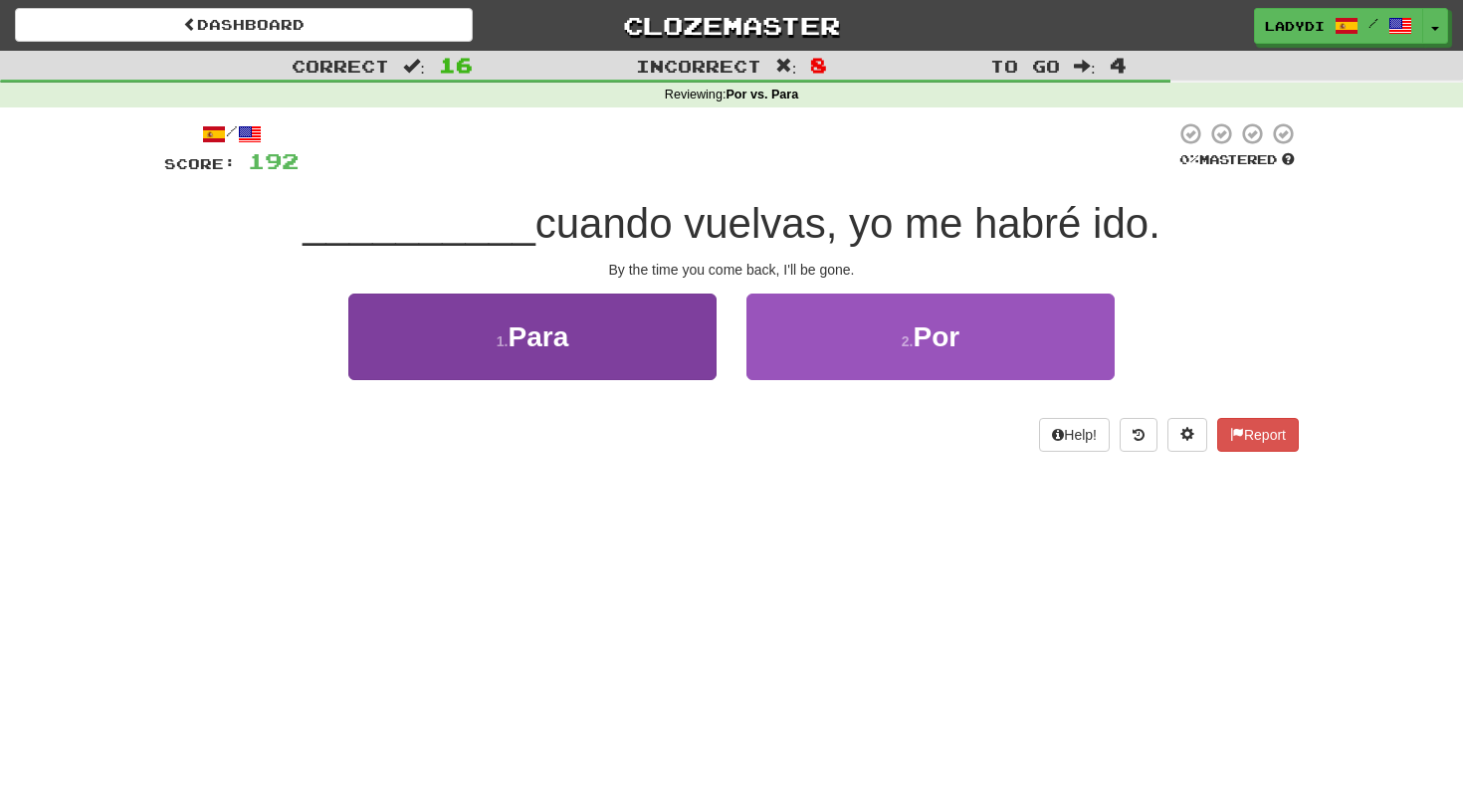 click on "1 .  Para" at bounding box center [532, 336] 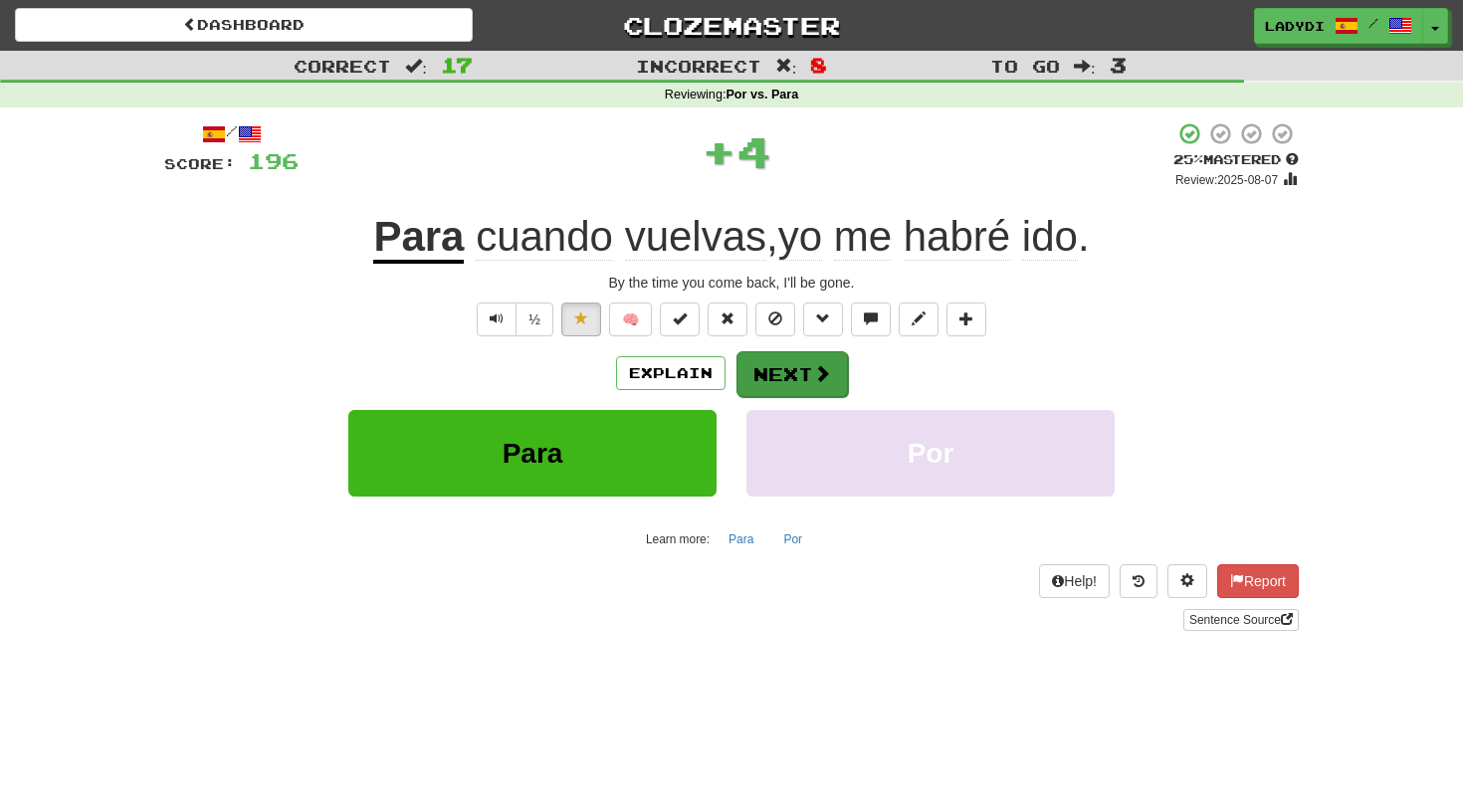 click on "Next" at bounding box center [792, 374] 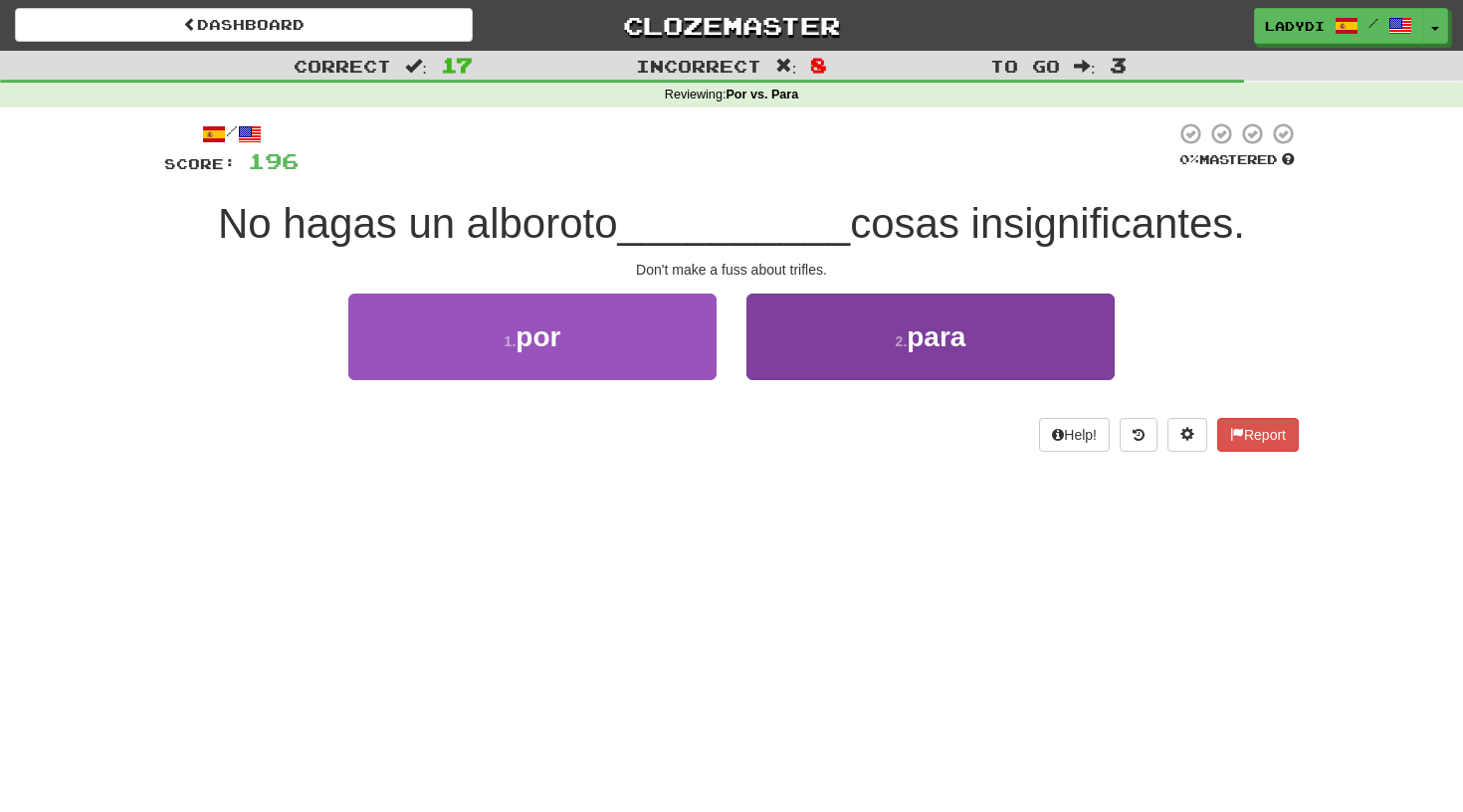click on "2 .  para" at bounding box center (931, 336) 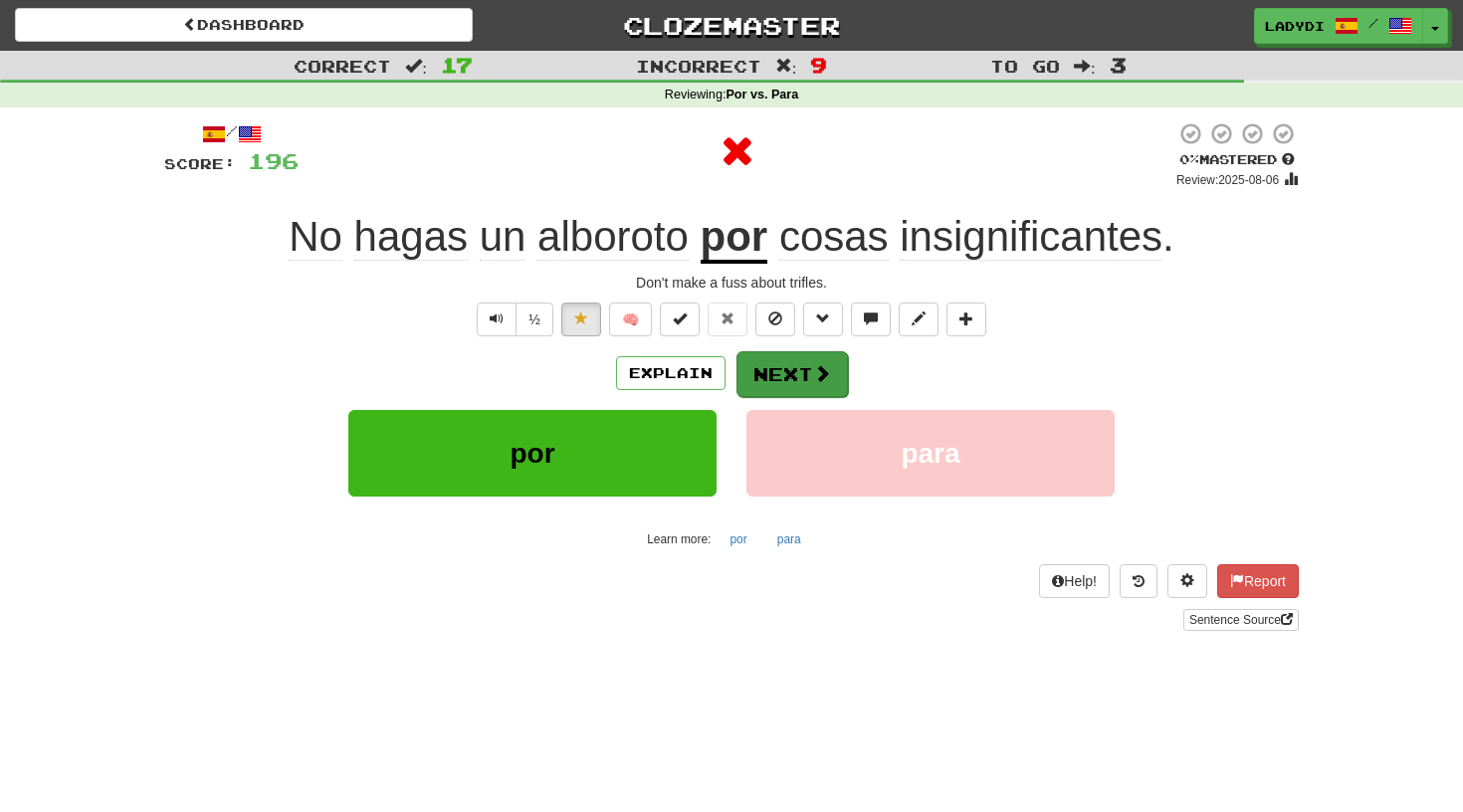 click on "Next" at bounding box center [792, 374] 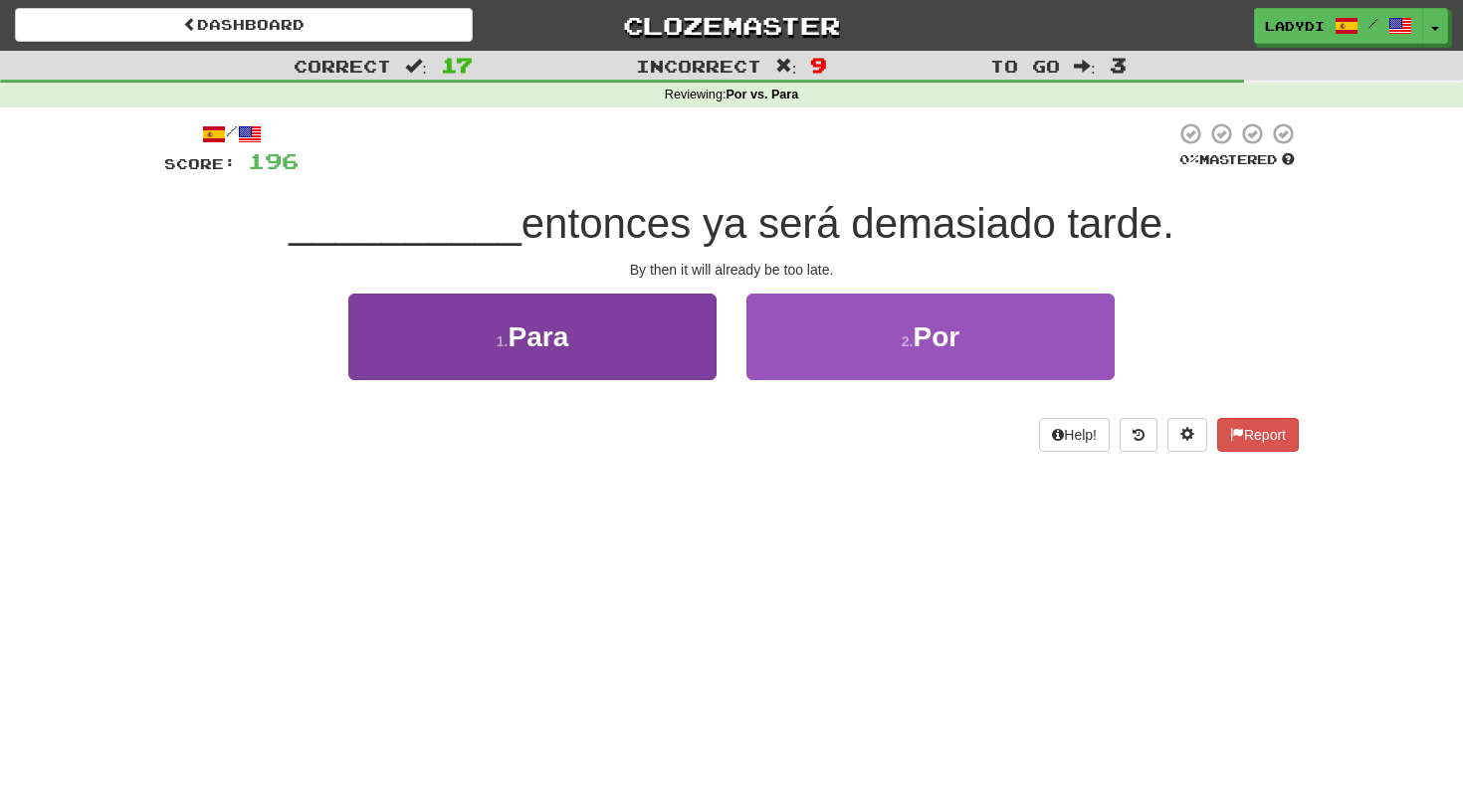 click on "1 .  Para" at bounding box center [532, 336] 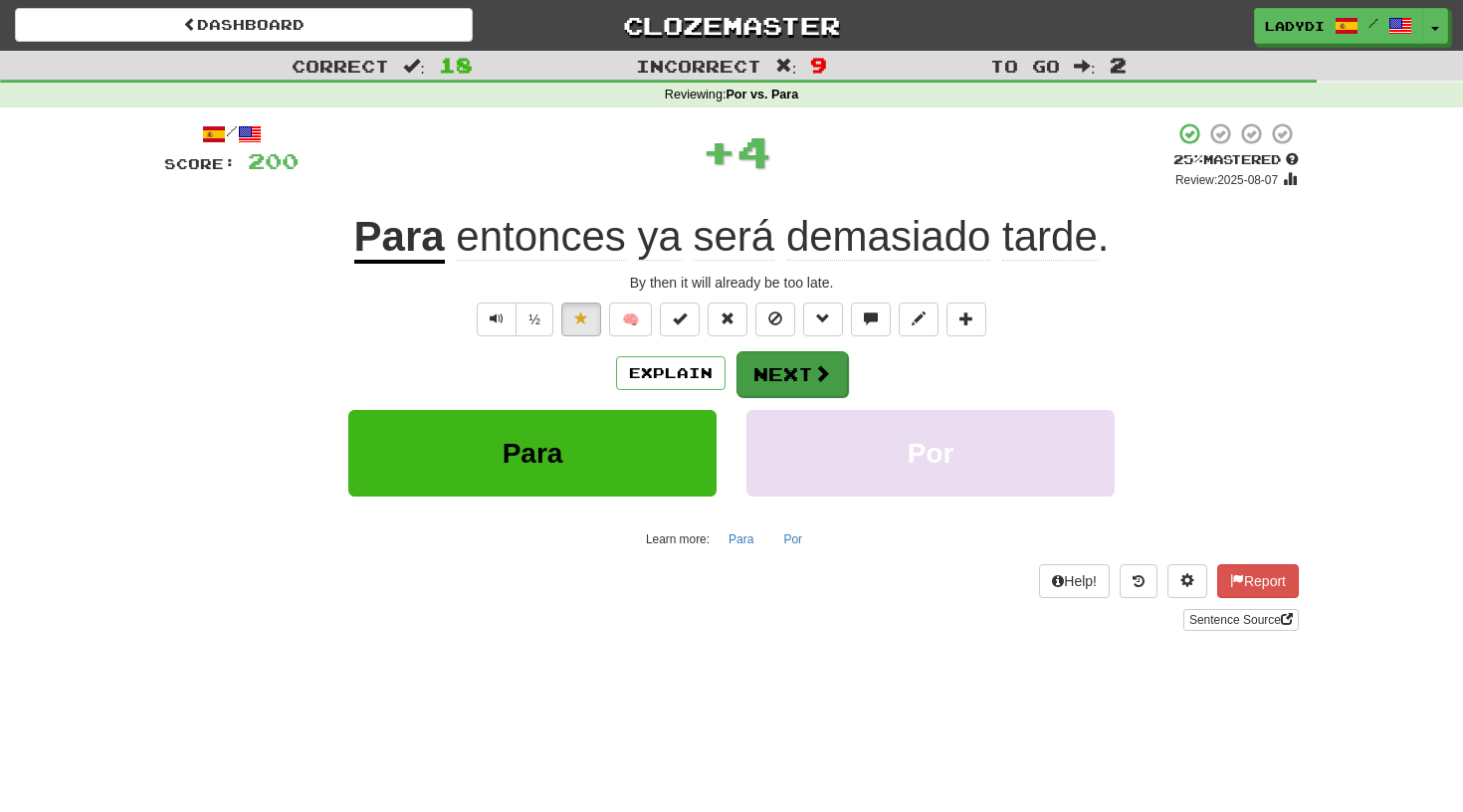click on "Next" at bounding box center (792, 374) 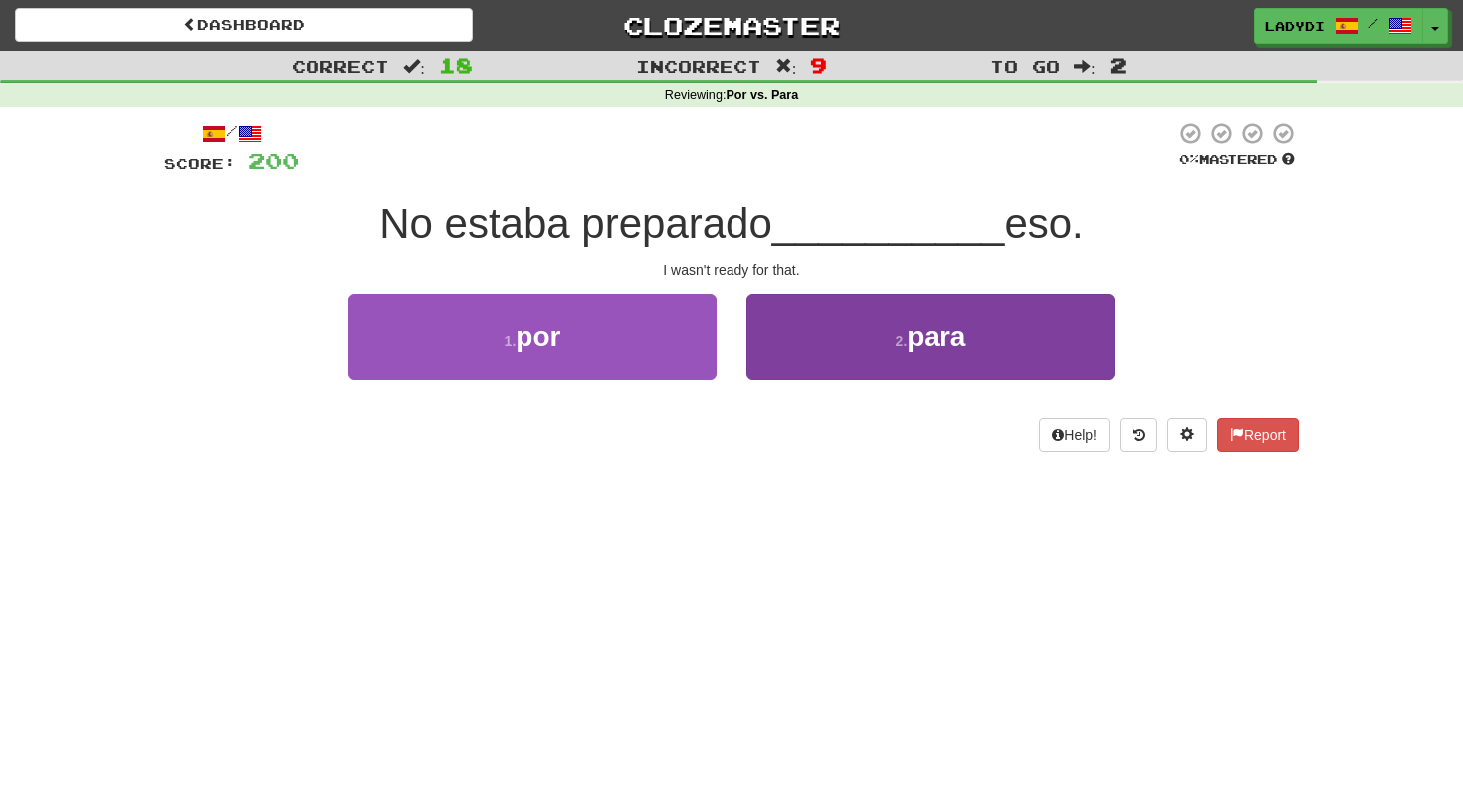 click on "2 .  para" at bounding box center [931, 336] 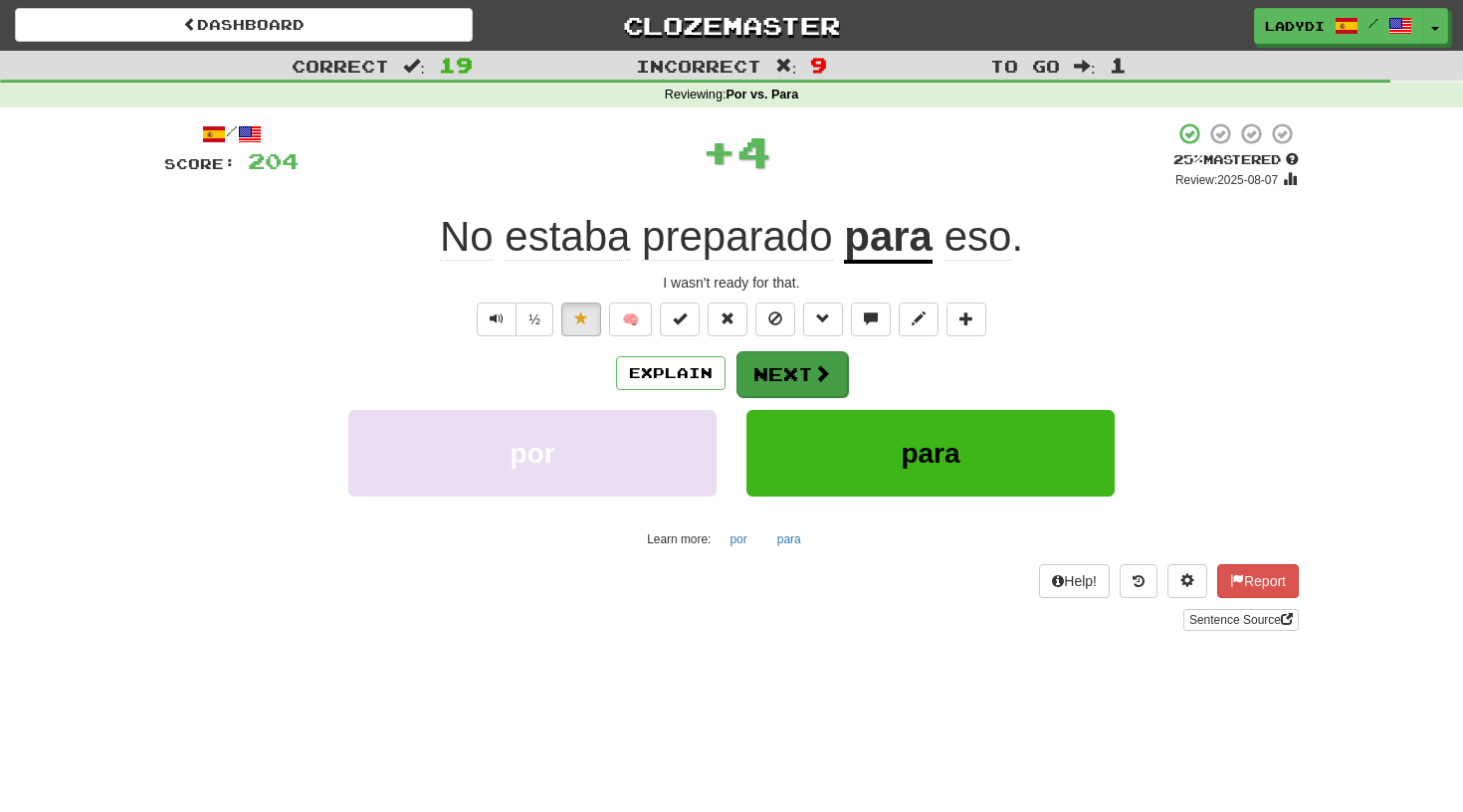 click on "Next" at bounding box center [792, 374] 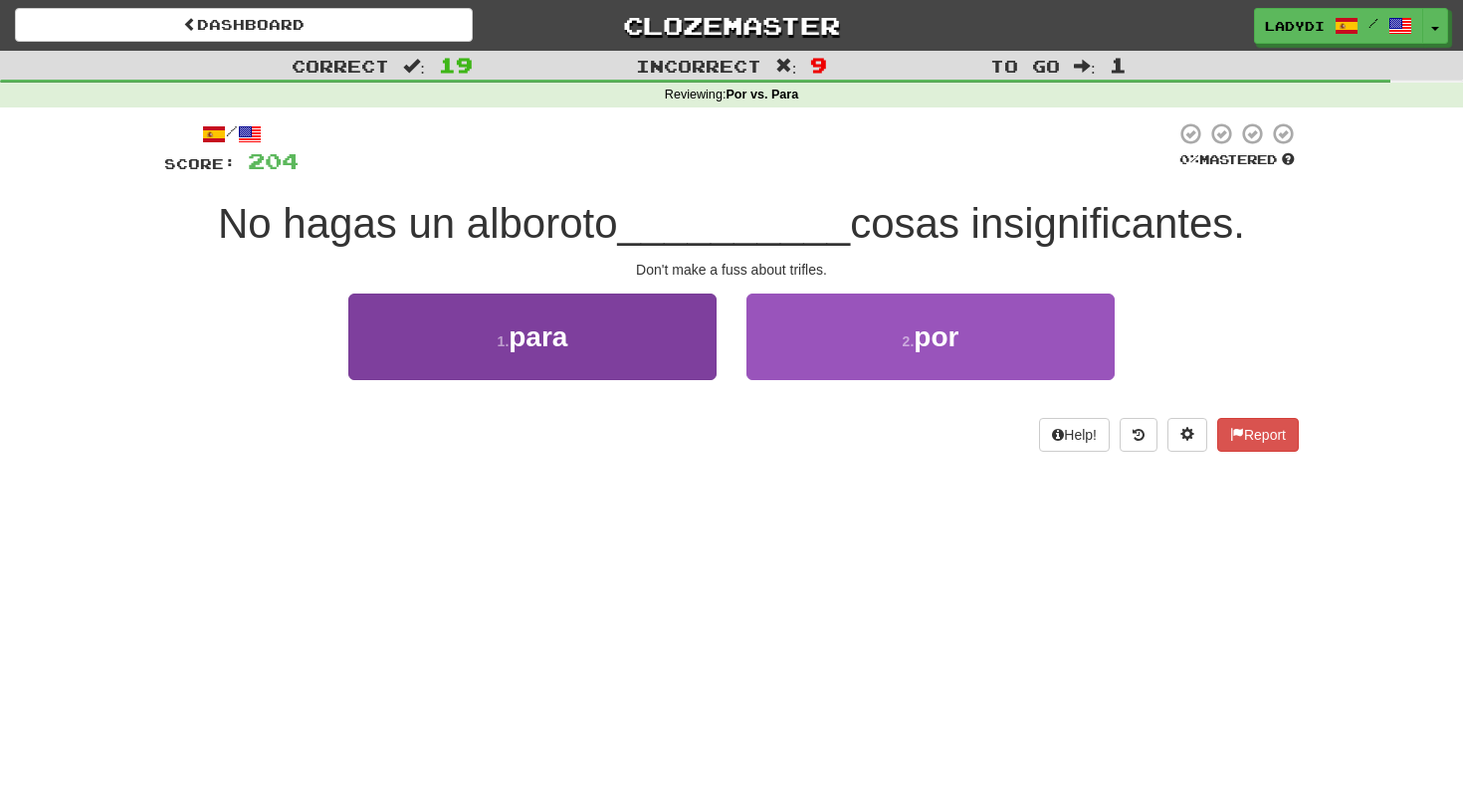 click on "1 .  para" at bounding box center [532, 336] 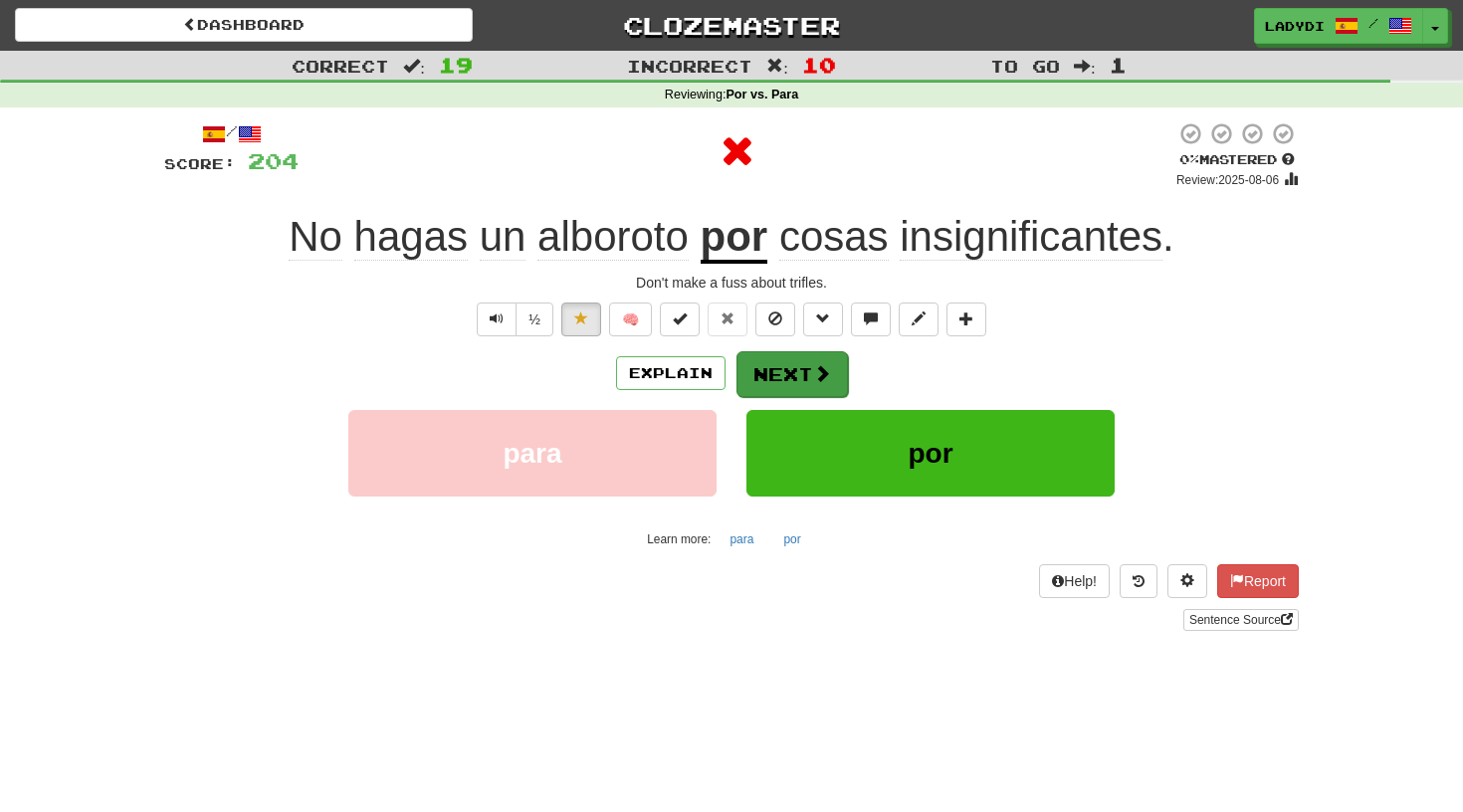 click on "Next" at bounding box center [792, 374] 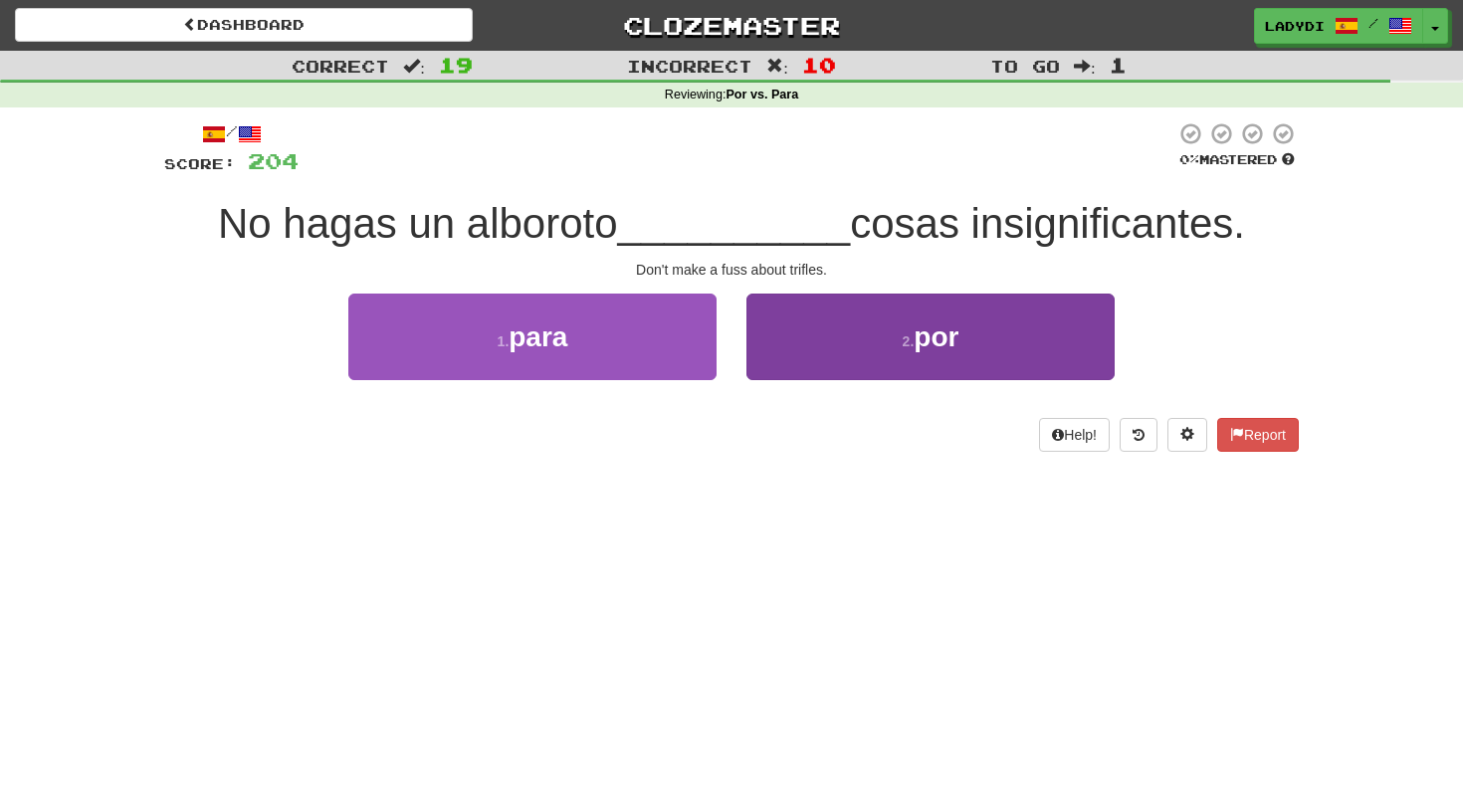 click on "2 .  por" at bounding box center [931, 336] 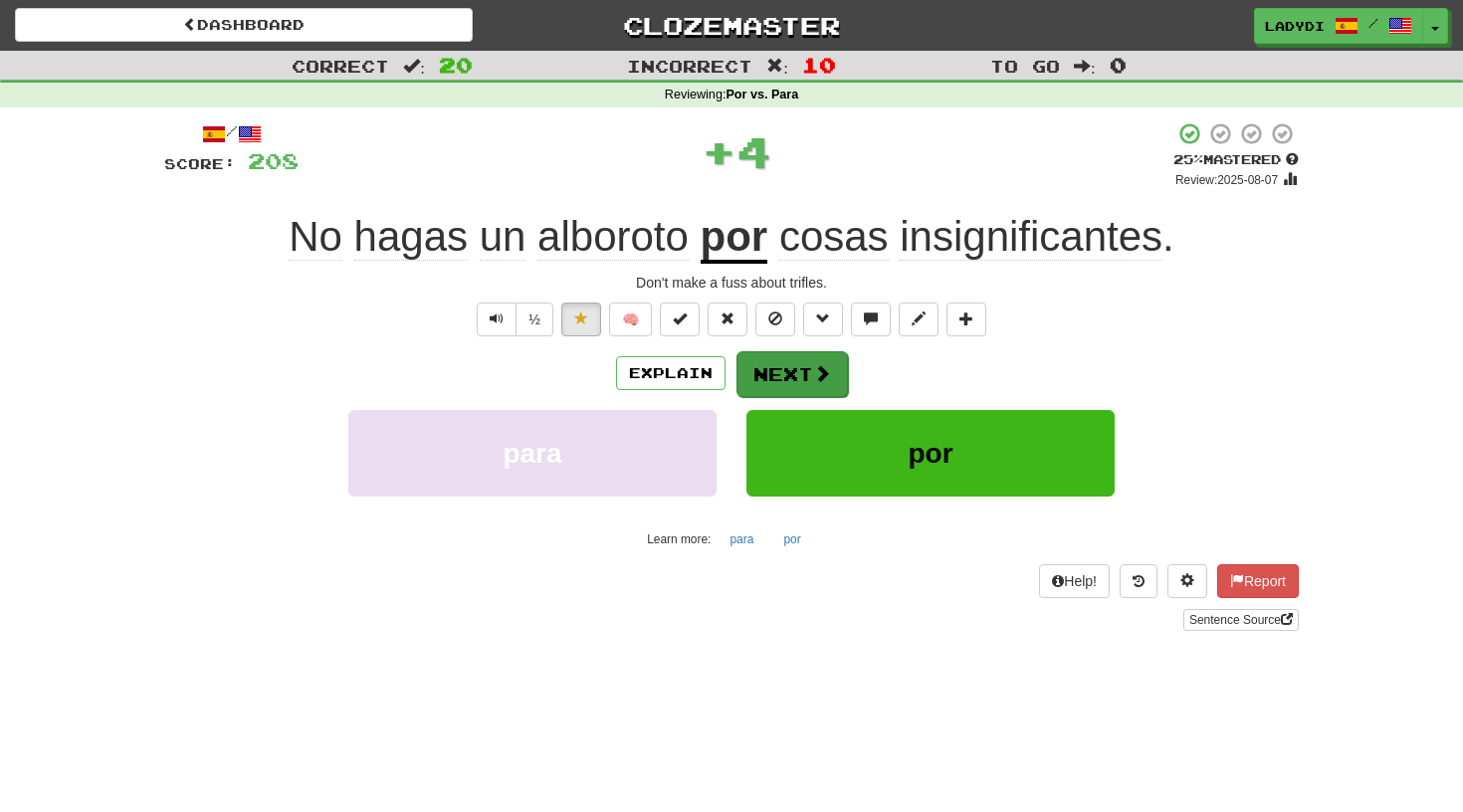 click on "Next" at bounding box center (792, 374) 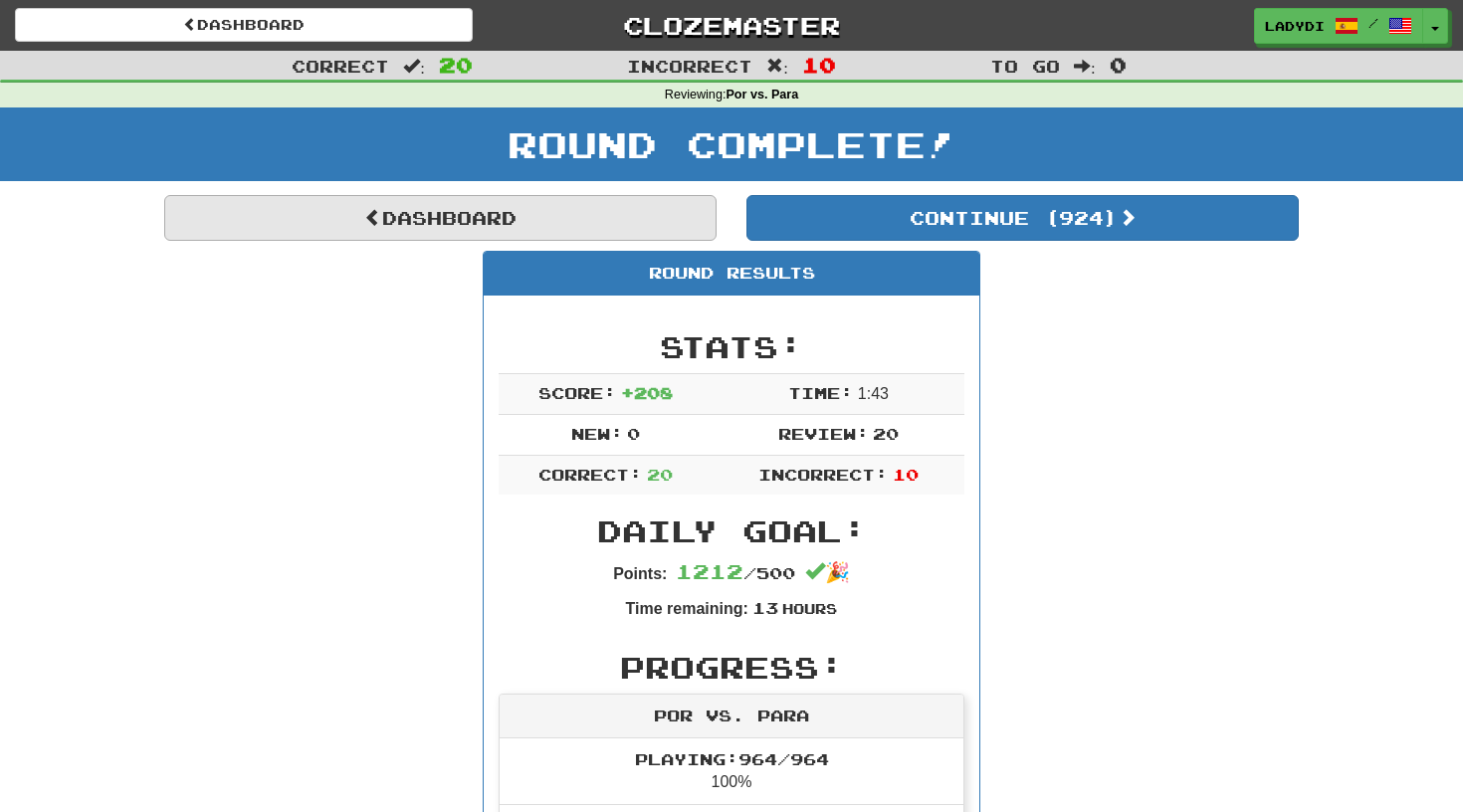 click on "Dashboard" at bounding box center [440, 218] 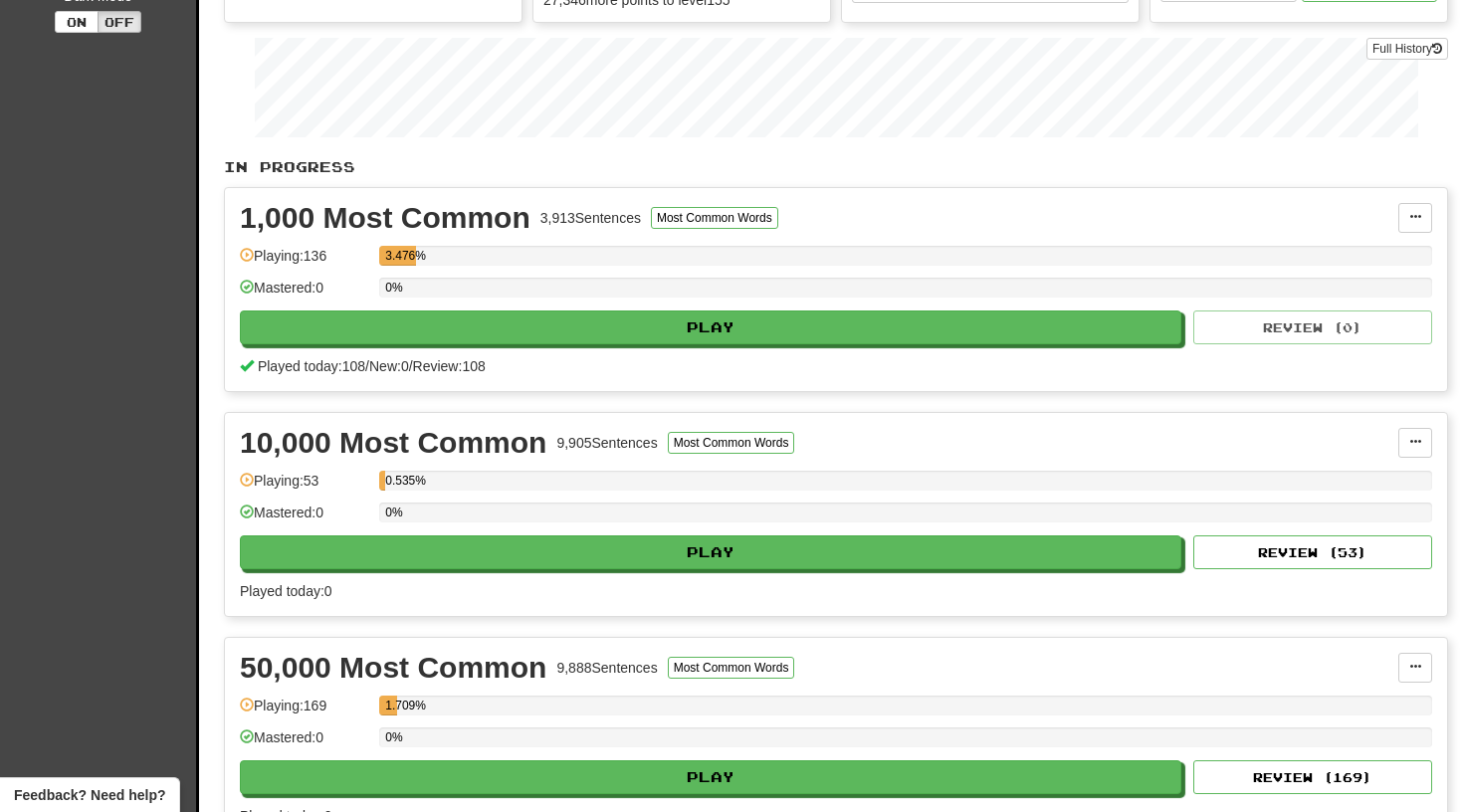 scroll, scrollTop: 268, scrollLeft: 0, axis: vertical 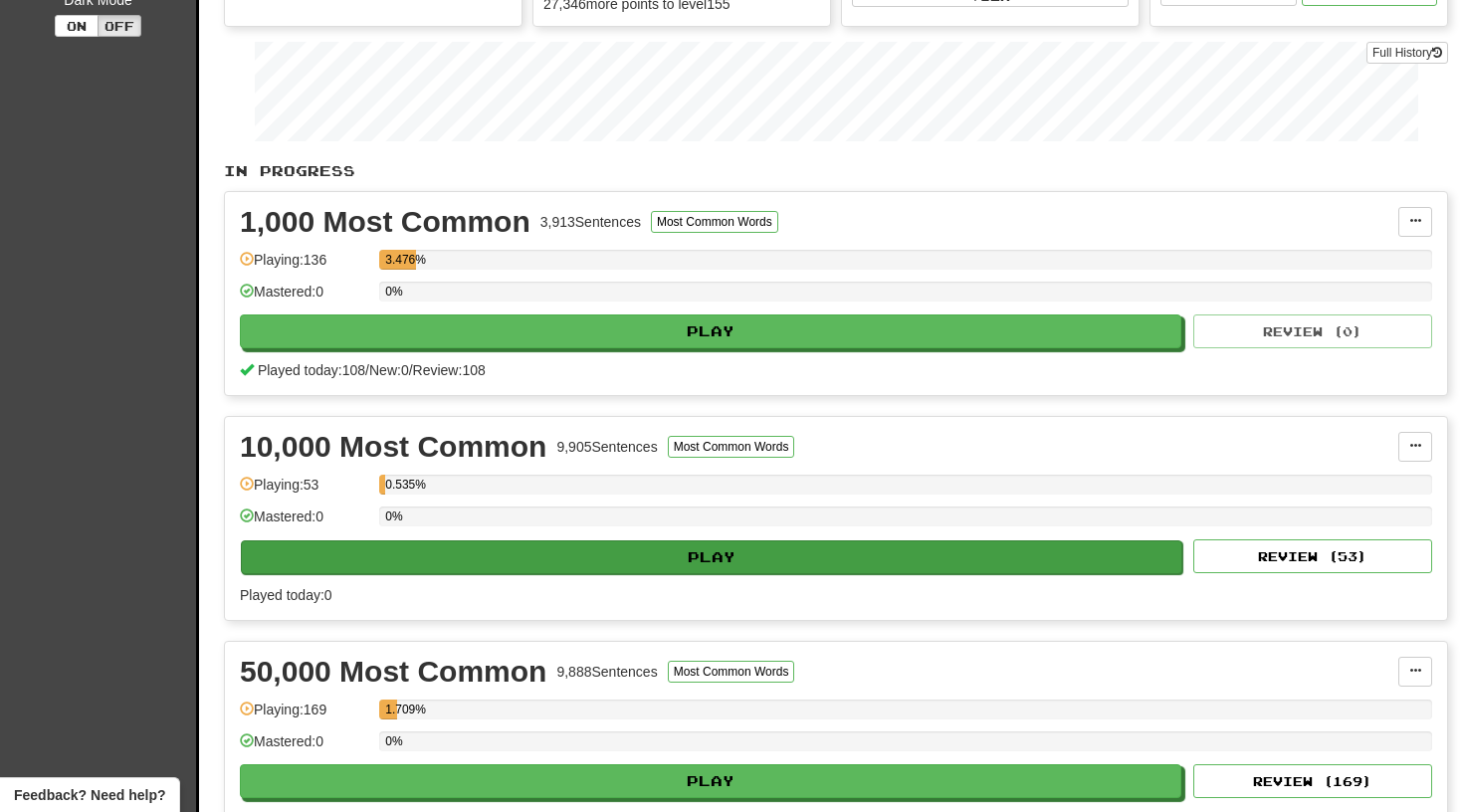 click on "Play" at bounding box center (712, 557) 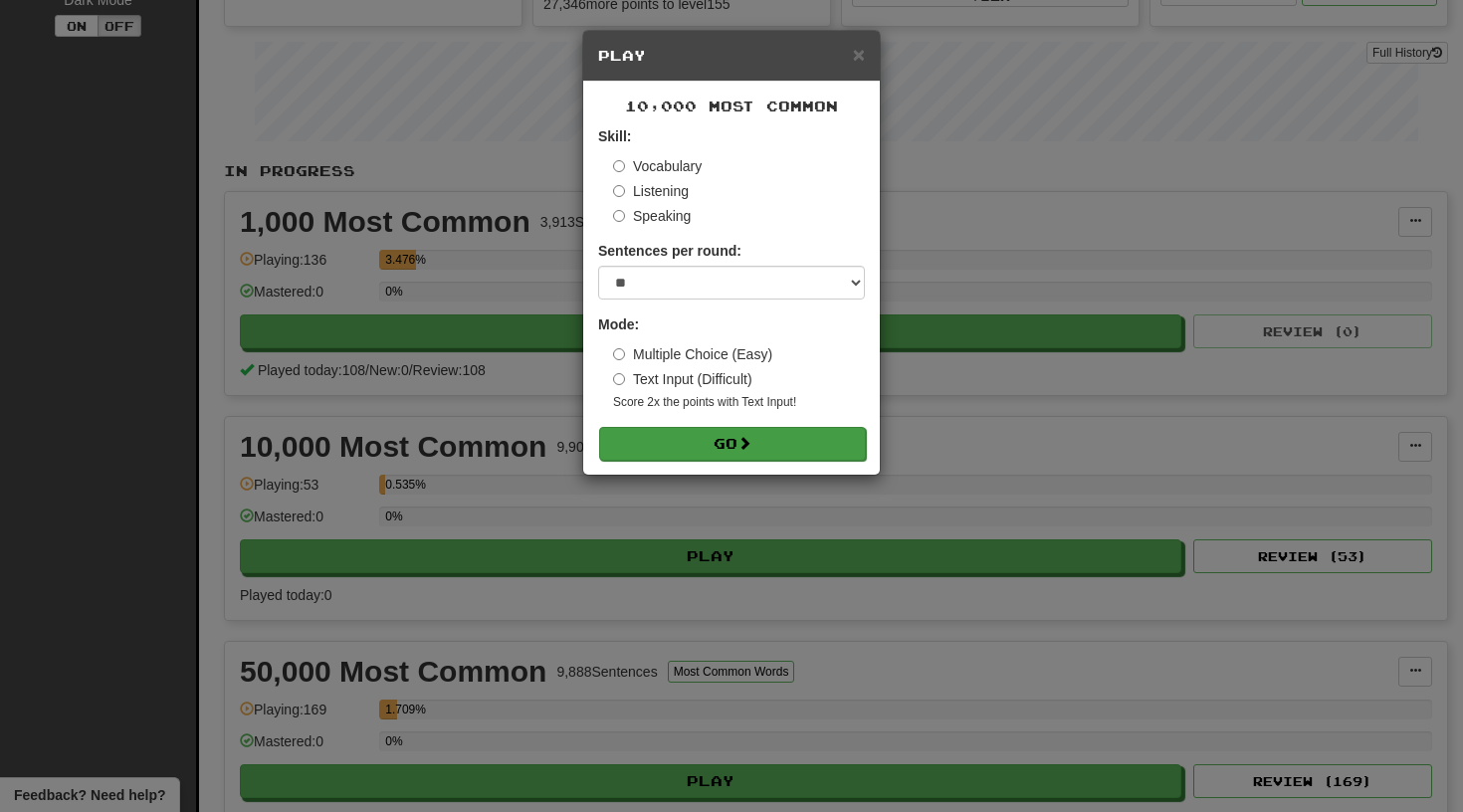 click on "Go" at bounding box center [732, 444] 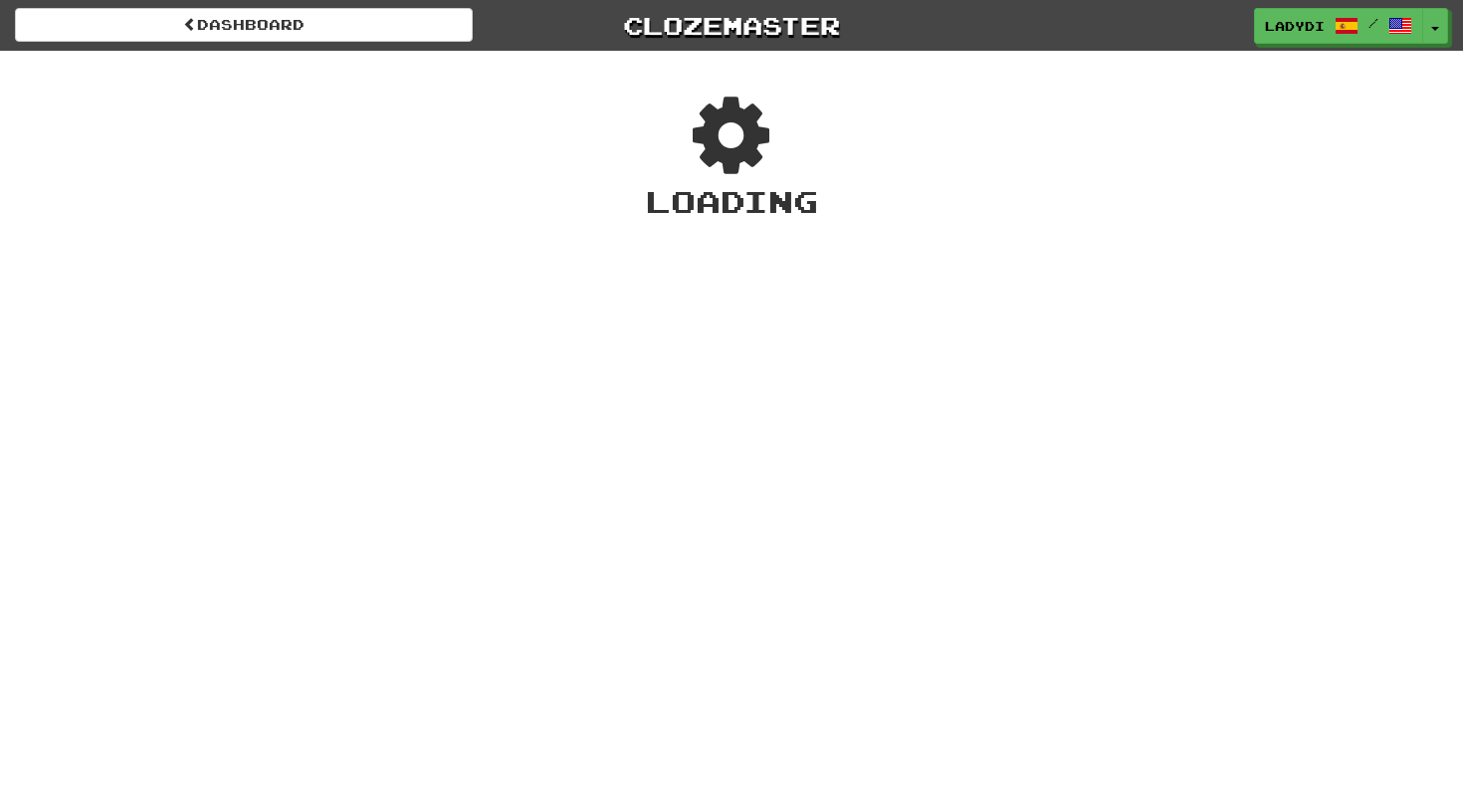 scroll, scrollTop: 0, scrollLeft: 0, axis: both 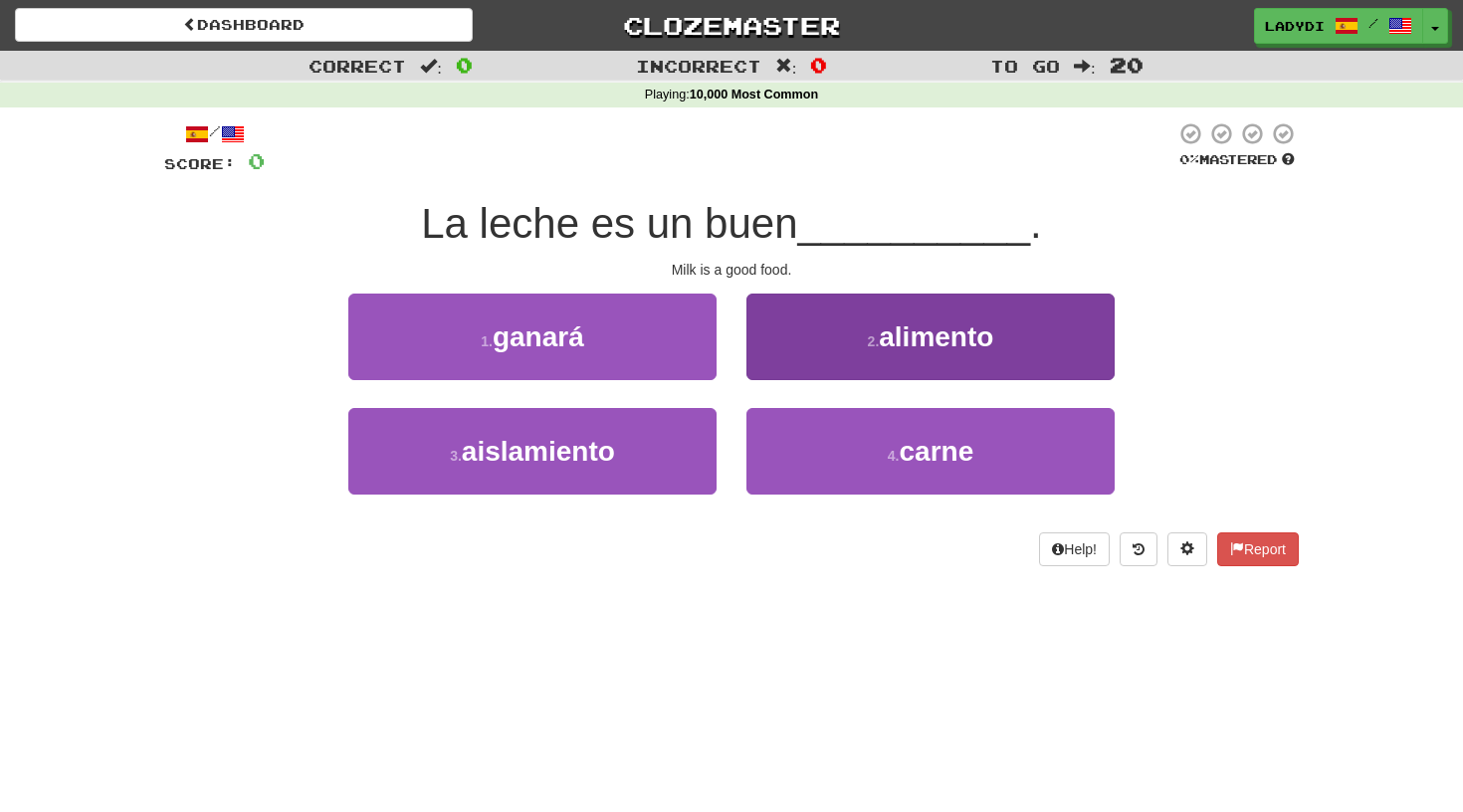 click on "2 .  alimento" at bounding box center [931, 336] 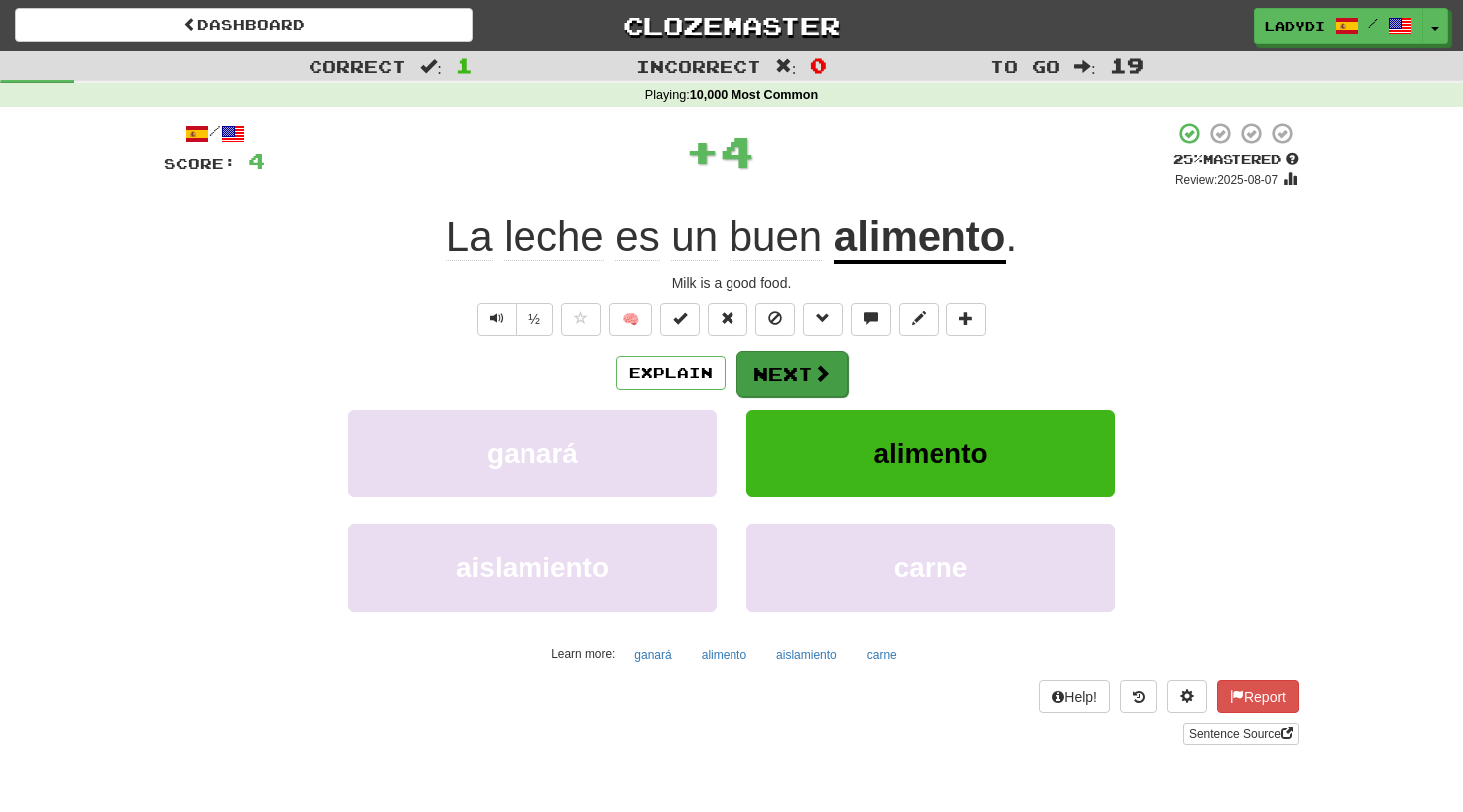 click on "Next" at bounding box center (792, 374) 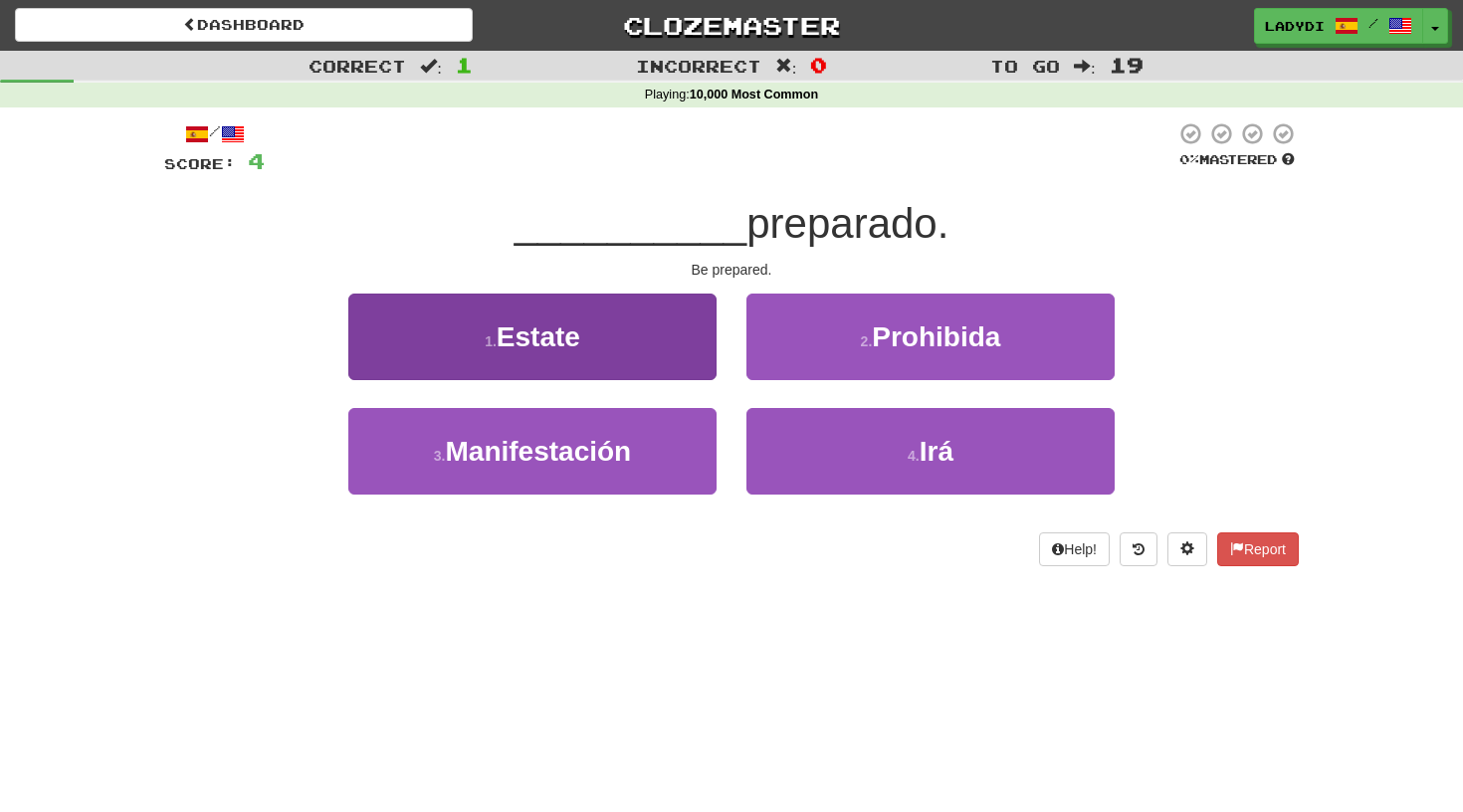 click on "1 .  Estate" at bounding box center [532, 336] 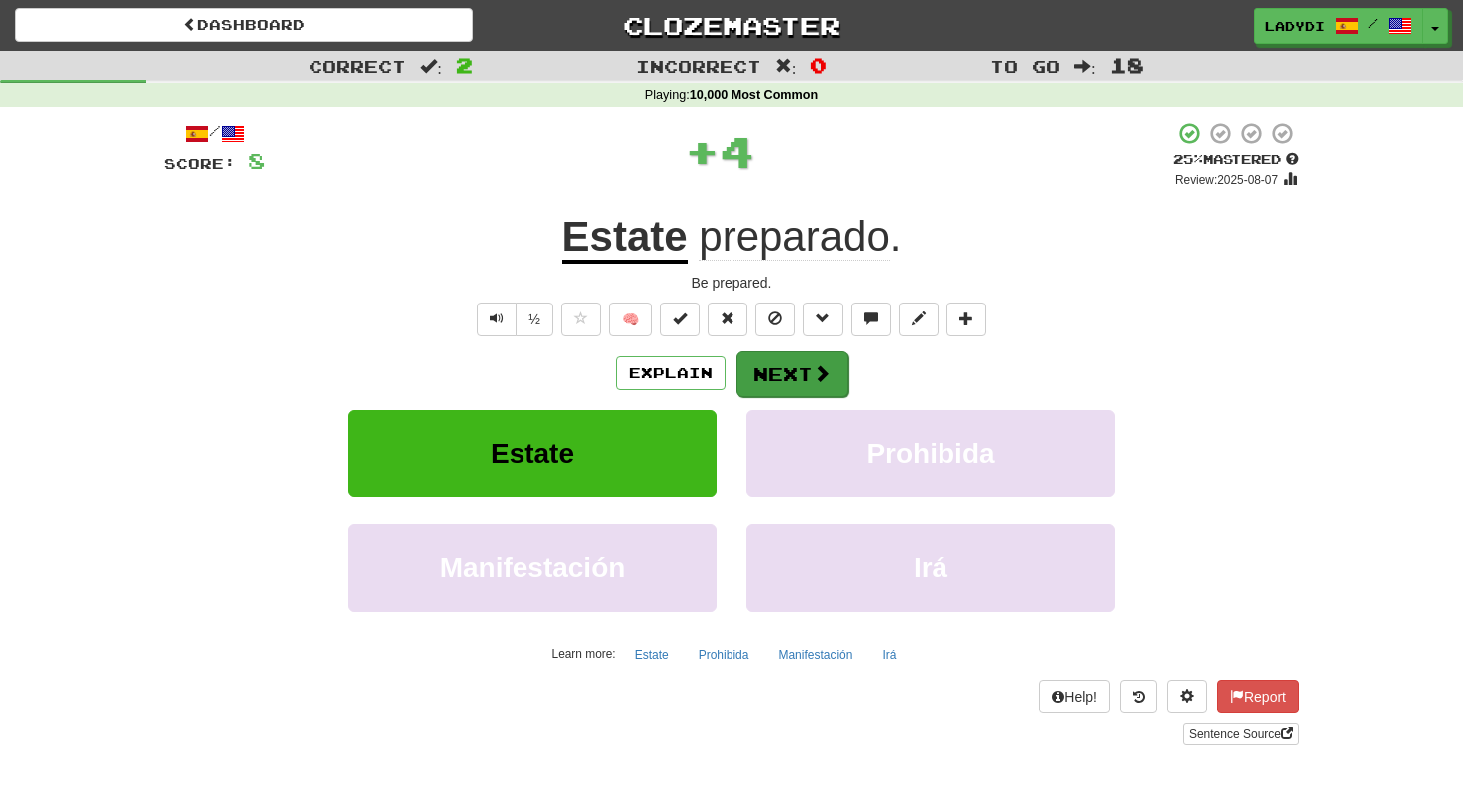click on "Next" at bounding box center [792, 374] 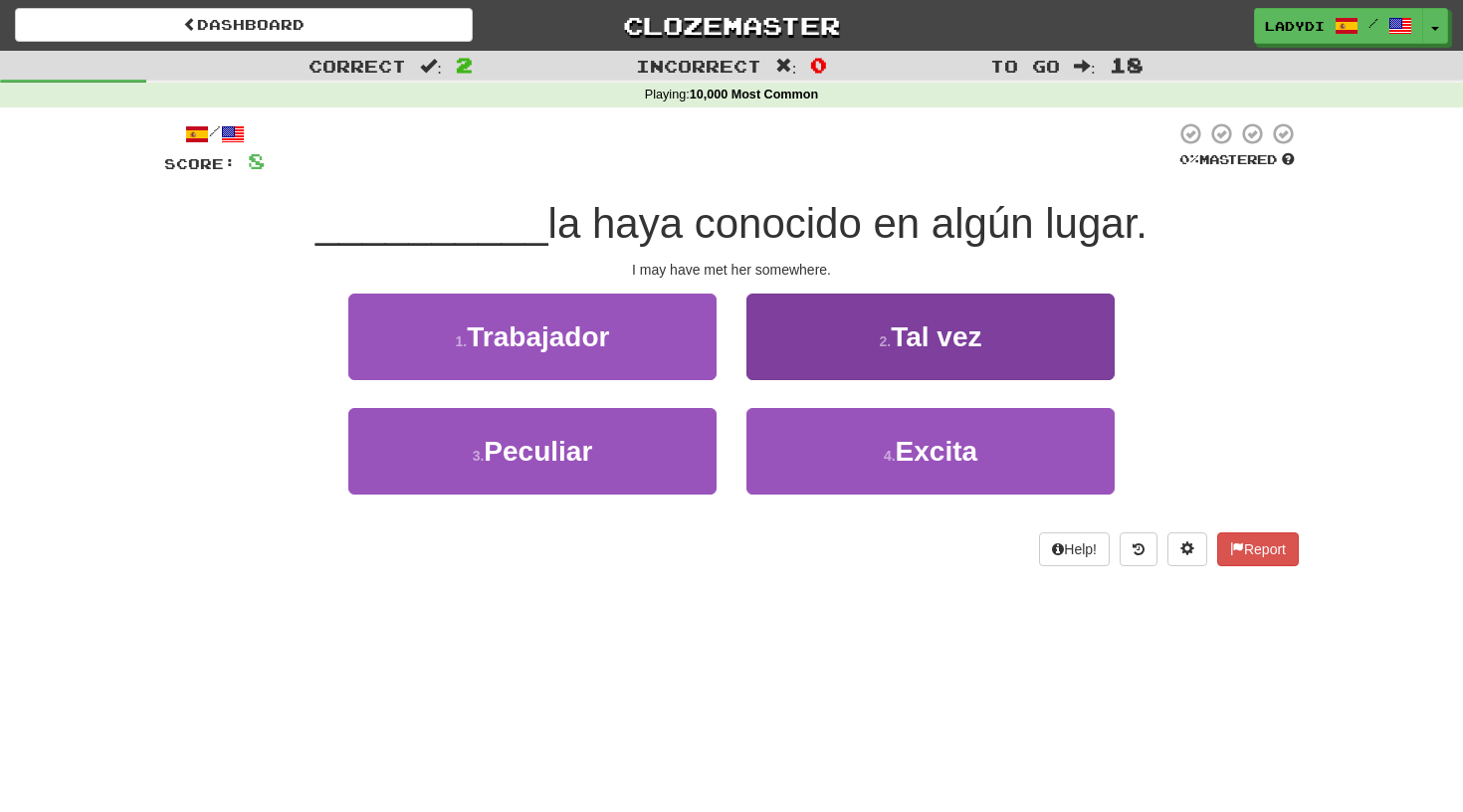 click on "2 .  Tal vez" at bounding box center (931, 336) 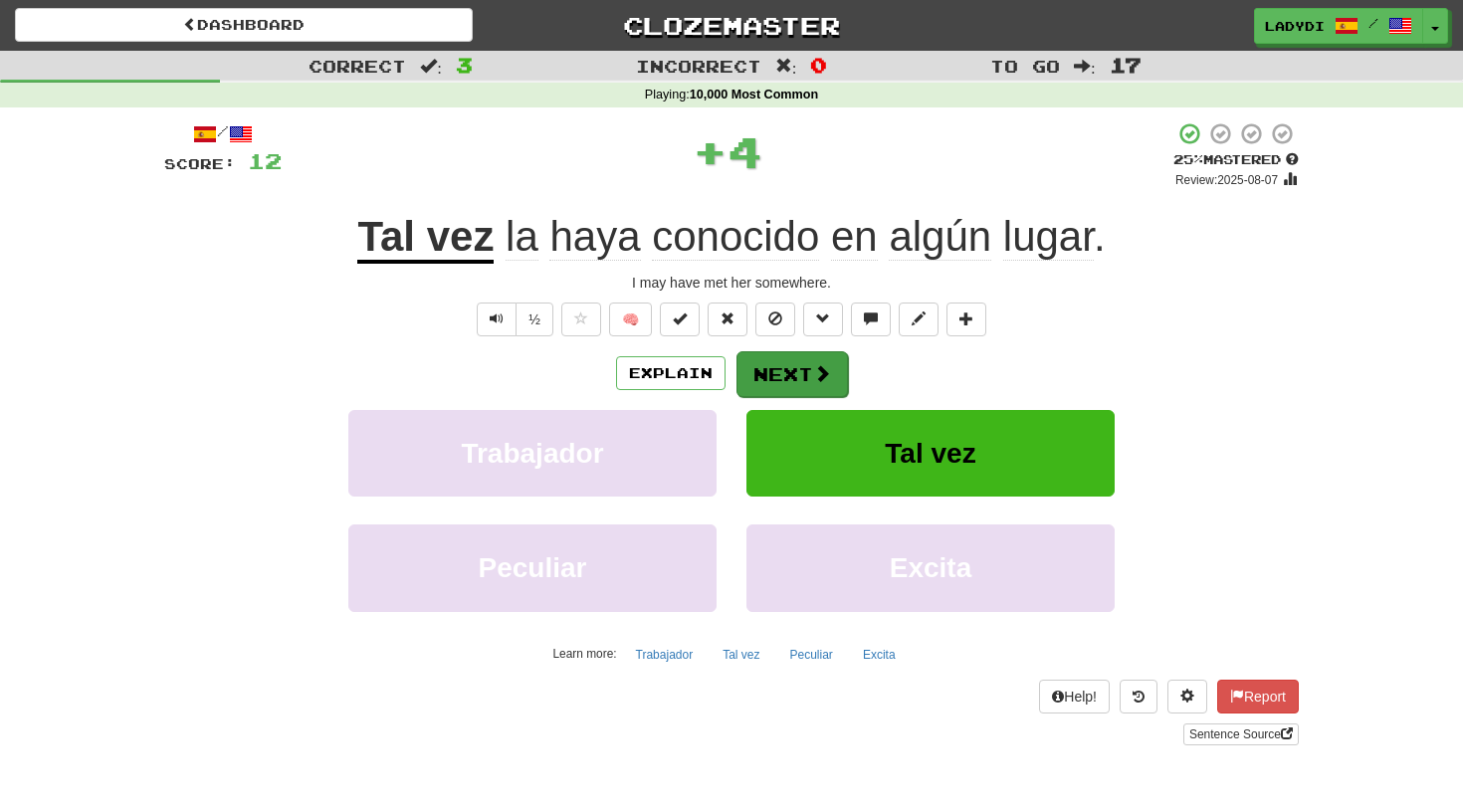 click on "Next" at bounding box center [792, 374] 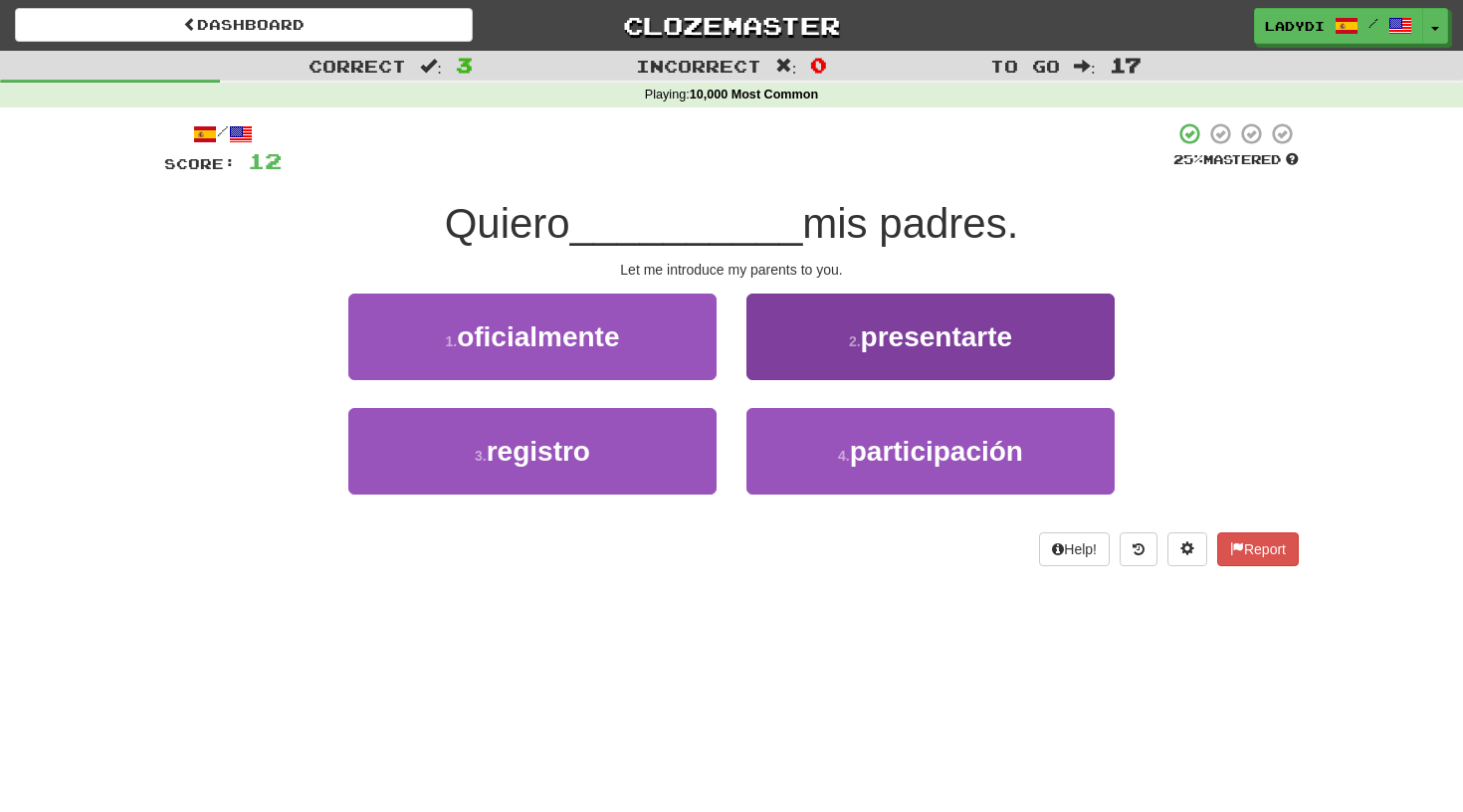 click on "2 .  presentarte" at bounding box center (931, 336) 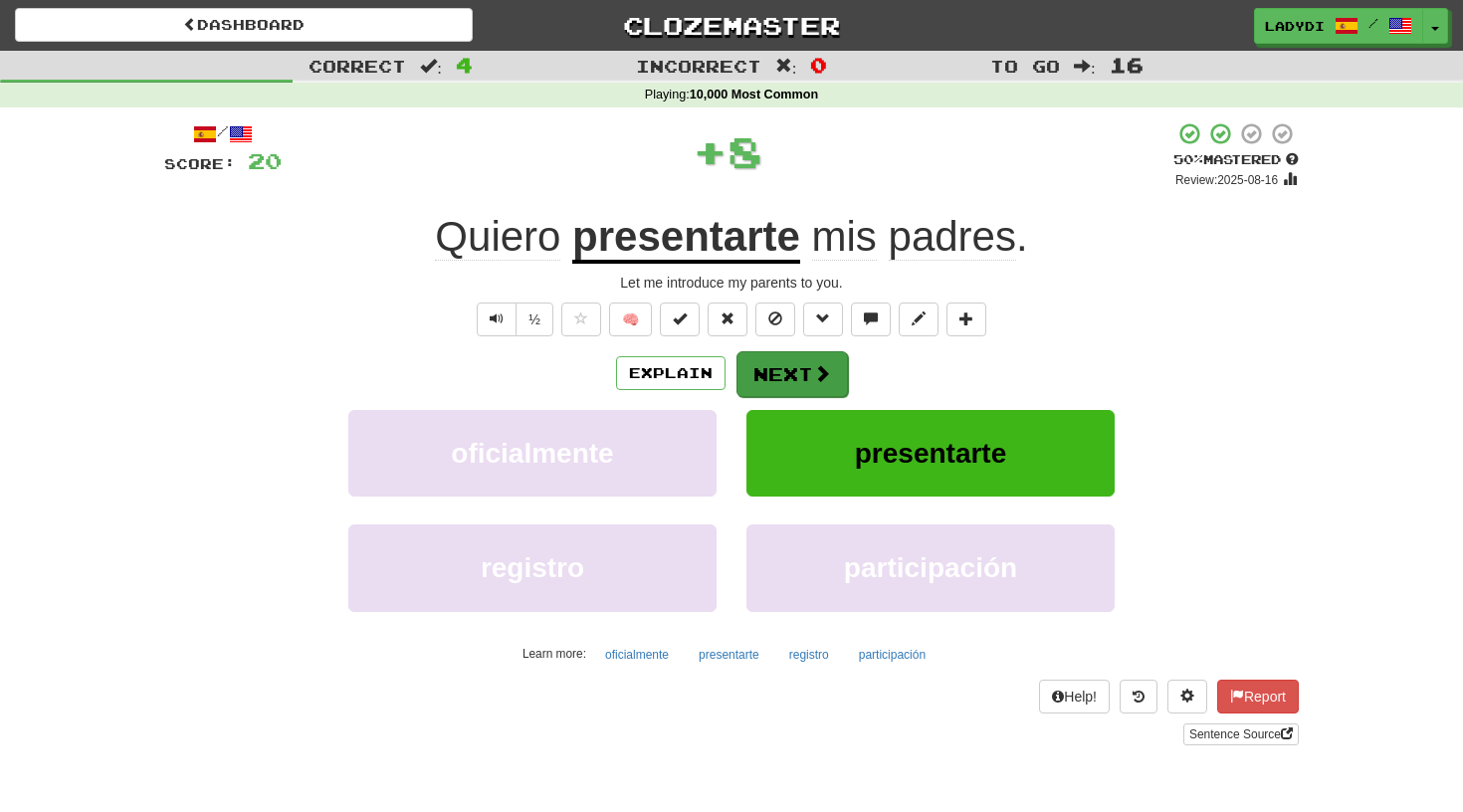 click on "Next" at bounding box center (792, 374) 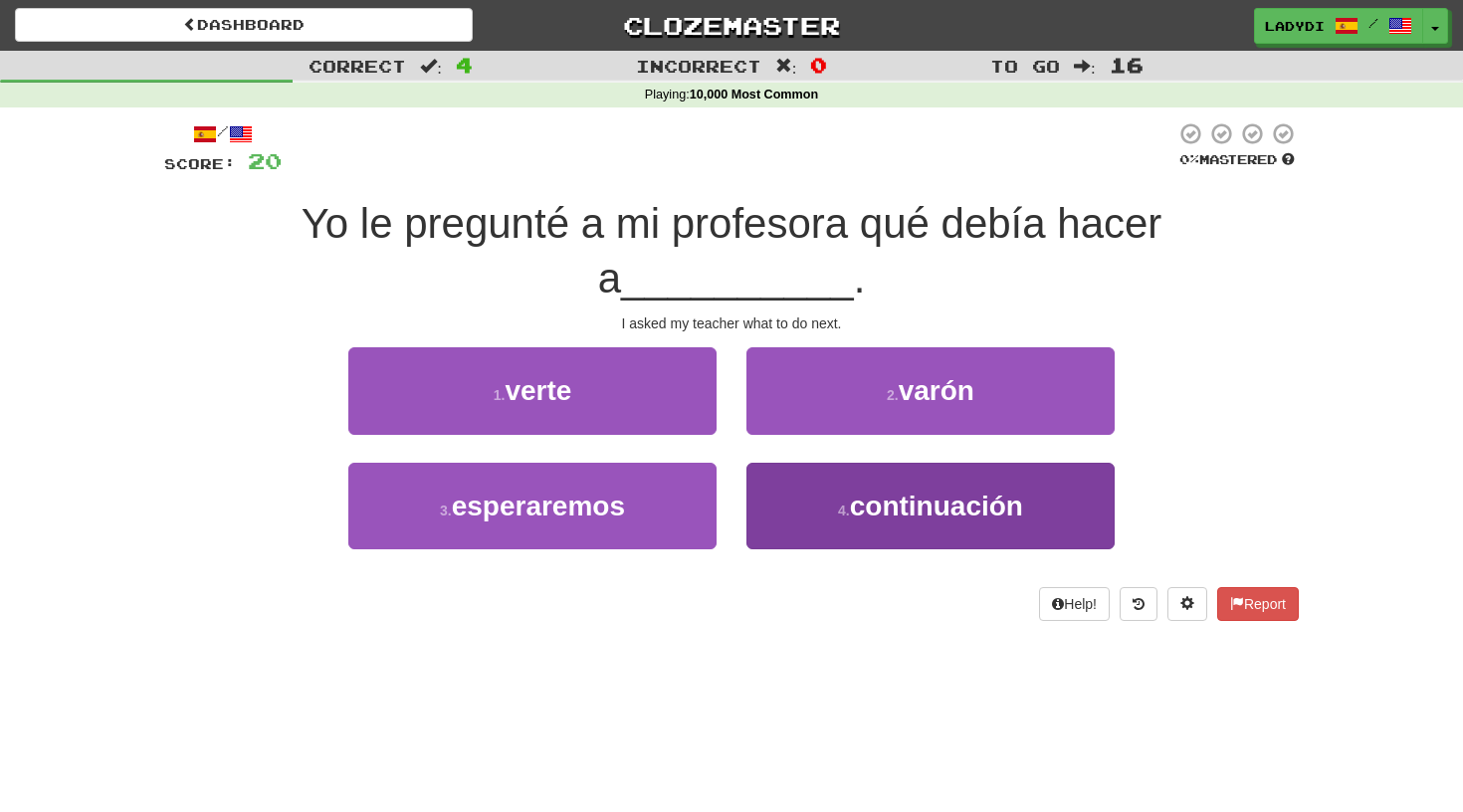 click on "4 .  continuación" at bounding box center (931, 506) 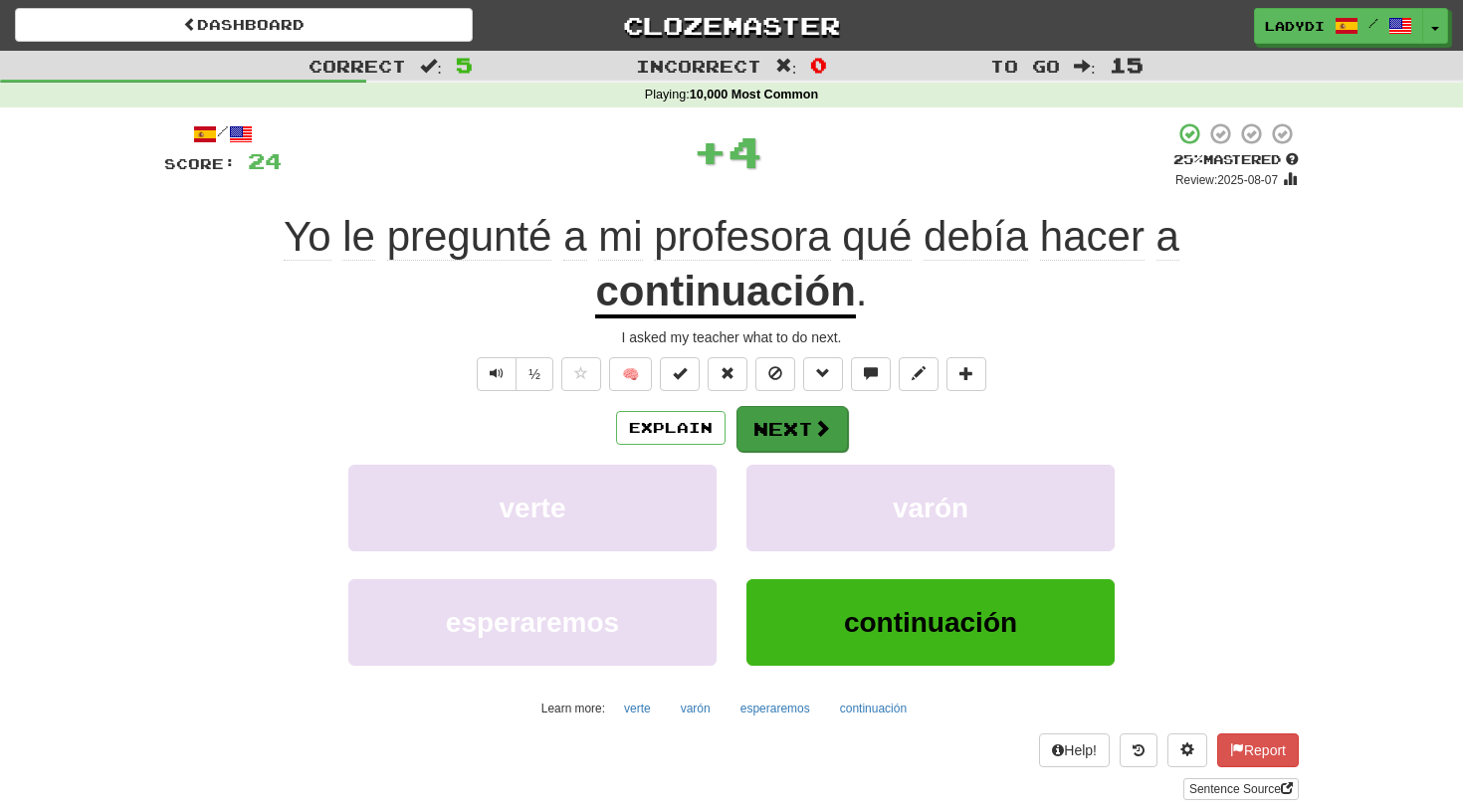 click on "Next" at bounding box center [792, 429] 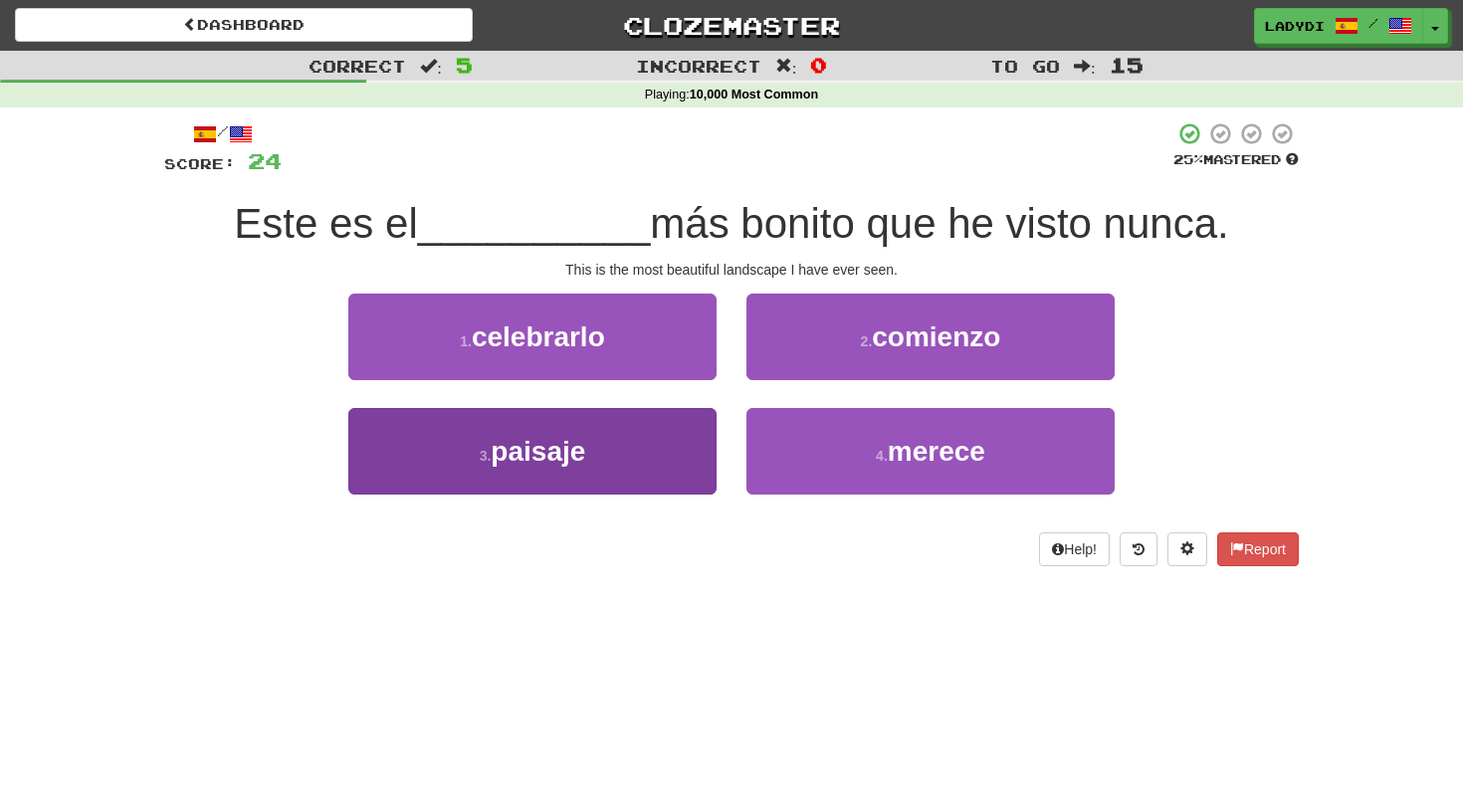 click on "3 .  paisaje" at bounding box center (532, 451) 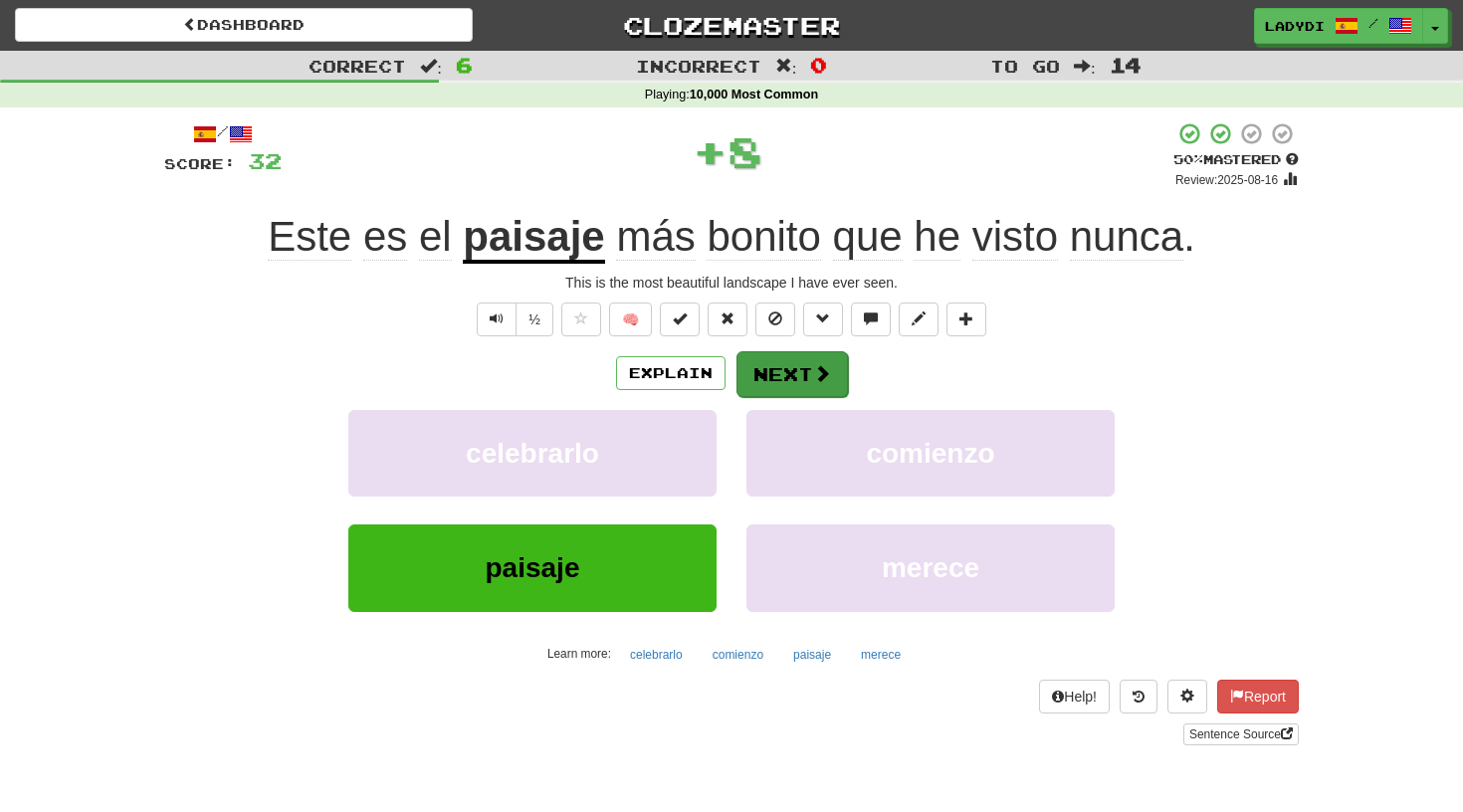 click on "Next" at bounding box center [792, 374] 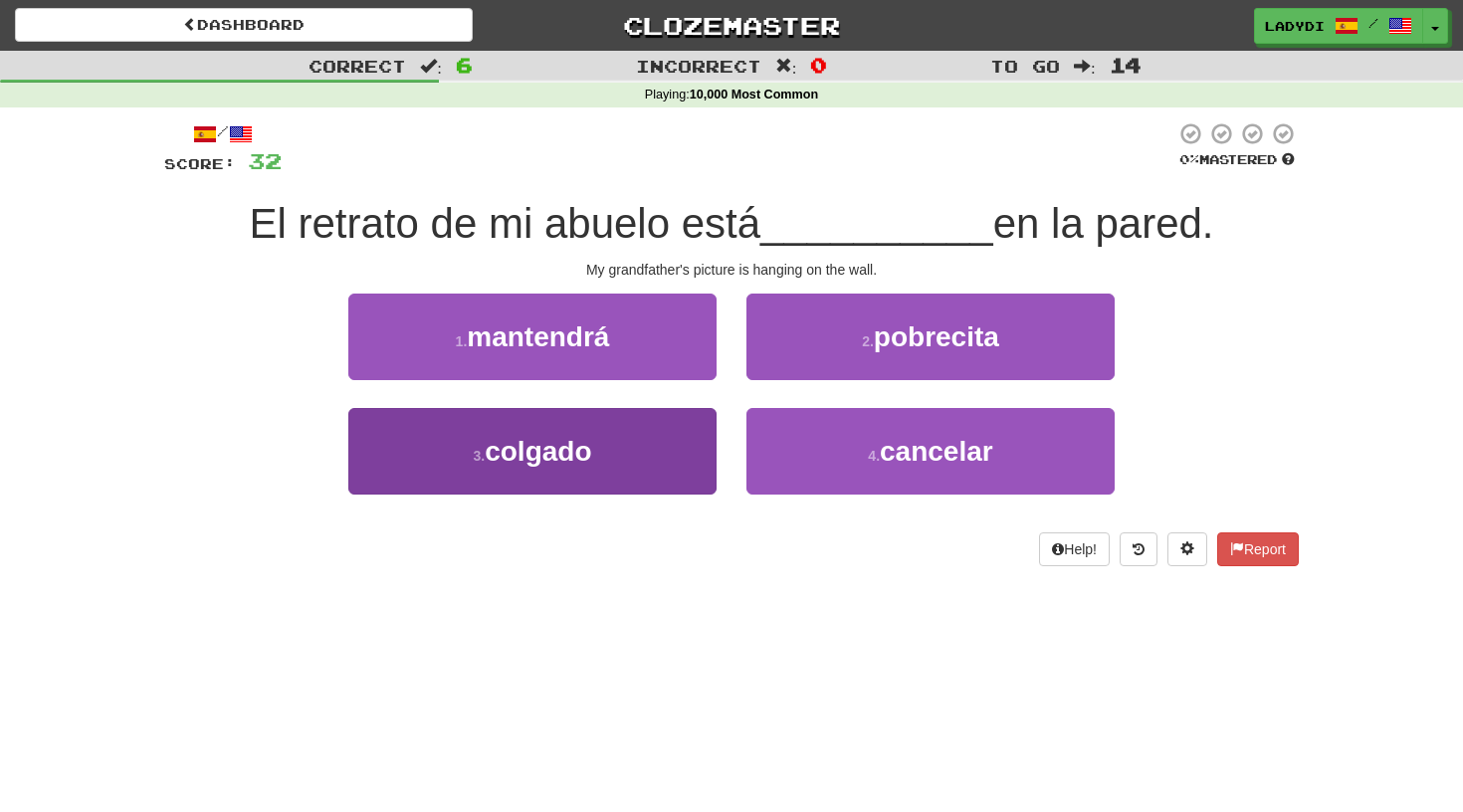 click on "3 .  colgado" at bounding box center [532, 451] 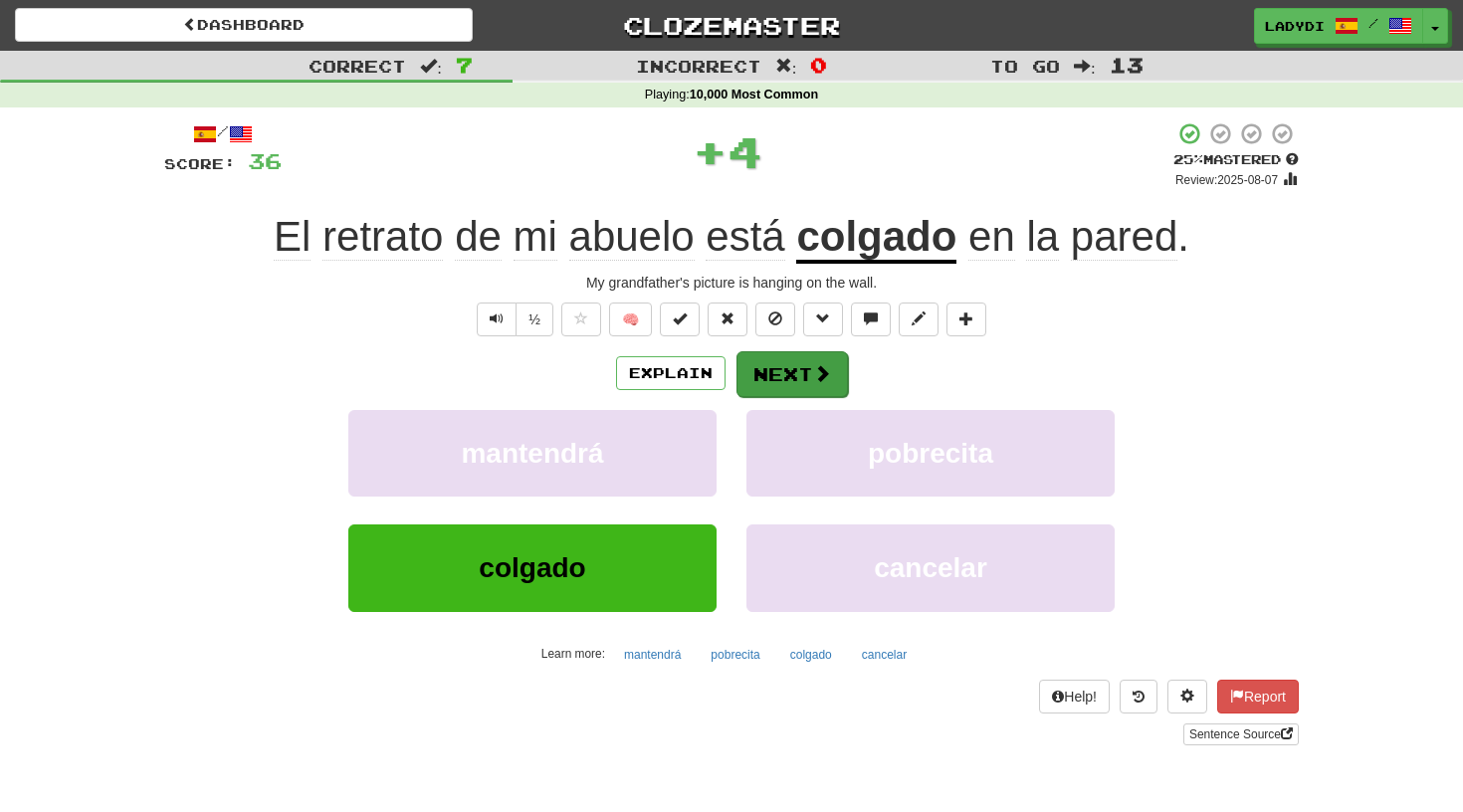 click on "Next" at bounding box center [792, 374] 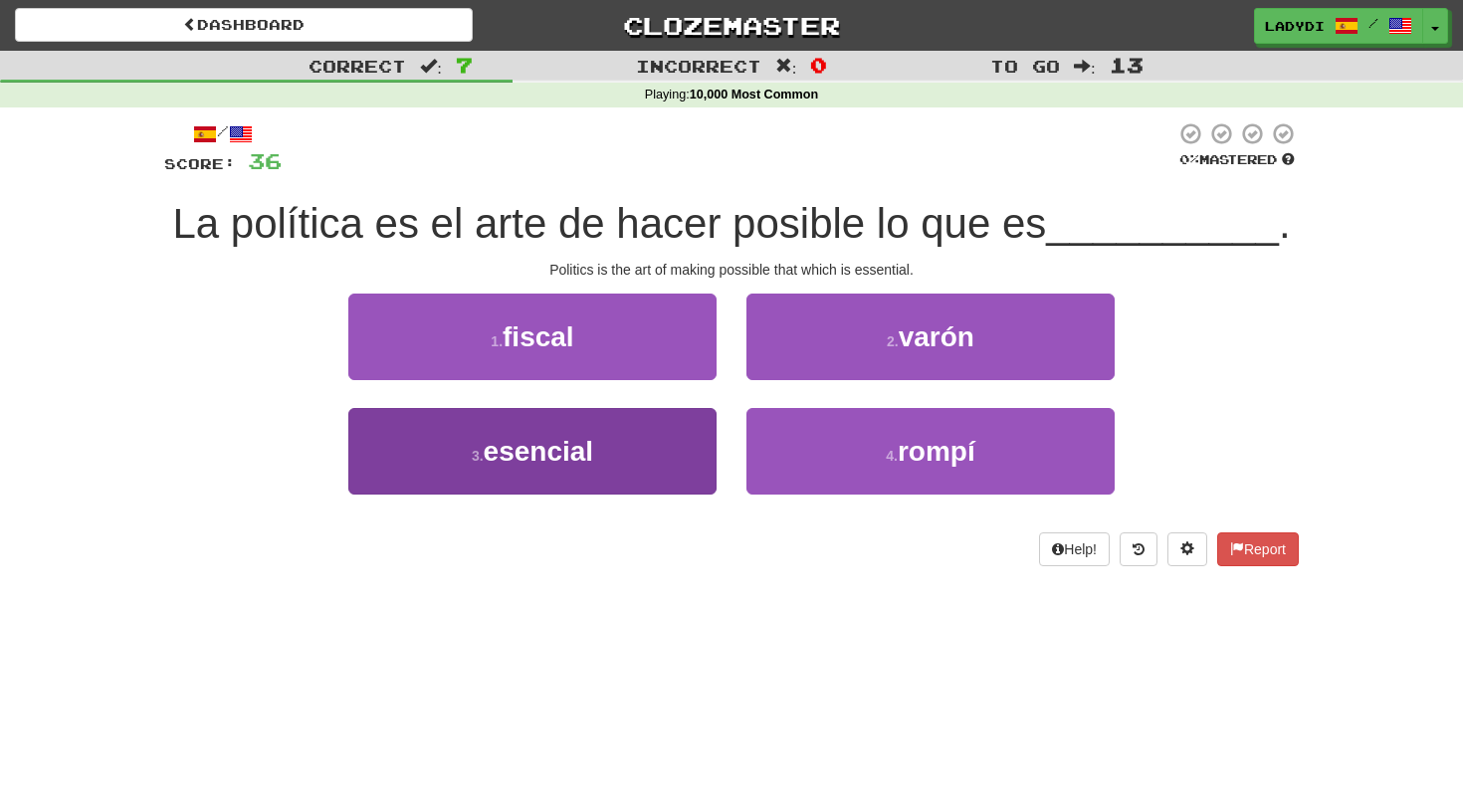 click on "3 .  esencial" at bounding box center (532, 451) 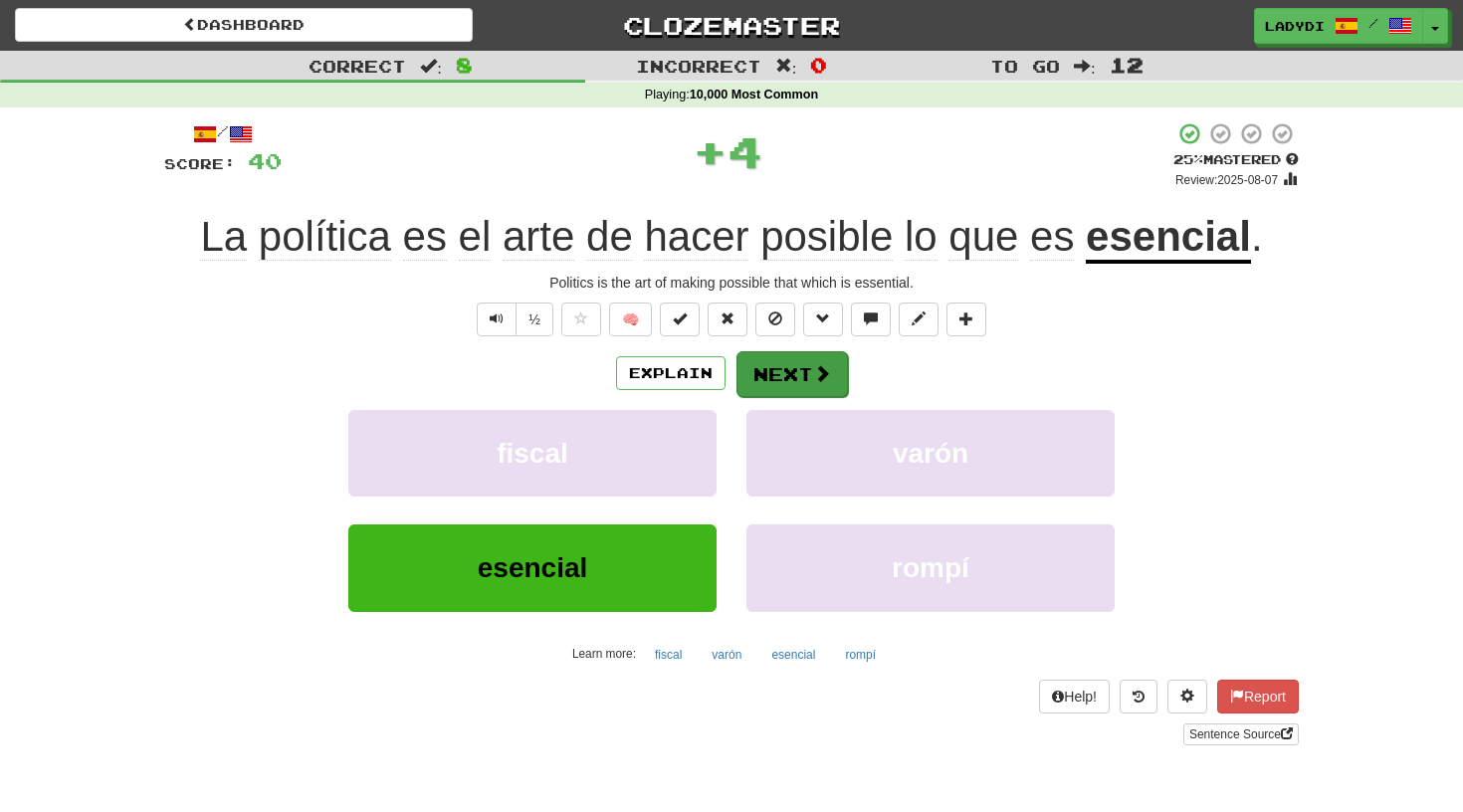 click on "Next" at bounding box center [792, 374] 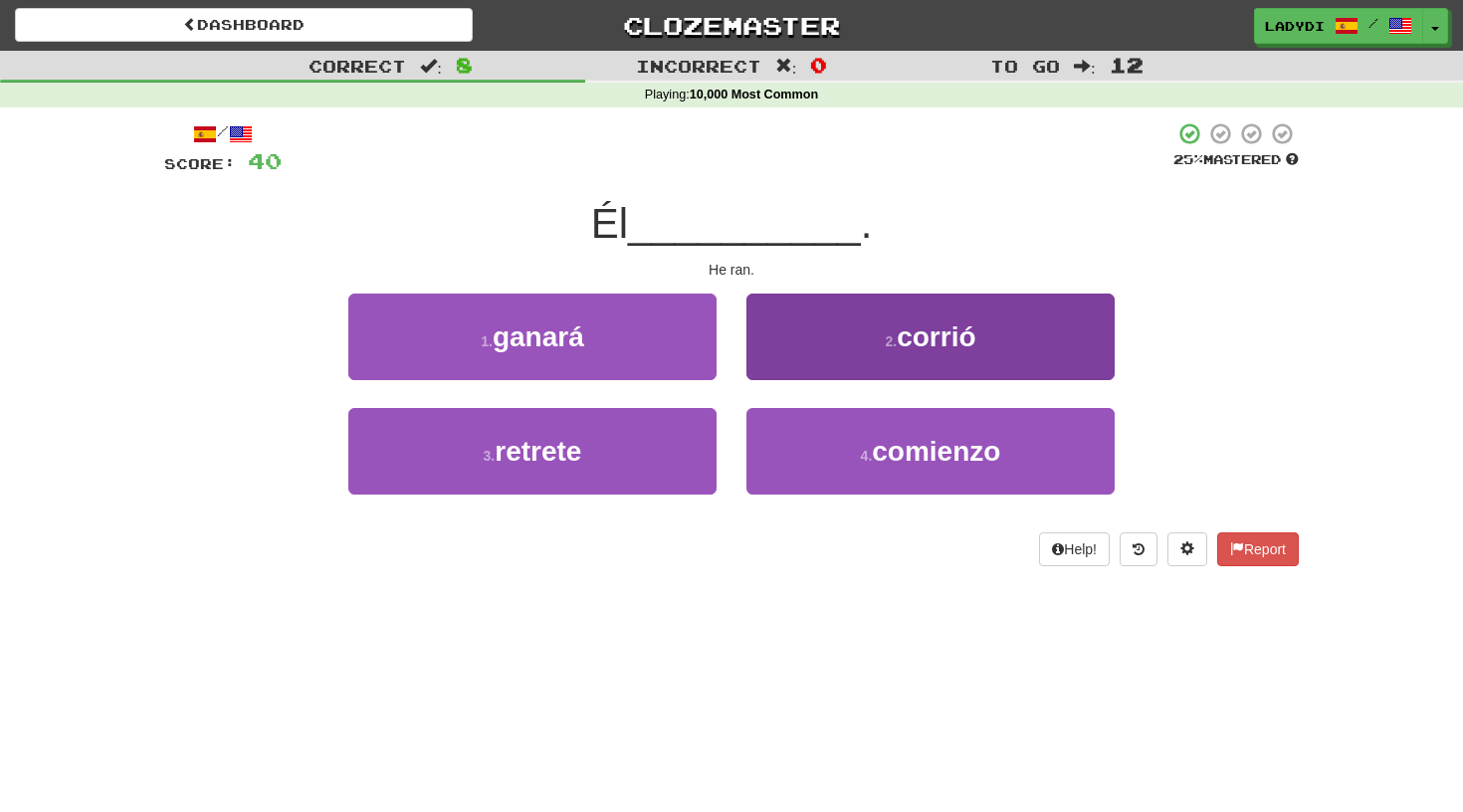 click on "2 .  corrió" at bounding box center [931, 336] 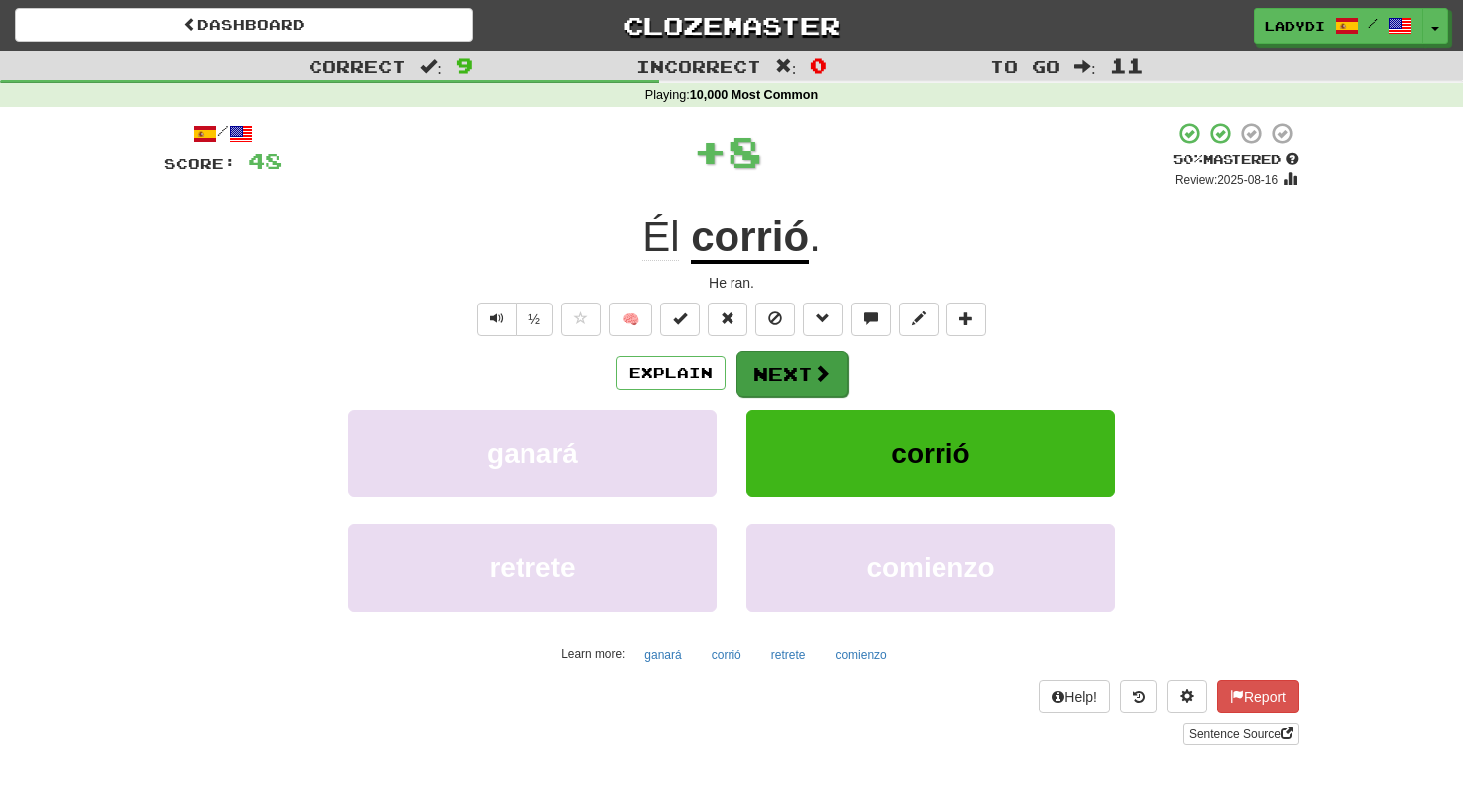 click on "Next" at bounding box center (792, 374) 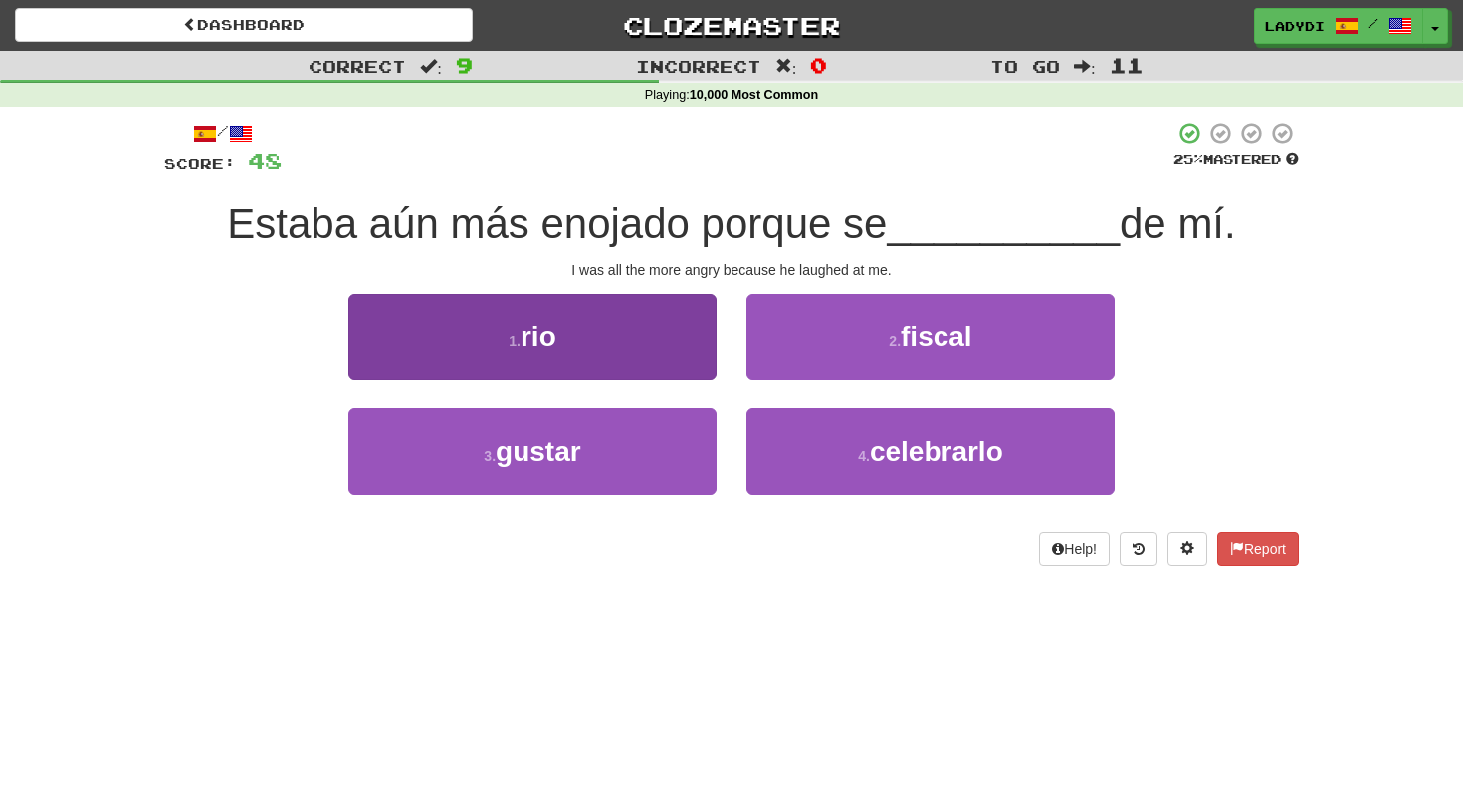 click on "1 .  rio" at bounding box center (532, 336) 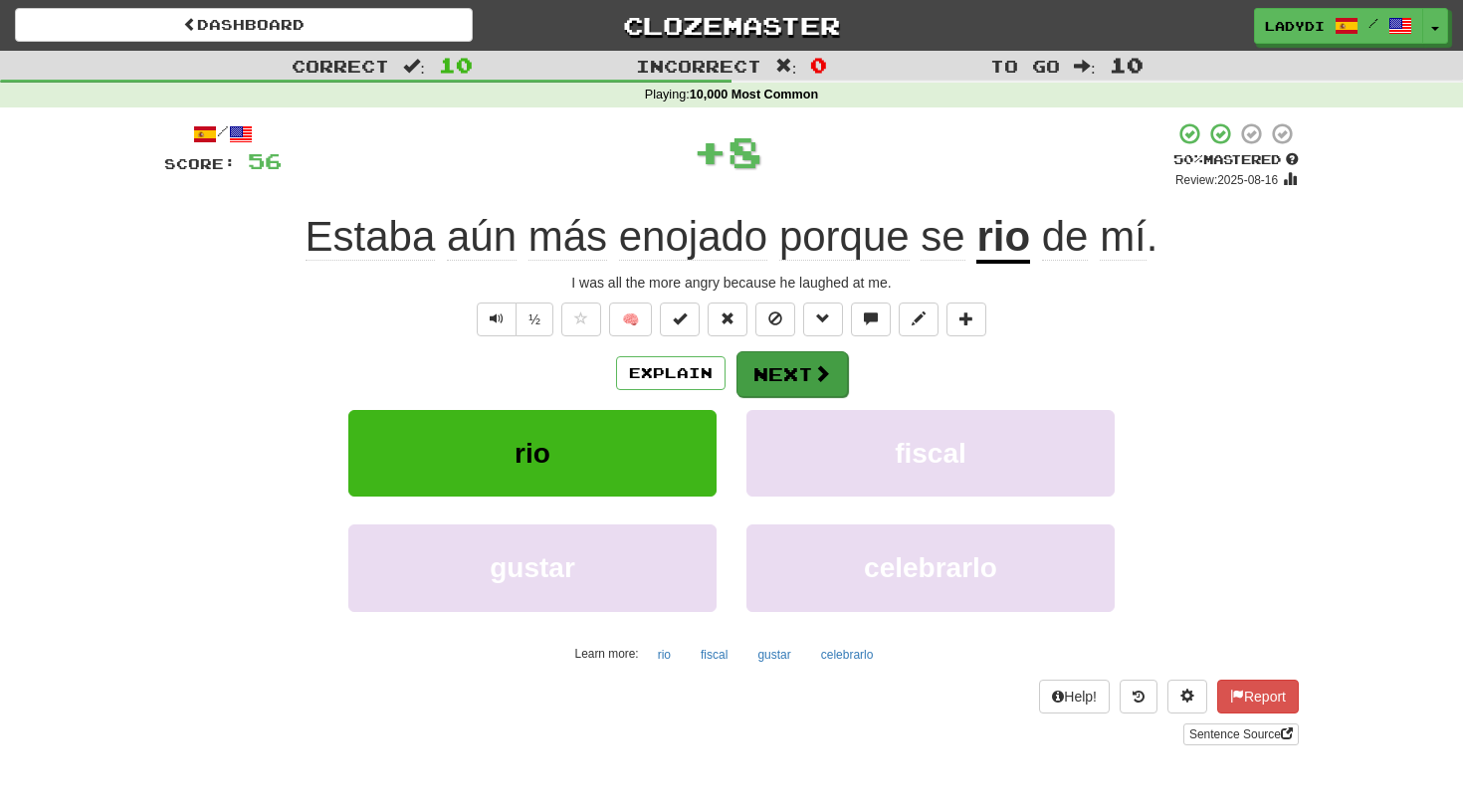 click on "Next" at bounding box center (792, 374) 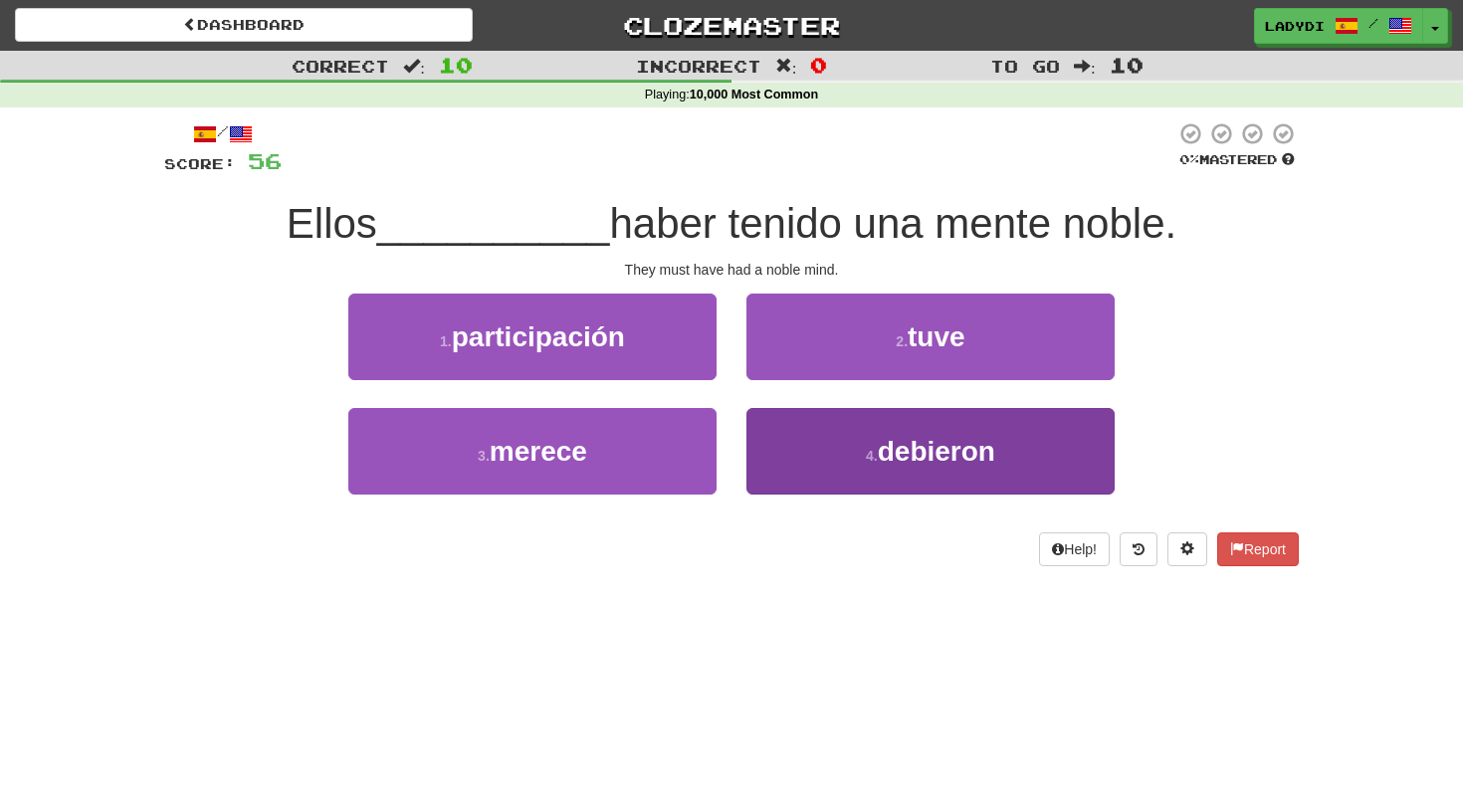 click on "4 .  debieron" at bounding box center (931, 451) 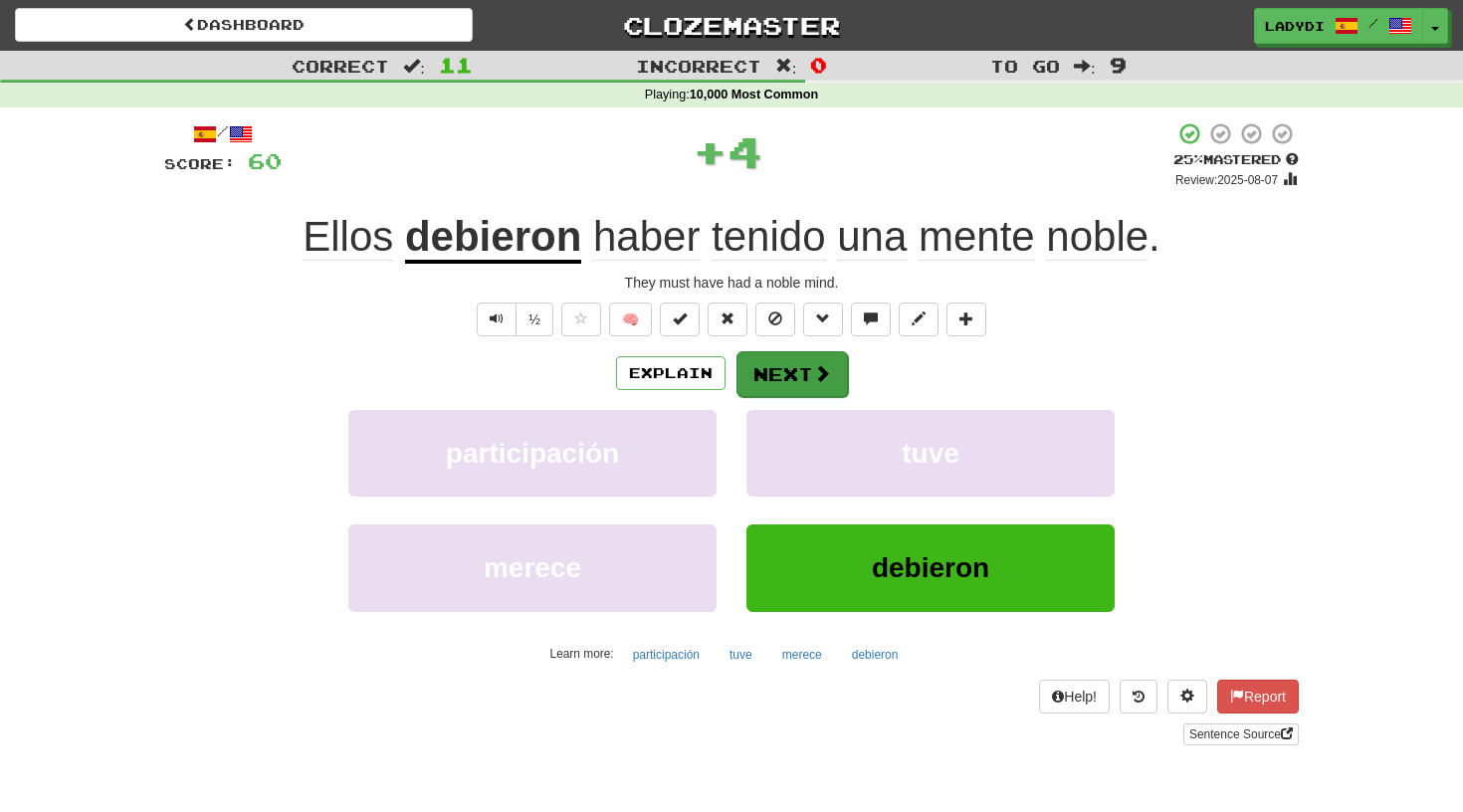 click on "Next" at bounding box center (792, 374) 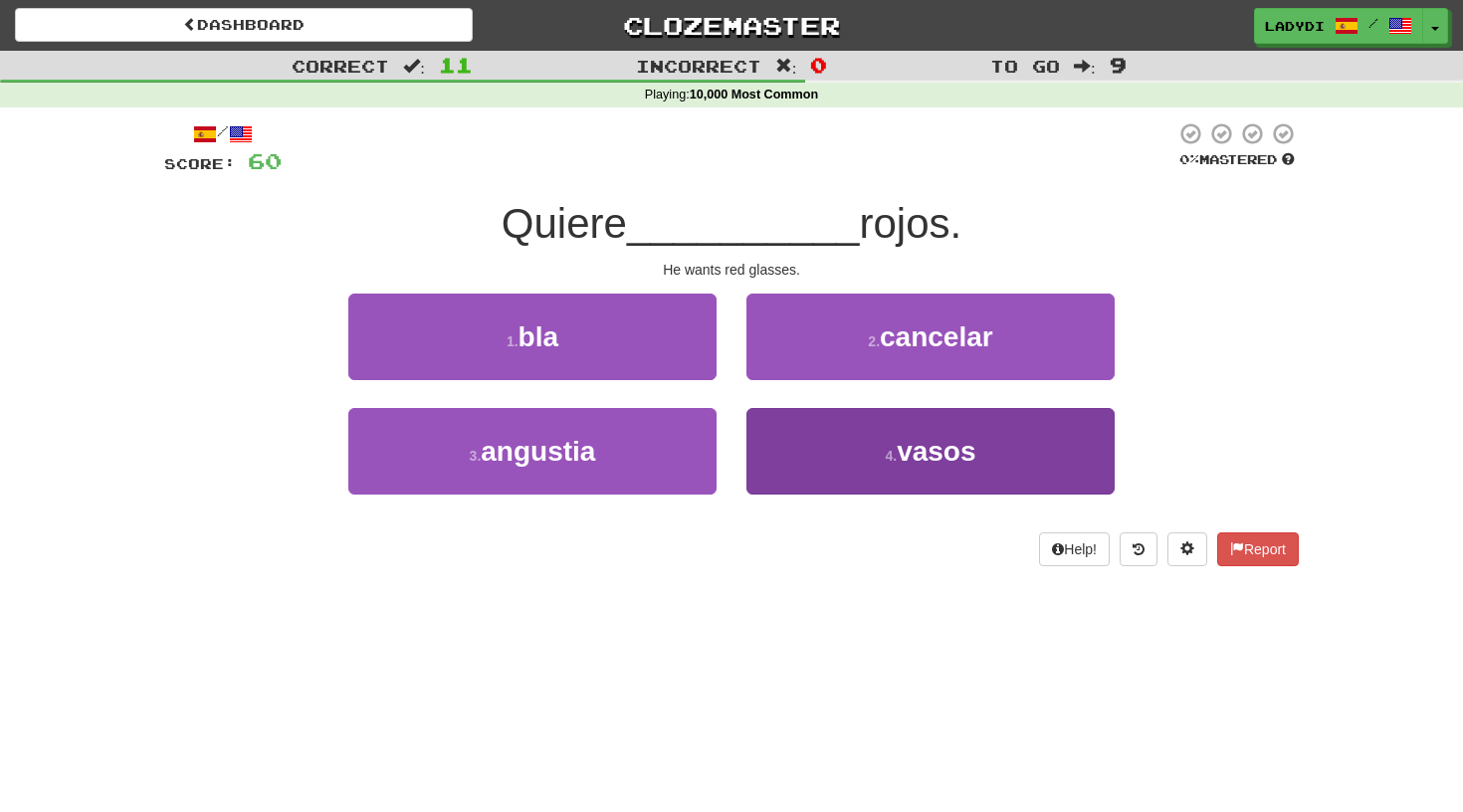 click on "4 .  vasos" at bounding box center [931, 451] 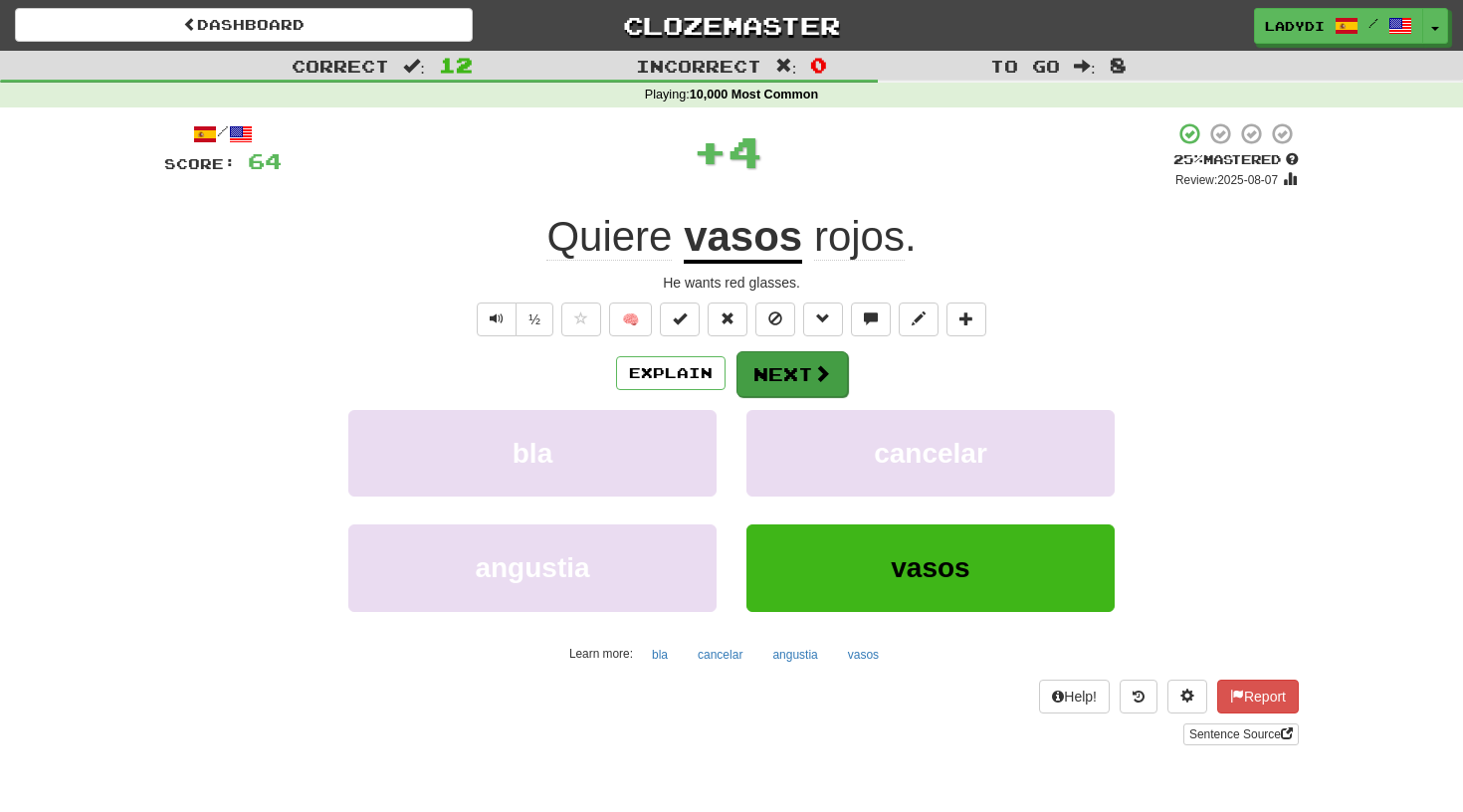 click on "Next" at bounding box center [792, 374] 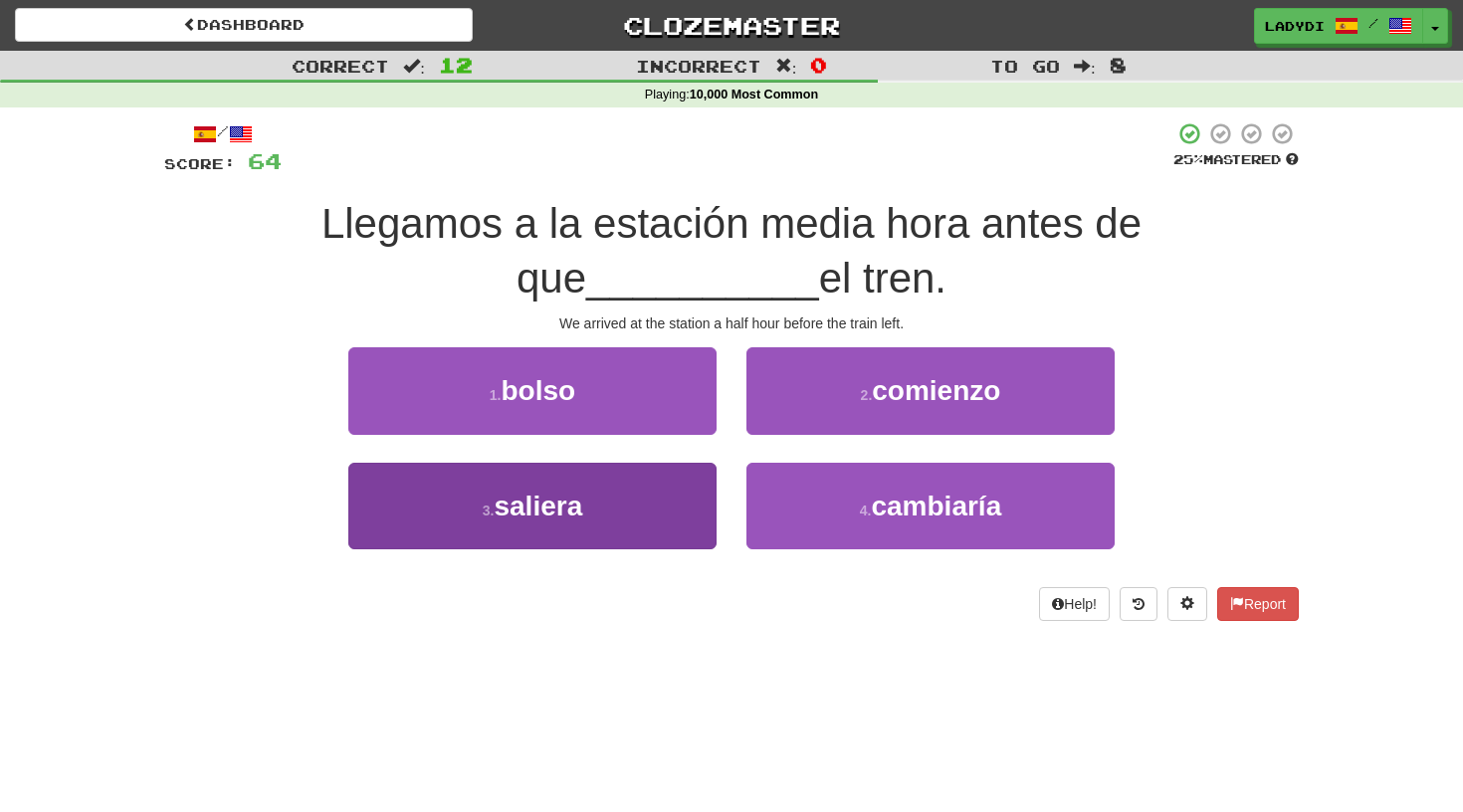 click on "3 .  saliera" at bounding box center [532, 506] 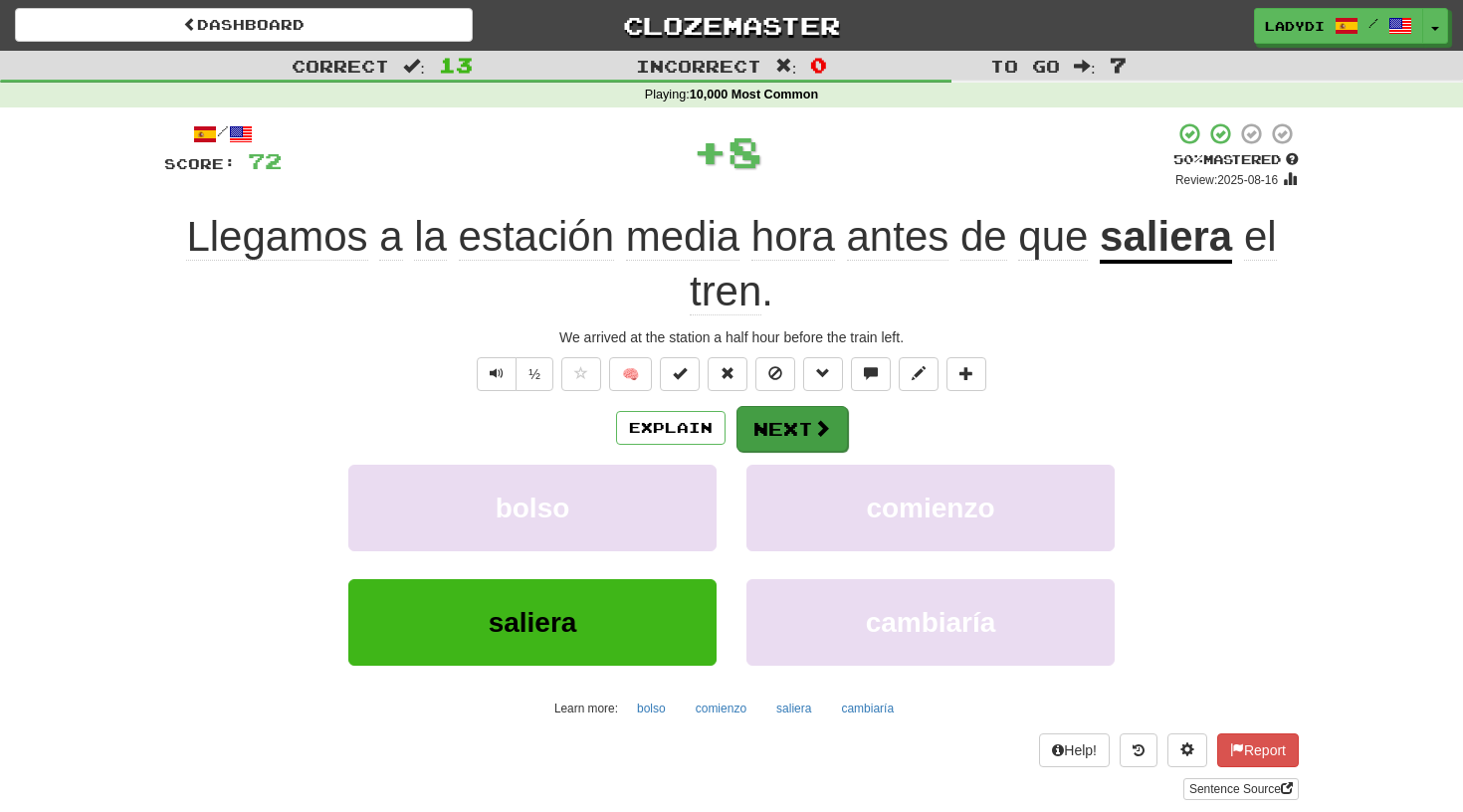 click on "Next" at bounding box center (792, 429) 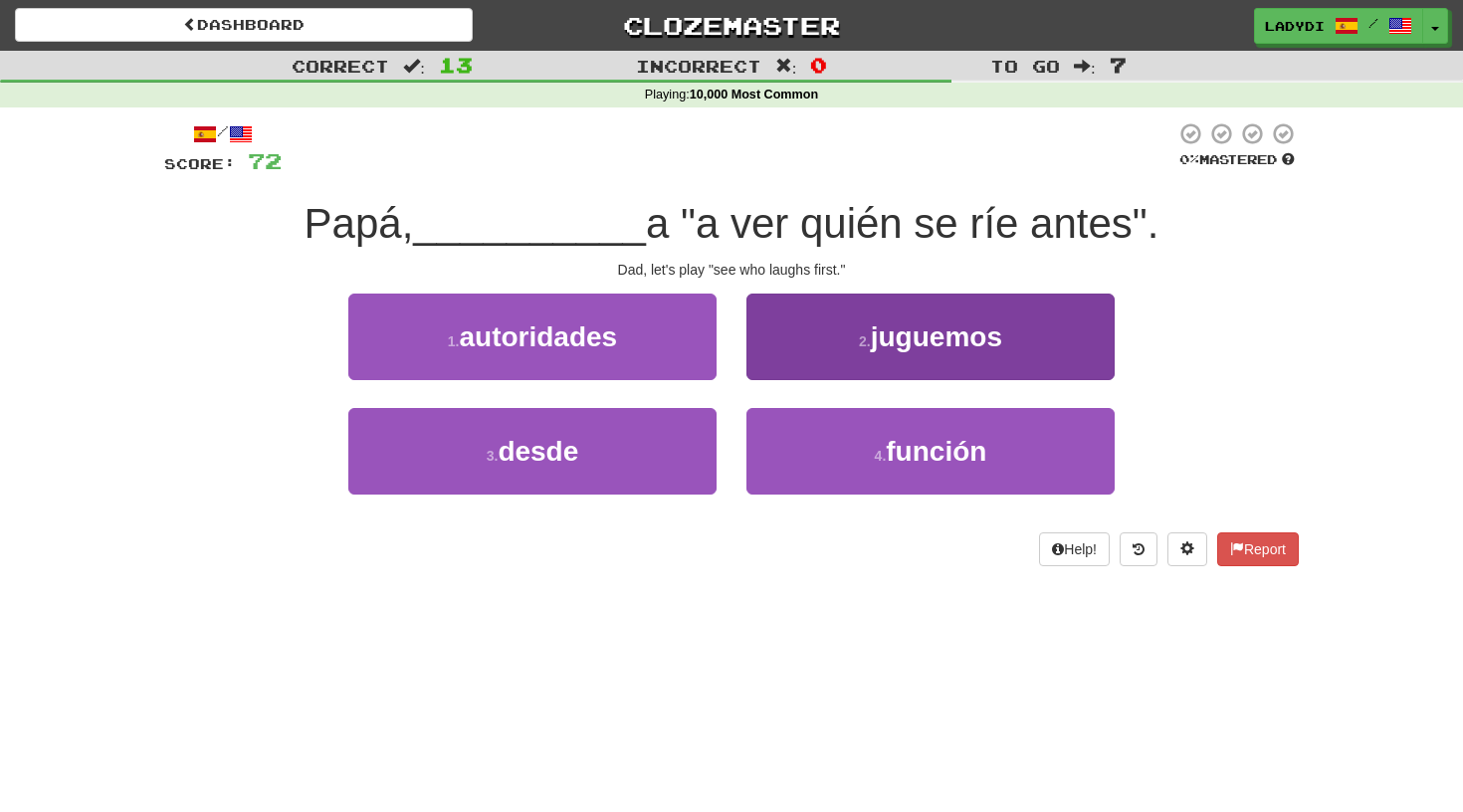 click on "2 .  juguemos" at bounding box center (931, 336) 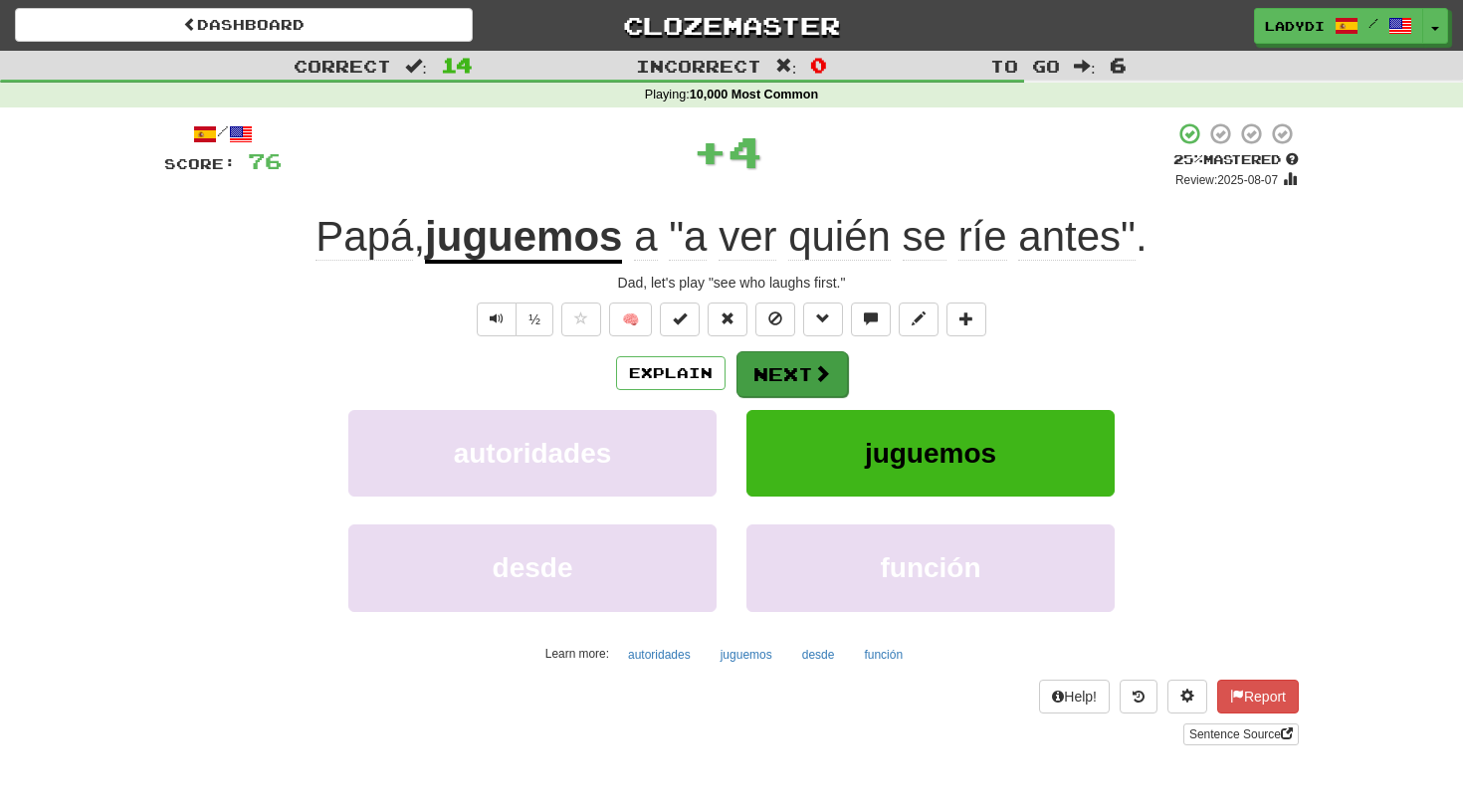 click on "Next" at bounding box center (792, 374) 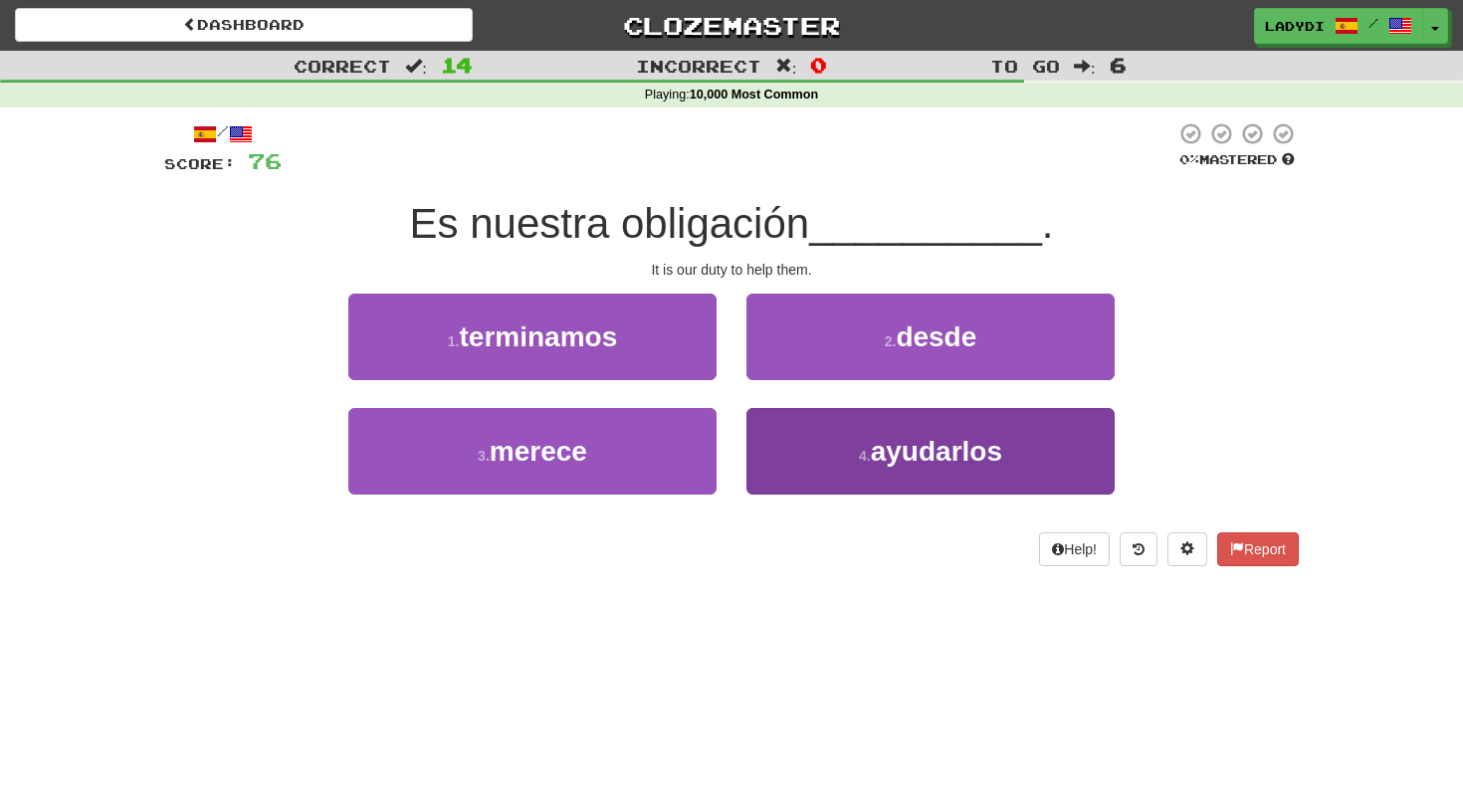 click on "4 .  ayudarlos" at bounding box center [931, 451] 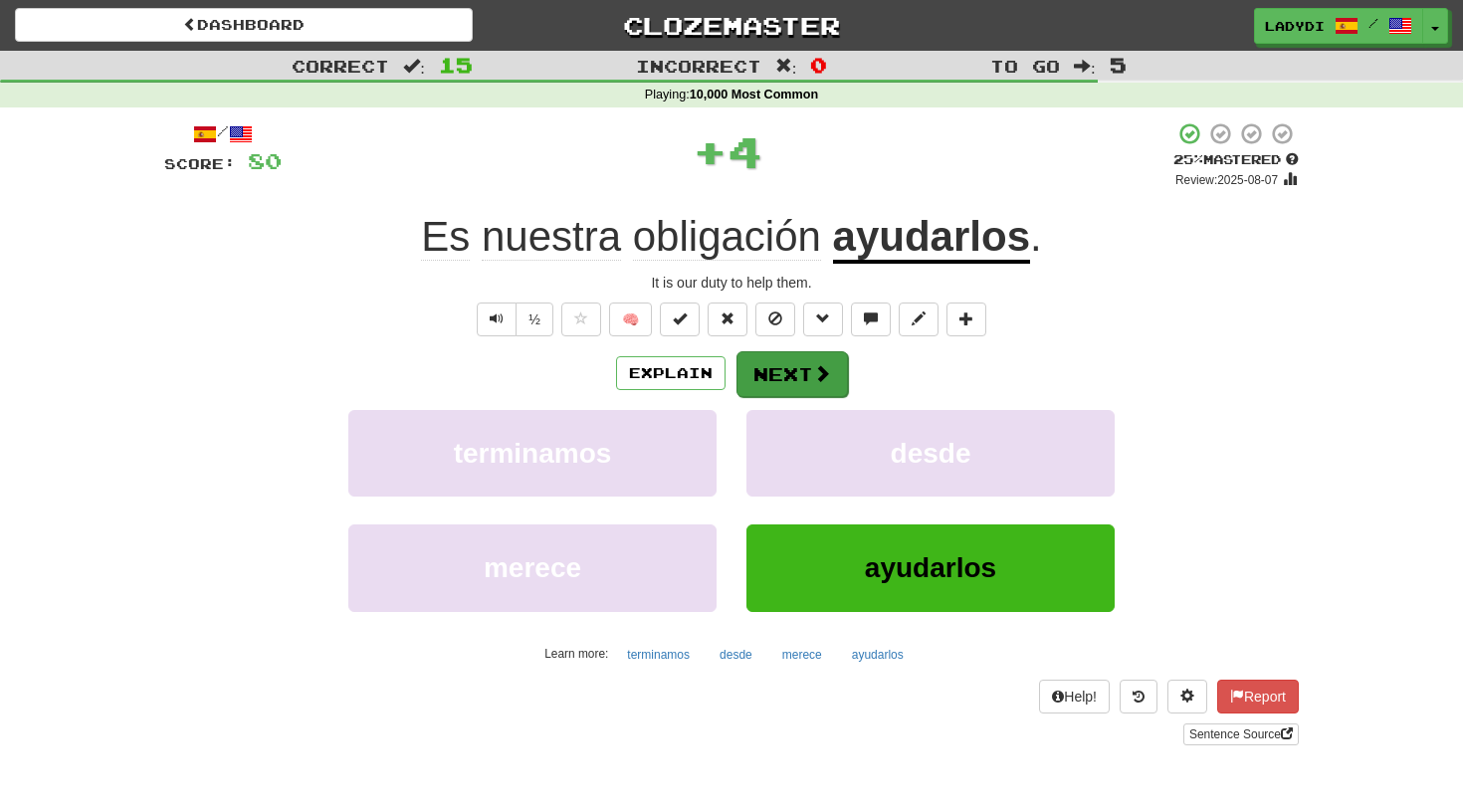 click on "Next" at bounding box center [792, 374] 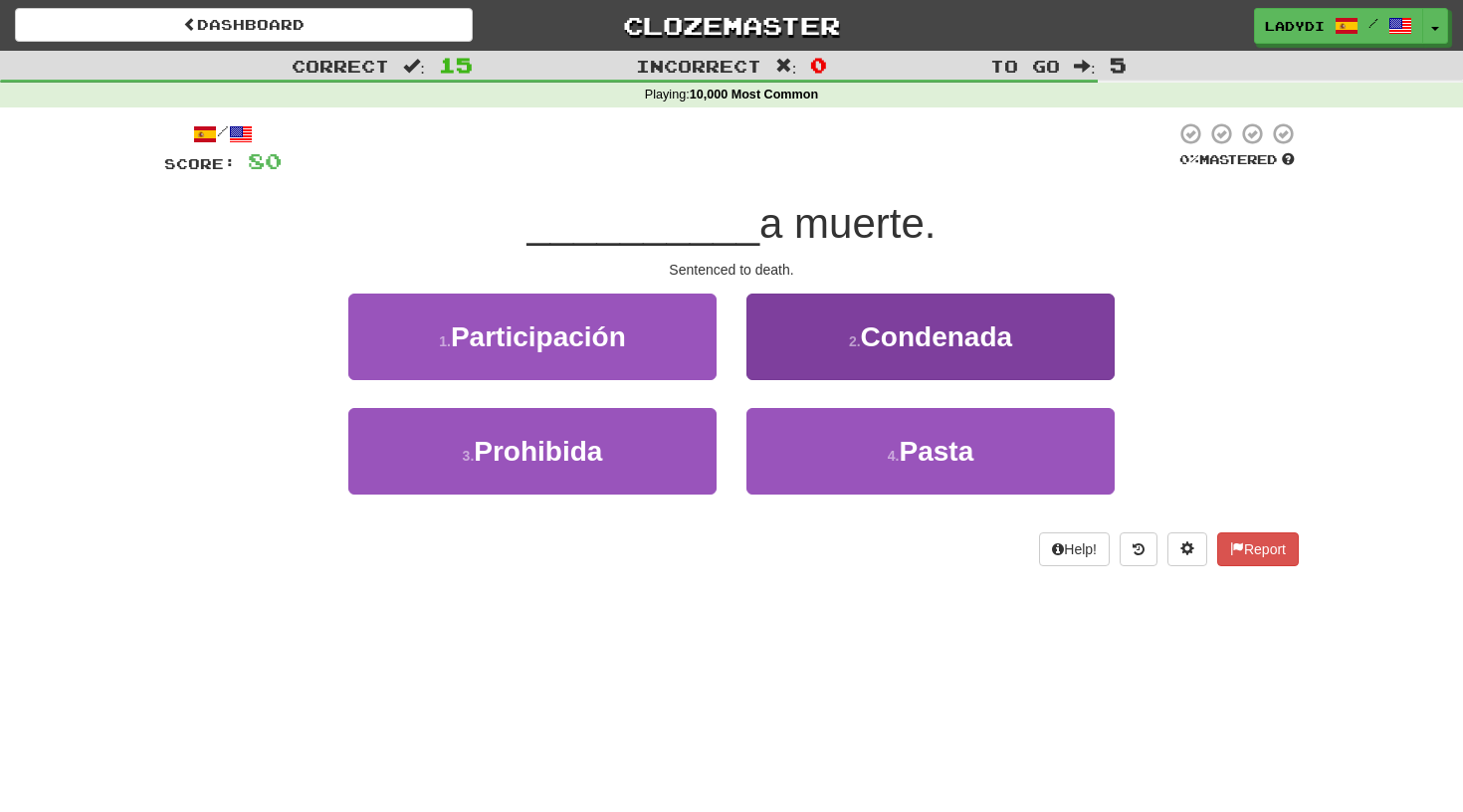 click on "2 .  Condenada" at bounding box center [931, 336] 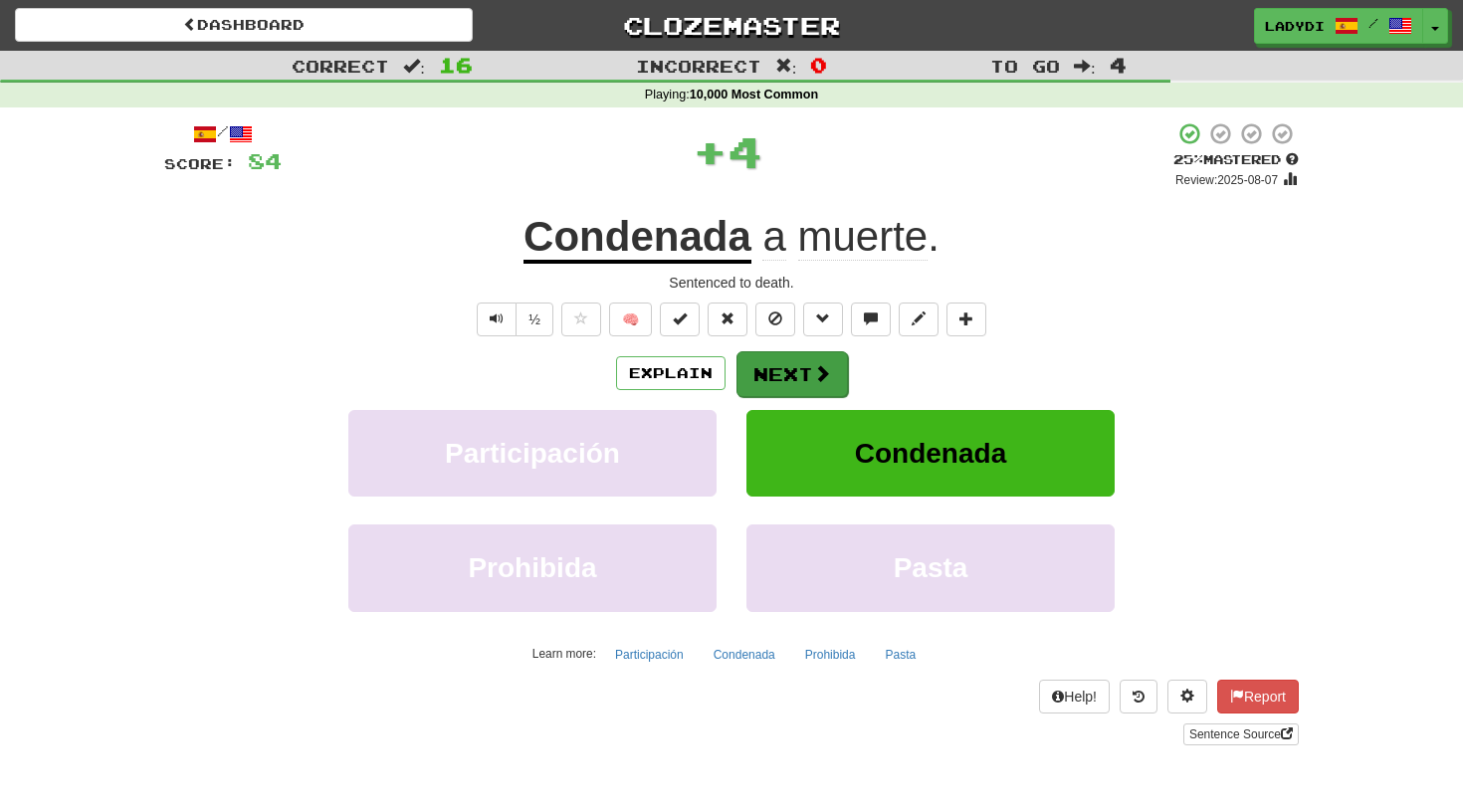 click on "Next" at bounding box center (792, 374) 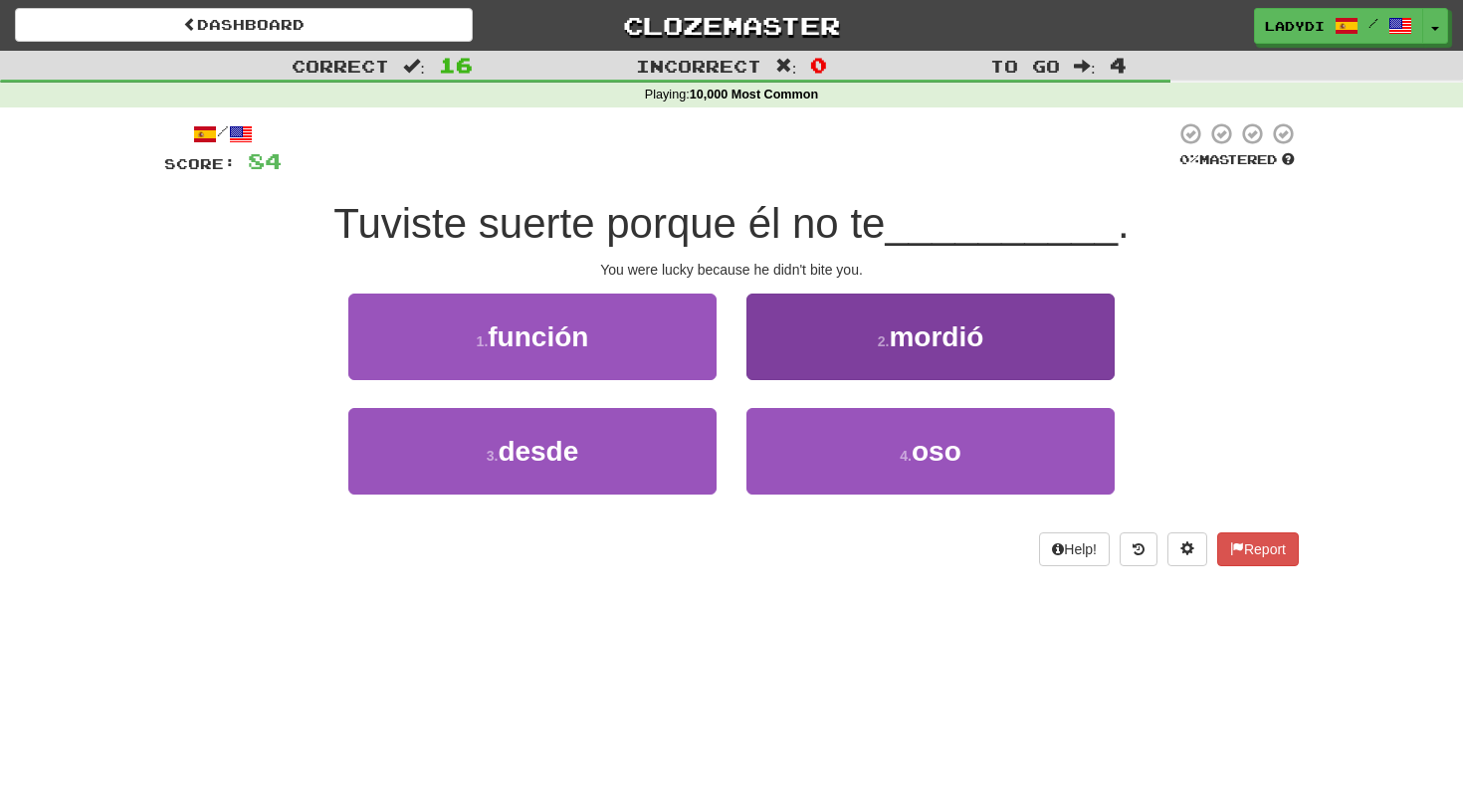 click on "2 .  mordió" at bounding box center (931, 336) 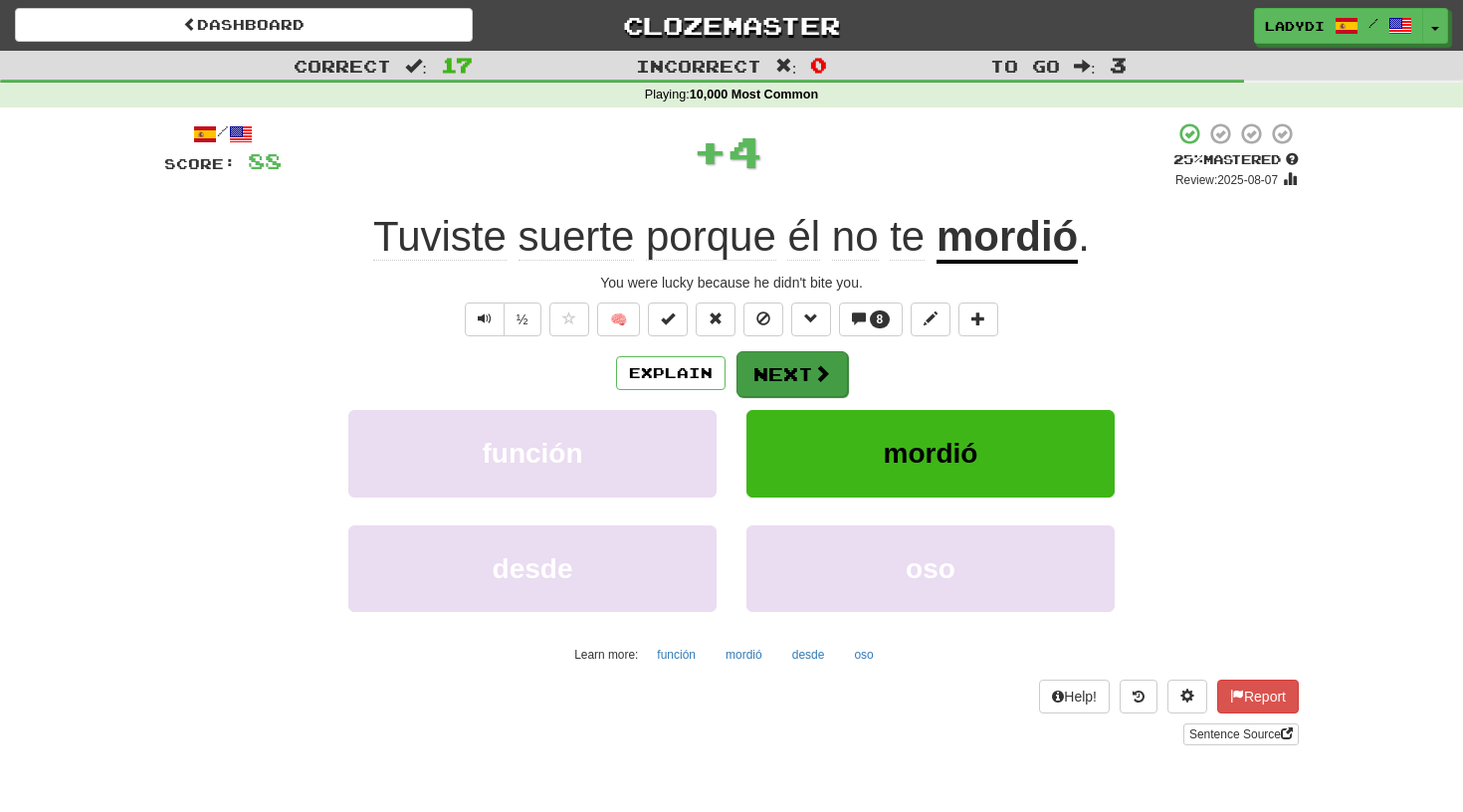 click on "Next" at bounding box center [792, 374] 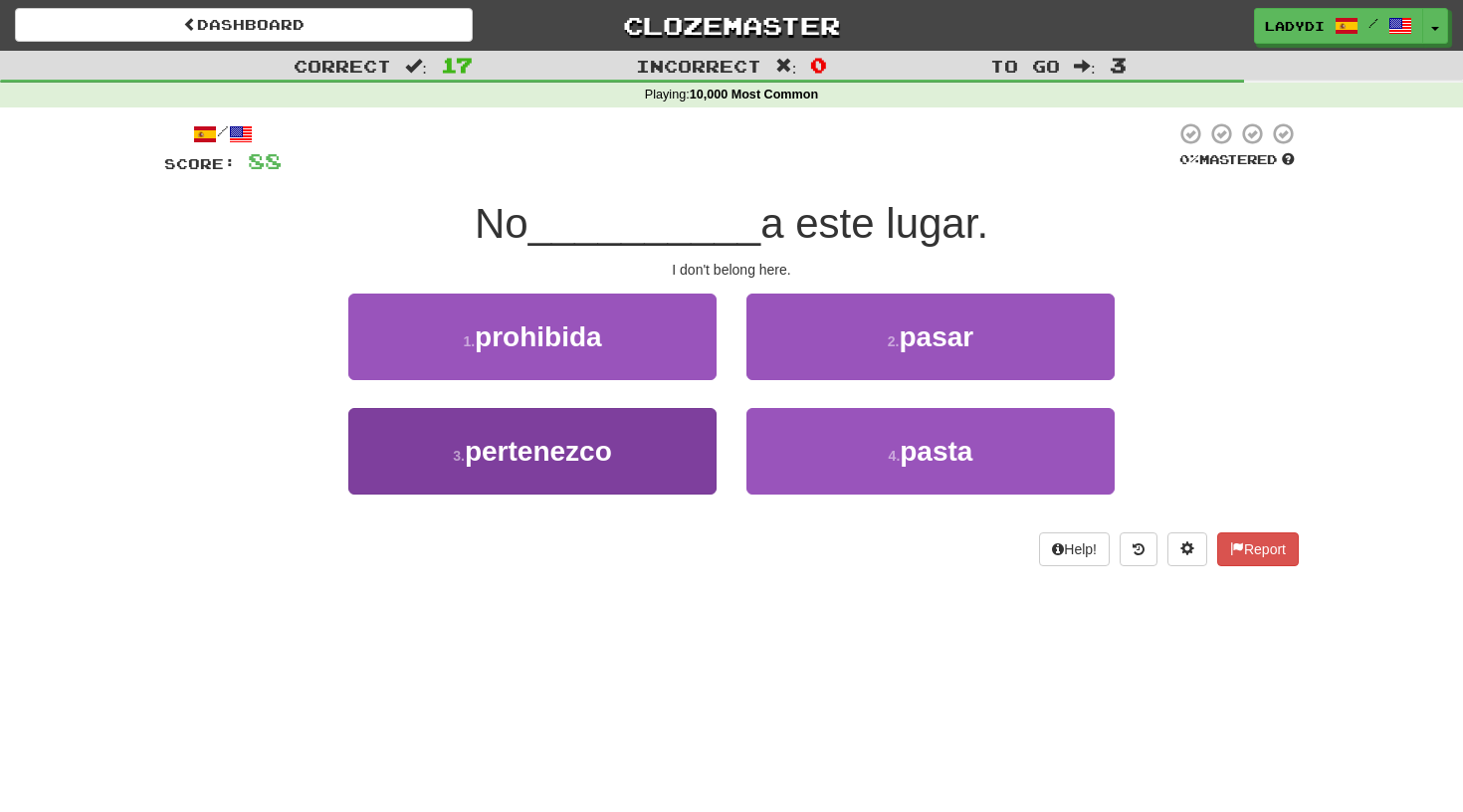 click on "3 .  pertenezco" at bounding box center (532, 451) 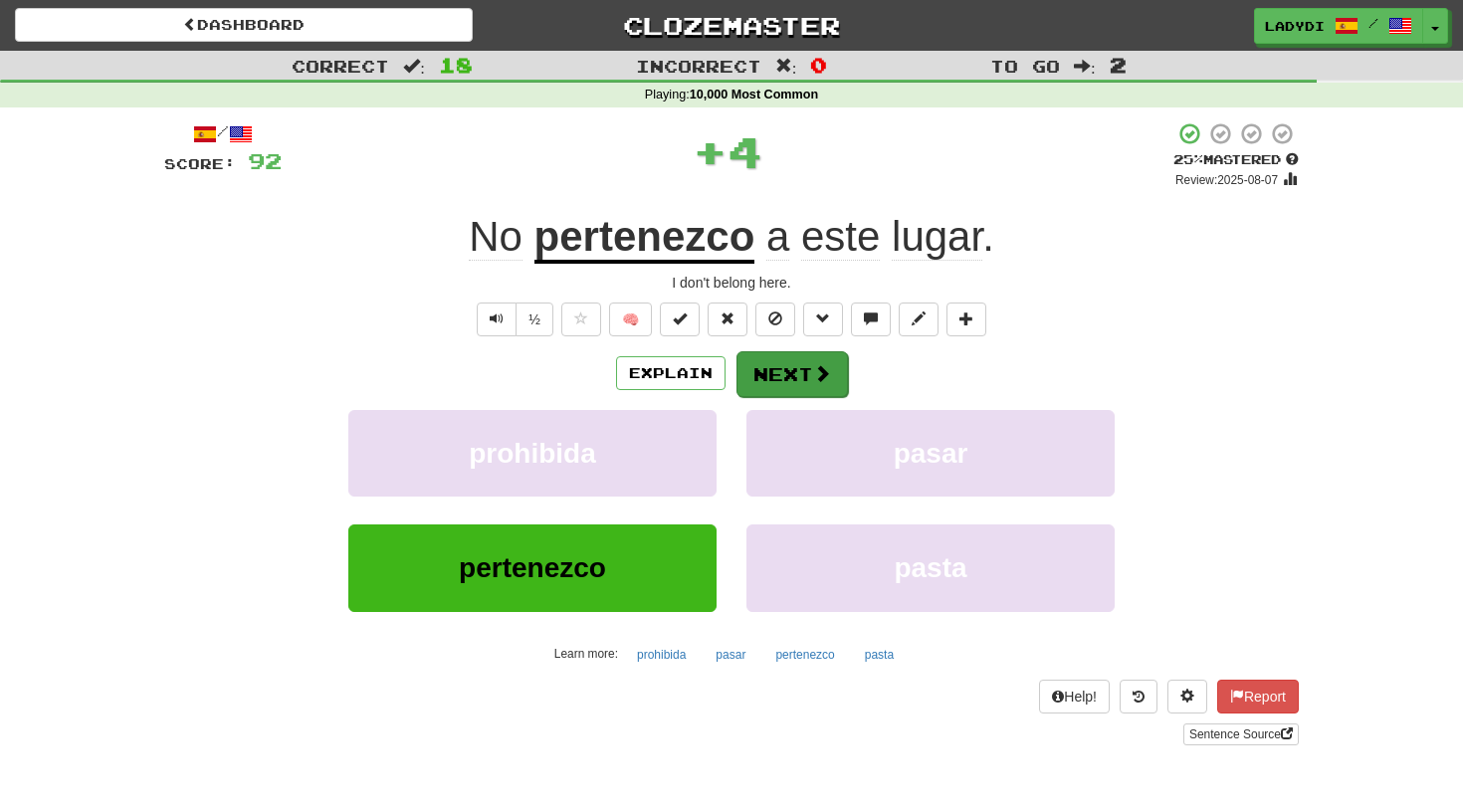 click on "Next" at bounding box center (792, 374) 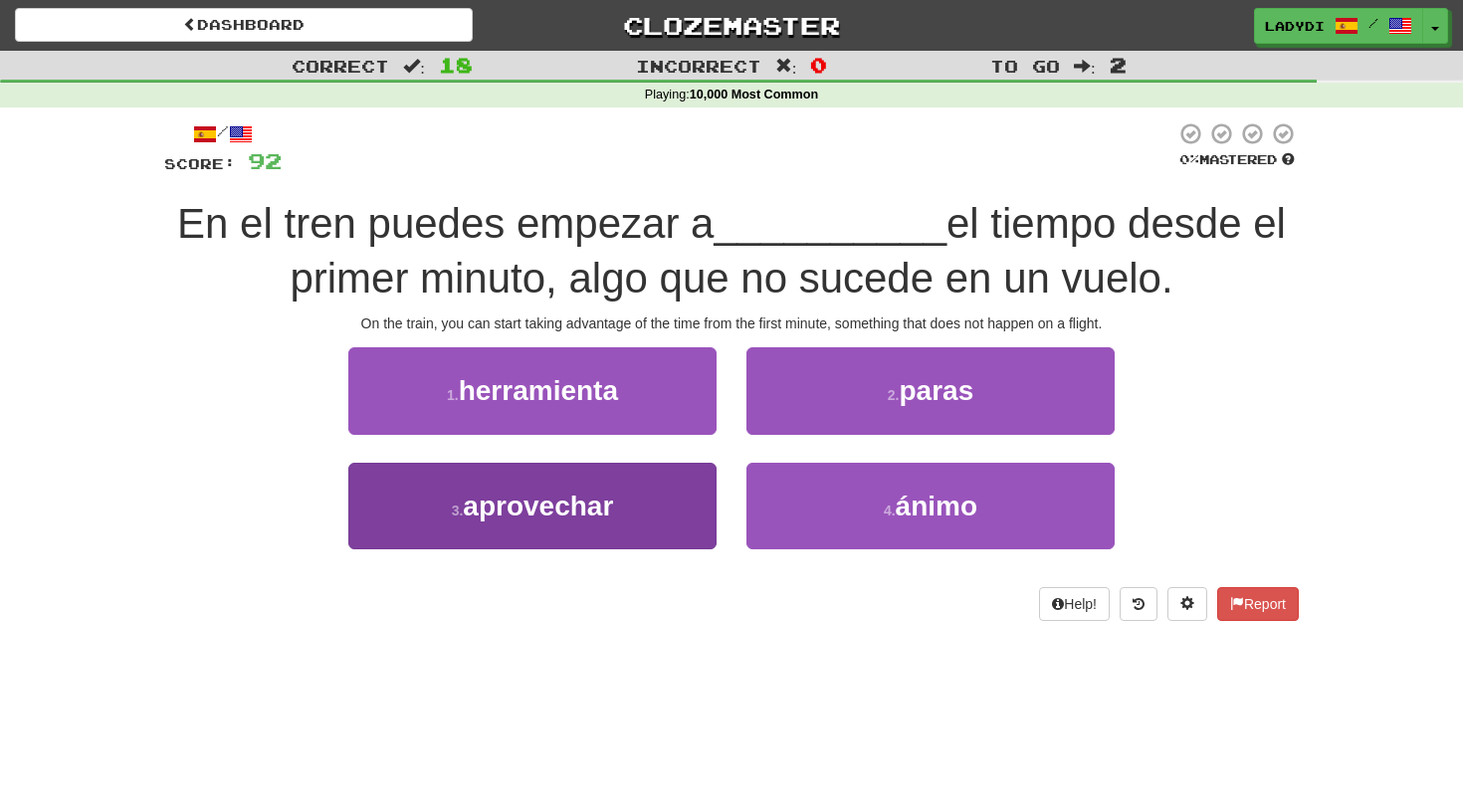click on "3 .  aprovechar" at bounding box center [532, 506] 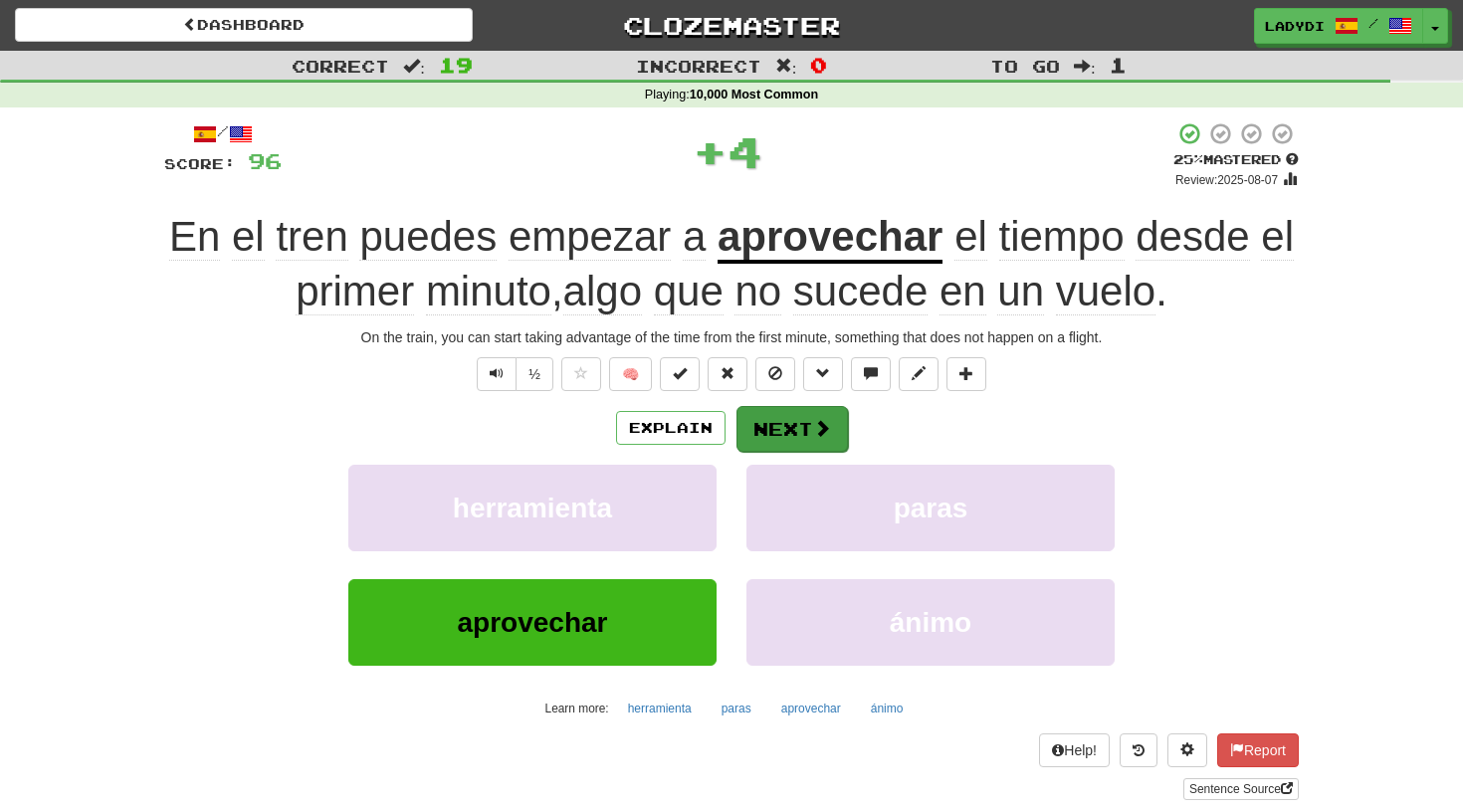 click on "Next" at bounding box center (792, 429) 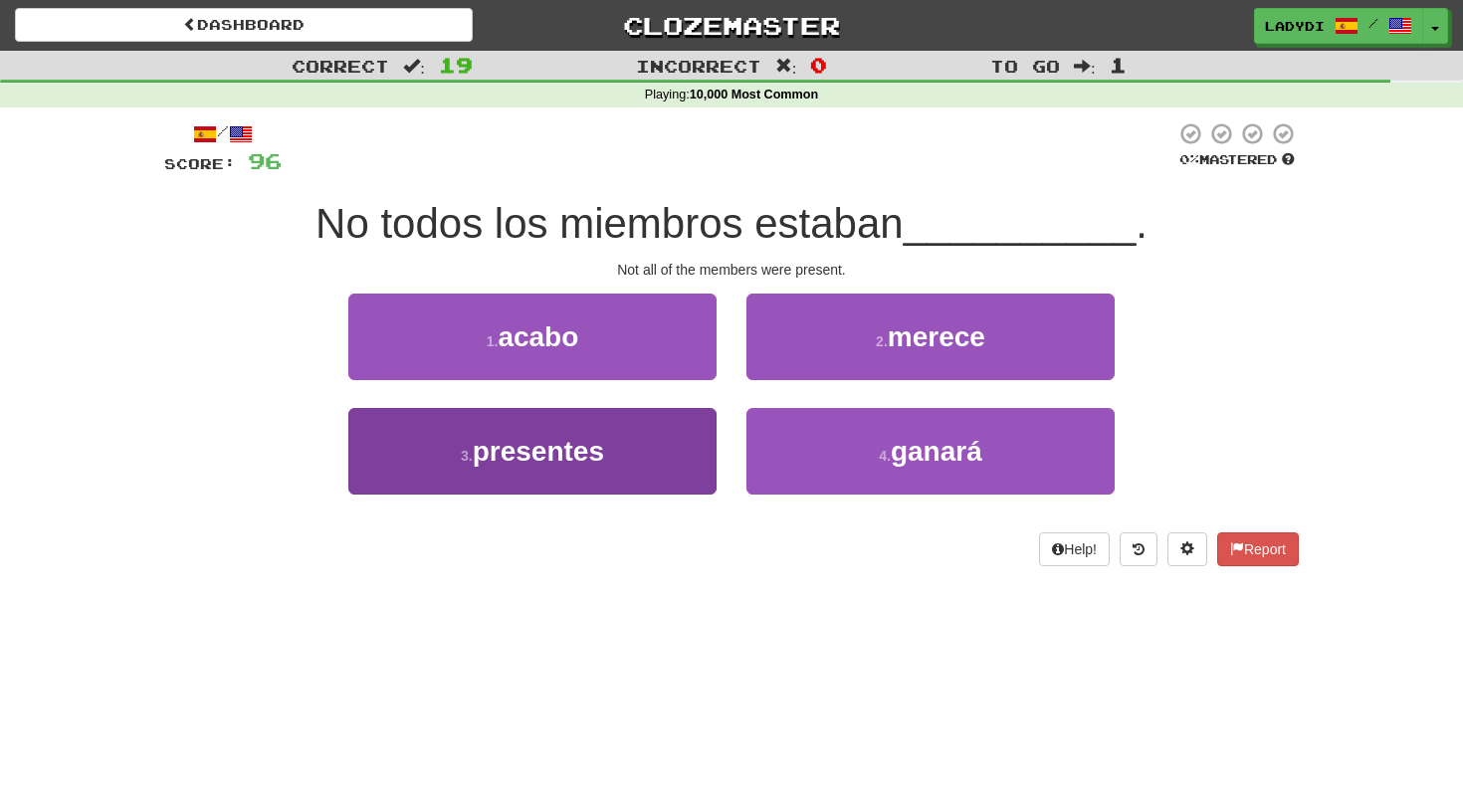 click on "3 .  presentes" at bounding box center [532, 451] 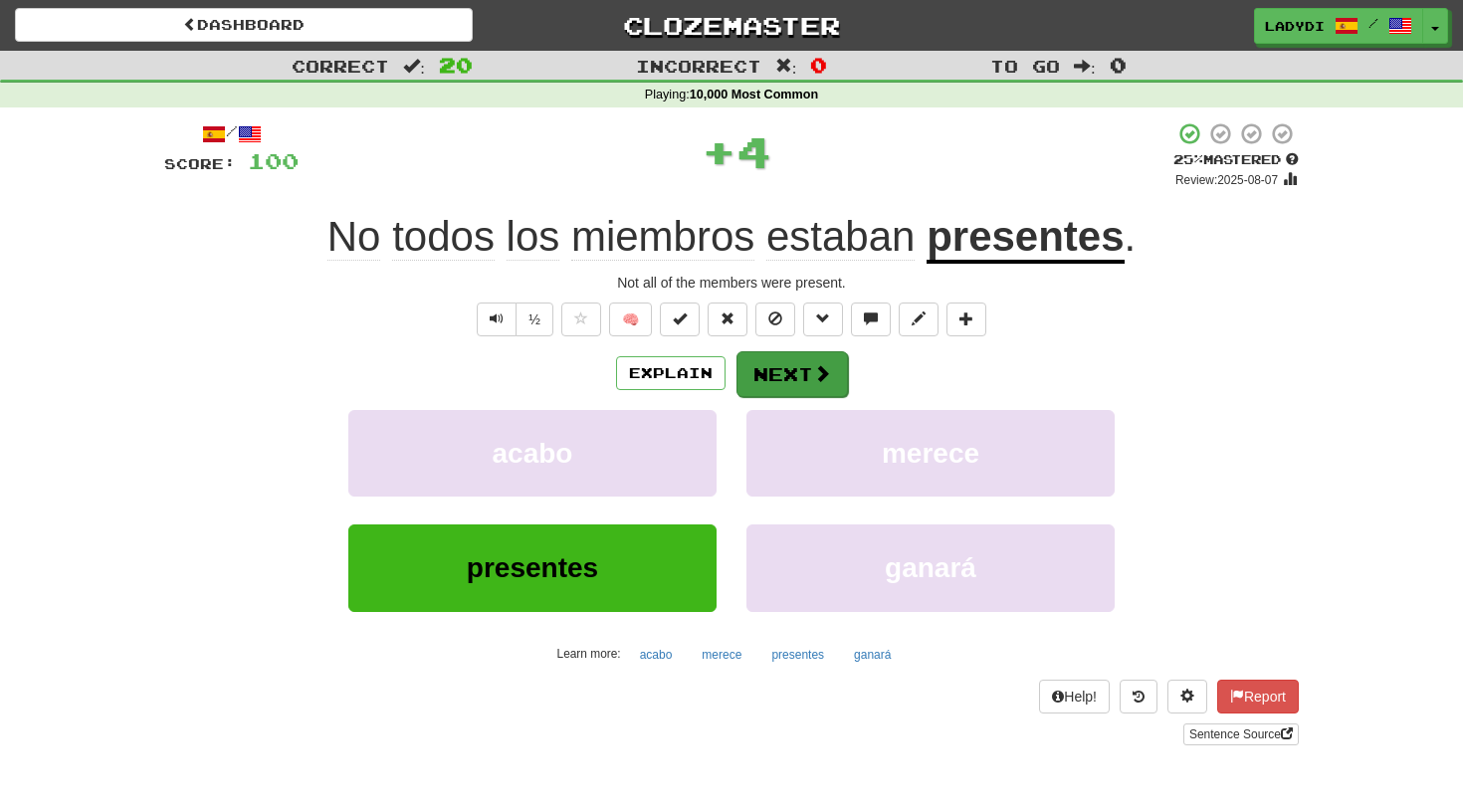 click on "Next" at bounding box center [792, 374] 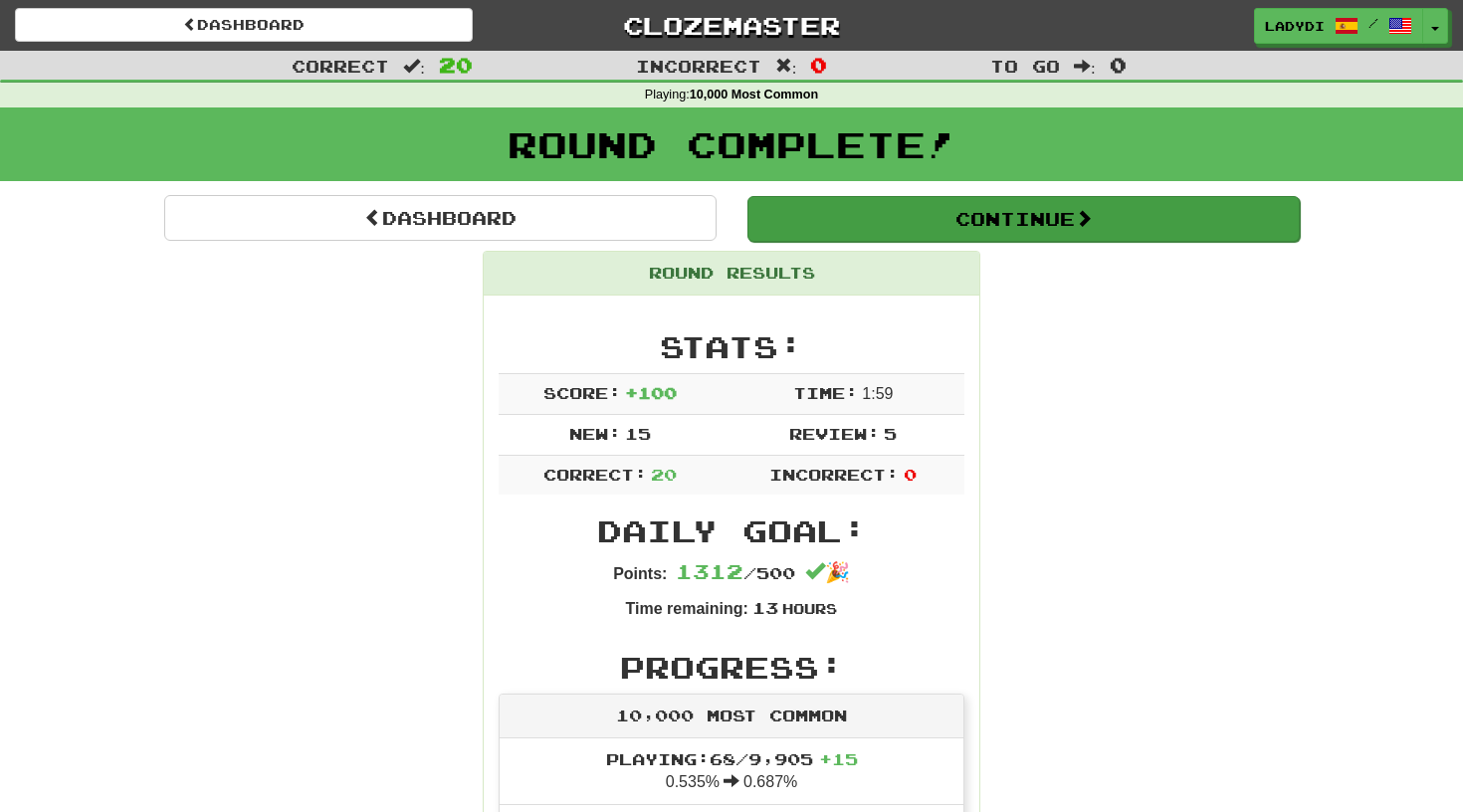 click on "Continue" at bounding box center (1023, 219) 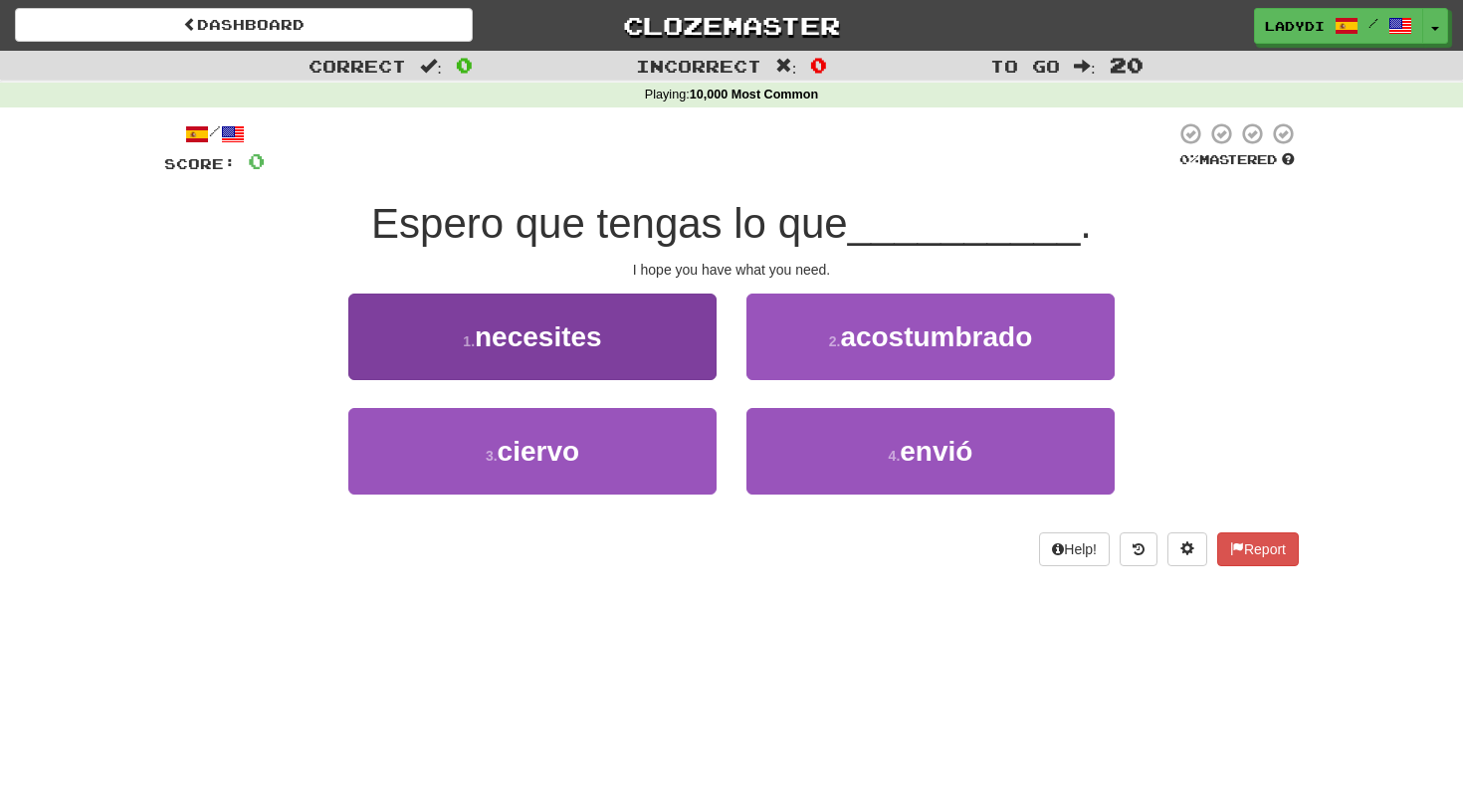 click on "1 .  necesites" at bounding box center (532, 336) 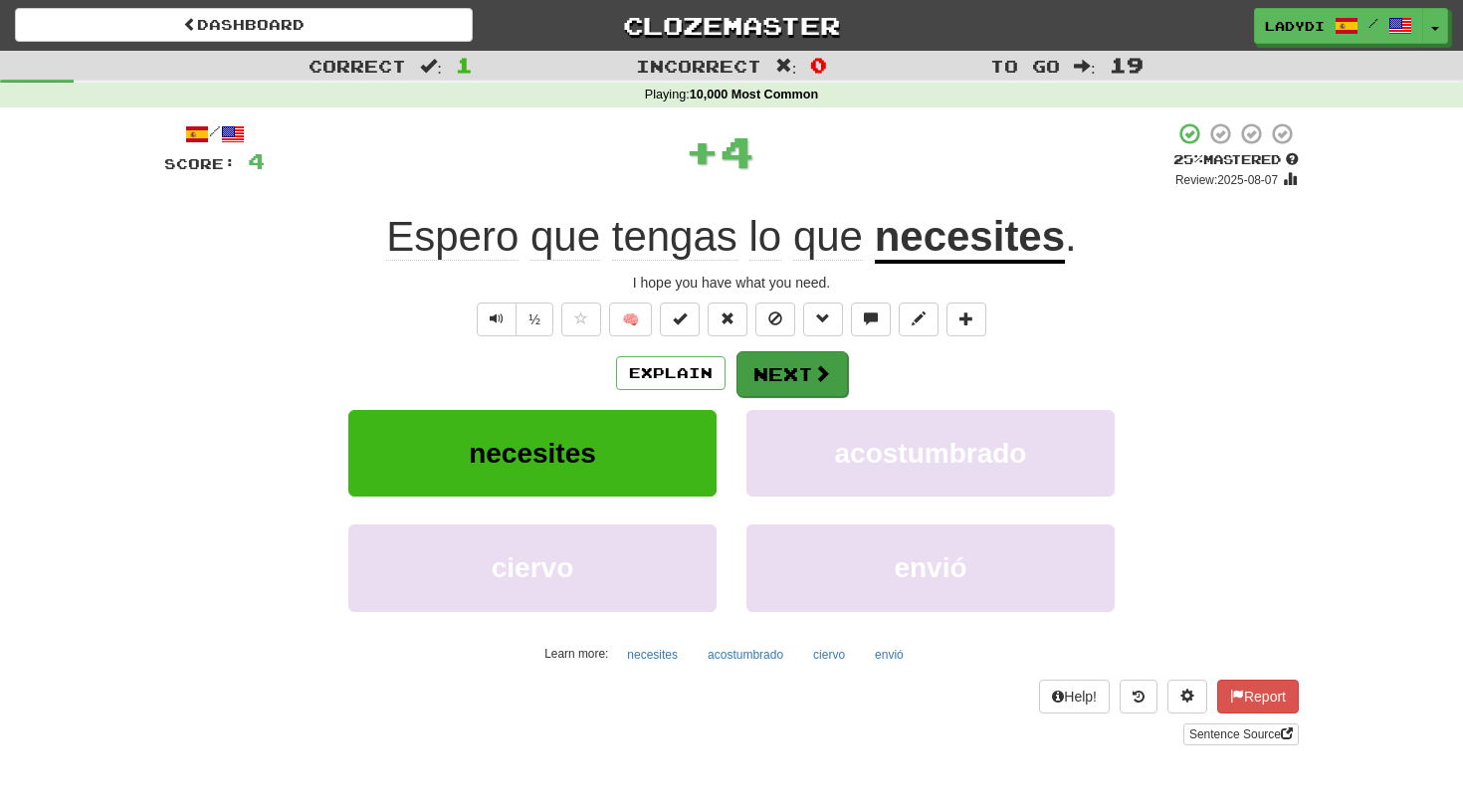 click on "Next" at bounding box center [792, 374] 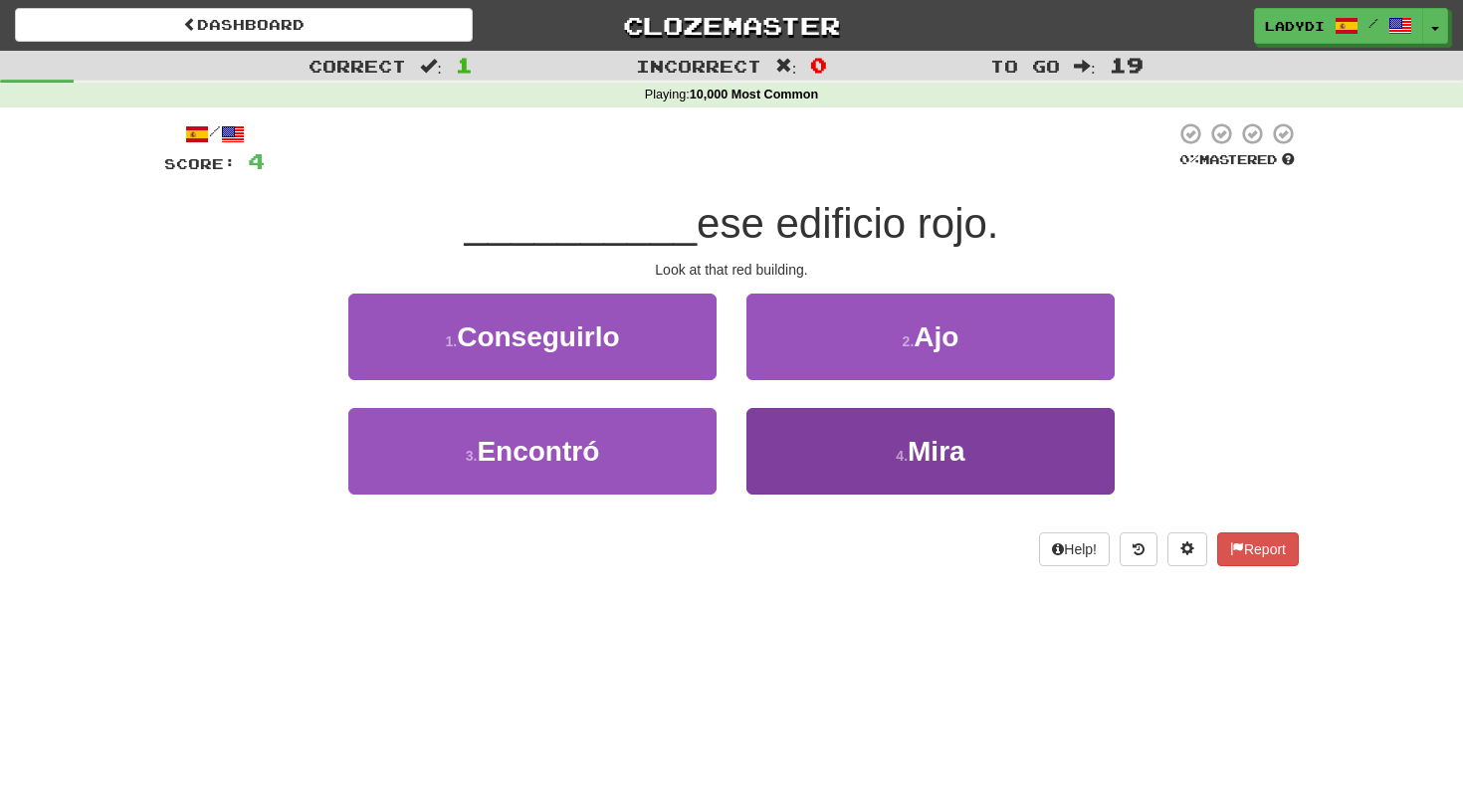 click on "4 .  Mira" at bounding box center (931, 451) 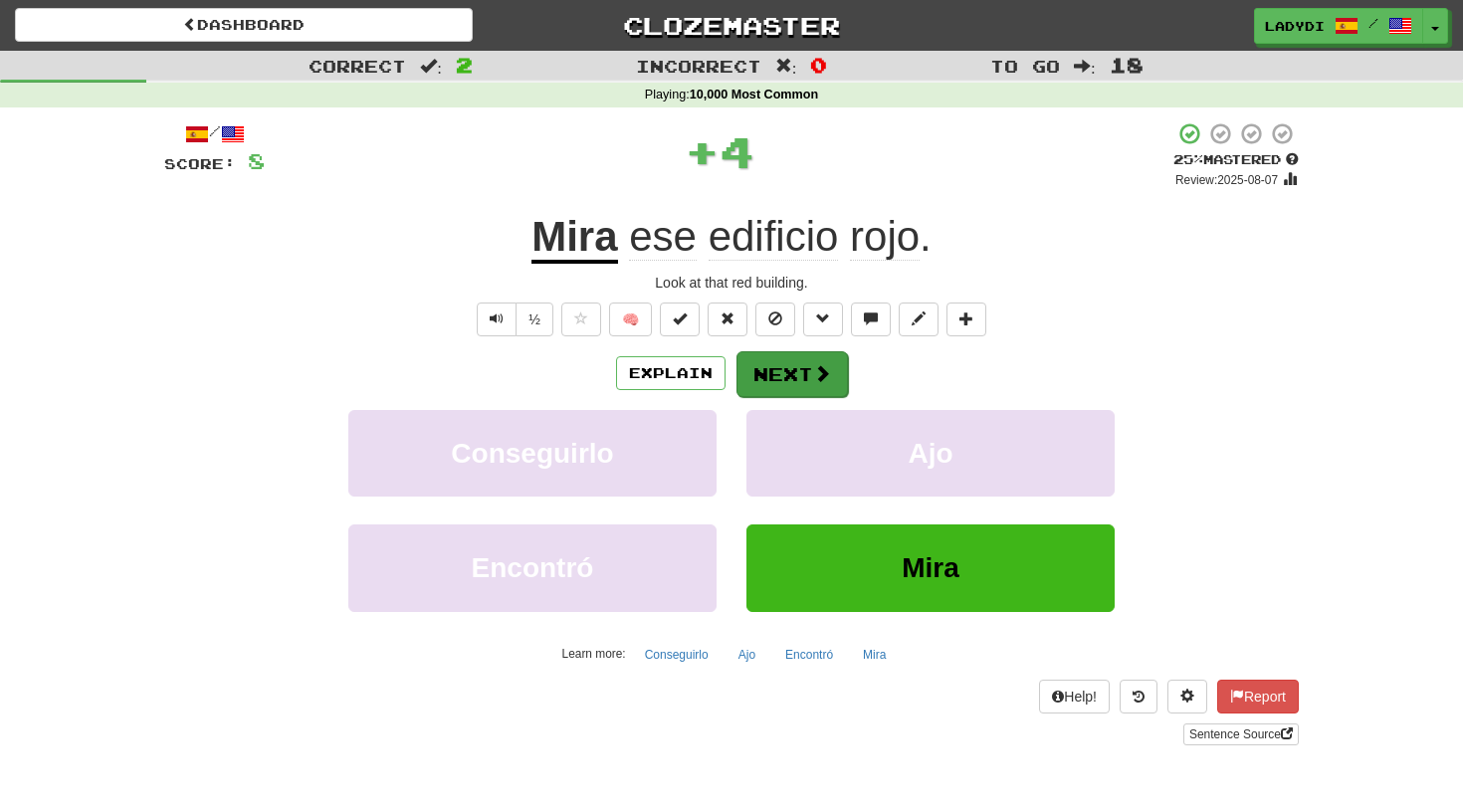 click on "Next" at bounding box center (792, 374) 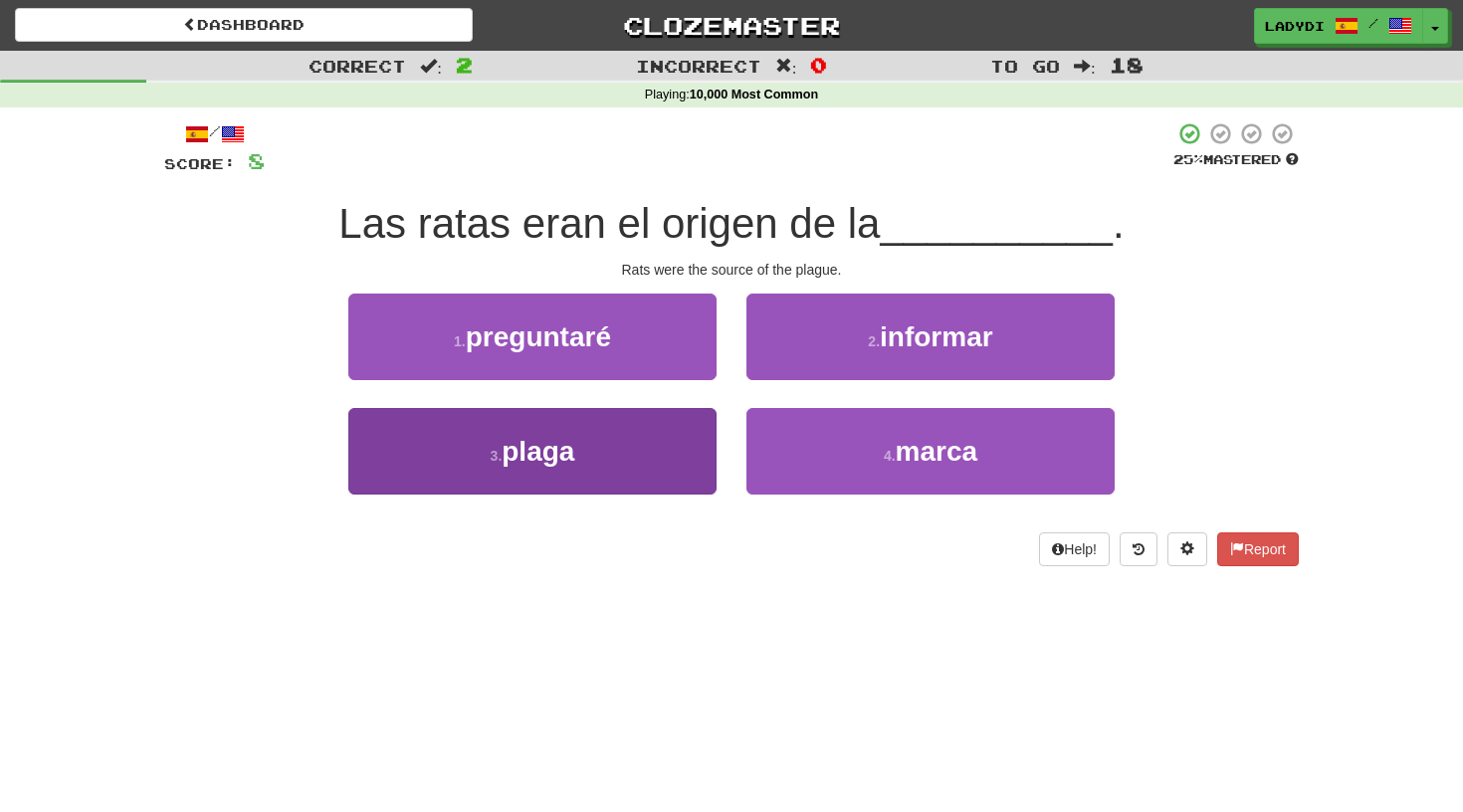 click on "3 .  plaga" at bounding box center (532, 451) 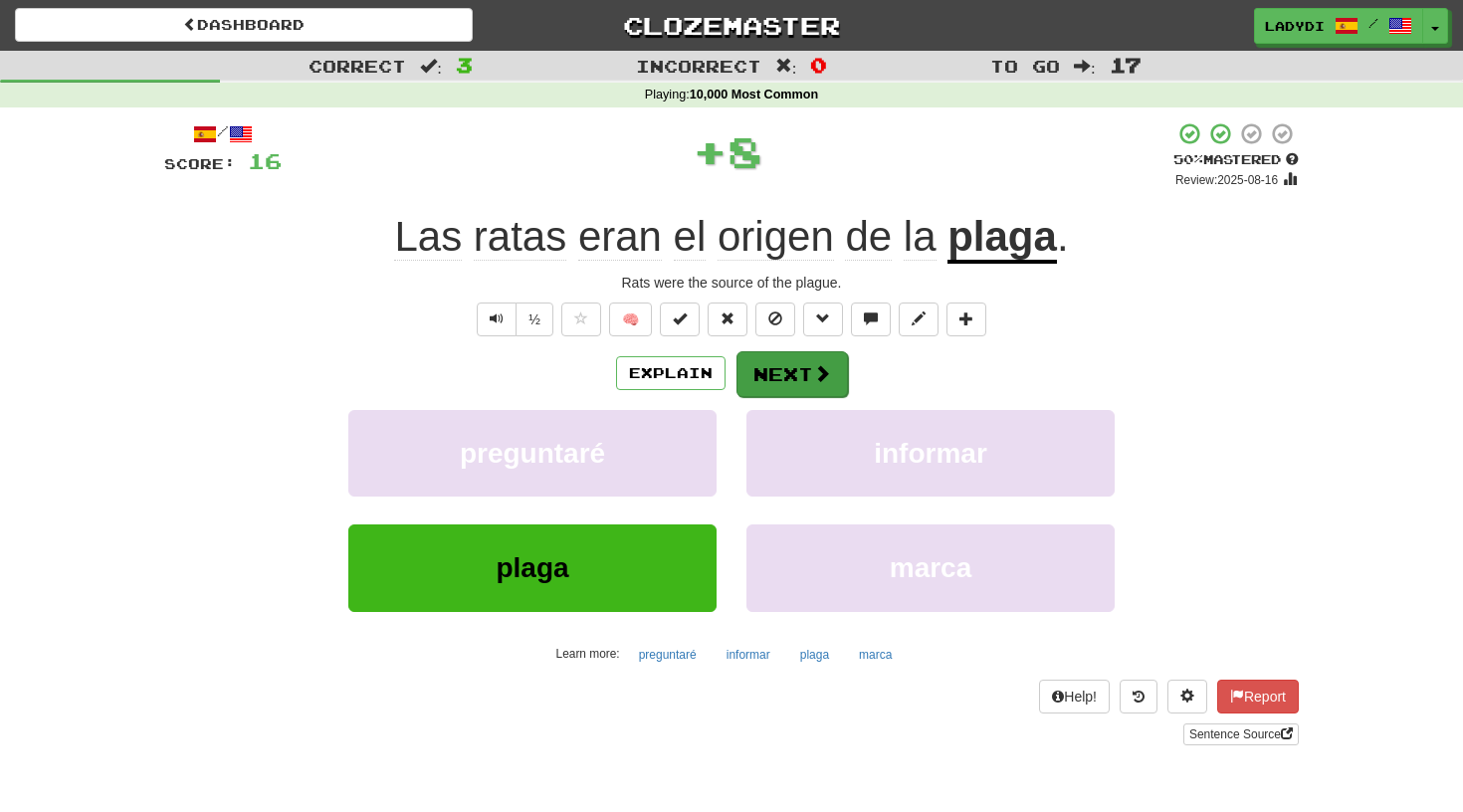 click on "Next" at bounding box center (792, 374) 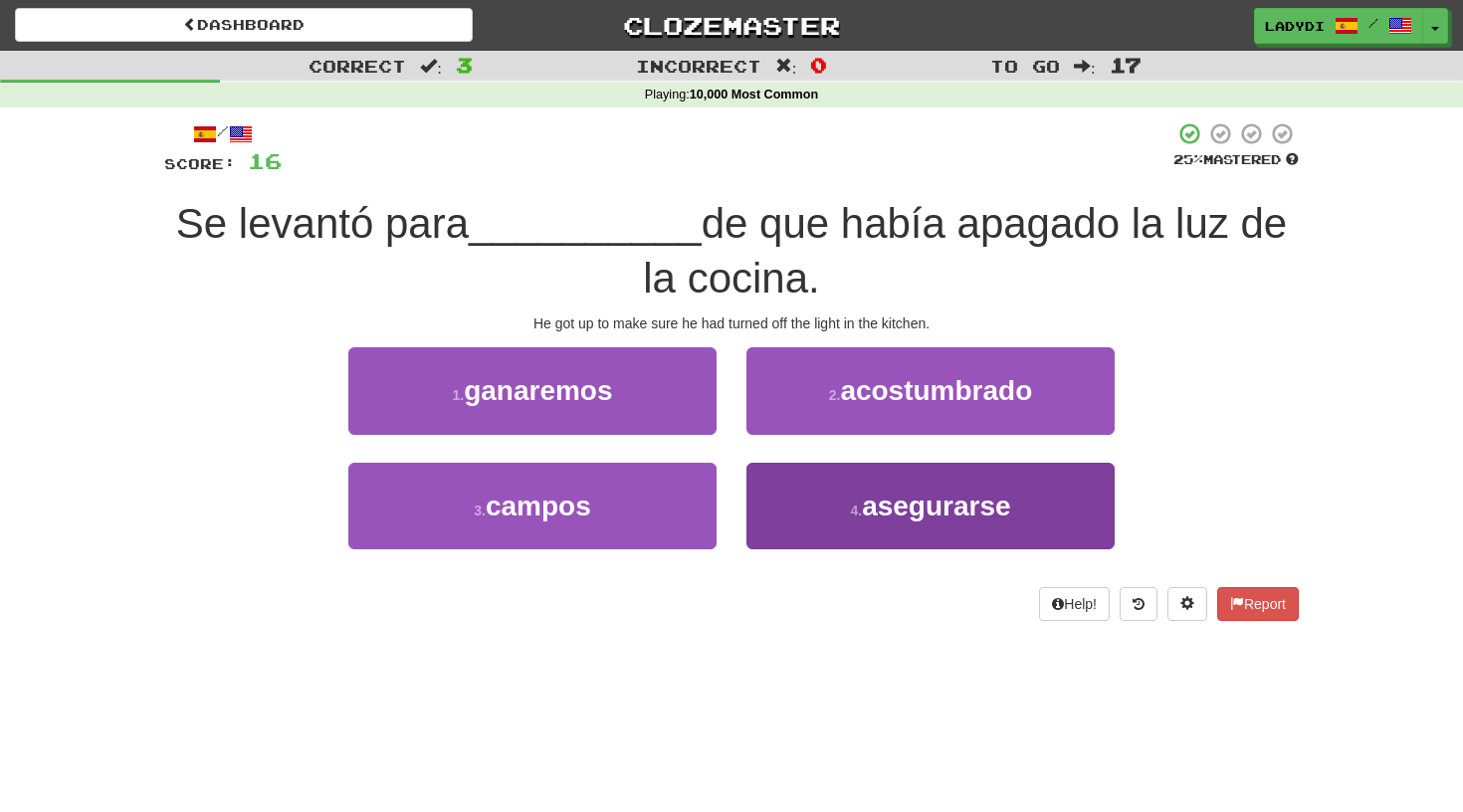 click on "4 .  asegurarse" at bounding box center (931, 506) 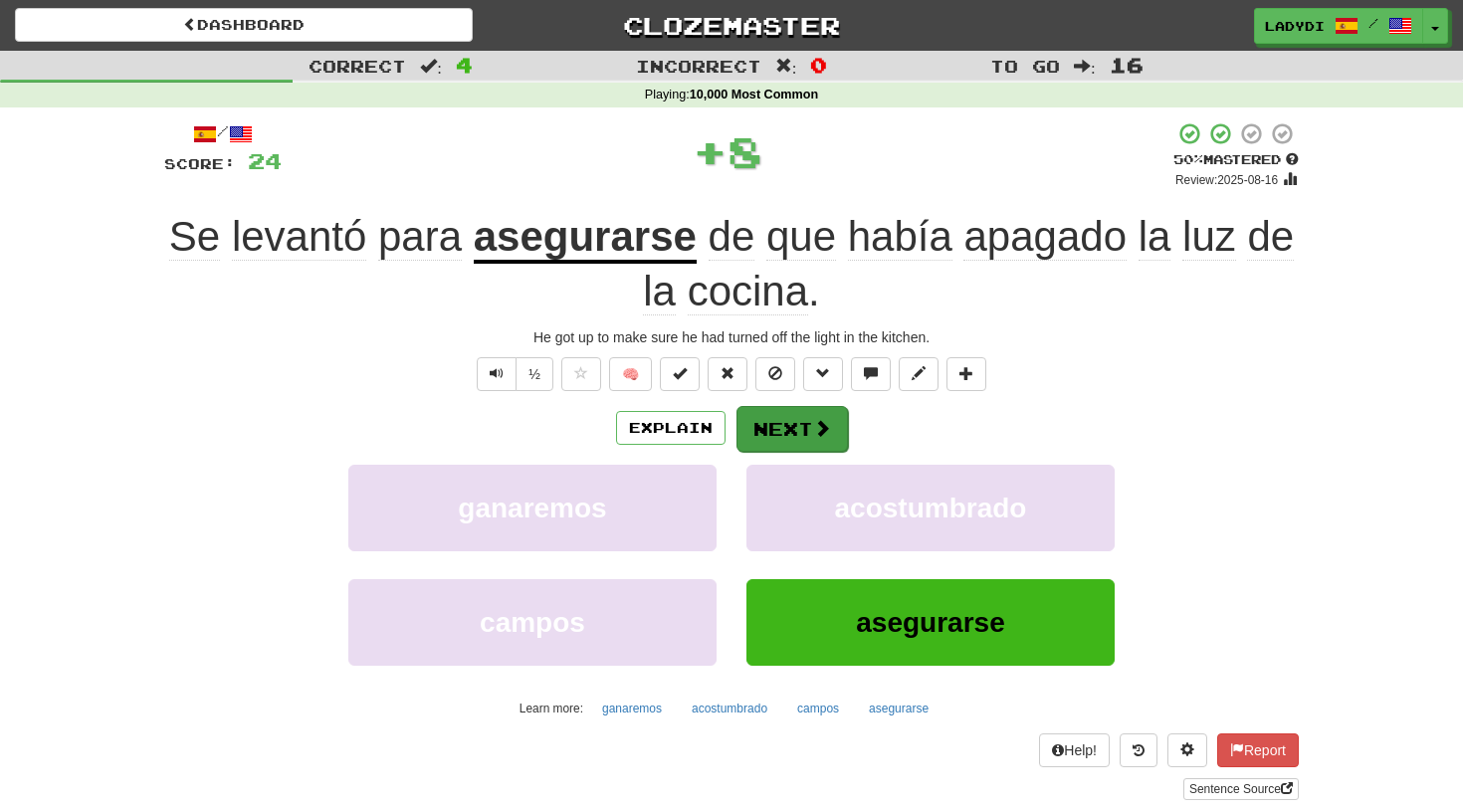 click on "Next" at bounding box center [792, 429] 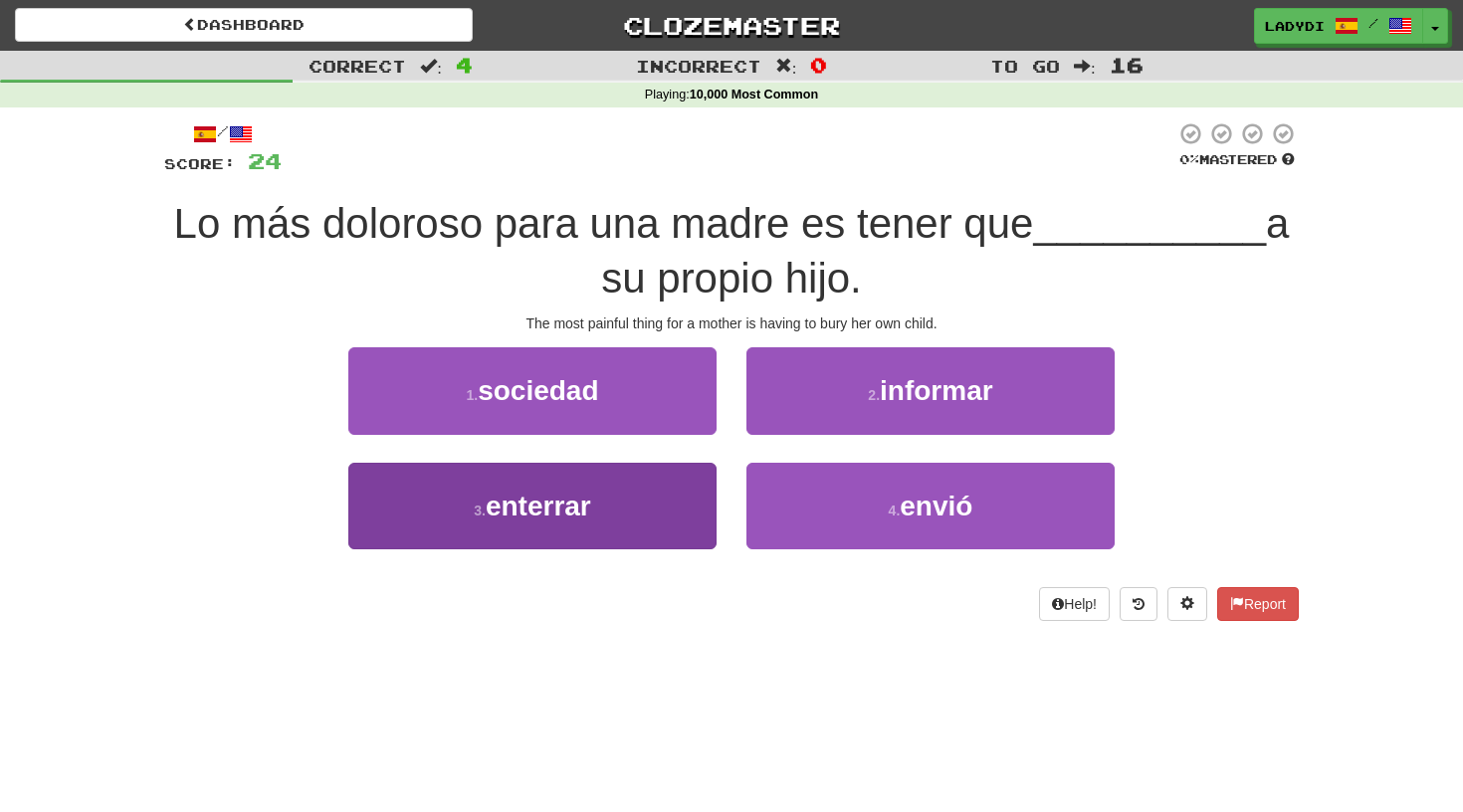 click on "3 .  enterrar" at bounding box center (532, 506) 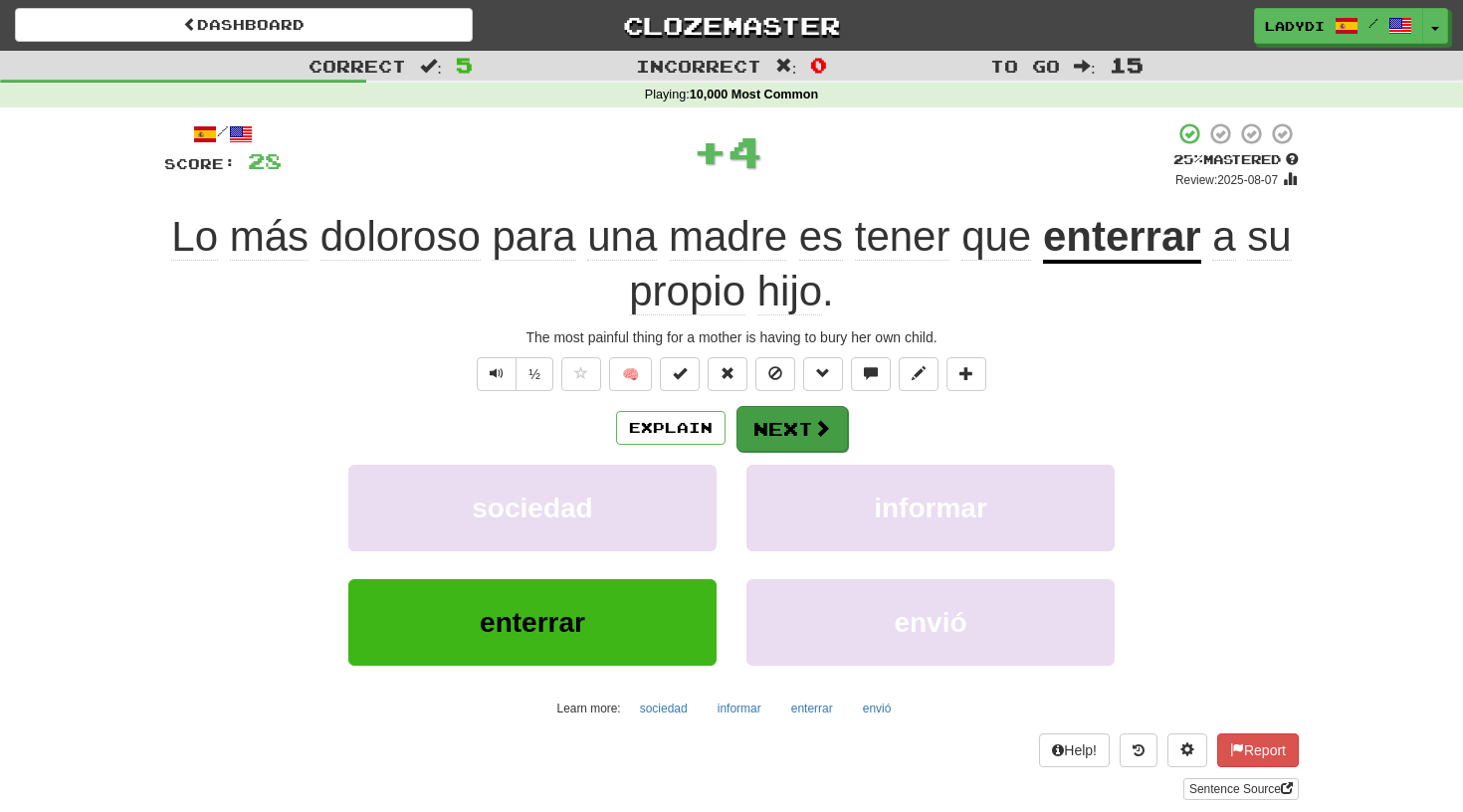 click on "Next" at bounding box center [792, 429] 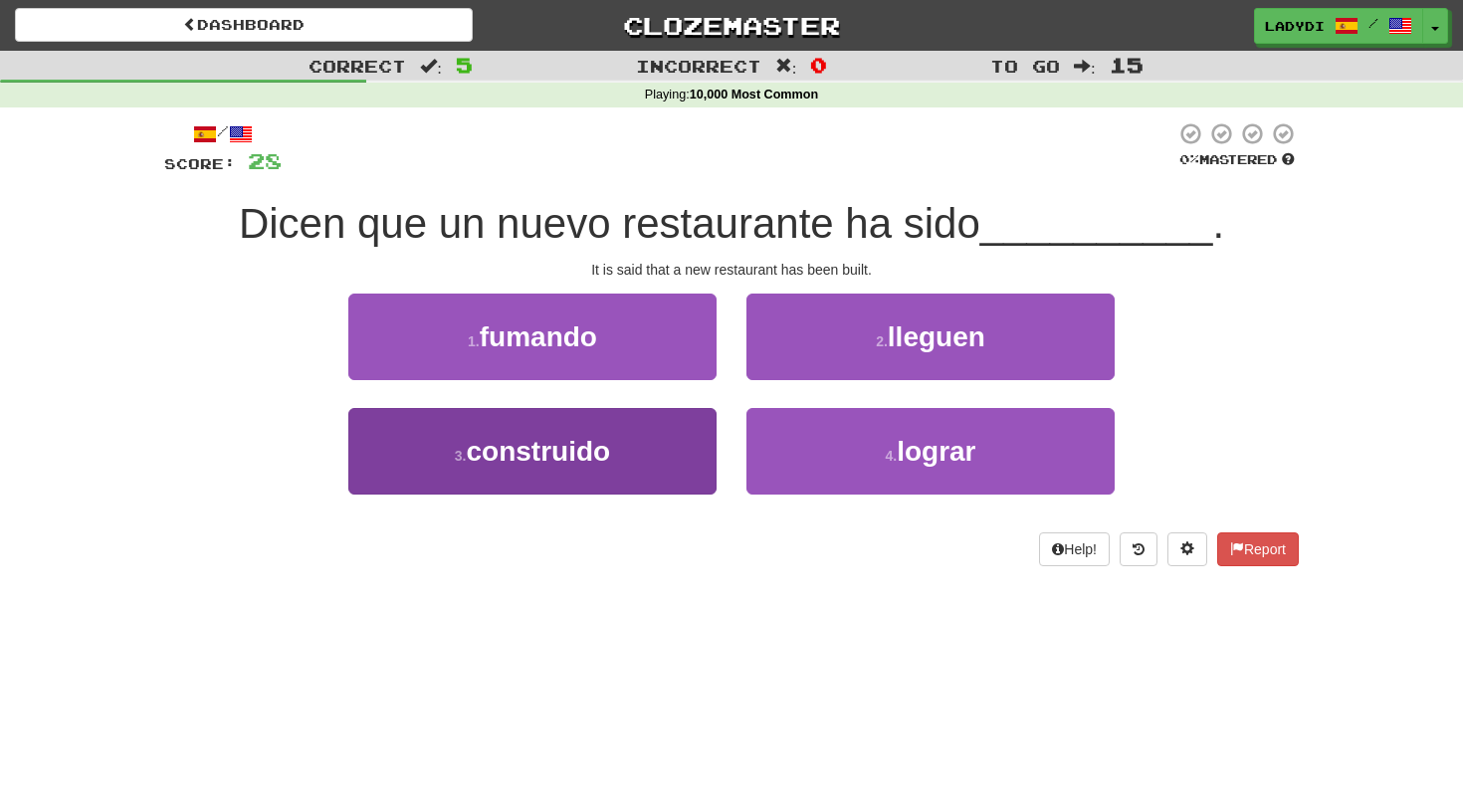 click on "3 .  construido" at bounding box center (532, 451) 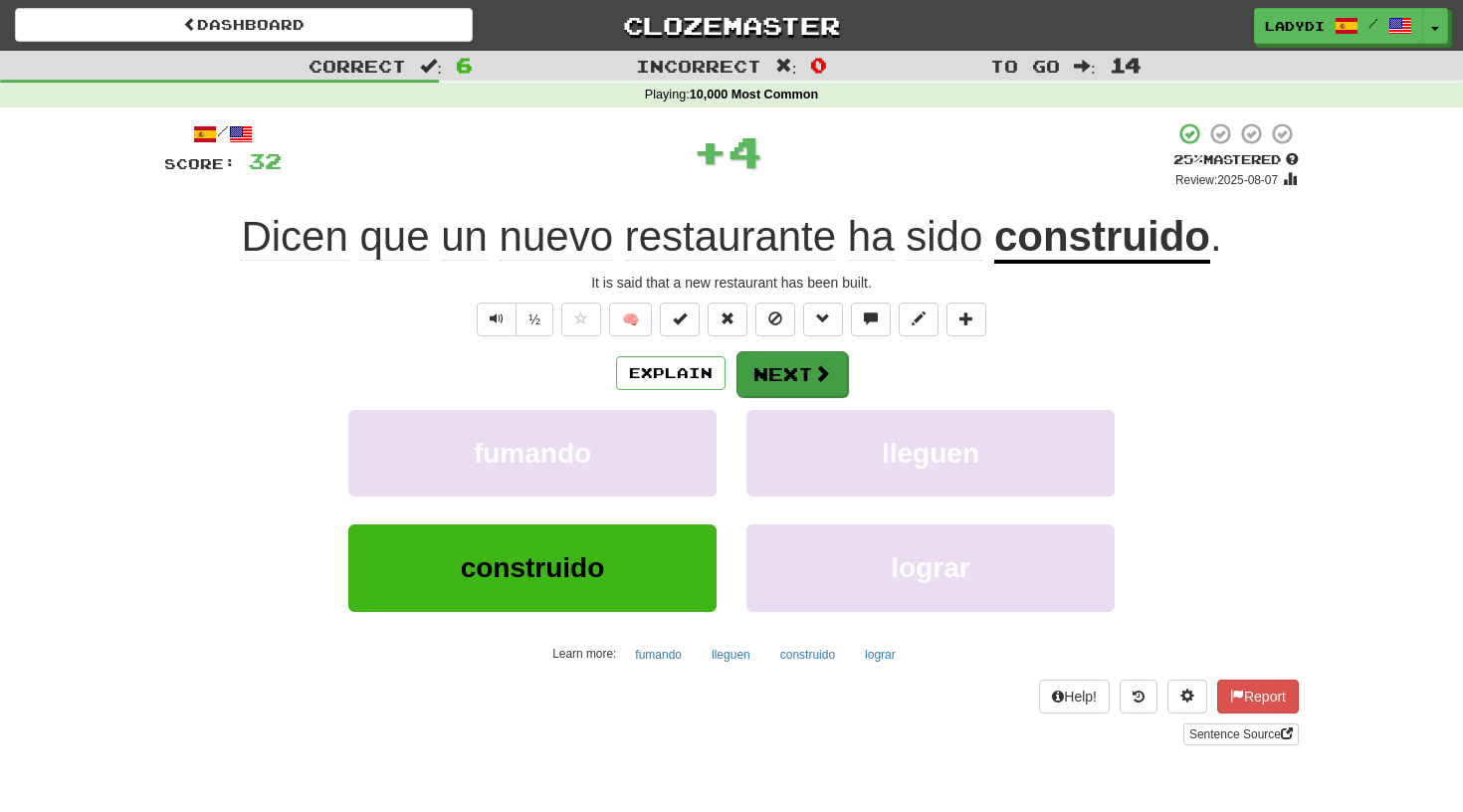 click on "Next" at bounding box center [792, 374] 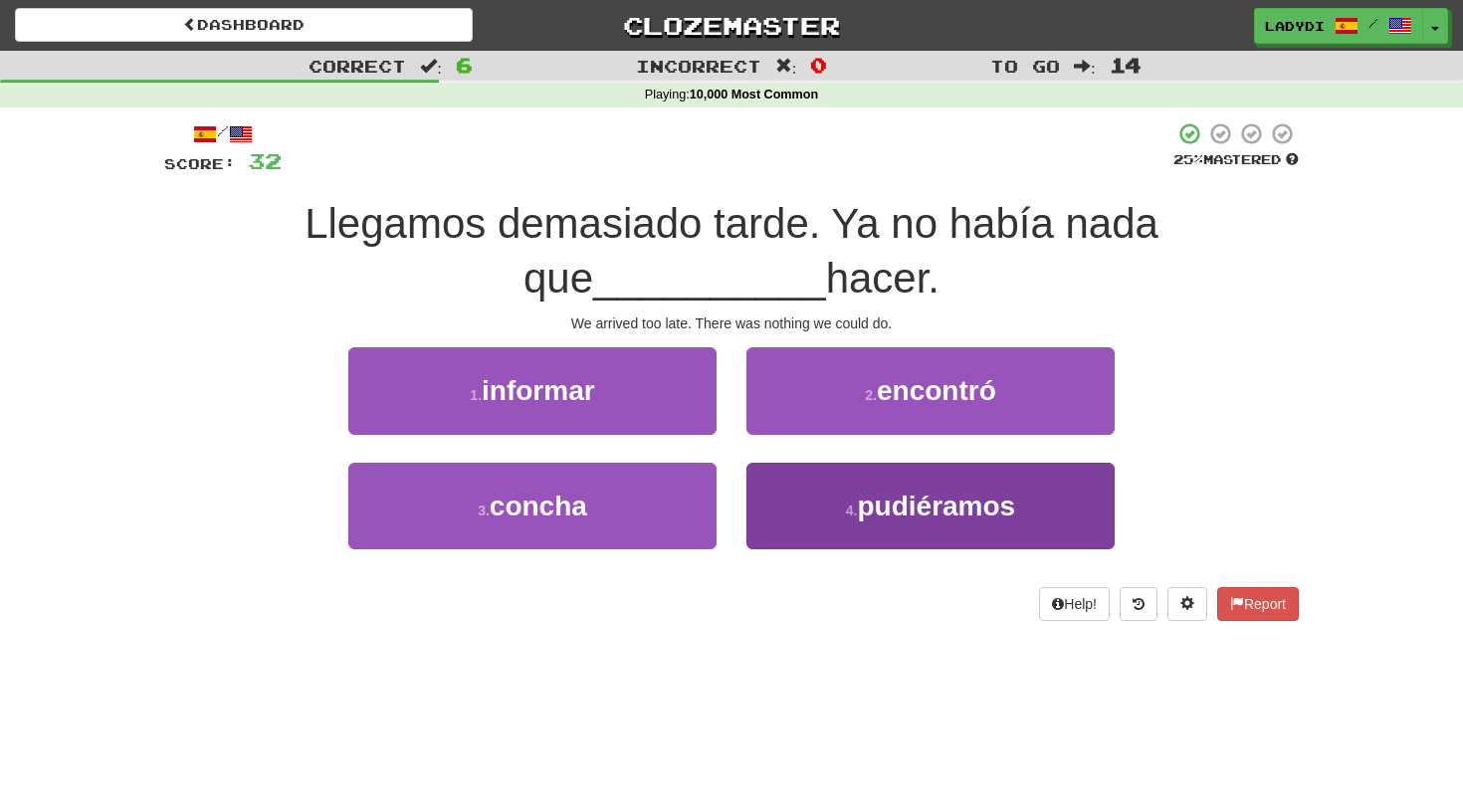click on "4 .  pudiéramos" at bounding box center (931, 506) 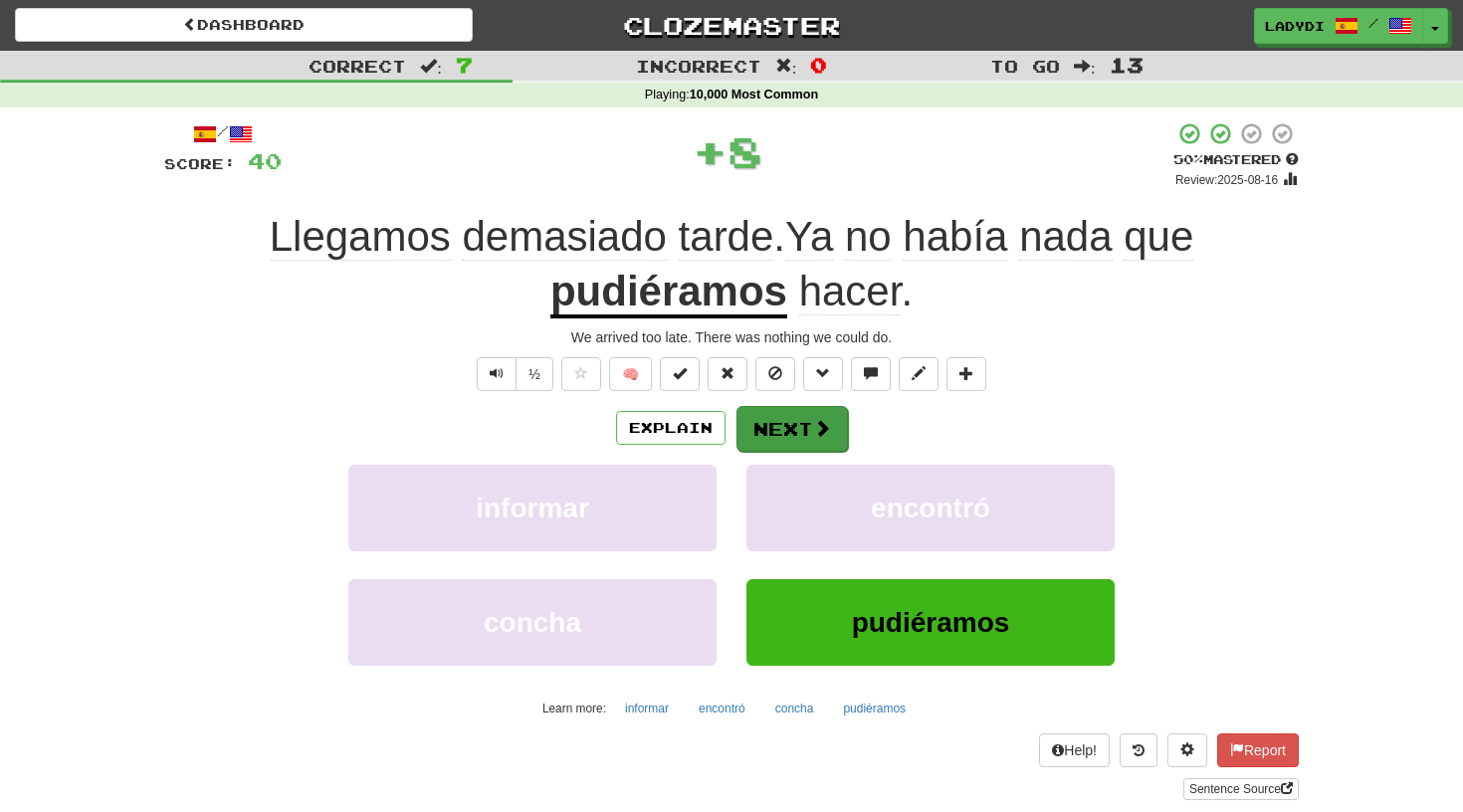 click on "Next" at bounding box center (792, 429) 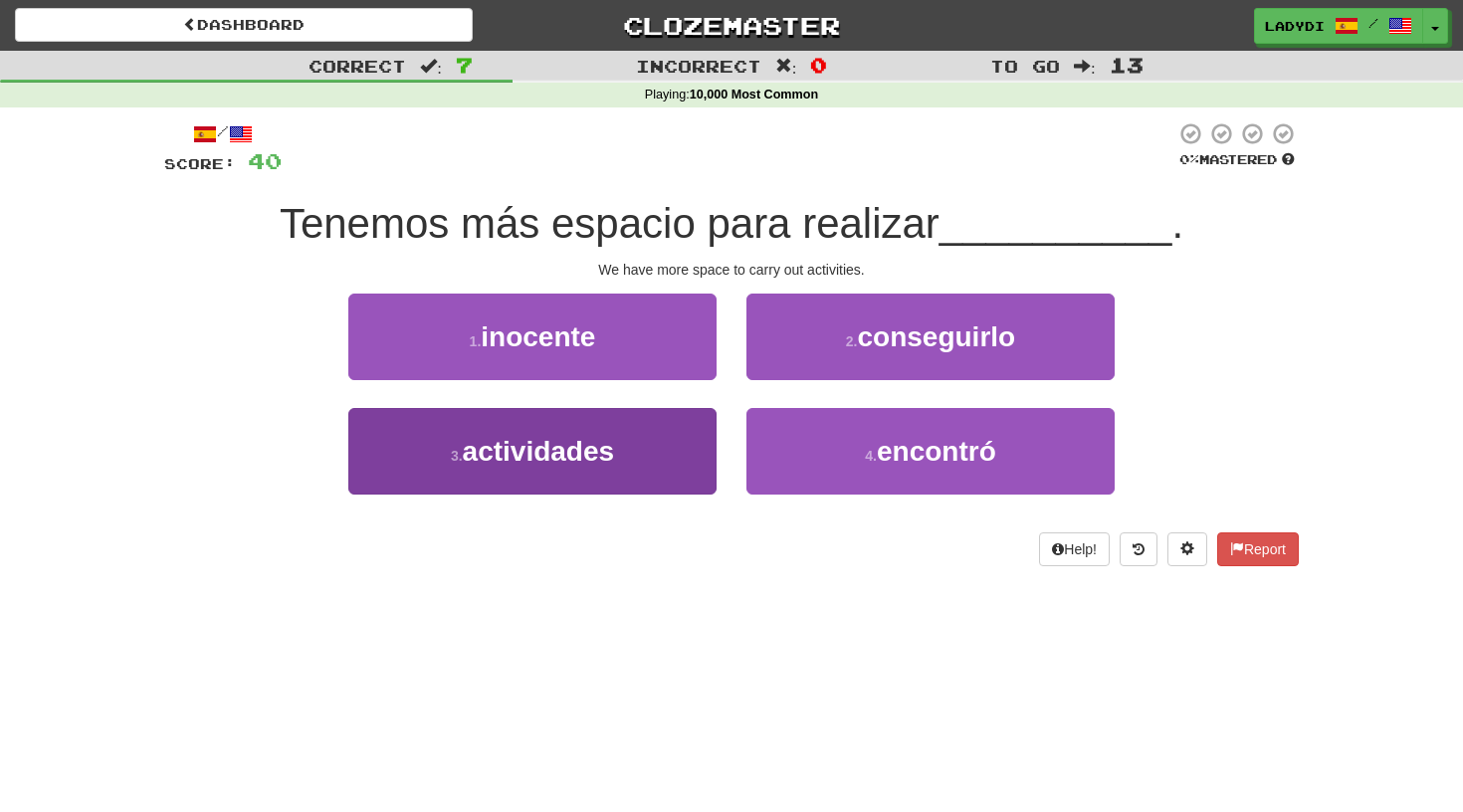 click on "3 .  actividades" at bounding box center (532, 451) 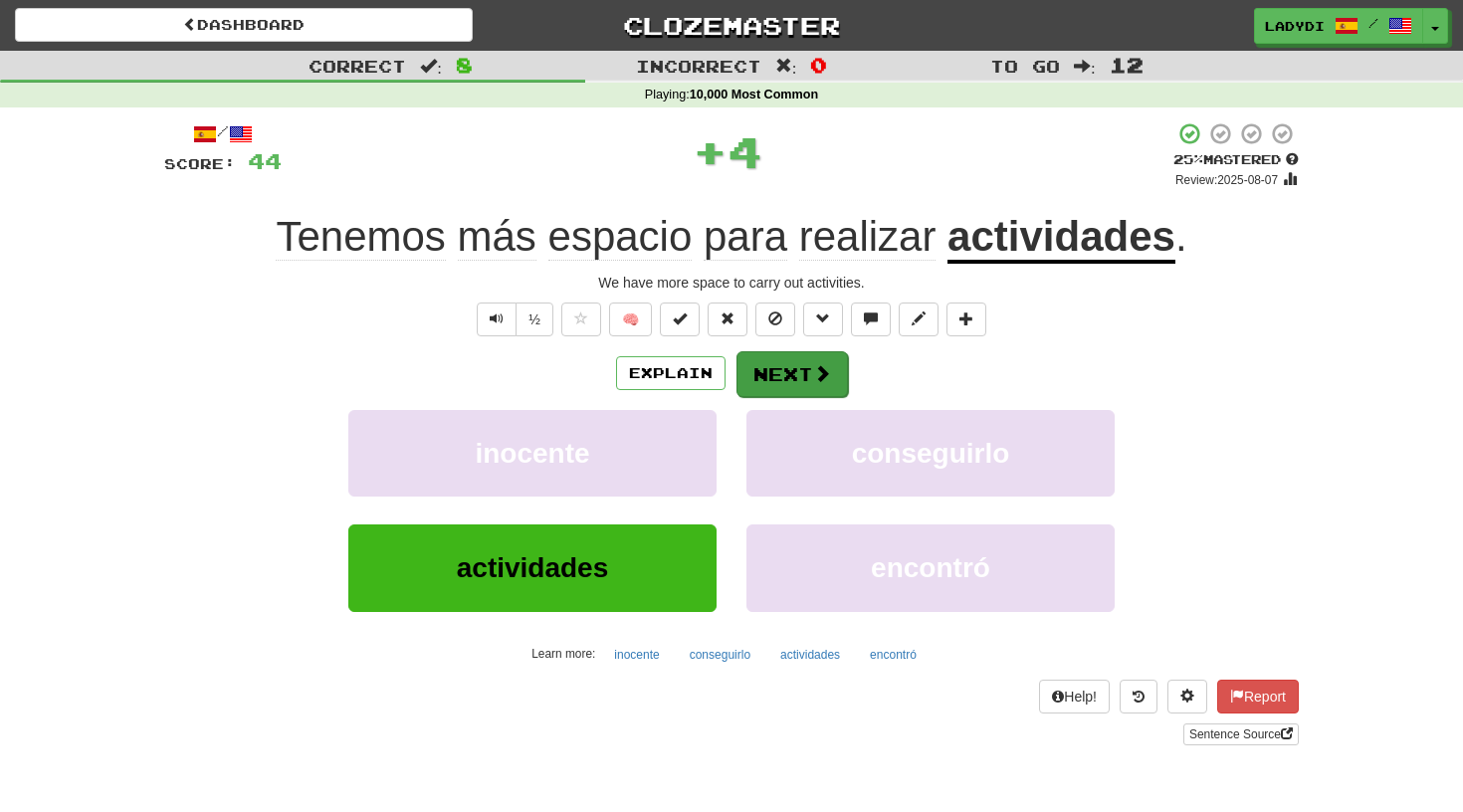 click on "Next" at bounding box center (792, 374) 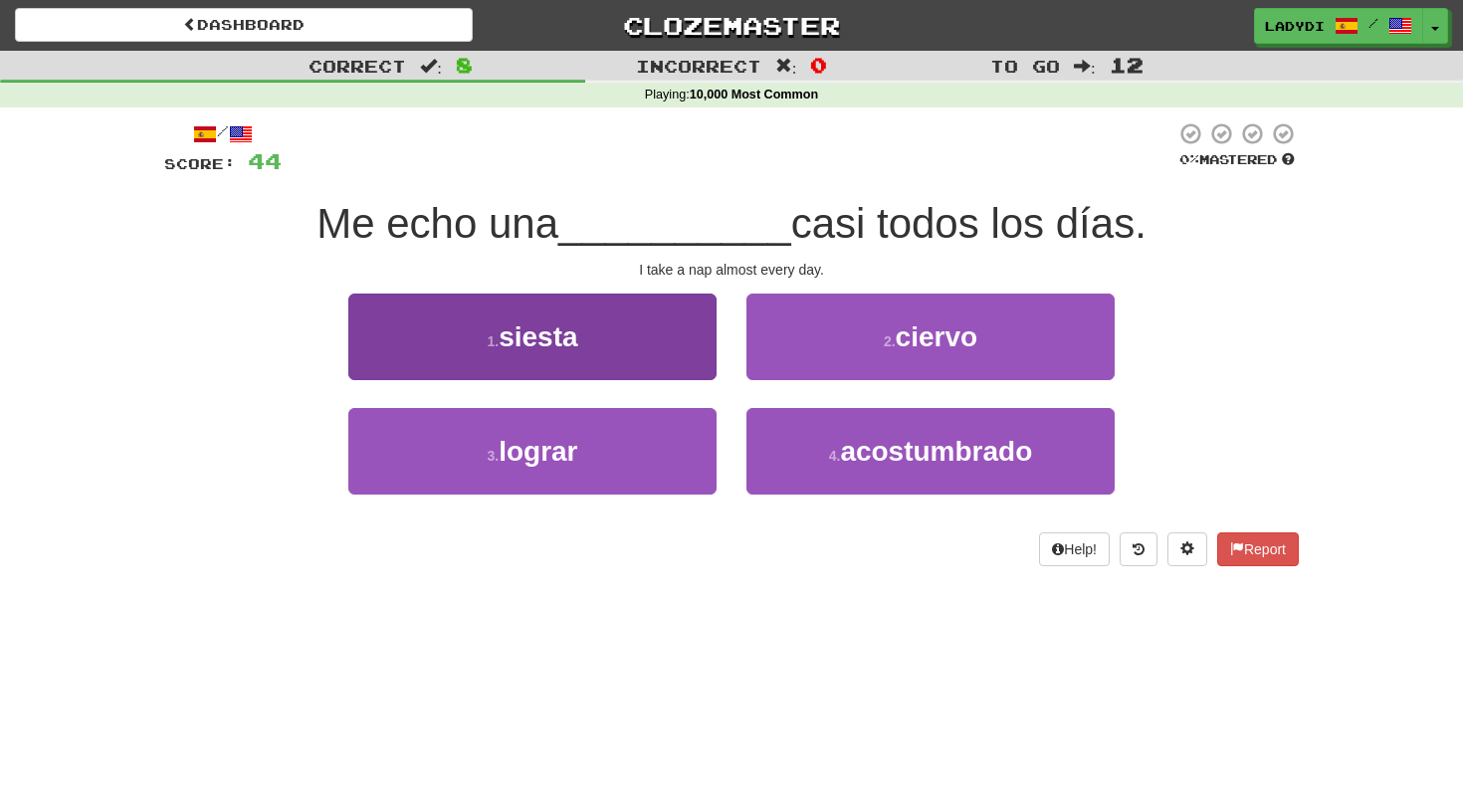 click on "1 .  siesta" at bounding box center [532, 336] 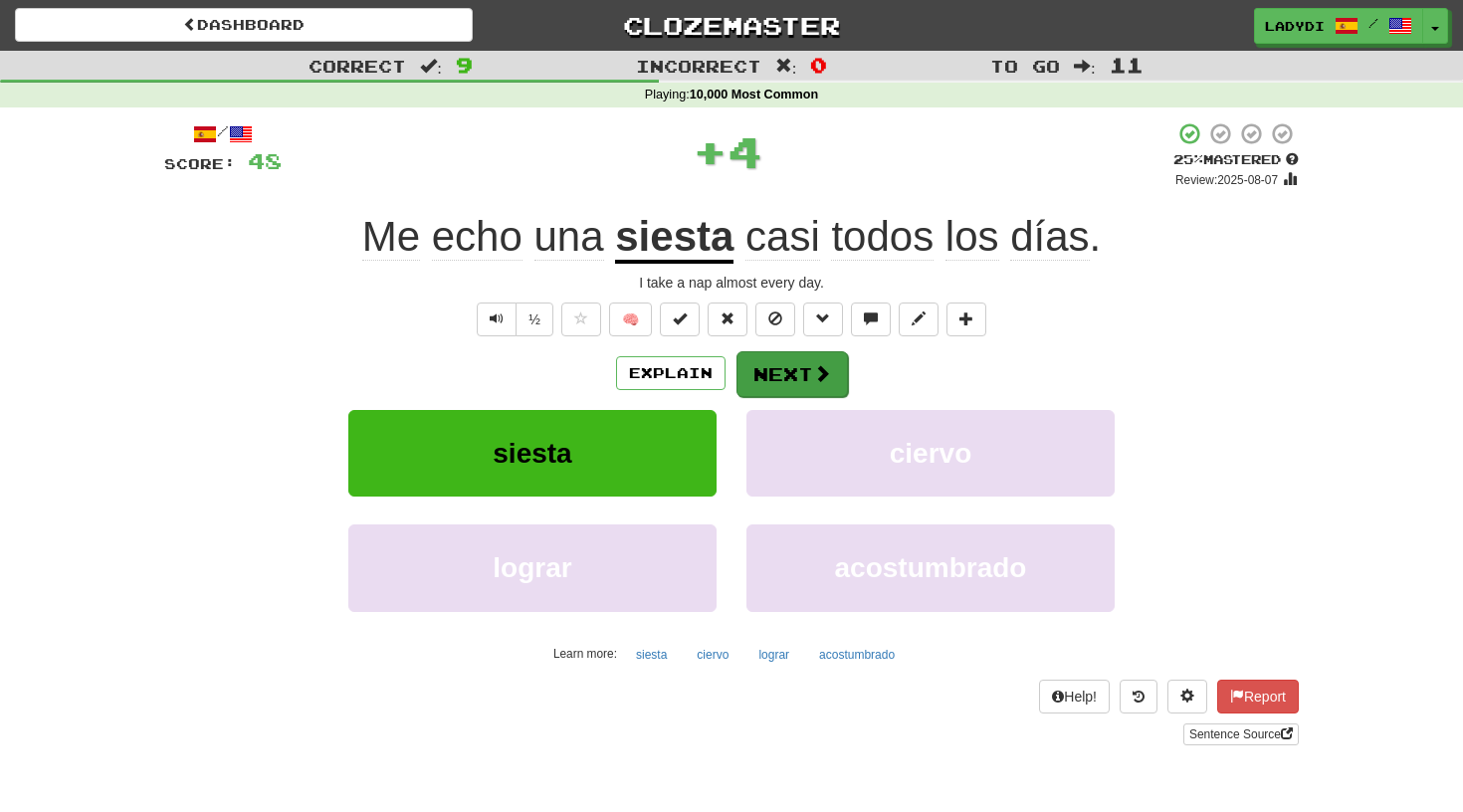 click on "Next" at bounding box center [792, 374] 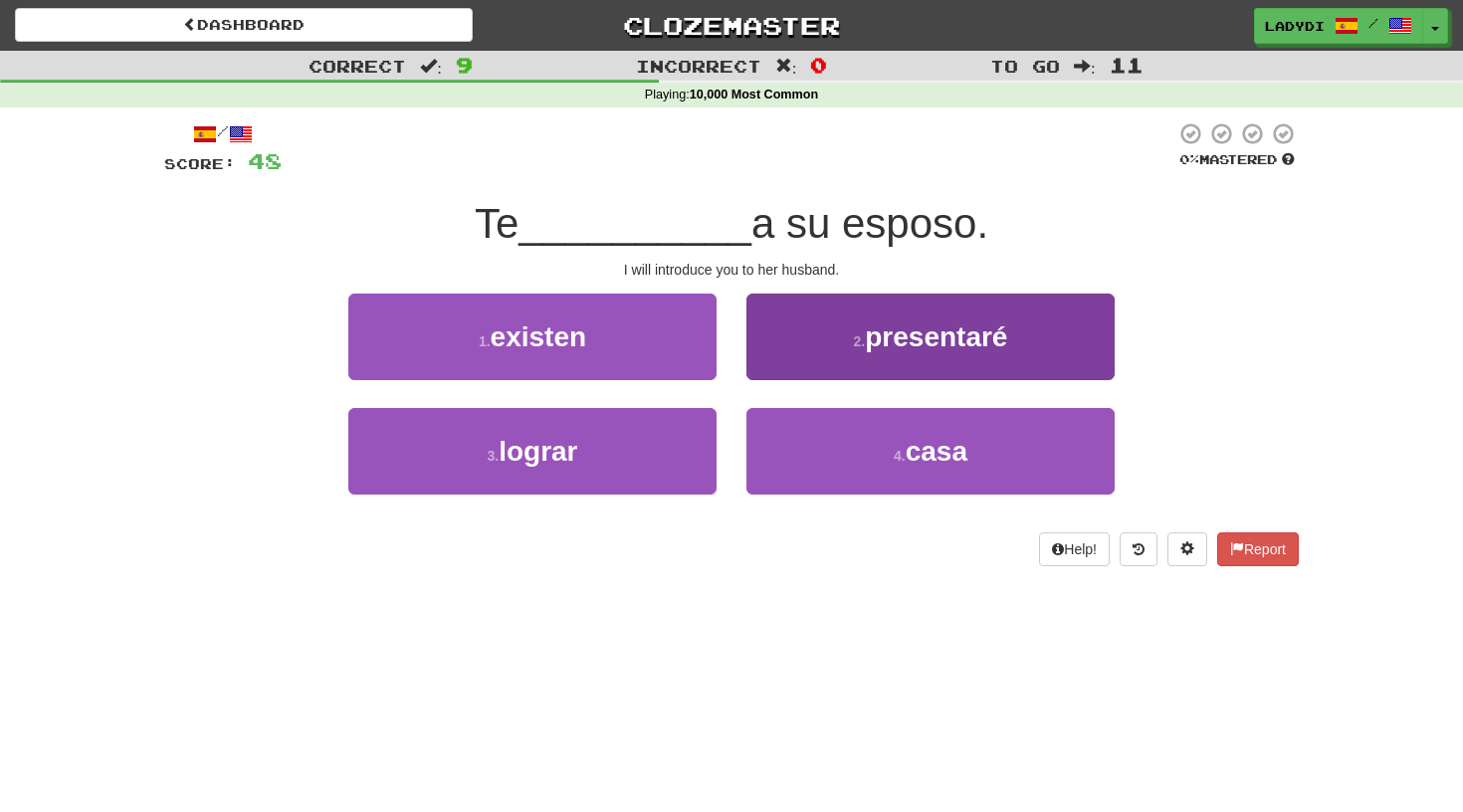 click on "2 .  presentaré" at bounding box center (931, 336) 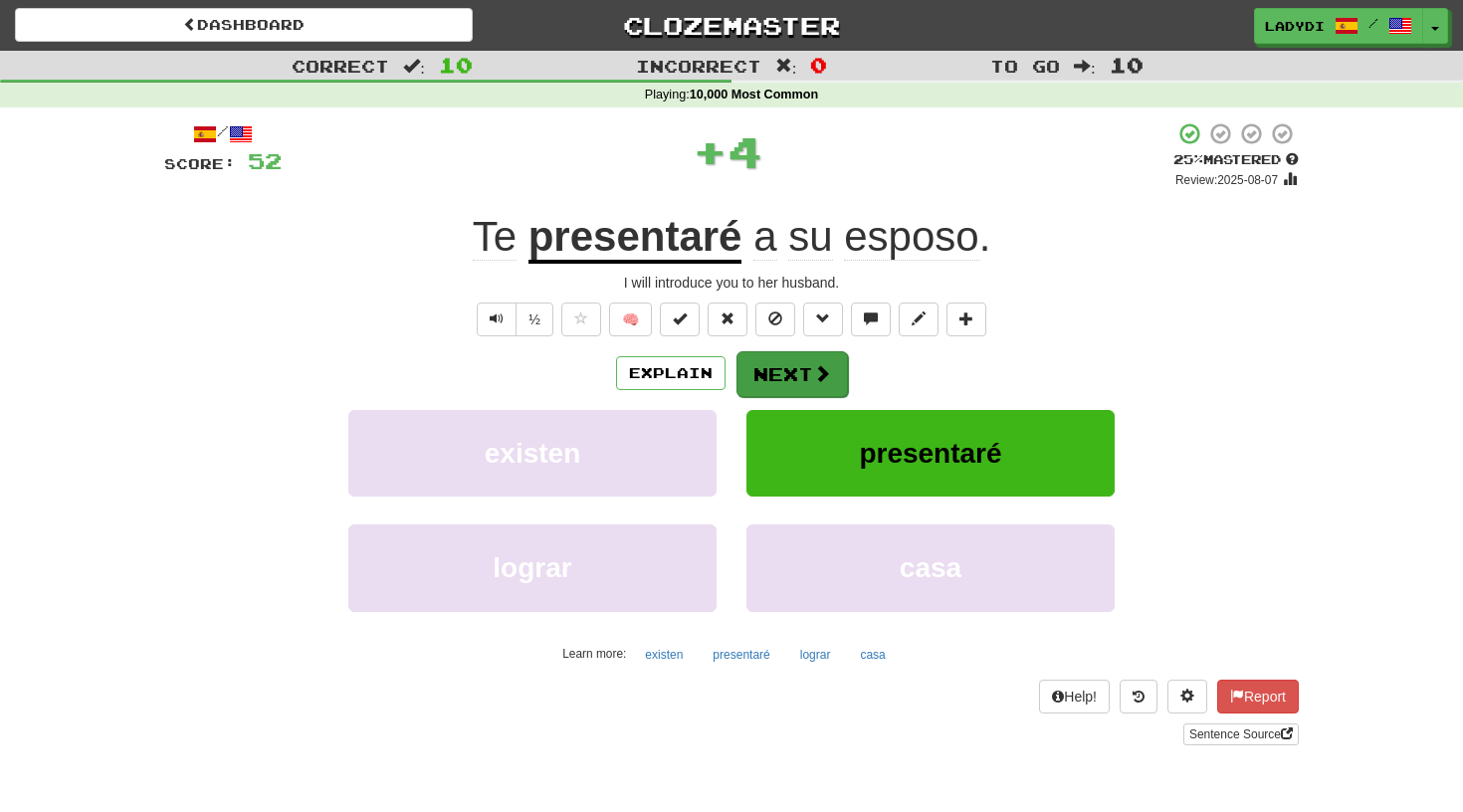 click on "Next" at bounding box center [792, 374] 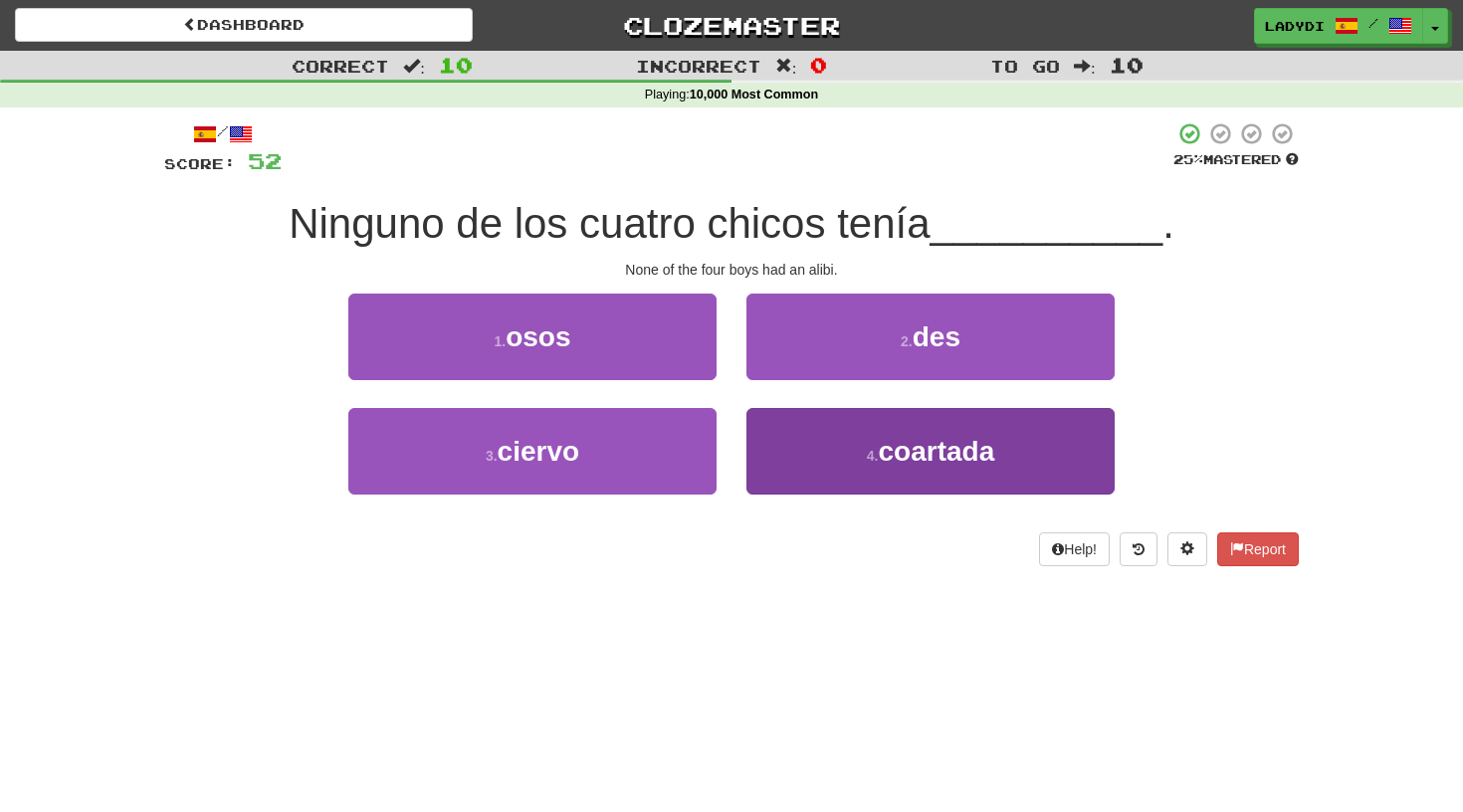 click on "4 .  coartada" at bounding box center (931, 451) 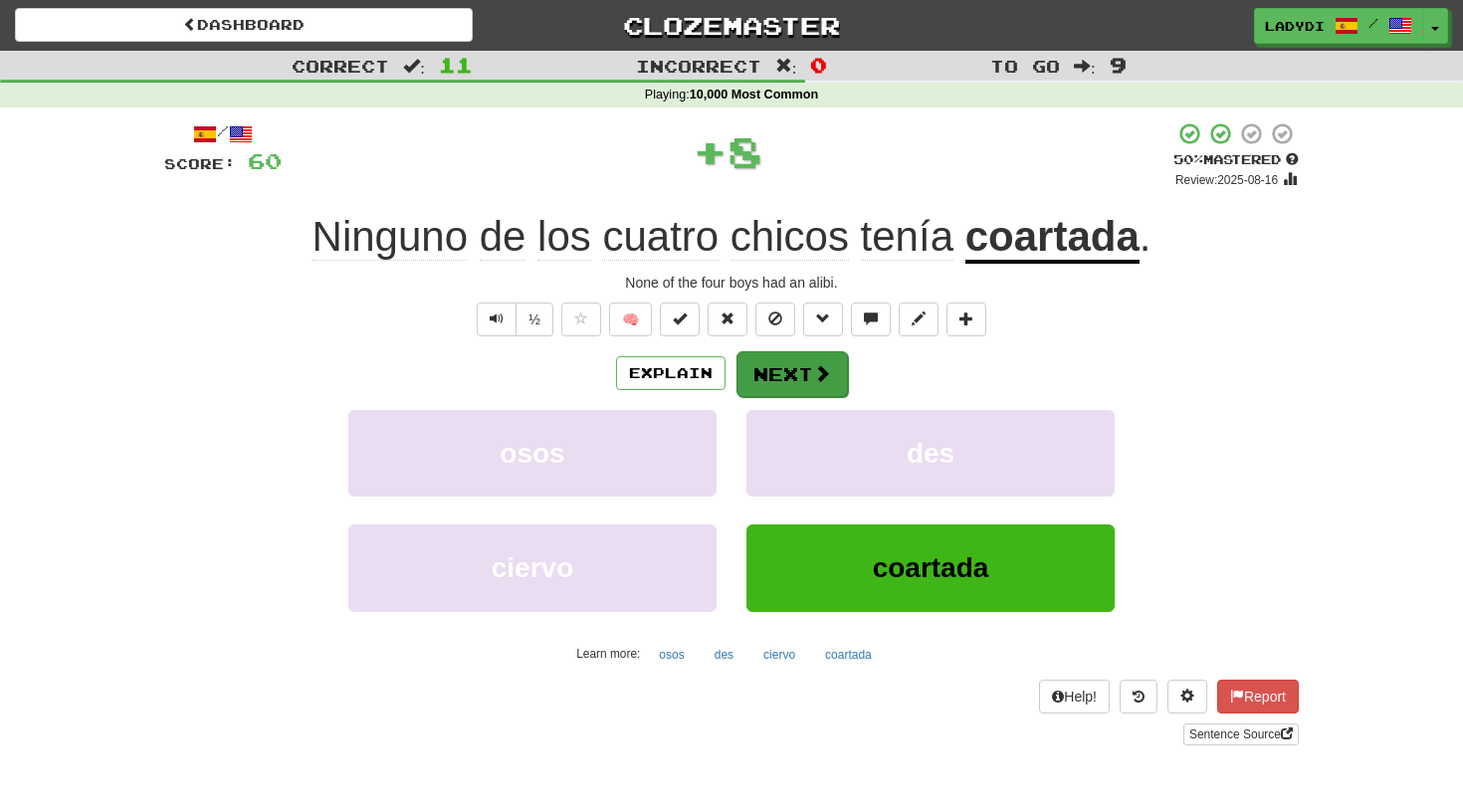 click on "Next" at bounding box center [792, 374] 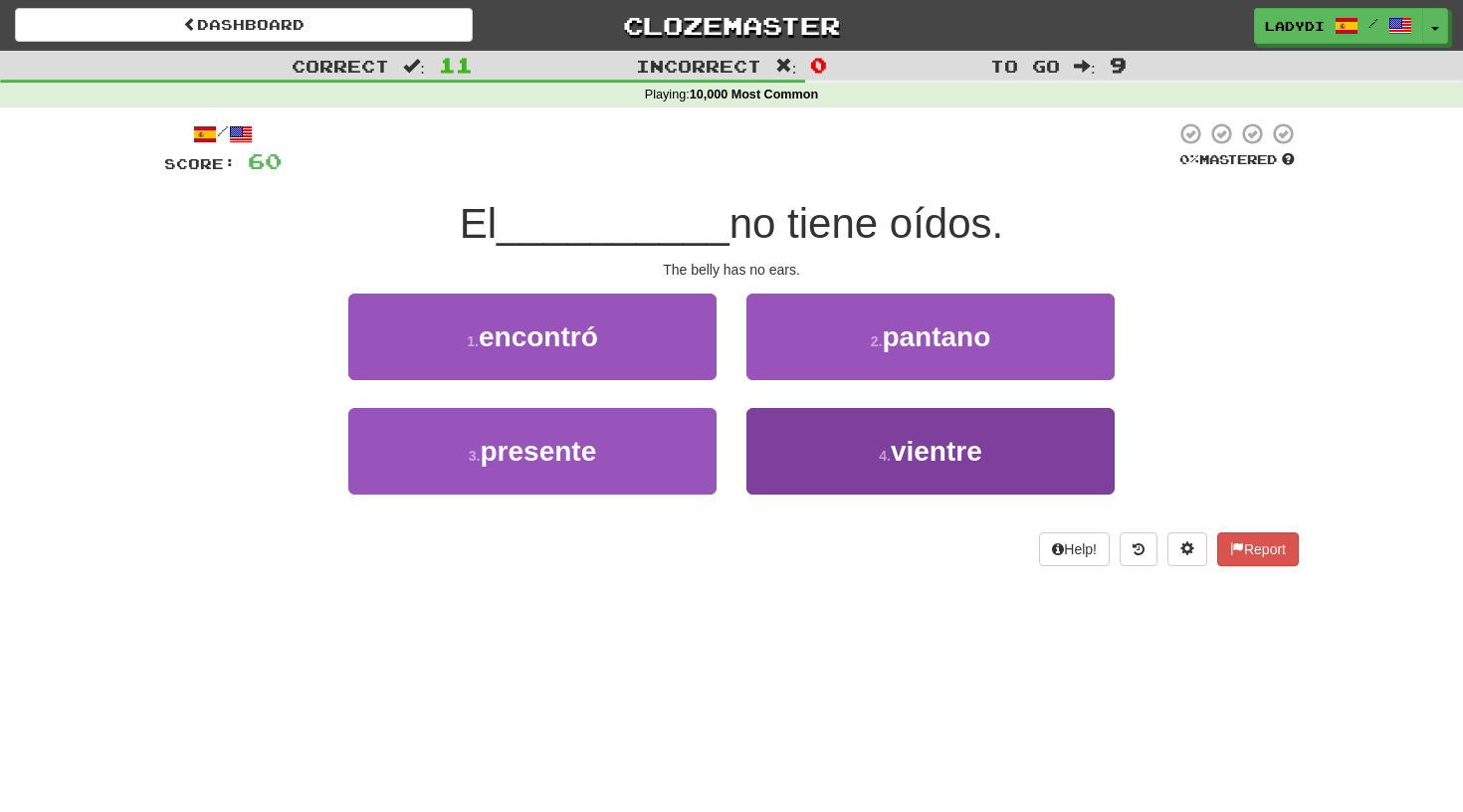 click on "4 .  vientre" at bounding box center (931, 451) 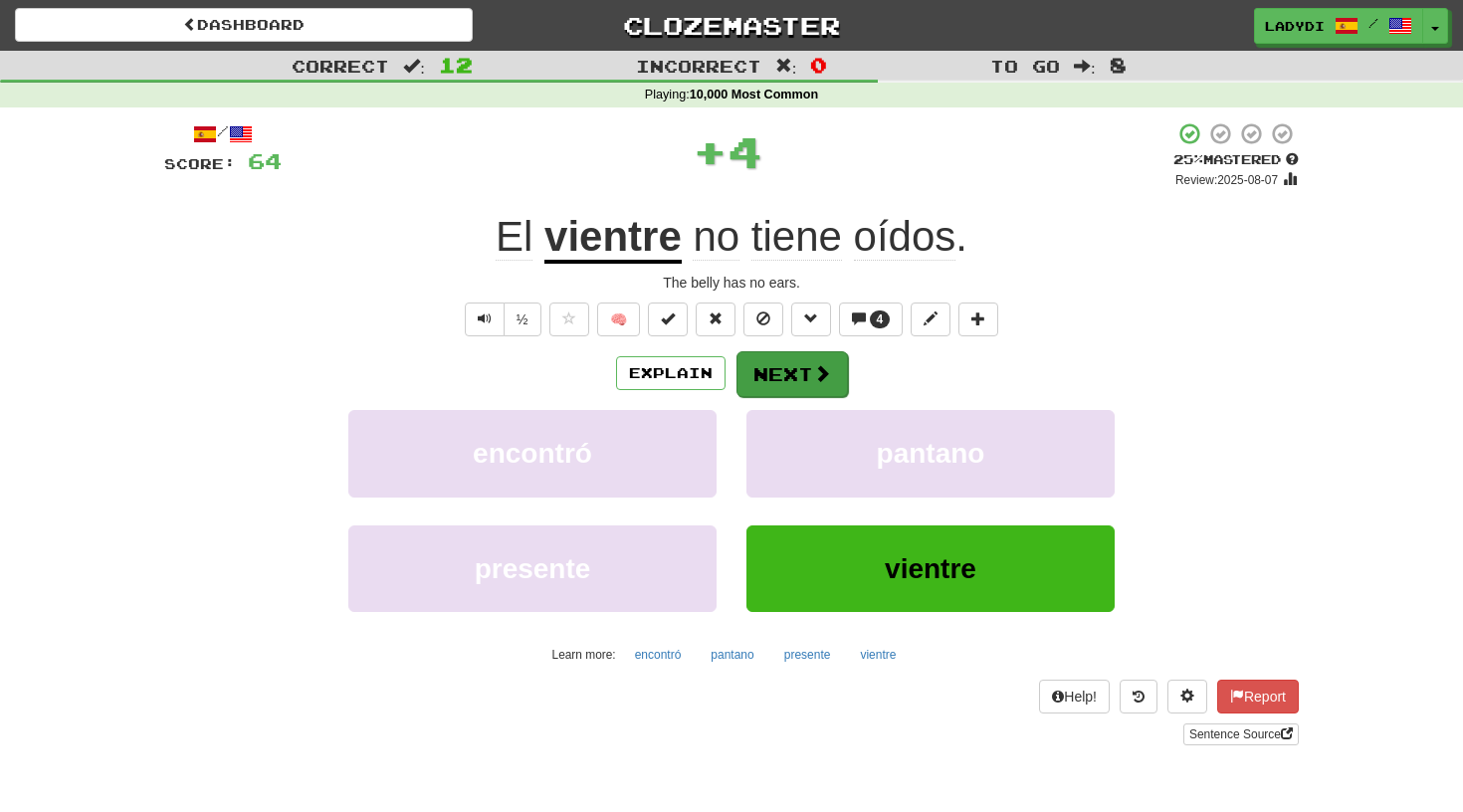 click on "Next" at bounding box center [792, 374] 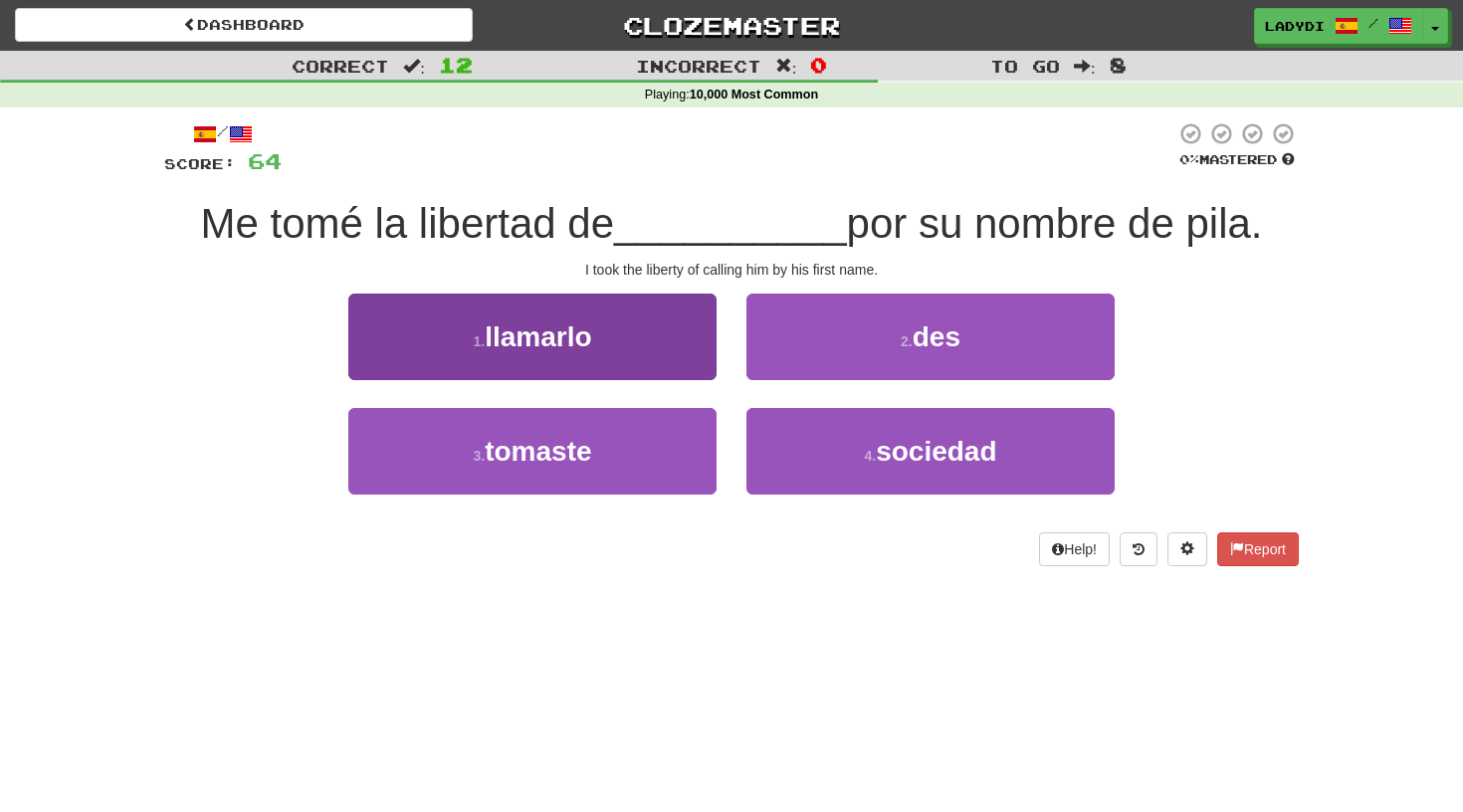 click on "1 .  llamarlo" at bounding box center [532, 336] 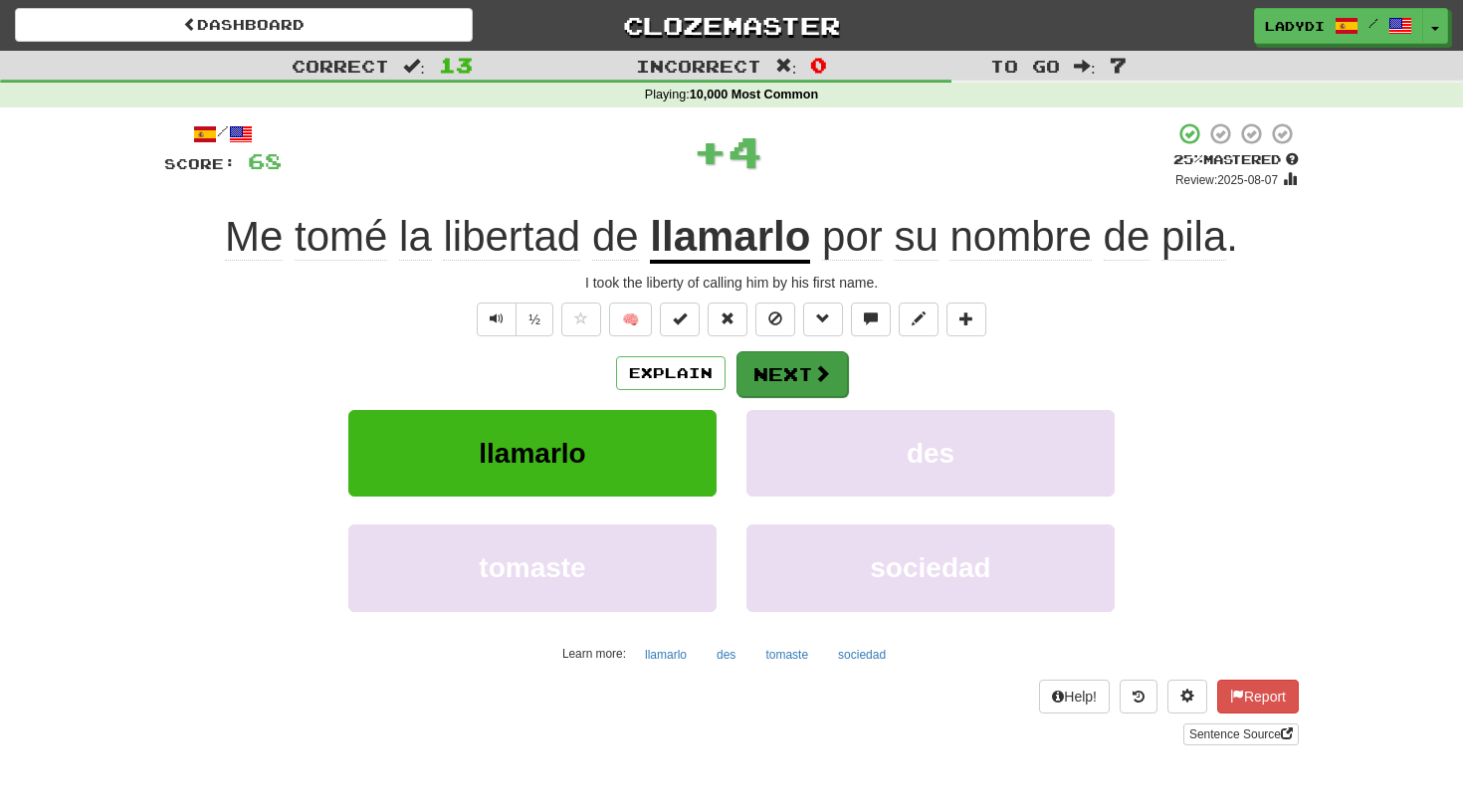 click on "Next" at bounding box center (792, 374) 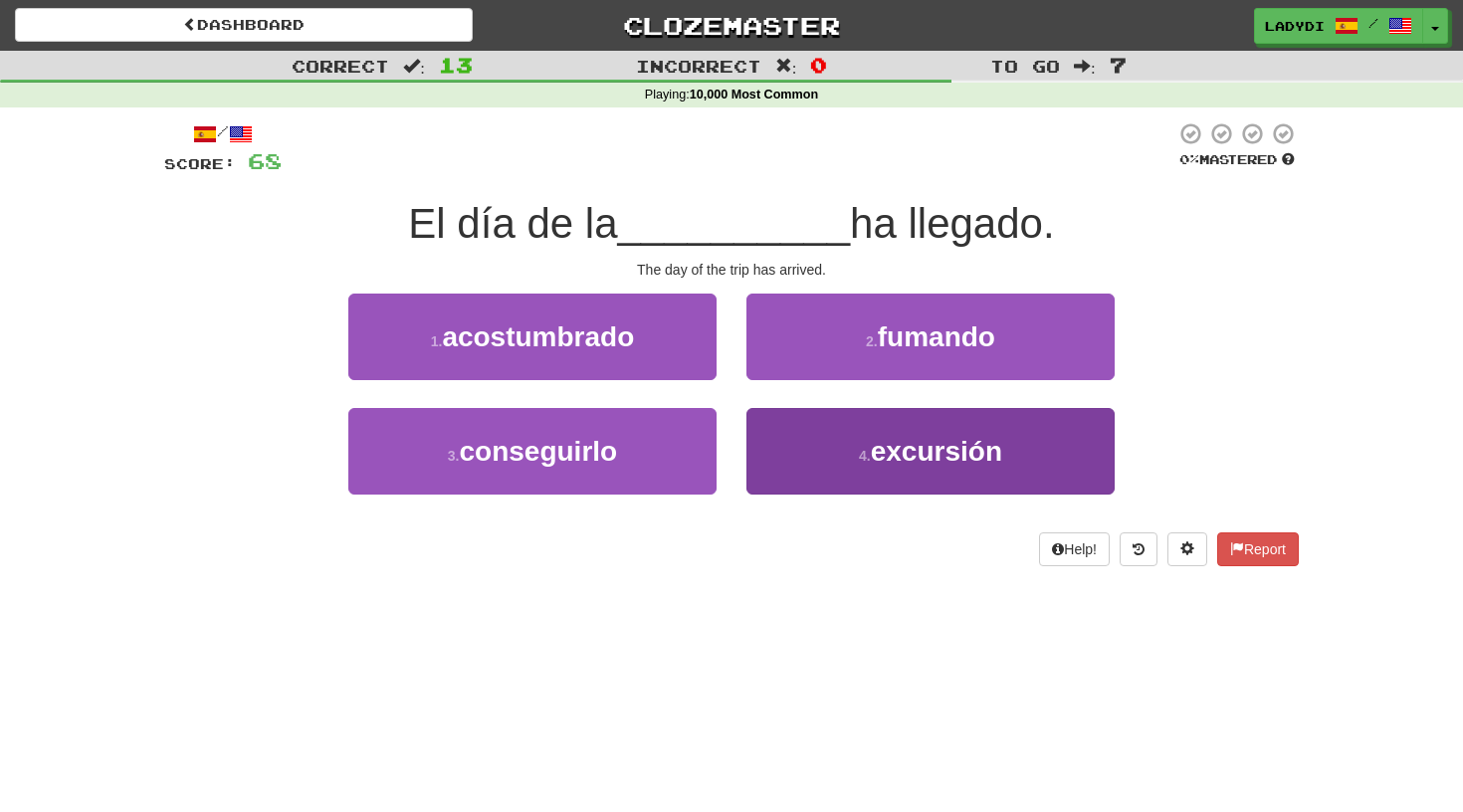 click on "4 .  excursión" at bounding box center [931, 451] 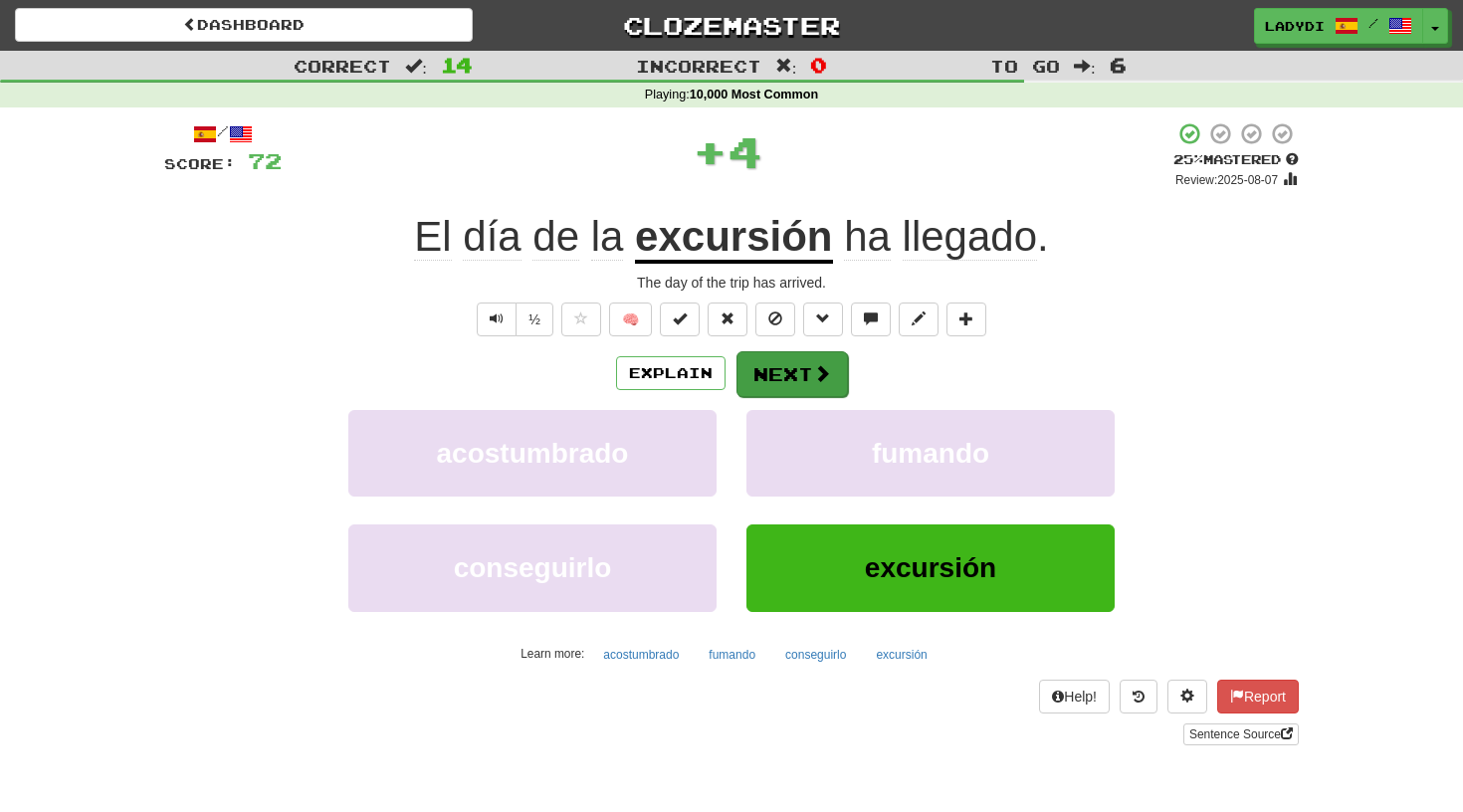 click on "Next" at bounding box center (792, 374) 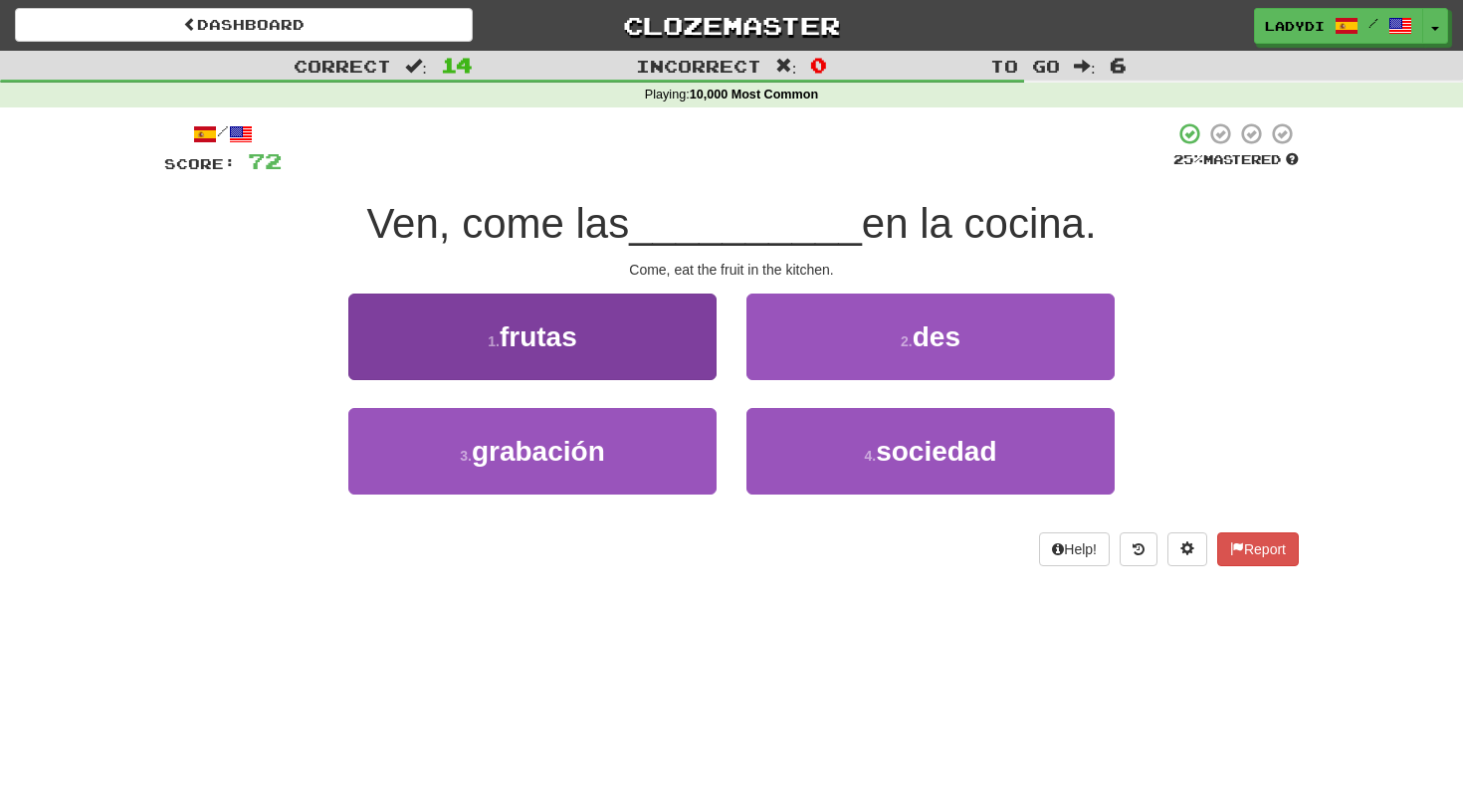 click on "1 .  frutas" at bounding box center [532, 336] 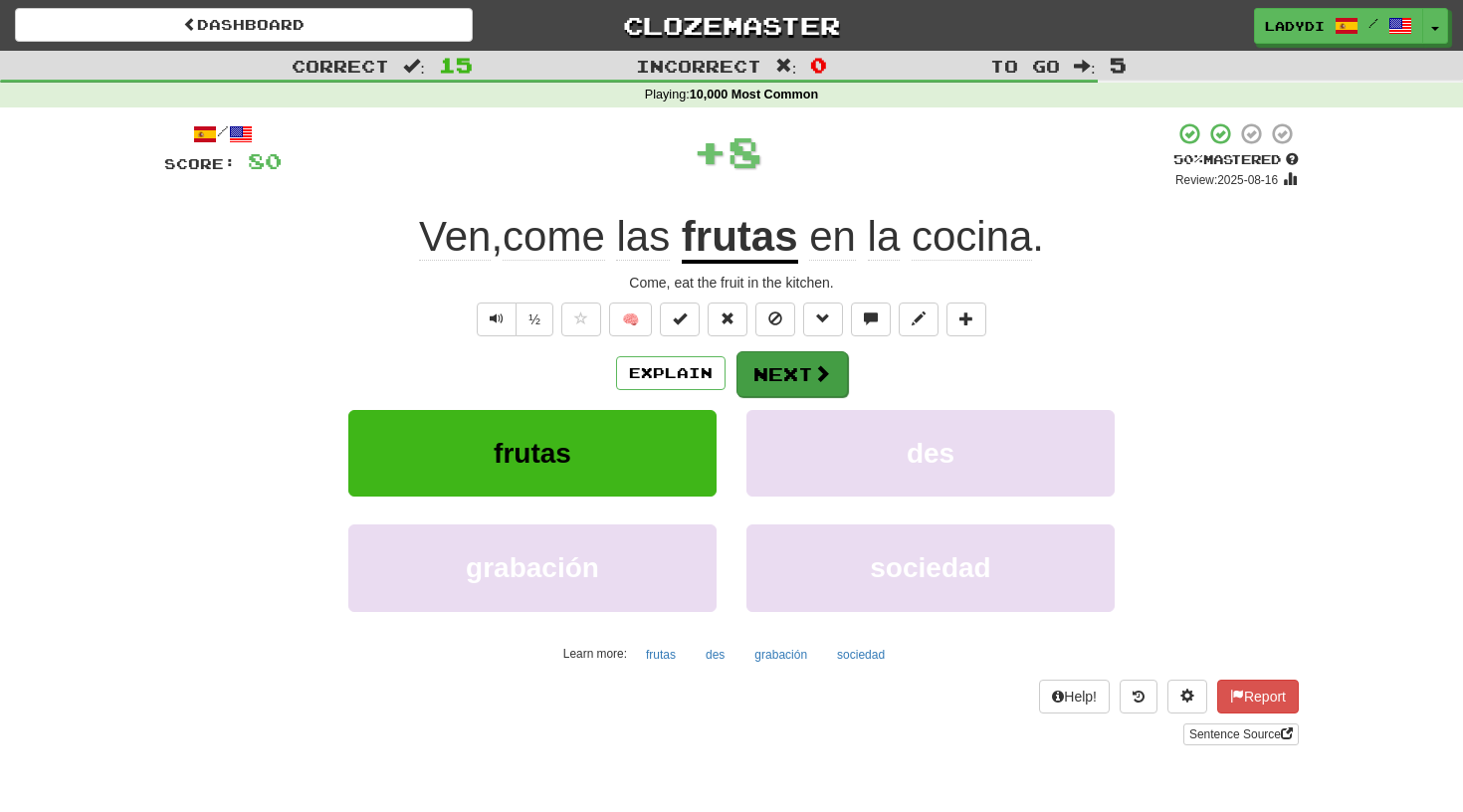 click on "Next" at bounding box center [792, 374] 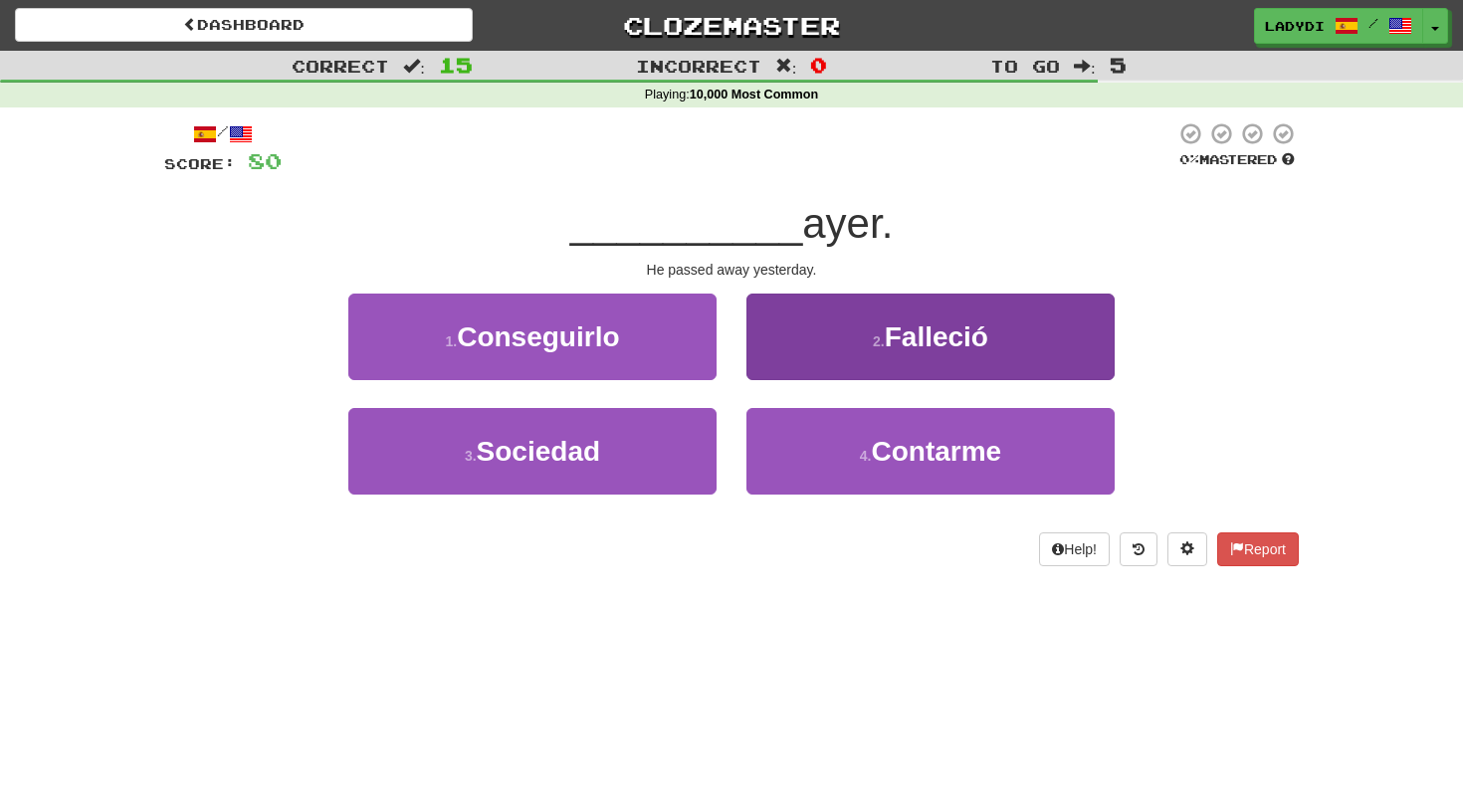 click on "2 .  Falleció" at bounding box center [931, 336] 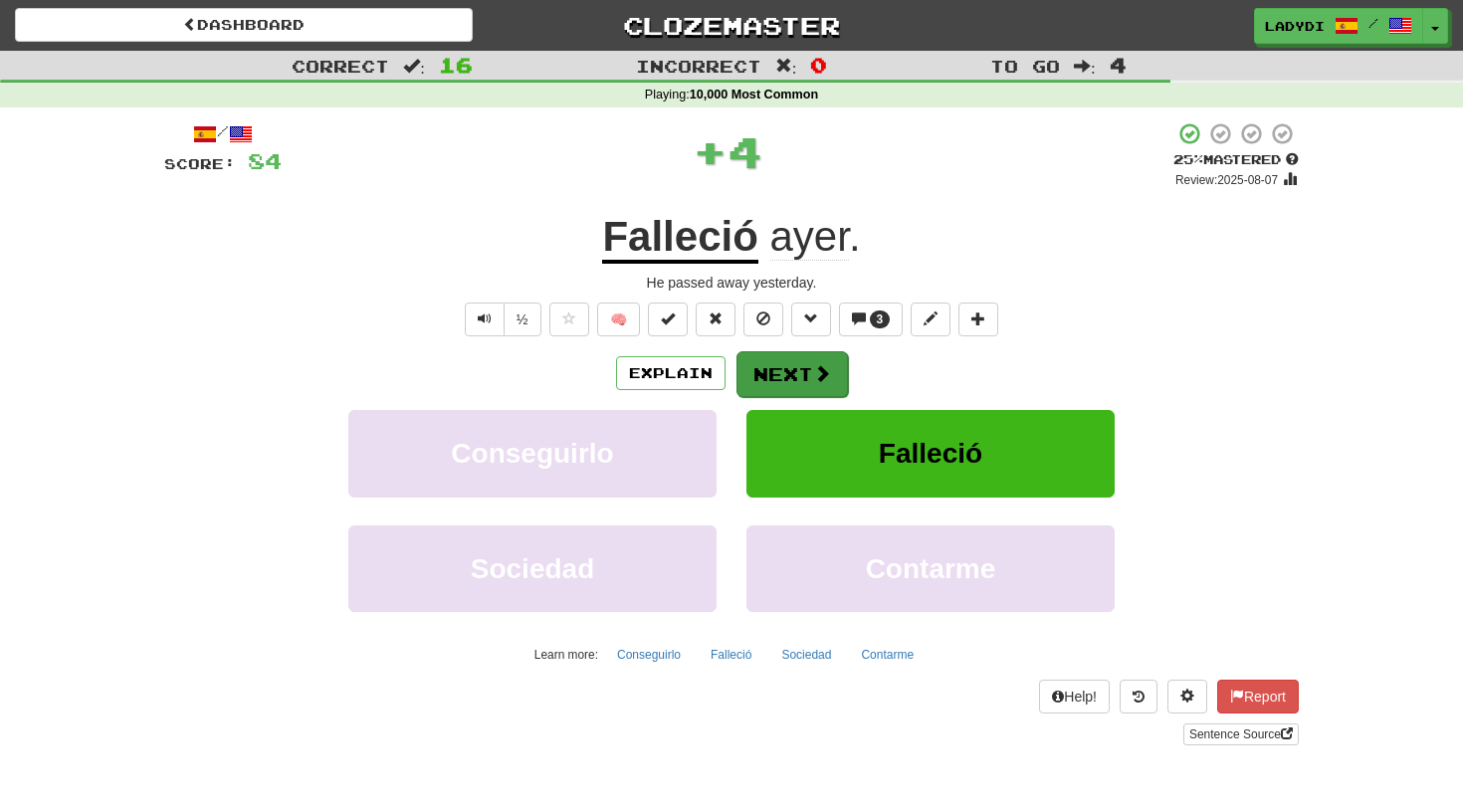 click on "Next" at bounding box center [792, 374] 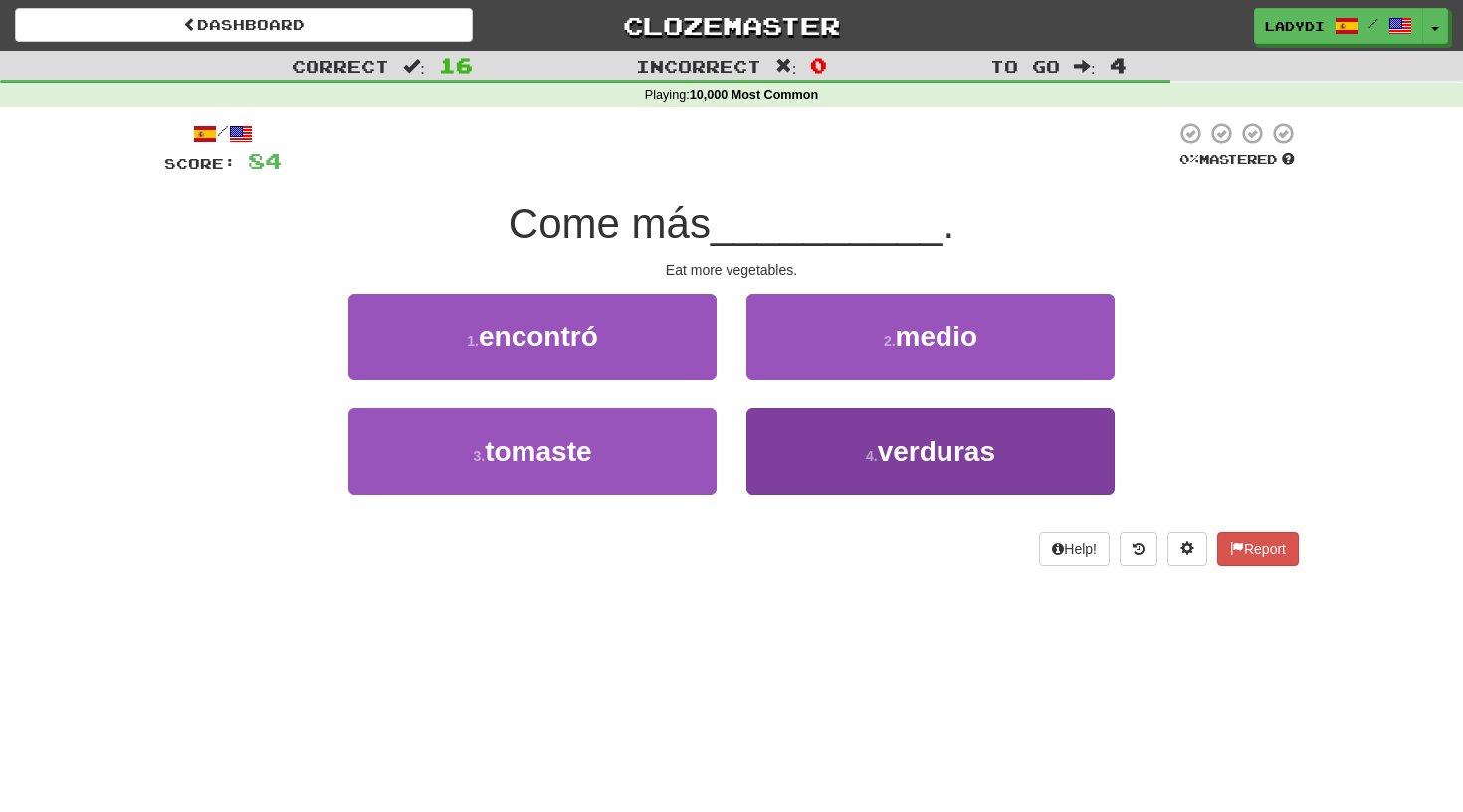 click on "4 .  verduras" at bounding box center (931, 451) 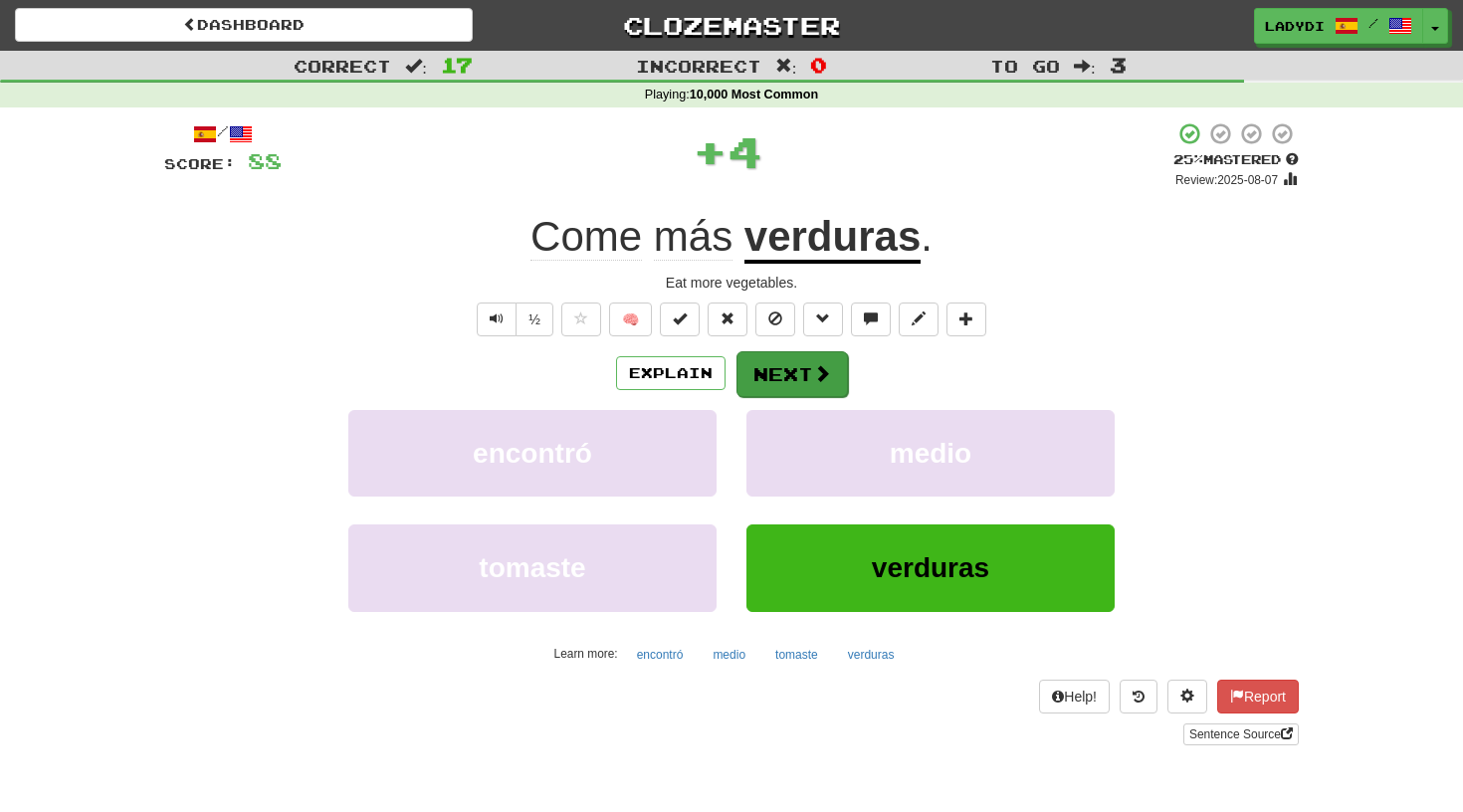 click on "Next" at bounding box center [792, 374] 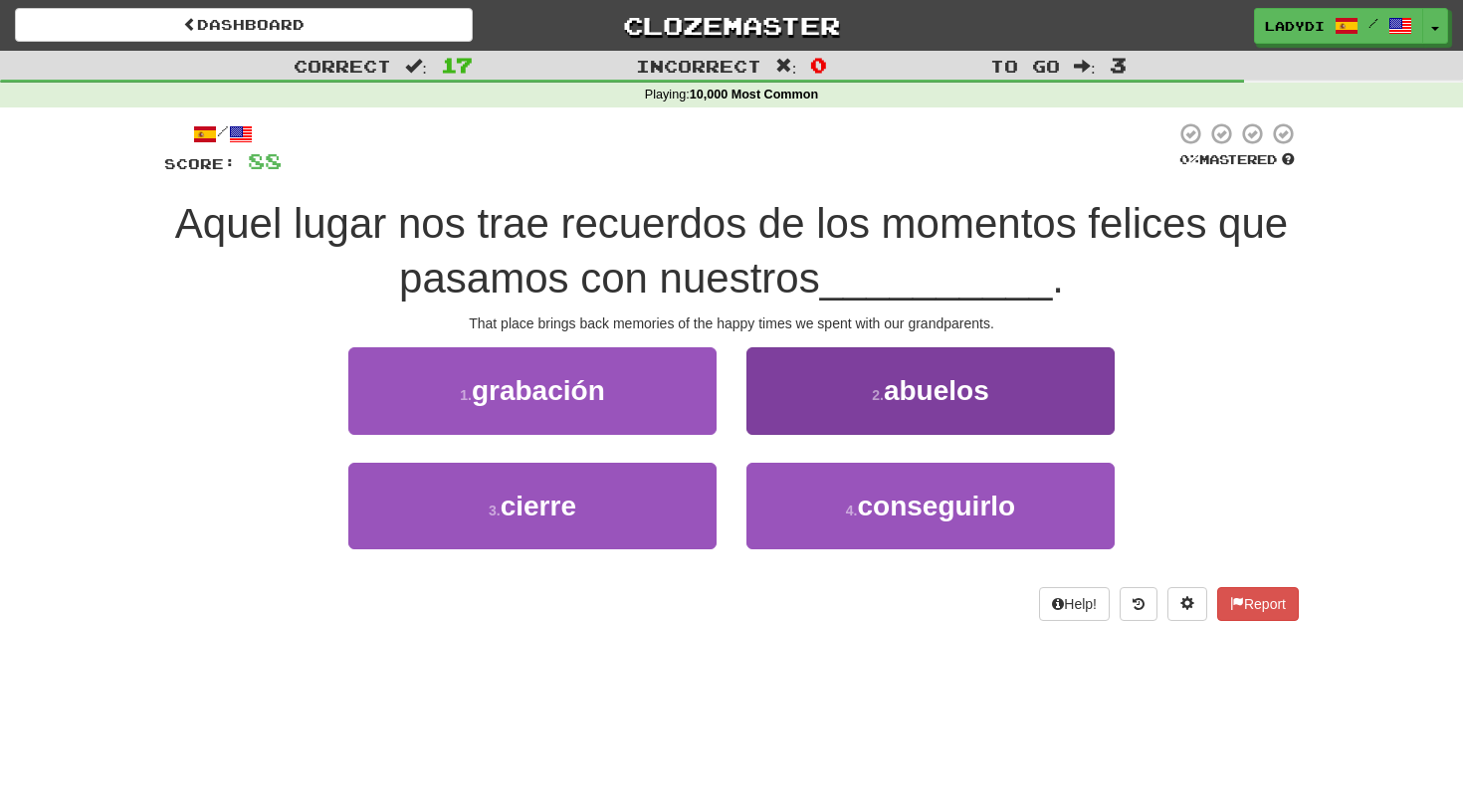 click on "2 .  abuelos" at bounding box center (931, 390) 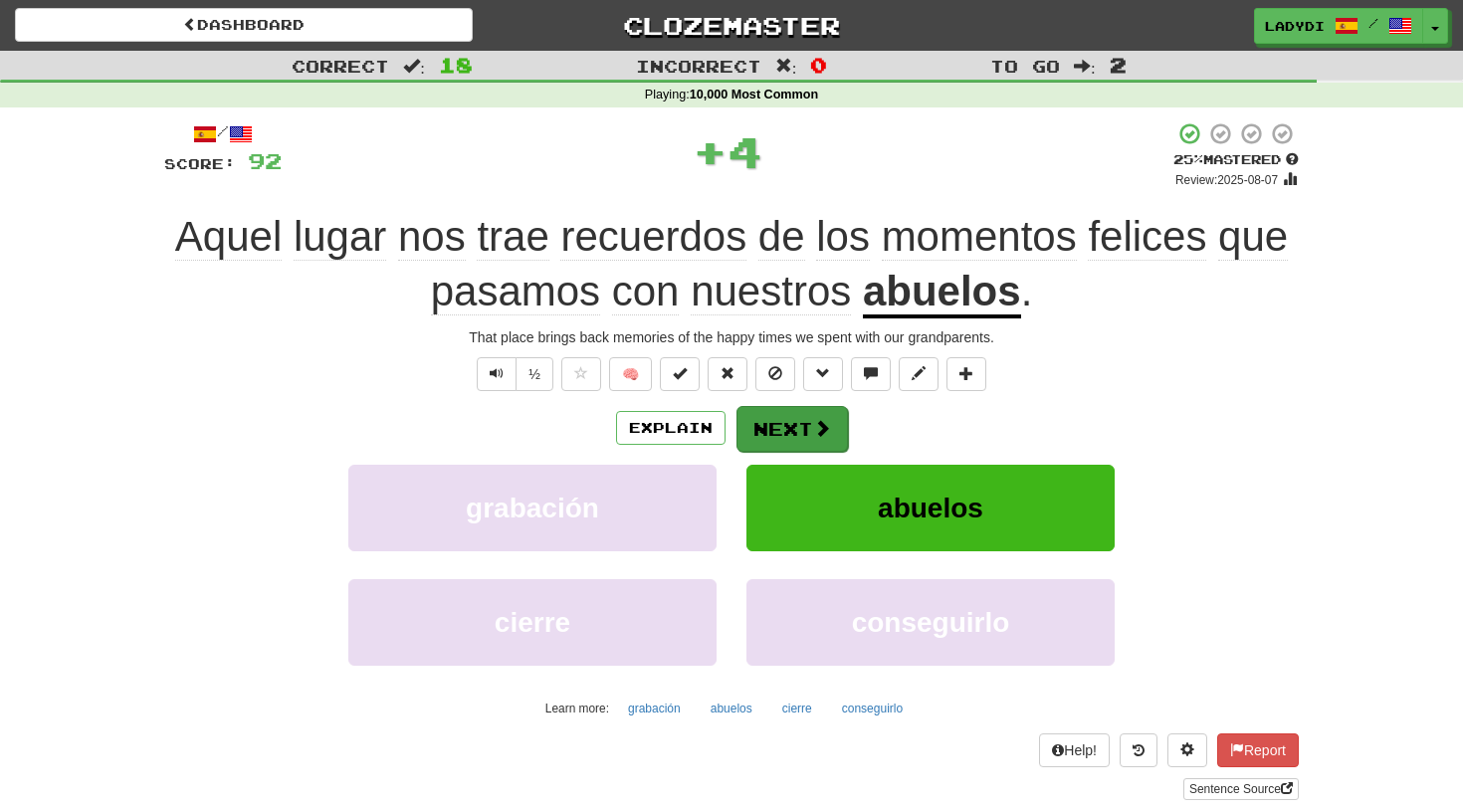 click on "Next" at bounding box center (792, 429) 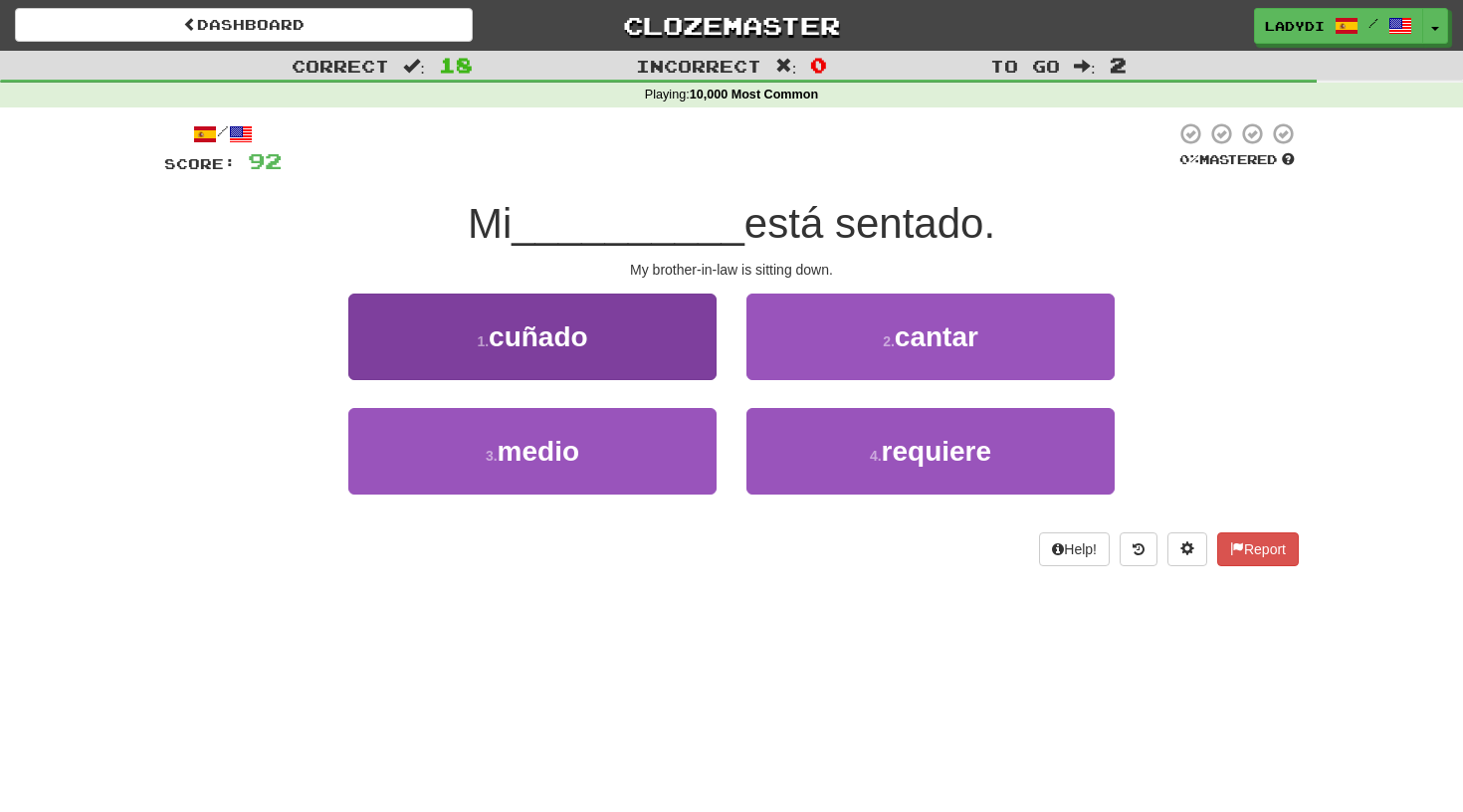 click on "1 .  cuñado" at bounding box center [532, 336] 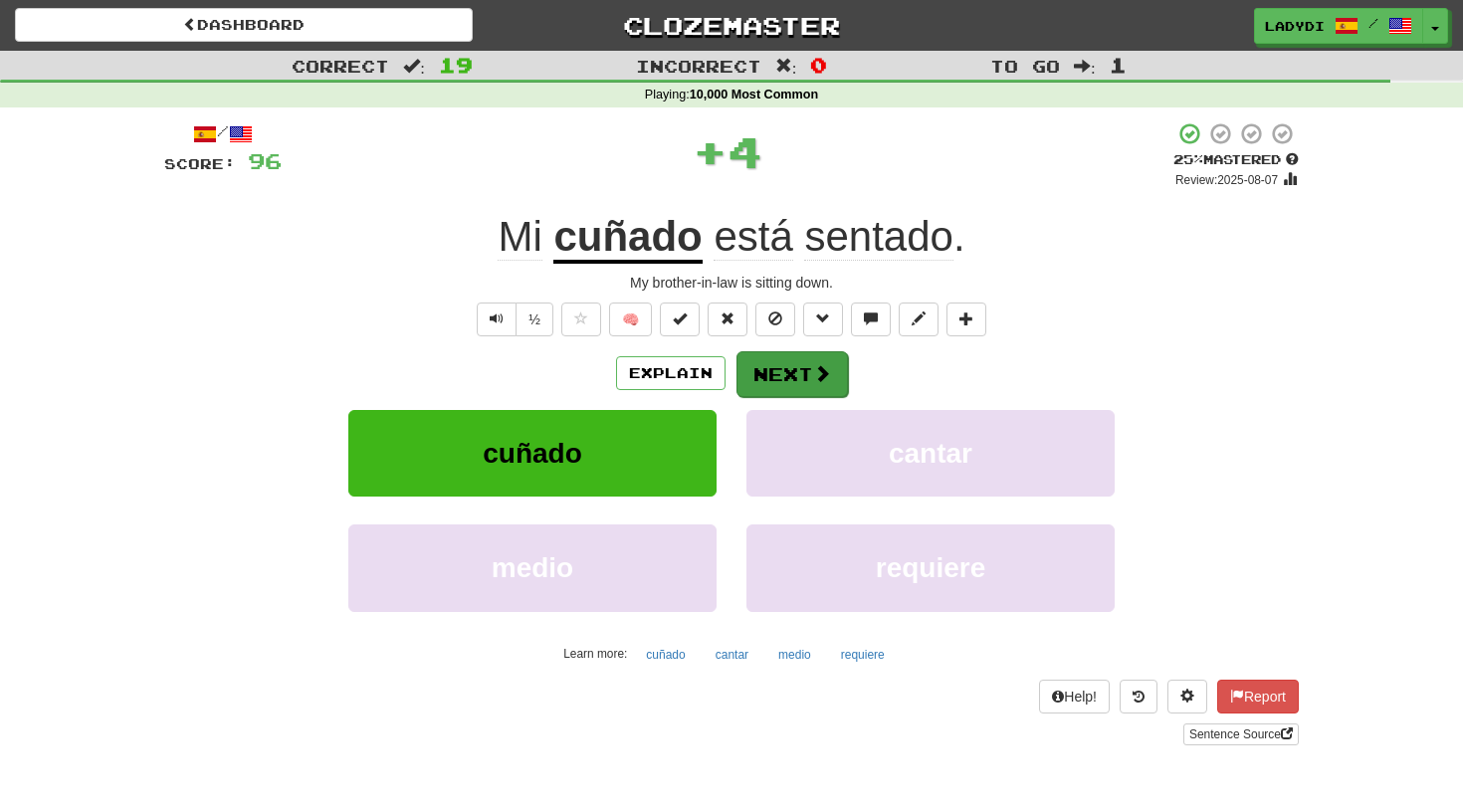 click on "Next" at bounding box center (792, 374) 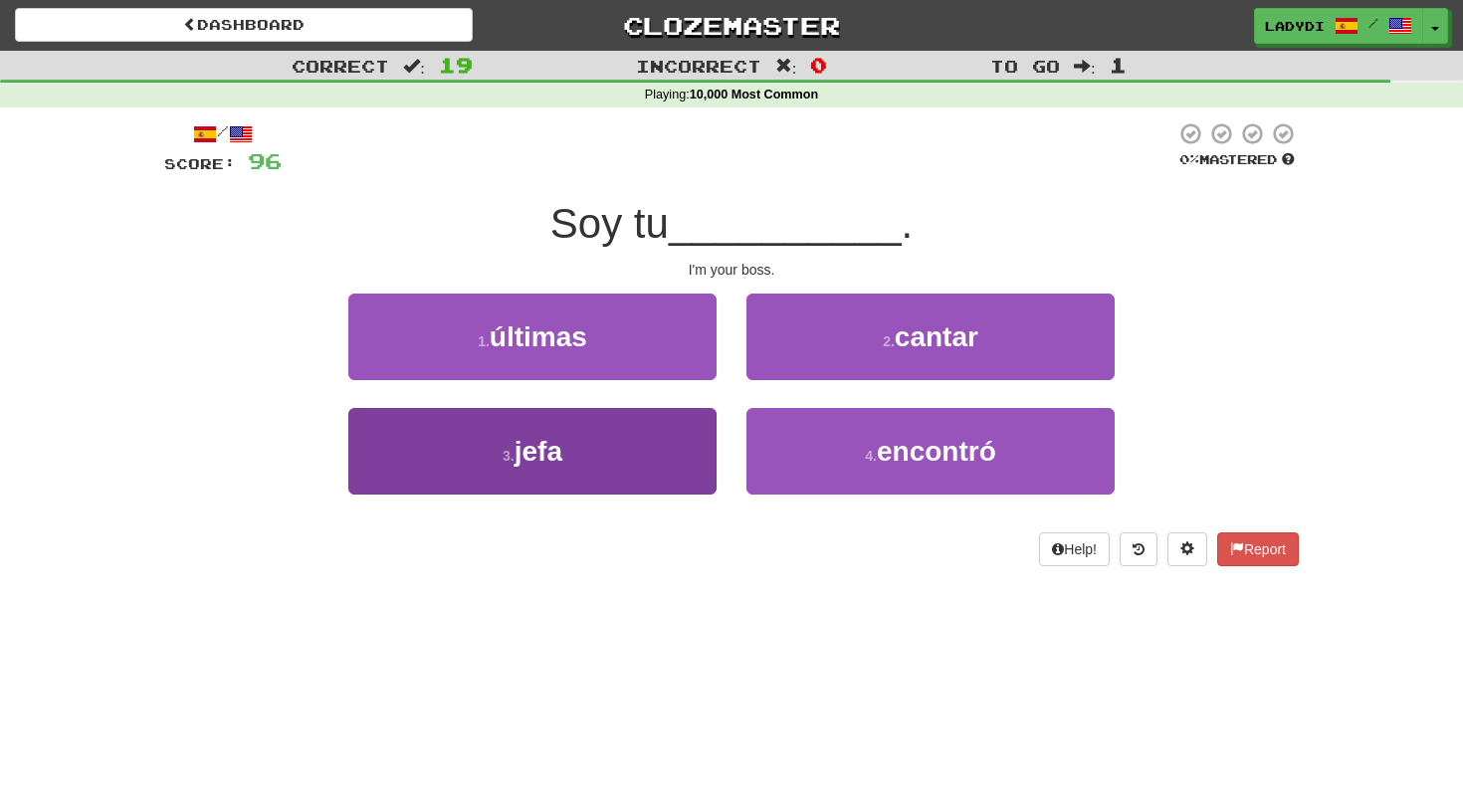 click on "3 .  jefa" at bounding box center [532, 451] 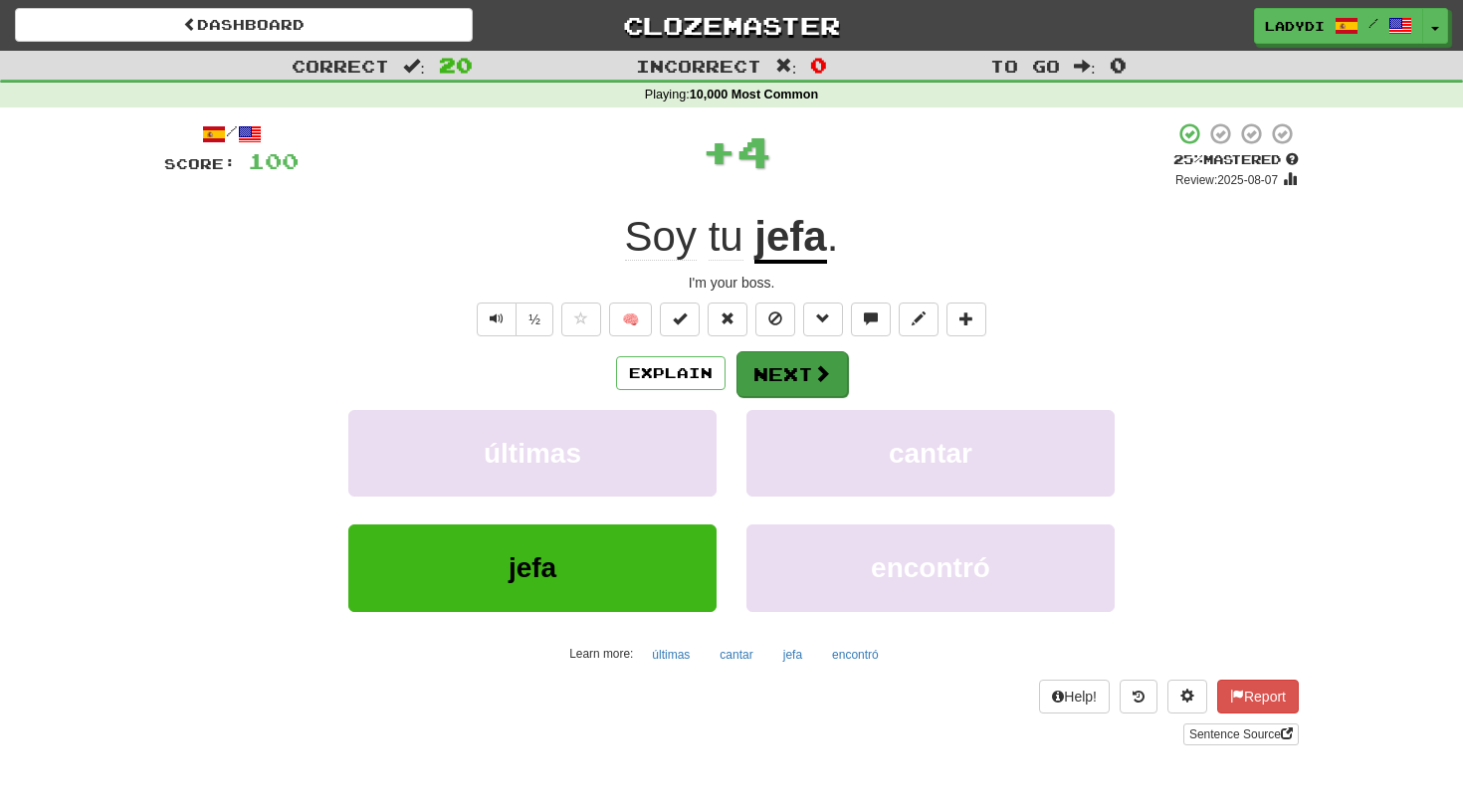 click on "Next" at bounding box center (792, 374) 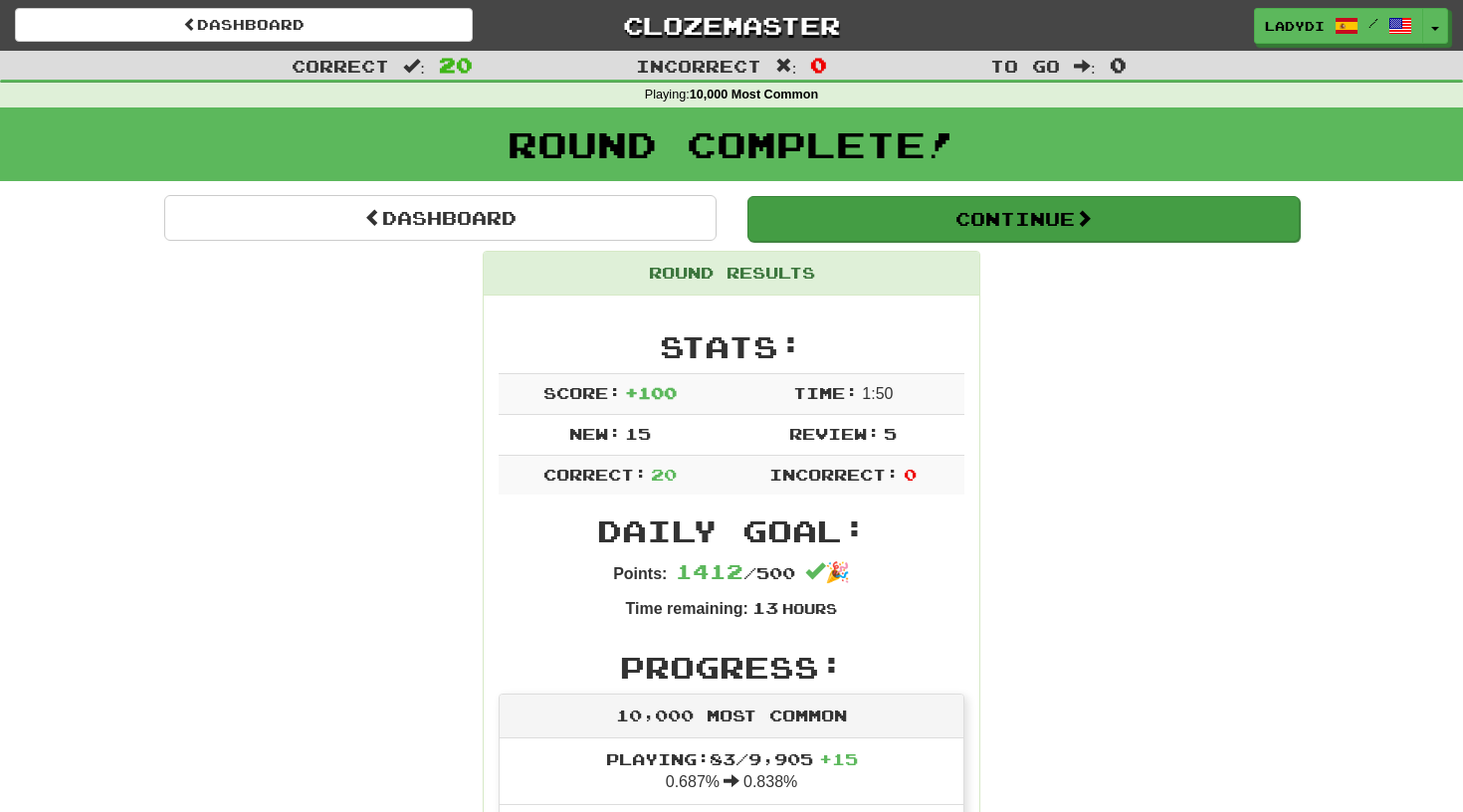 click on "Continue" at bounding box center [1023, 219] 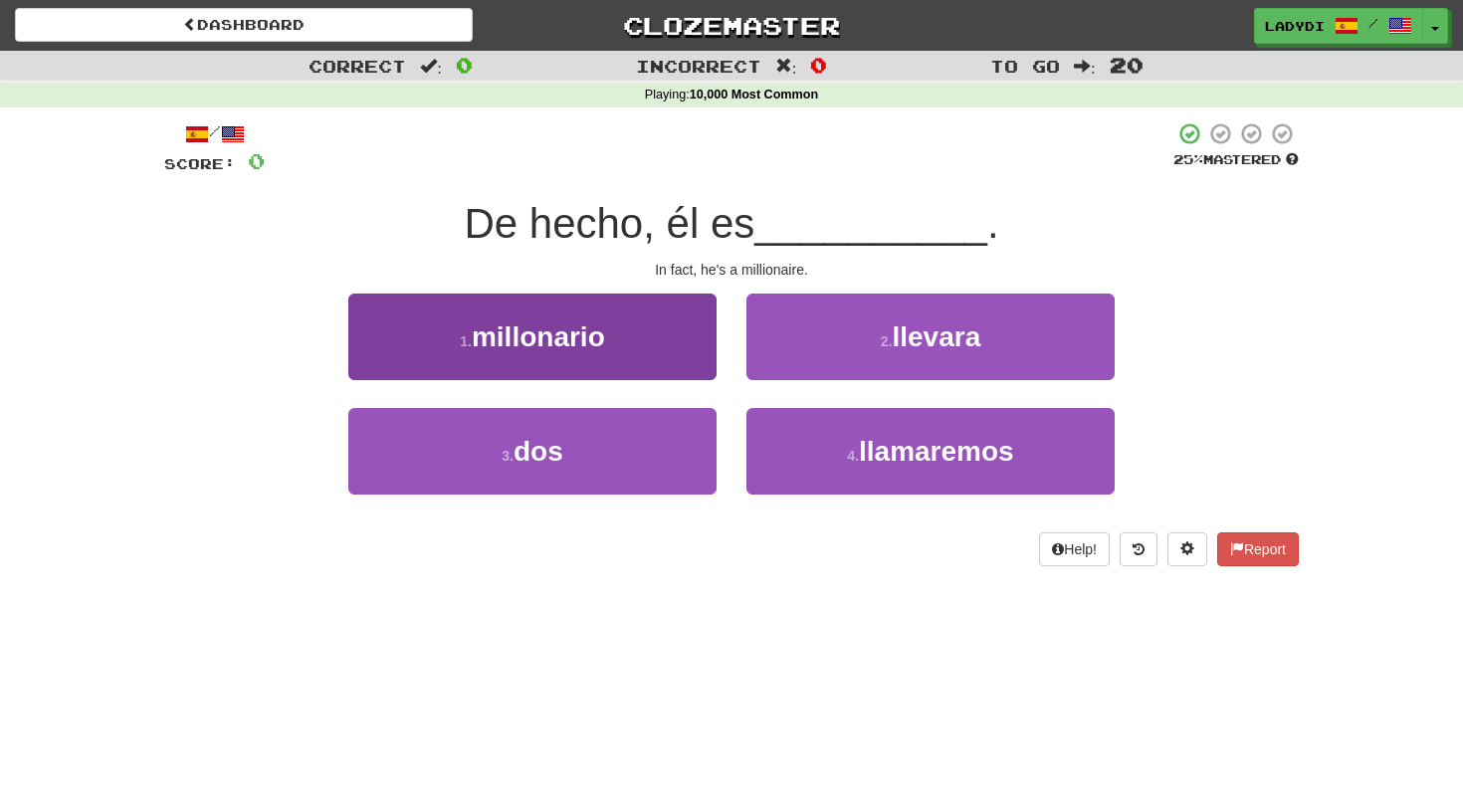 click on "1 .  millonario" at bounding box center (532, 336) 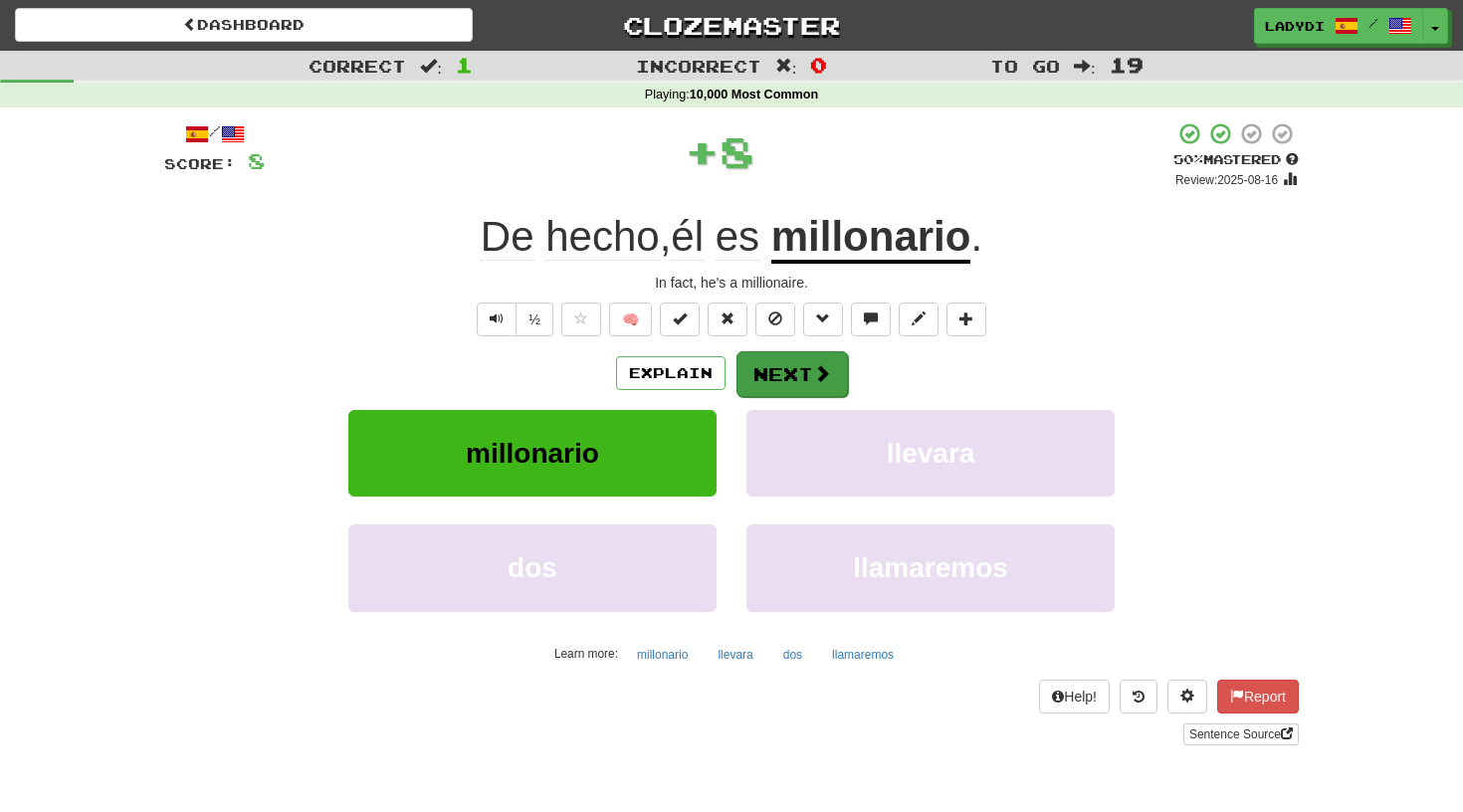 click on "Next" at bounding box center [792, 374] 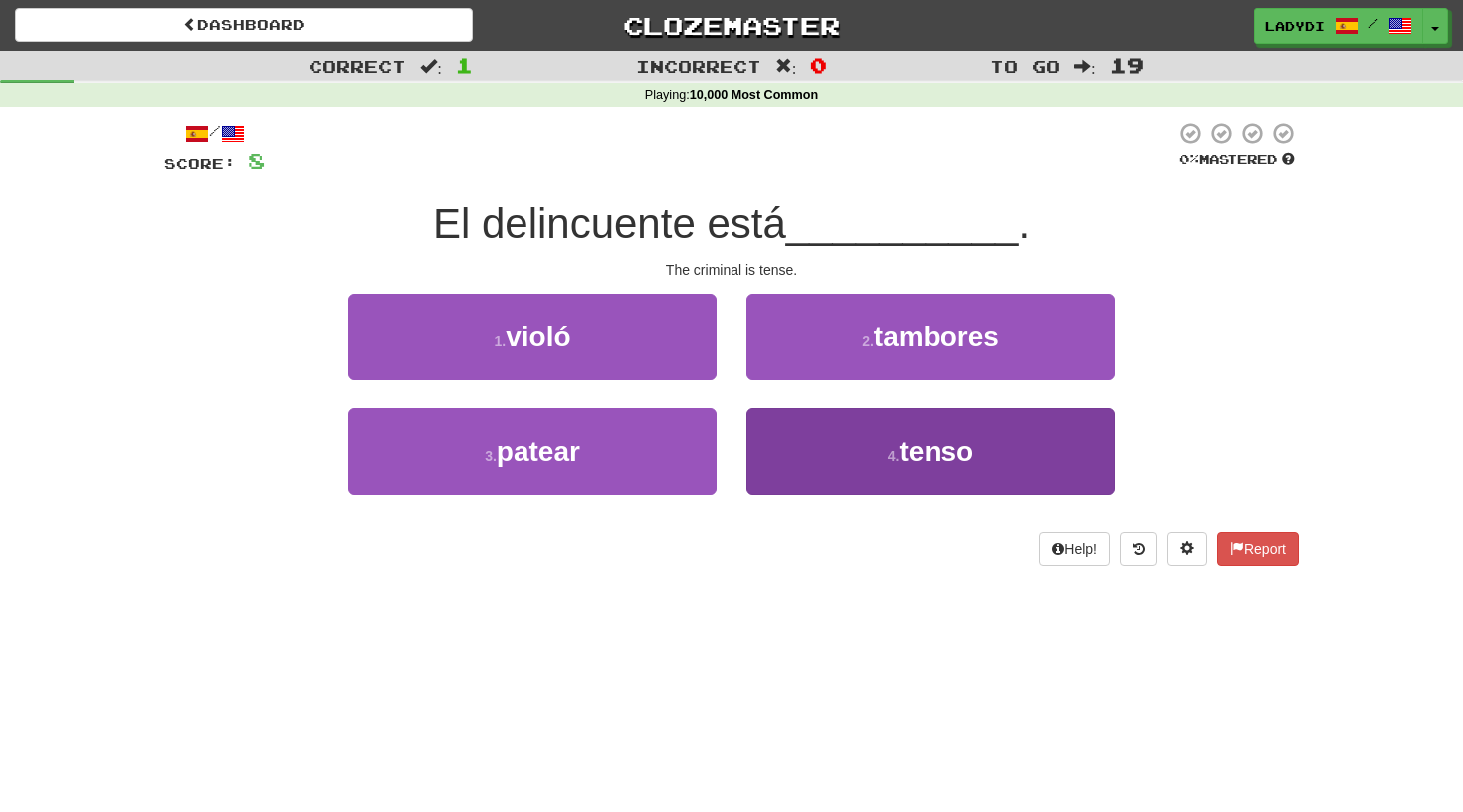 click on "4 .  tenso" at bounding box center (931, 451) 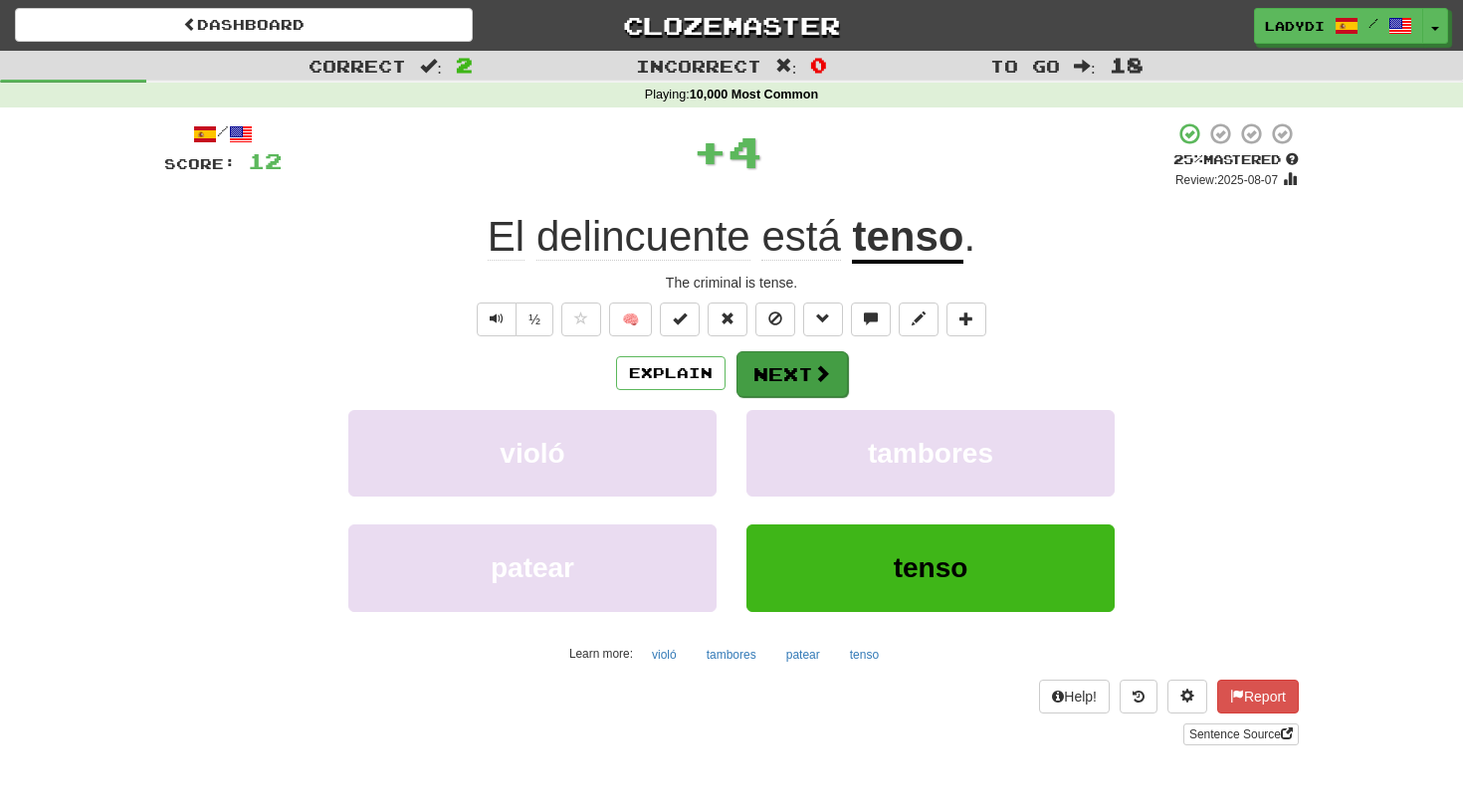 click on "Next" at bounding box center [792, 374] 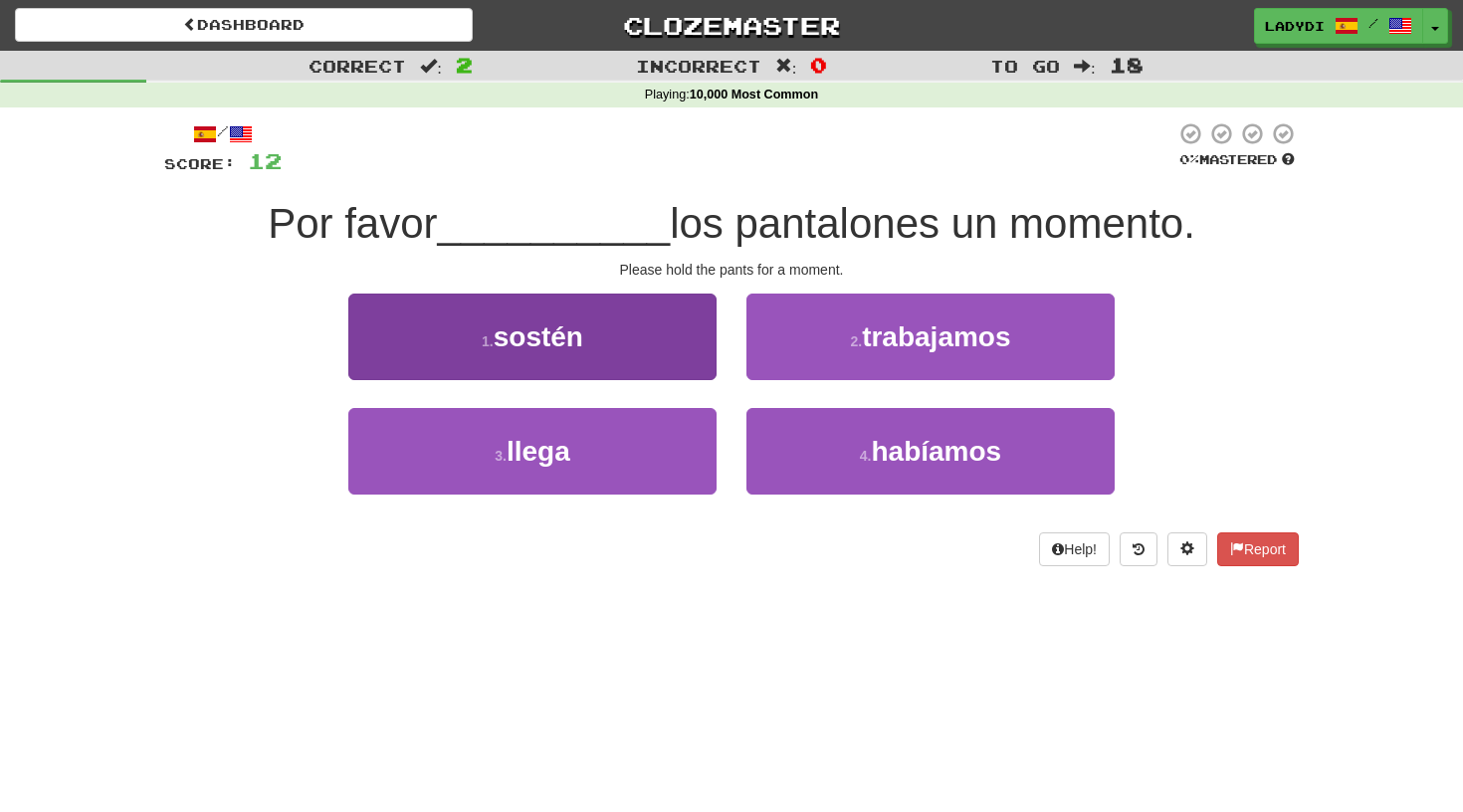 click on "1 .  sostén" at bounding box center (532, 336) 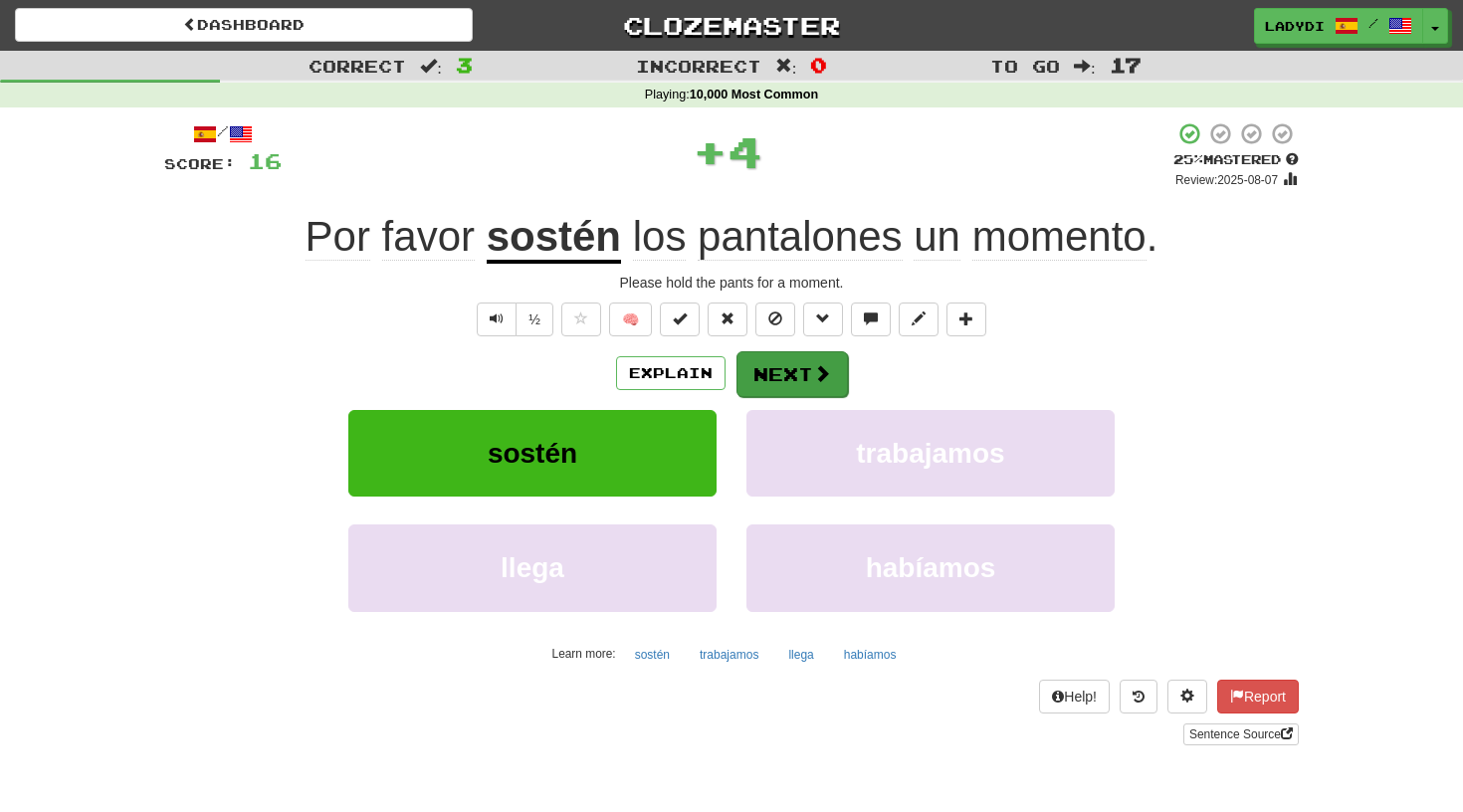 click on "Next" at bounding box center [792, 374] 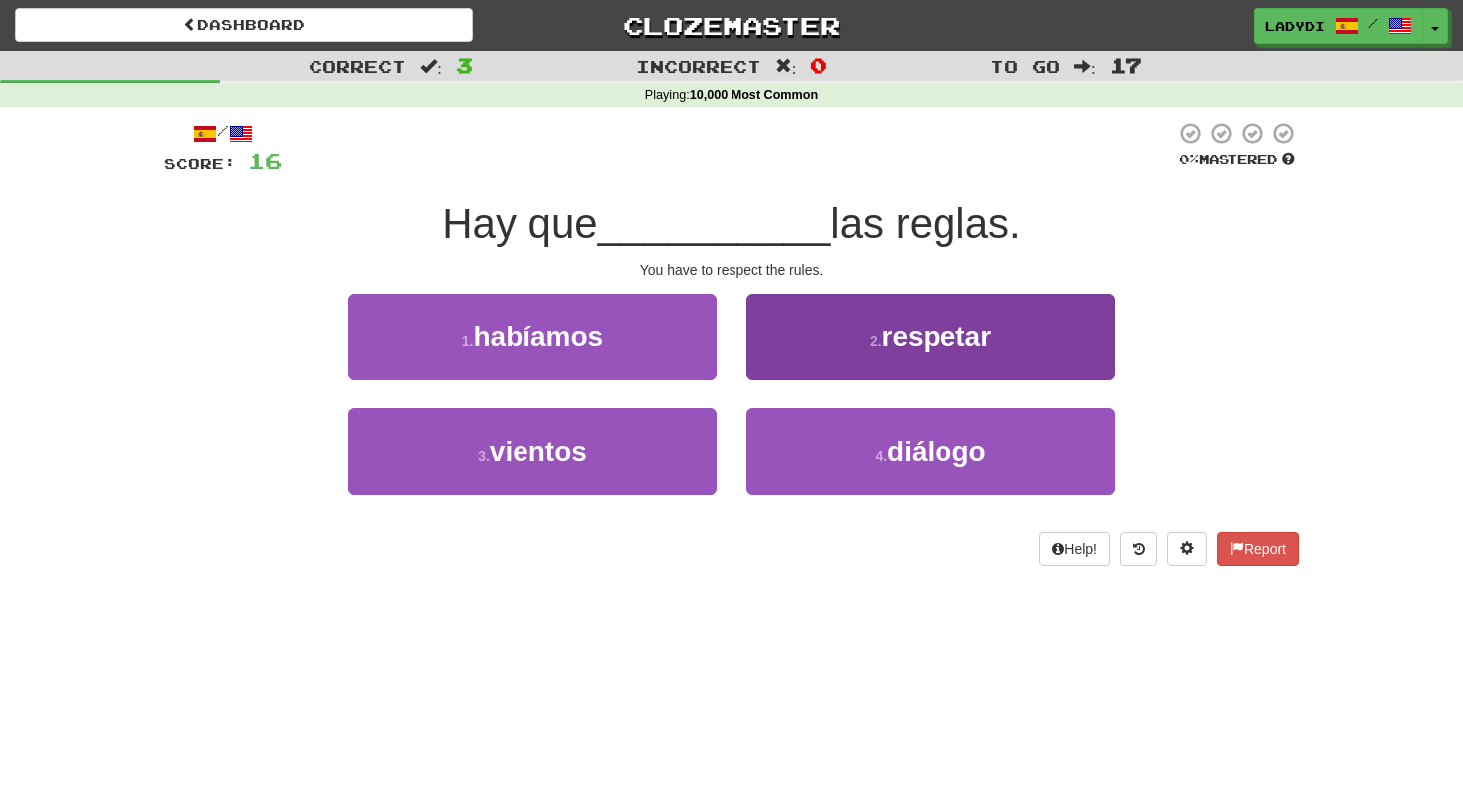 click on "2 .  respetar" at bounding box center [931, 336] 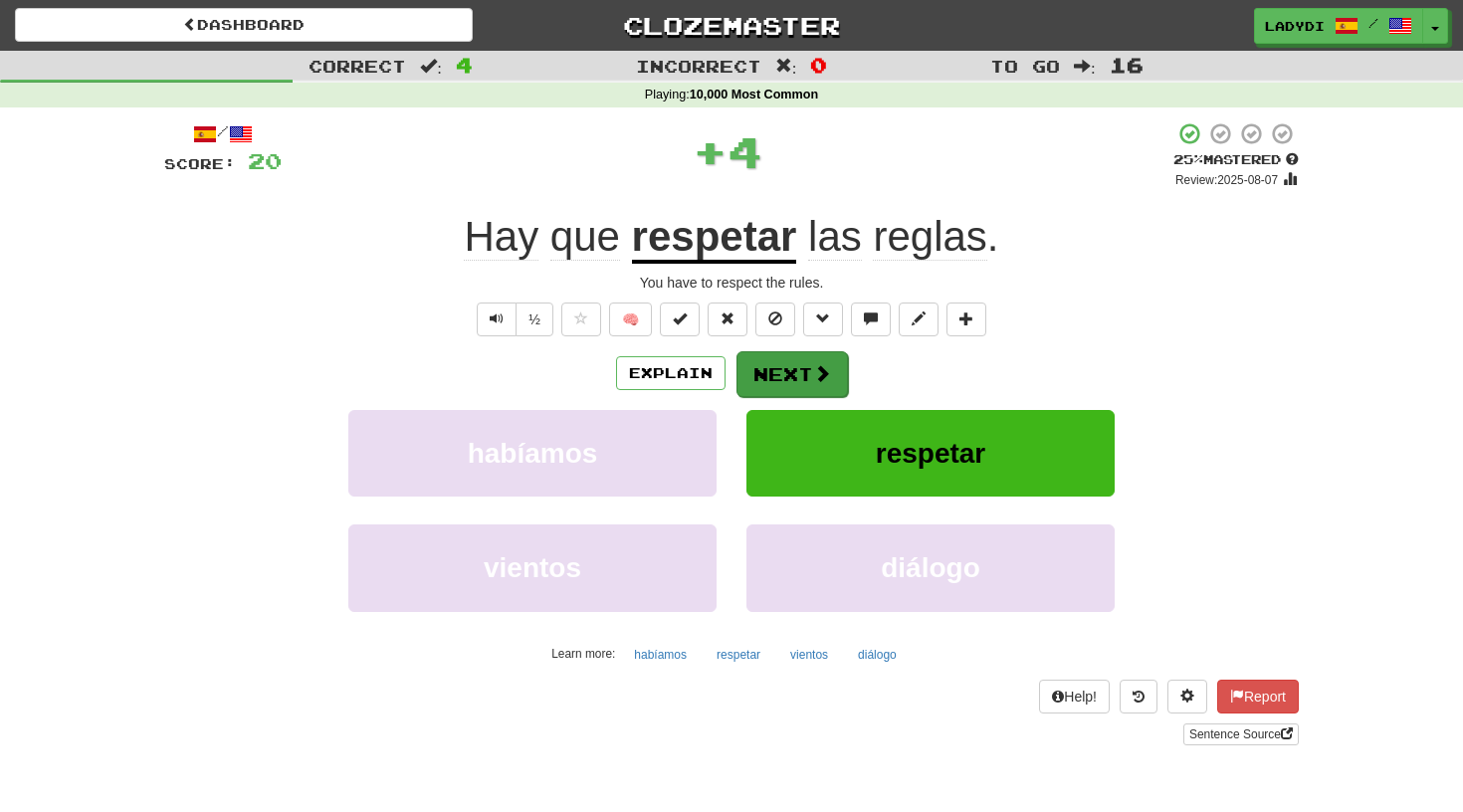 click on "Next" at bounding box center [792, 374] 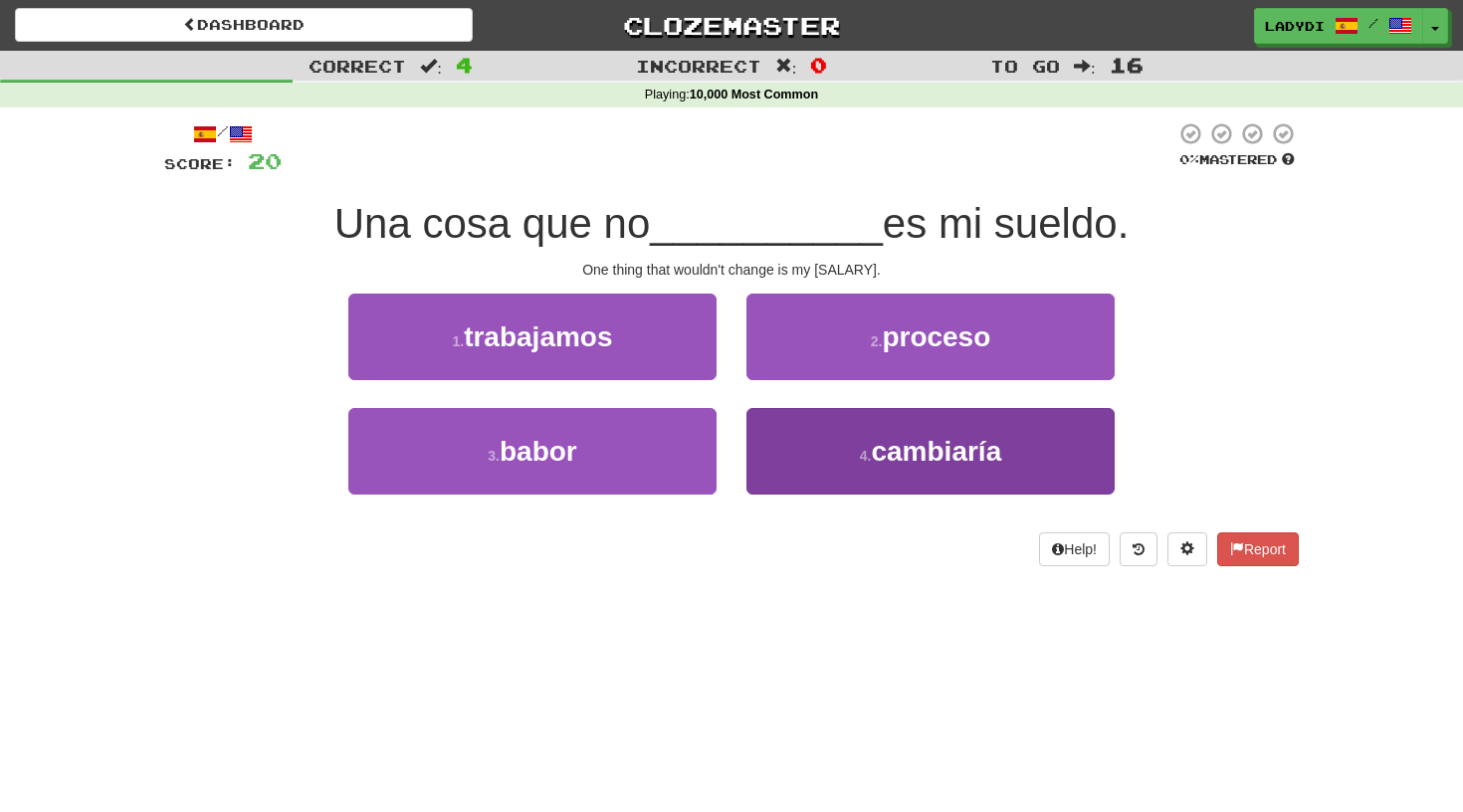 click on "4 .  cambiaría" at bounding box center (931, 451) 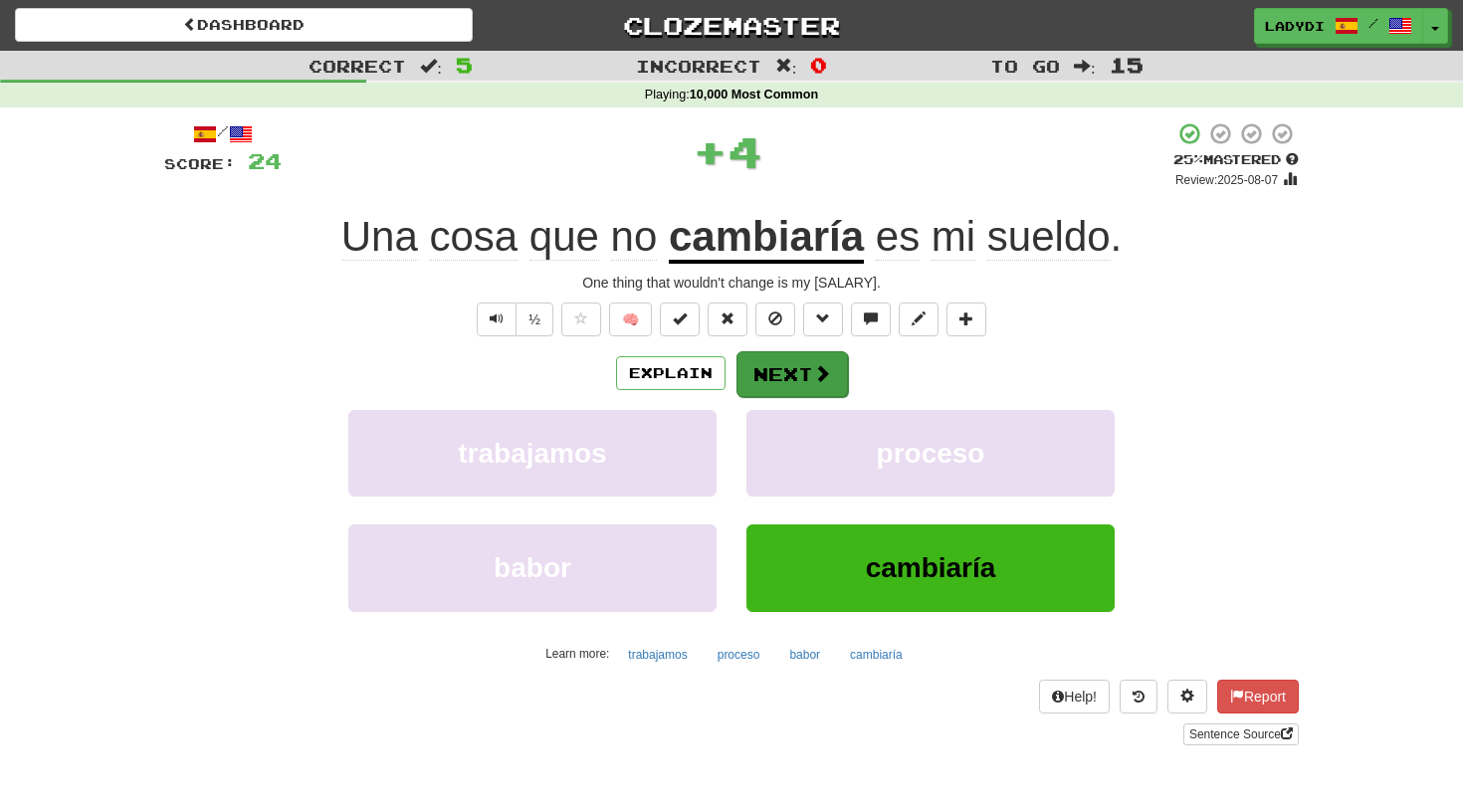 click on "Next" at bounding box center (792, 374) 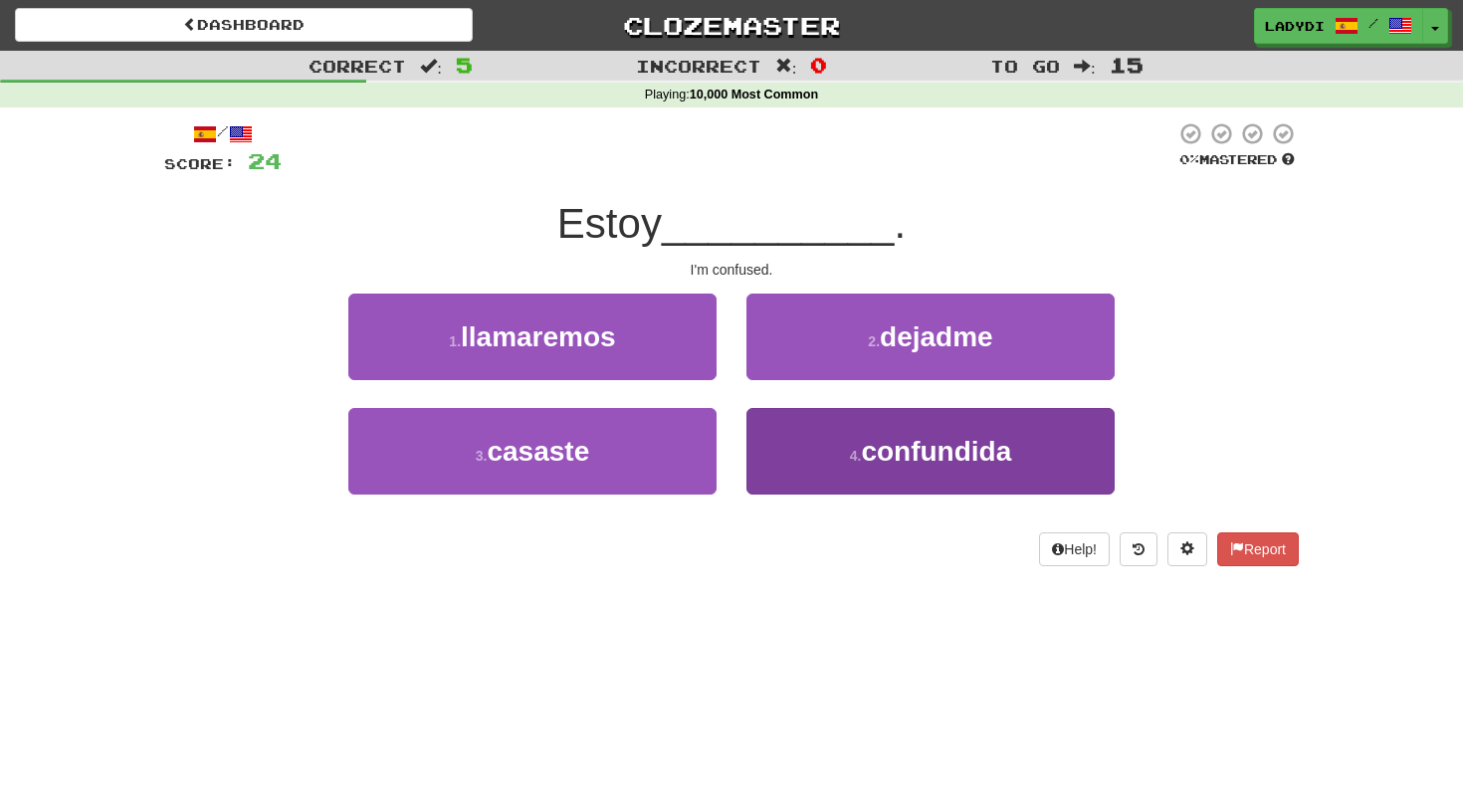 click on "4 .  confundida" at bounding box center (931, 451) 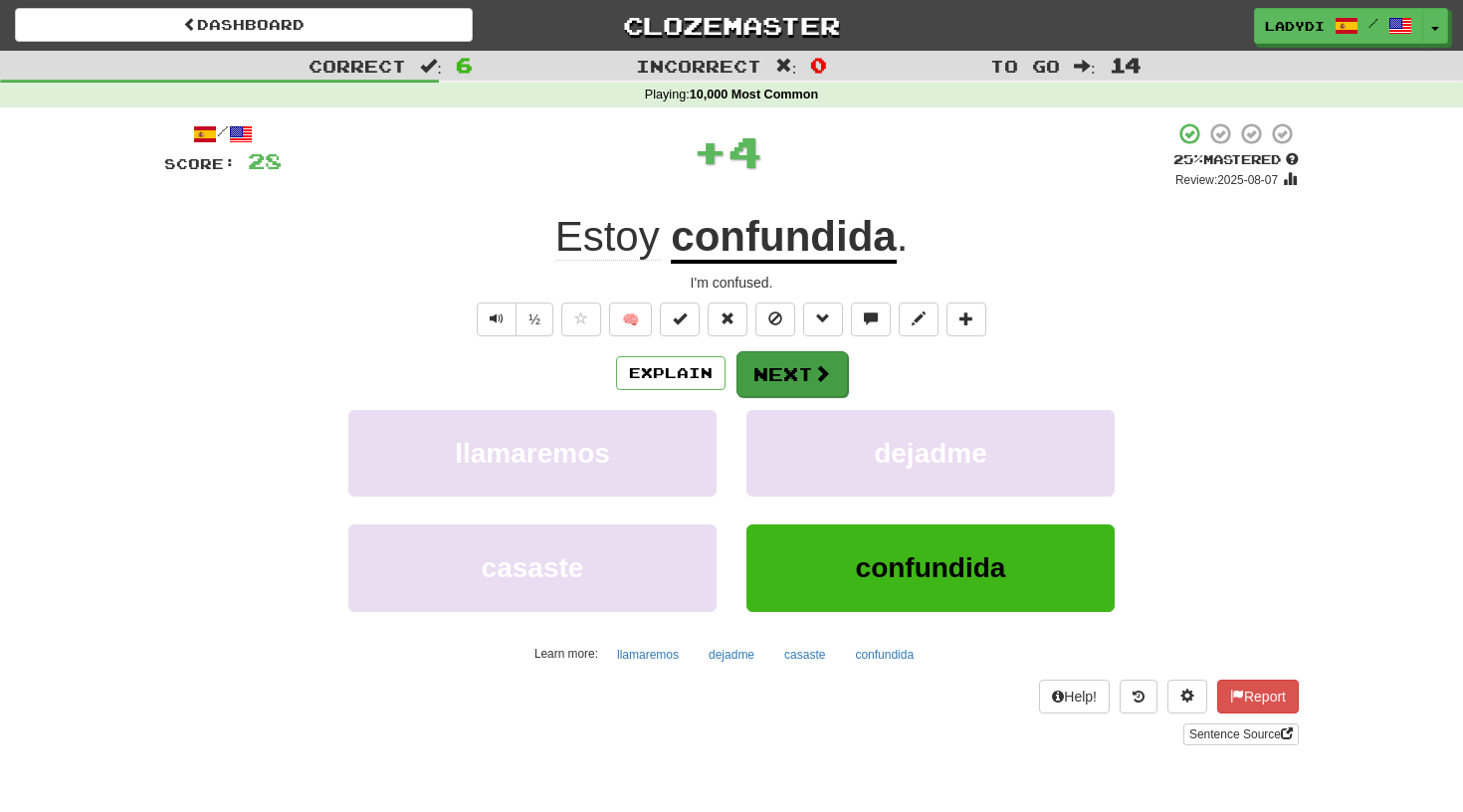 click on "Next" at bounding box center [792, 374] 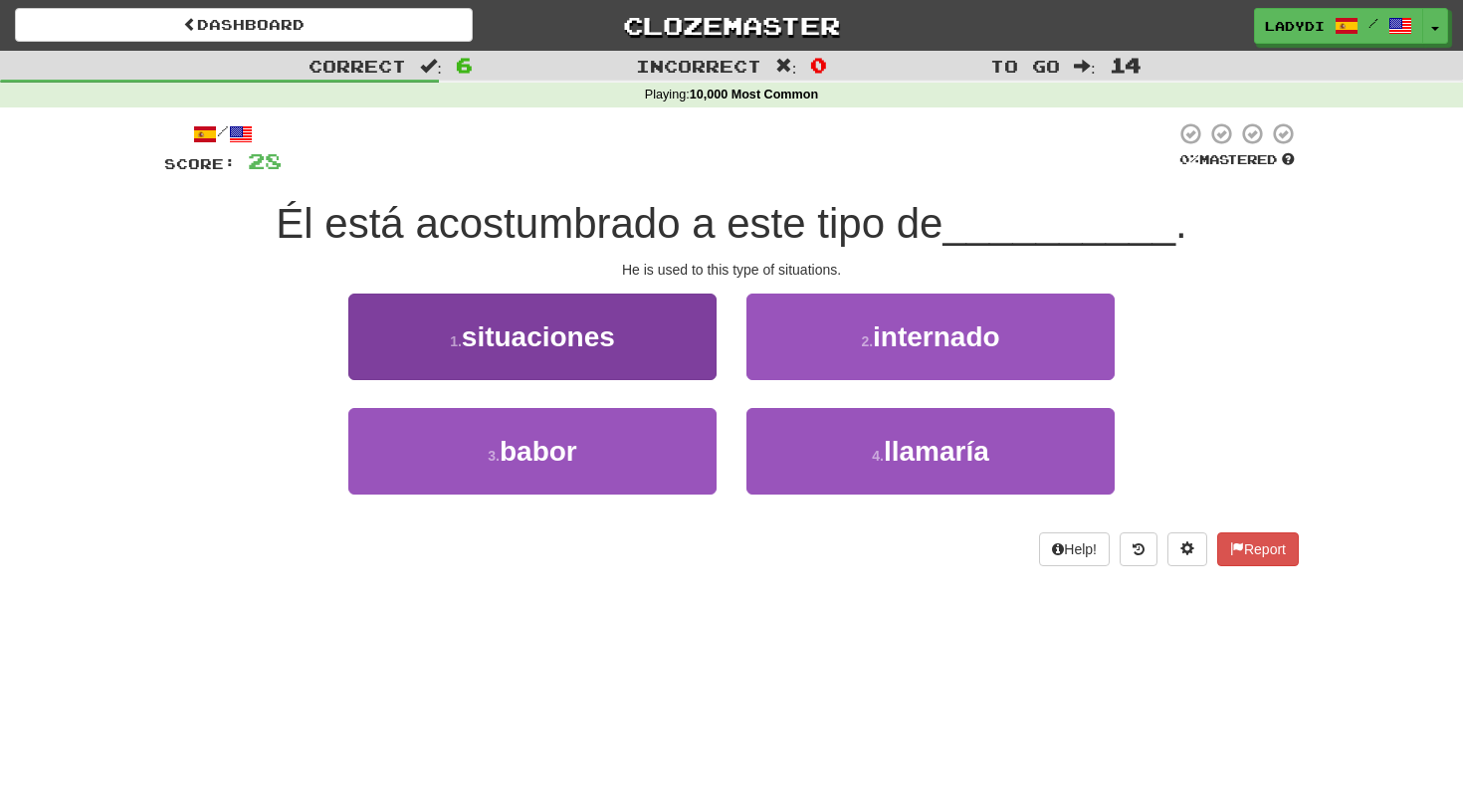 click on "1 .  situaciones" at bounding box center [532, 336] 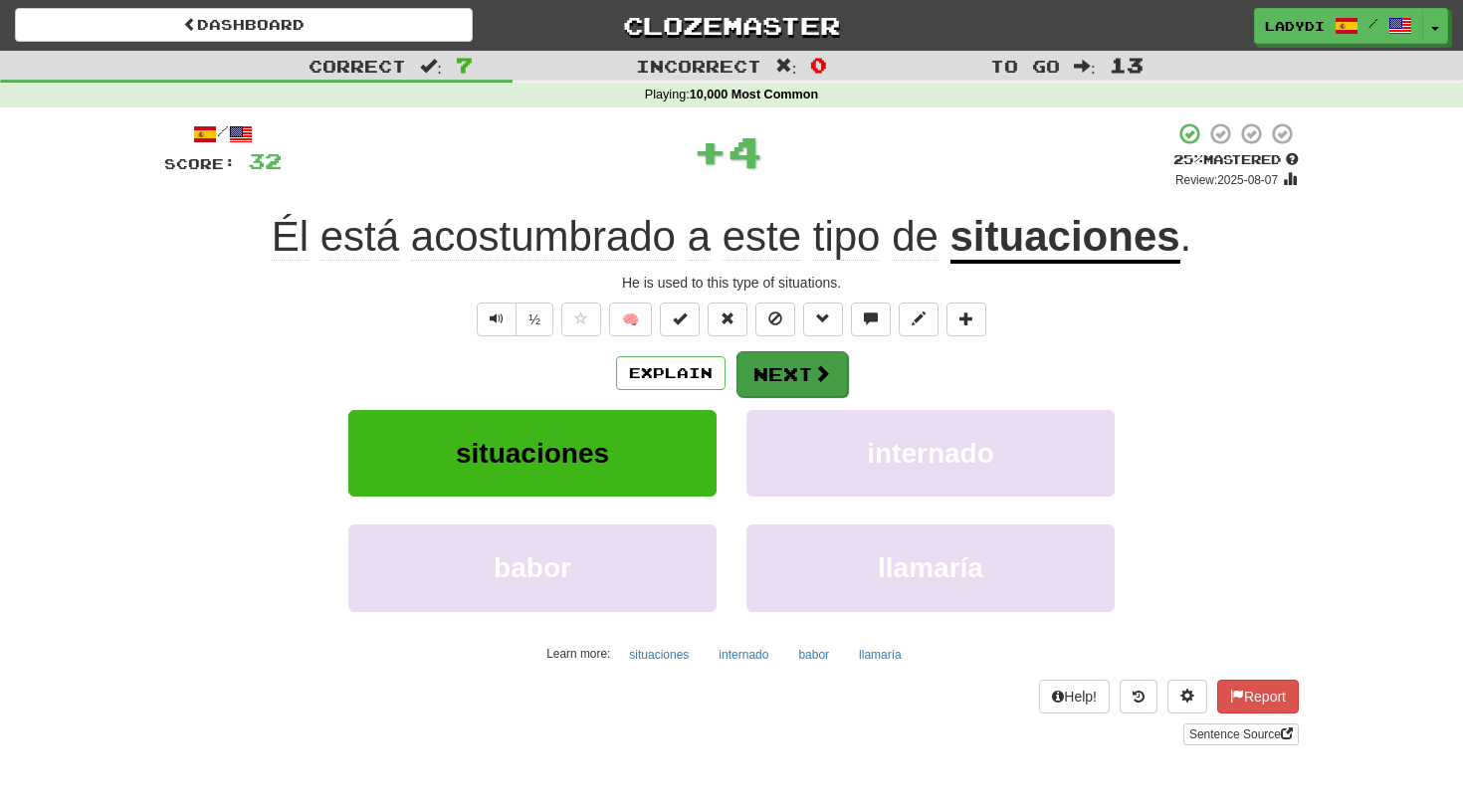click on "Next" at bounding box center (792, 374) 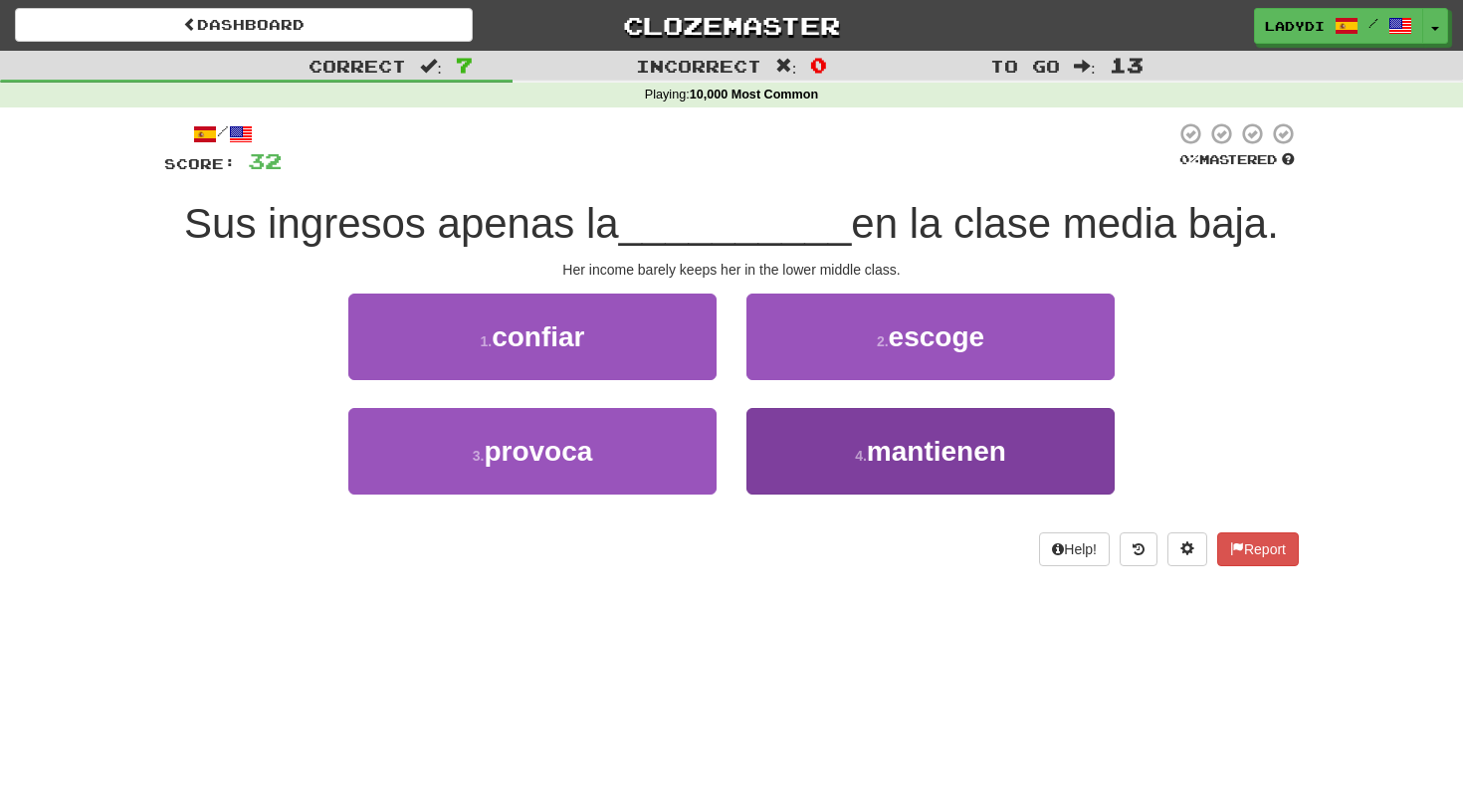 click on "4 .  mantienen" at bounding box center (931, 451) 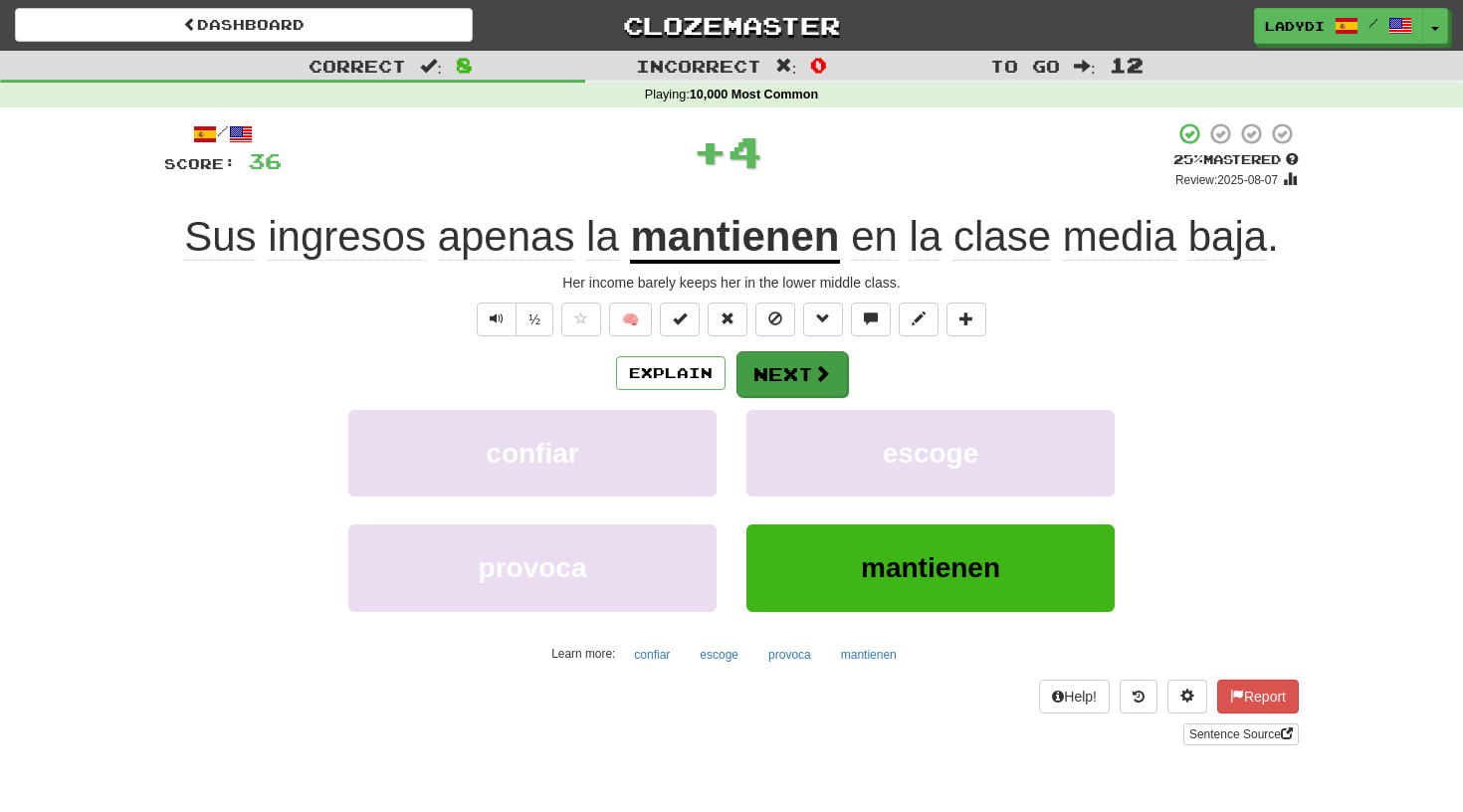 click on "Next" at bounding box center [792, 374] 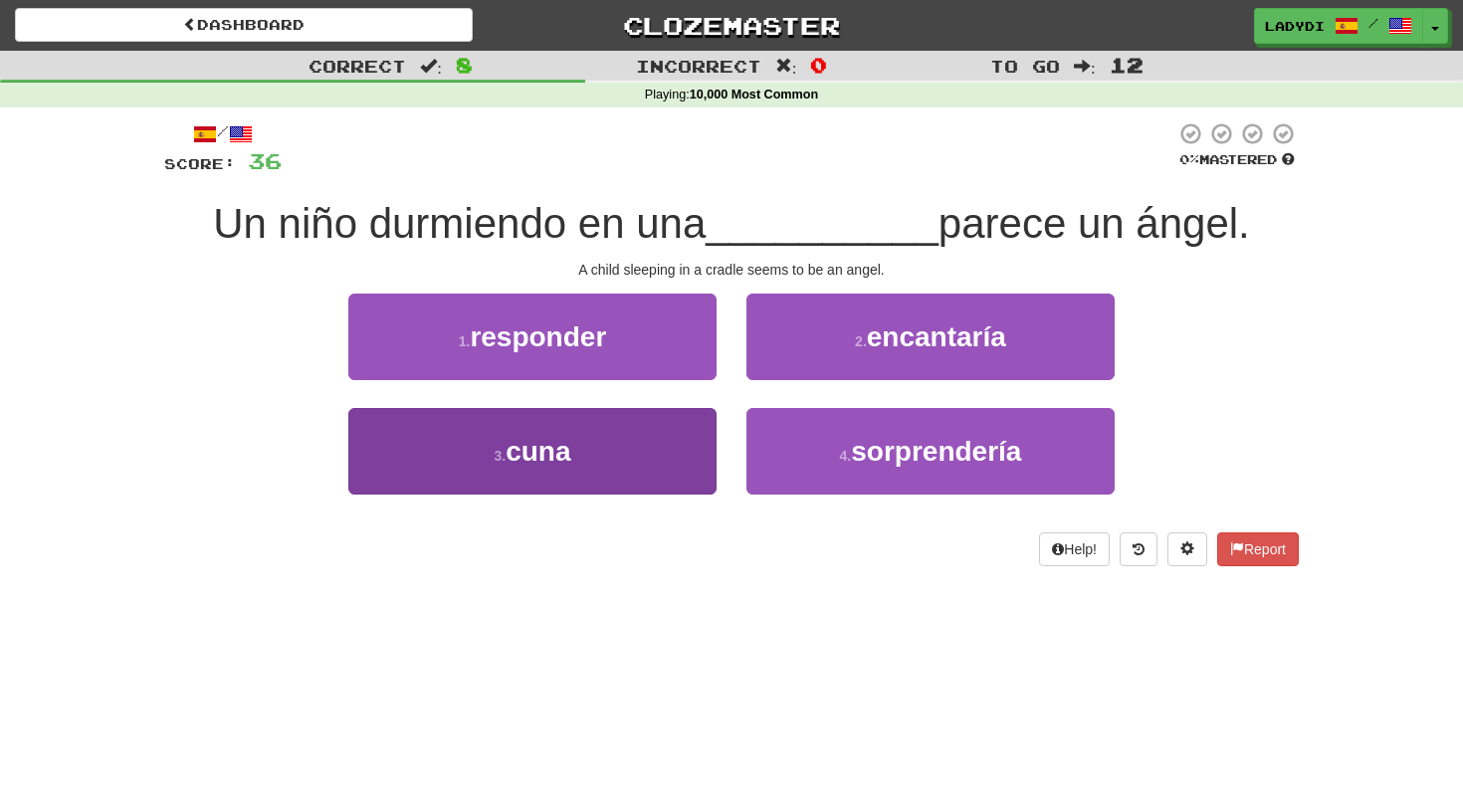 click on "3 .  cuna" at bounding box center [532, 451] 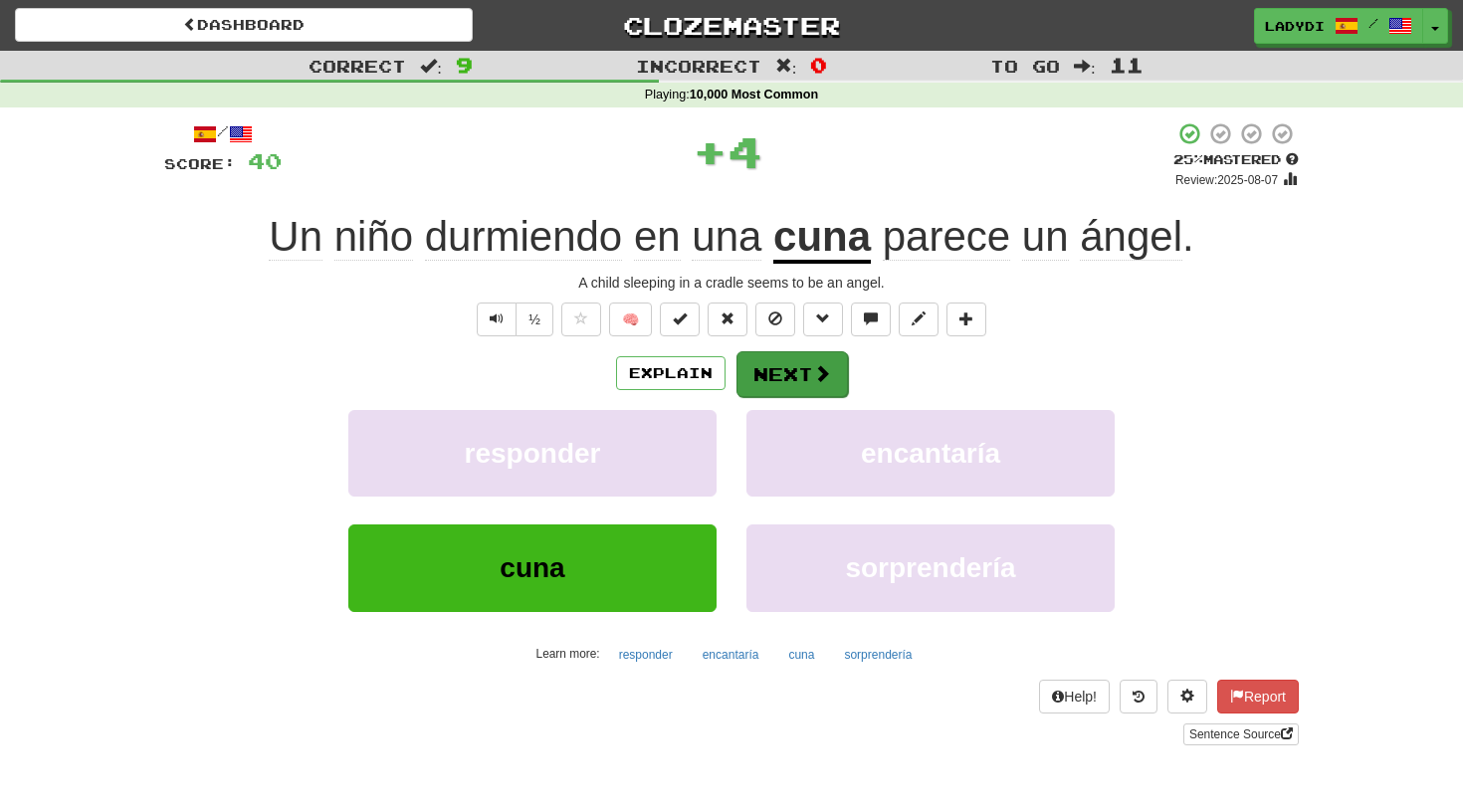 click on "Next" at bounding box center [792, 374] 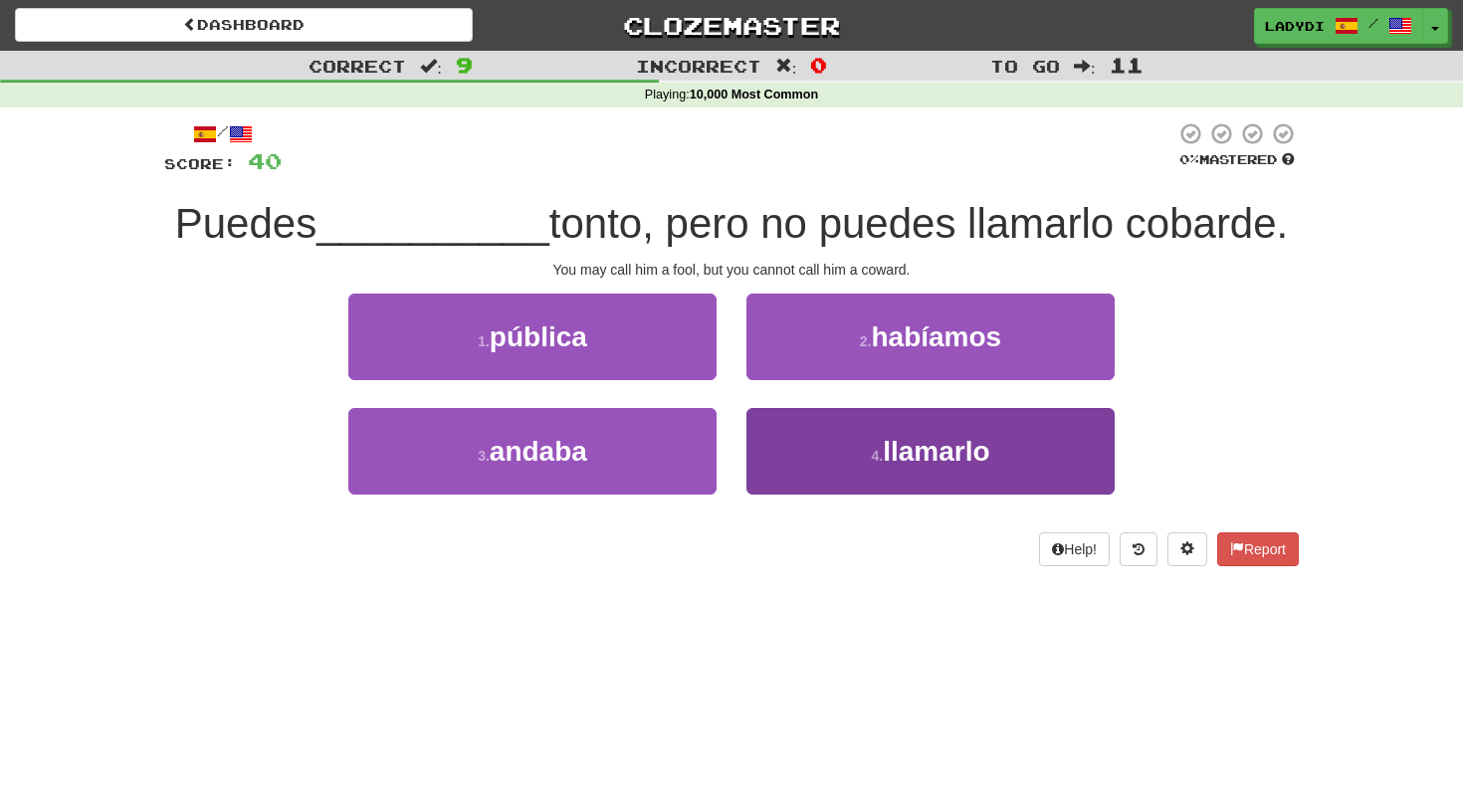 click on "4 .  llamarlo" at bounding box center [931, 451] 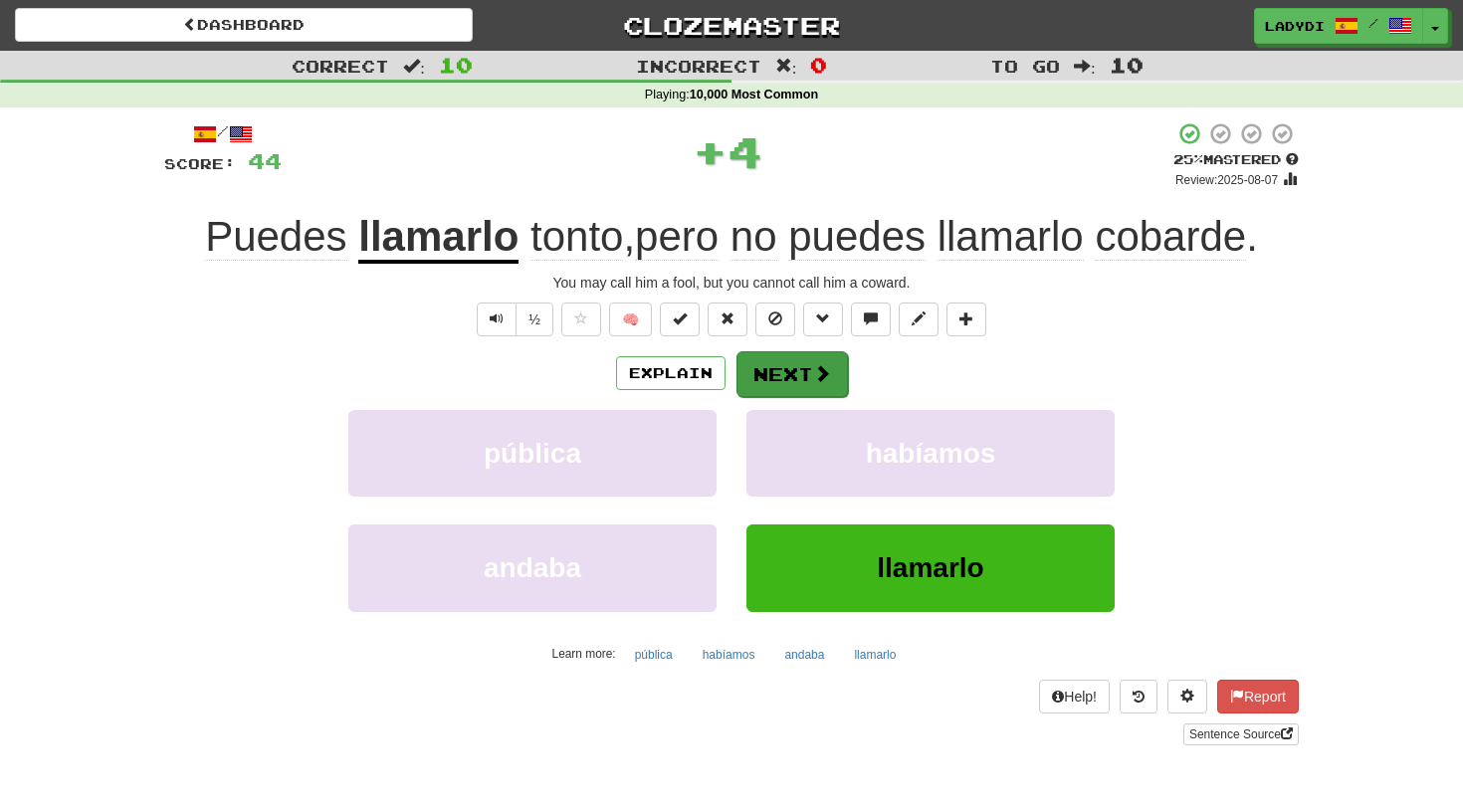 click on "Next" at bounding box center [792, 374] 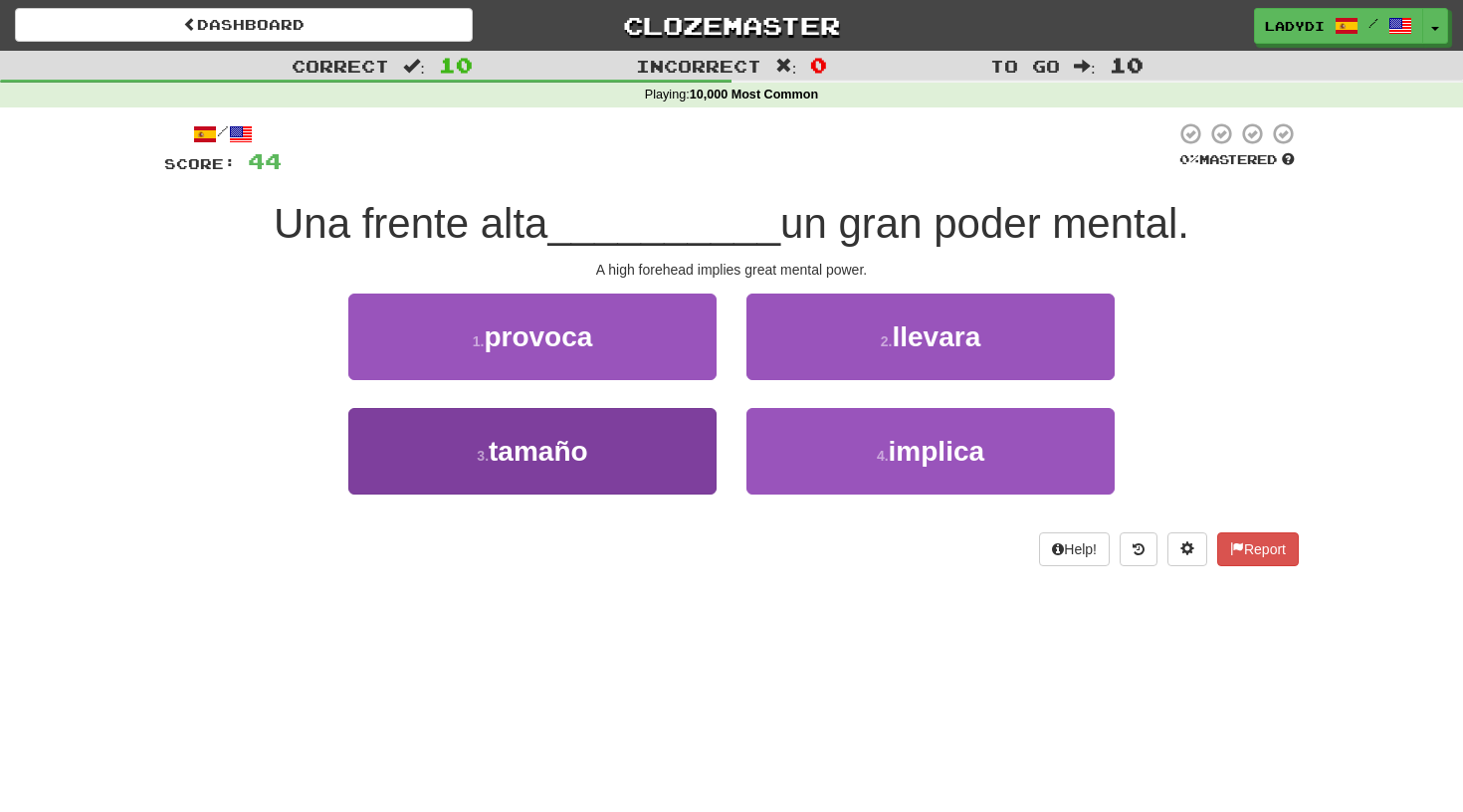 click on "3 .  tamaño" at bounding box center [532, 451] 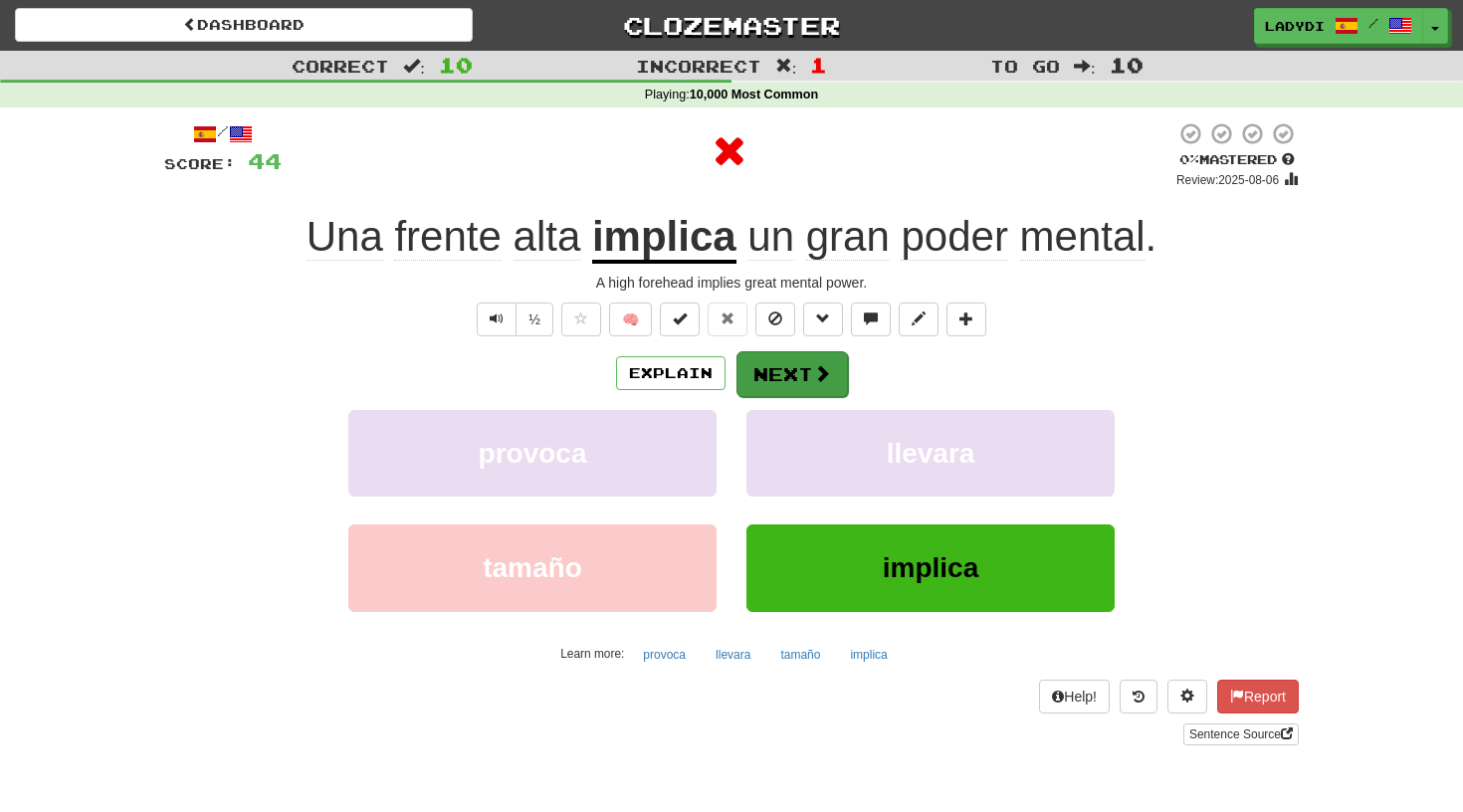 click on "Next" at bounding box center [792, 374] 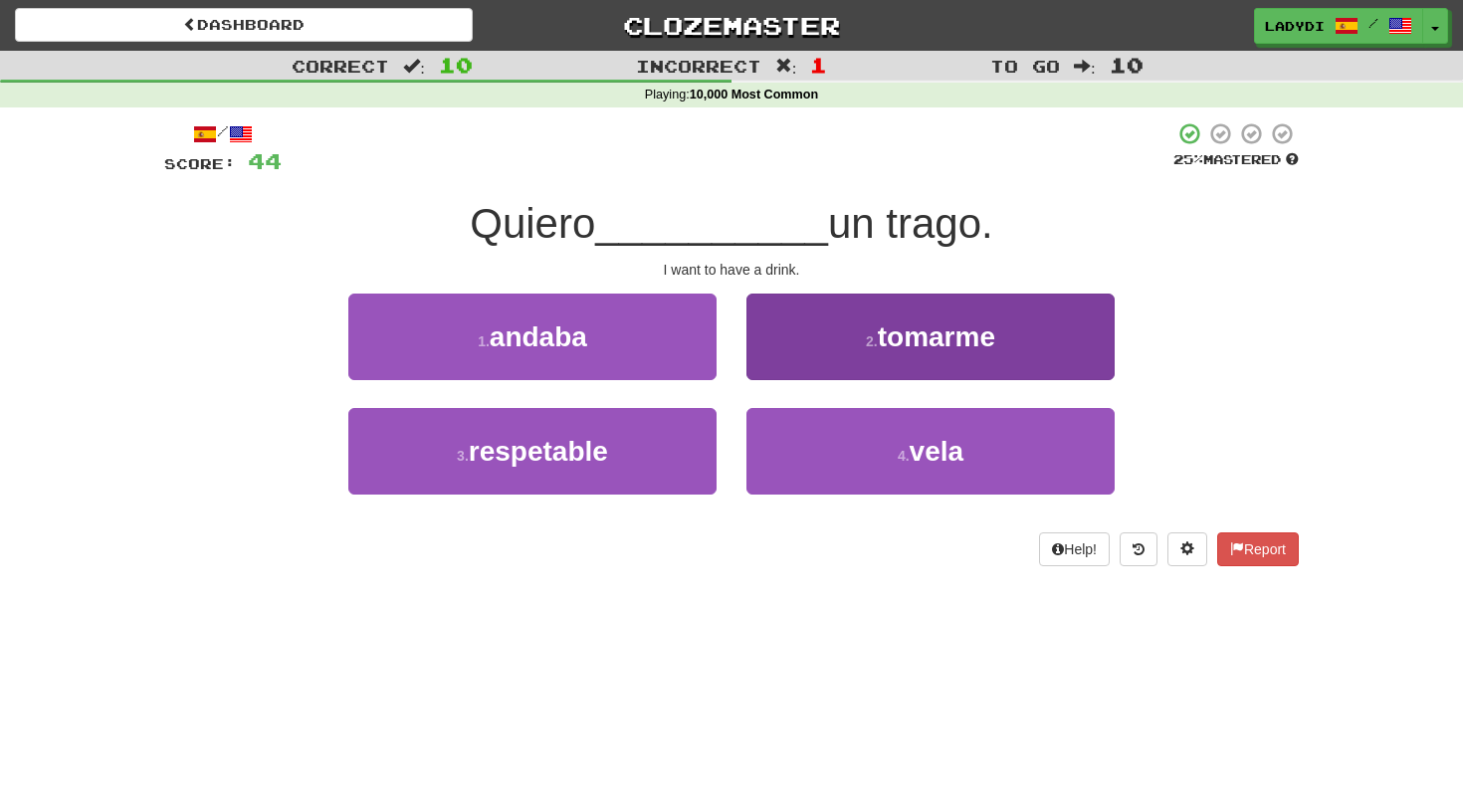 click on "2 .  tomarme" at bounding box center [931, 336] 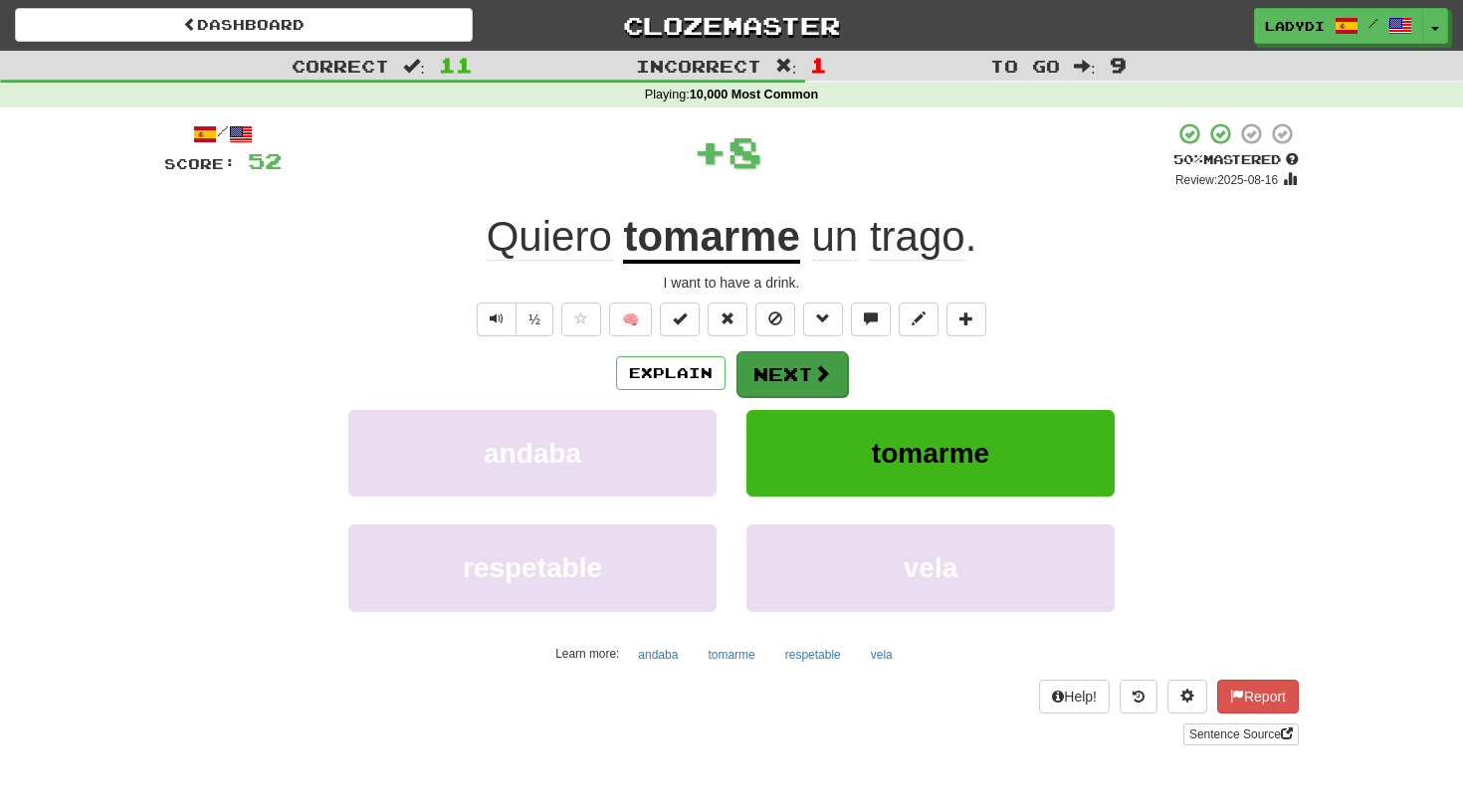 click on "Next" at bounding box center [792, 374] 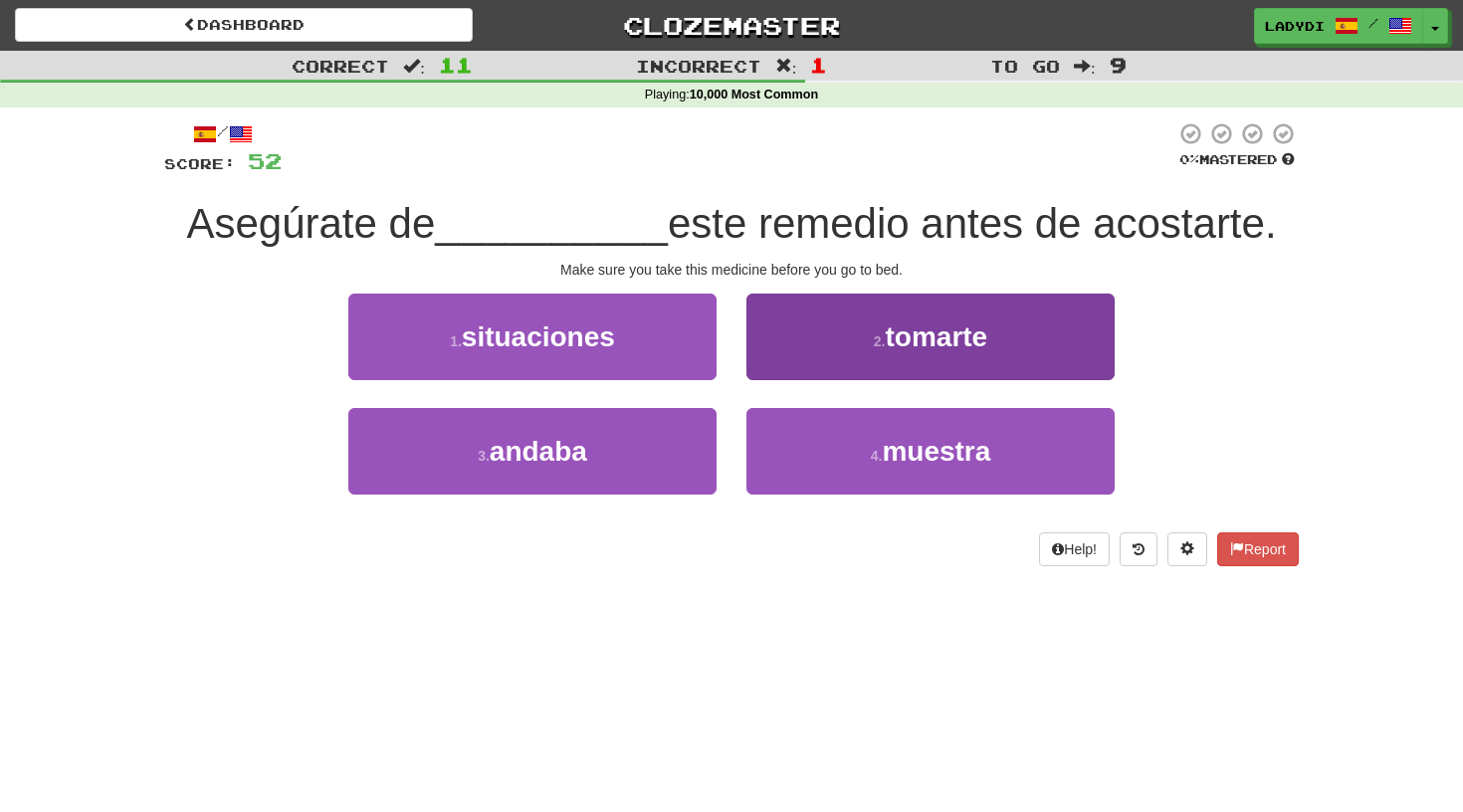 click on "2 .  tomarte" at bounding box center (931, 336) 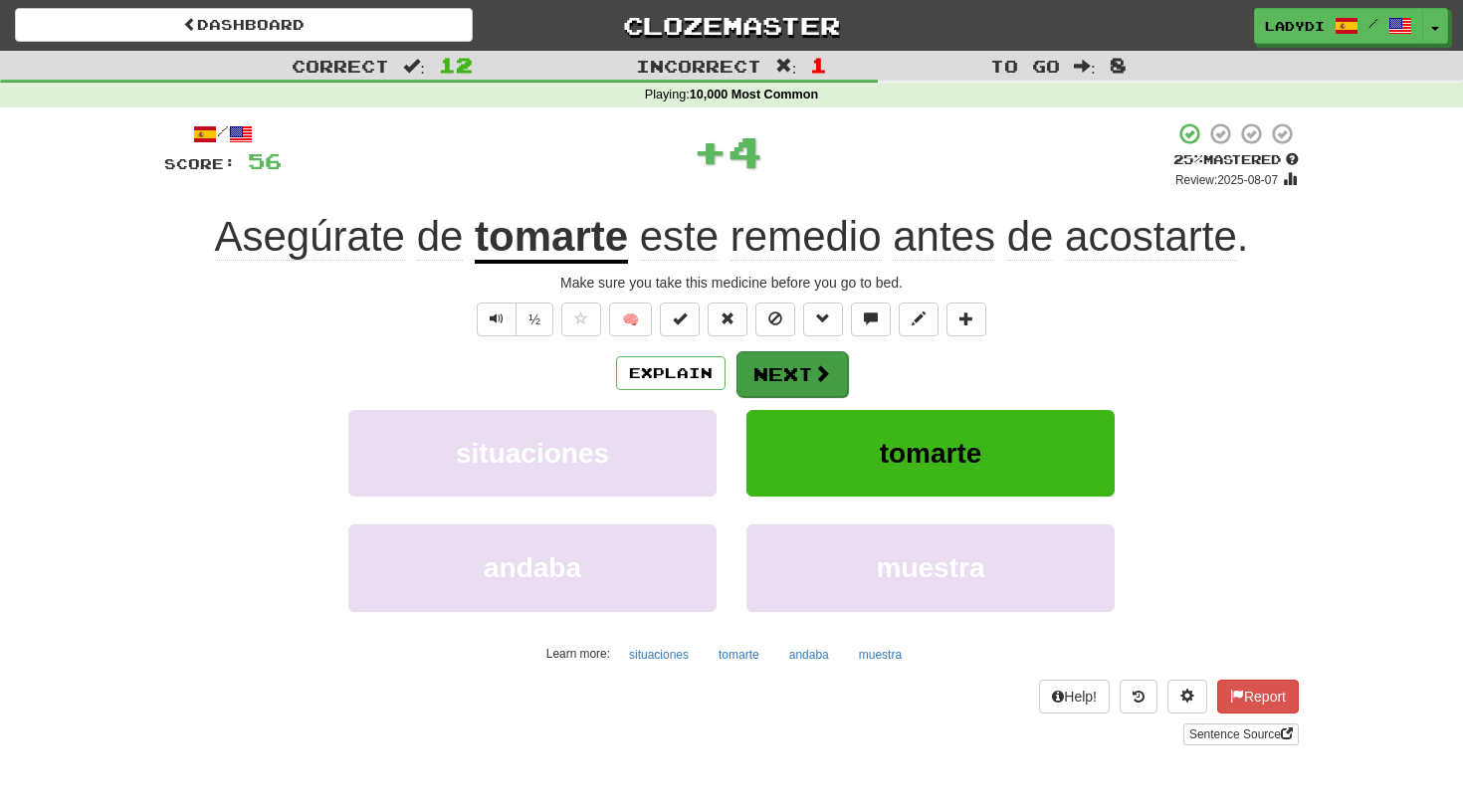 click on "Next" at bounding box center (792, 374) 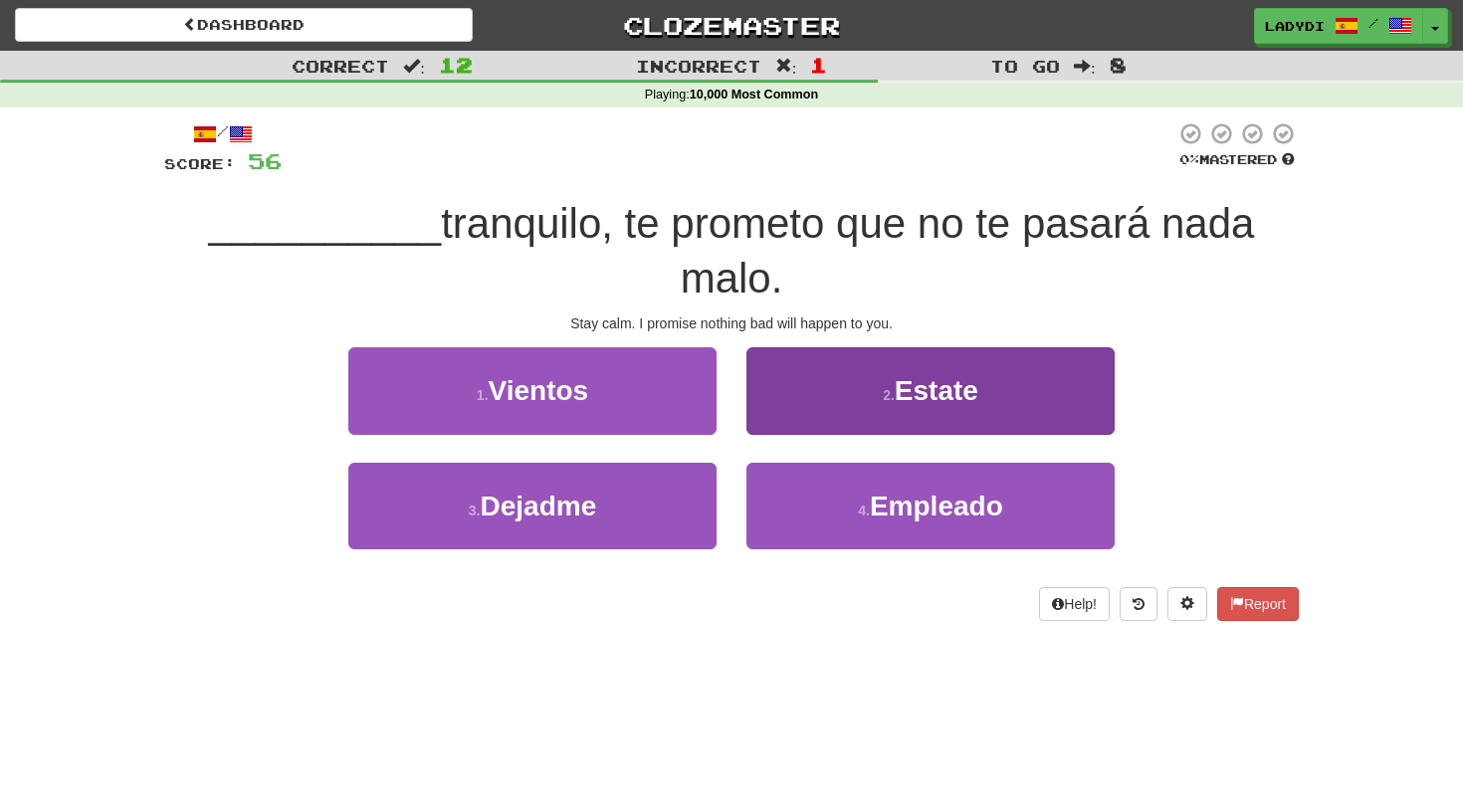 click on "2 .  Estate" at bounding box center (931, 390) 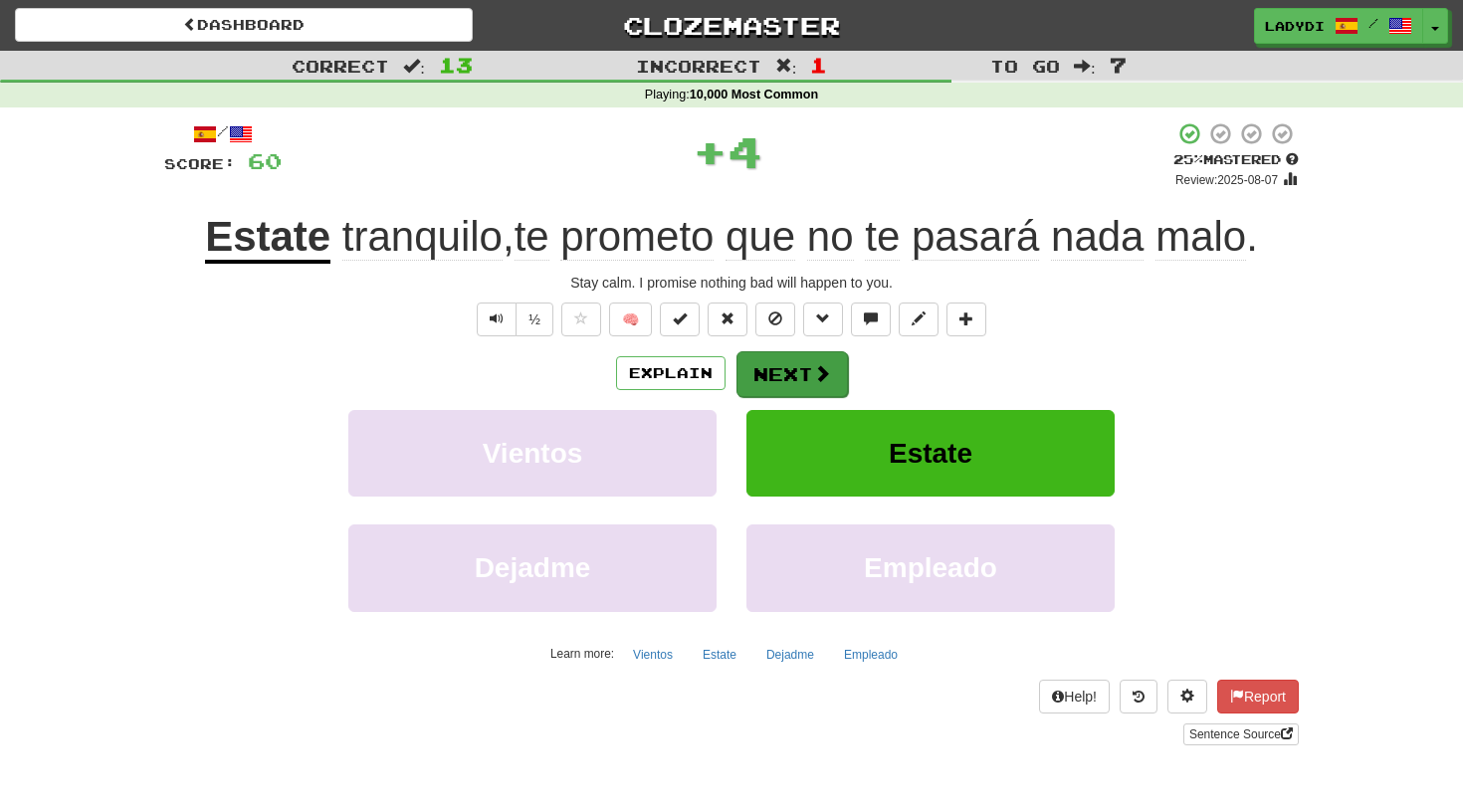 click on "Next" at bounding box center (792, 374) 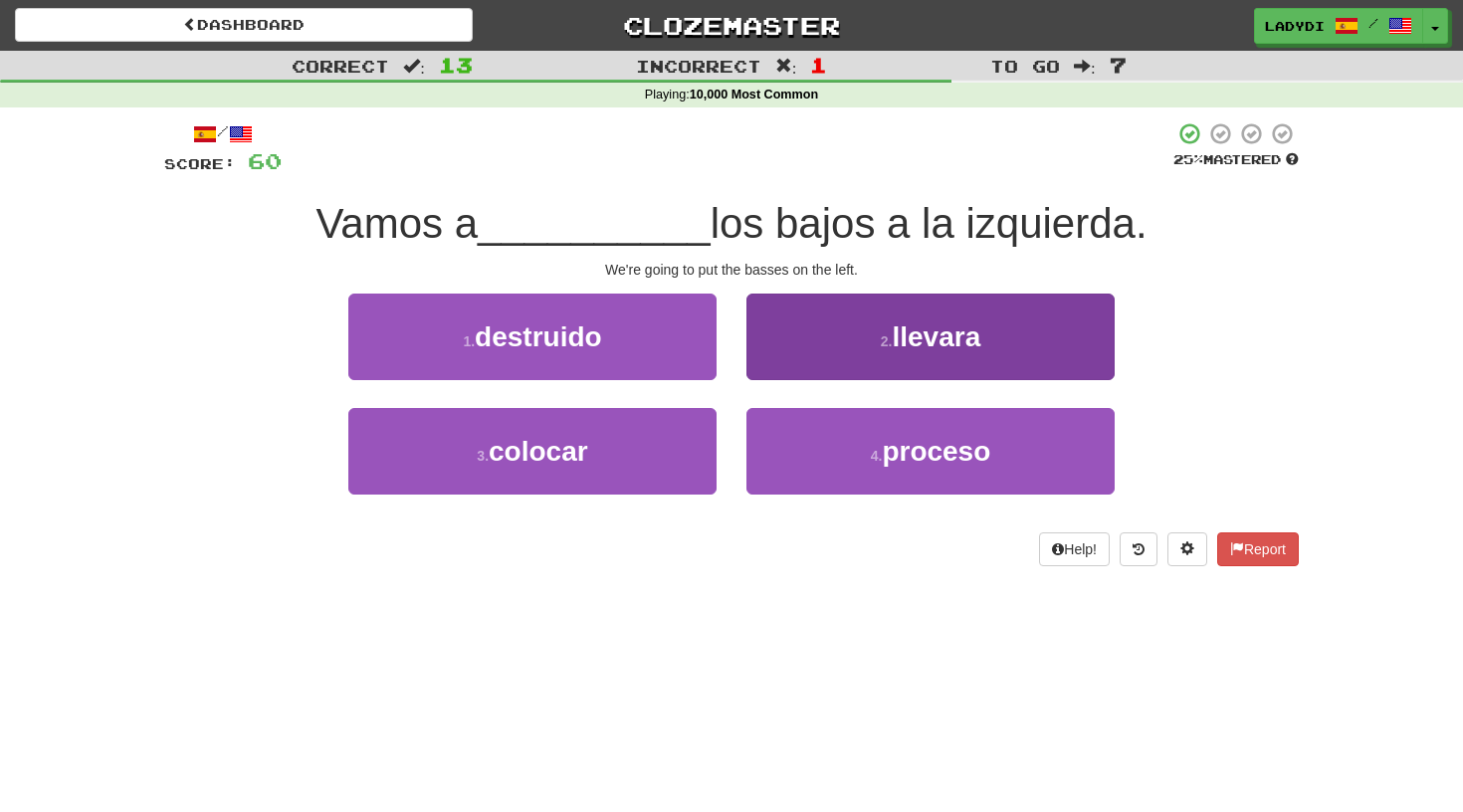 click on "2 .  llevara" at bounding box center (931, 336) 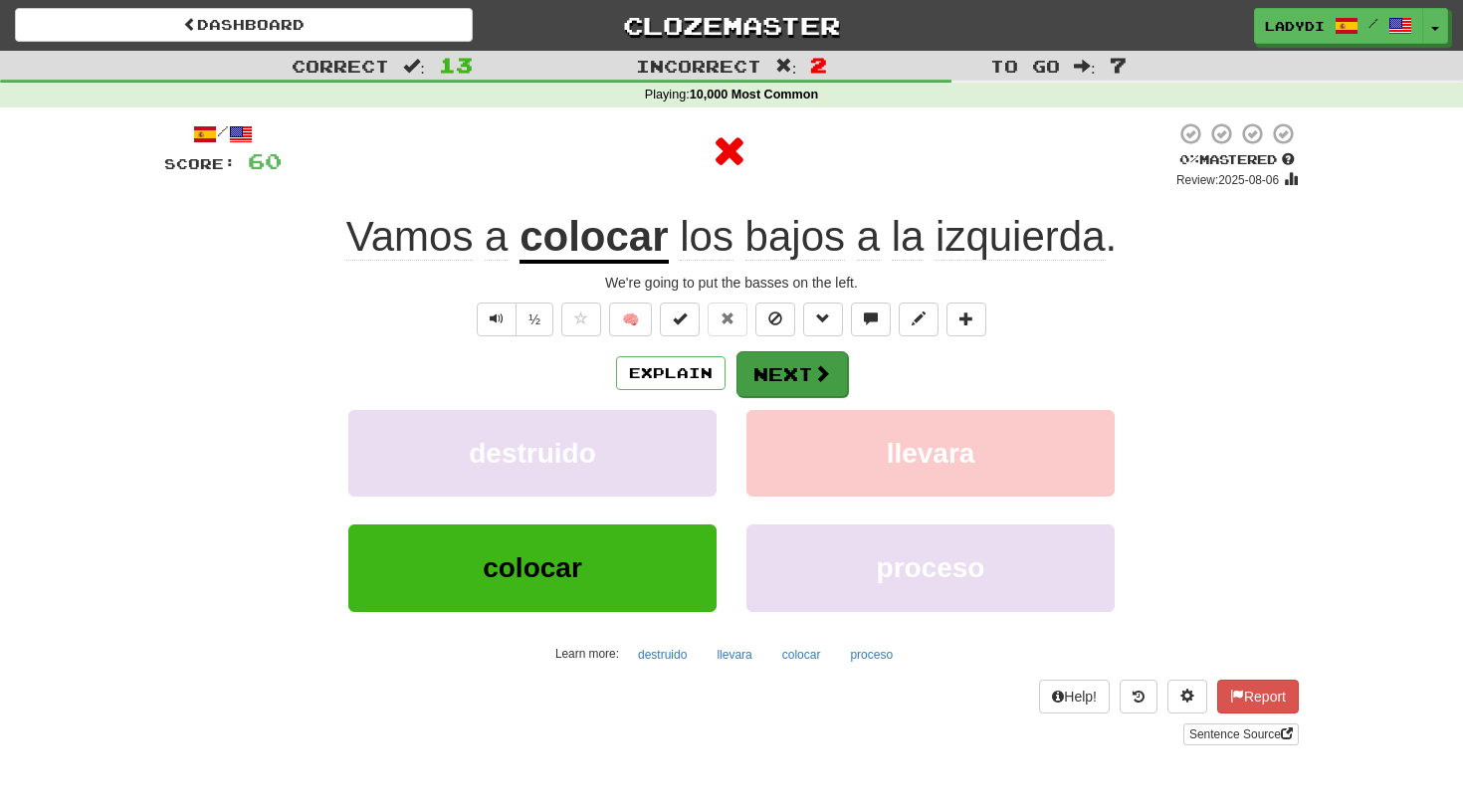 click on "Next" at bounding box center (792, 374) 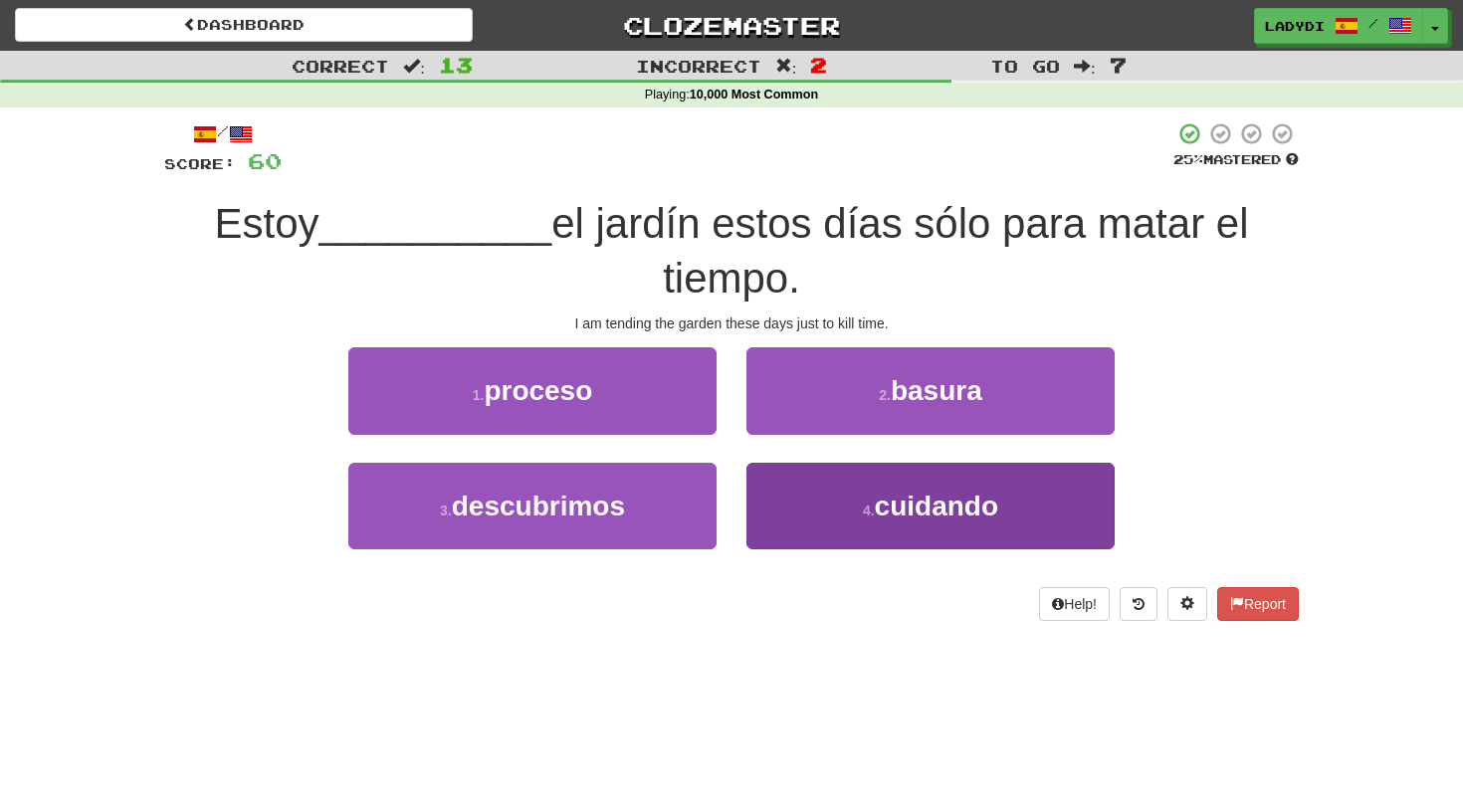 click on "4 .  cuidando" at bounding box center [931, 506] 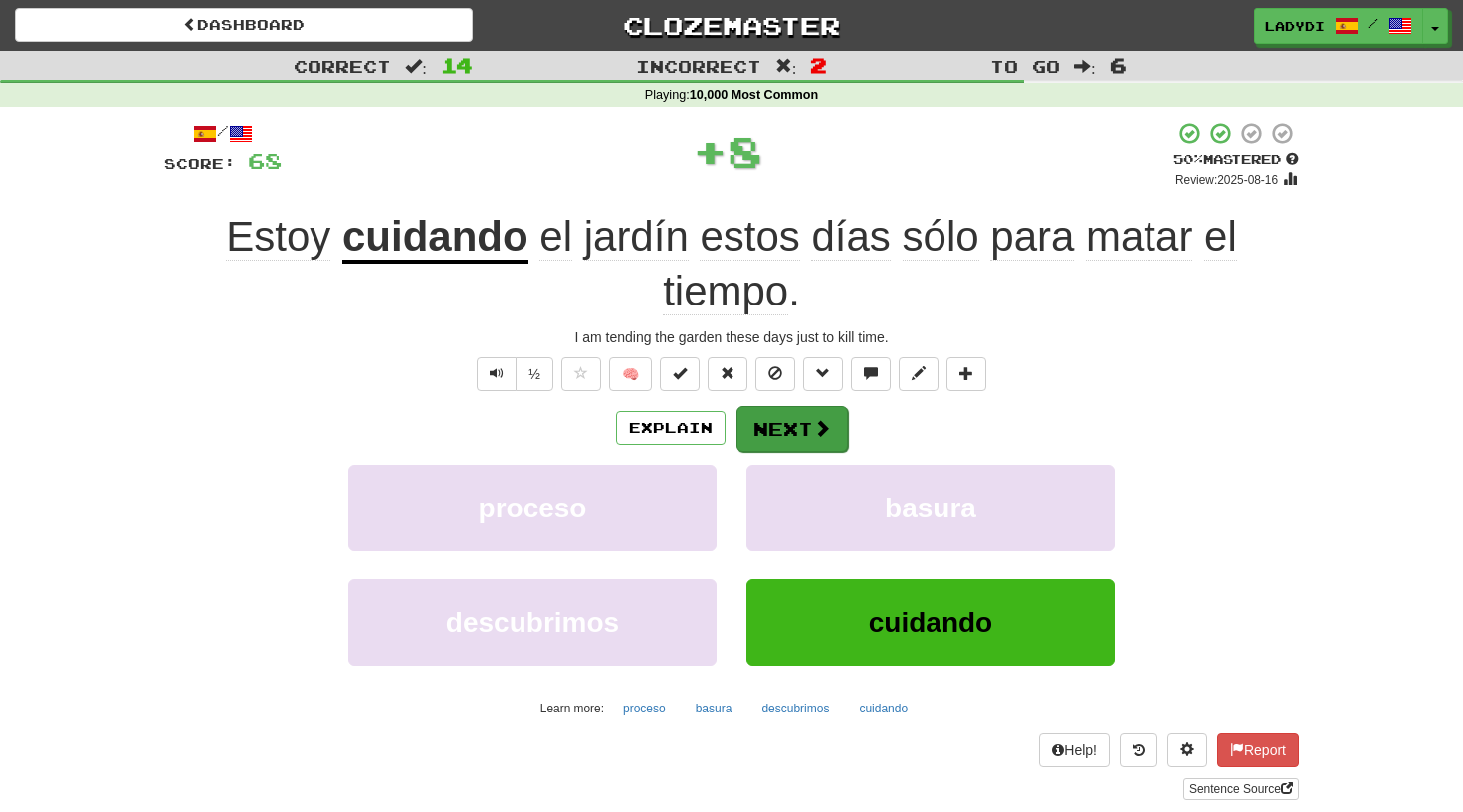 click on "Next" at bounding box center [792, 429] 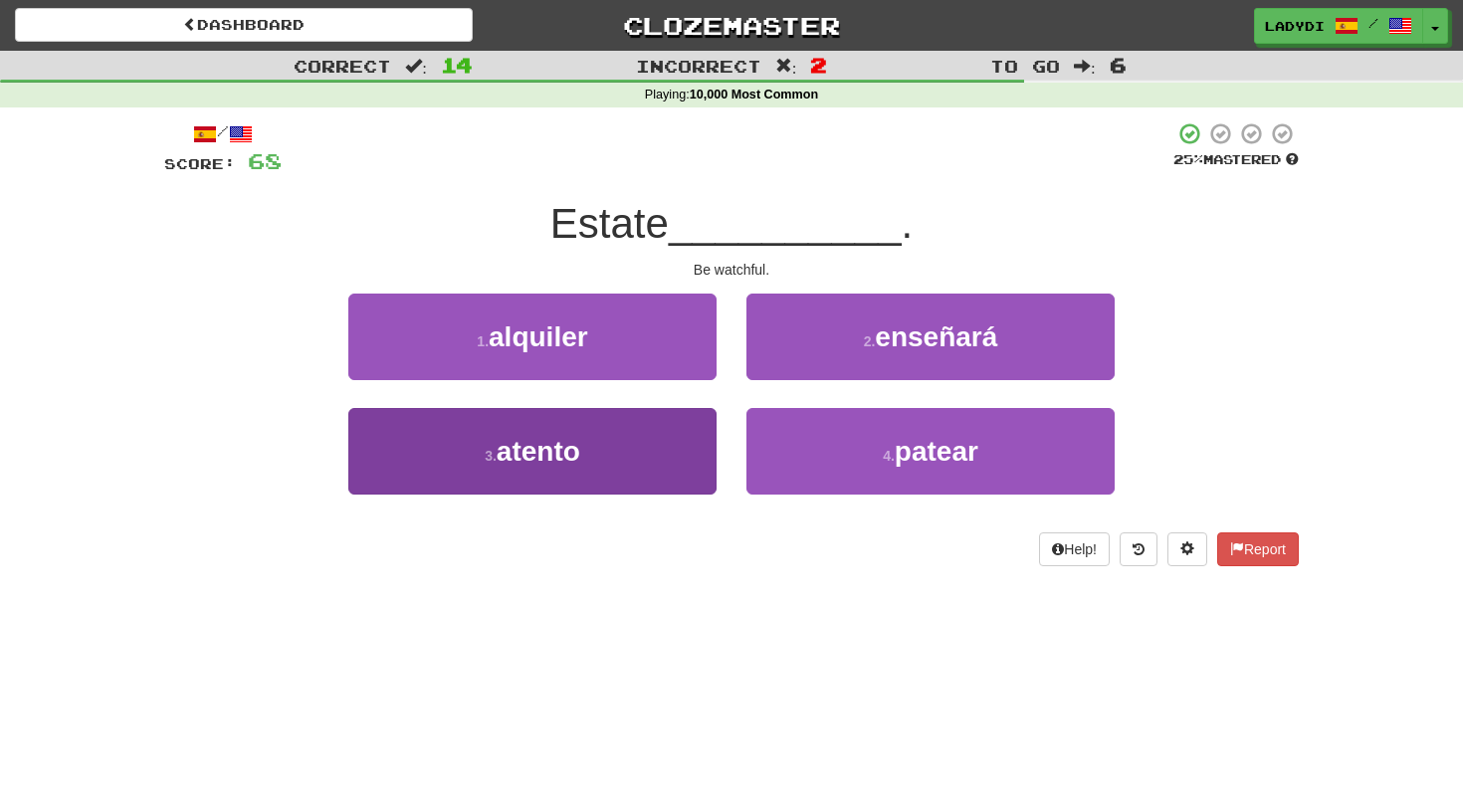 click on "3 .  atento" at bounding box center [532, 451] 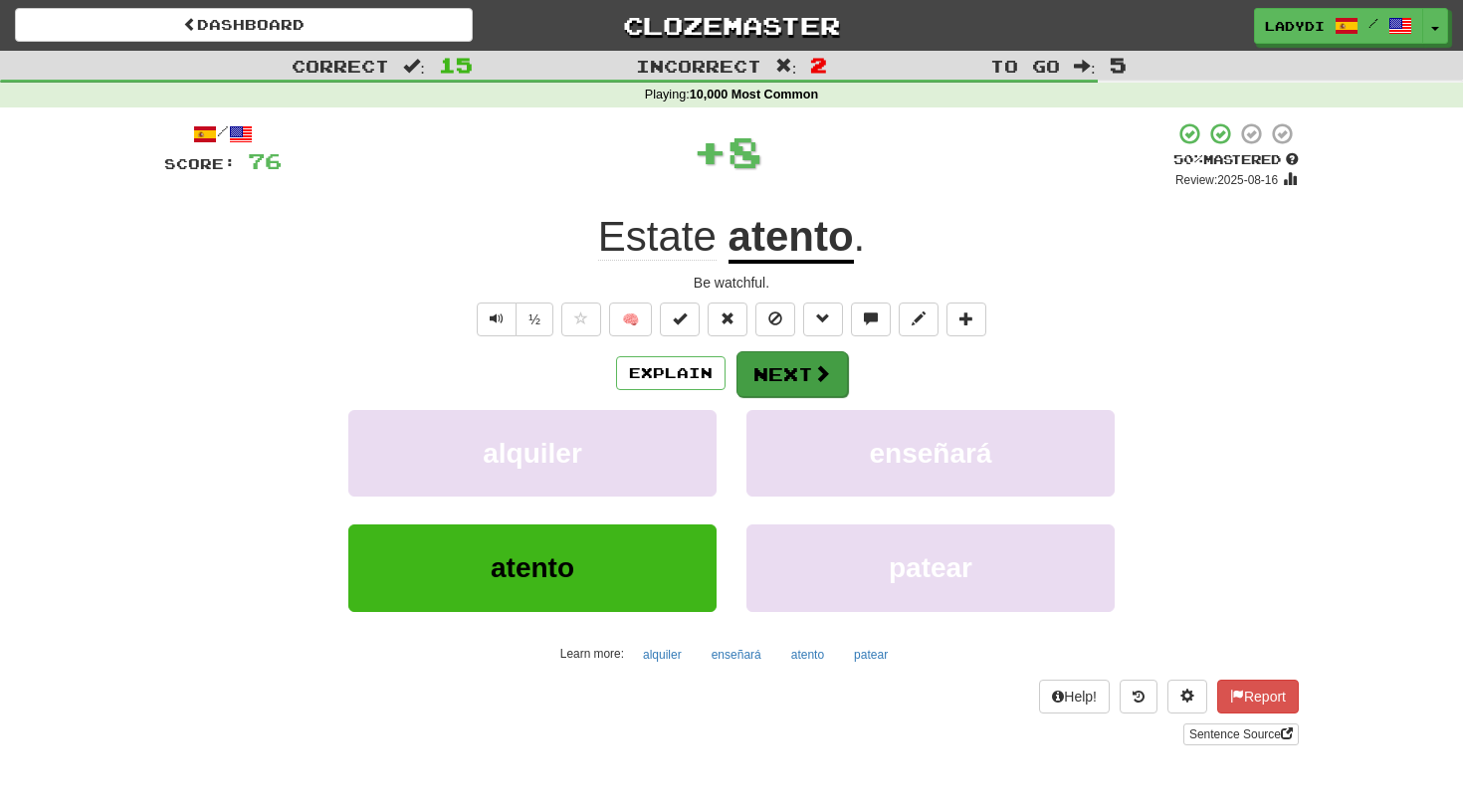 click on "Next" at bounding box center (792, 374) 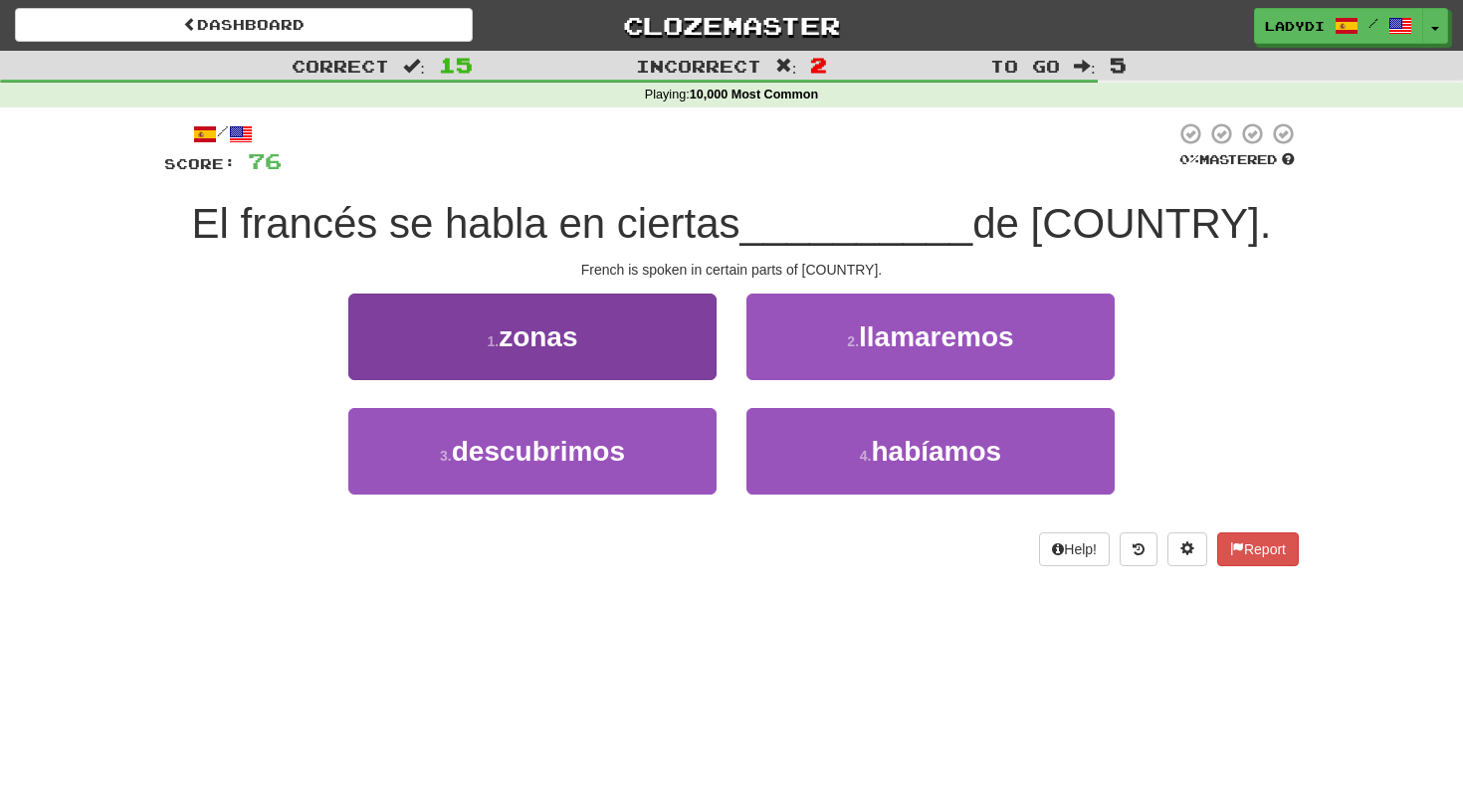 click on "1 .  zonas" at bounding box center [532, 336] 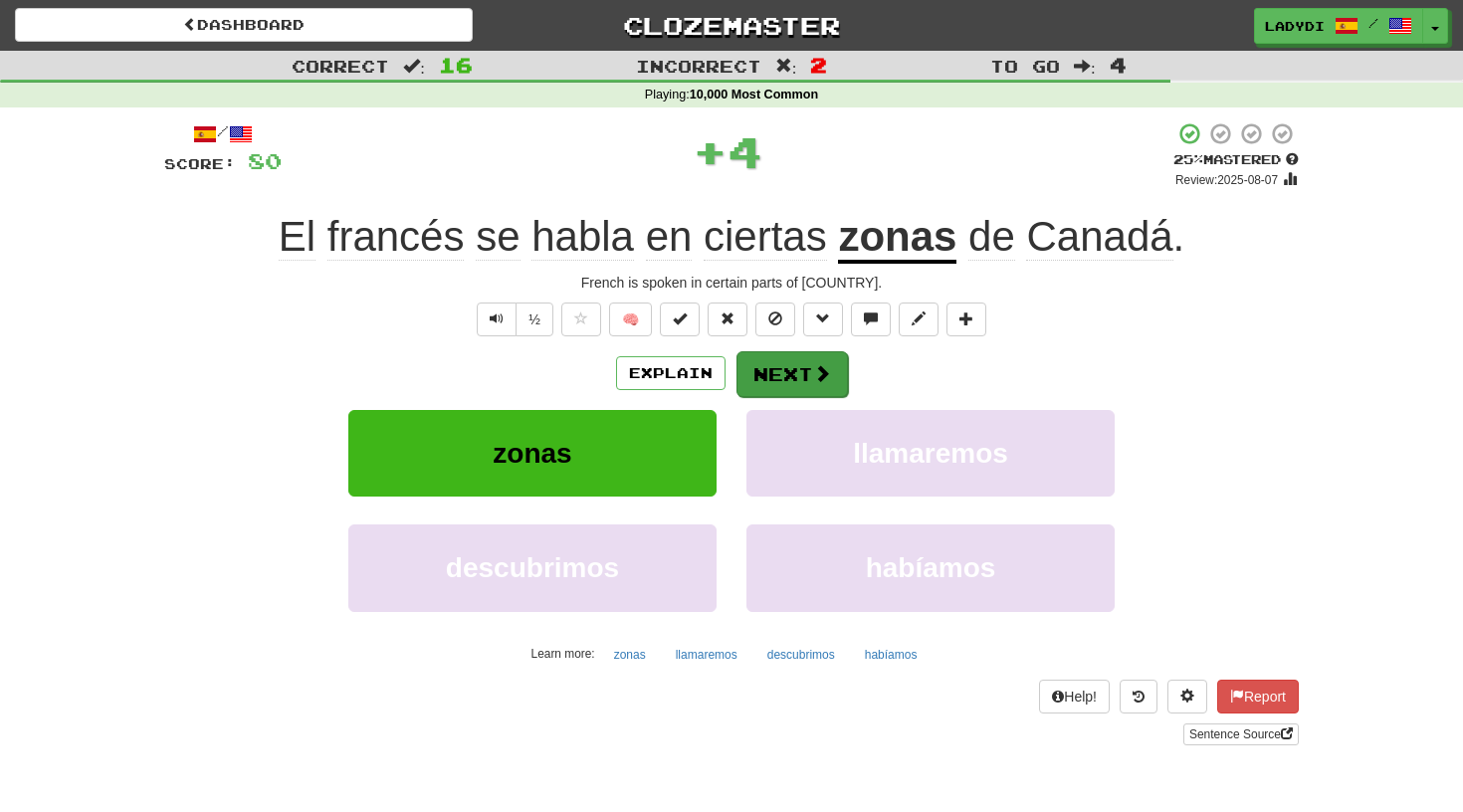 click on "Next" at bounding box center (792, 374) 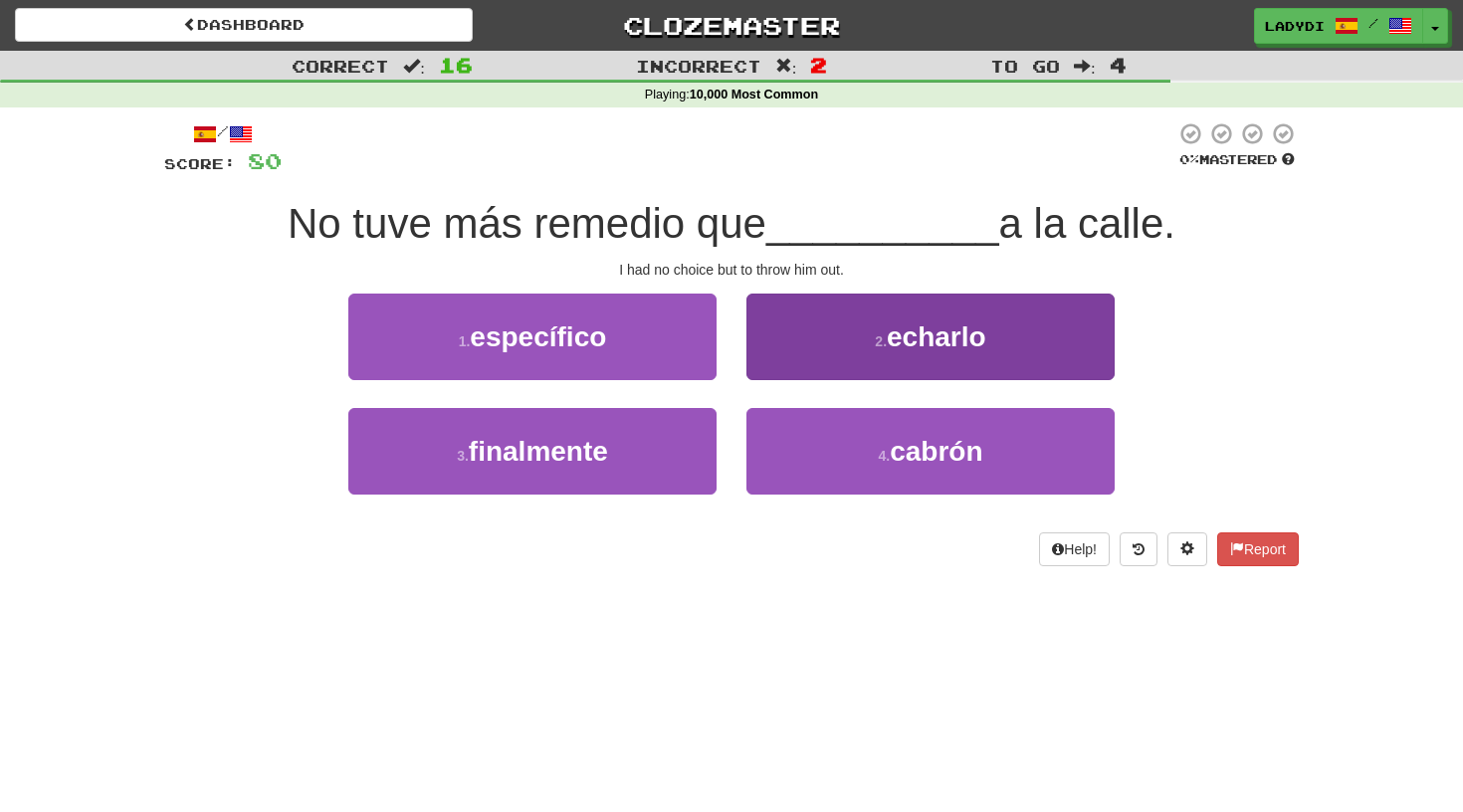 click on "2 .  echarlo" at bounding box center (931, 336) 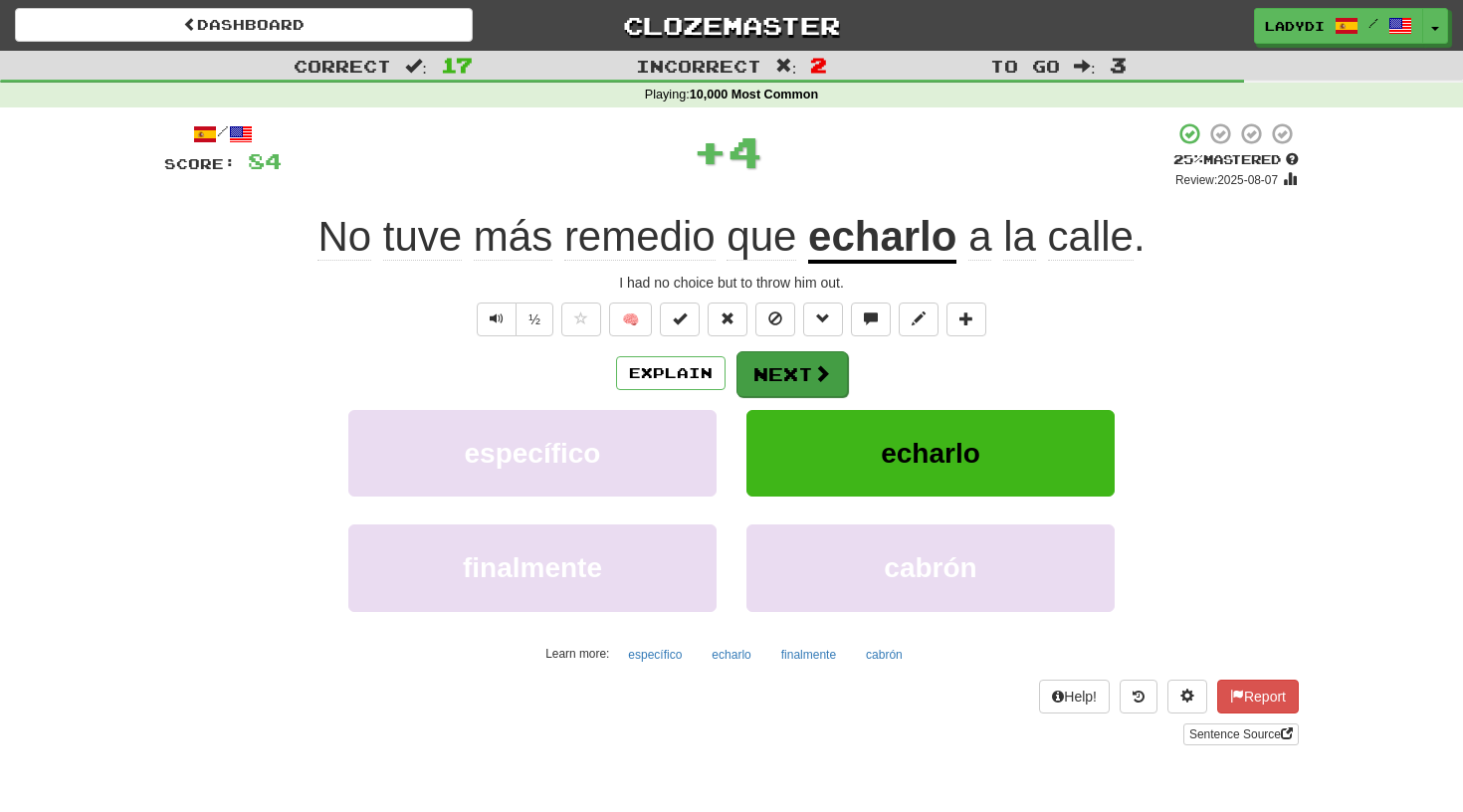 click on "Next" at bounding box center (792, 374) 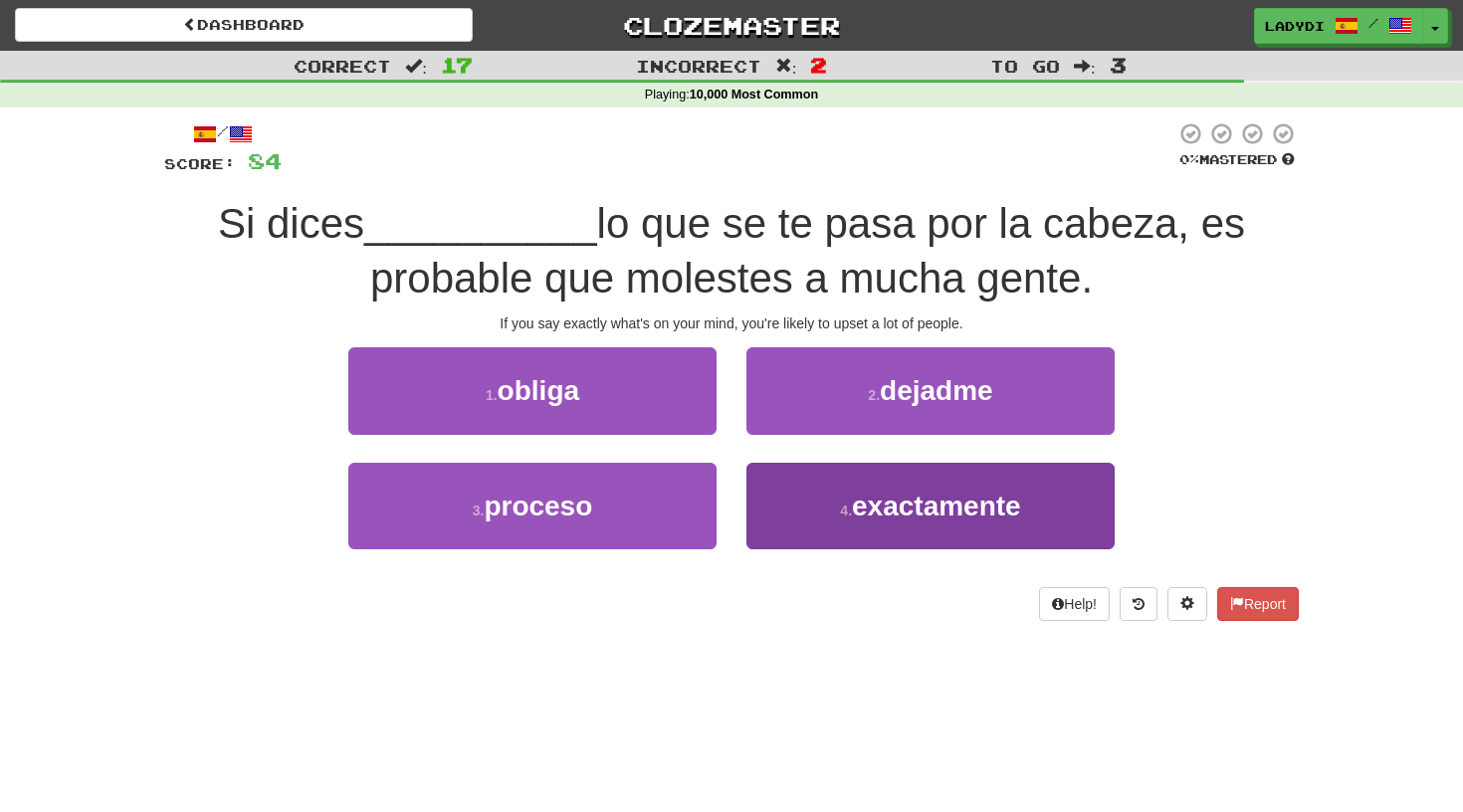 click on "4 .  exactamente" at bounding box center (931, 506) 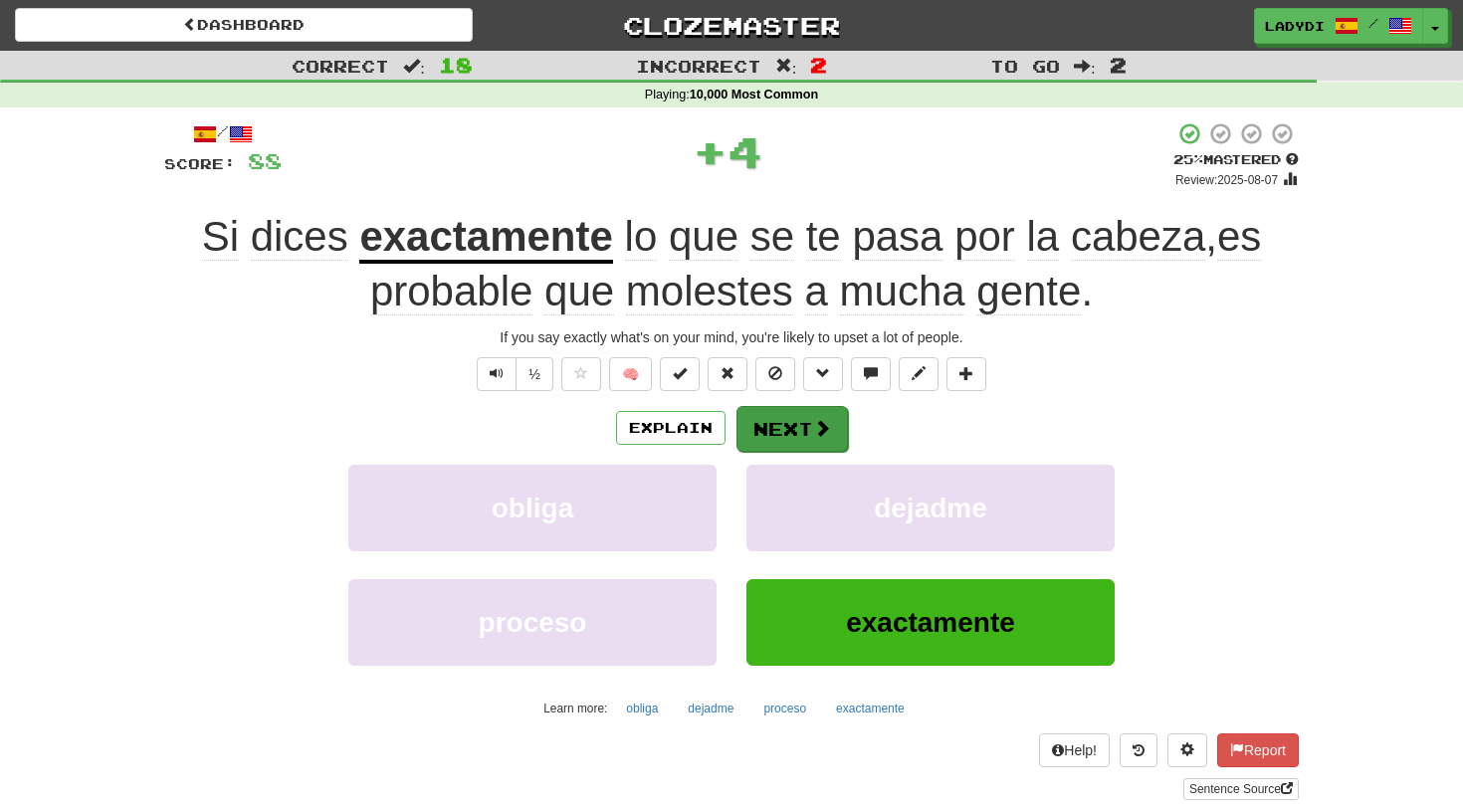 click on "Next" at bounding box center [792, 429] 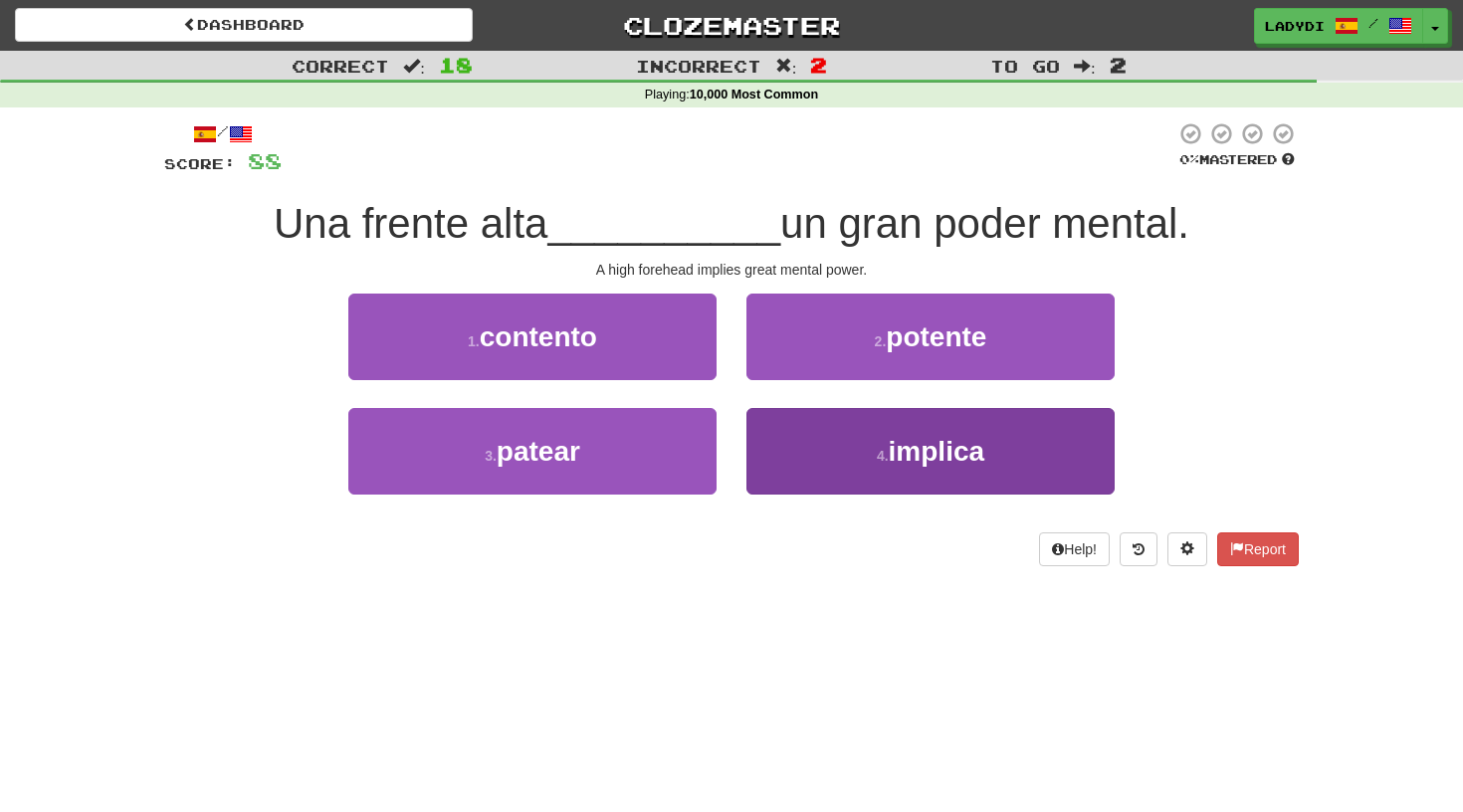 click on "4 .  implica" at bounding box center (931, 451) 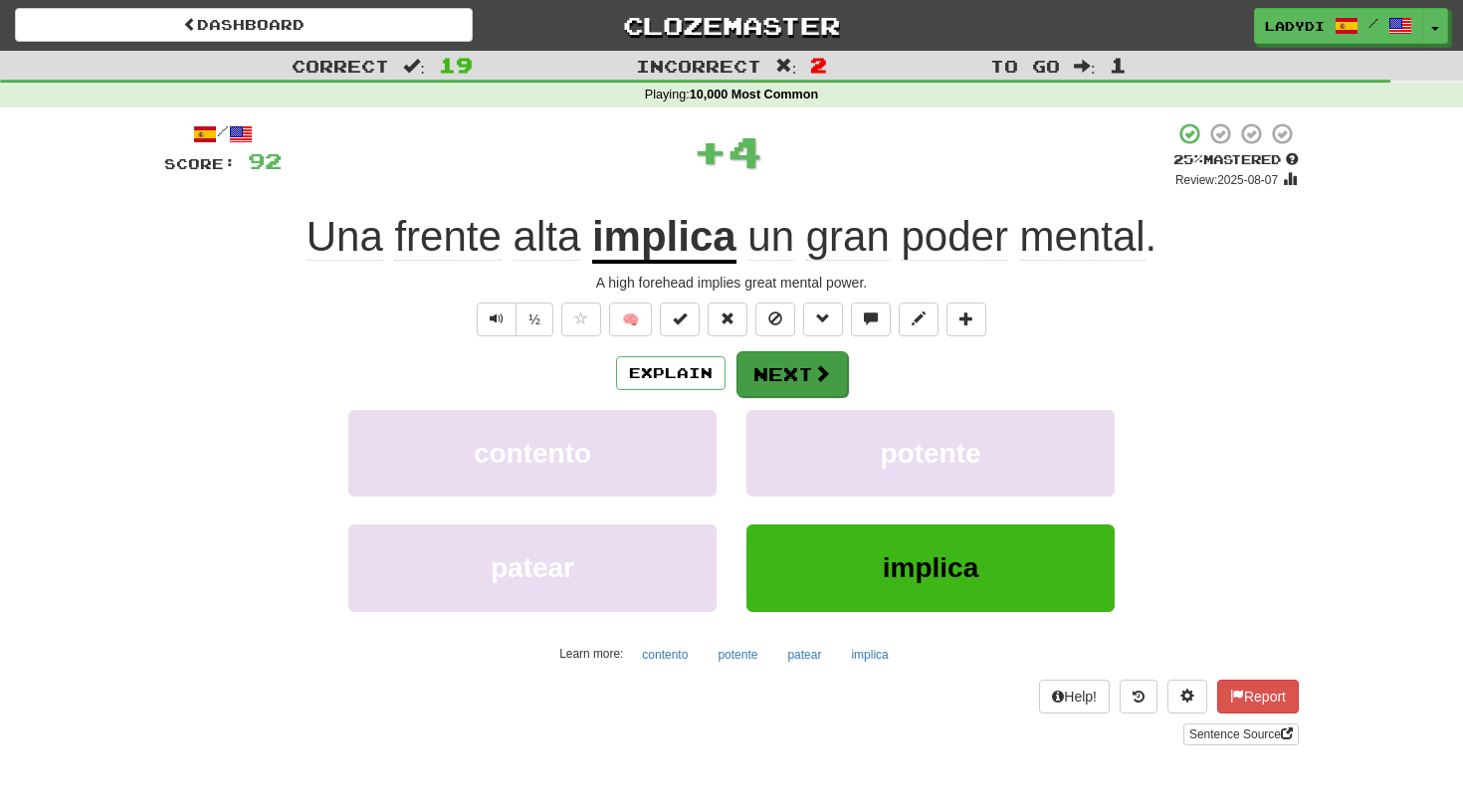 click on "Next" at bounding box center [792, 374] 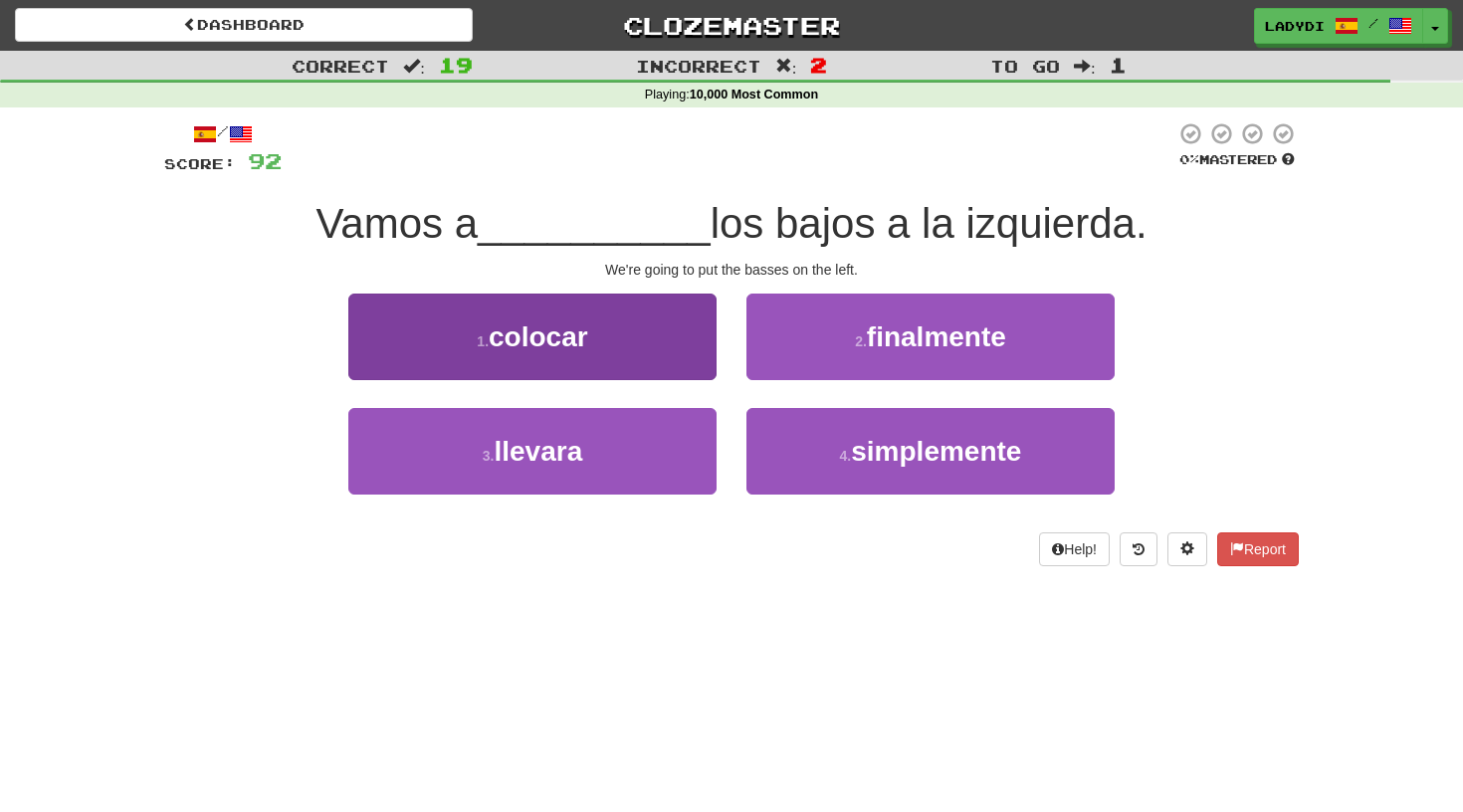 click on "1 .  colocar" at bounding box center (532, 336) 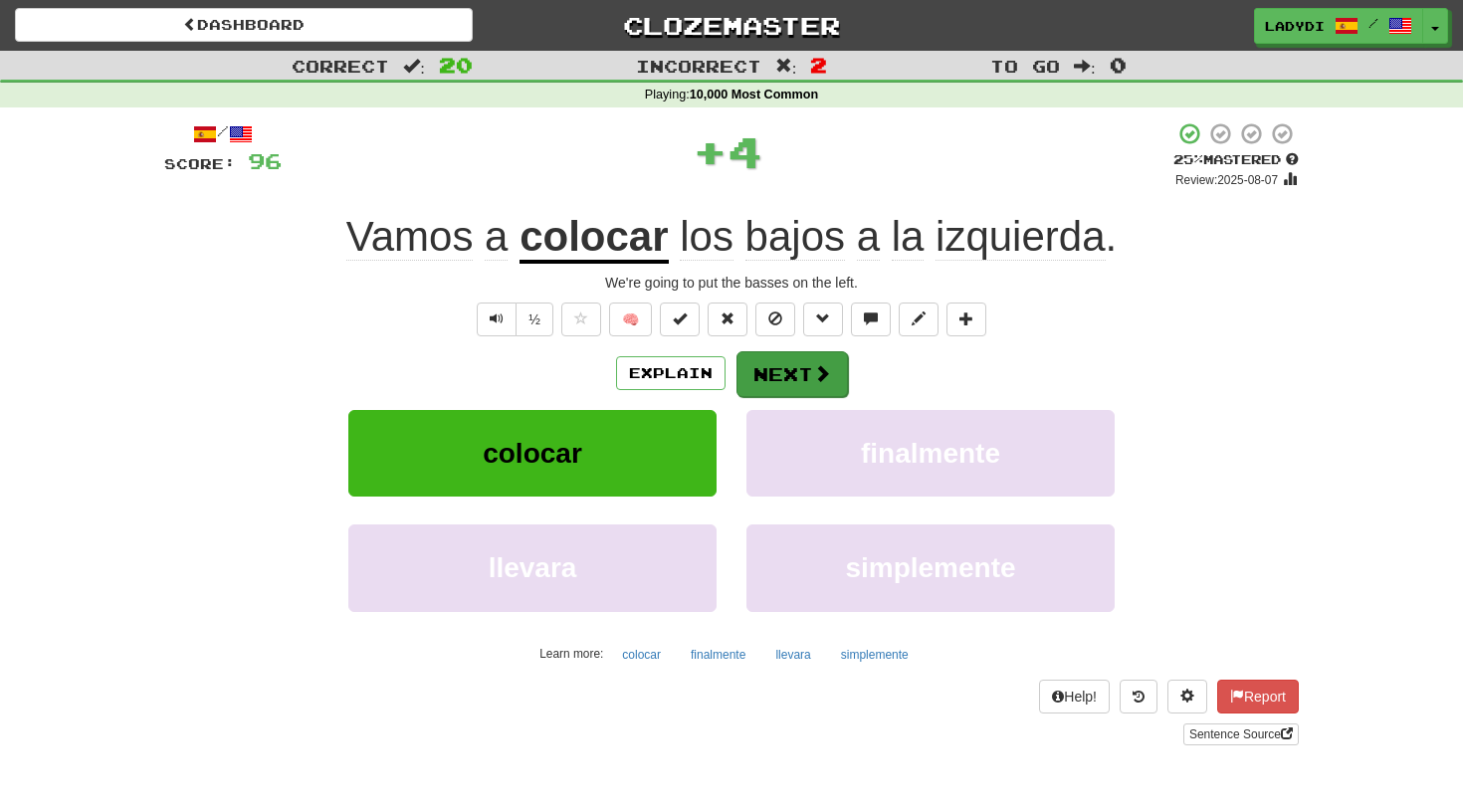 click on "Next" at bounding box center (792, 374) 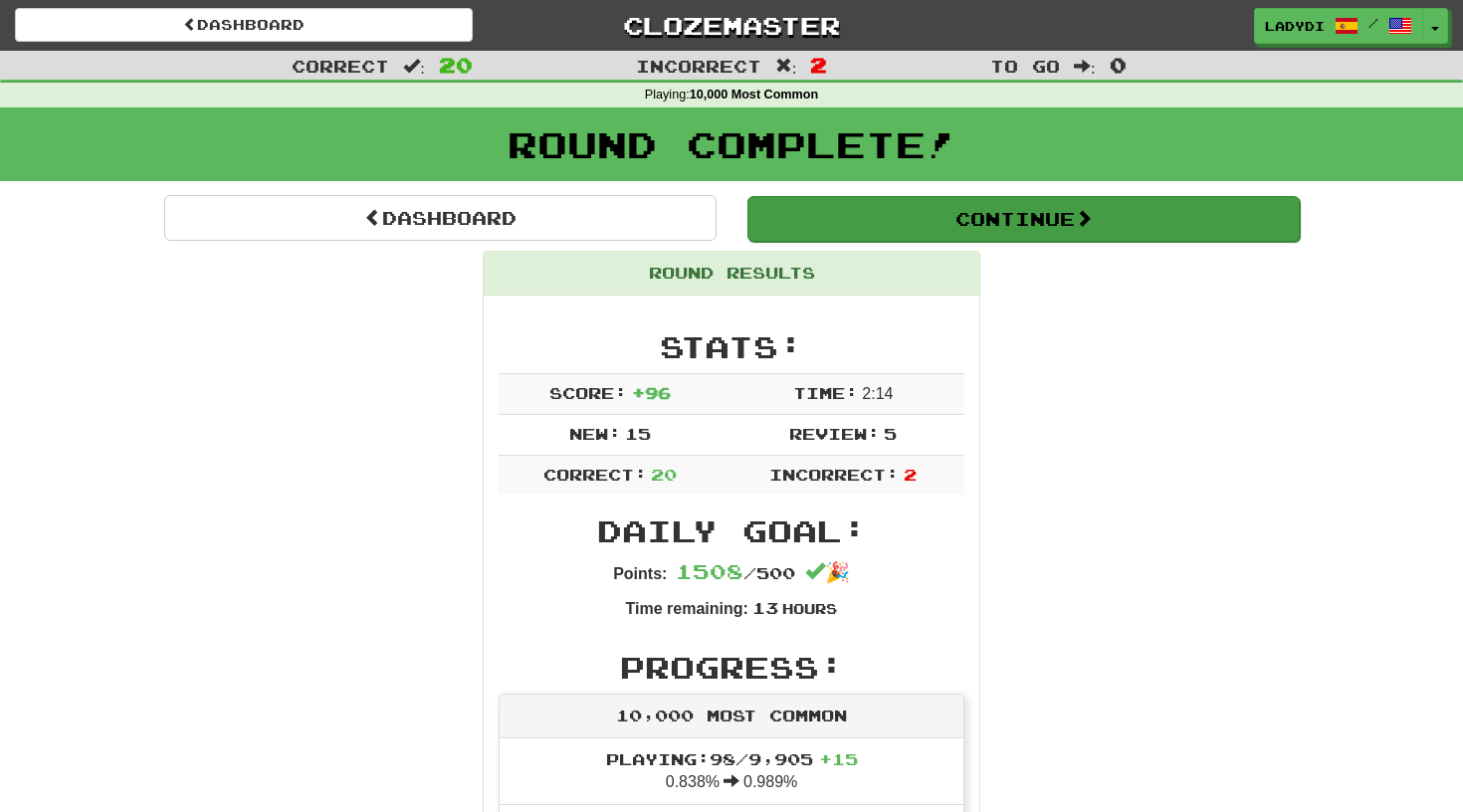 click on "Continue" at bounding box center (1023, 219) 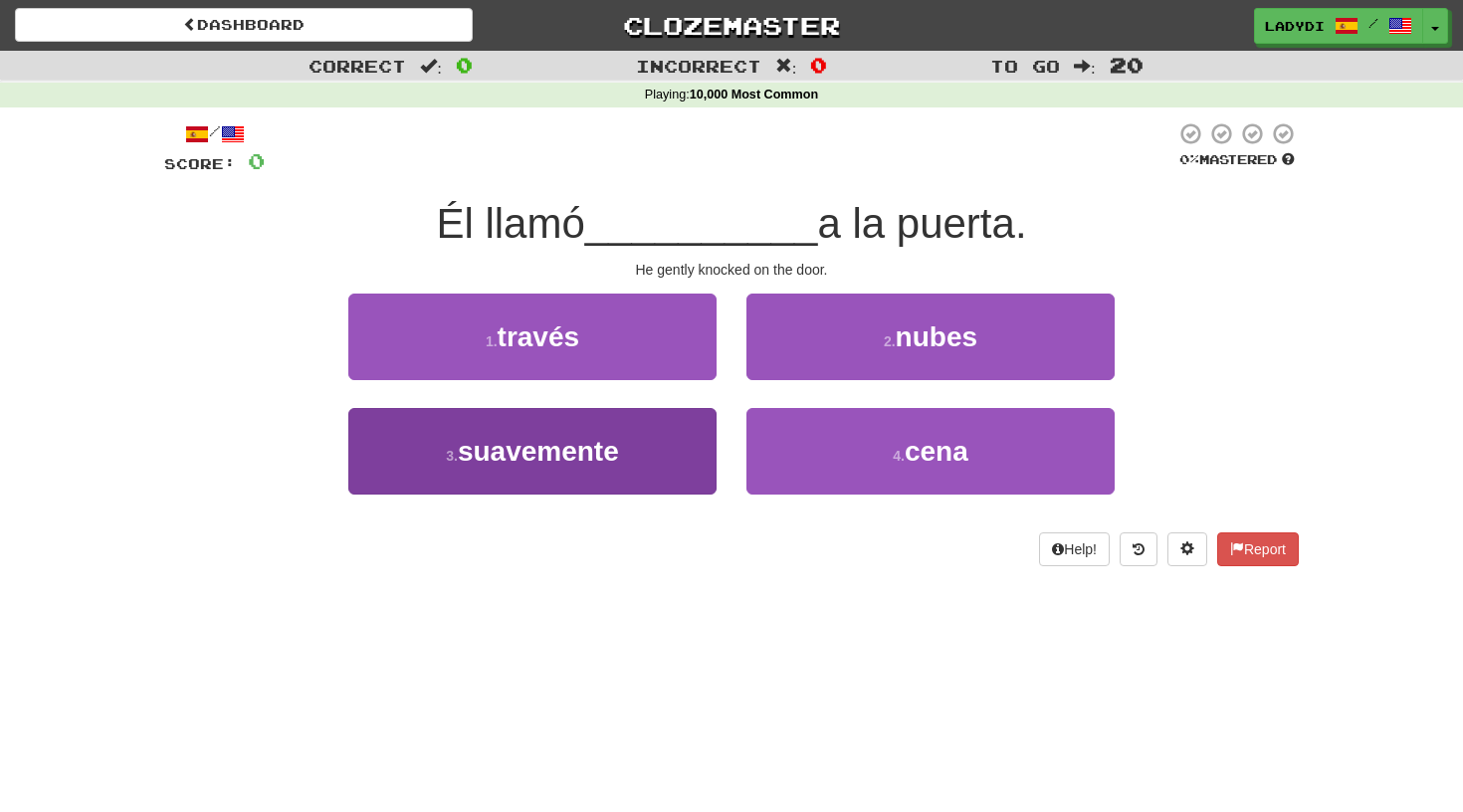 click on "suavemente" at bounding box center (538, 451) 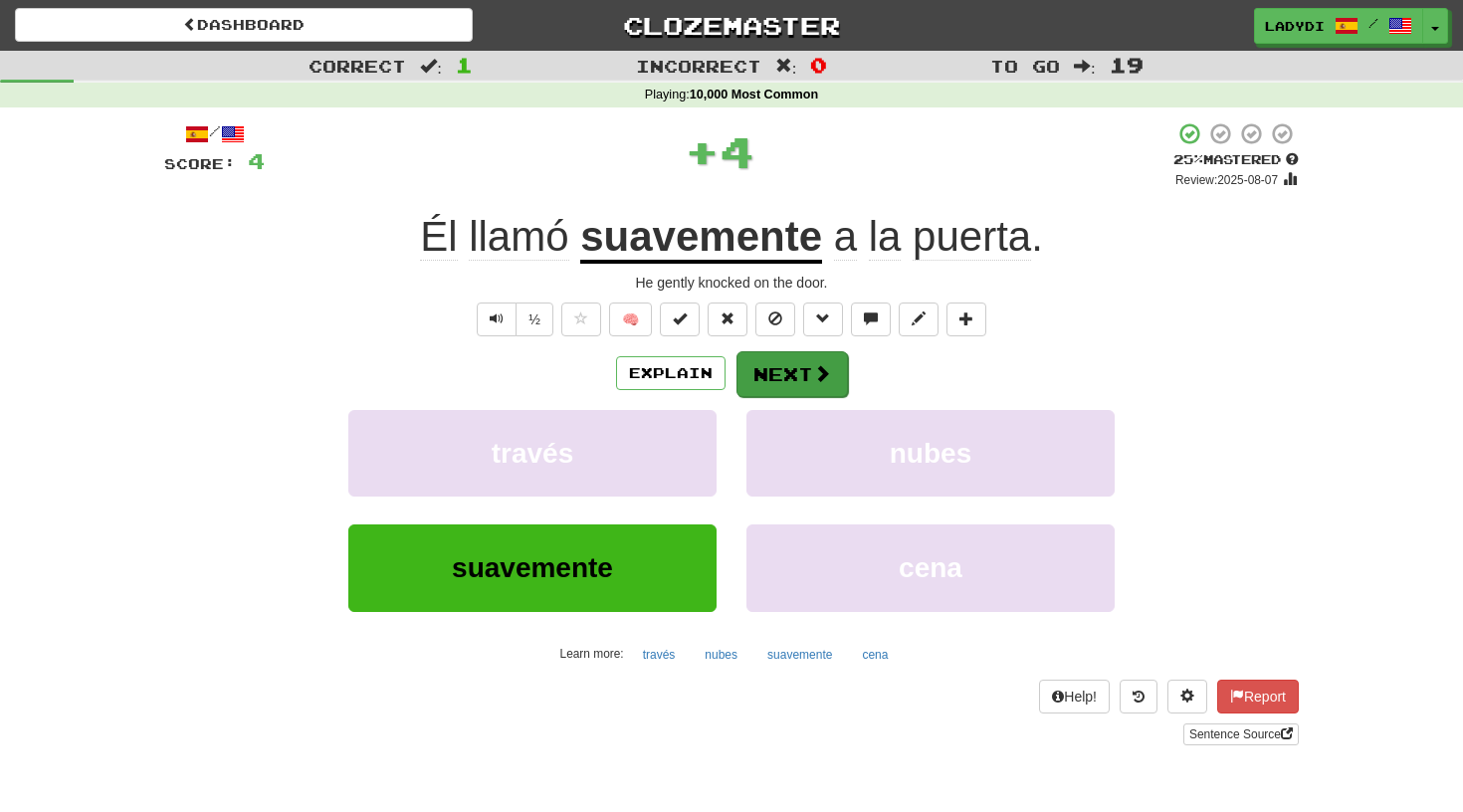 click on "Next" at bounding box center [792, 374] 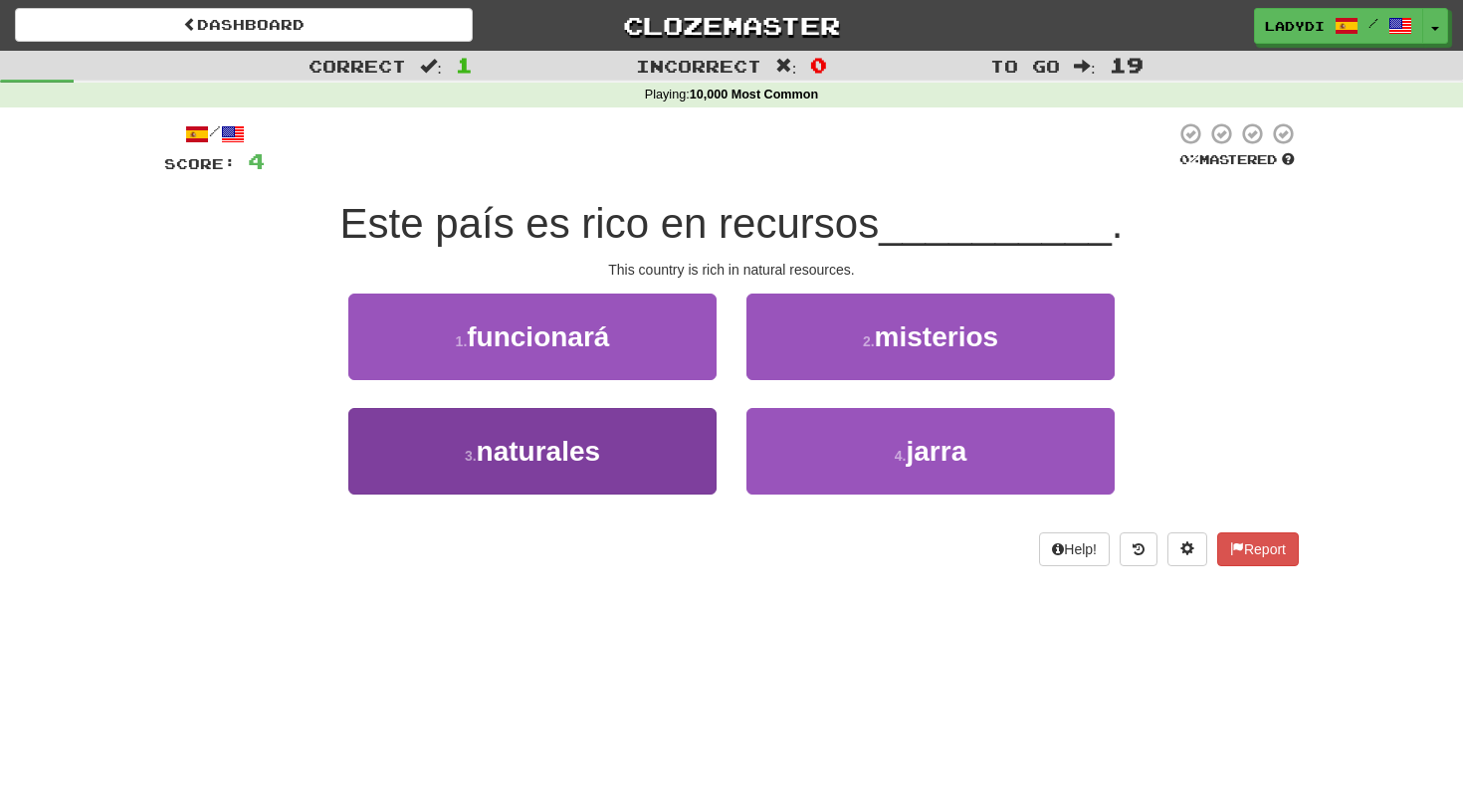 click on "3 .  naturales" at bounding box center (532, 451) 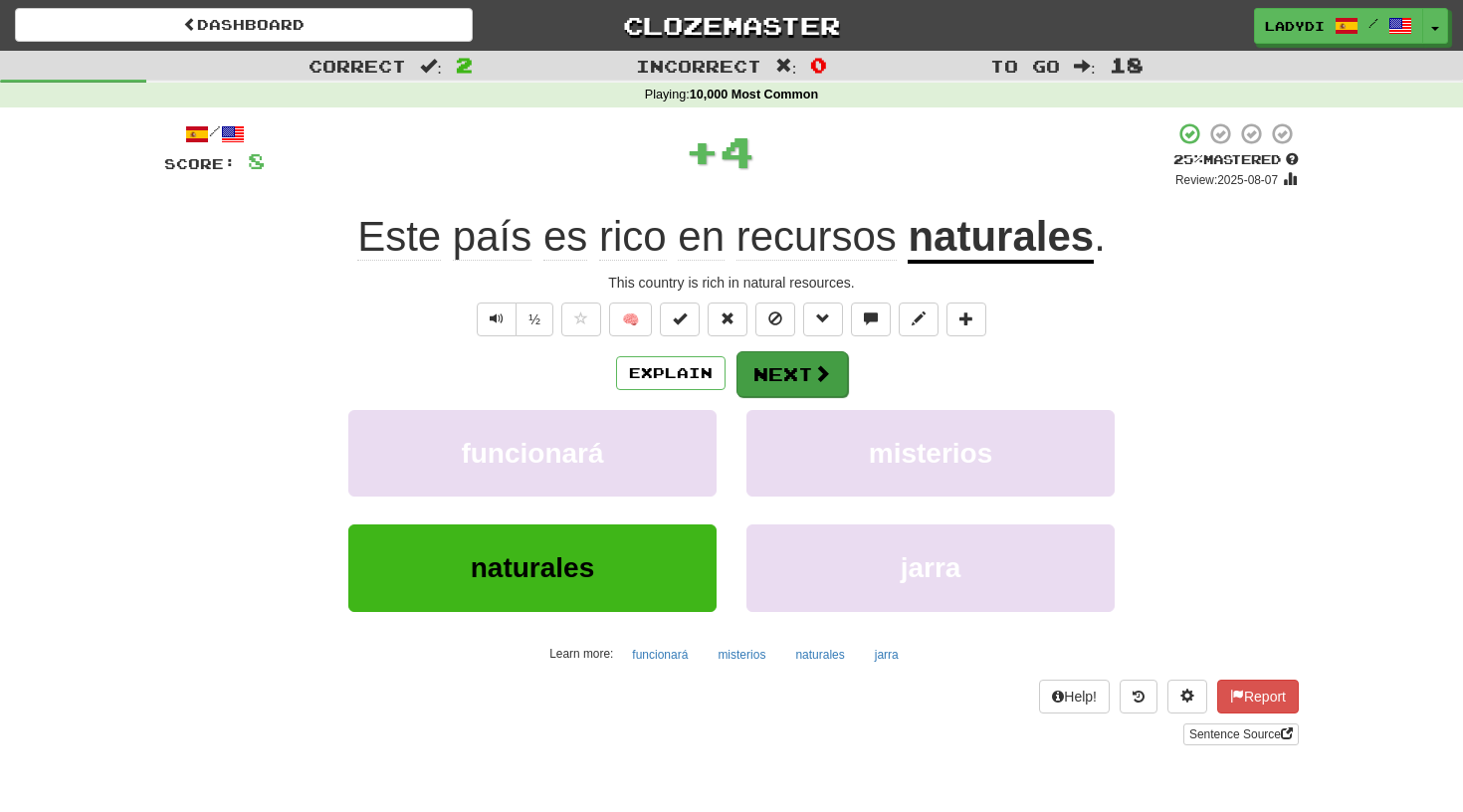 click on "Next" at bounding box center (792, 374) 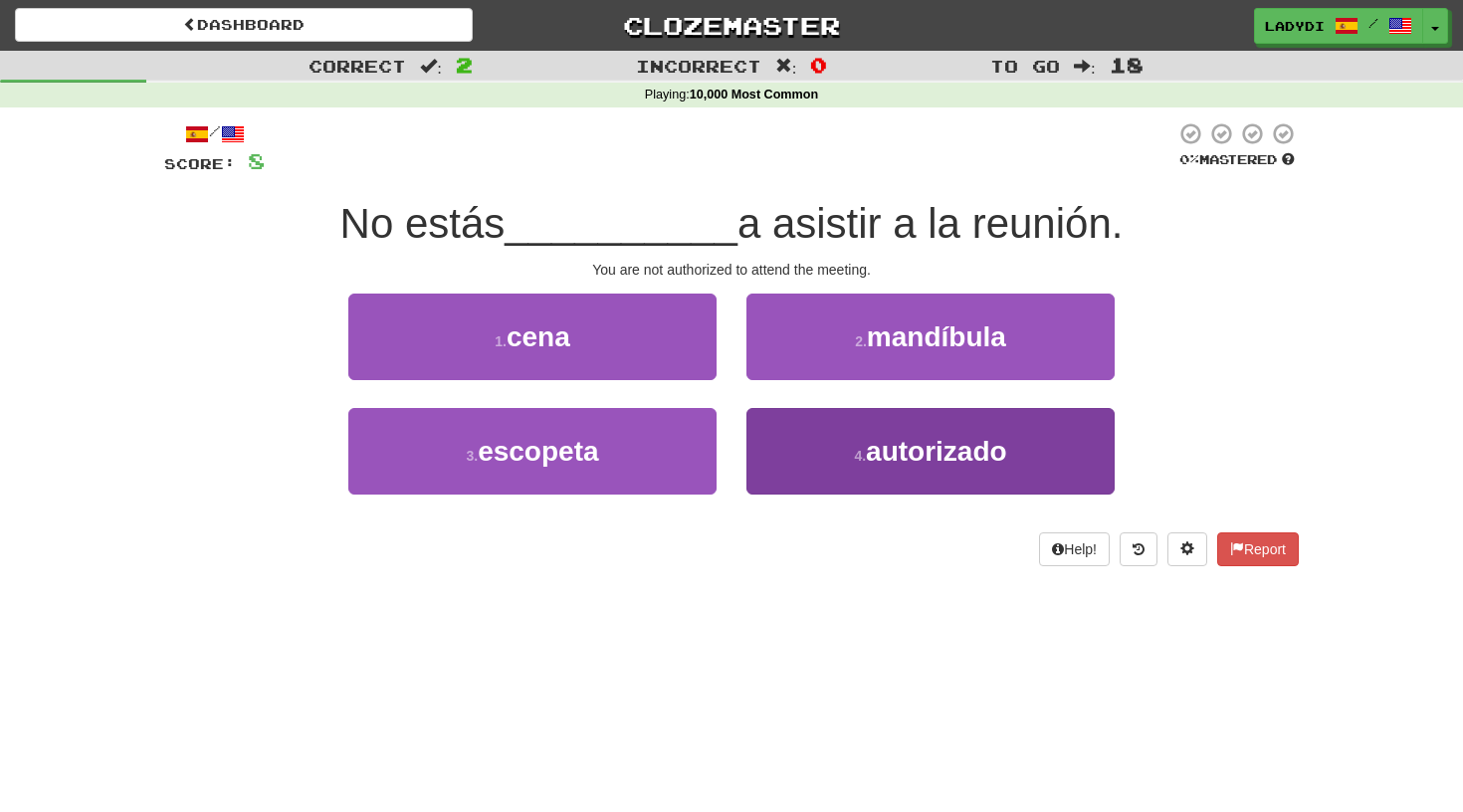 click on "4 .  autorizado" at bounding box center [931, 451] 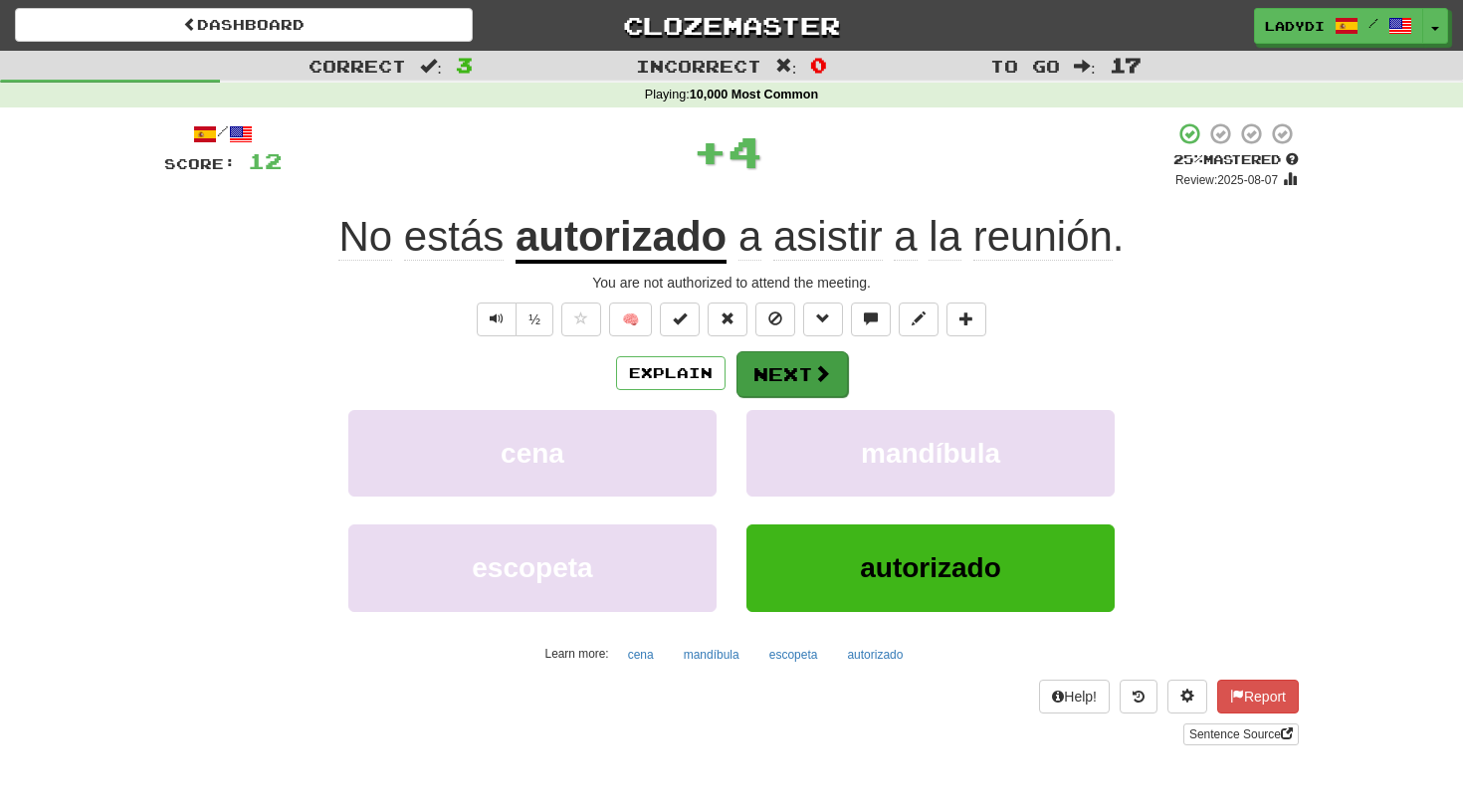 click on "Next" at bounding box center (792, 374) 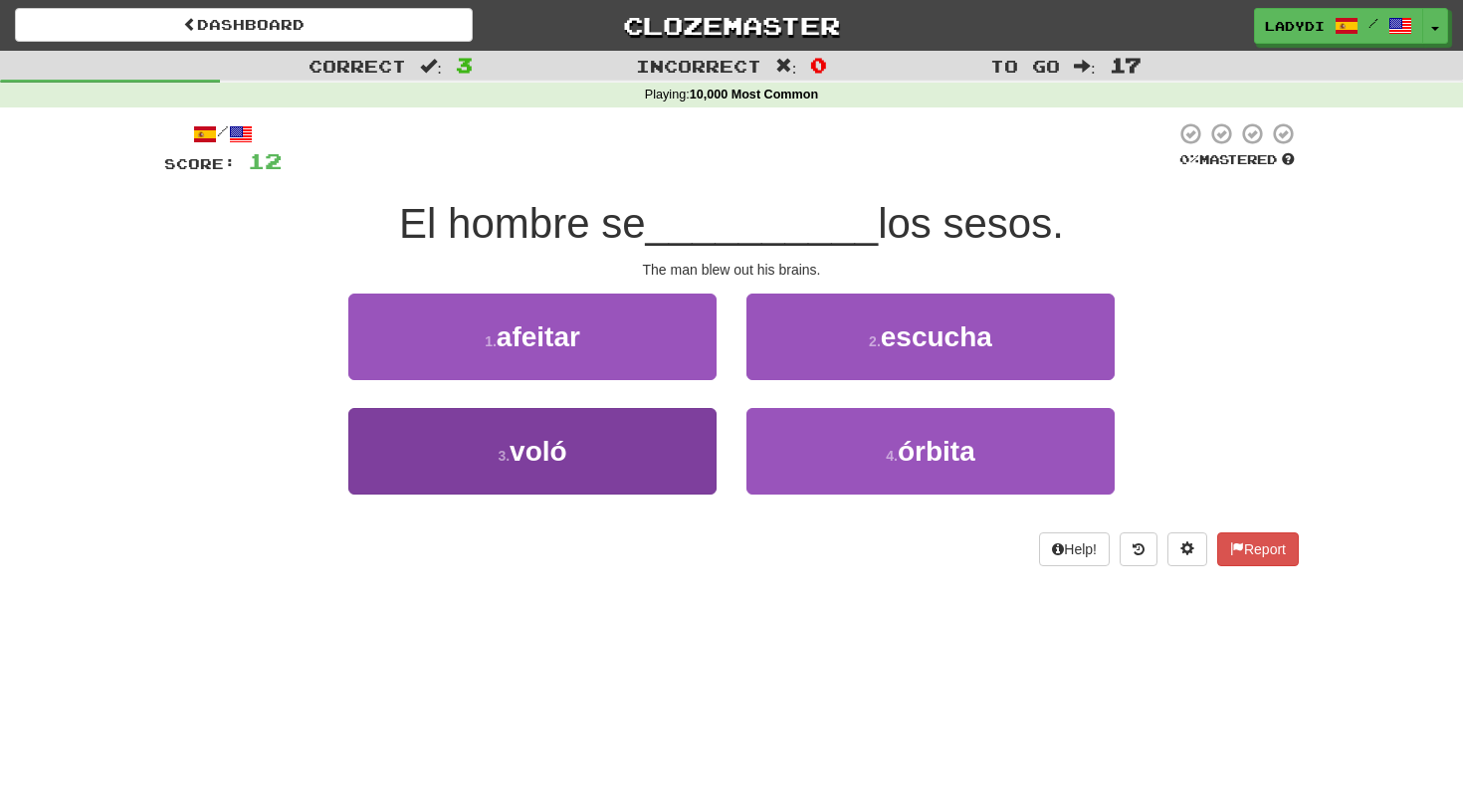 click on "3 .  voló" at bounding box center [532, 451] 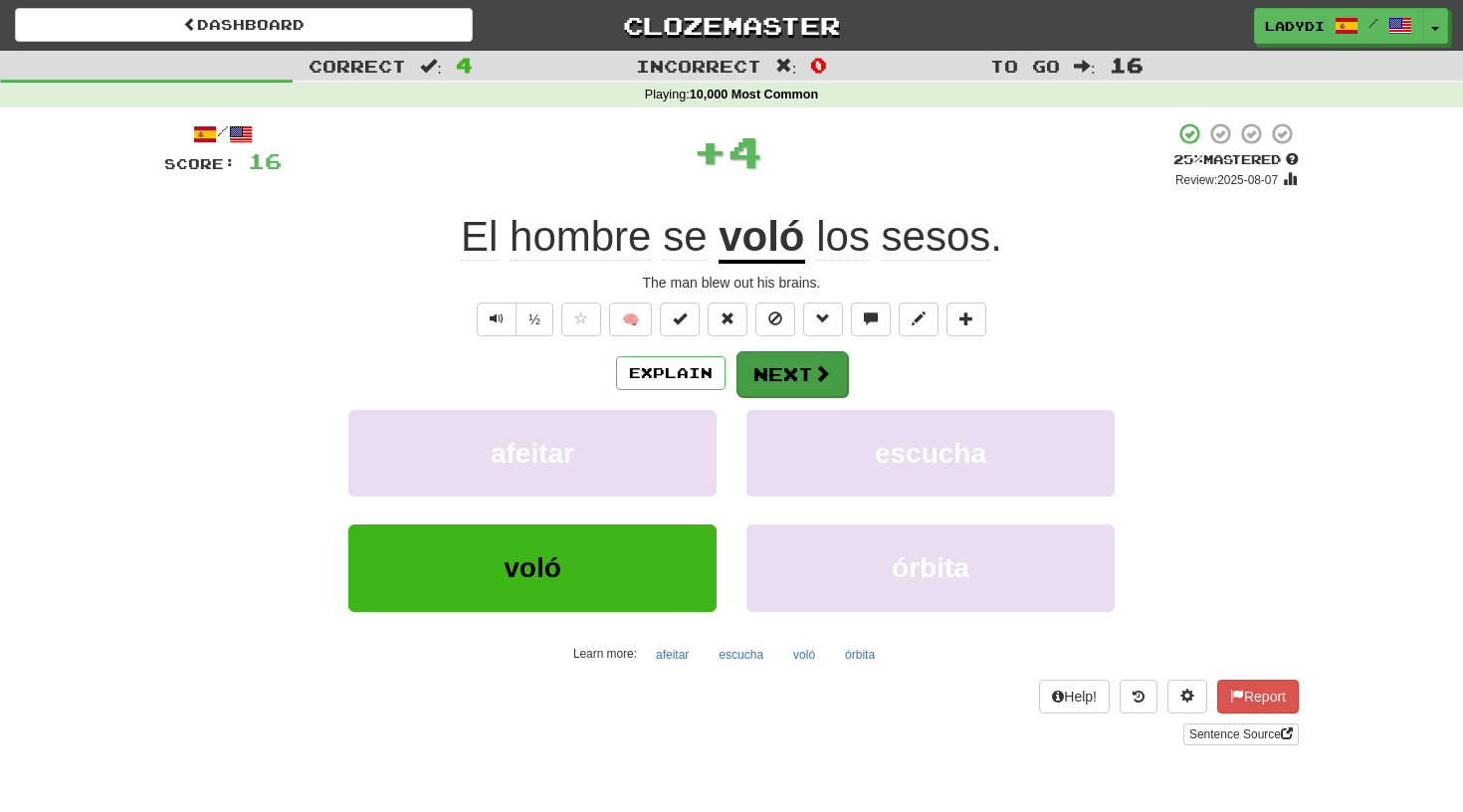 click on "Next" at bounding box center [792, 374] 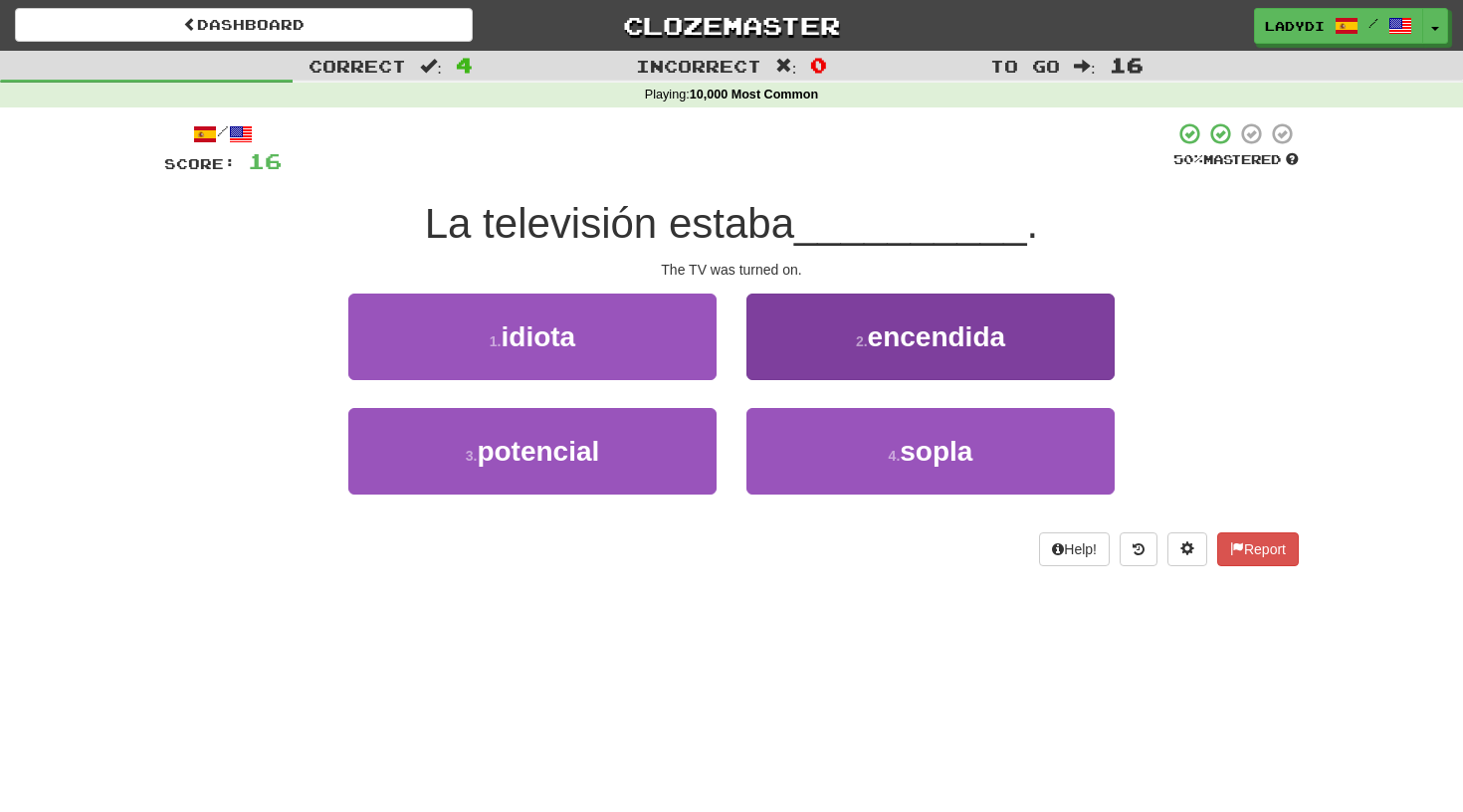 click on "2 .  encendida" at bounding box center [931, 336] 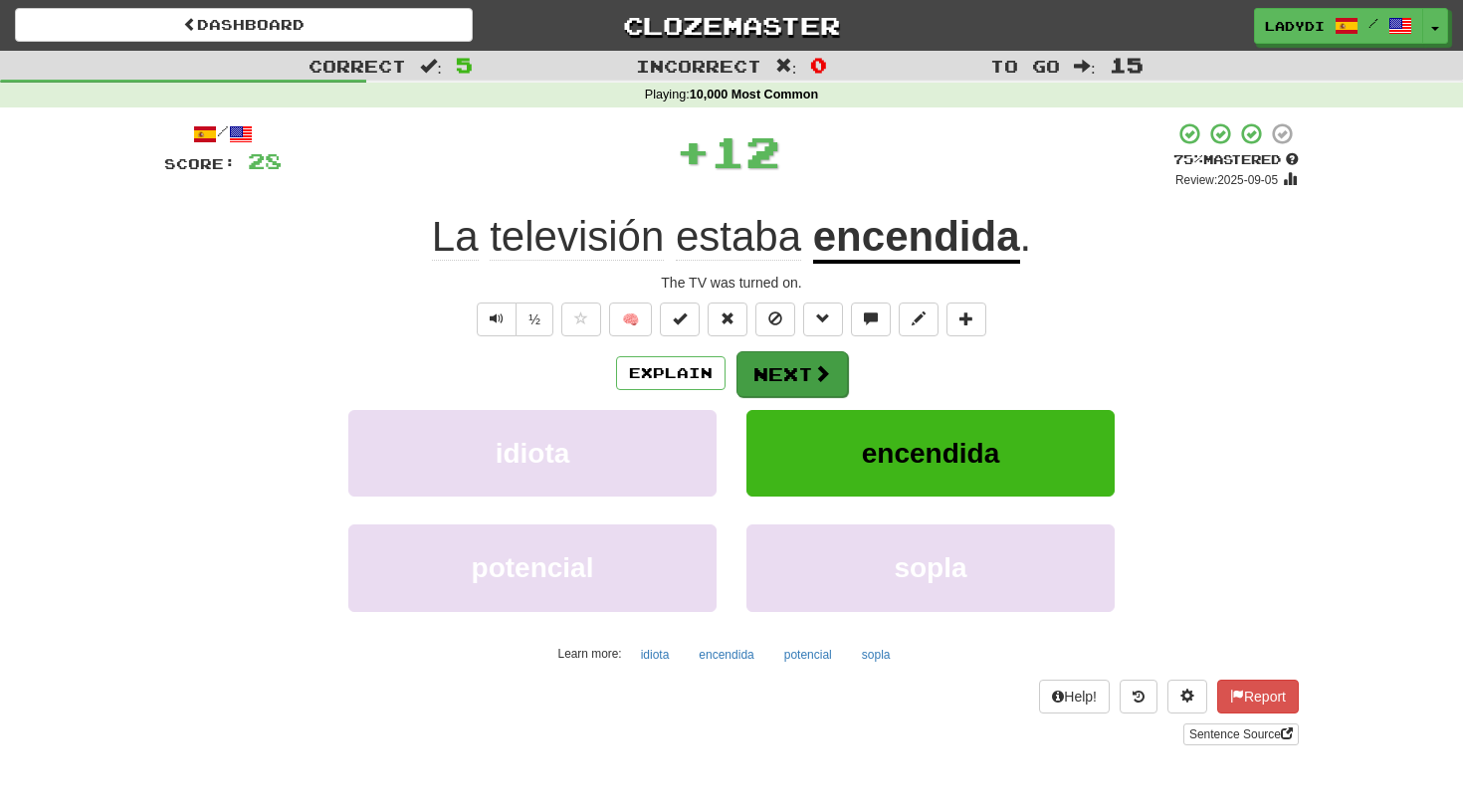 click on "Next" at bounding box center (792, 374) 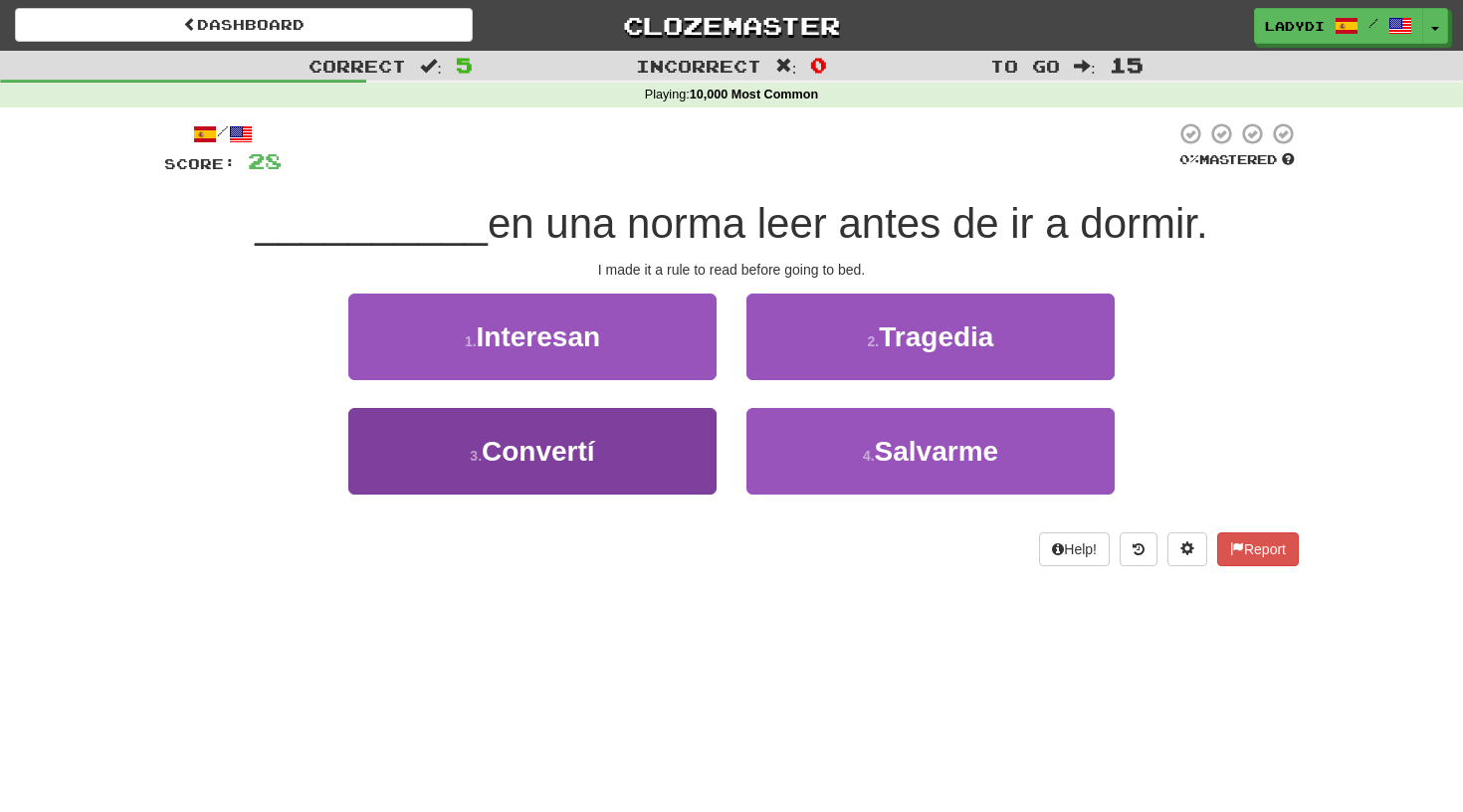 click on "3 .  Convertí" at bounding box center [532, 451] 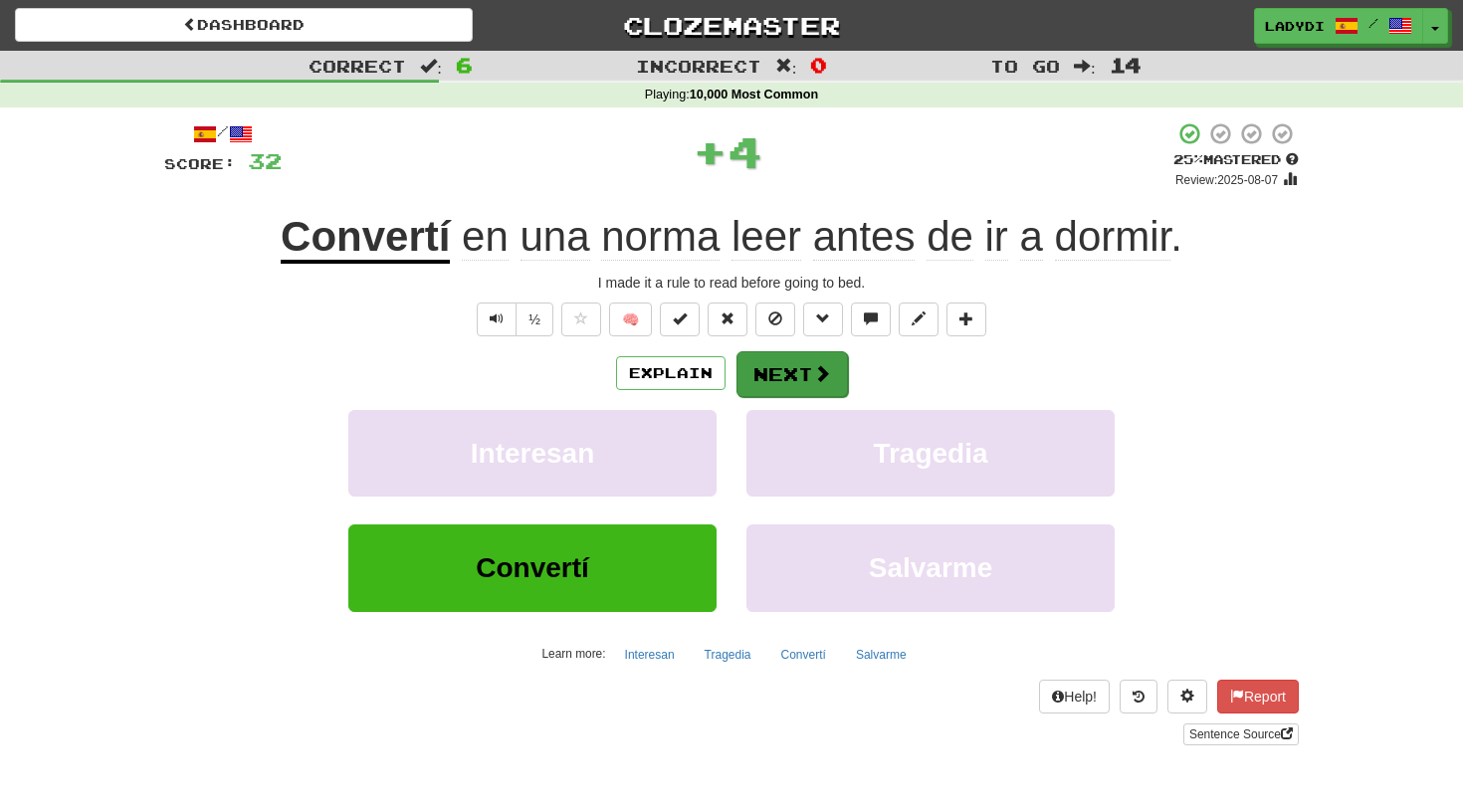 click on "Next" at bounding box center (792, 374) 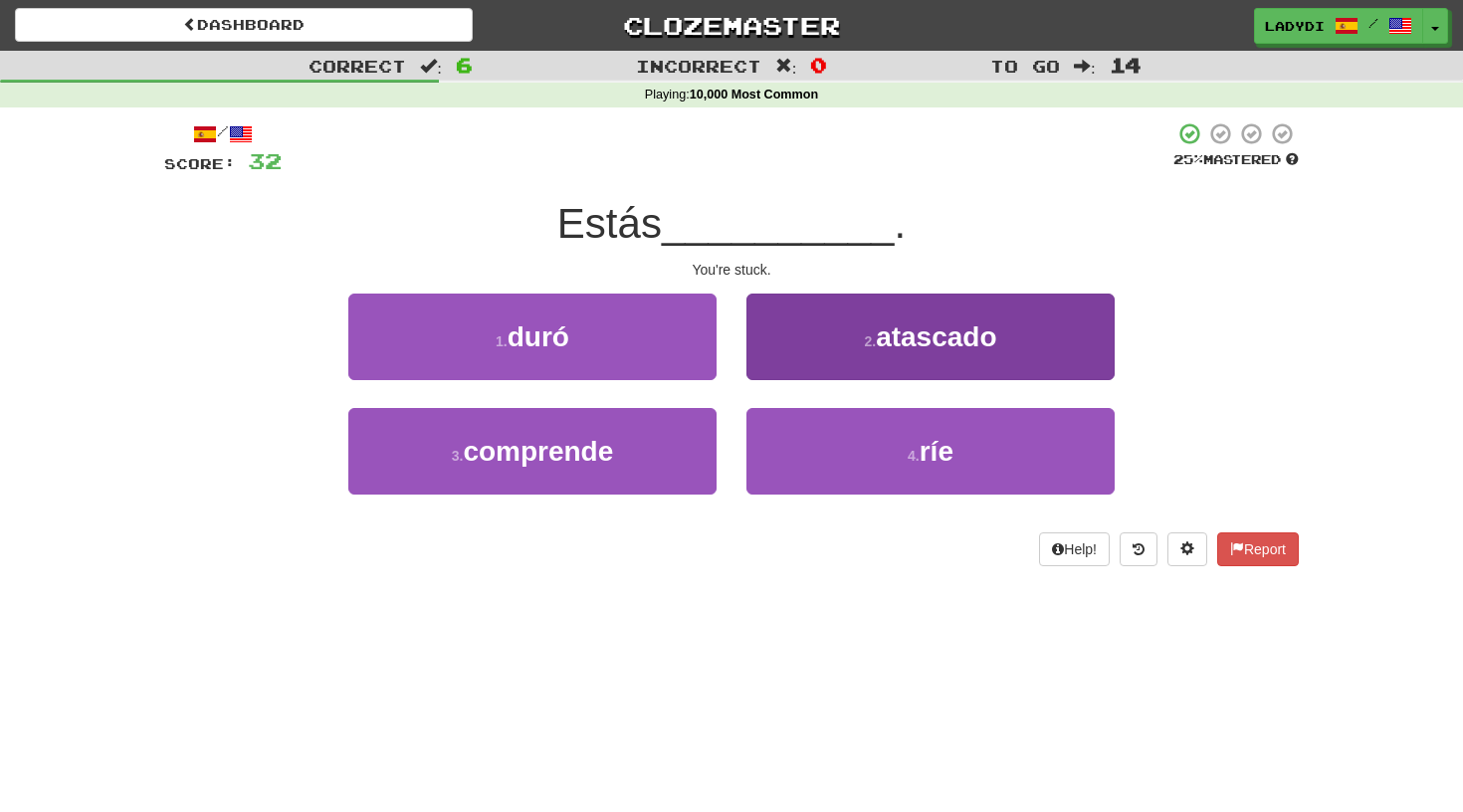 click on "2 .  atascado" at bounding box center [931, 336] 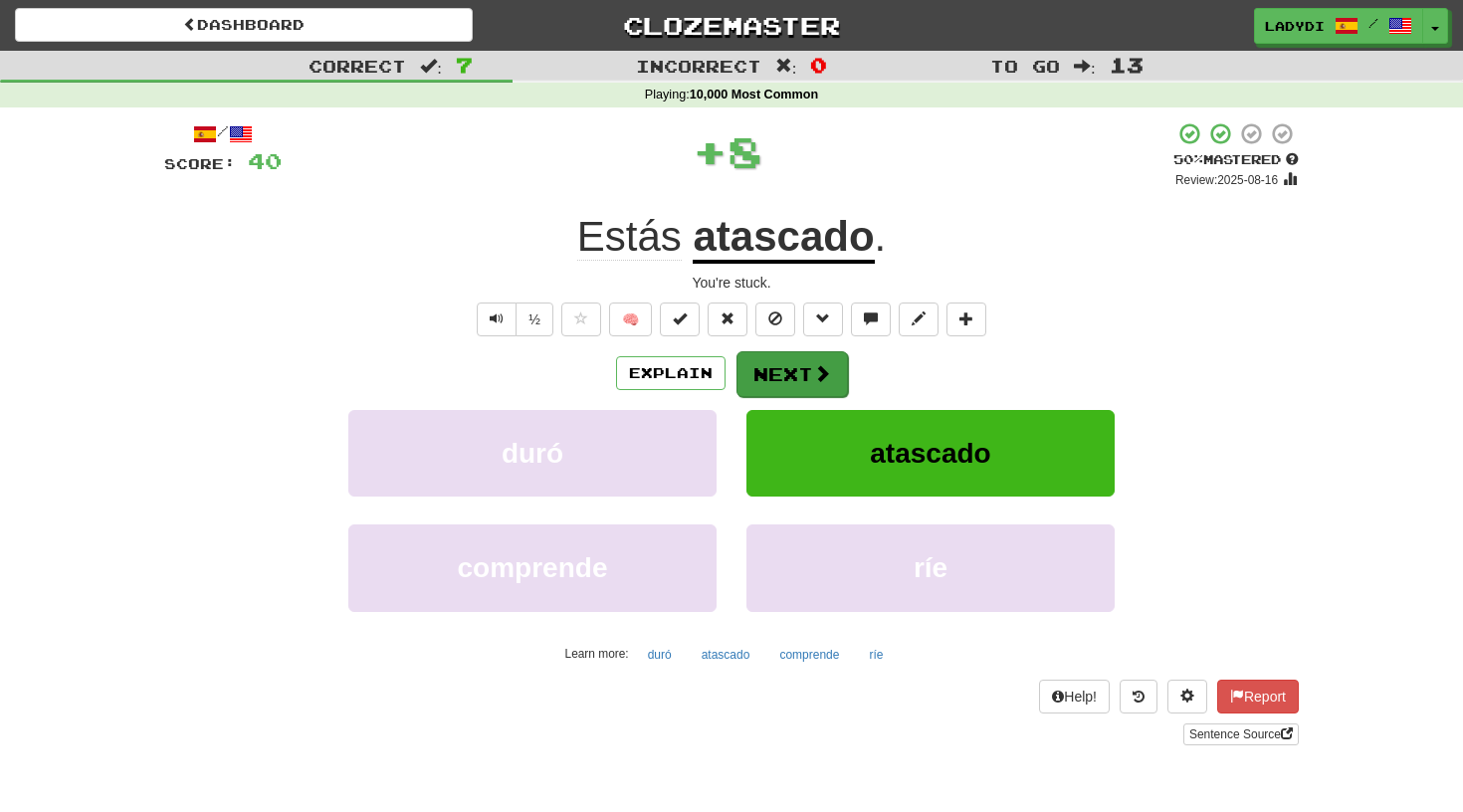 click on "Next" at bounding box center (792, 374) 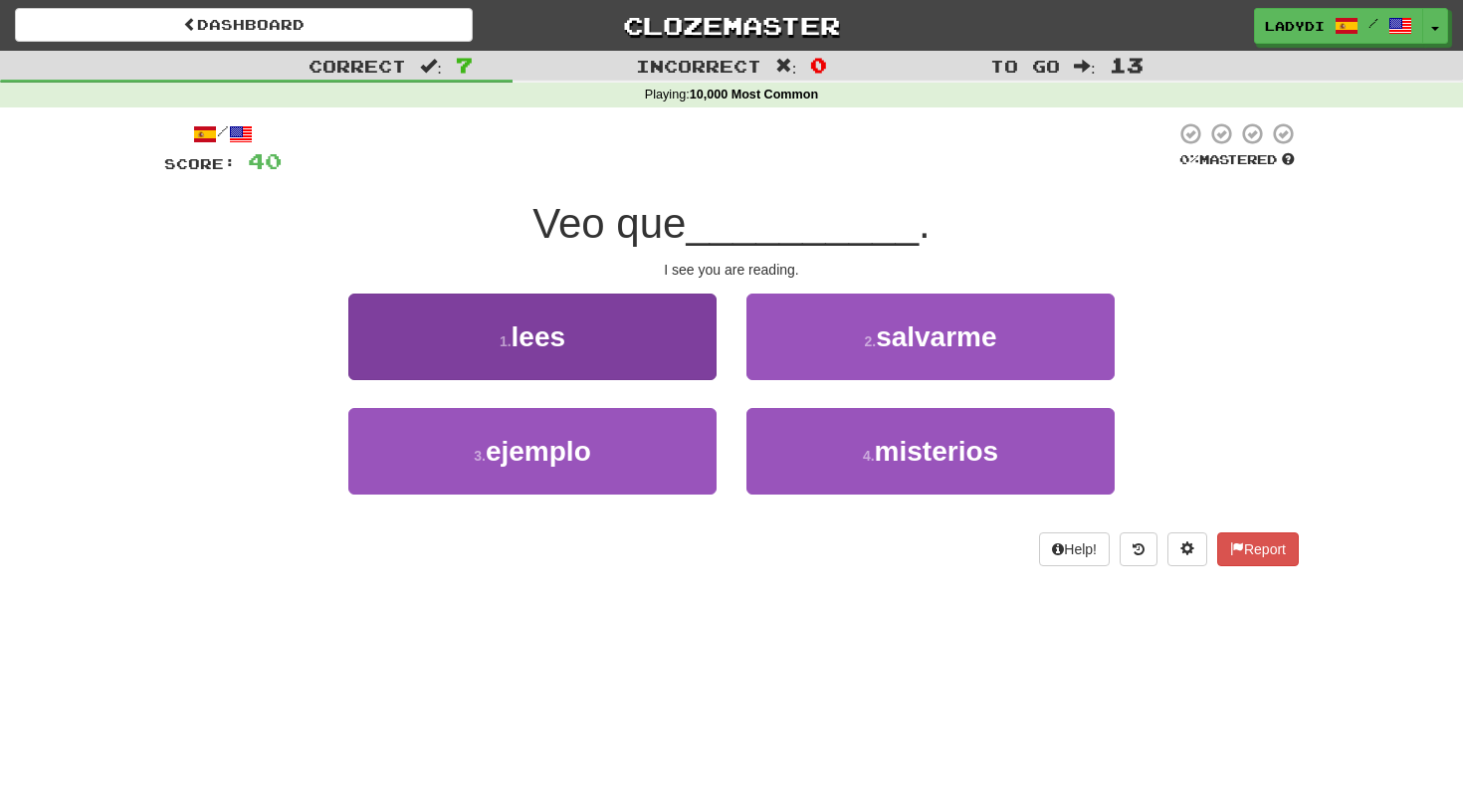 click on "1 .  lees" at bounding box center (532, 336) 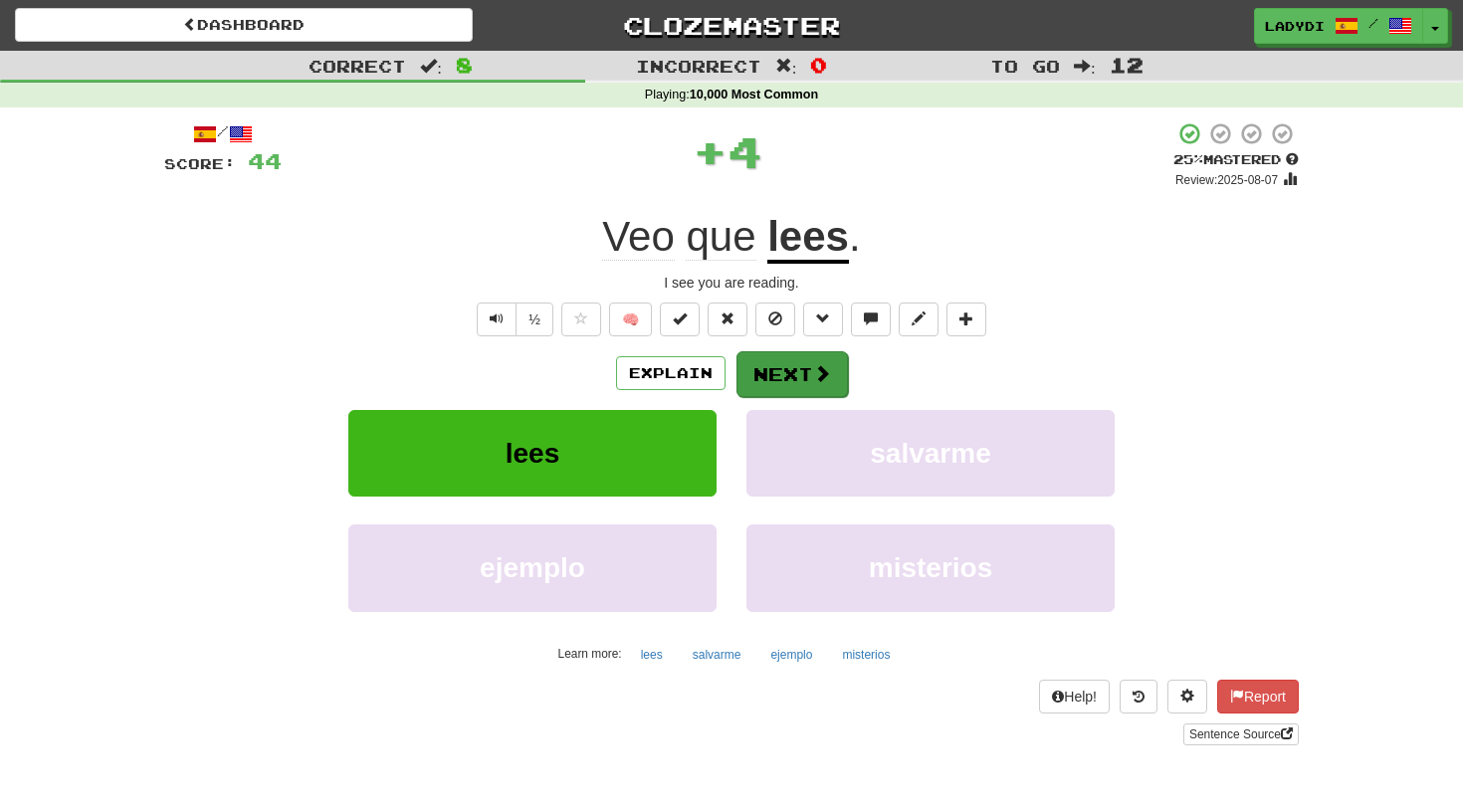 click on "Next" at bounding box center (792, 374) 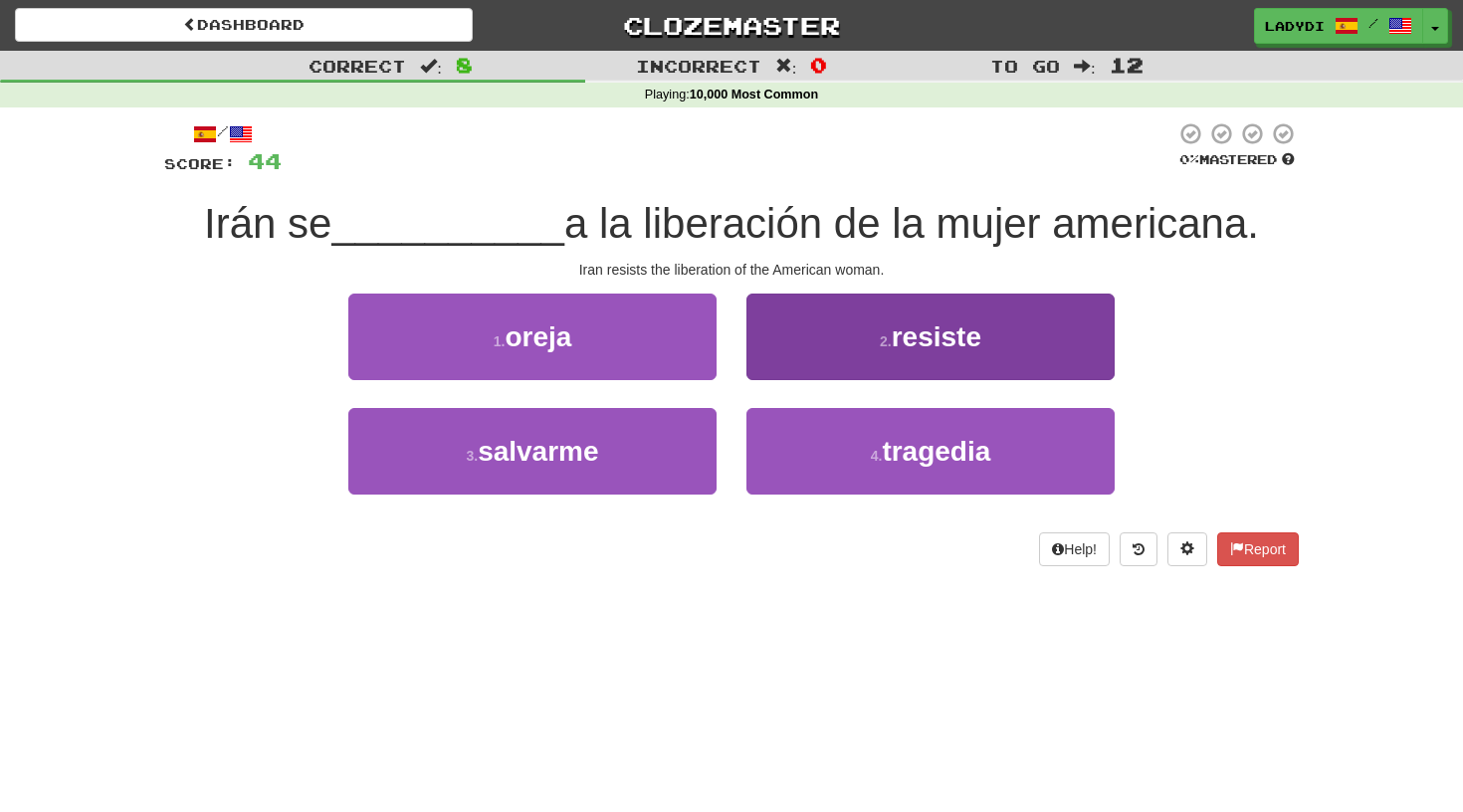 click on "2 .  resiste" at bounding box center (931, 336) 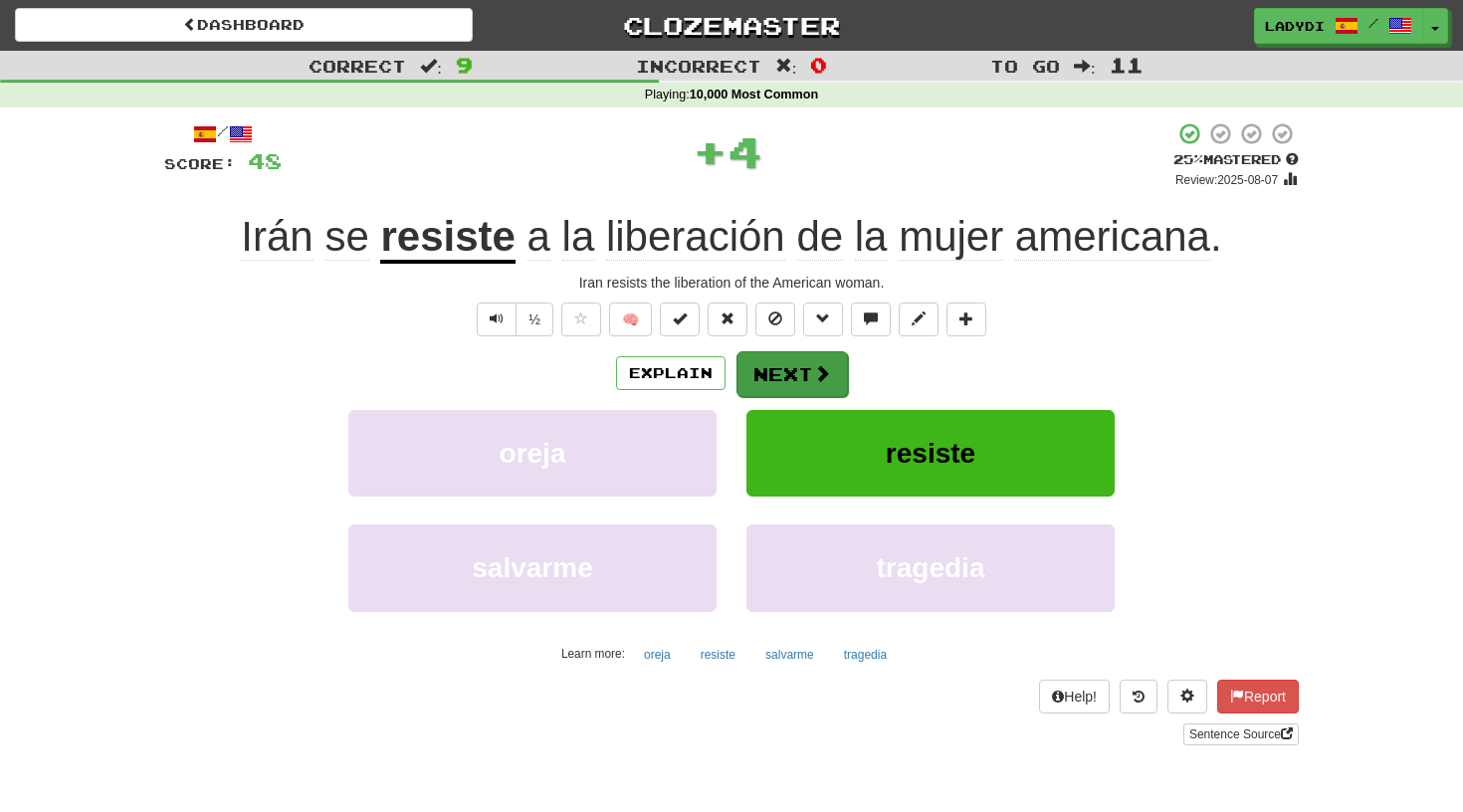 click on "Next" at bounding box center [792, 374] 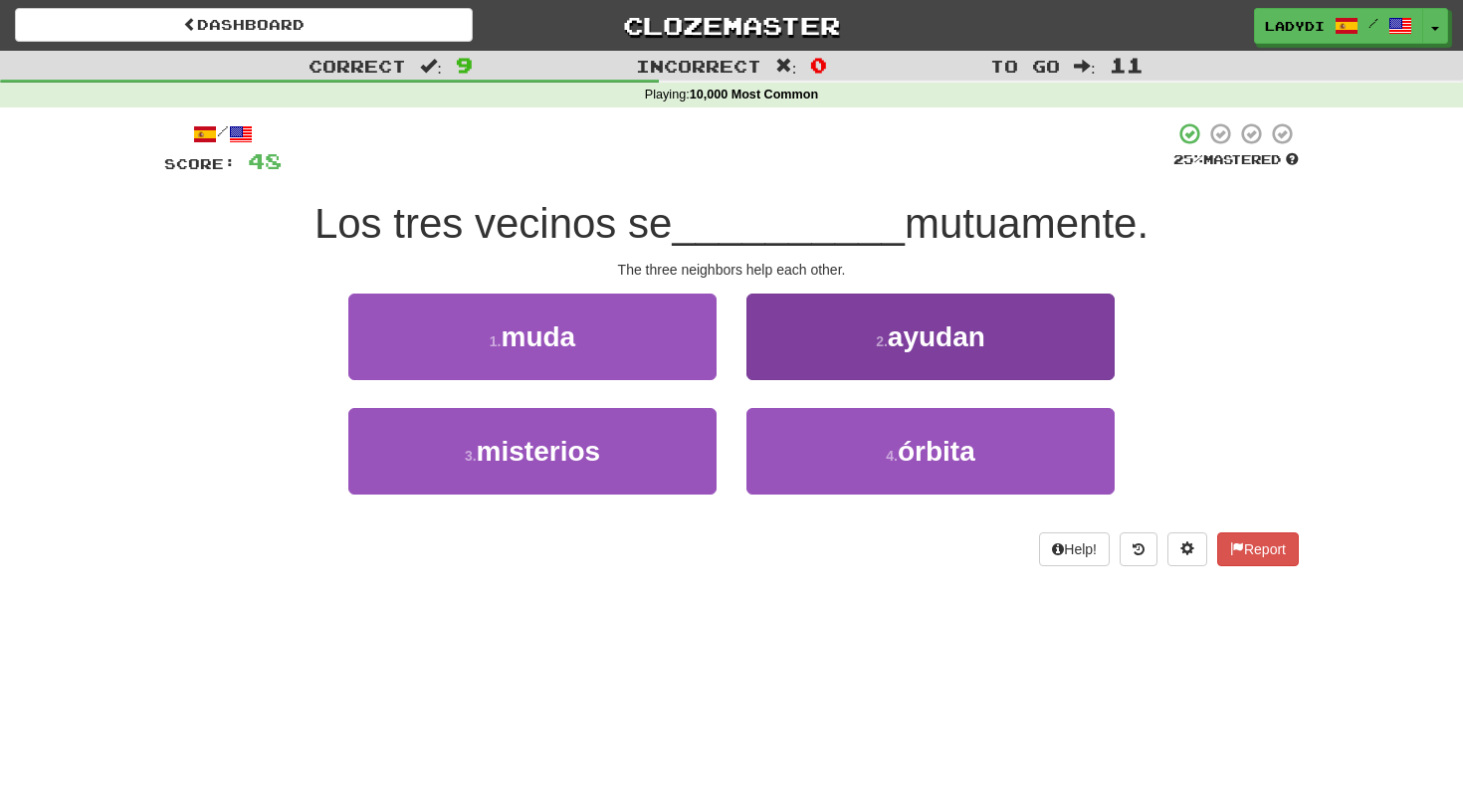 click on "2 .  ayudan" at bounding box center (931, 336) 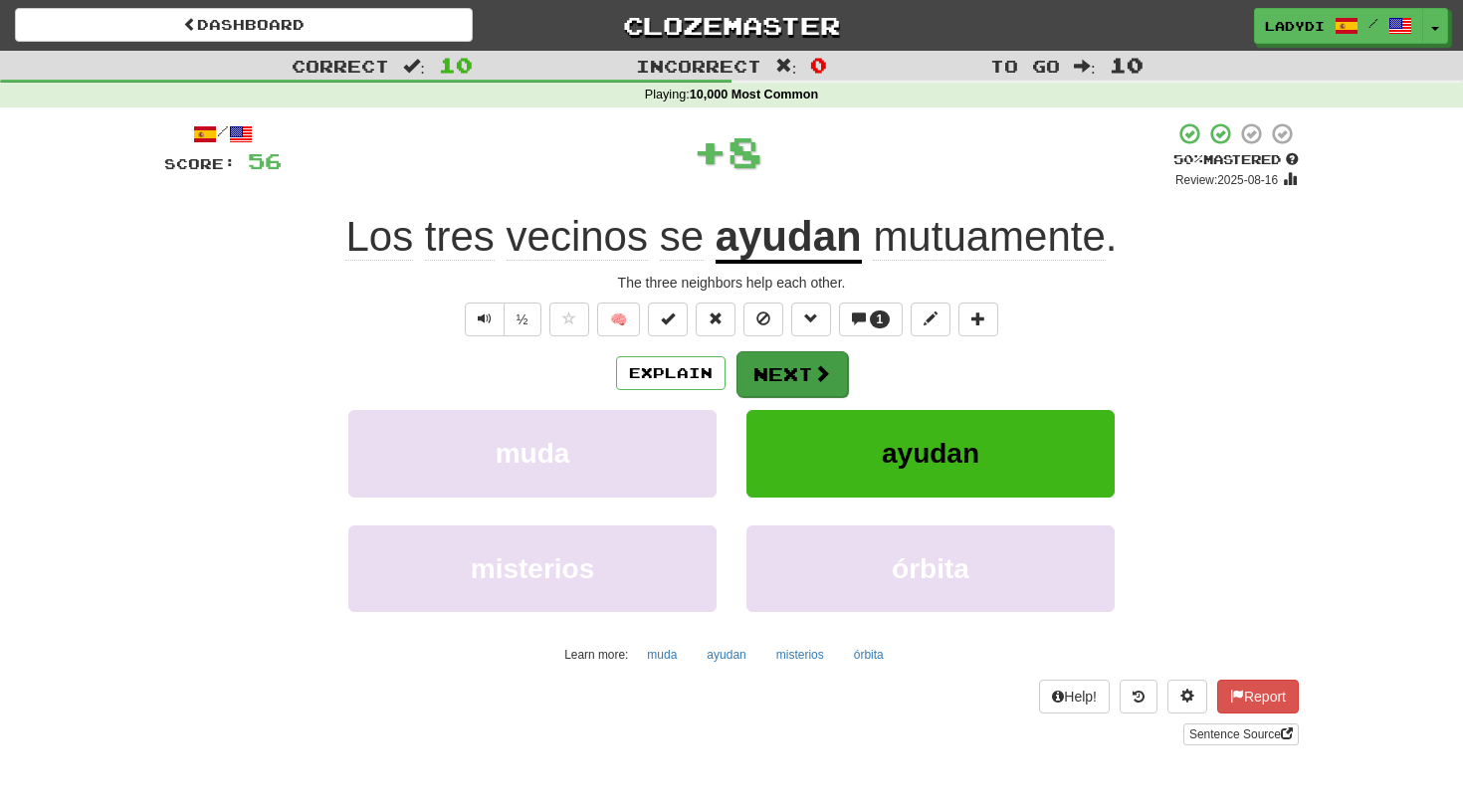 click on "Next" at bounding box center (792, 374) 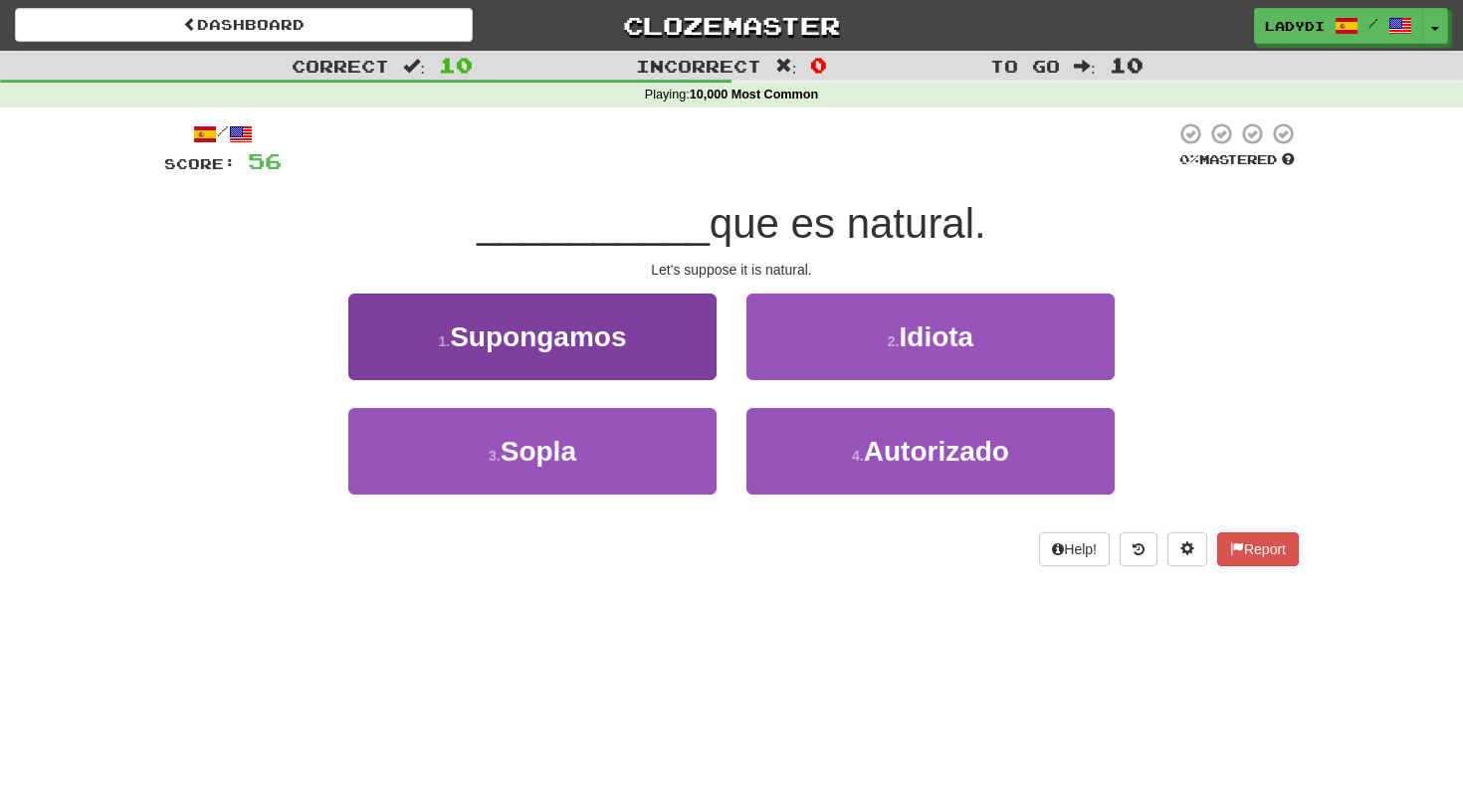 click on "1 .  Supongamos" at bounding box center [532, 336] 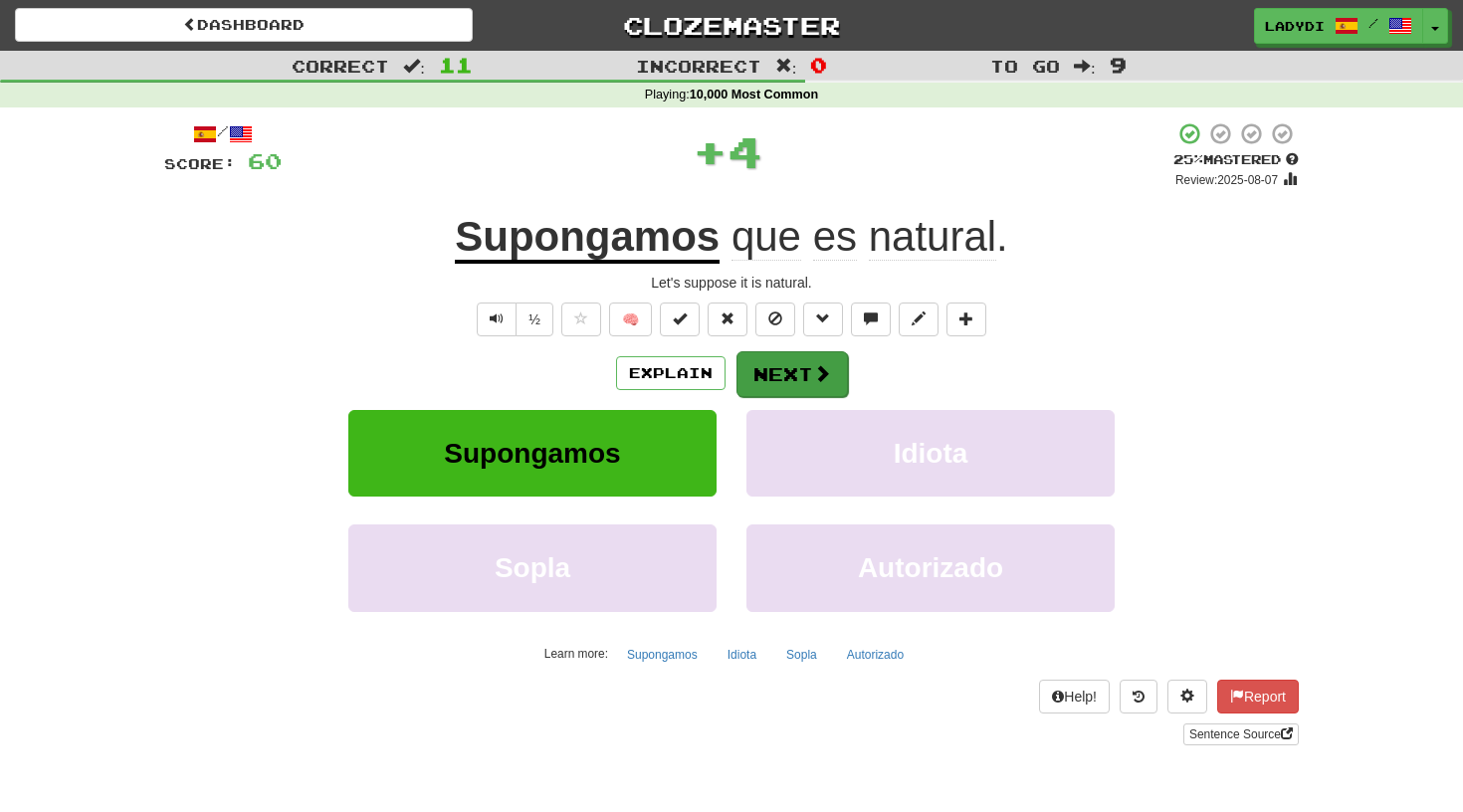 click on "Next" at bounding box center (792, 374) 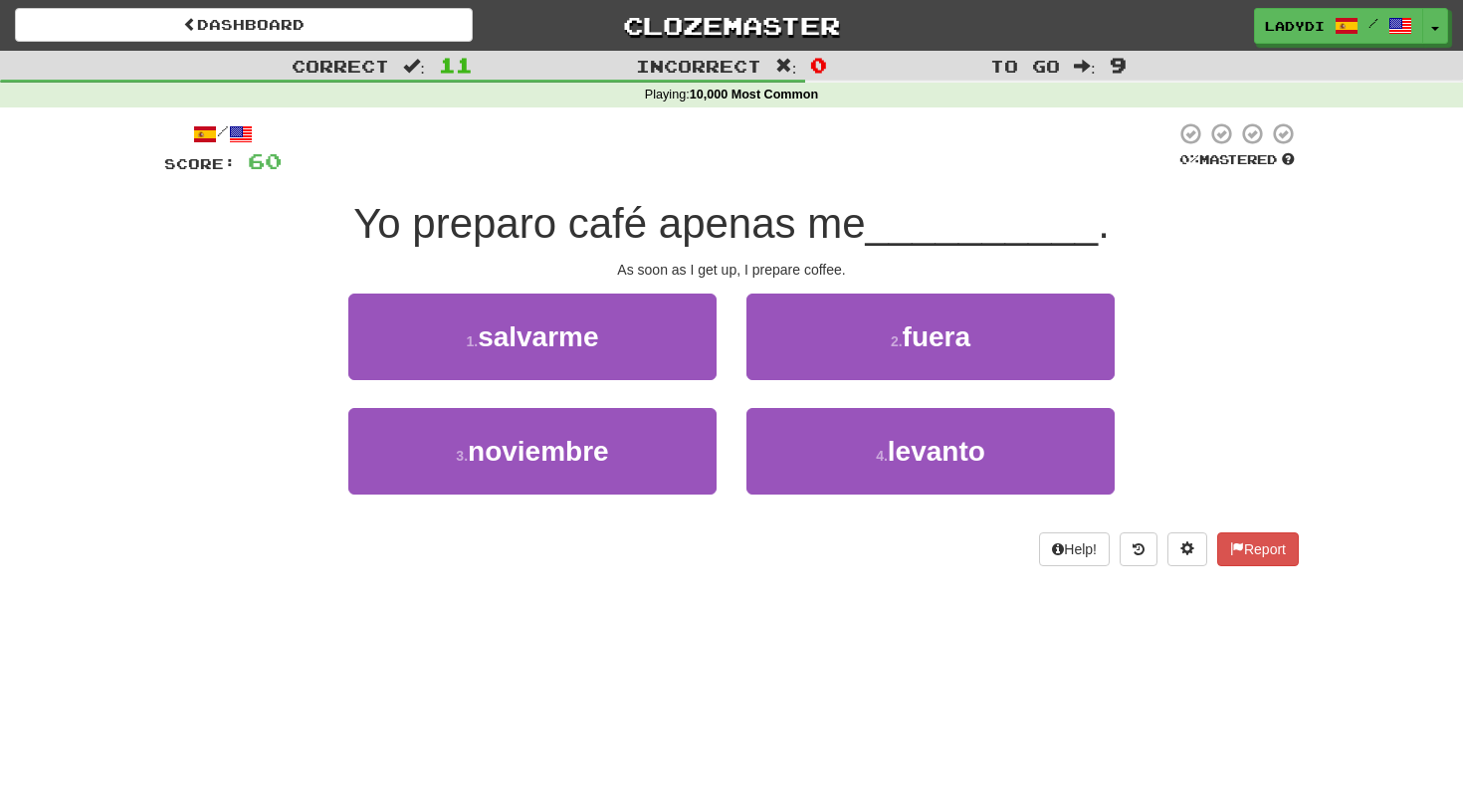 click on "4 .  levanto" at bounding box center (931, 465) 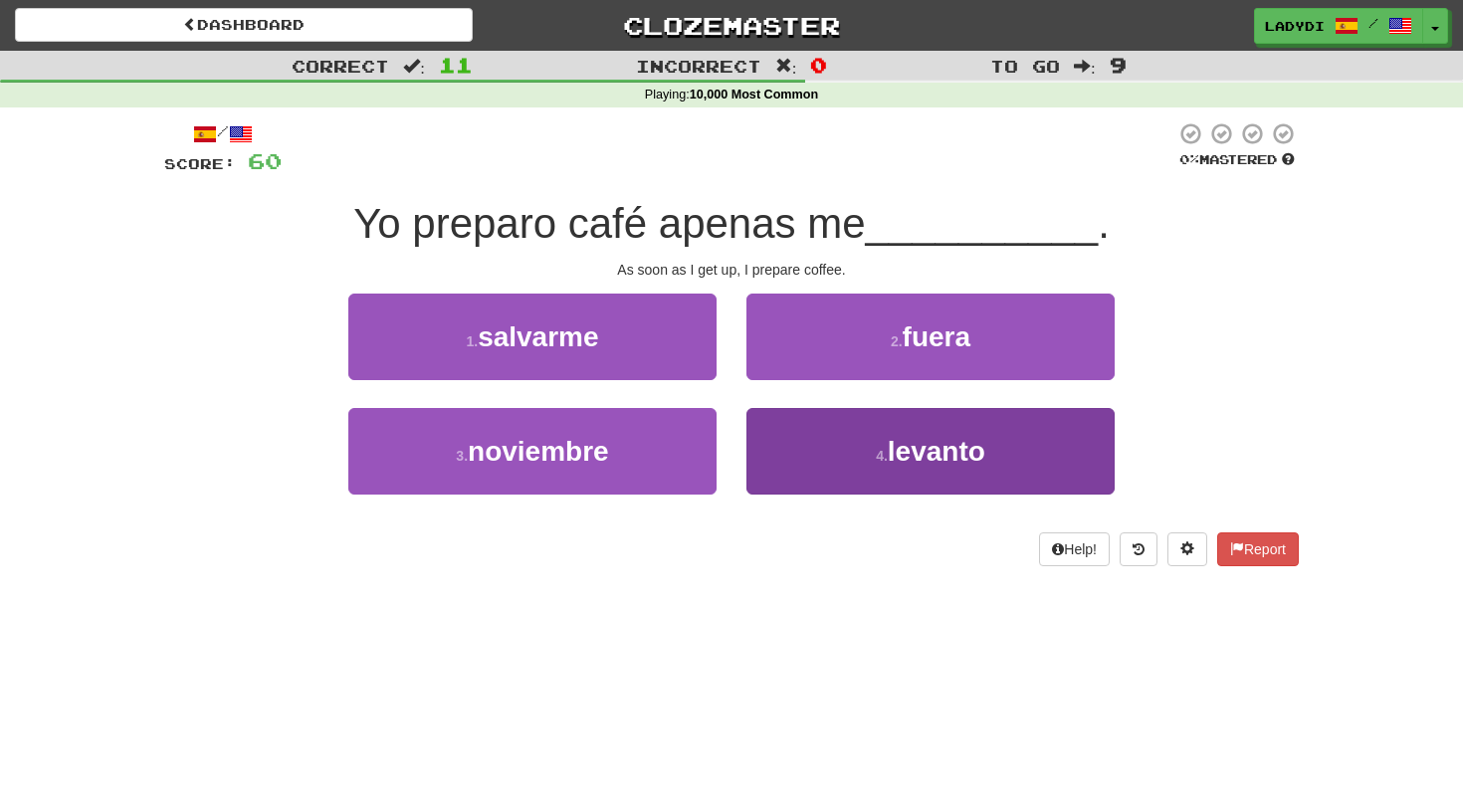 click on "4 .  levanto" at bounding box center [931, 451] 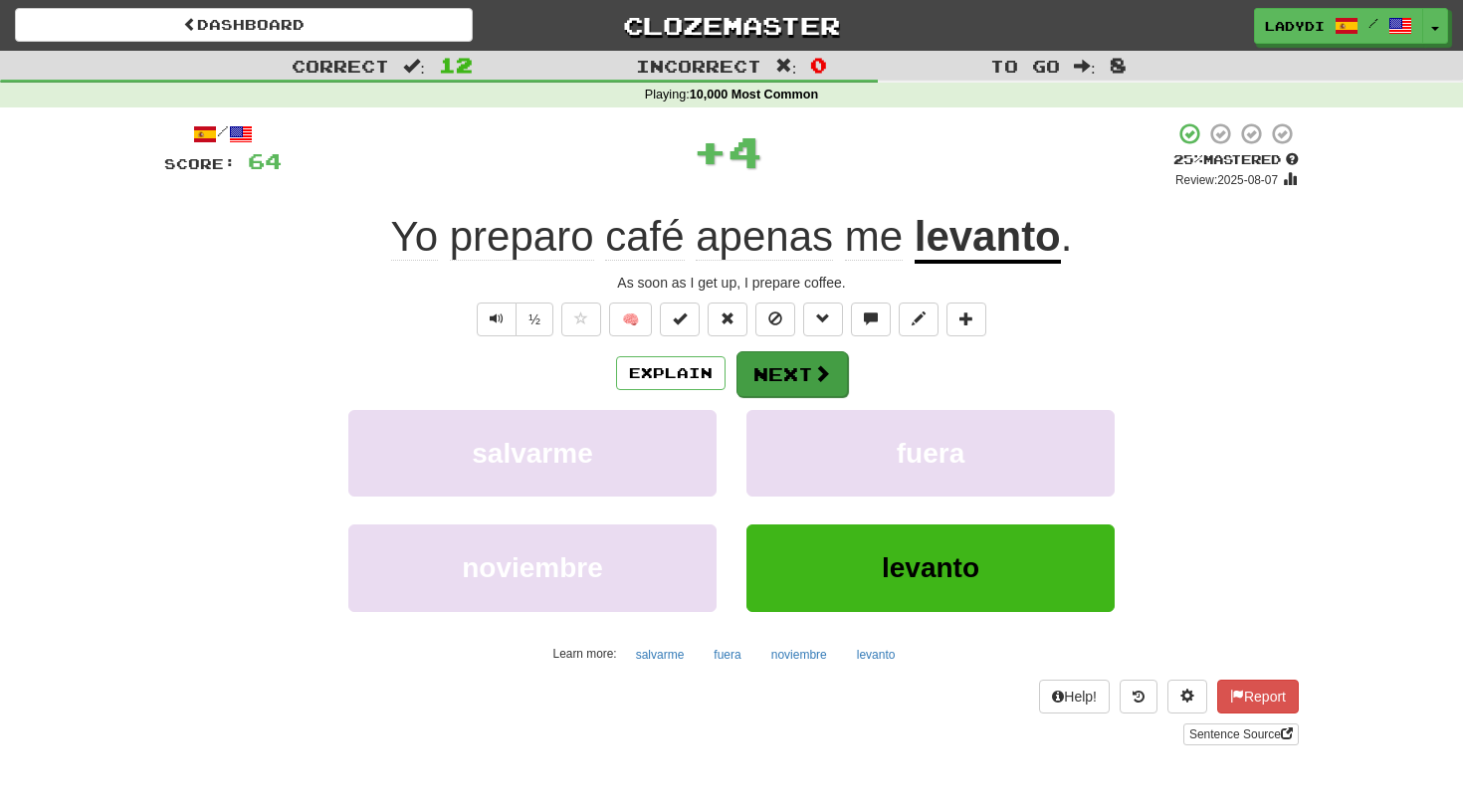 click on "Next" at bounding box center (792, 374) 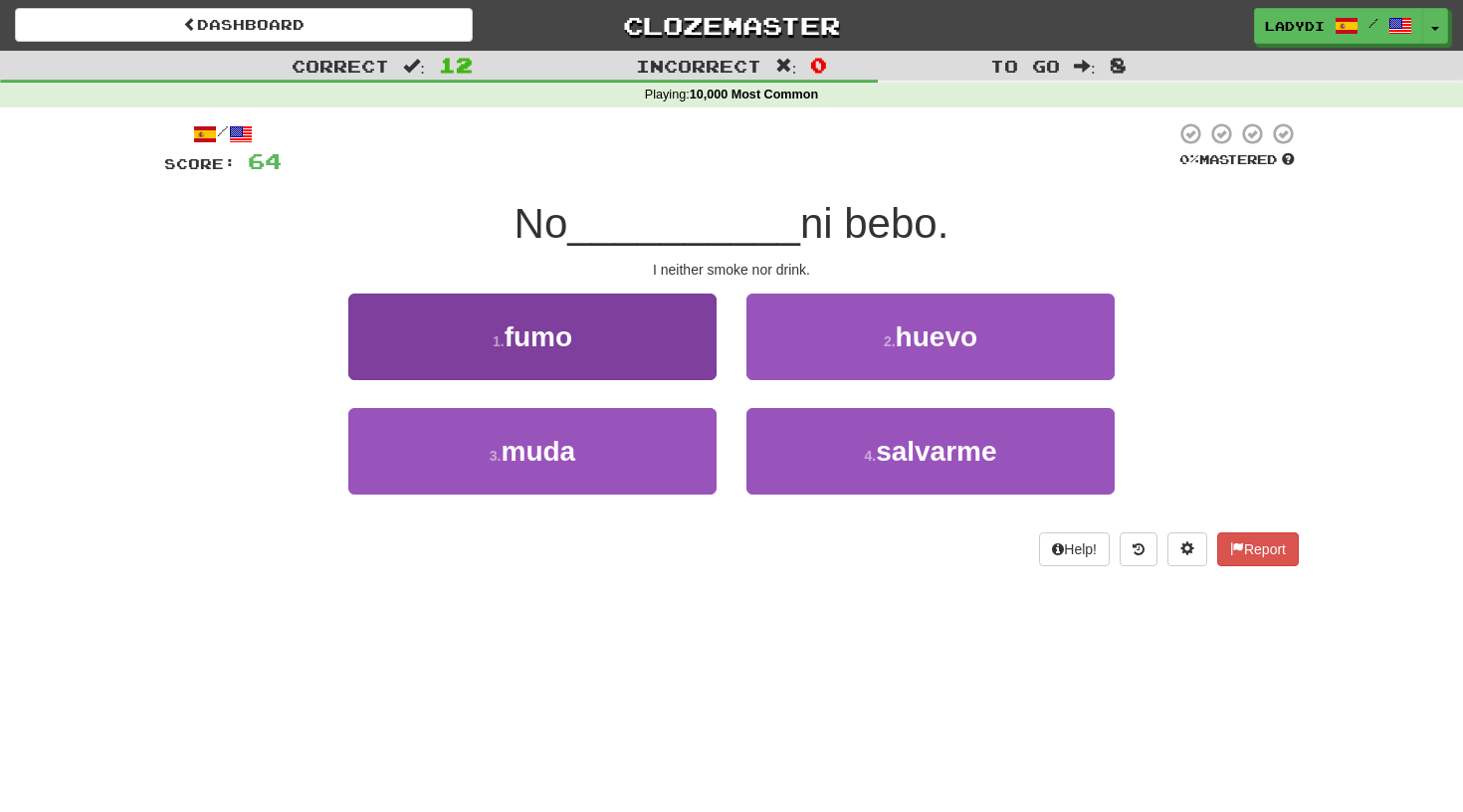 click on "fumo" at bounding box center [538, 336] 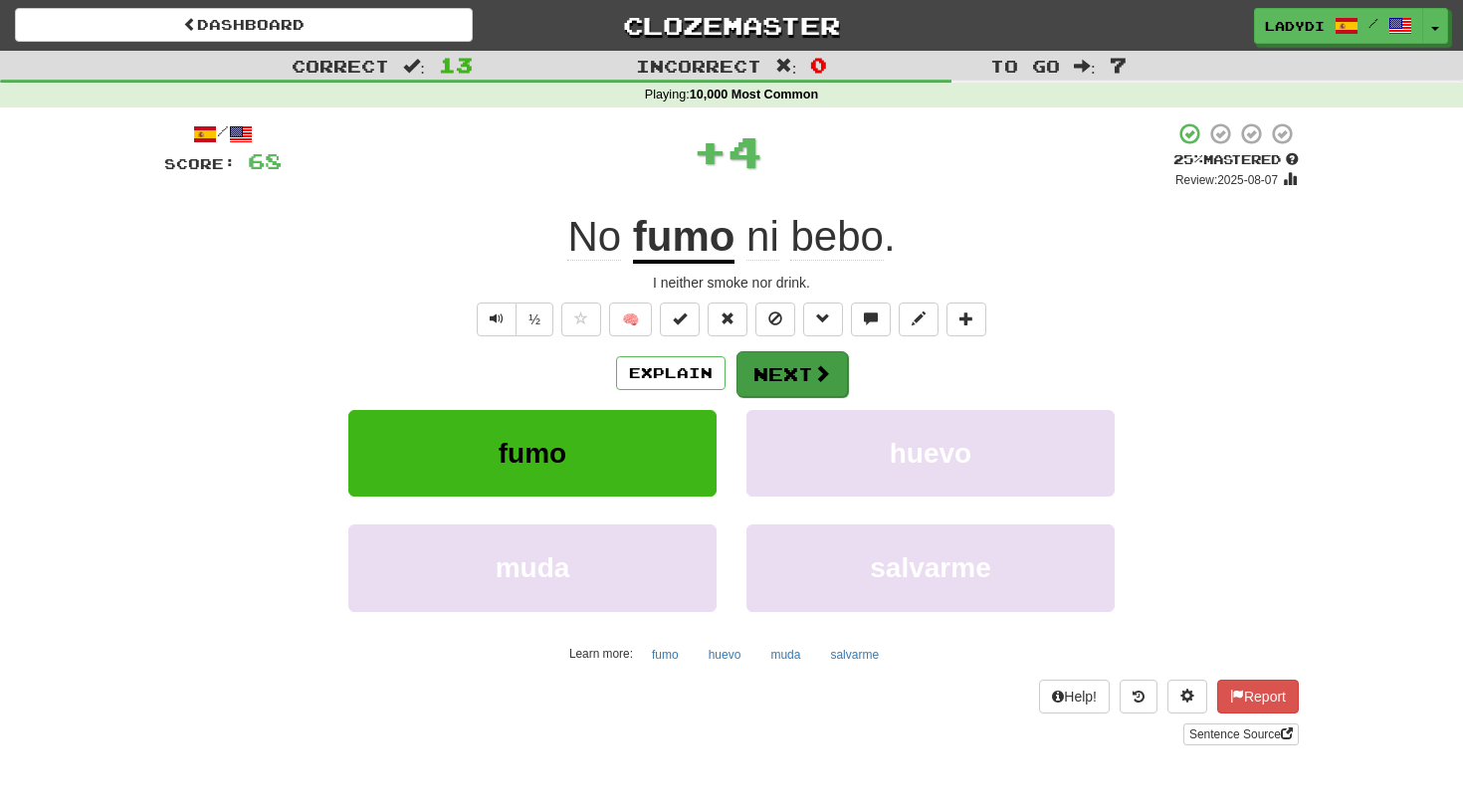 click on "Next" at bounding box center [792, 374] 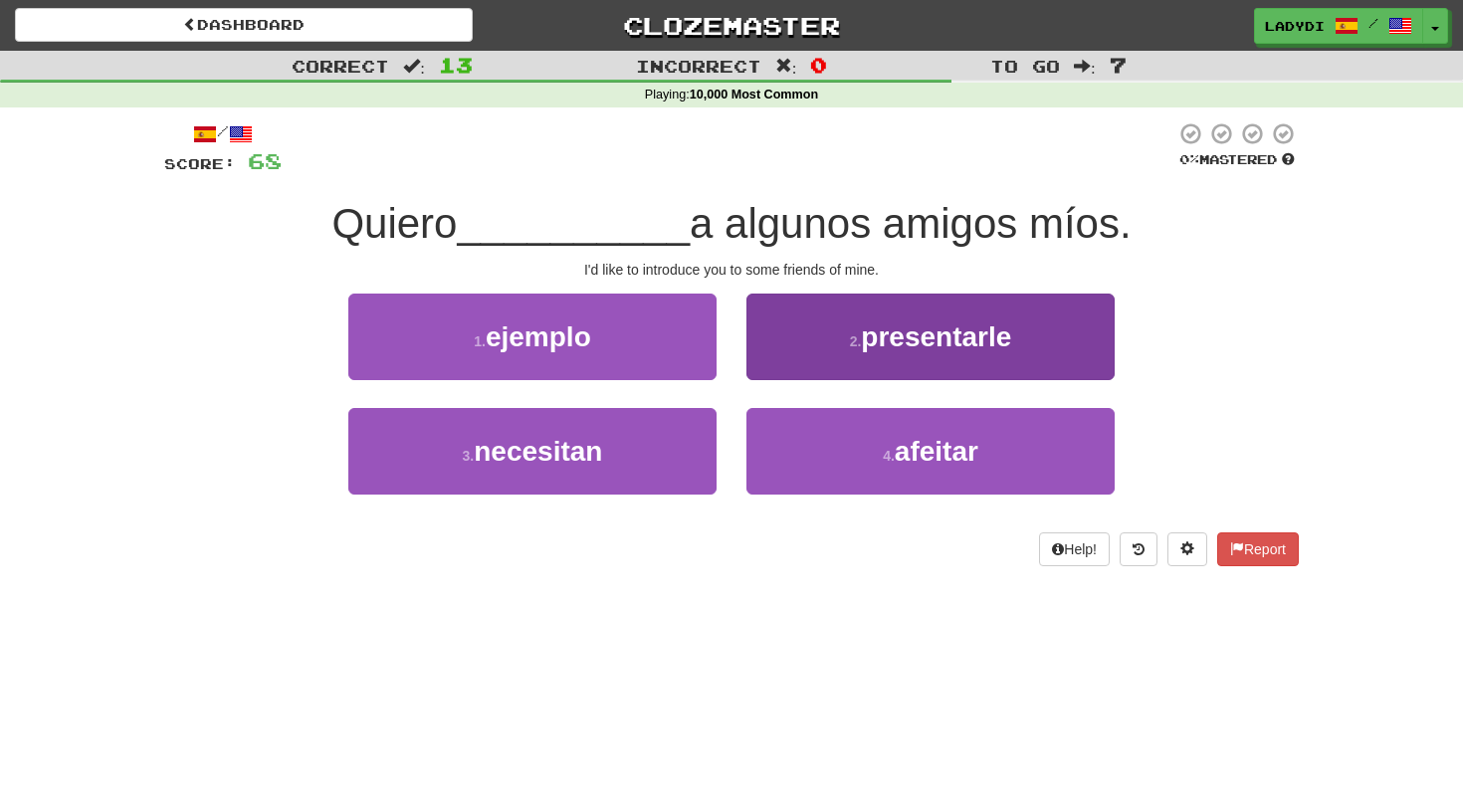 click on "2 .  presentarle" at bounding box center (931, 336) 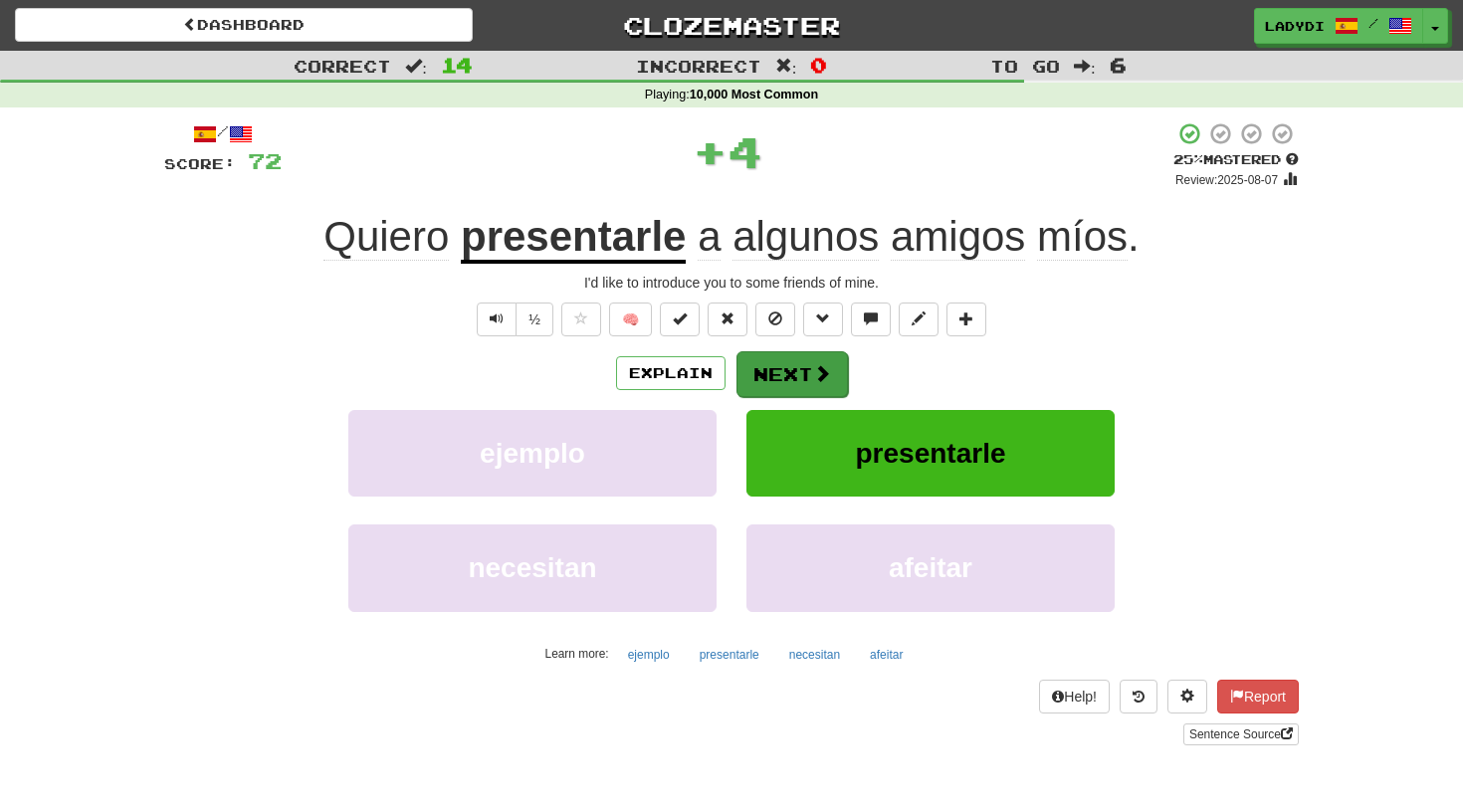 click on "Next" at bounding box center [792, 374] 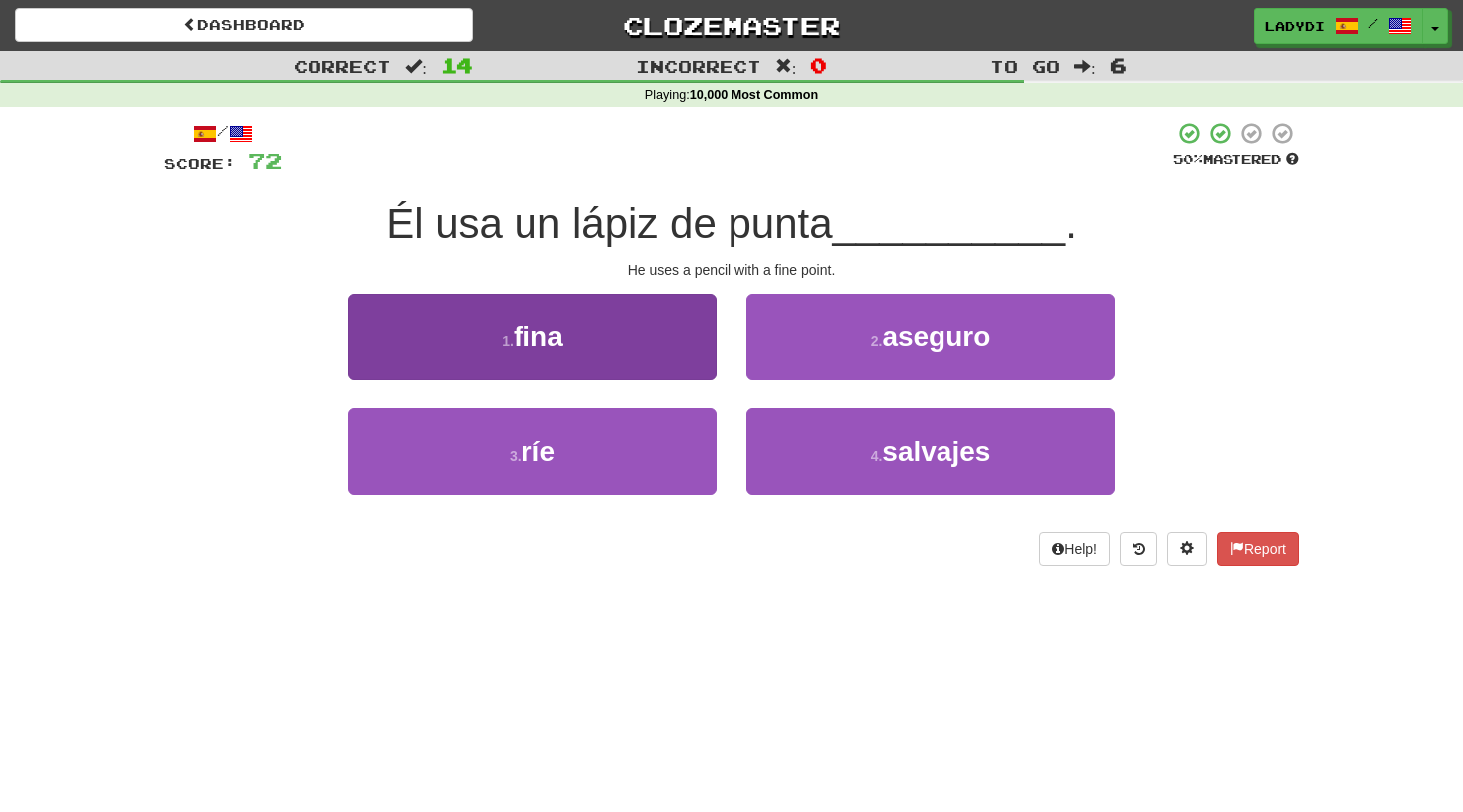 click on "1 .  fina" at bounding box center (532, 336) 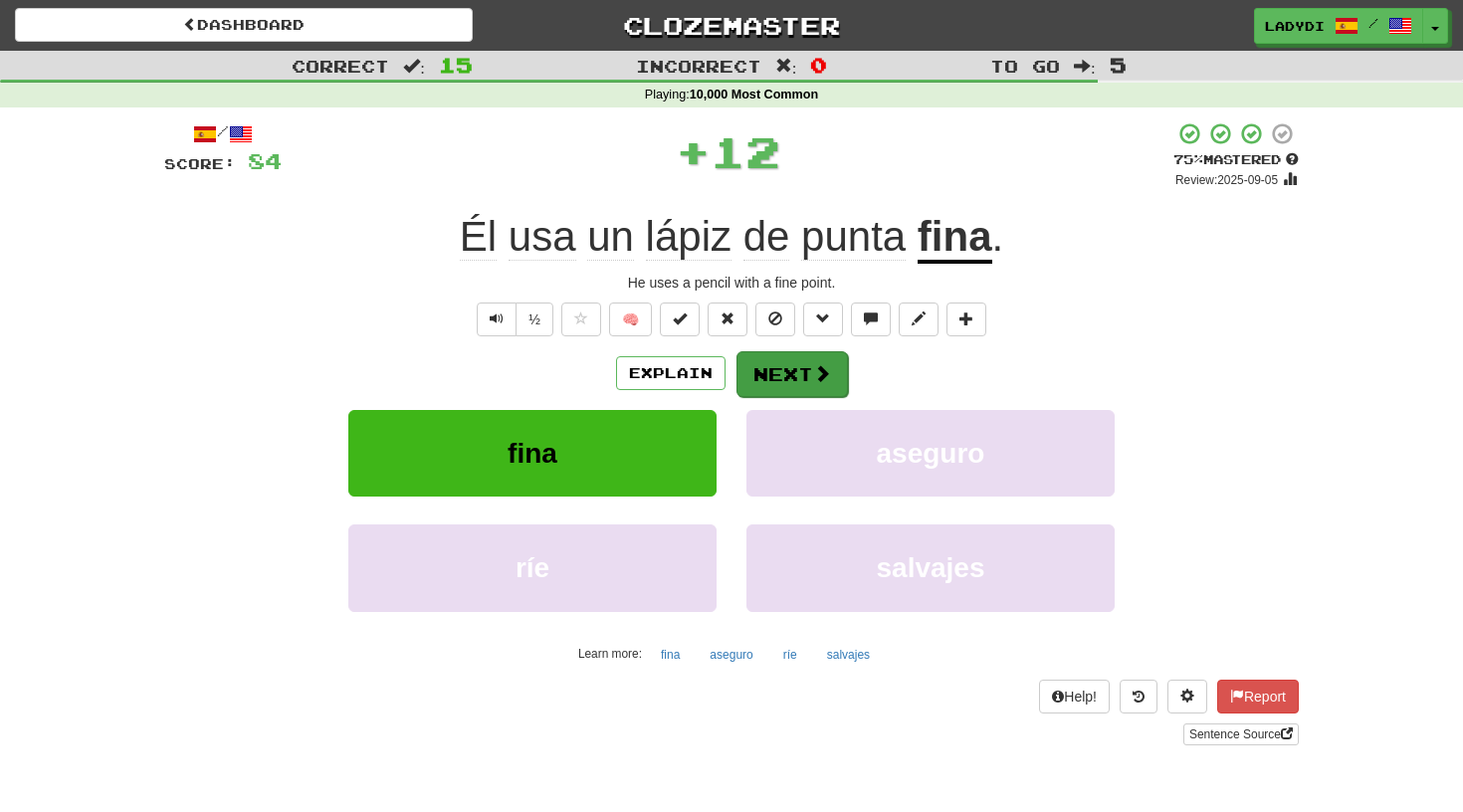 click on "Next" at bounding box center (792, 374) 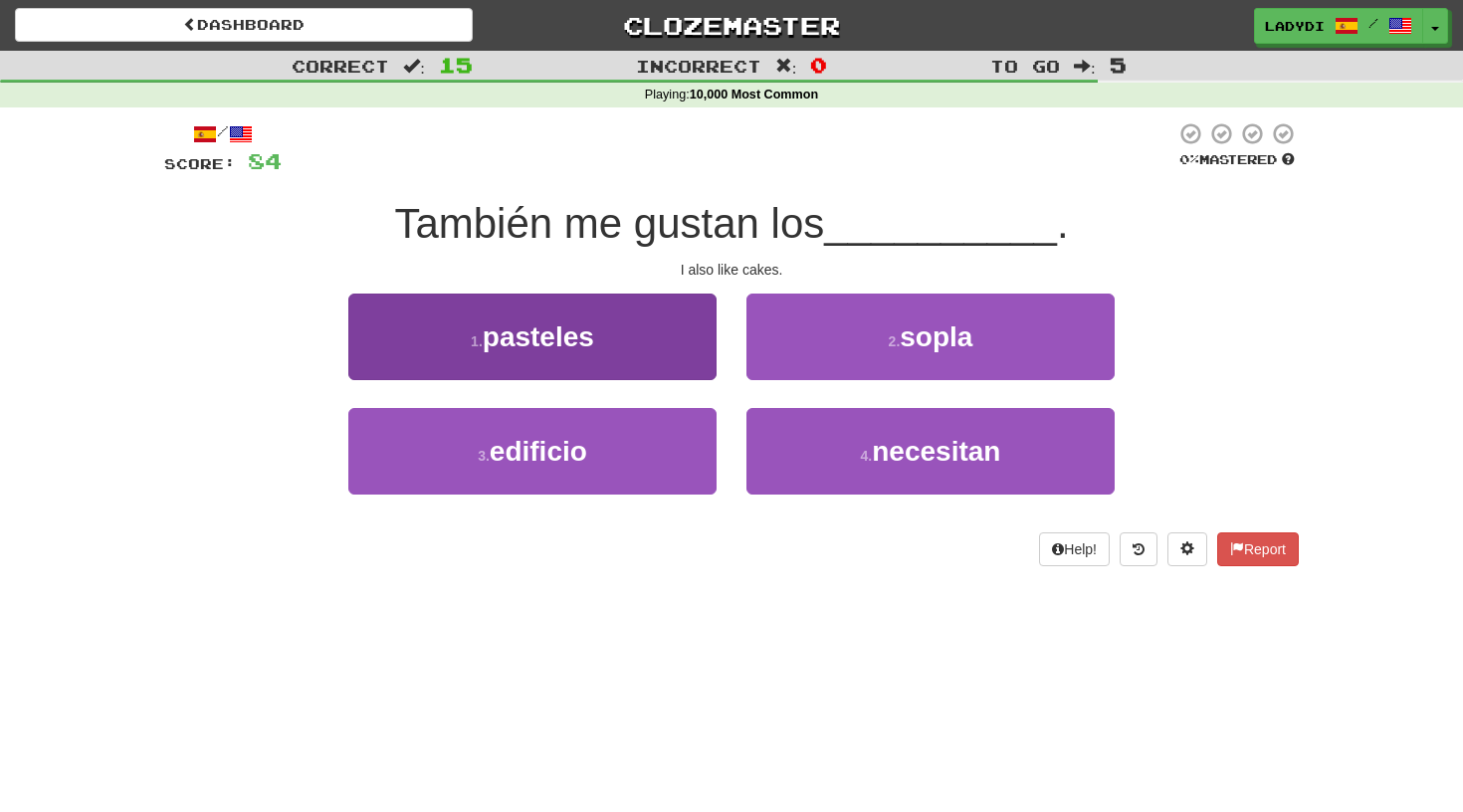 click on "1 .  pasteles" at bounding box center (532, 336) 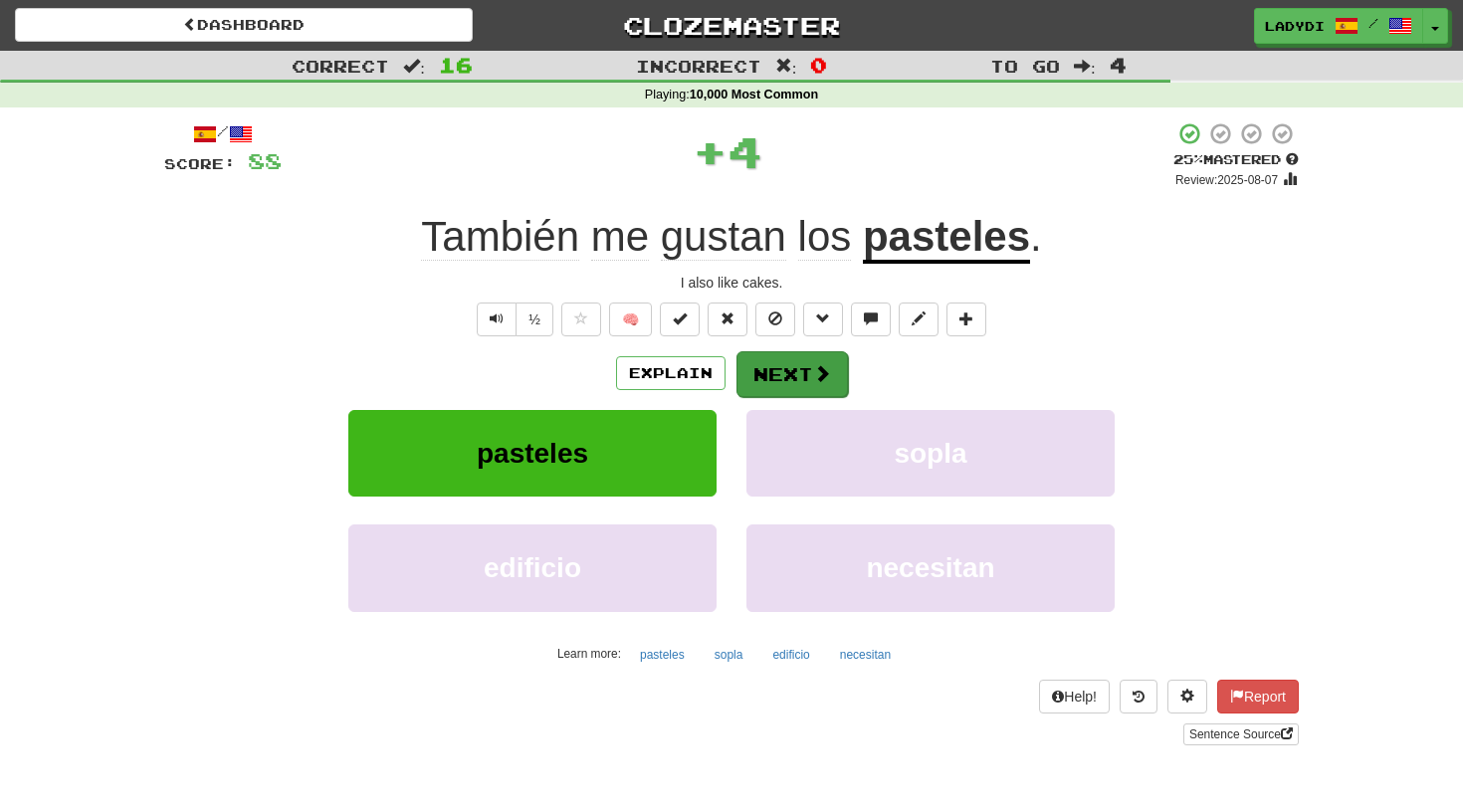 click on "Next" at bounding box center (792, 374) 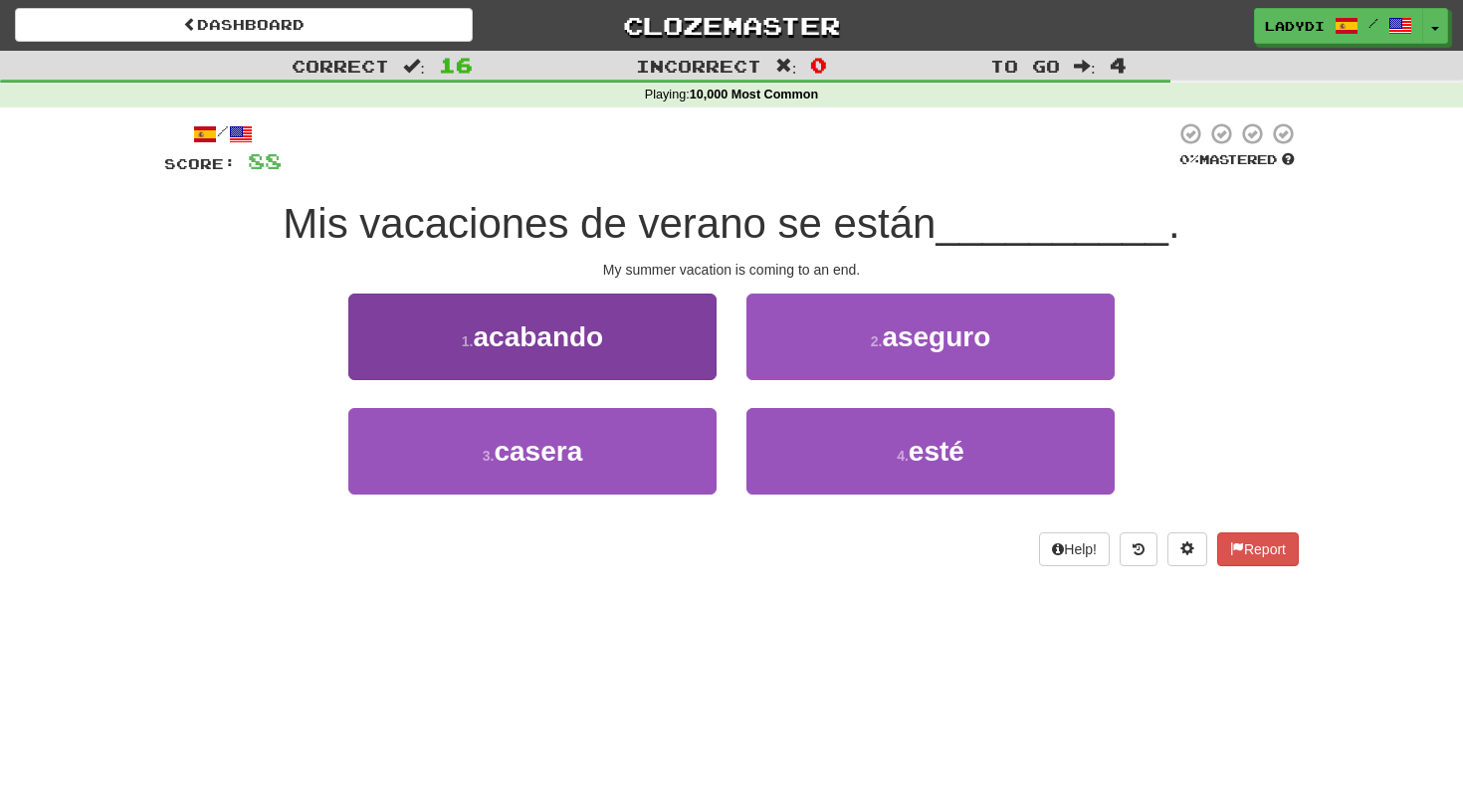 click on "1 .  acabando" at bounding box center [532, 336] 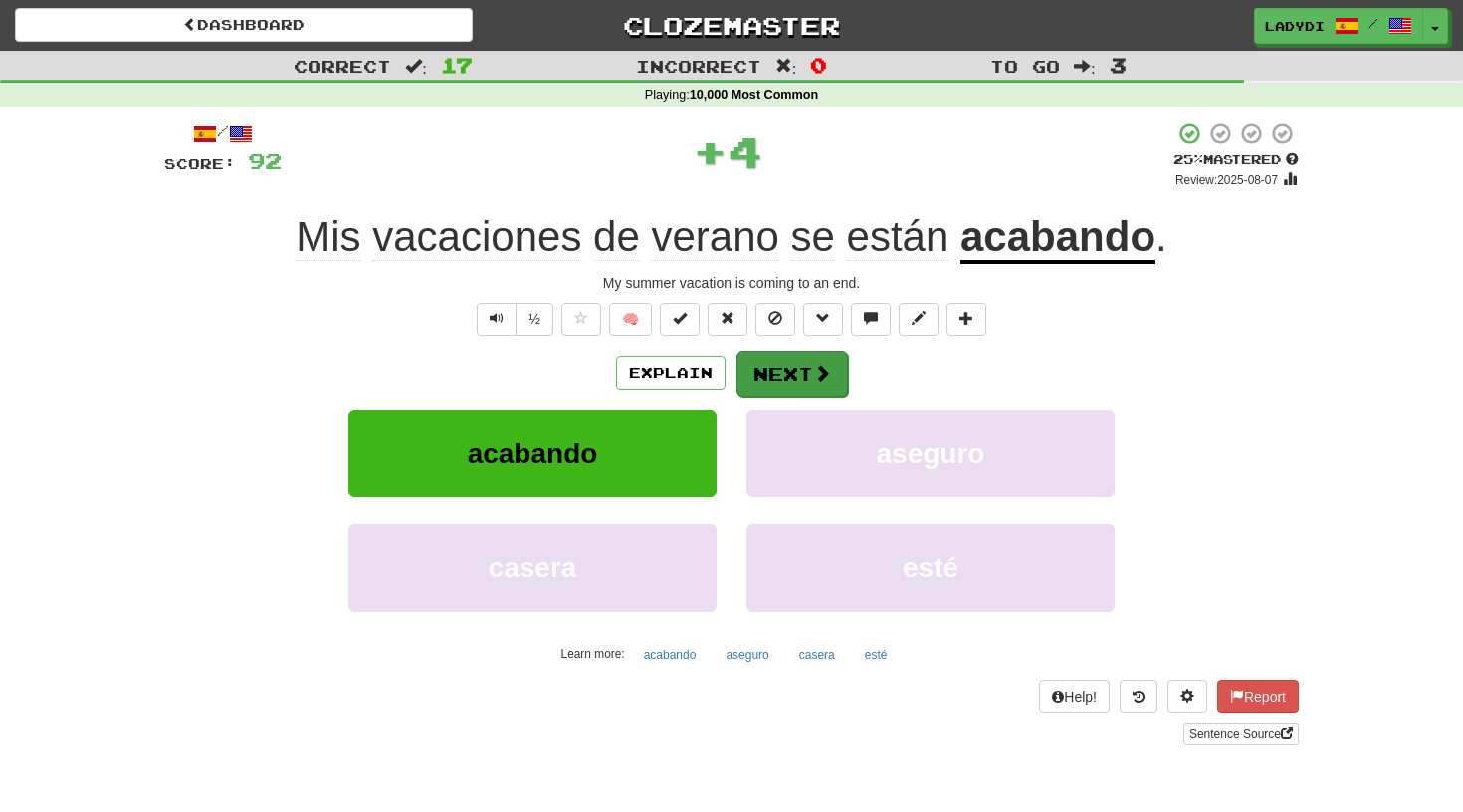 click on "Next" at bounding box center (792, 374) 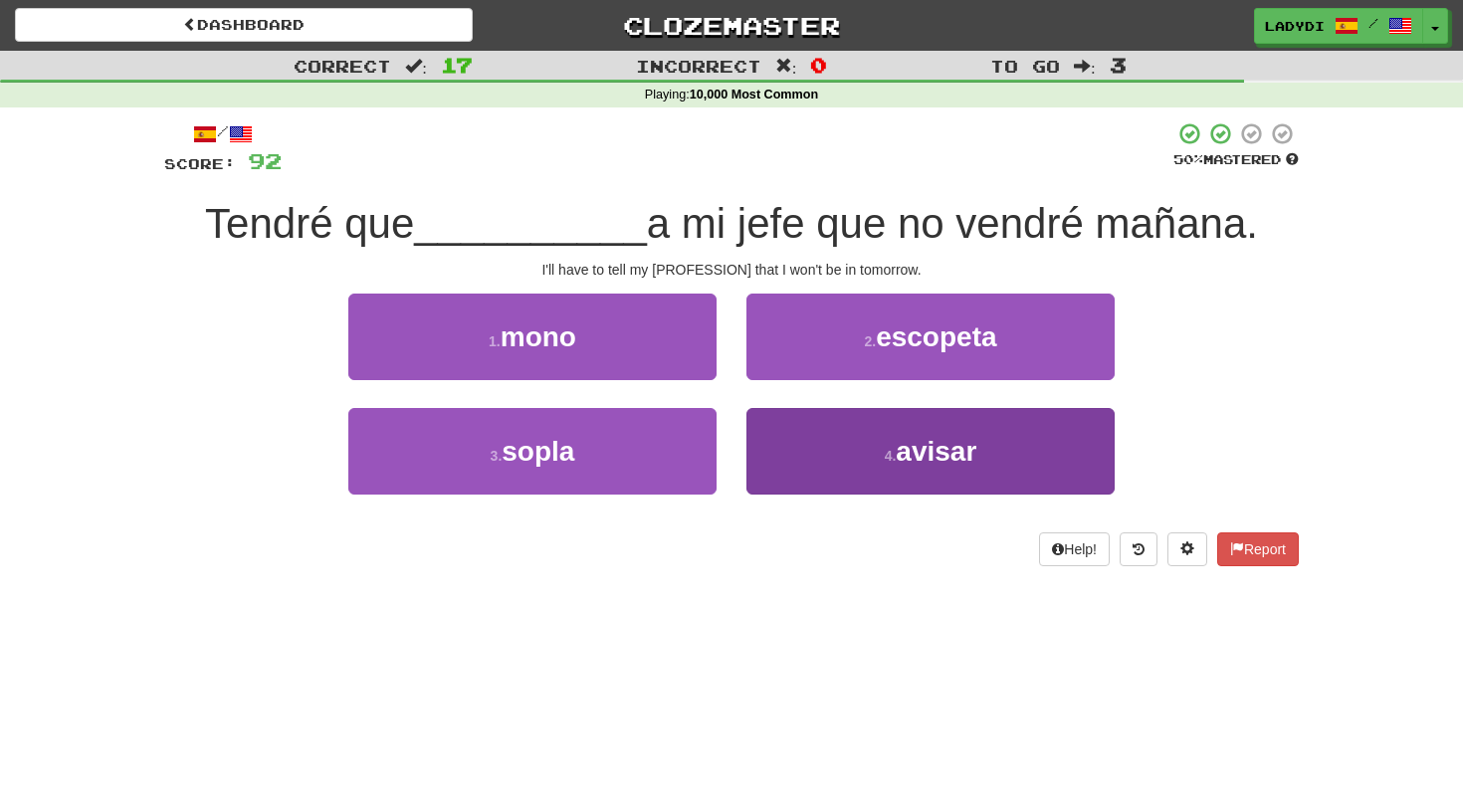 click on "4 .  avisar" at bounding box center [931, 451] 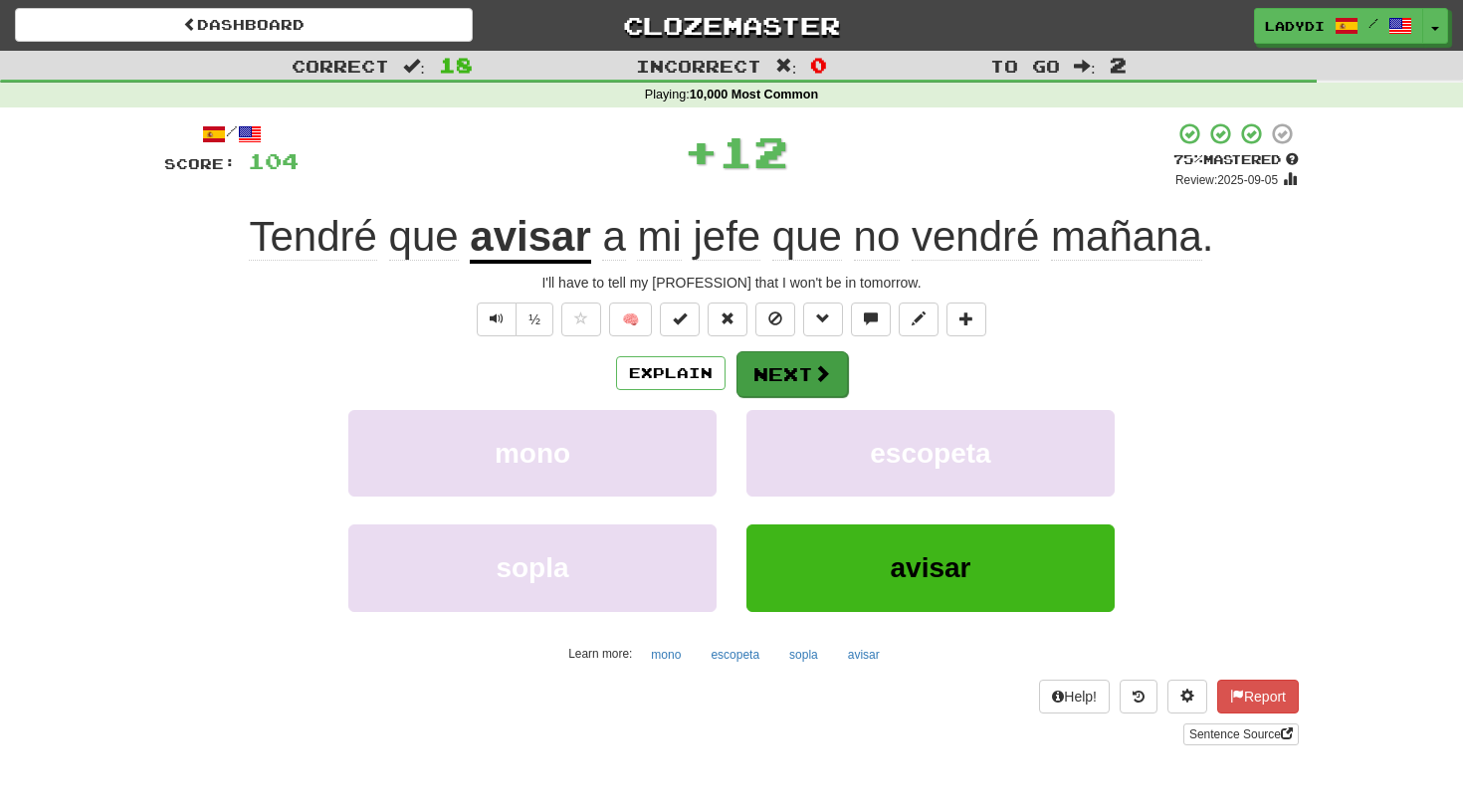 click on "Next" at bounding box center [792, 374] 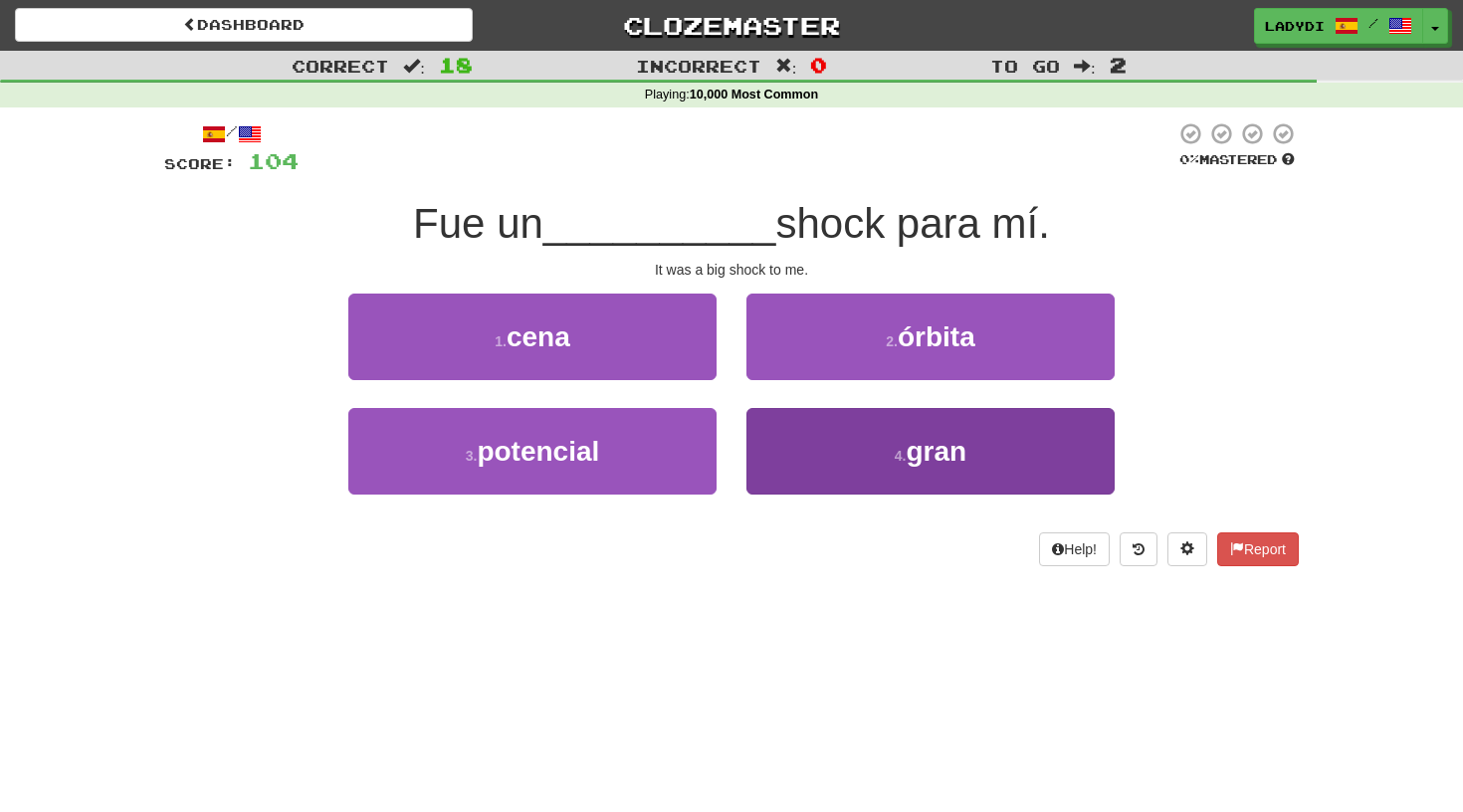 click on "4 .  gran" at bounding box center [931, 451] 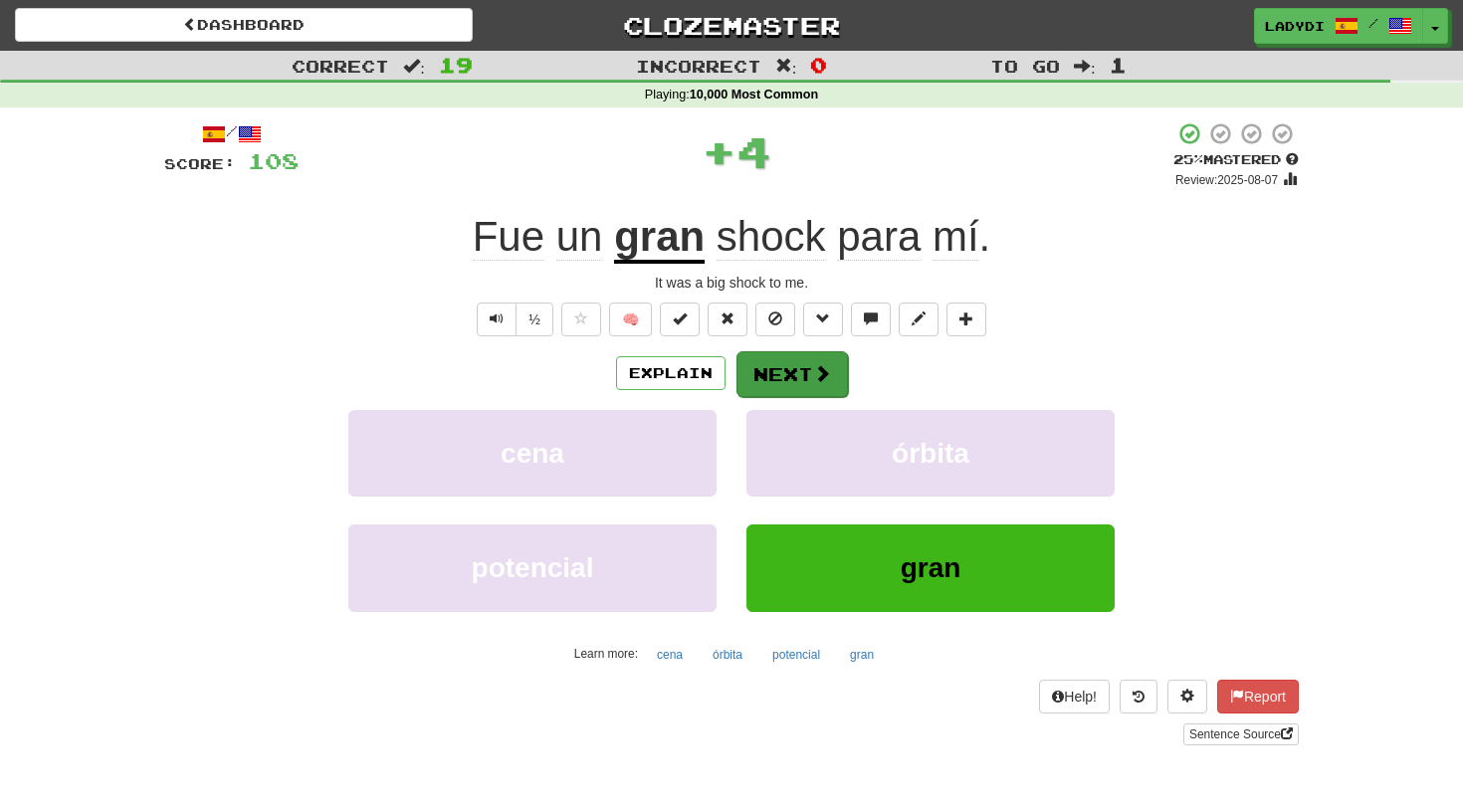 click on "Next" at bounding box center [792, 374] 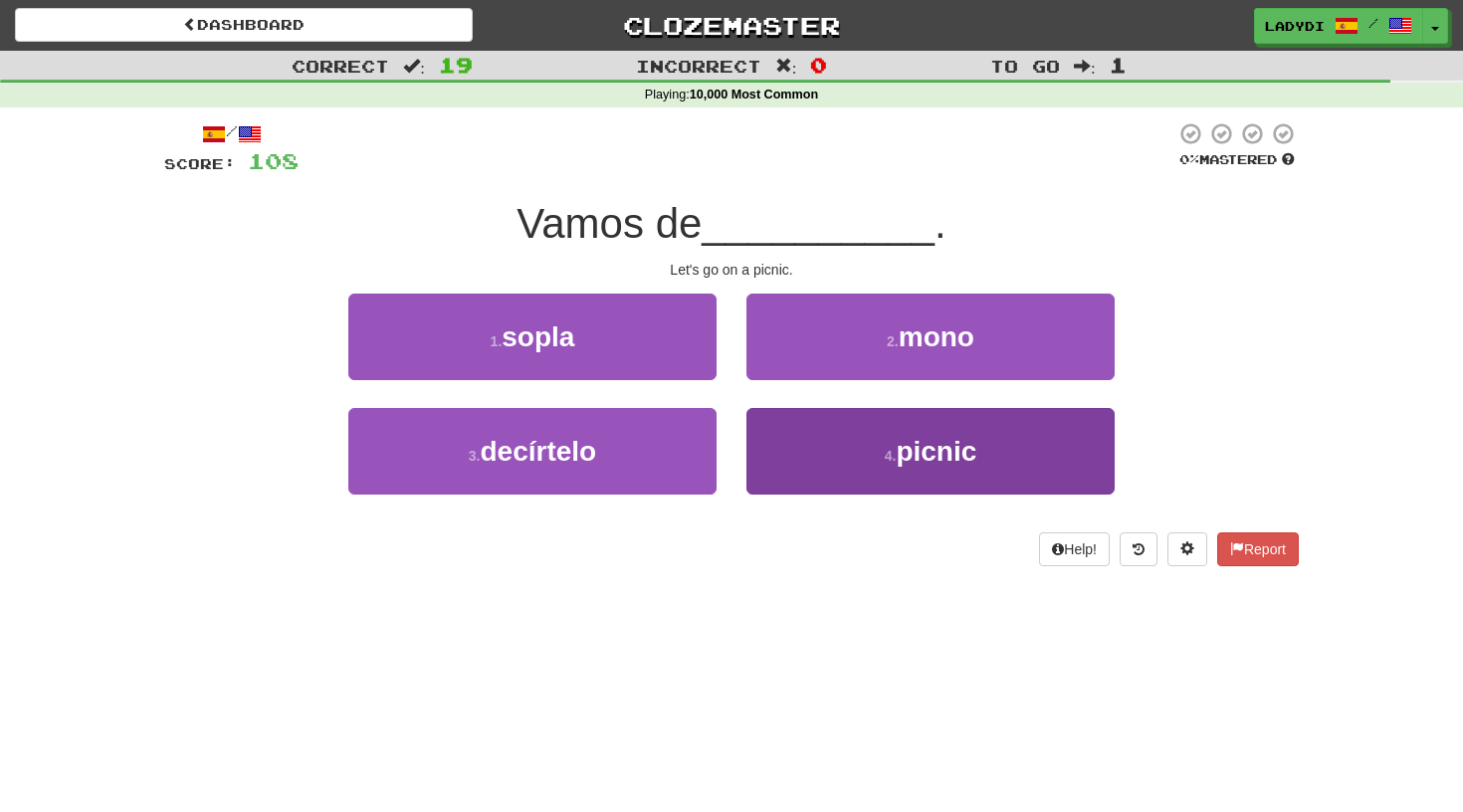 click on "4 .  picnic" at bounding box center [931, 451] 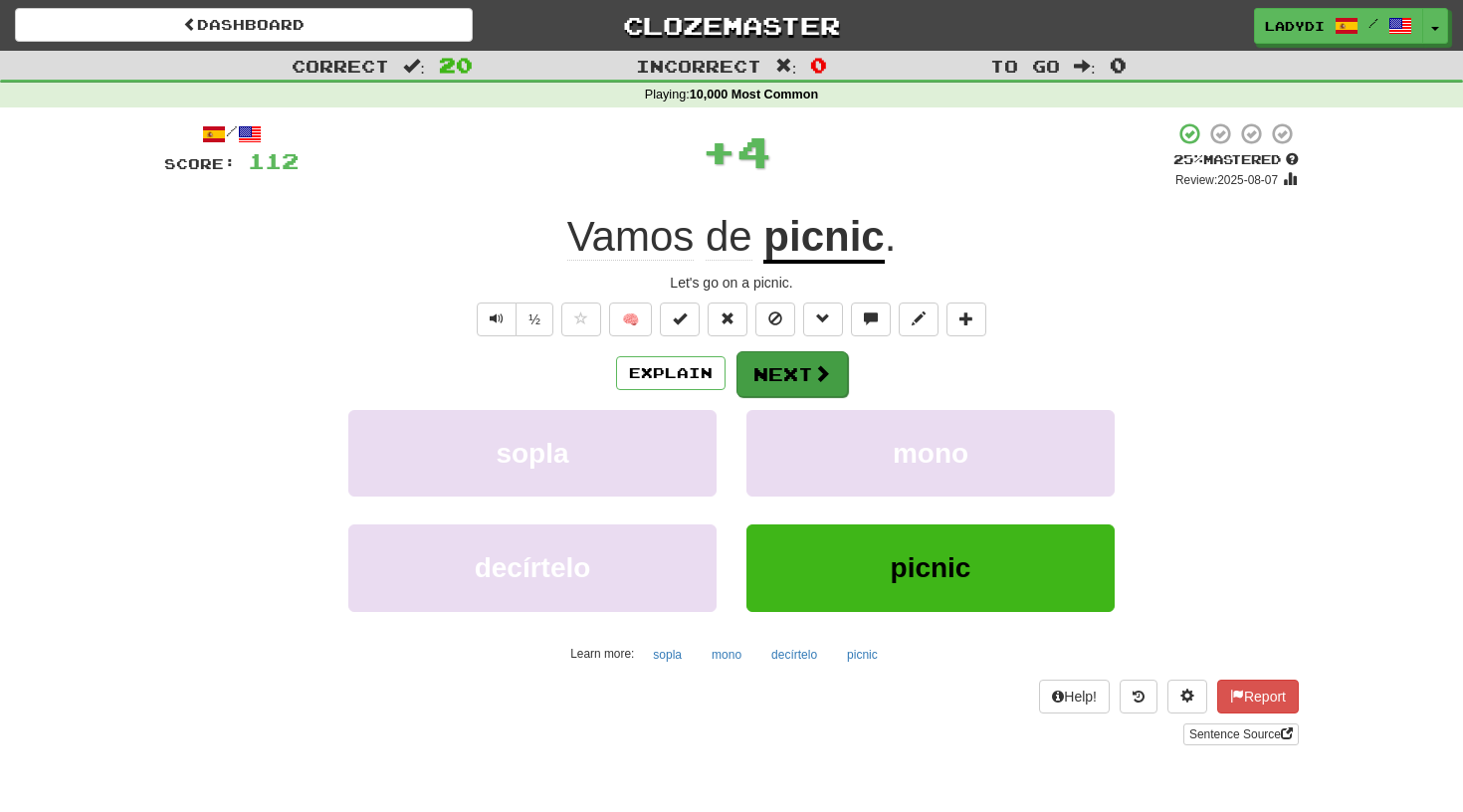 click on "Next" at bounding box center (792, 374) 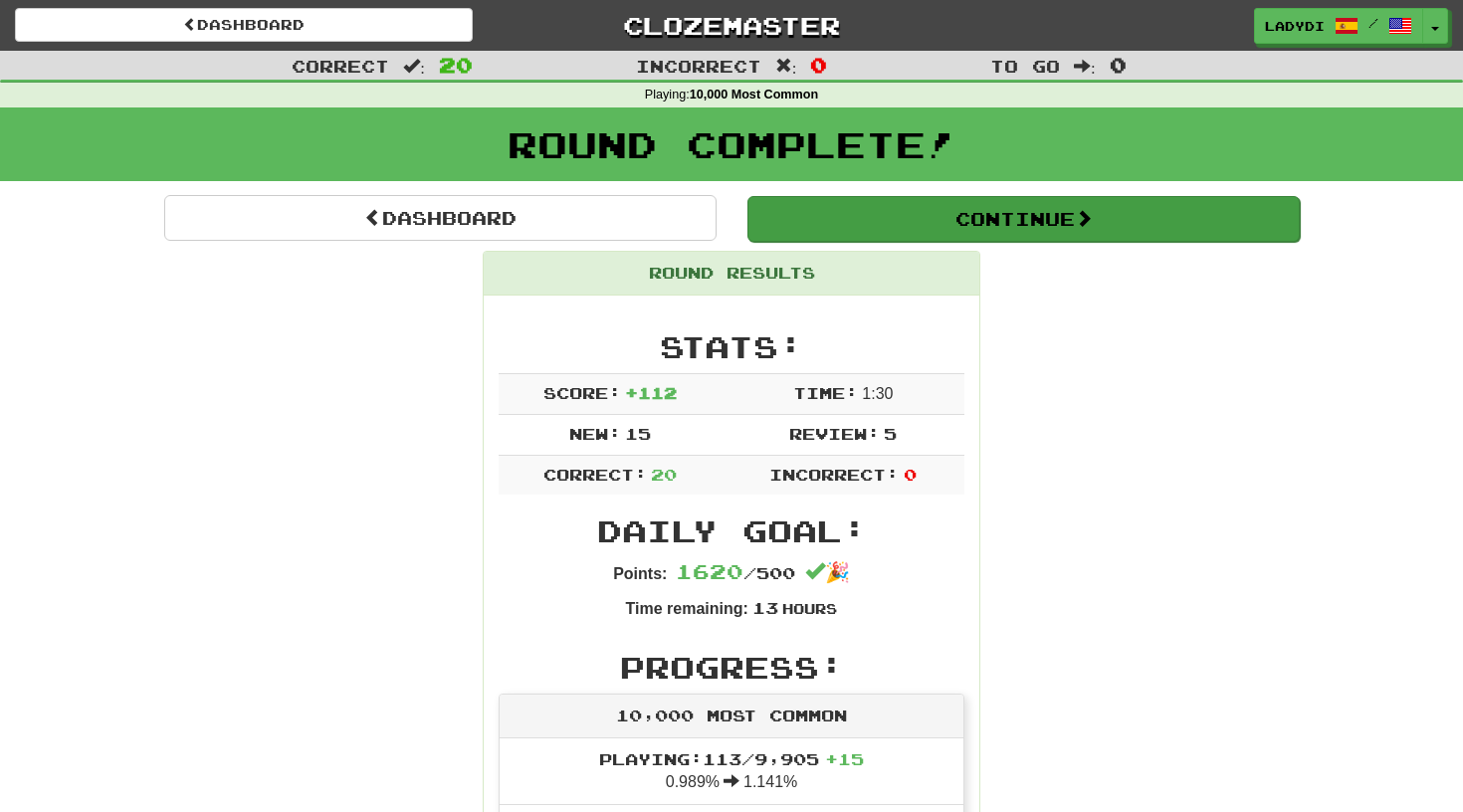 click on "Continue" at bounding box center [1023, 219] 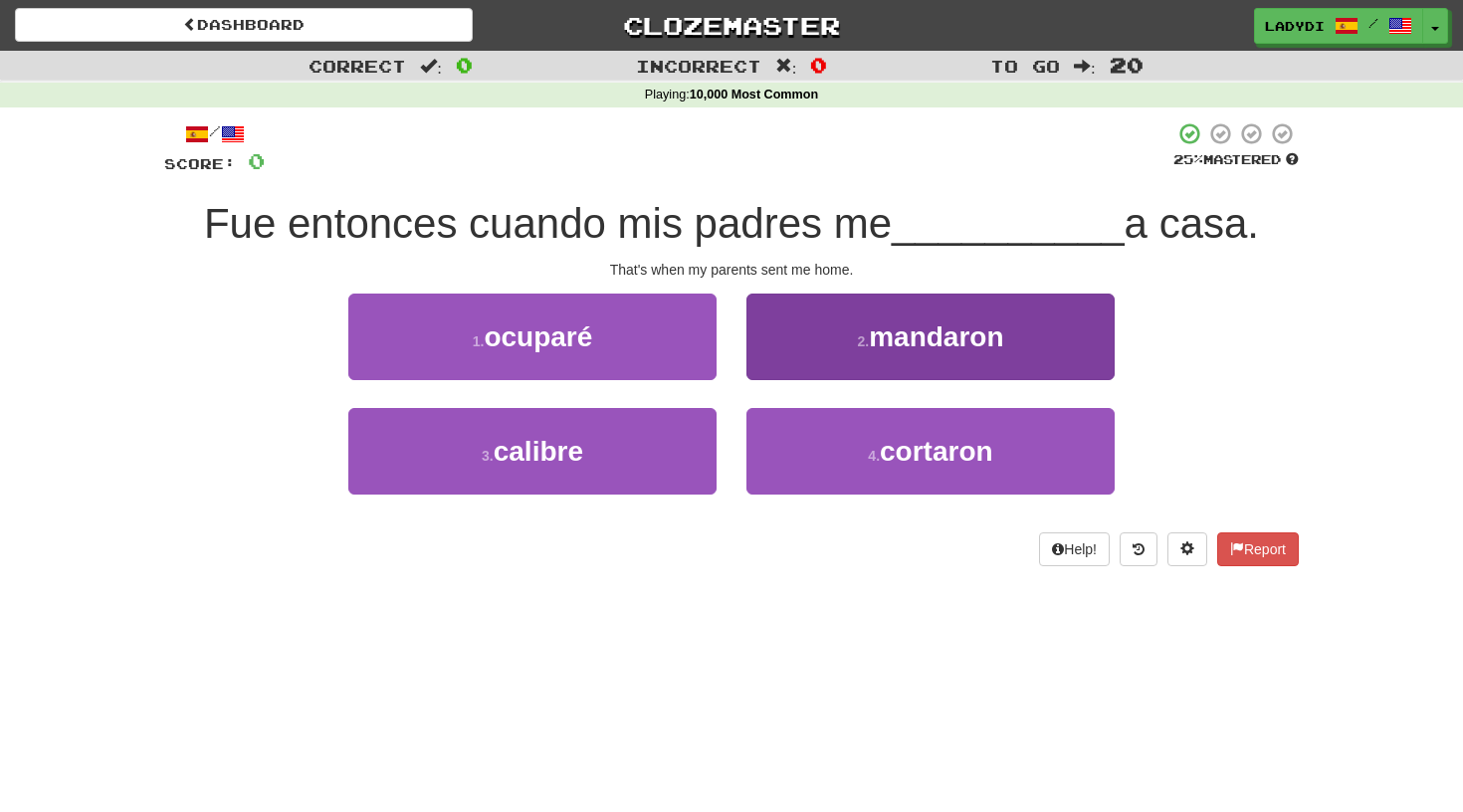 click on "2 .  mandaron" at bounding box center (931, 336) 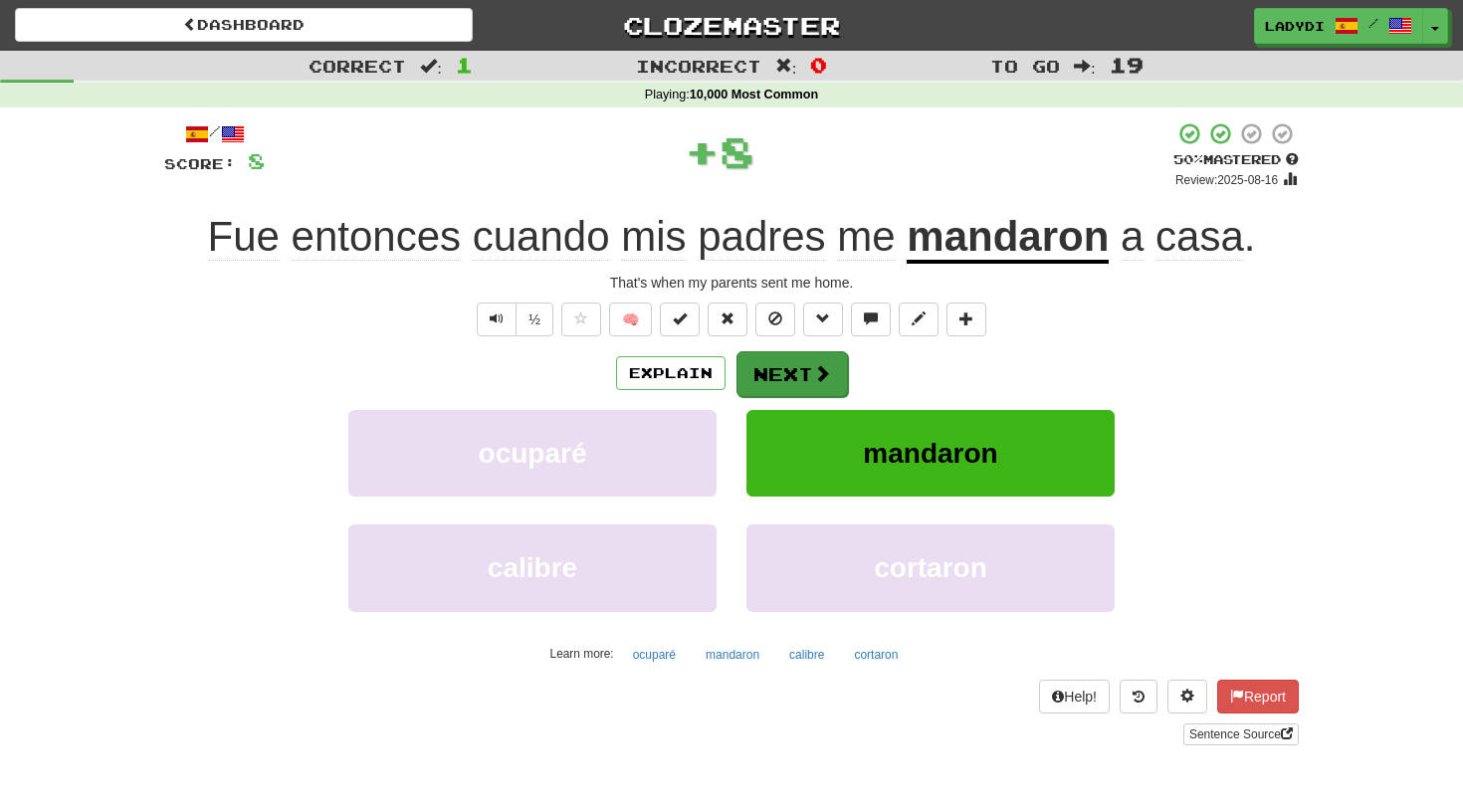 click on "Next" at bounding box center (792, 374) 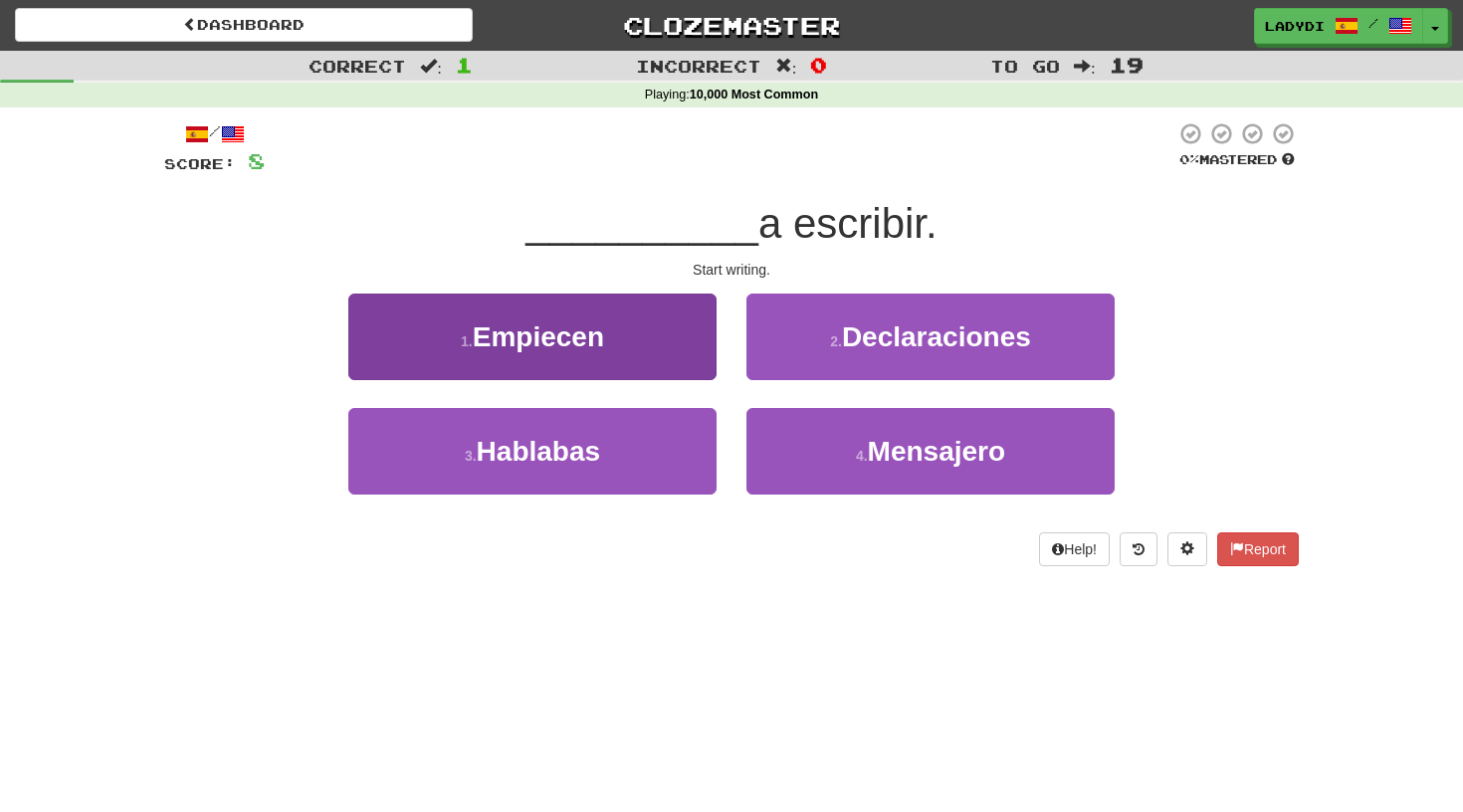 click on "1 .  Empiecen" at bounding box center (532, 336) 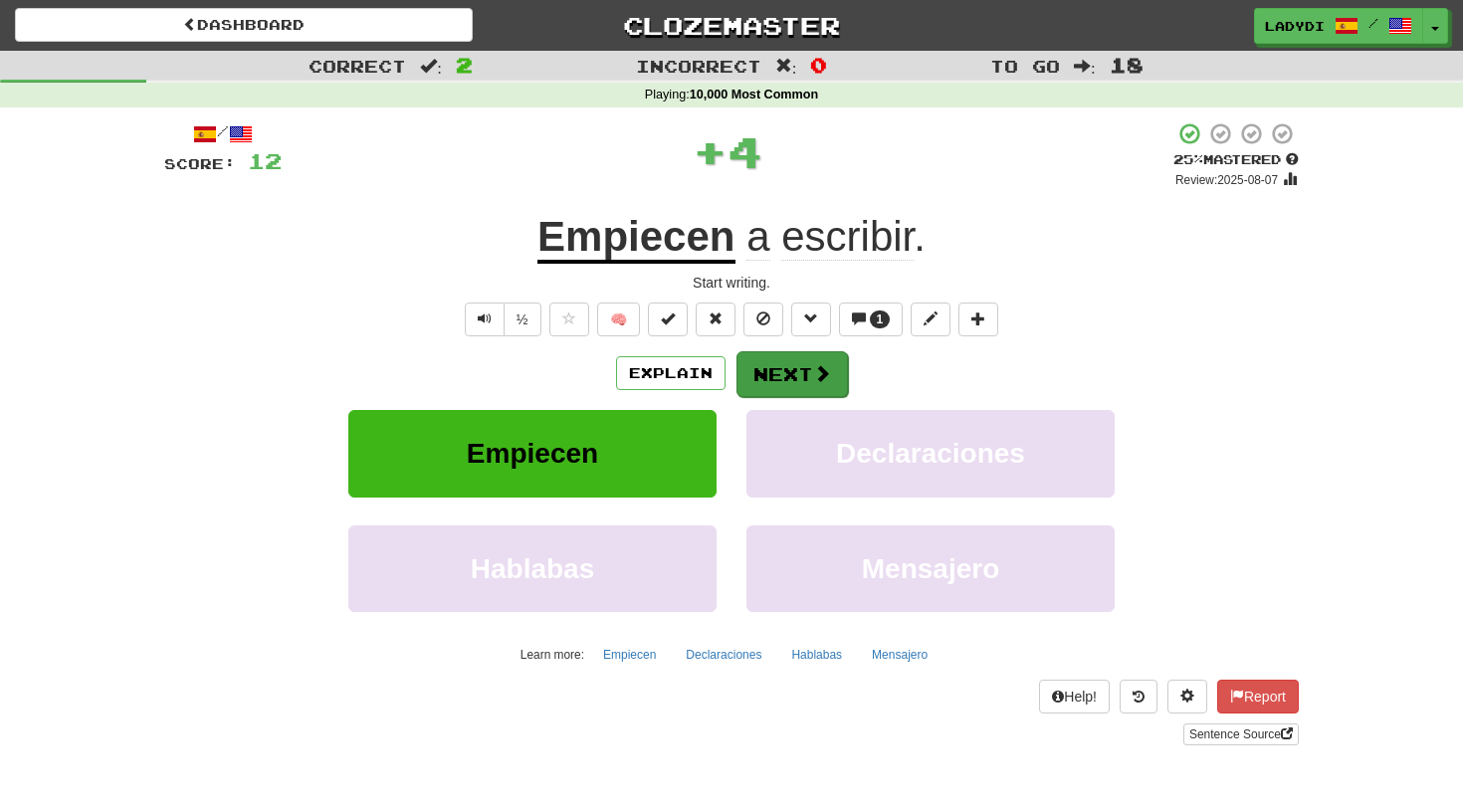 click on "Next" at bounding box center (792, 374) 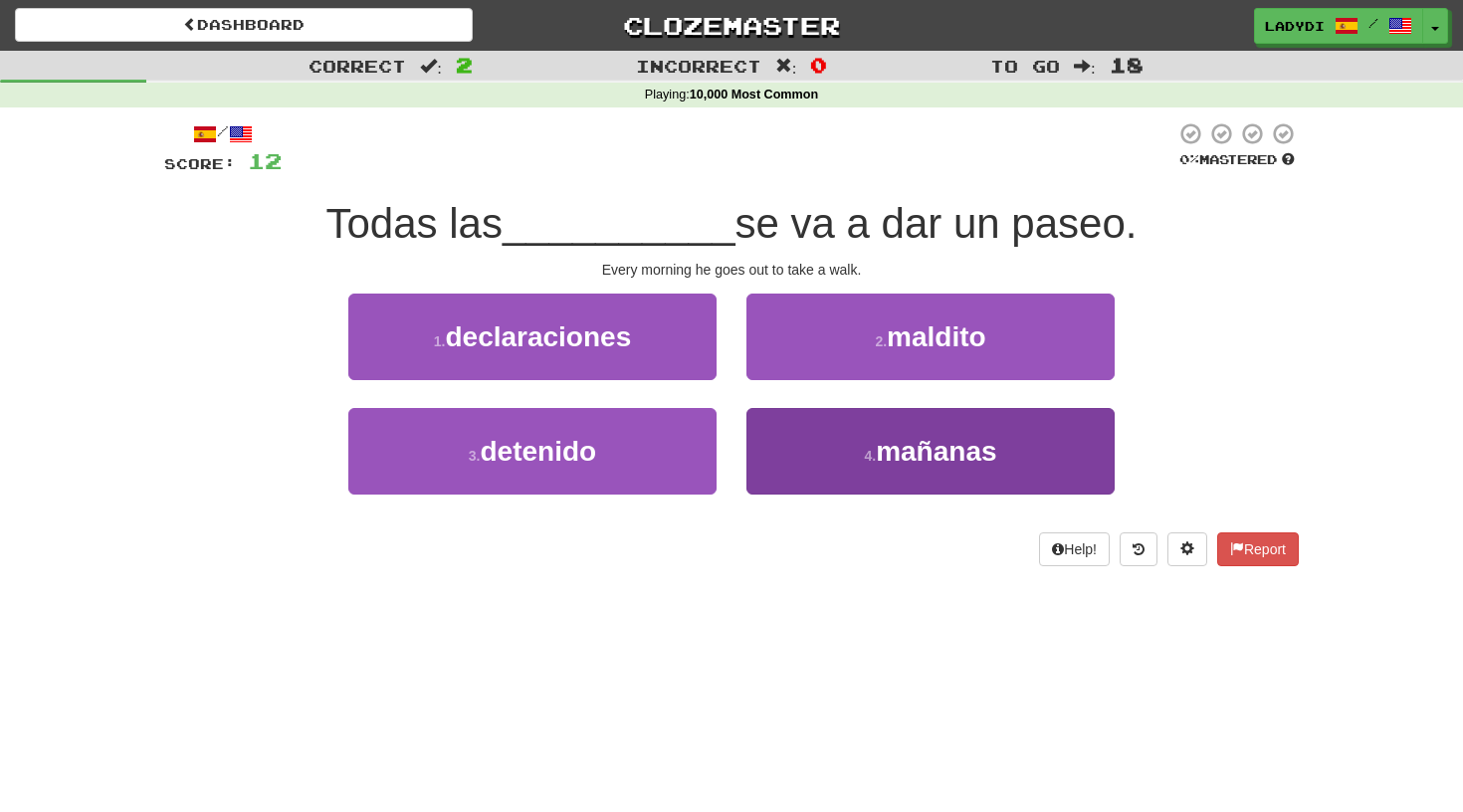 click on "4 .  mañanas" at bounding box center (931, 451) 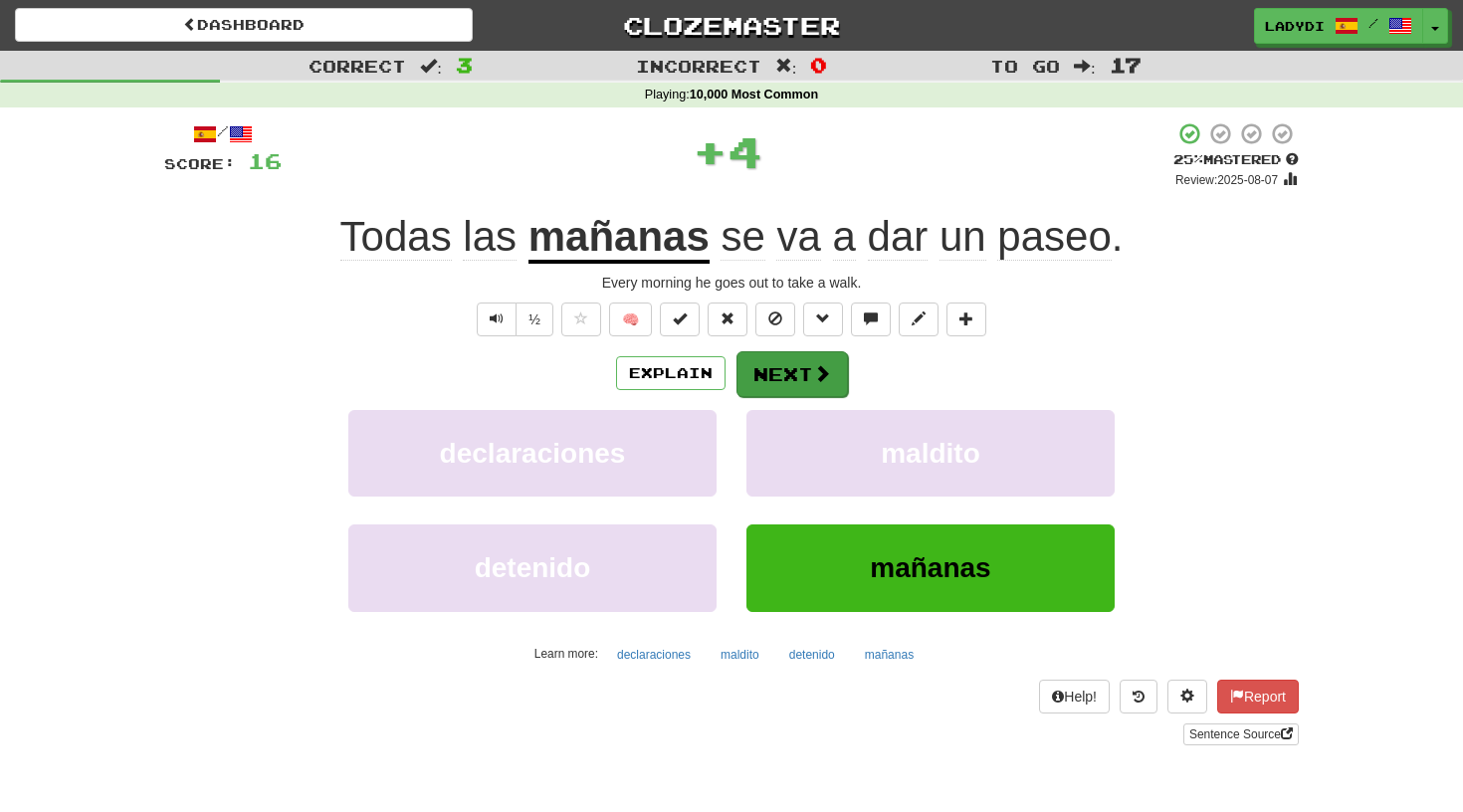 click on "Next" at bounding box center [792, 374] 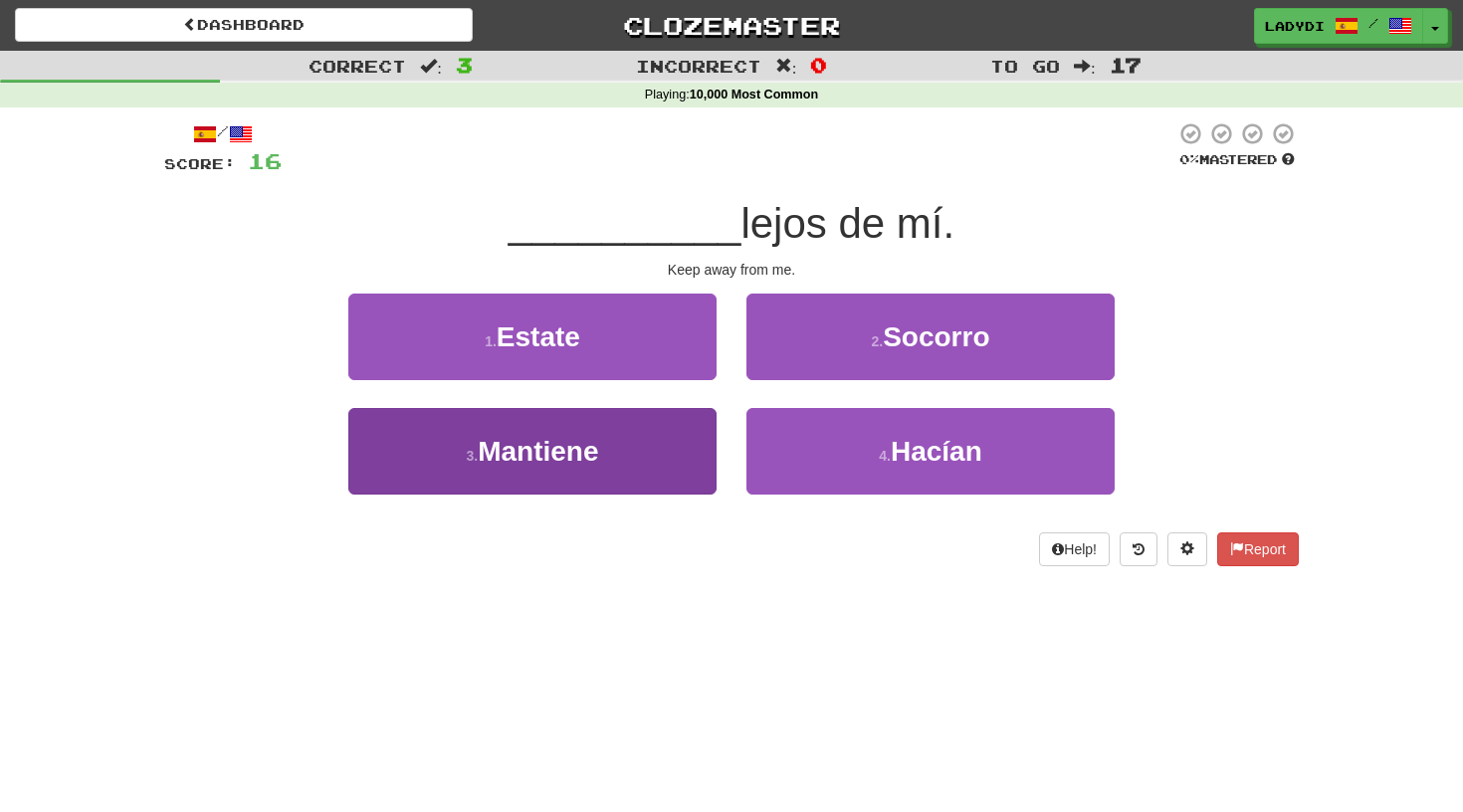 click on "3 .  Mantiene" at bounding box center [532, 451] 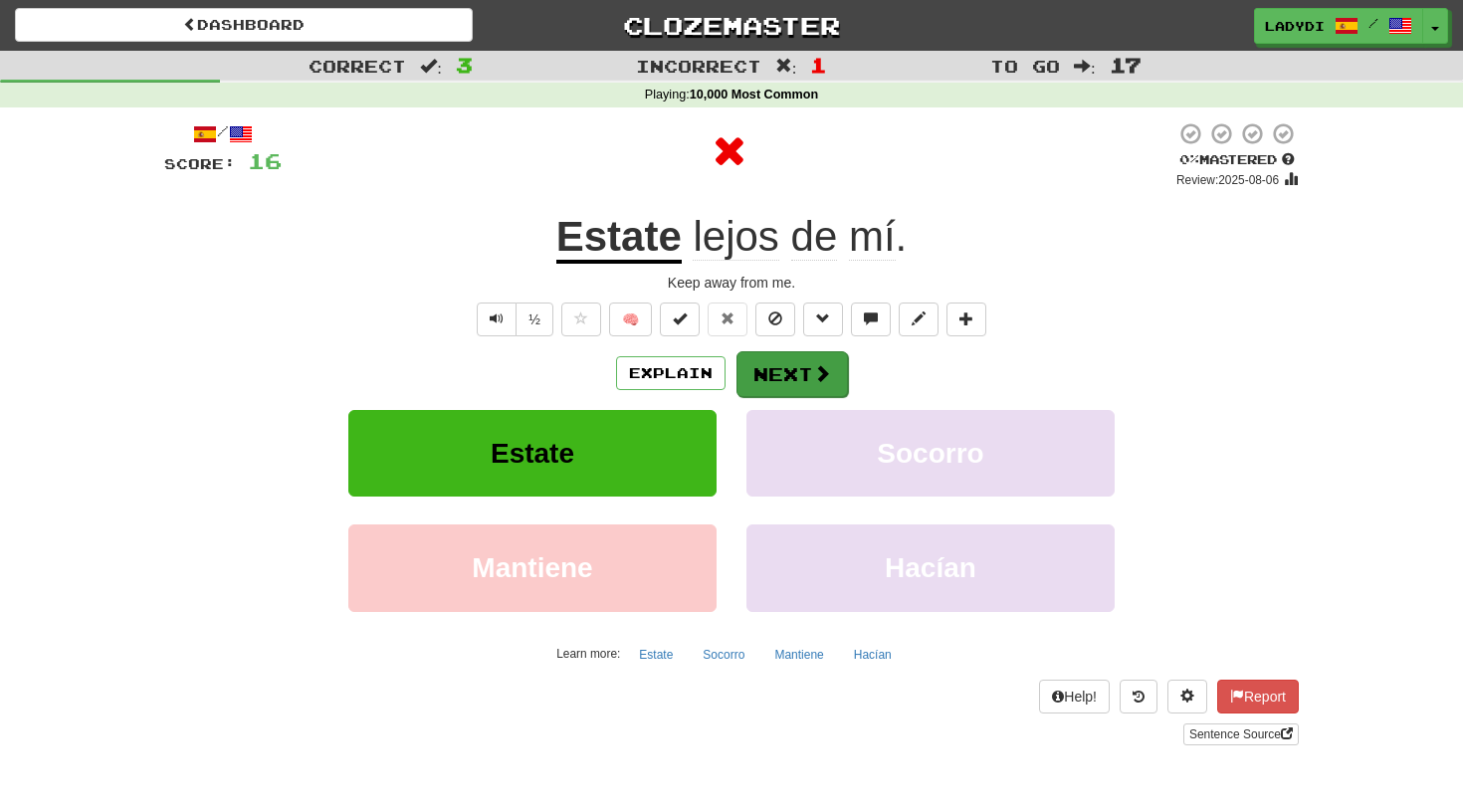 click on "Next" at bounding box center (792, 374) 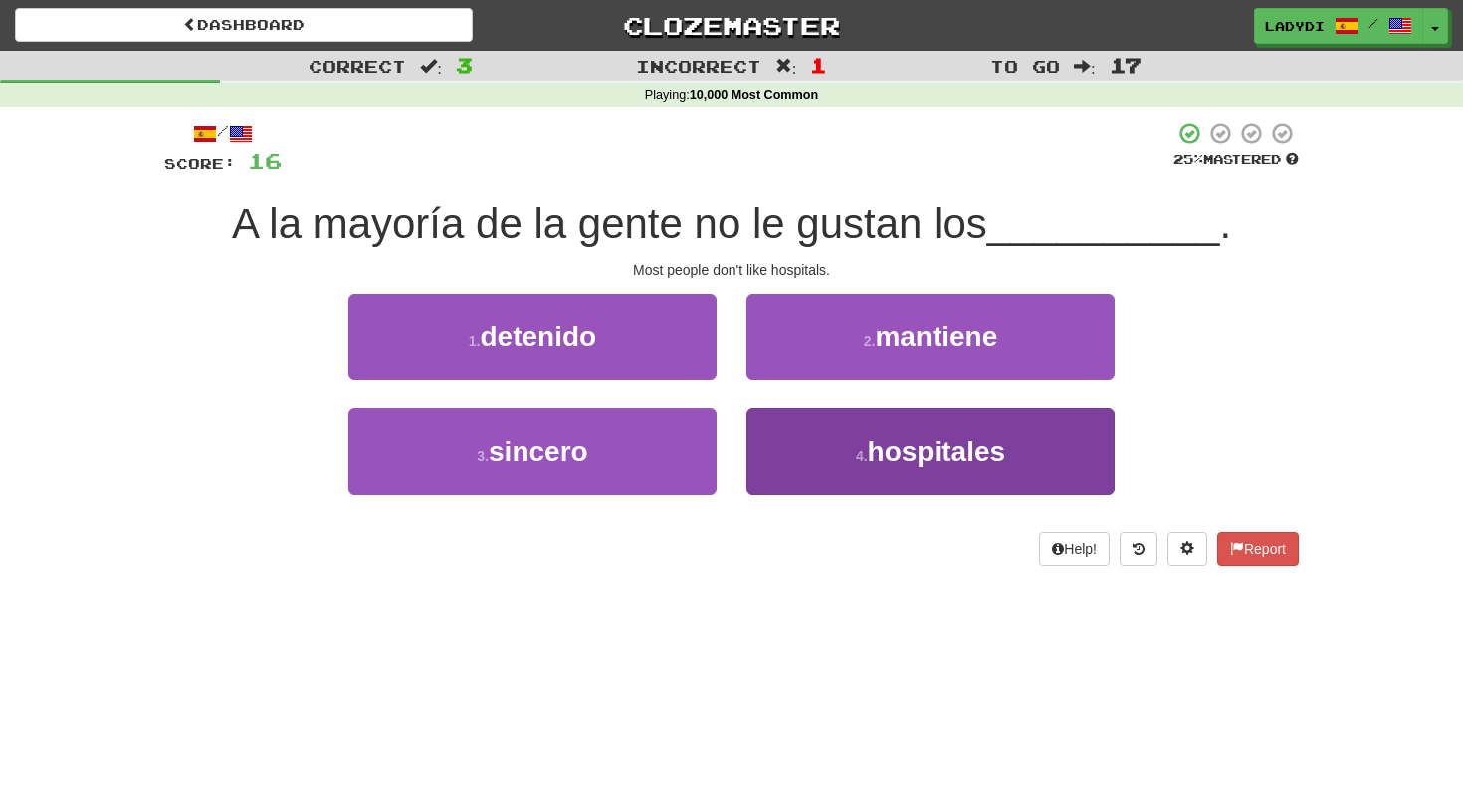 click on "hospitales" at bounding box center (937, 451) 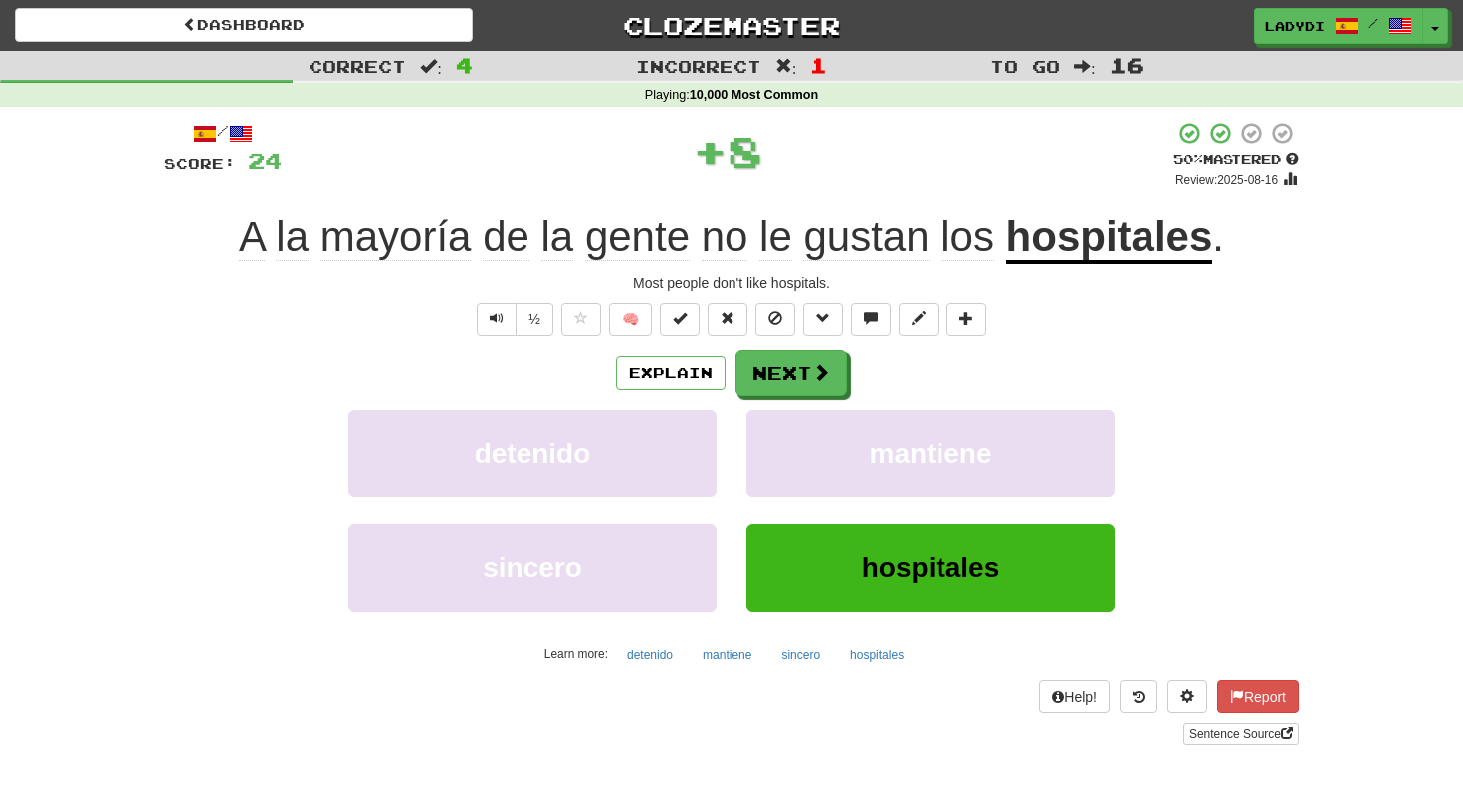 click on "Explain Next" at bounding box center (732, 373) 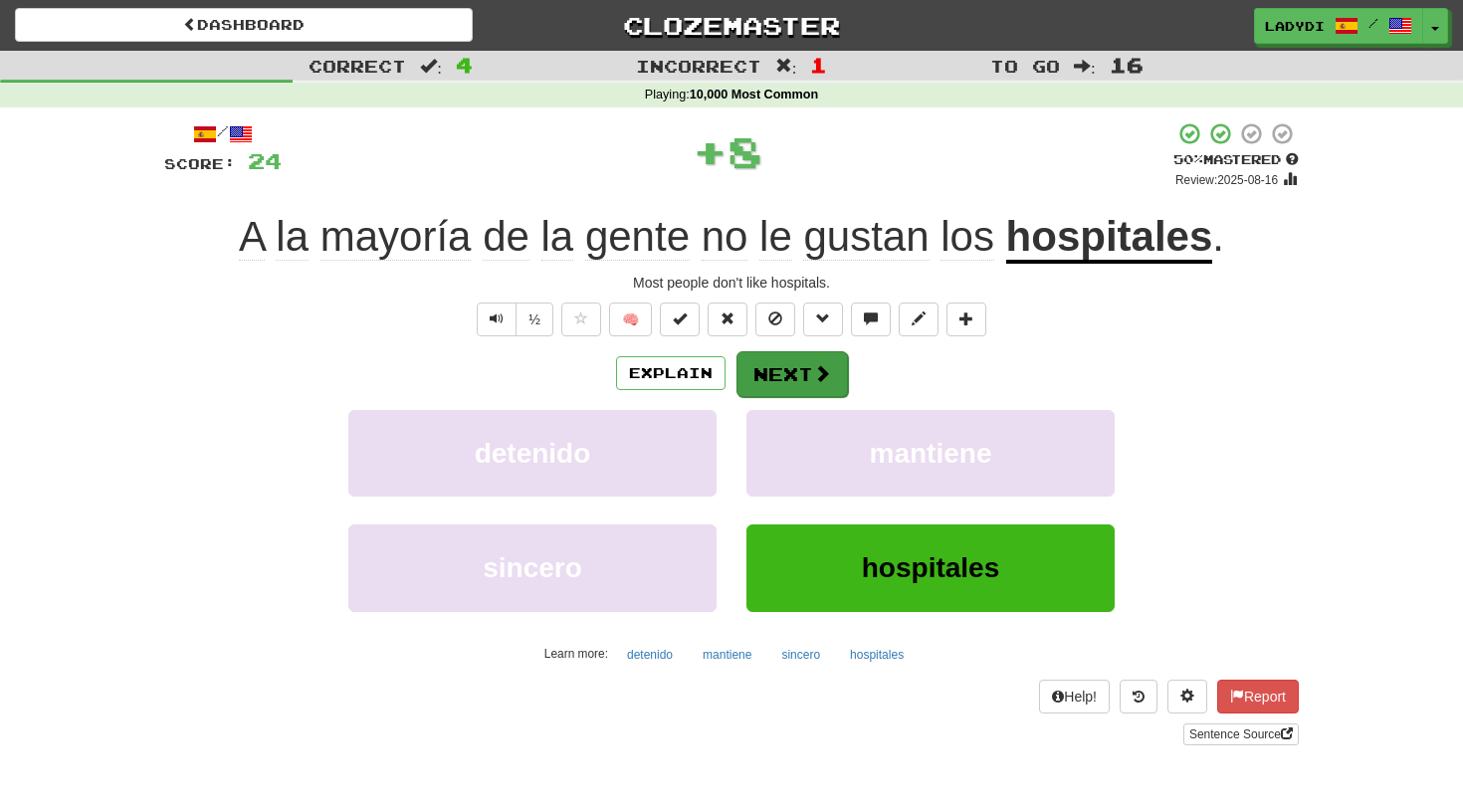 click on "Next" at bounding box center (792, 374) 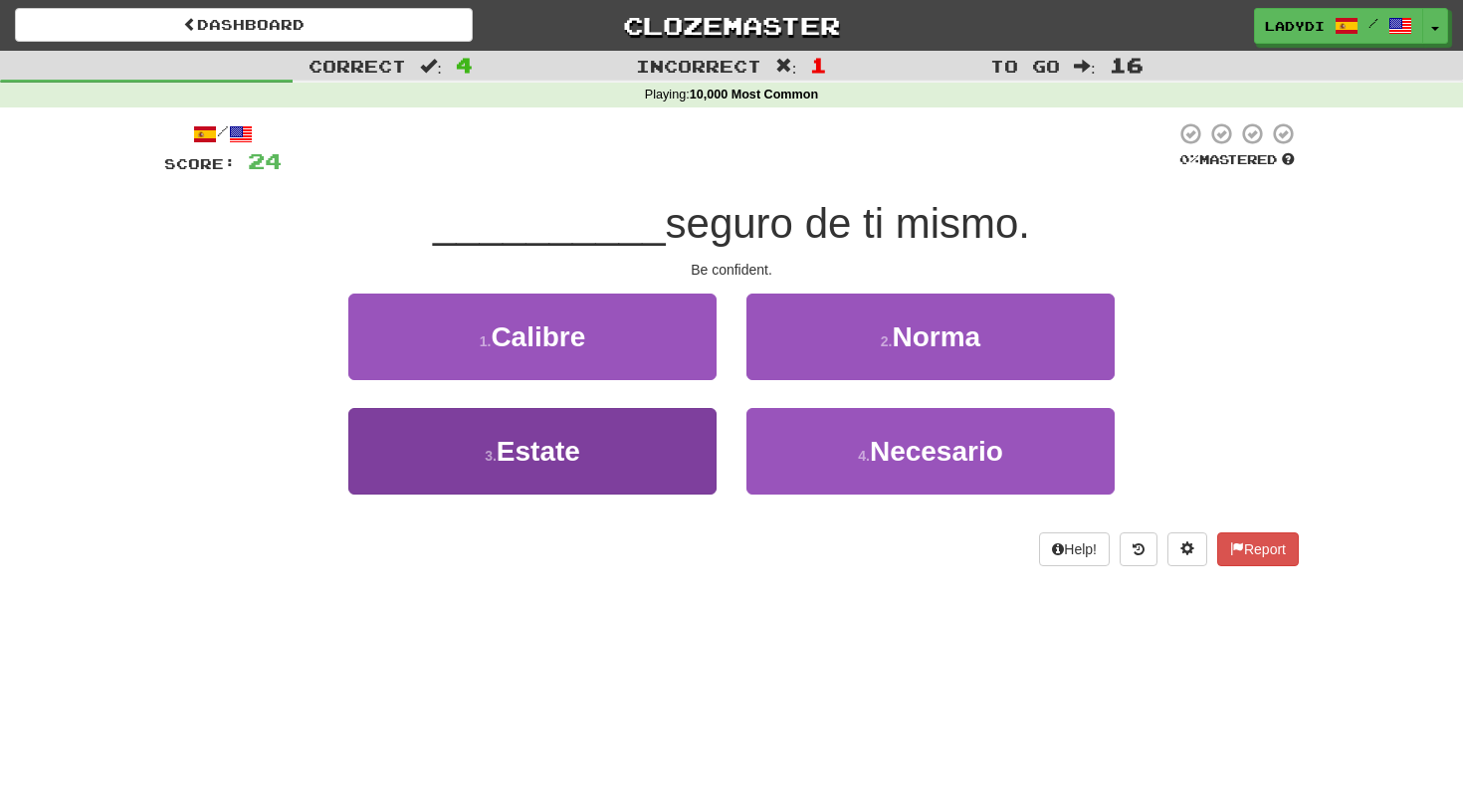 click on "3 .  Estate" at bounding box center [532, 451] 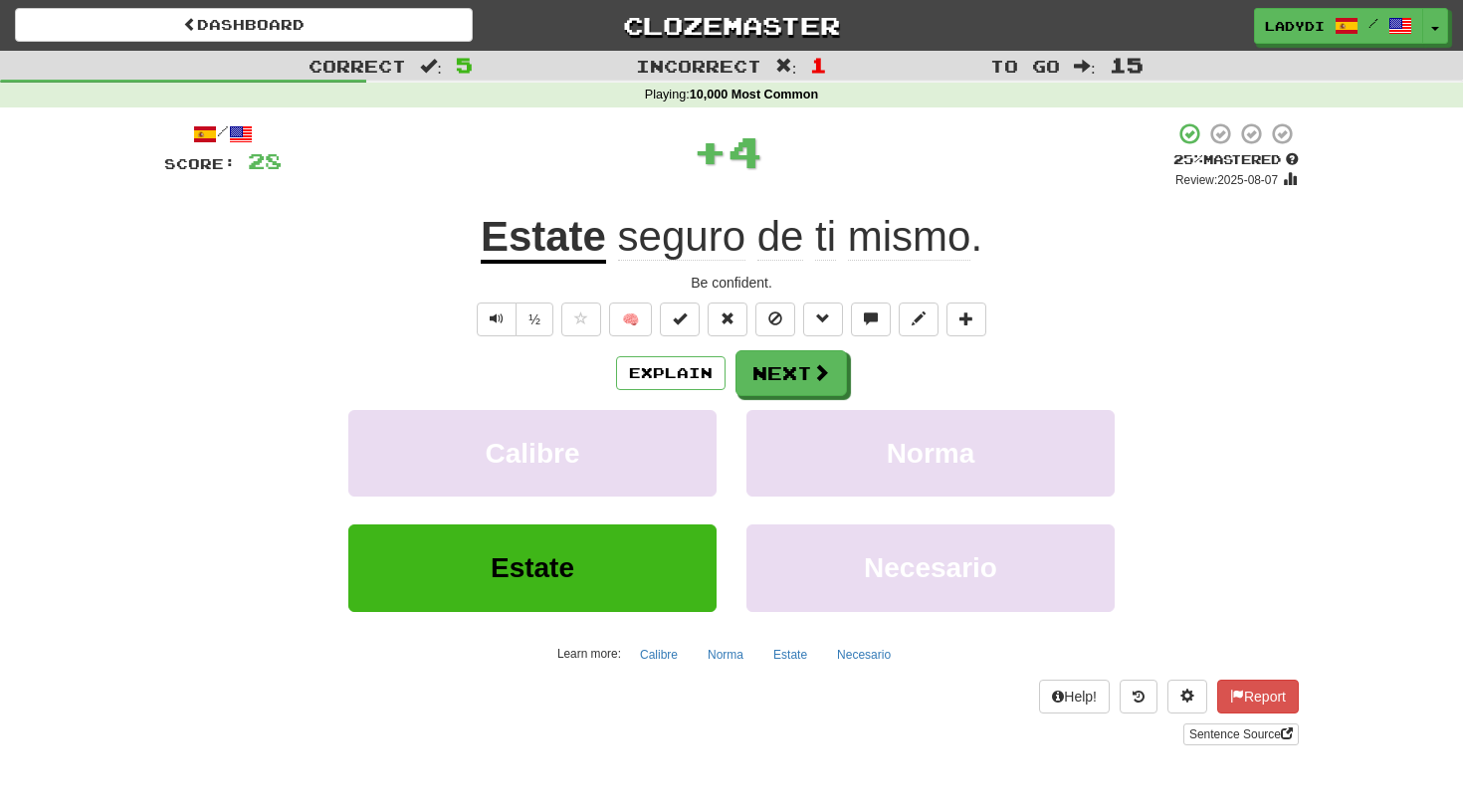 click on "/ Score: 28 + 4 25 % Mastered Review: 2025-08-07 Estate seguro de ti mismo . Be confident. ½ 🧠 Explain Next Calibre Norma Estate Necesario Learn more: Calibre Norma Estate Necesario Help! Report Sentence Source" at bounding box center [732, 433] 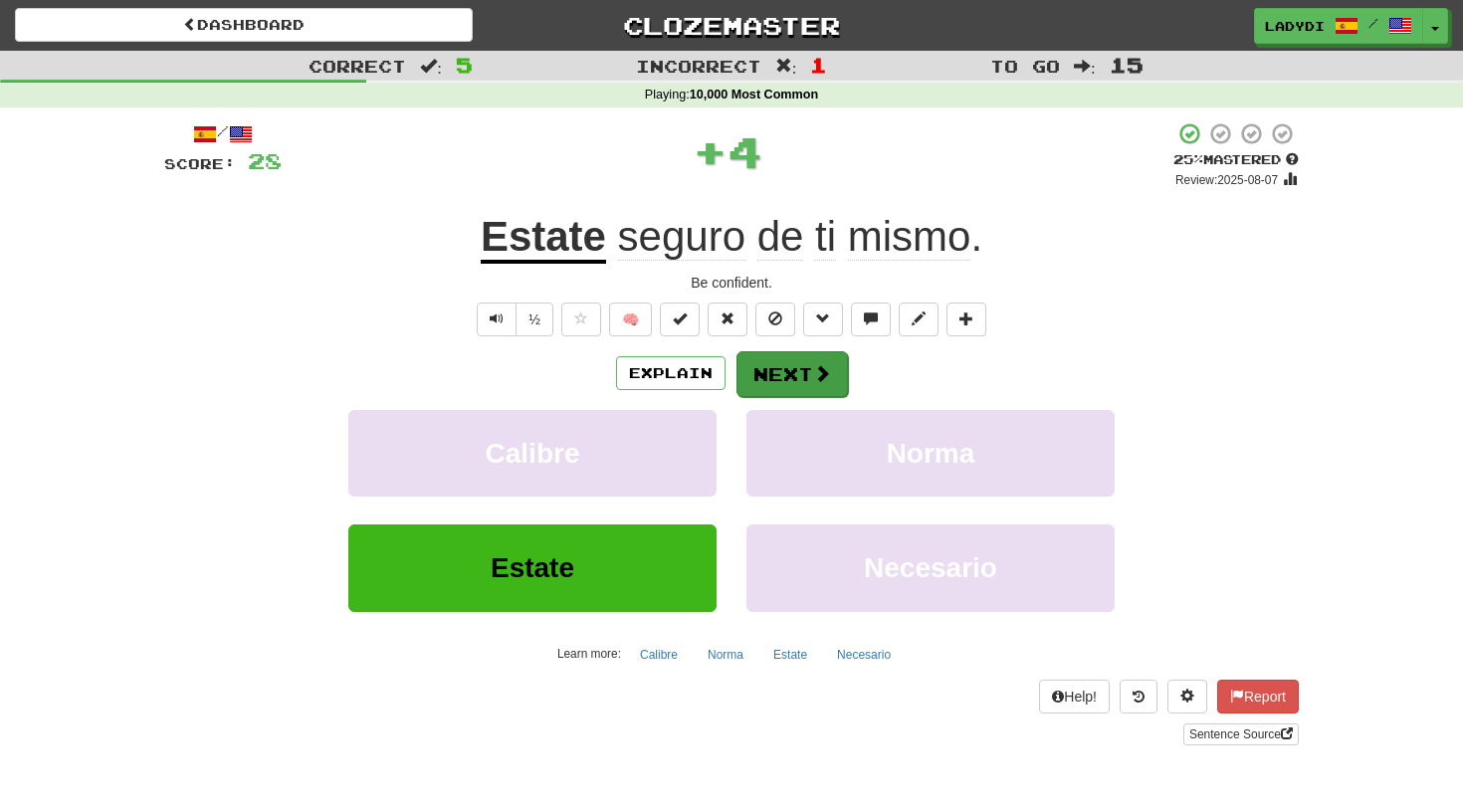 click on "Next" at bounding box center [792, 374] 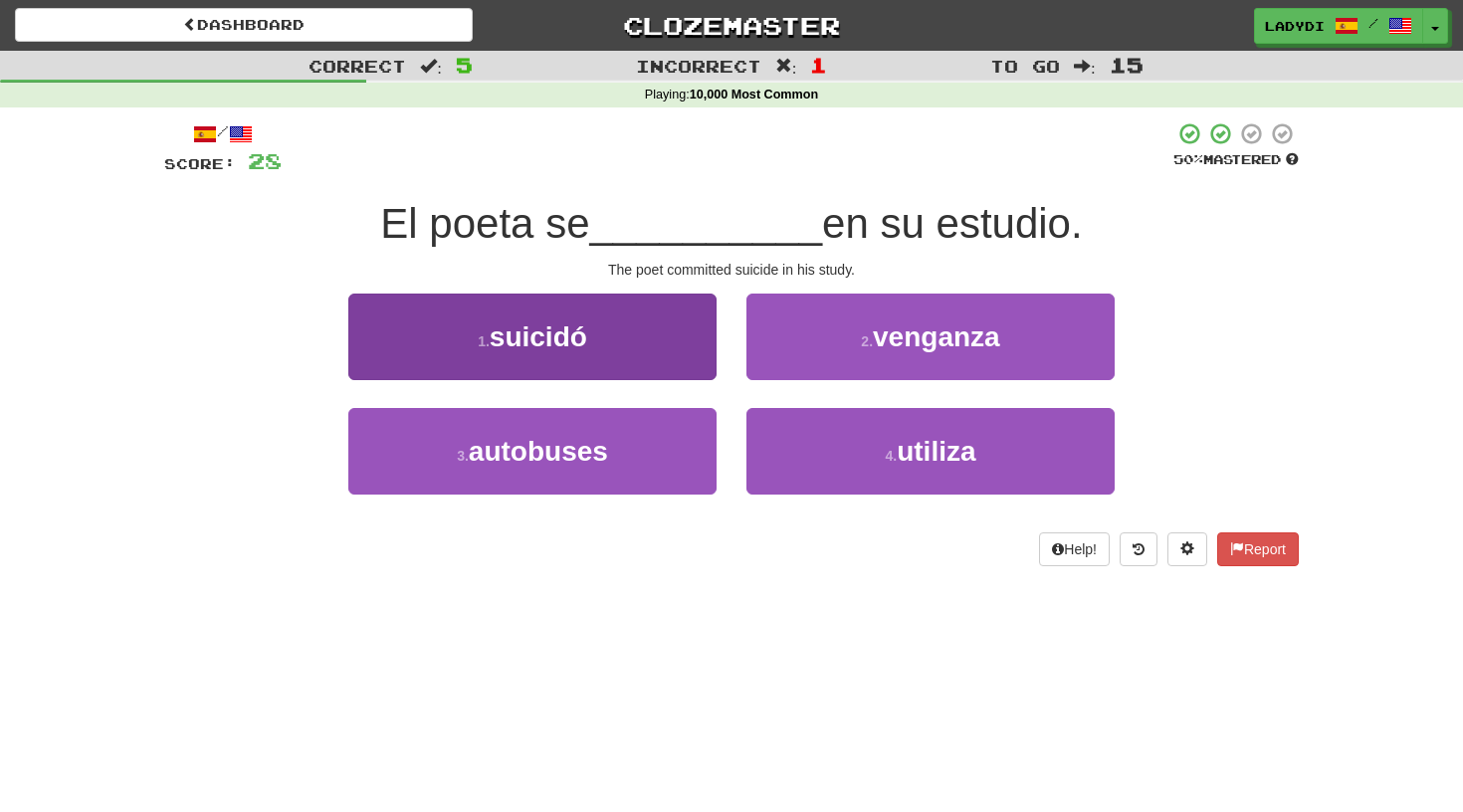 click on "1 .  suicidó" at bounding box center (532, 336) 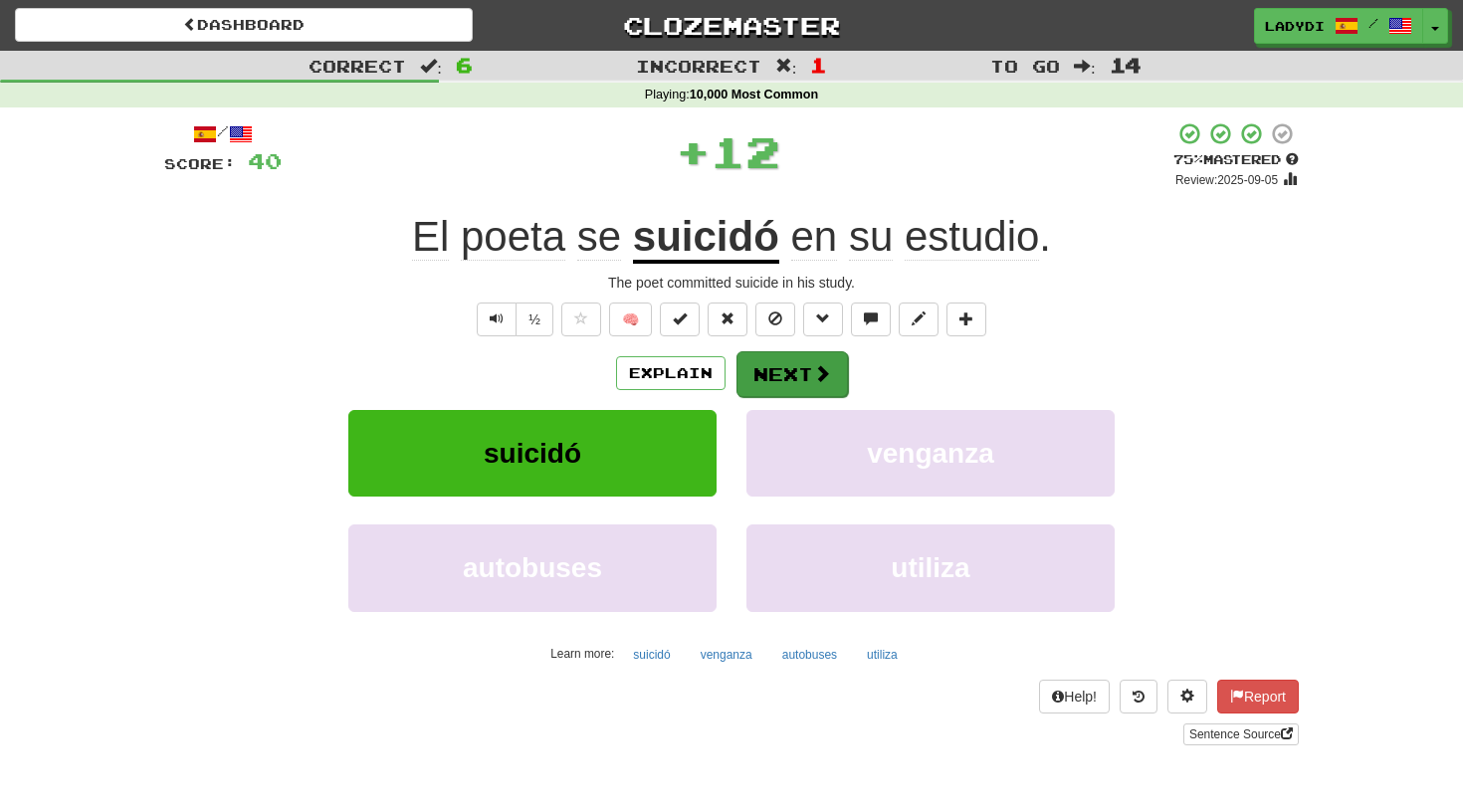 click on "Next" at bounding box center (792, 374) 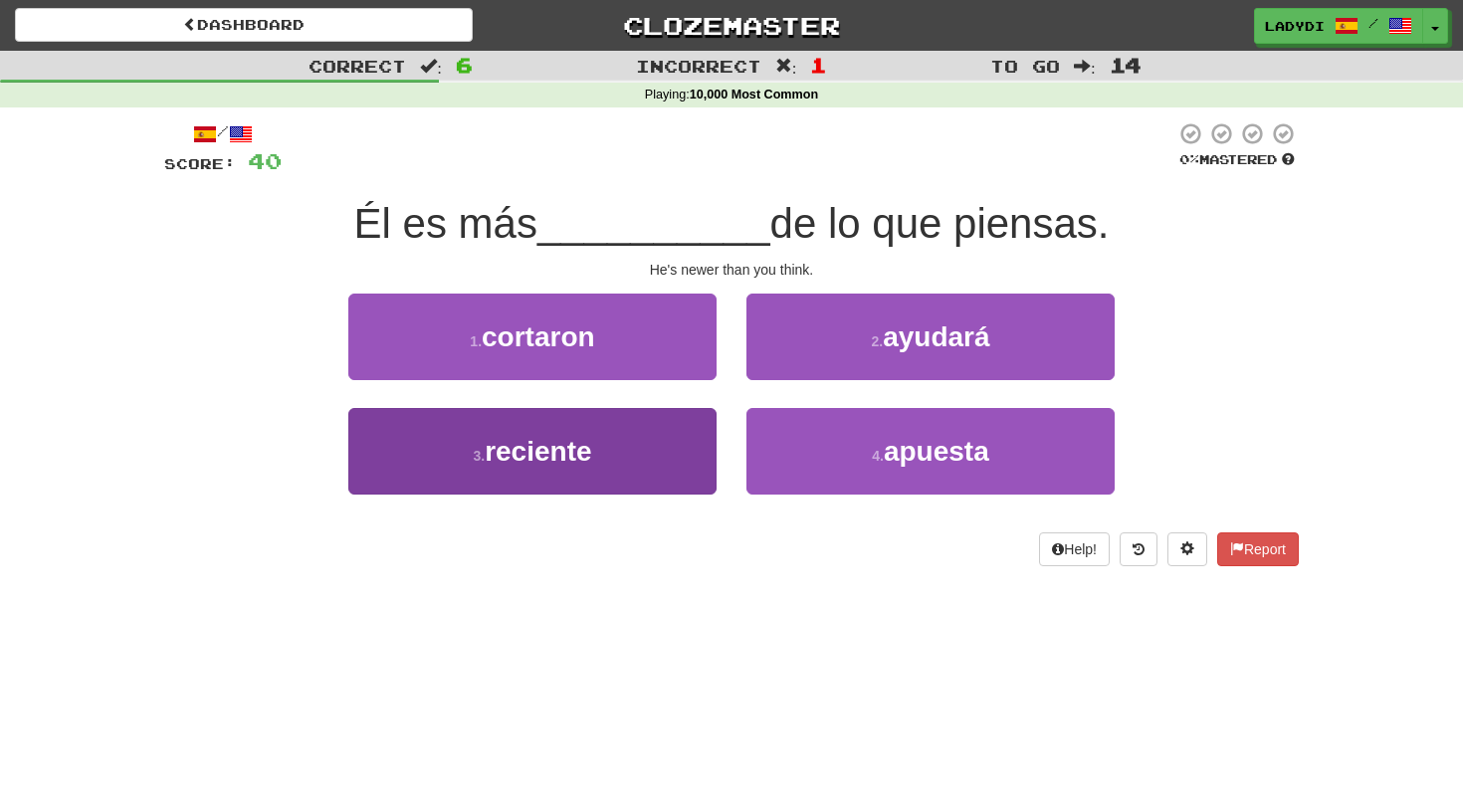click on "3 .  reciente" at bounding box center (532, 451) 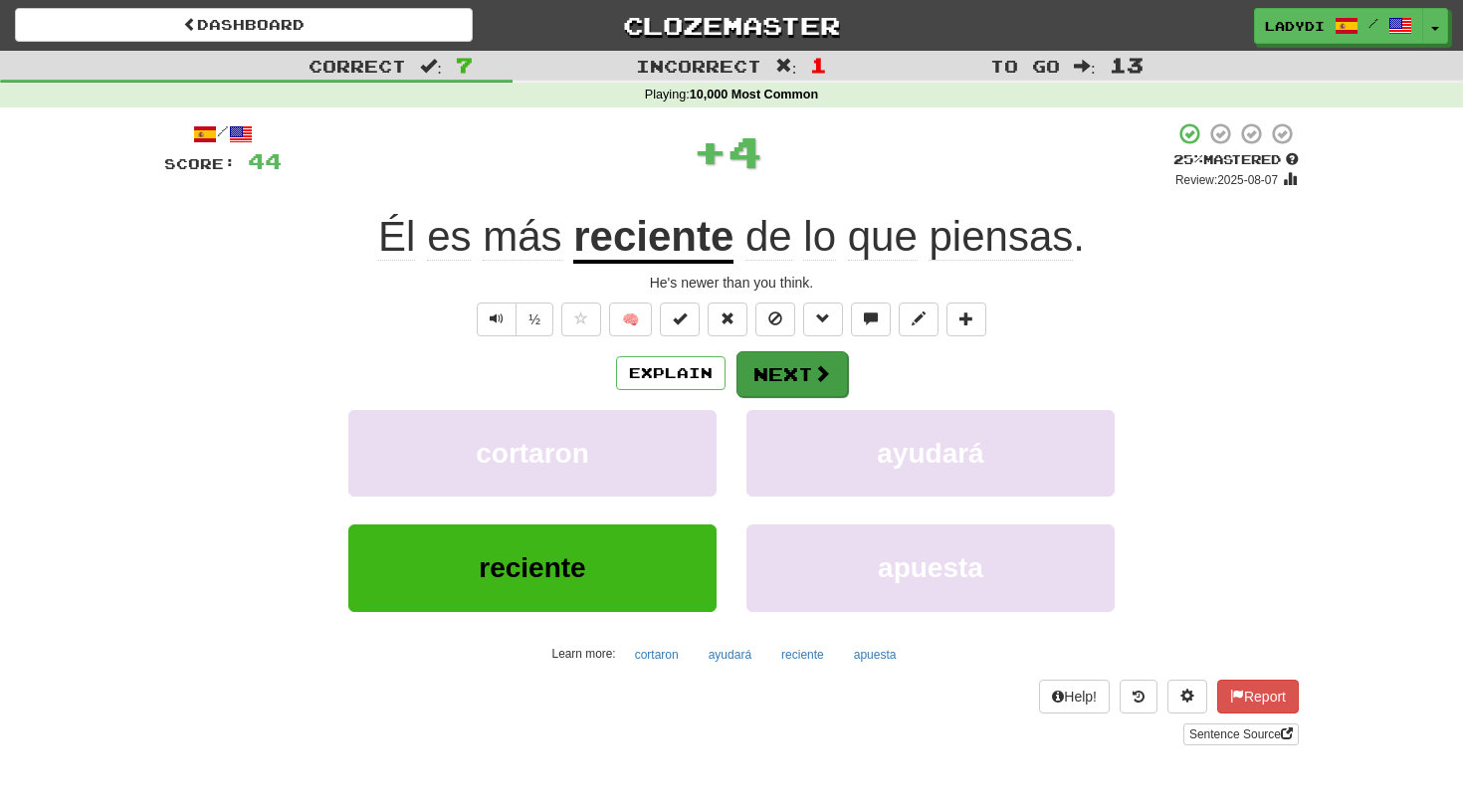 click on "Next" at bounding box center [792, 374] 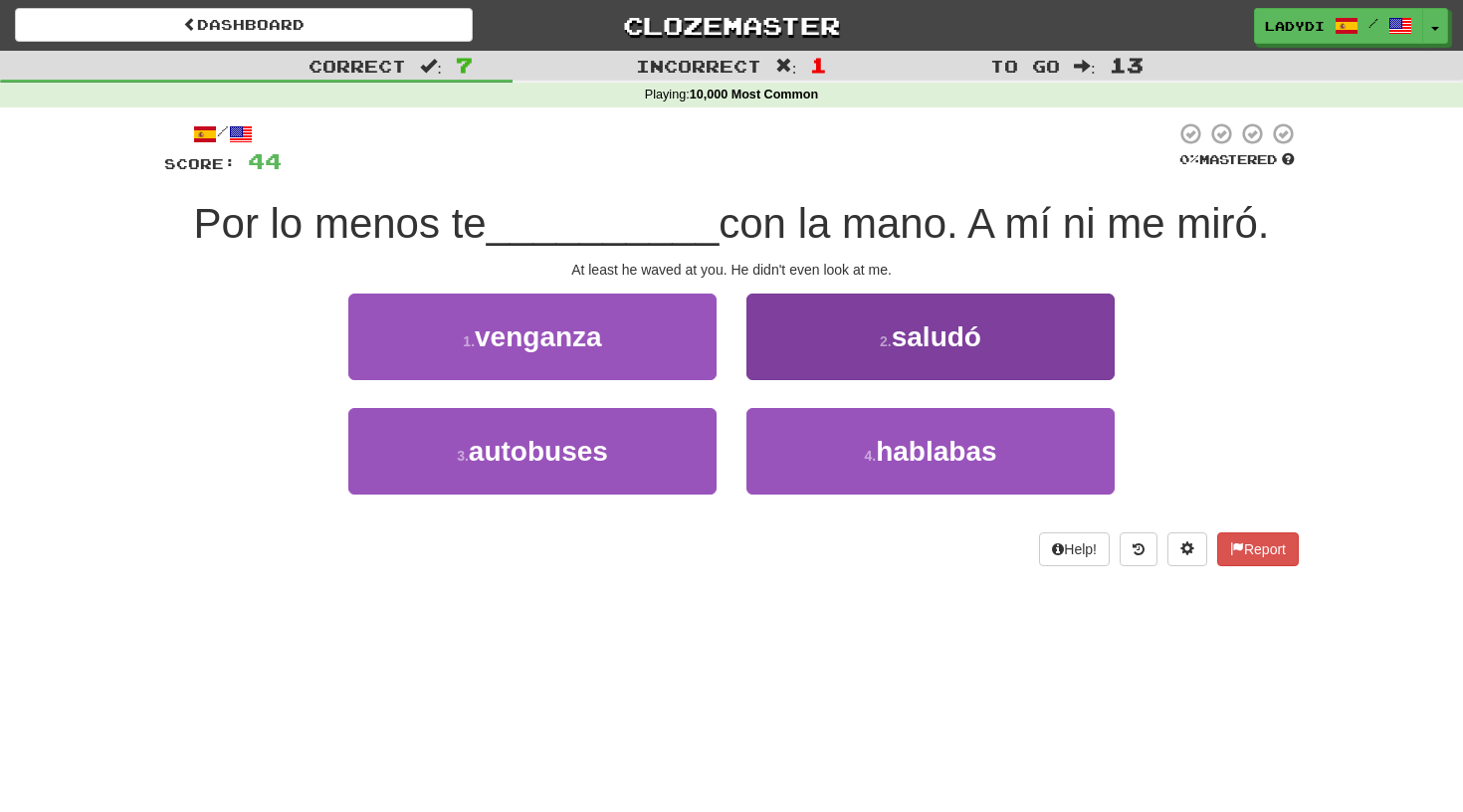 click on "2 .  saludó" at bounding box center (931, 336) 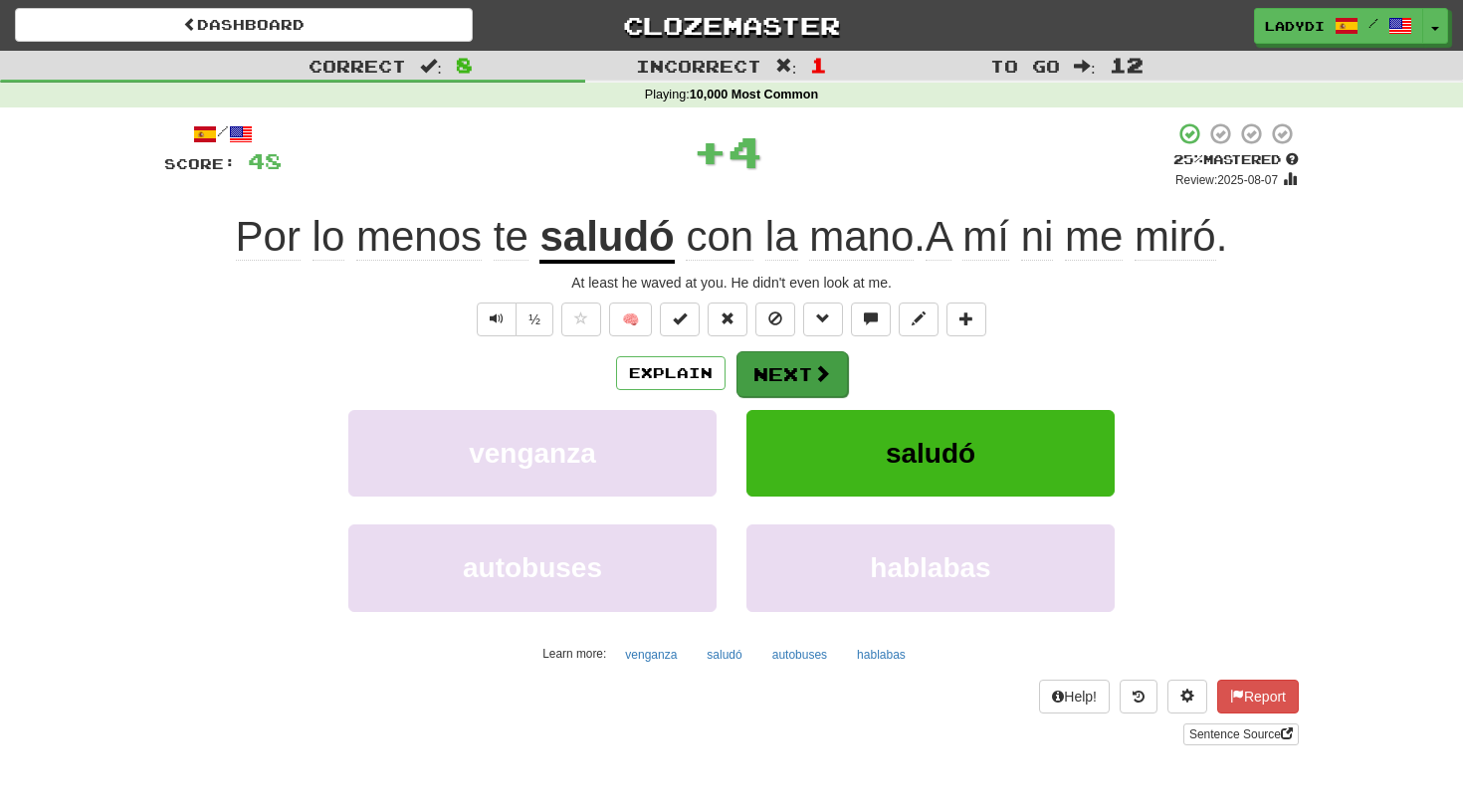 click on "Next" at bounding box center (792, 374) 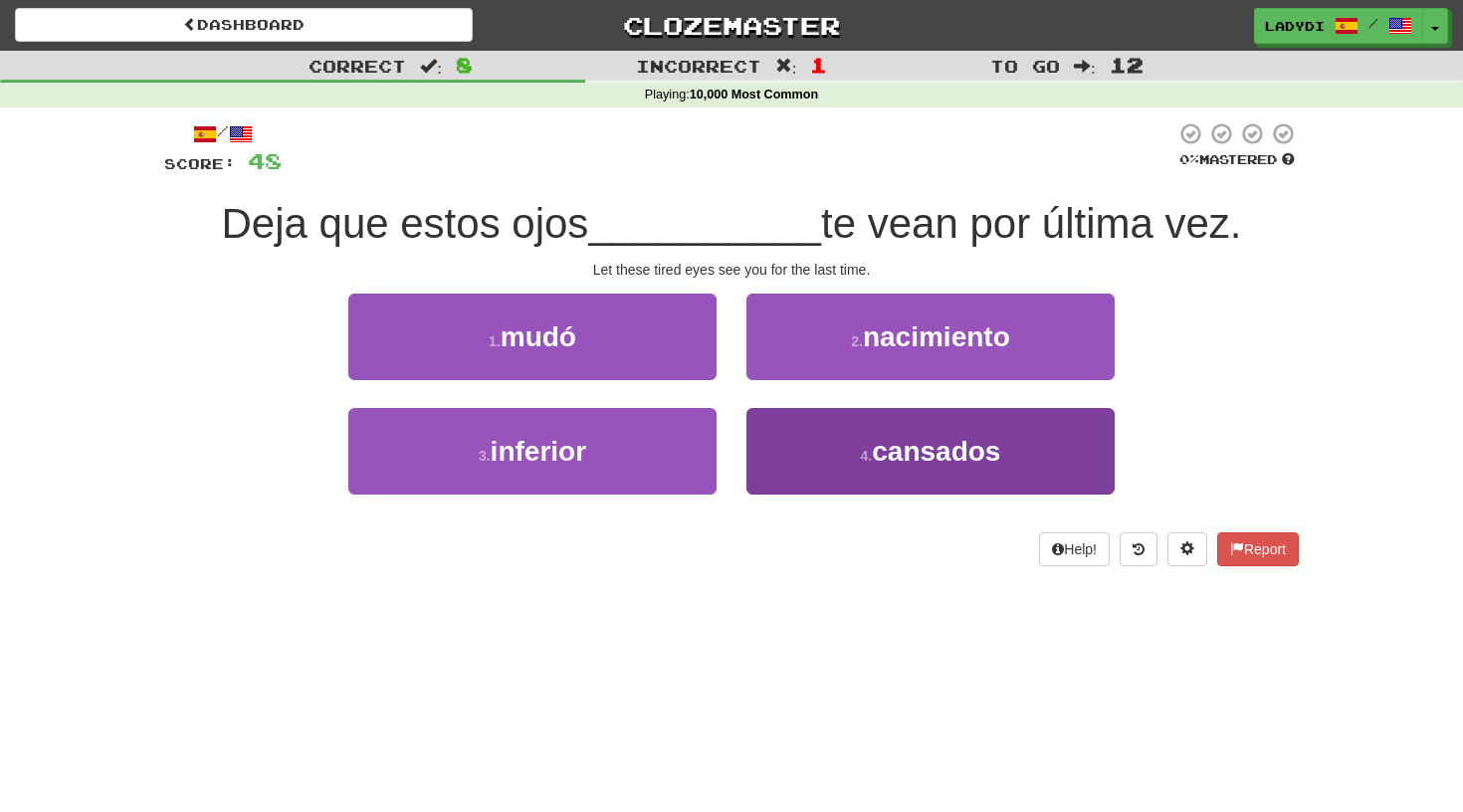 click on "4 .  cansados" at bounding box center [931, 451] 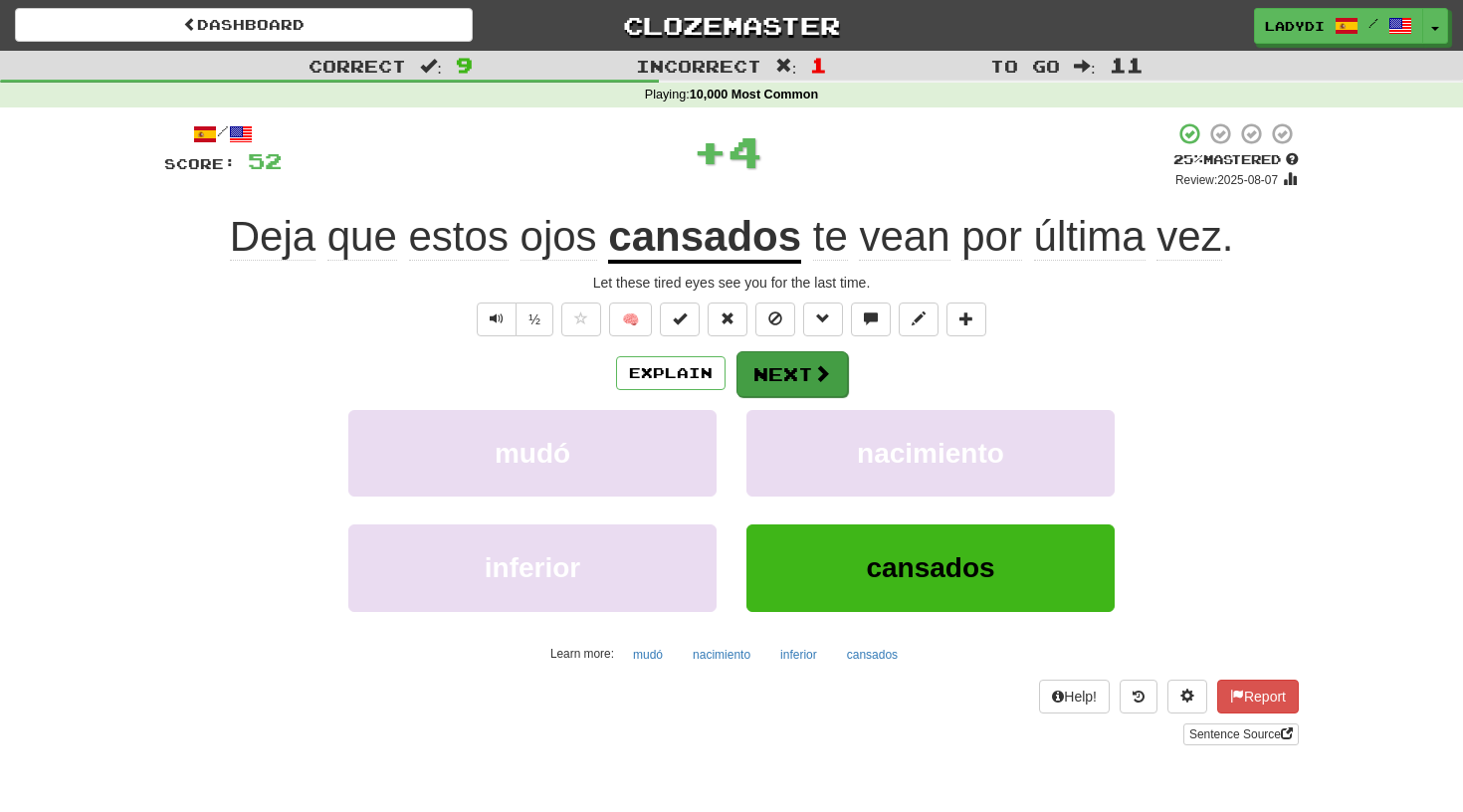 click on "Next" at bounding box center [792, 374] 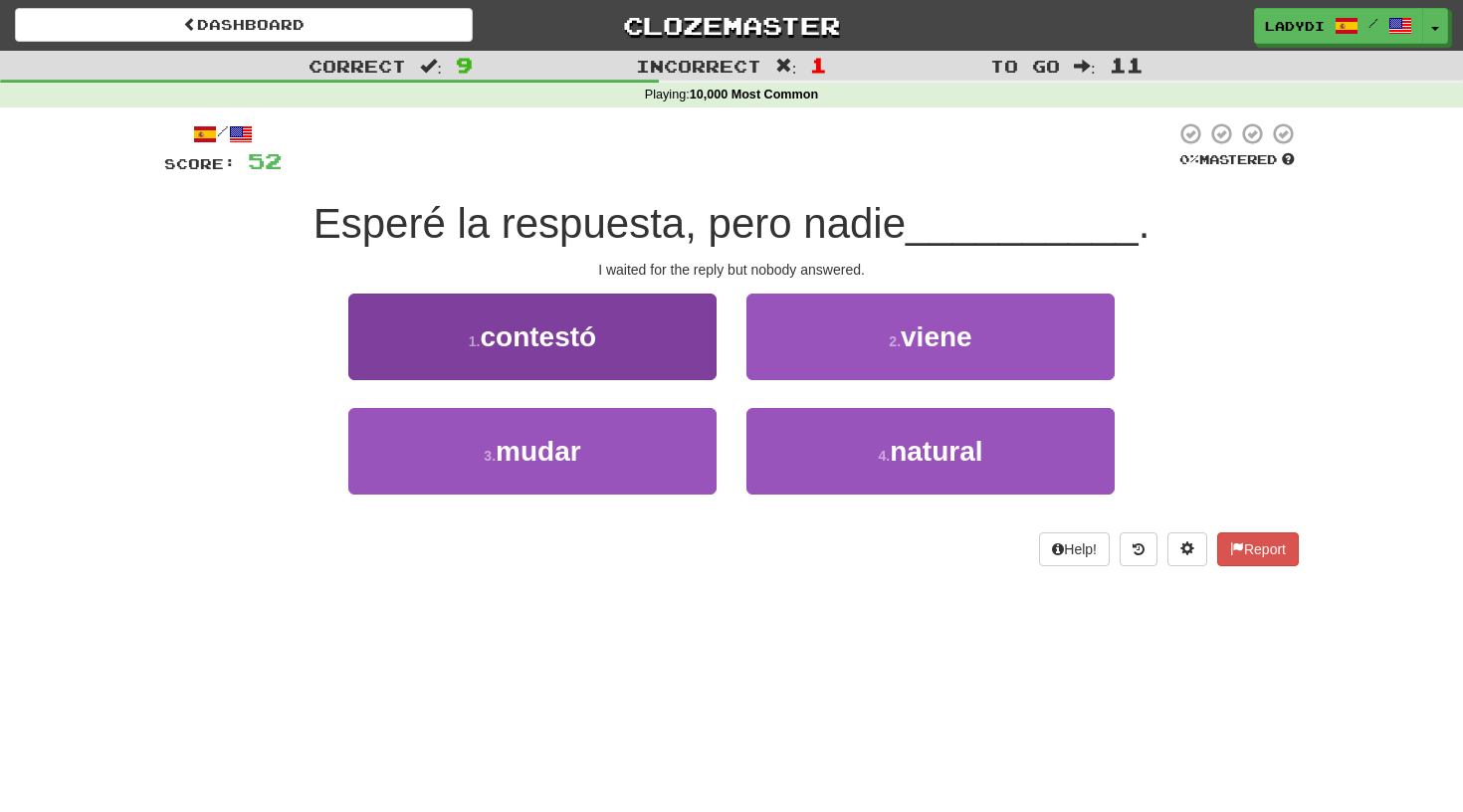 click on "1 .  contestó" at bounding box center [532, 336] 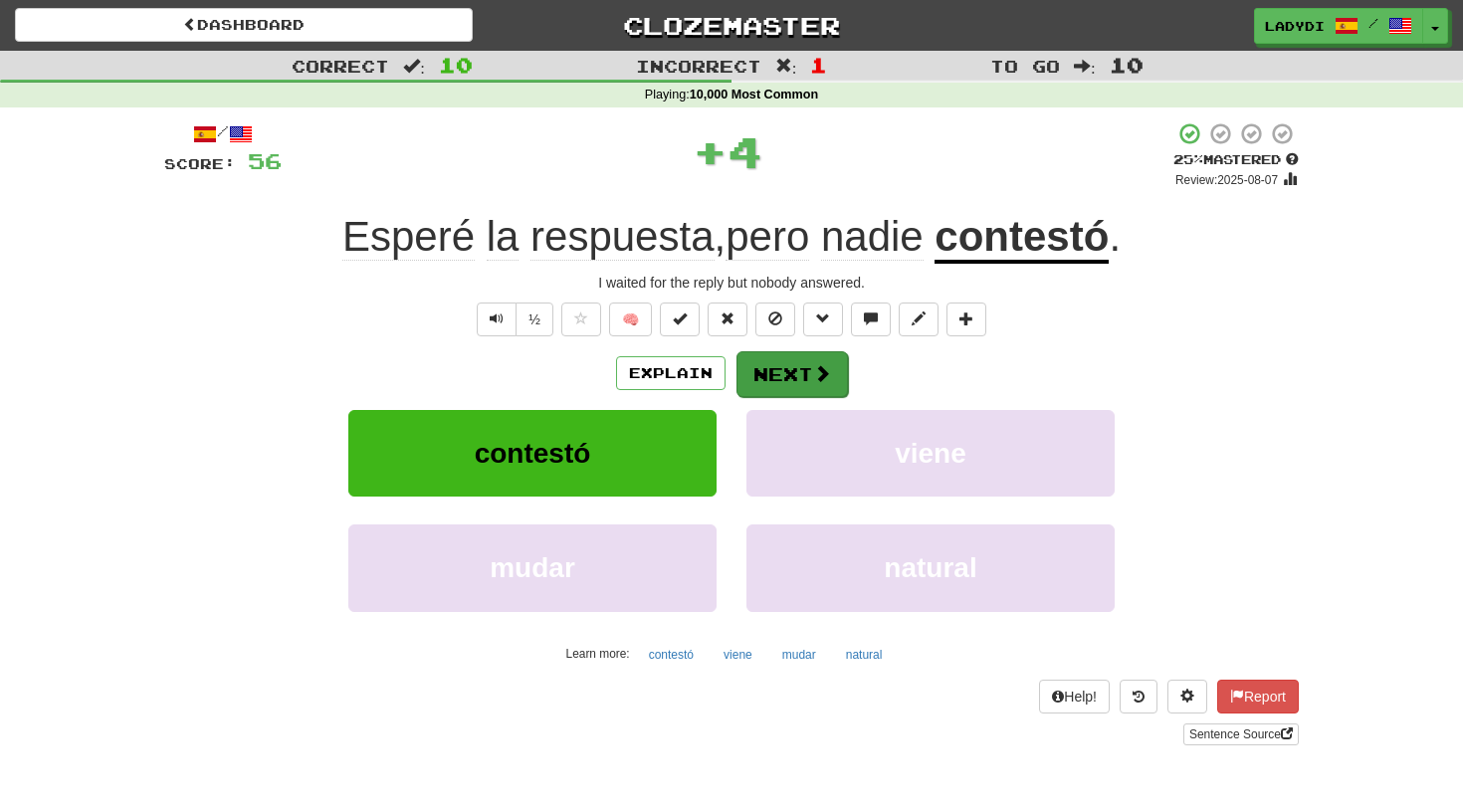 click on "Next" at bounding box center [792, 374] 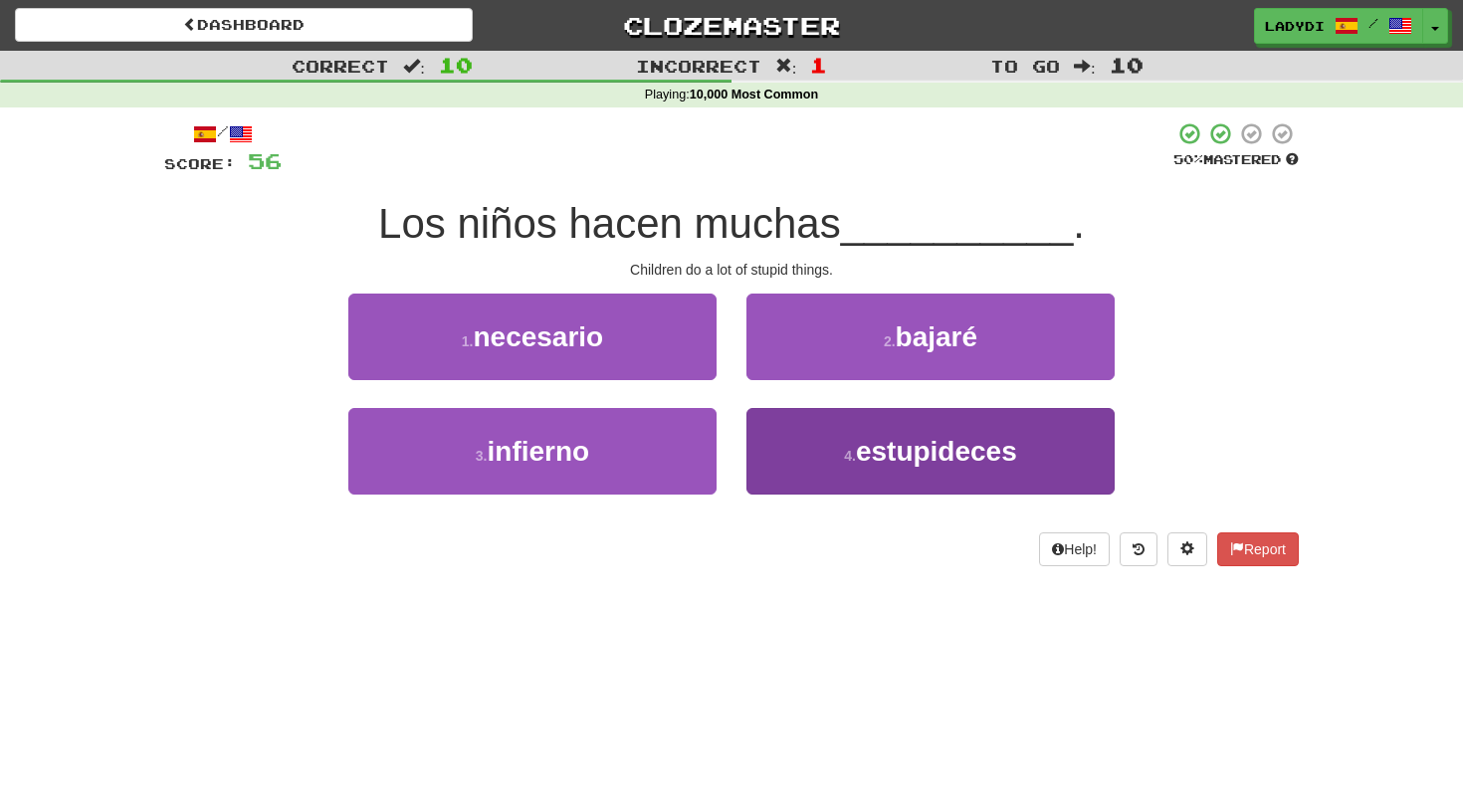 click on "4 .  estupideces" at bounding box center [931, 451] 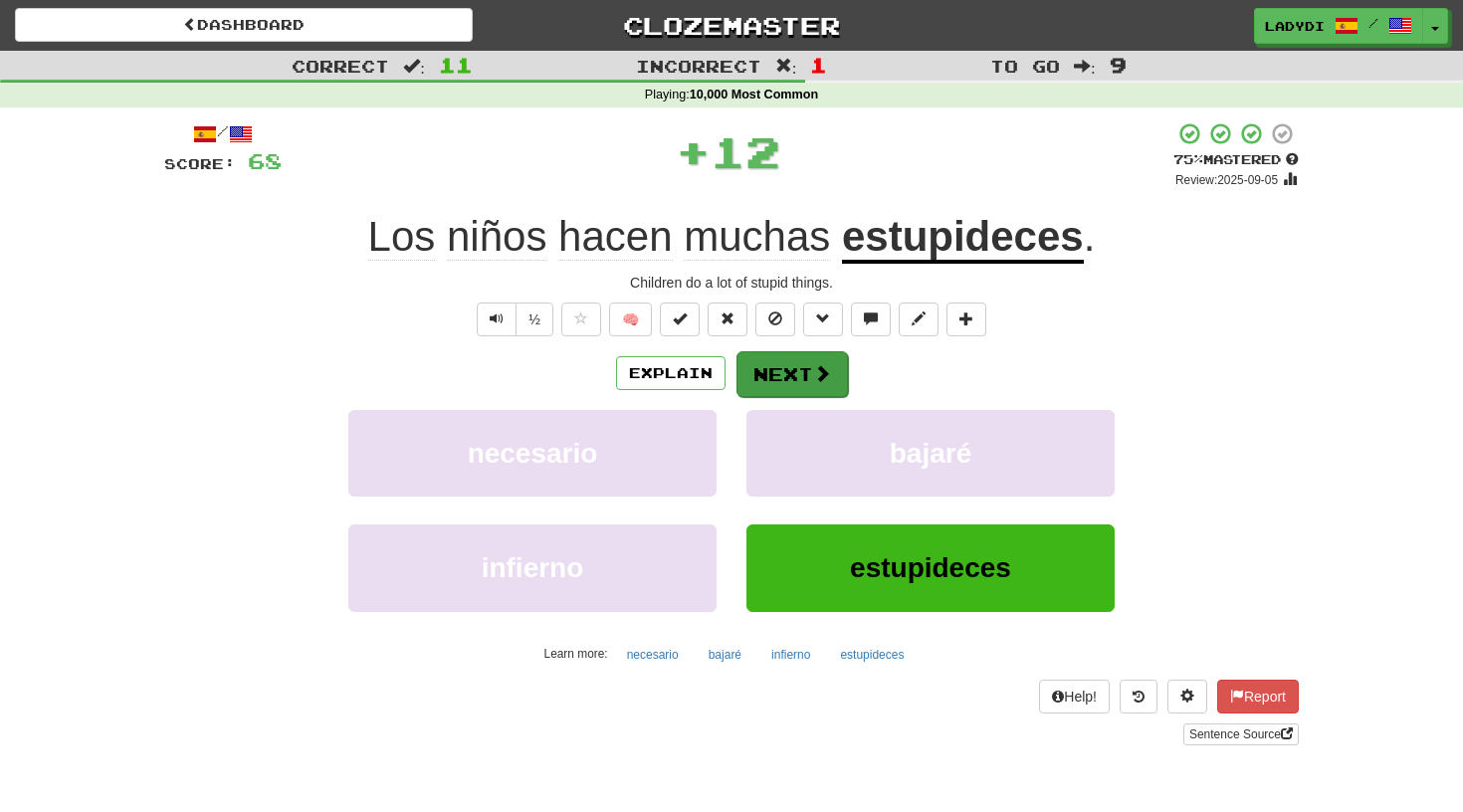 click on "Next" at bounding box center [792, 374] 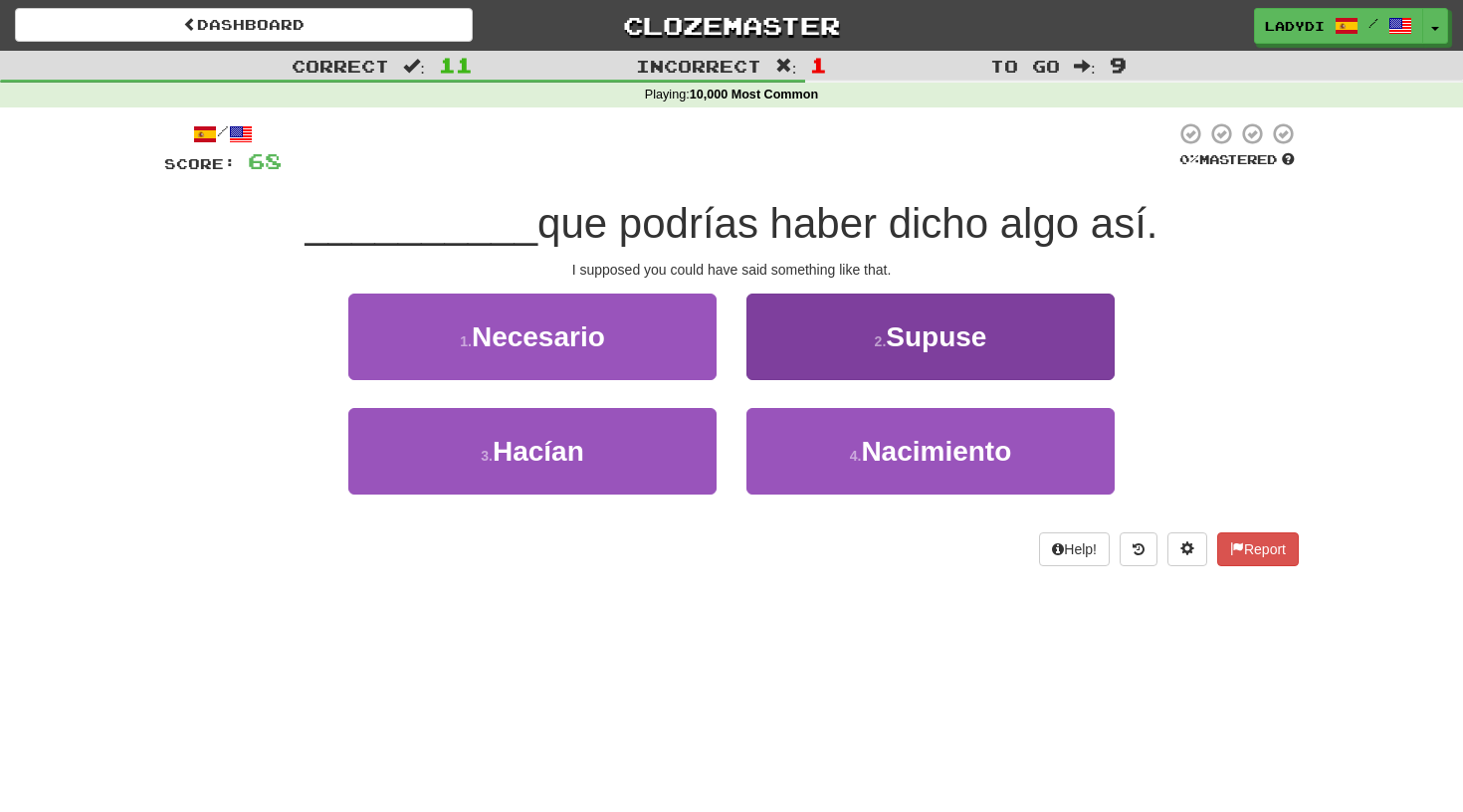 click on "2 .  Supuse" at bounding box center (931, 336) 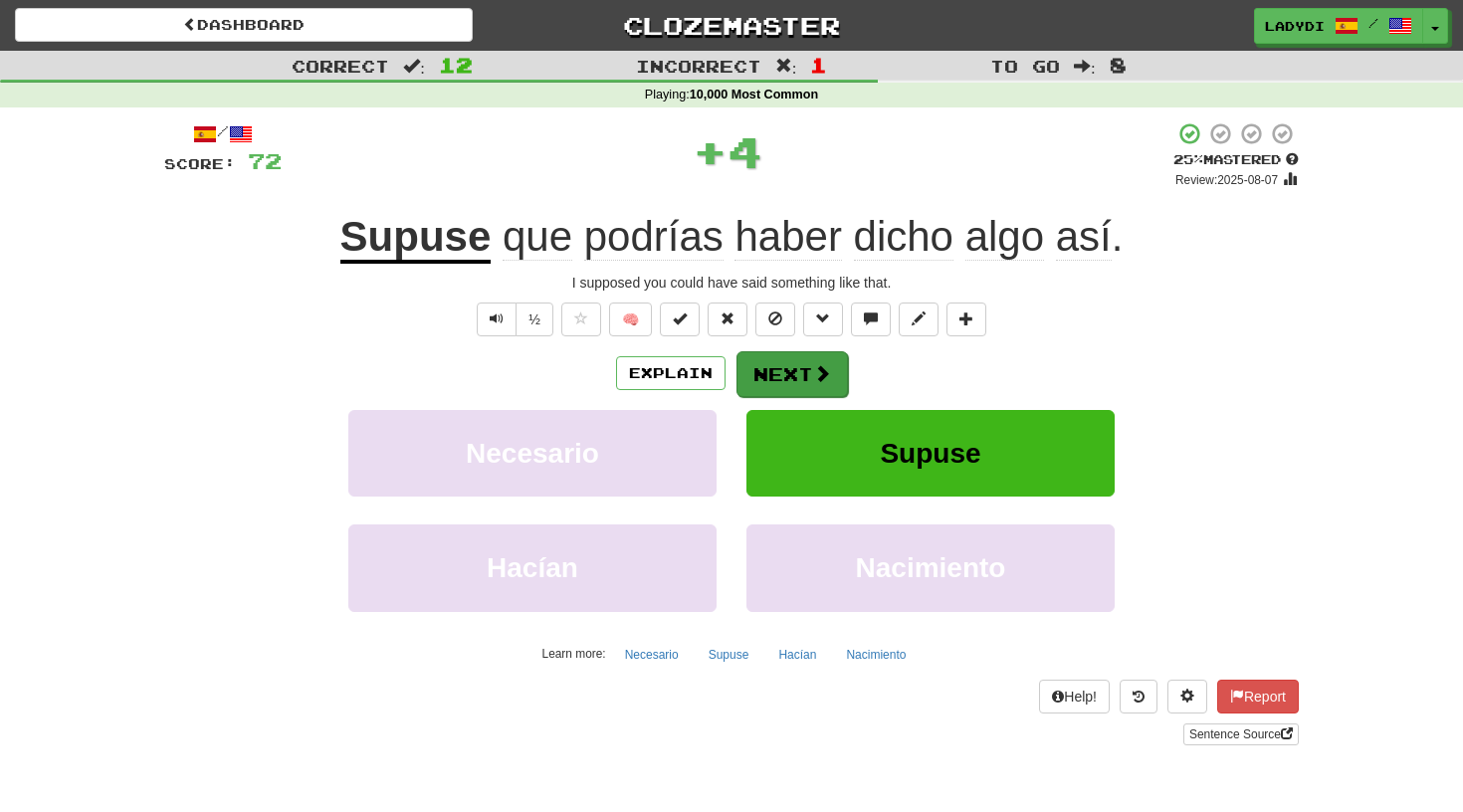 click on "Next" at bounding box center [792, 374] 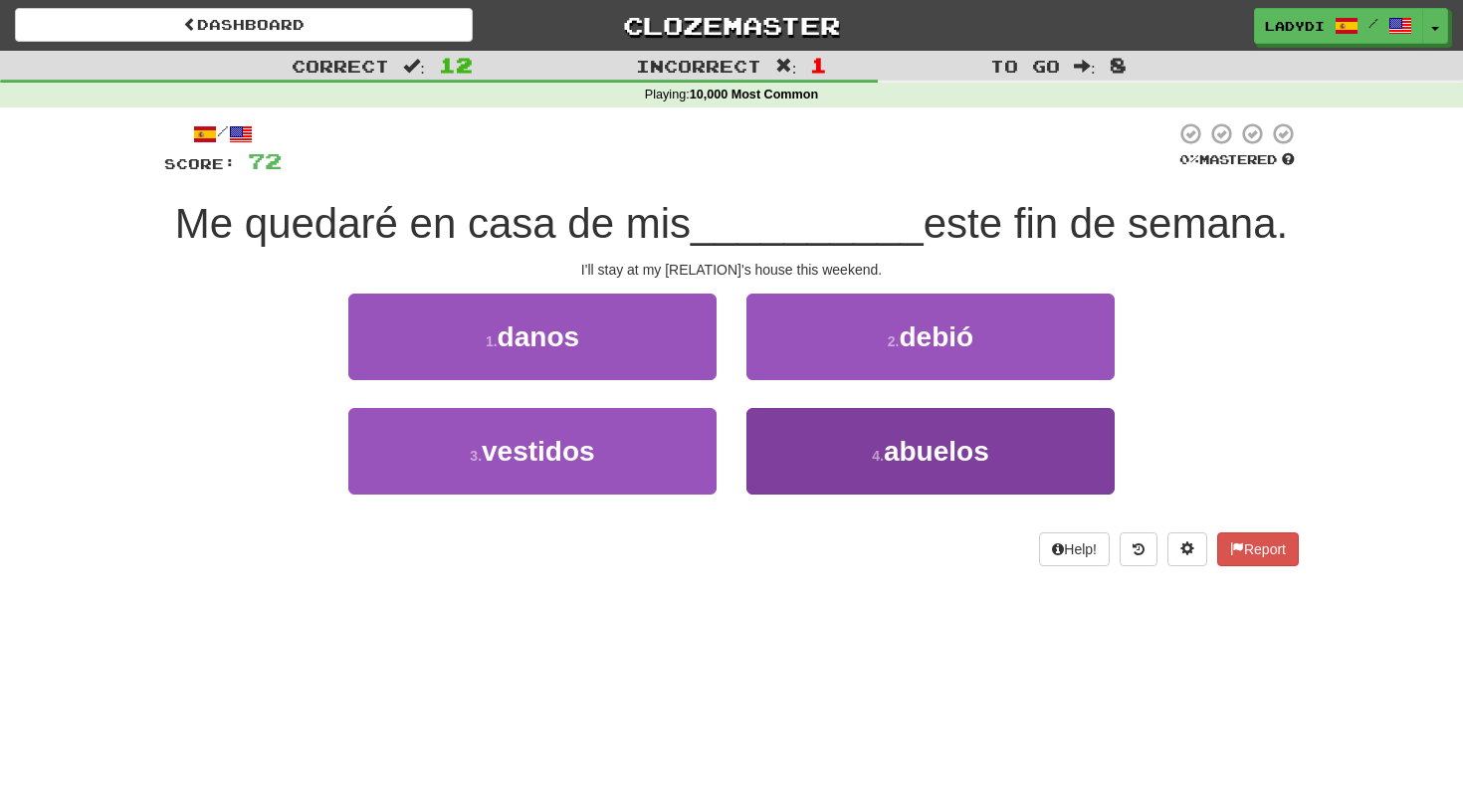 click on "4 .  abuelos" at bounding box center (931, 451) 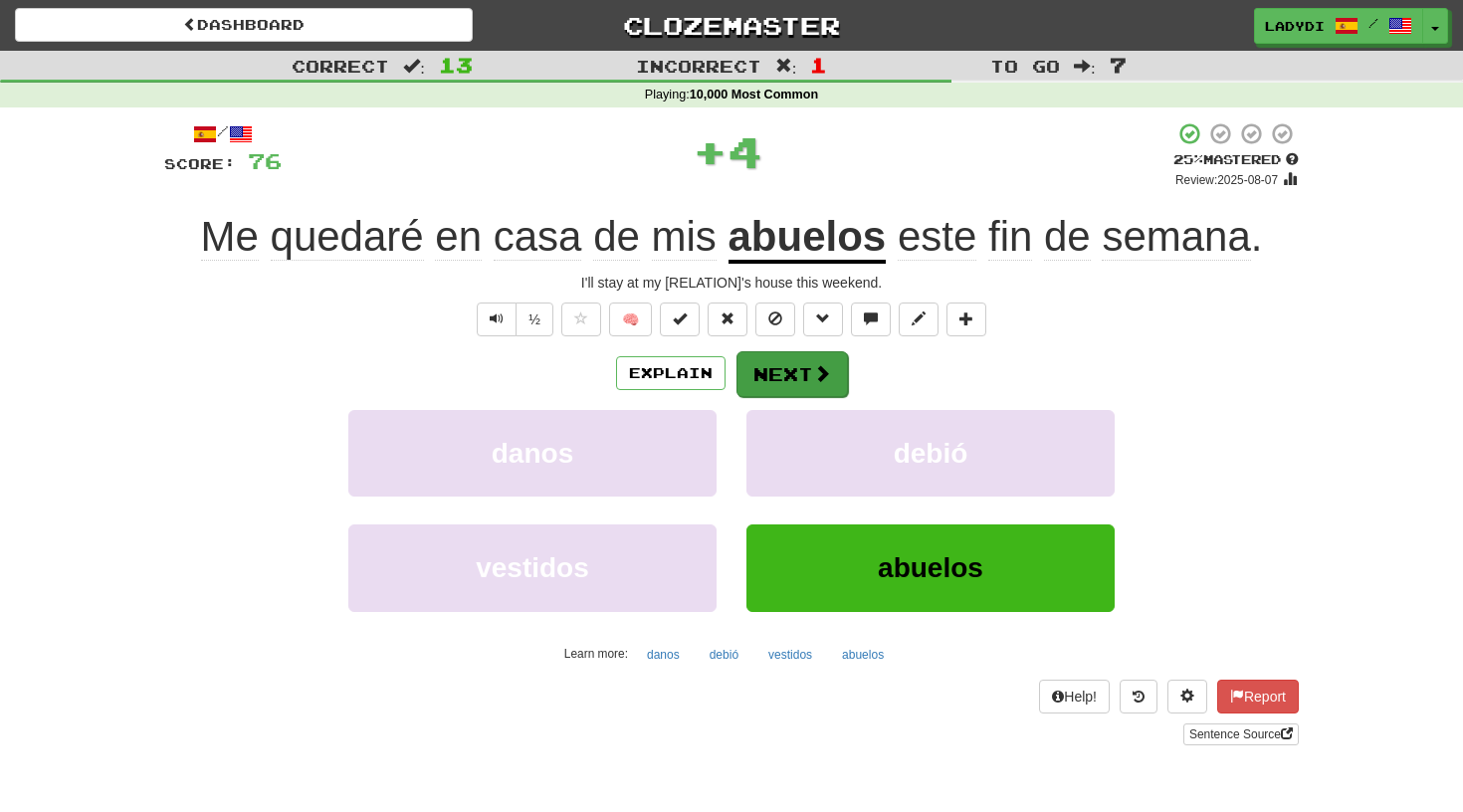 click on "Next" at bounding box center [792, 374] 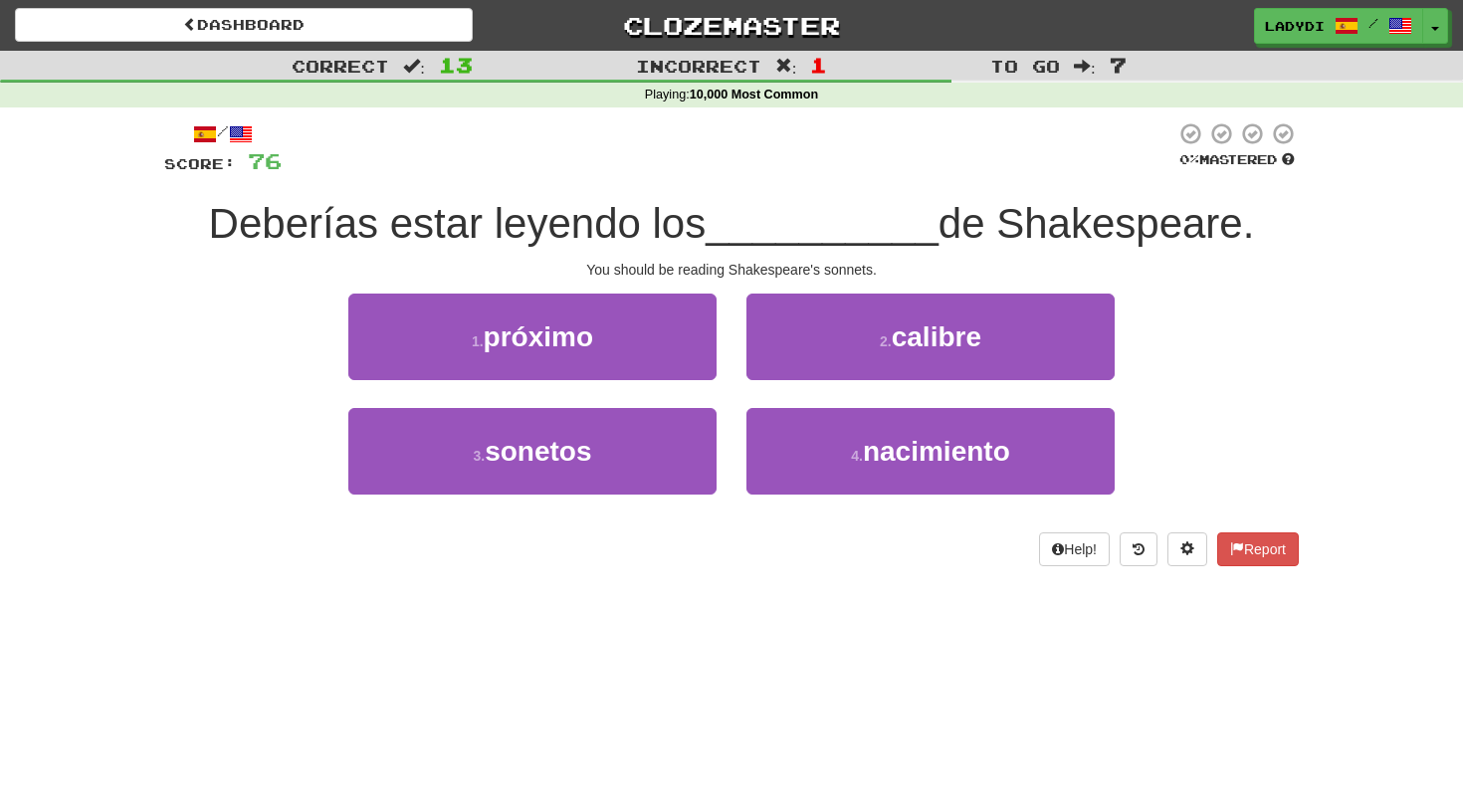 click on "2 .  calibre" at bounding box center (931, 336) 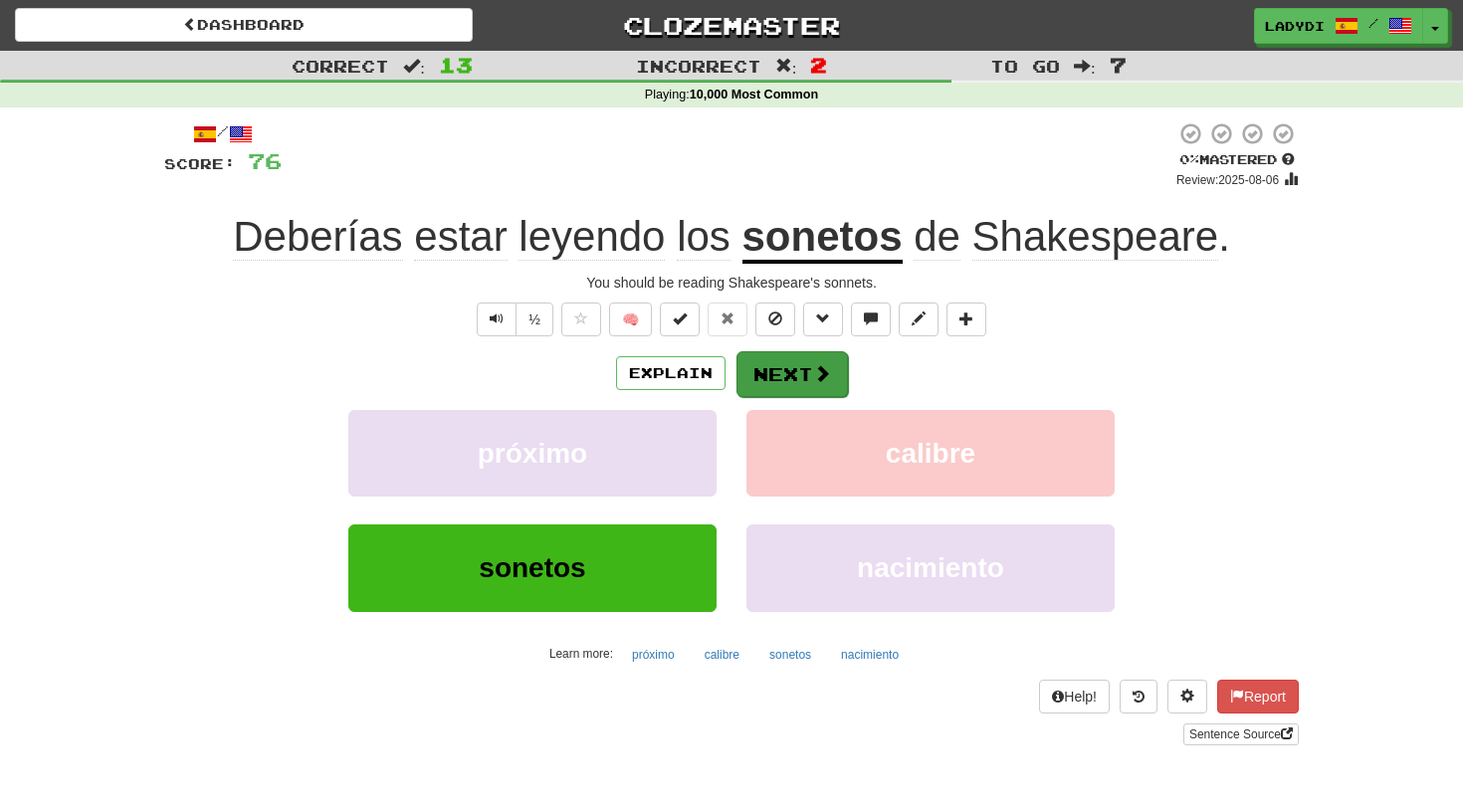 click on "Next" at bounding box center (792, 374) 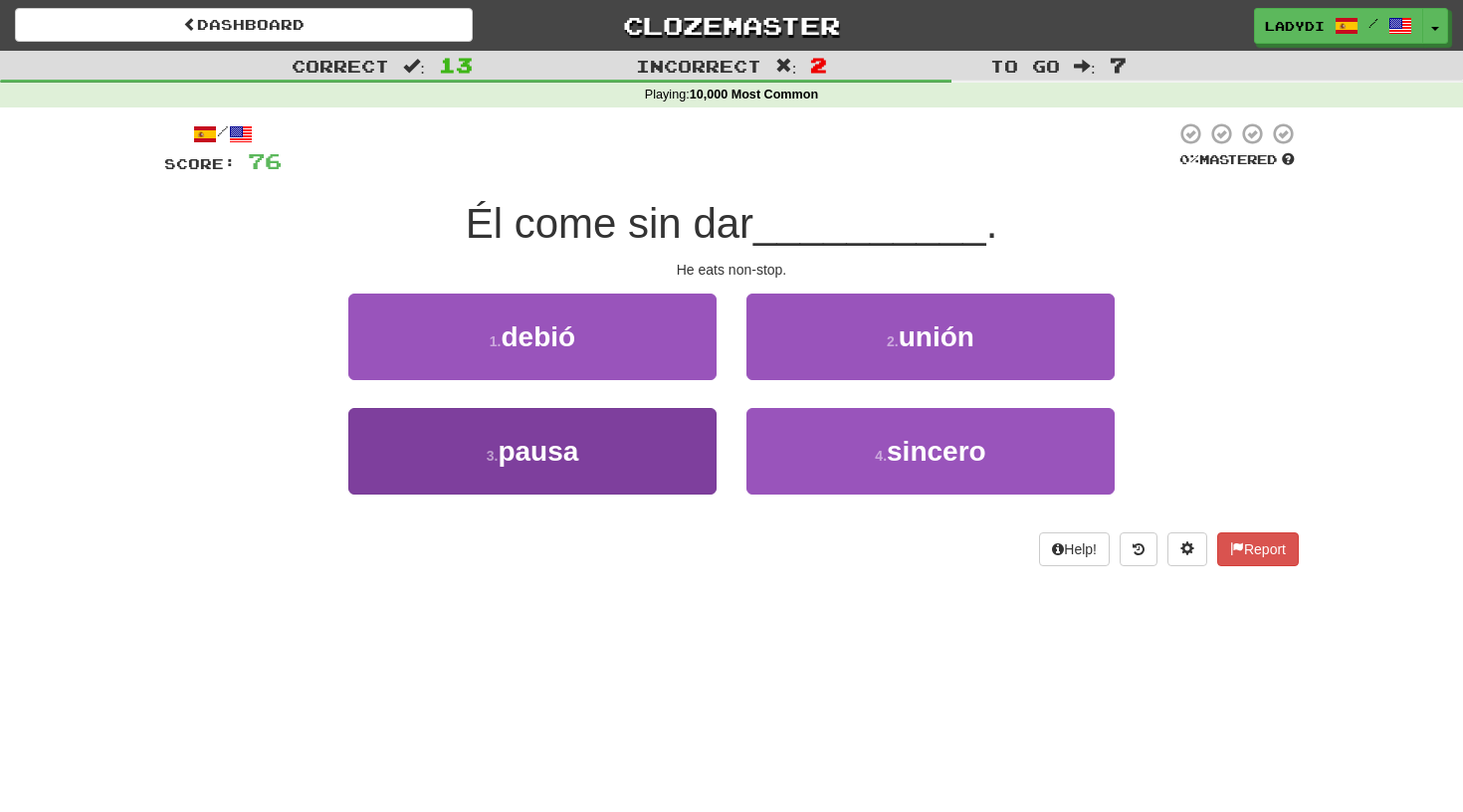 click on "3 .  pausa" at bounding box center [532, 451] 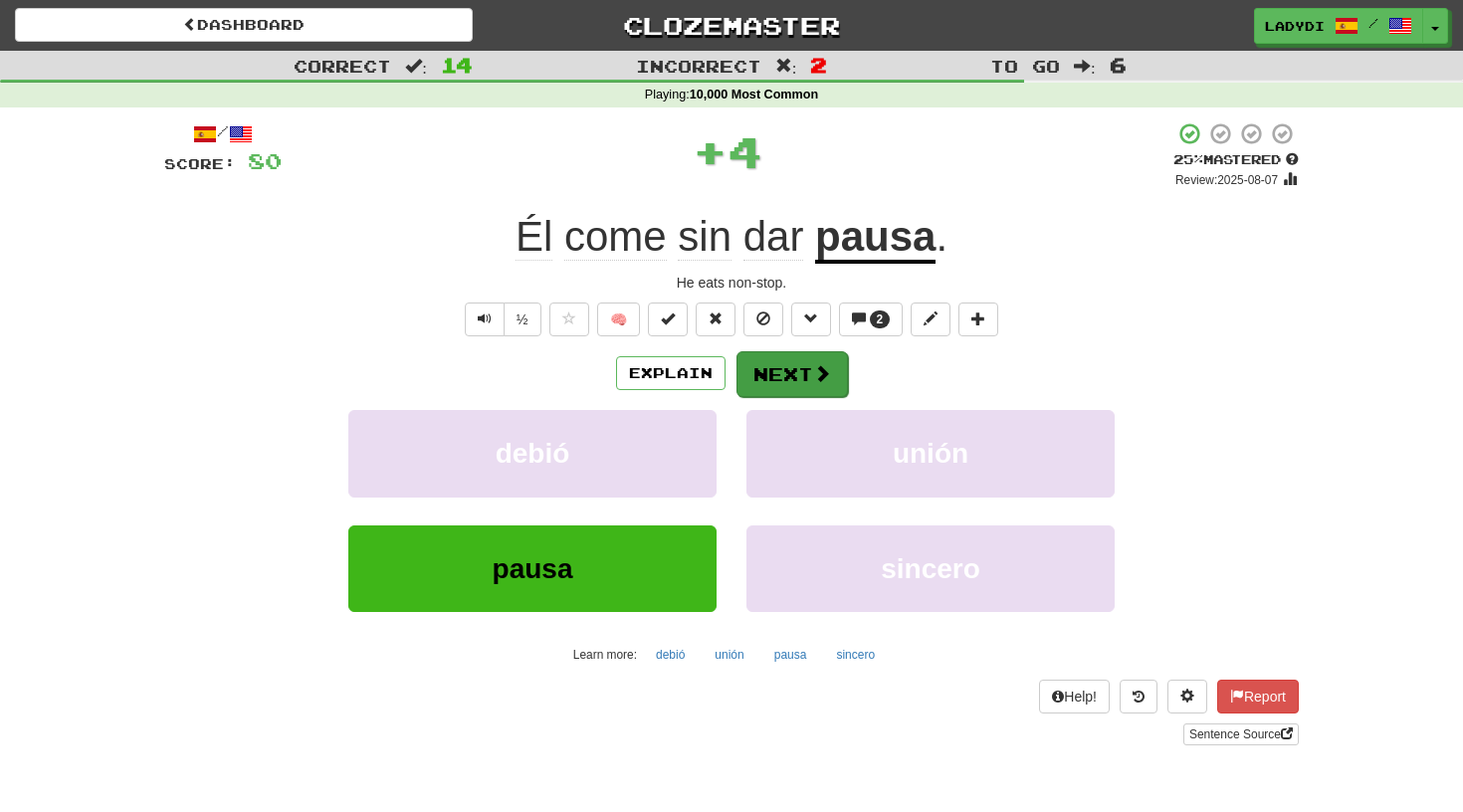click on "Next" at bounding box center (792, 374) 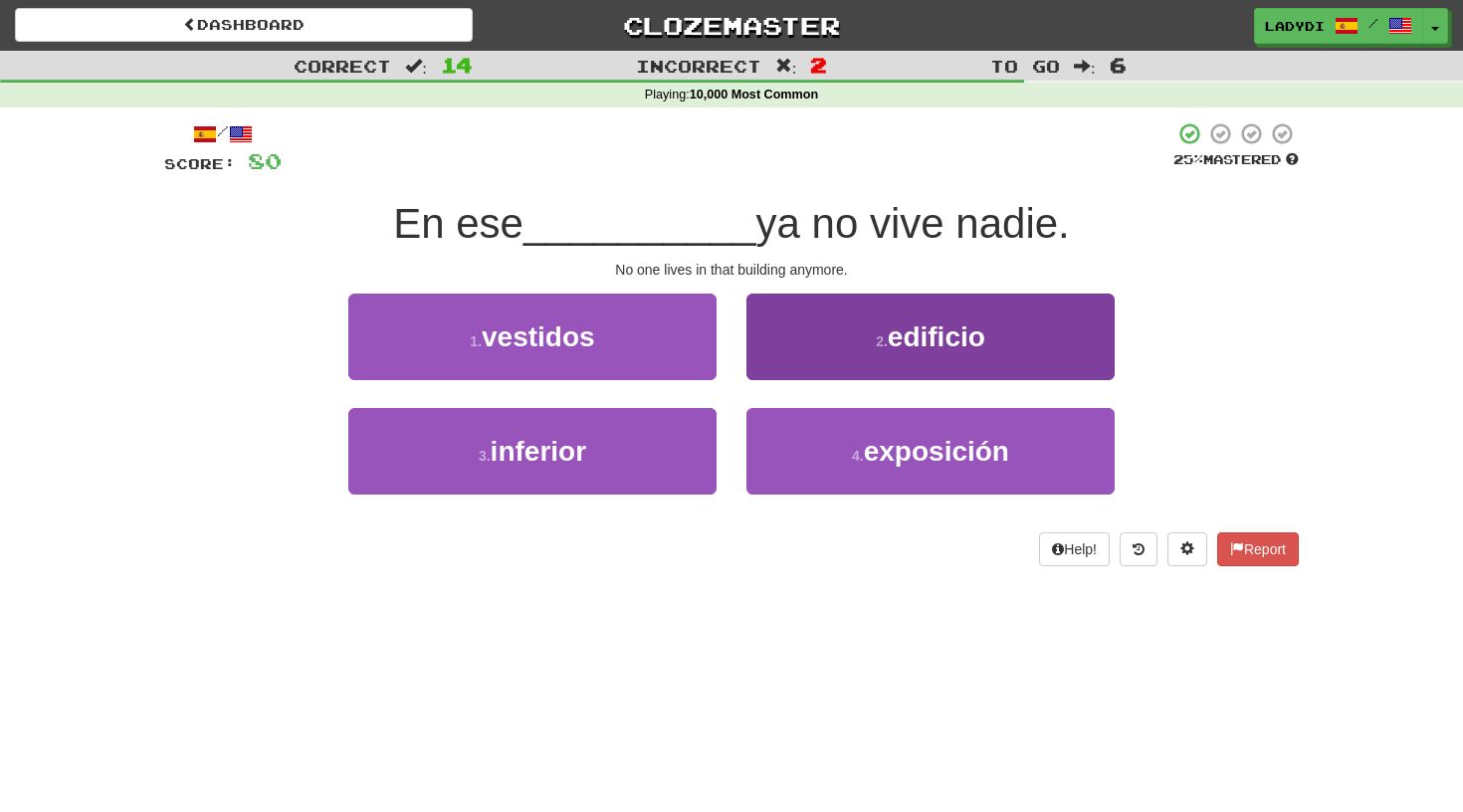 click on "2 .  edificio" at bounding box center [931, 336] 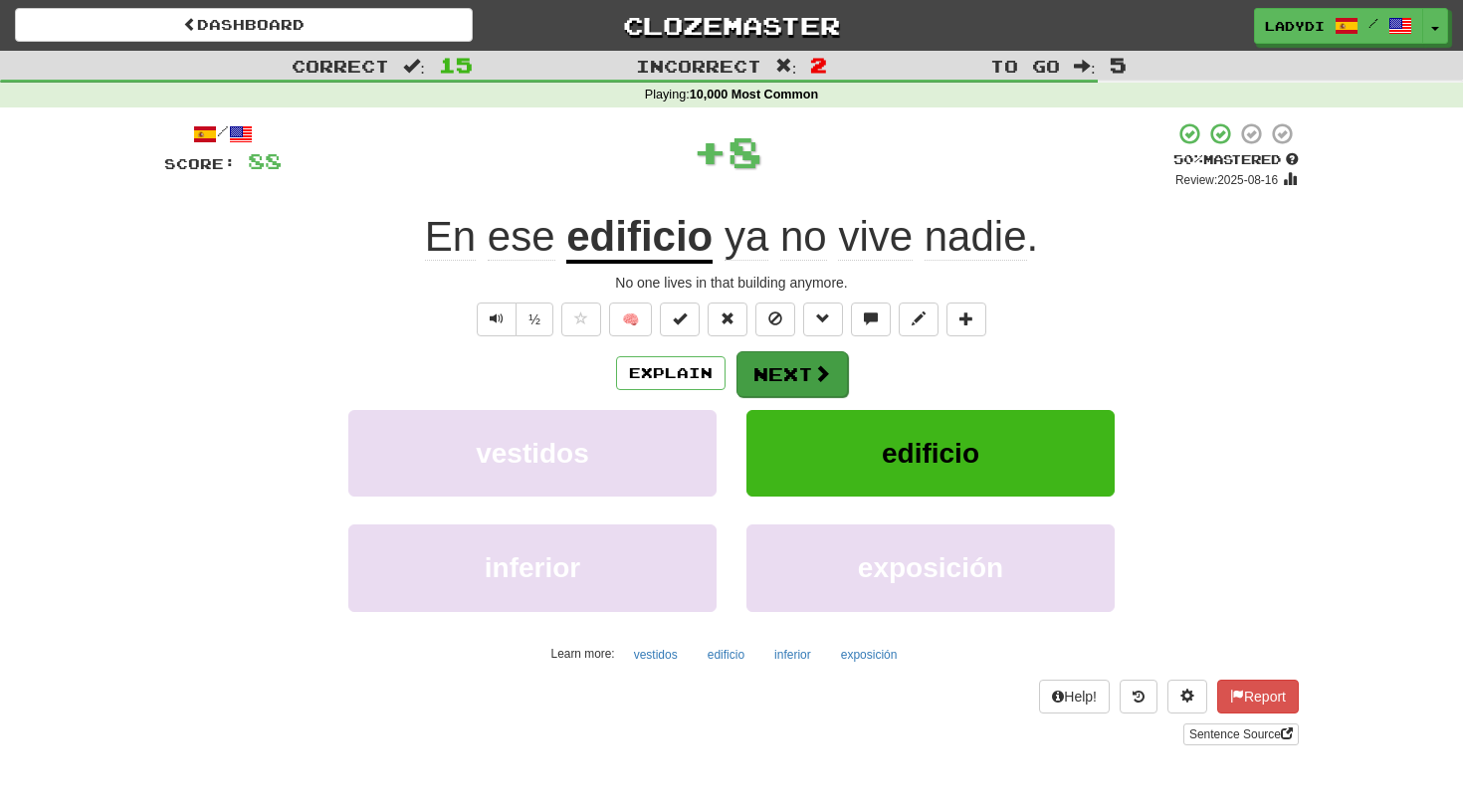 click on "Next" at bounding box center [792, 374] 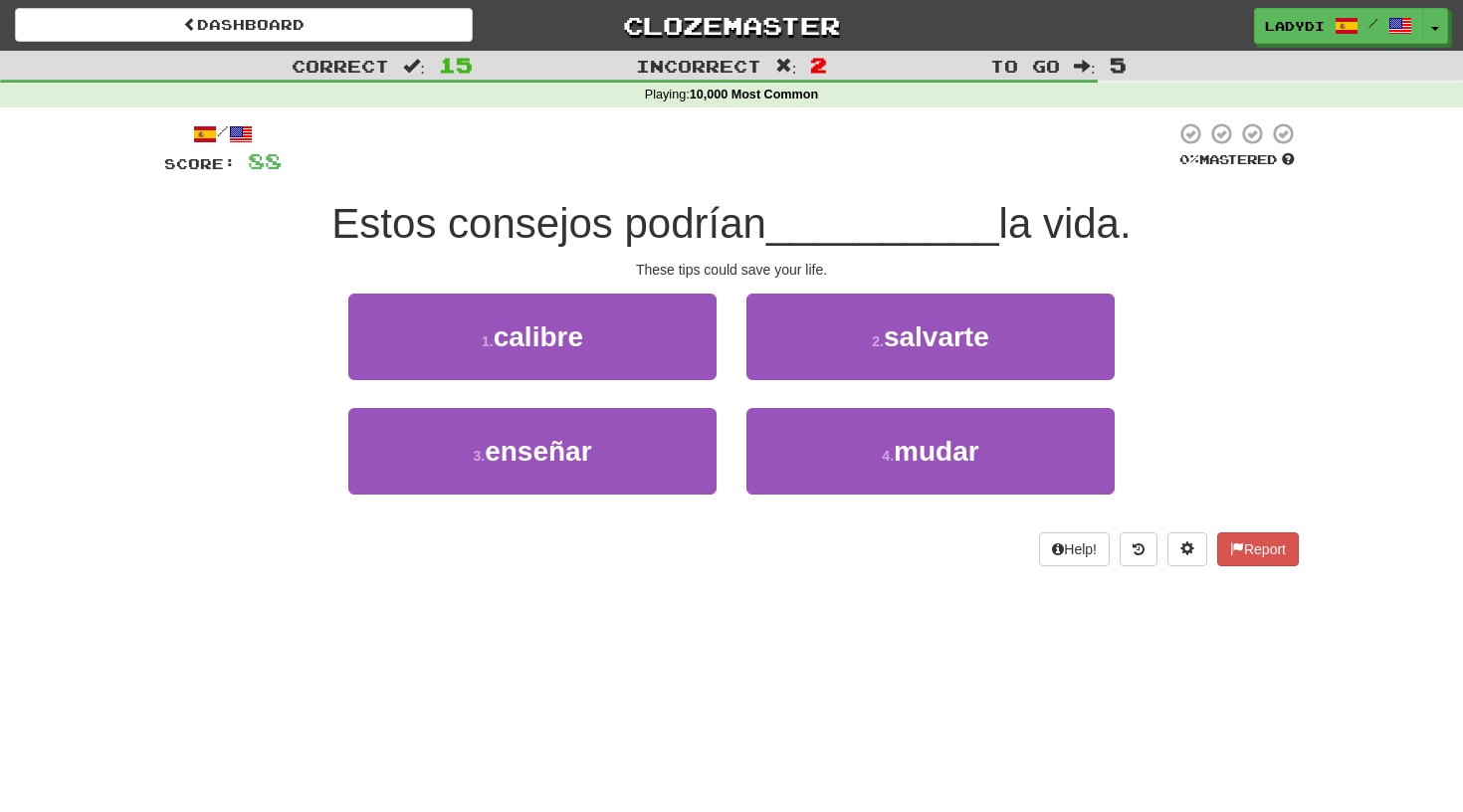 click on "2 .  salvarte" at bounding box center (931, 336) 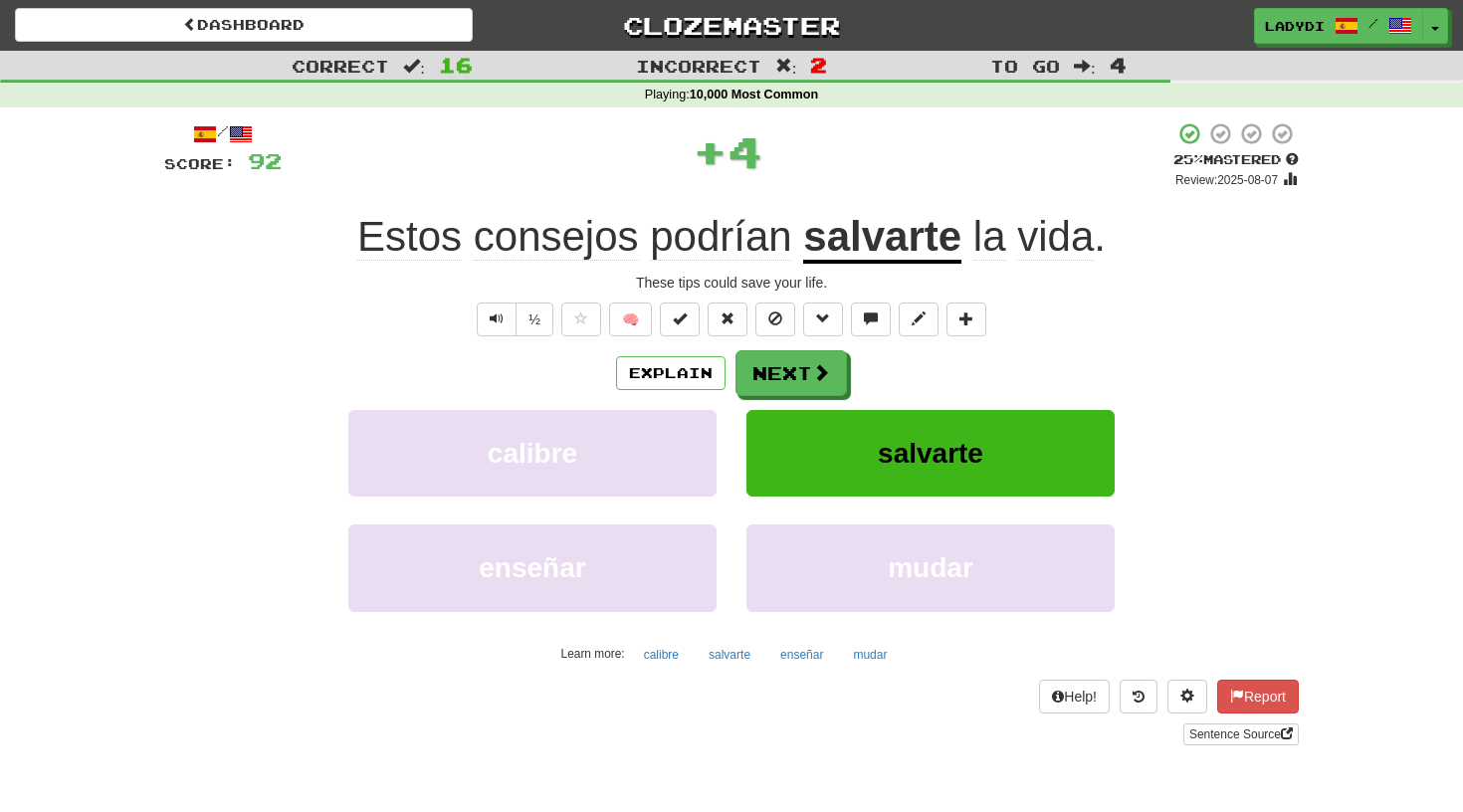 click on "Next" at bounding box center (791, 373) 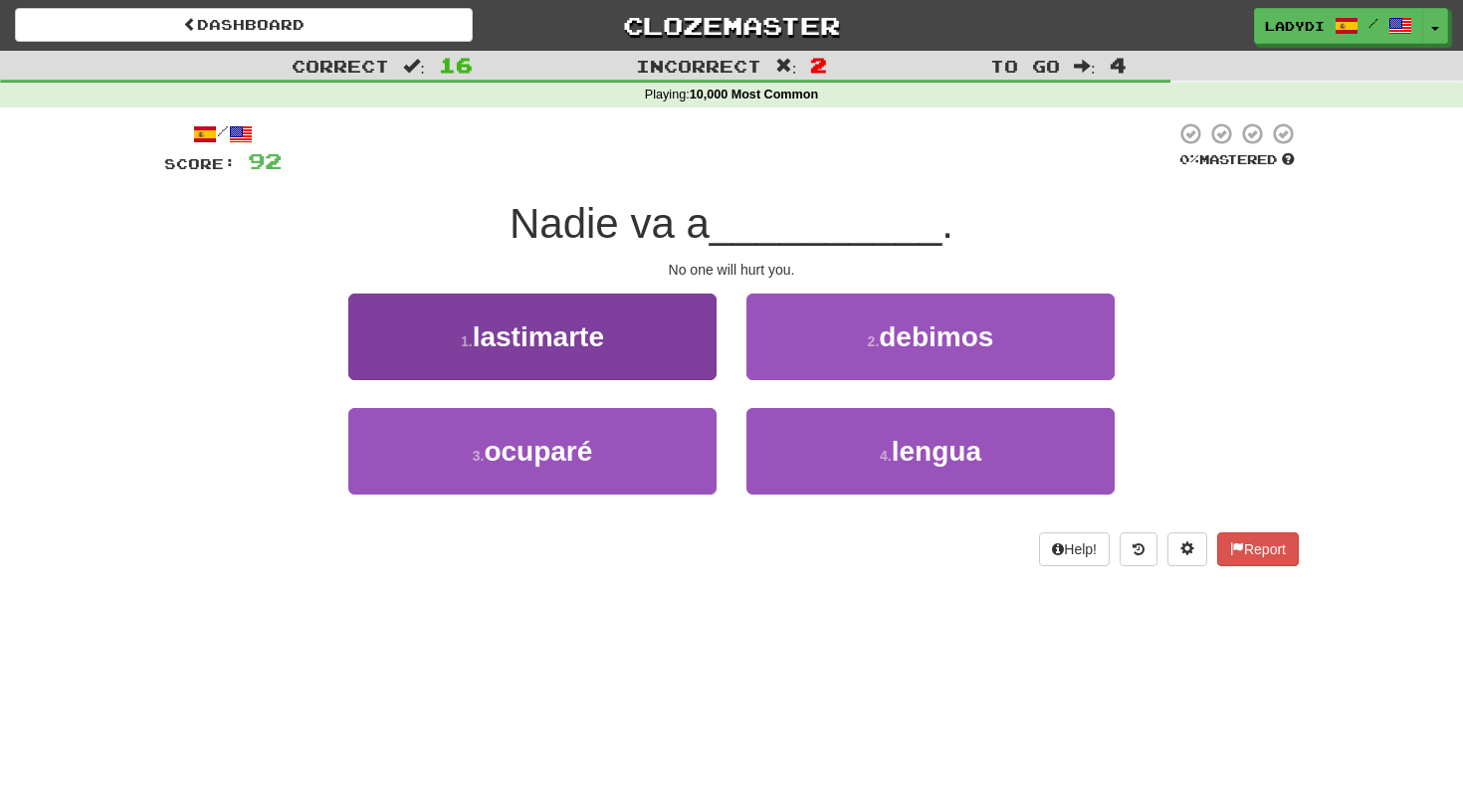 click on "1 .  lastimarte" at bounding box center [532, 336] 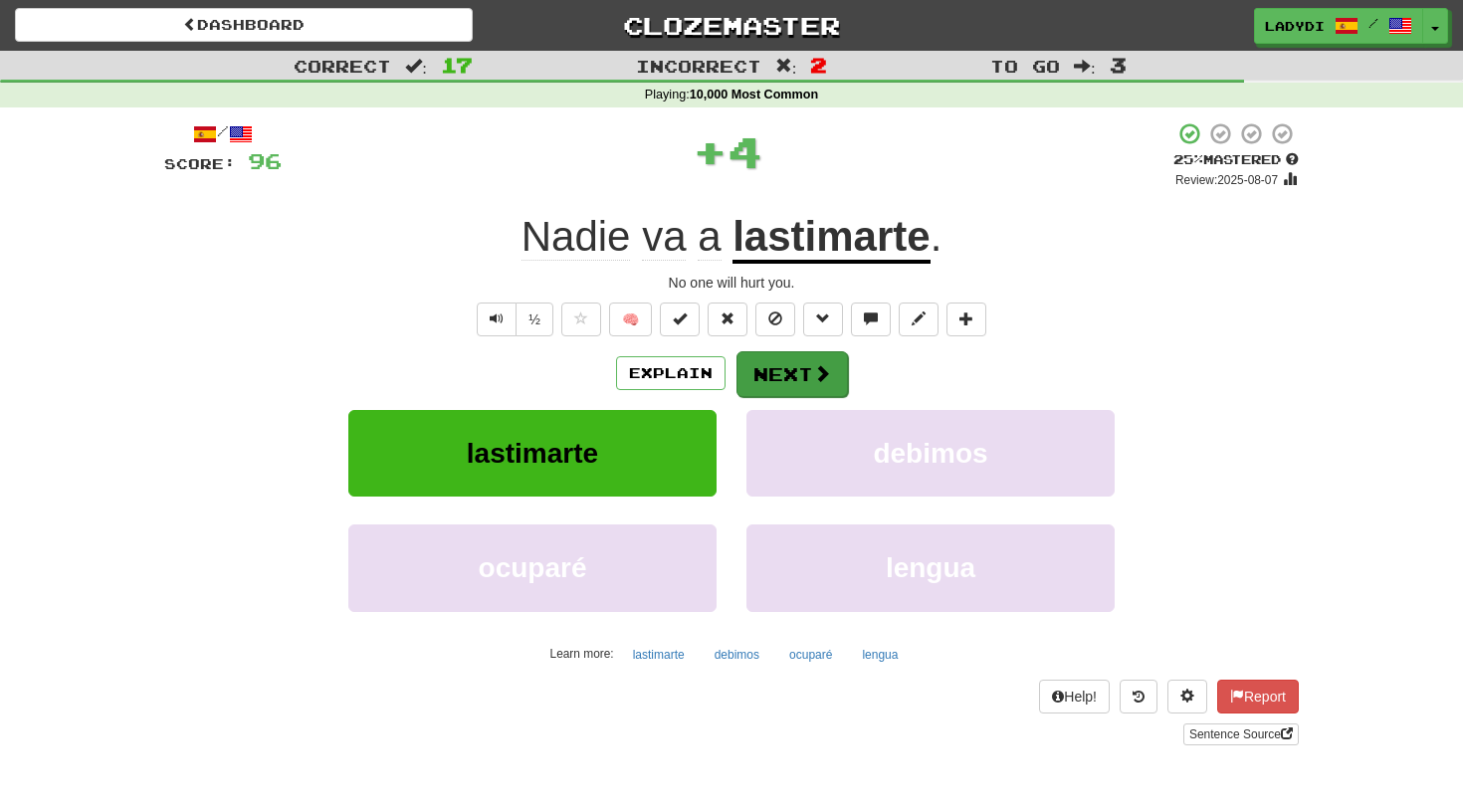 click on "Next" at bounding box center (792, 374) 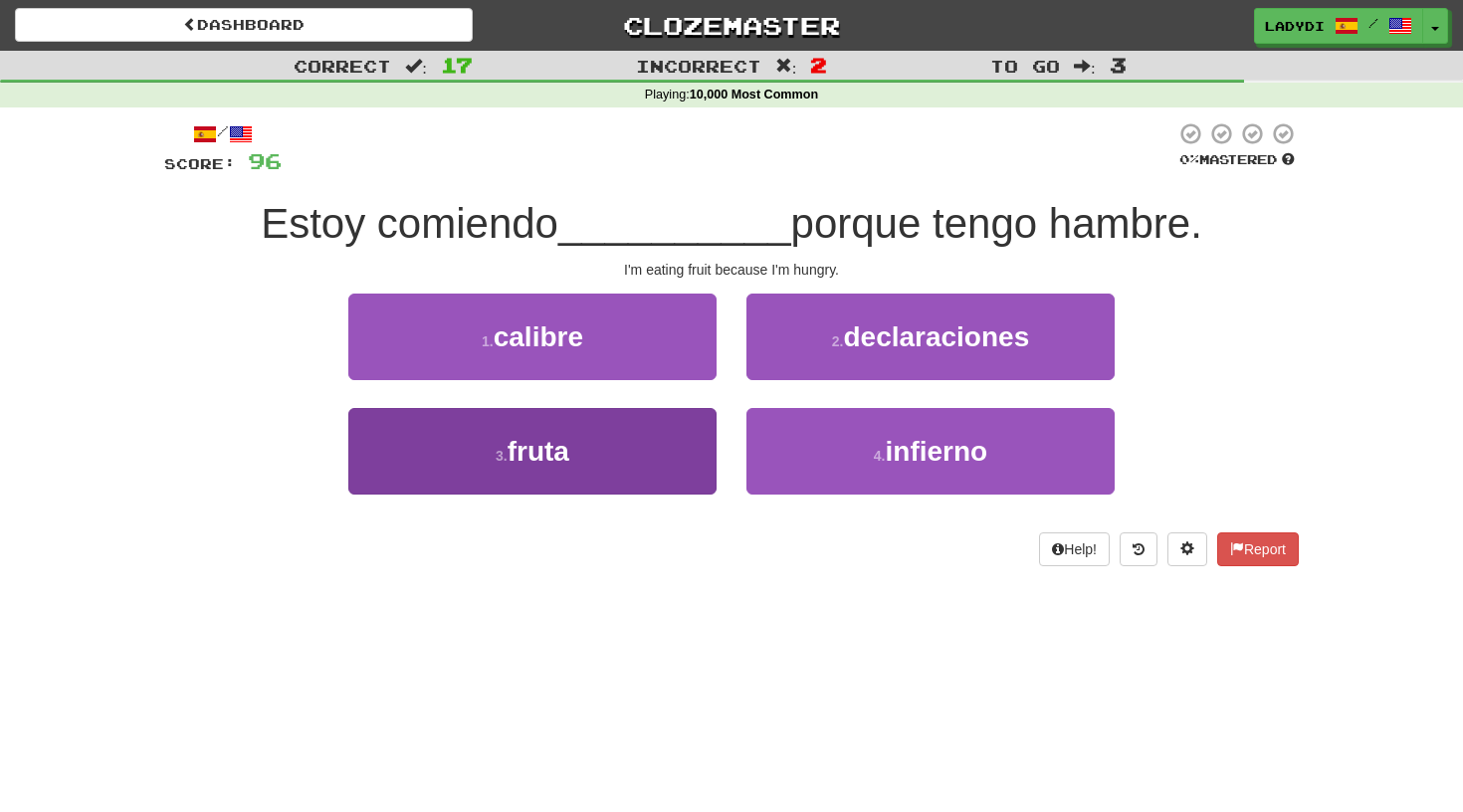 click on "3 .  fruta" at bounding box center (532, 451) 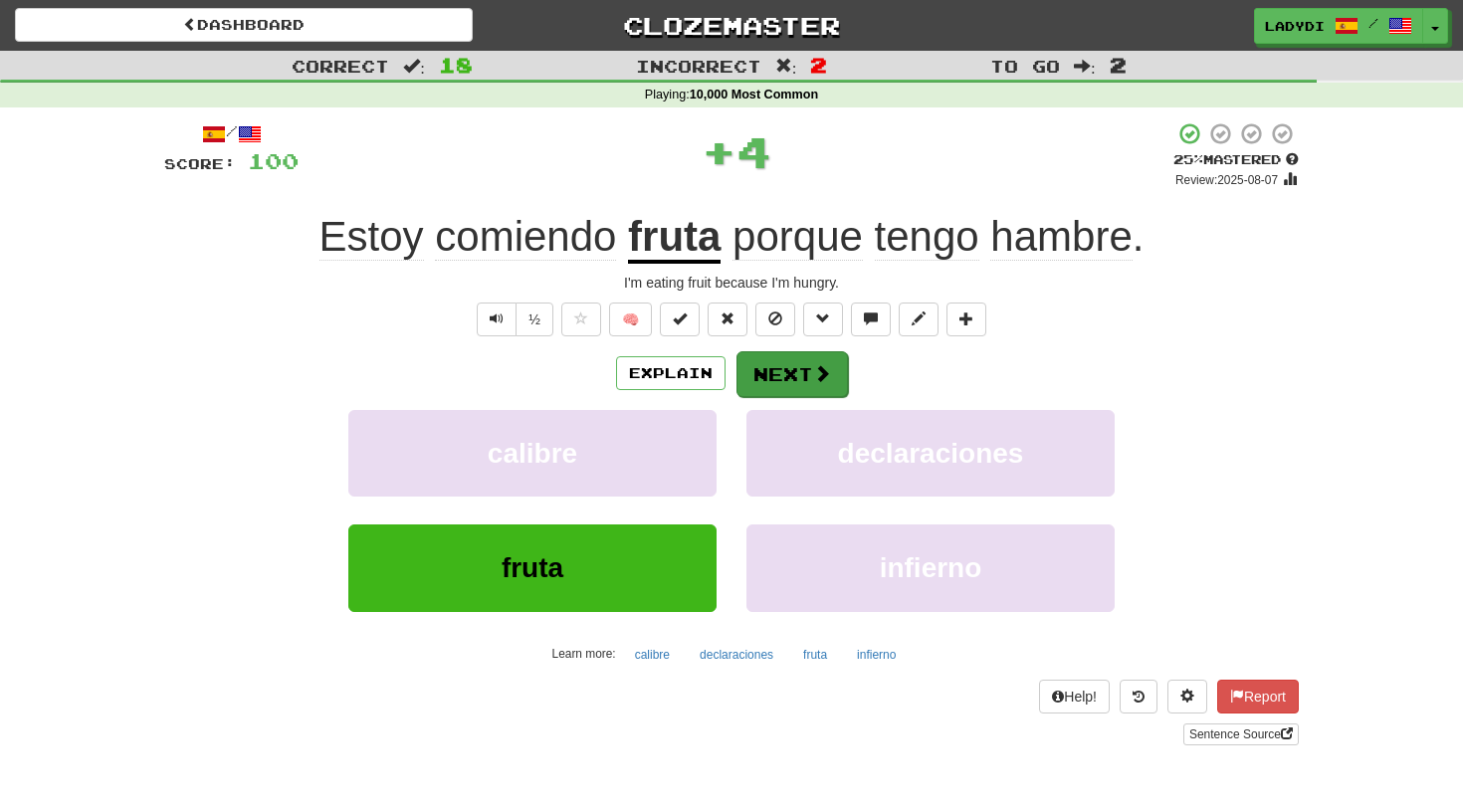 click on "Next" at bounding box center [792, 374] 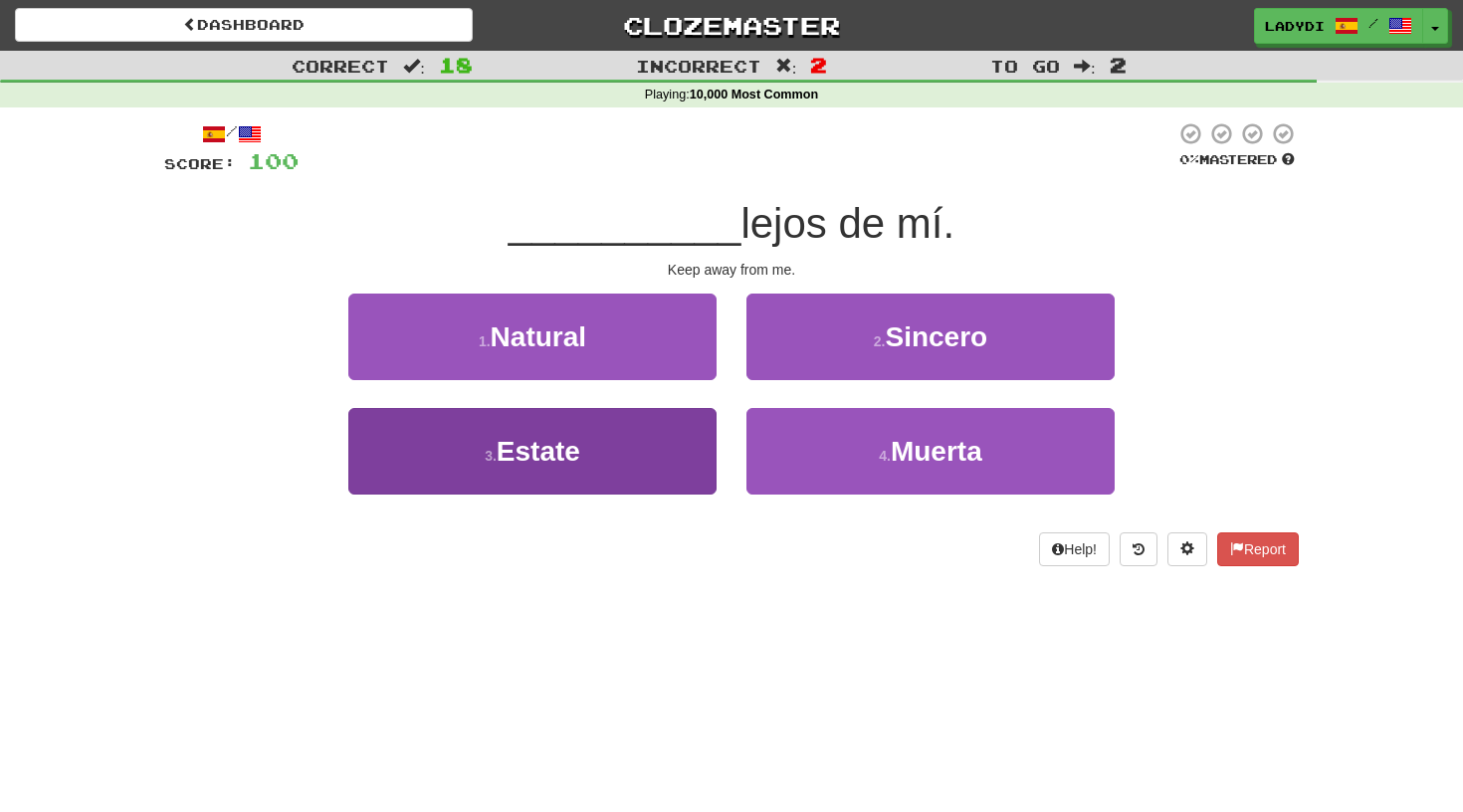 click on "3 .  Estate" at bounding box center [532, 451] 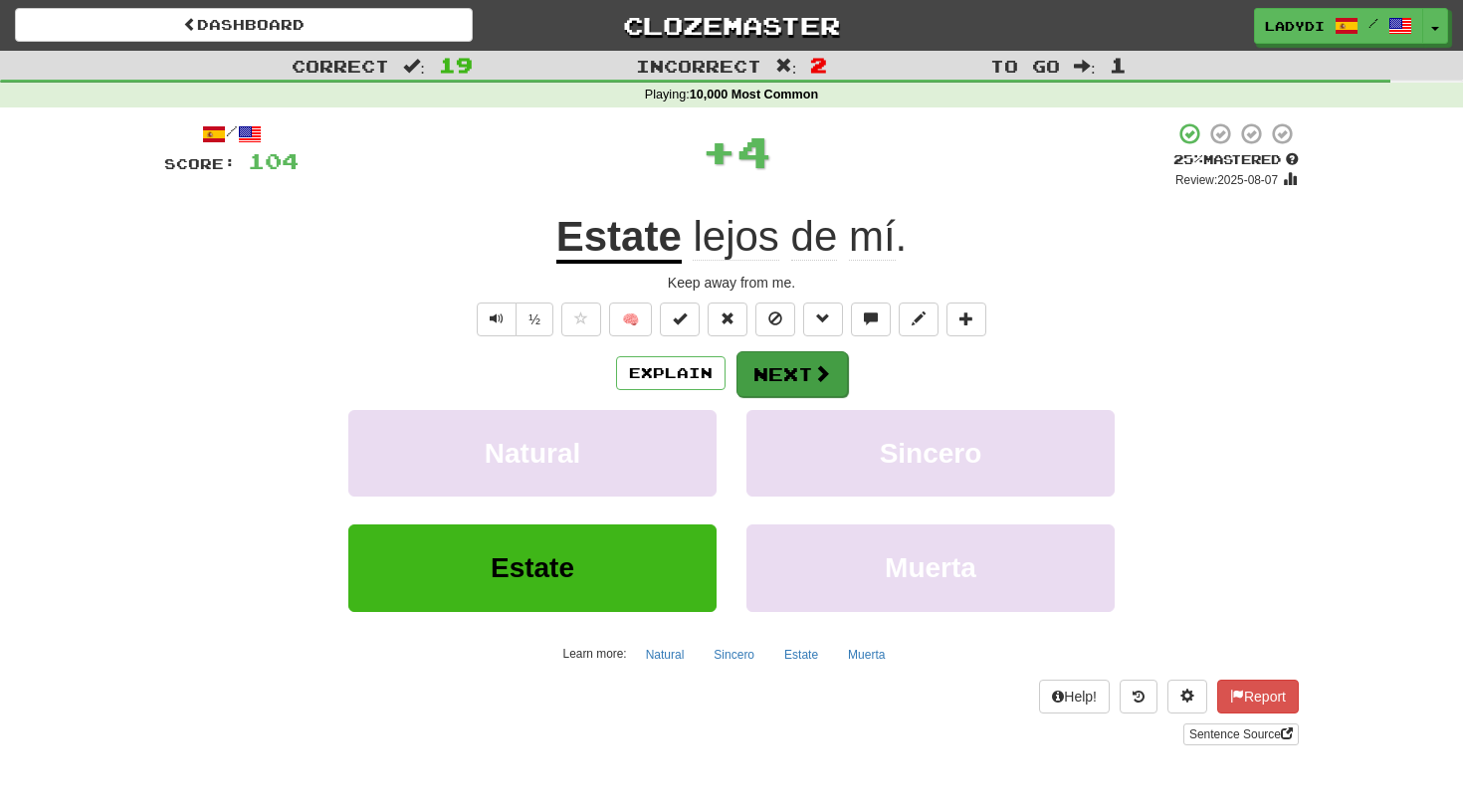 click on "Next" at bounding box center [792, 374] 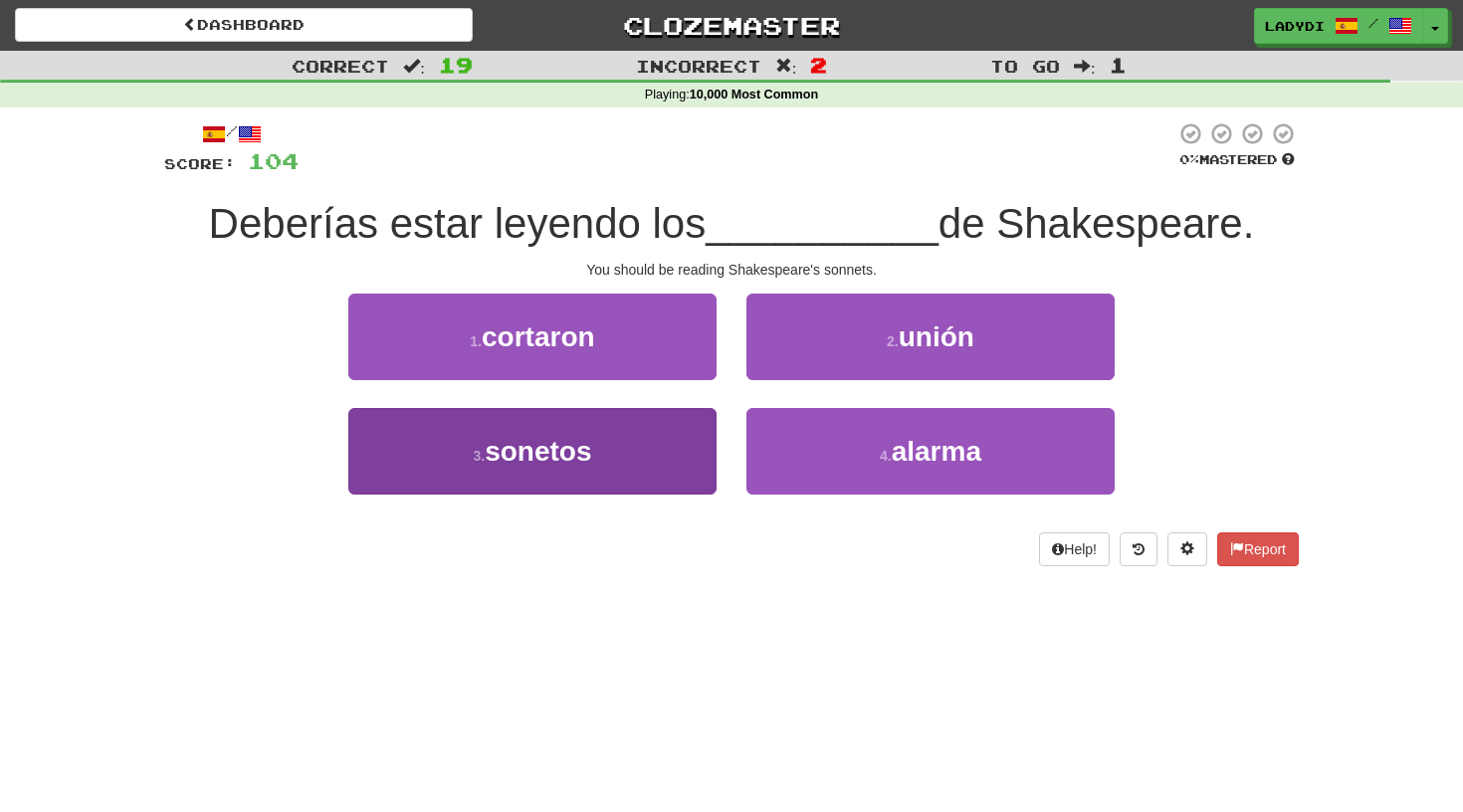 click on "3 .  sonetos" at bounding box center [532, 451] 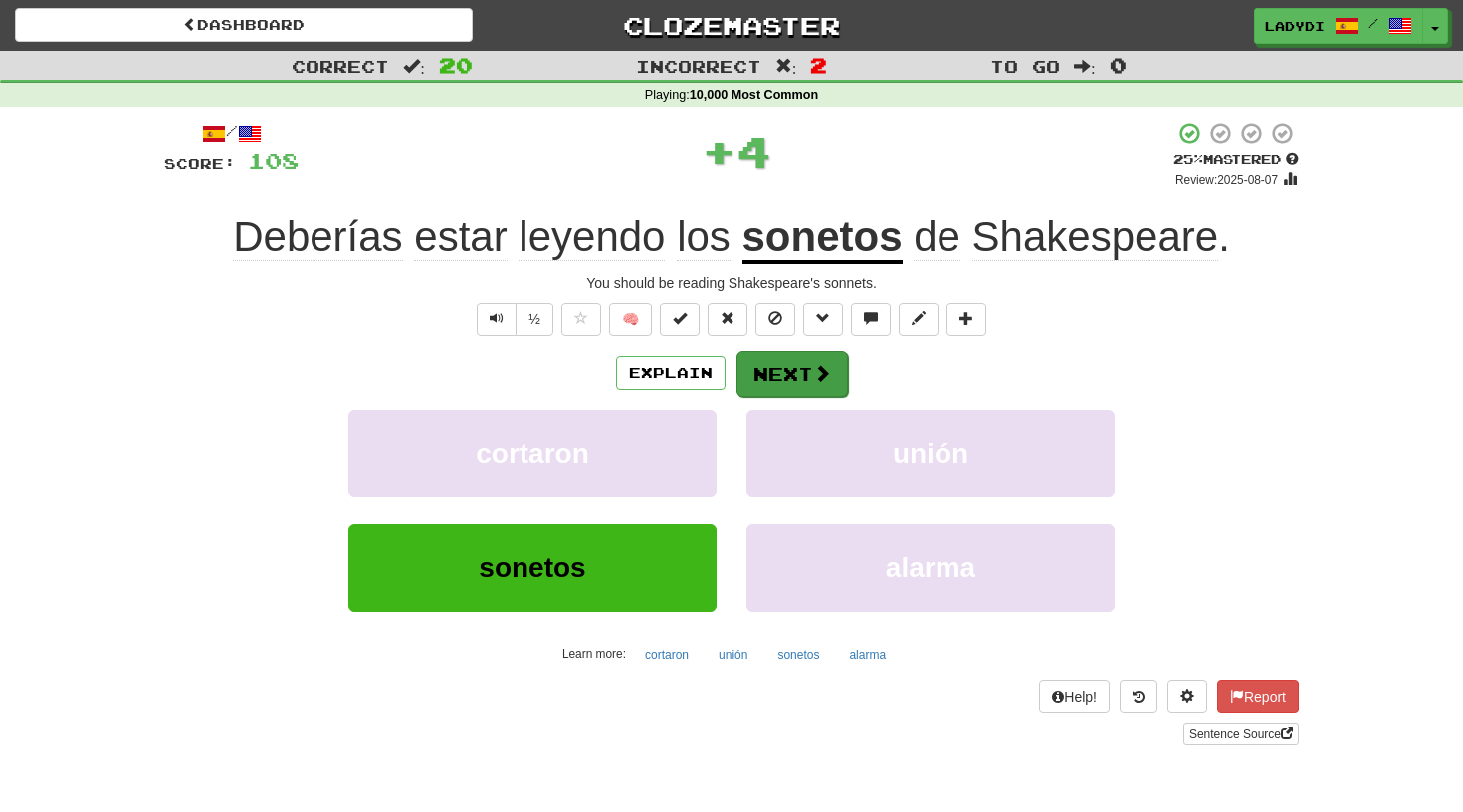 click on "Next" at bounding box center [792, 374] 